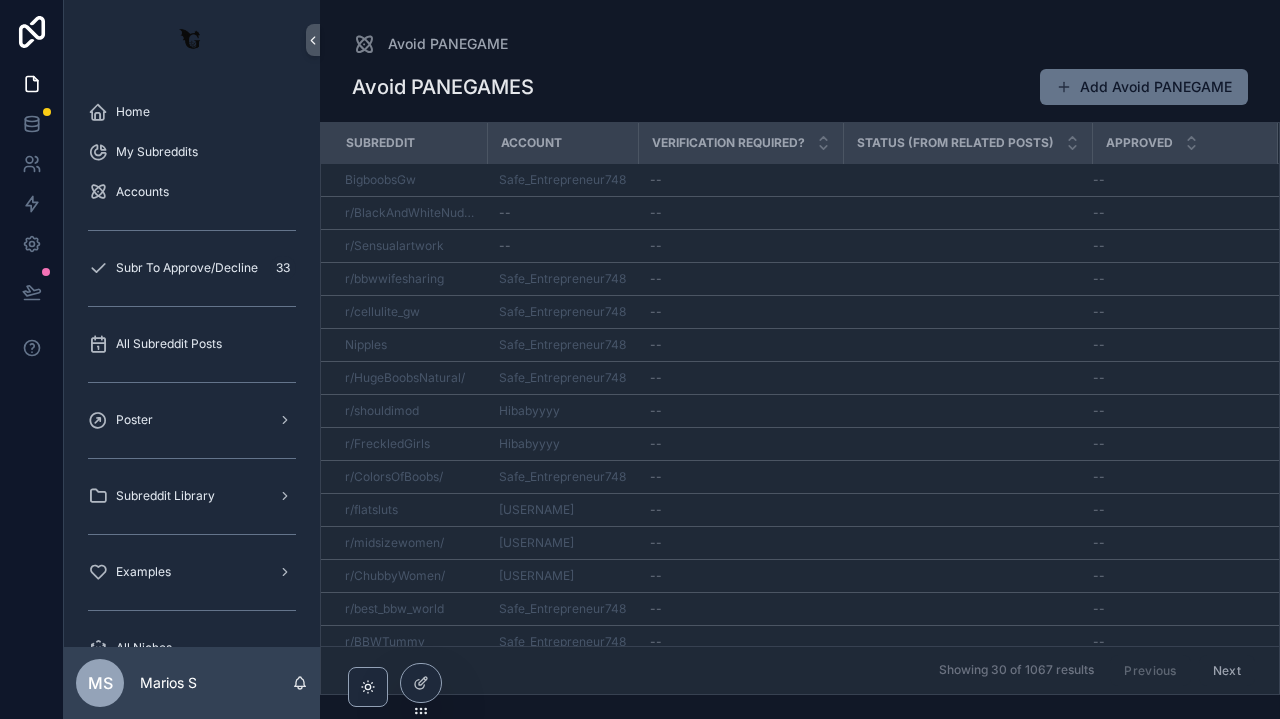 scroll, scrollTop: 0, scrollLeft: 0, axis: both 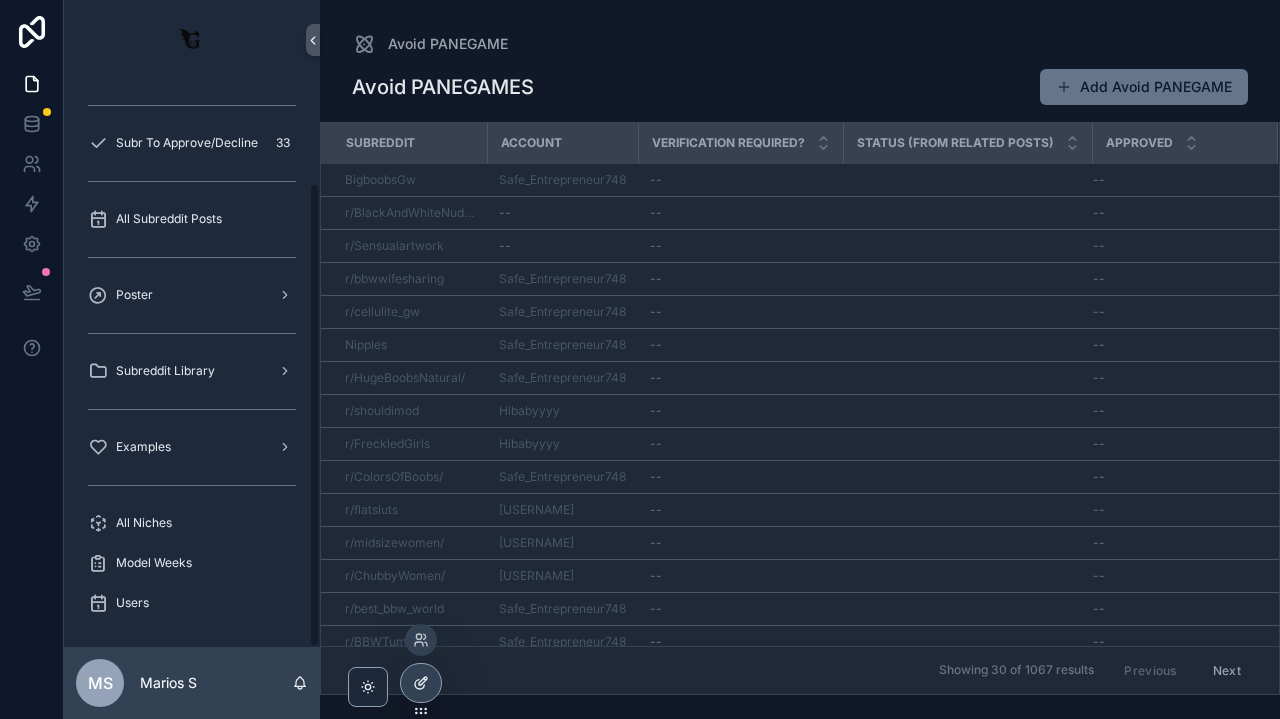 click 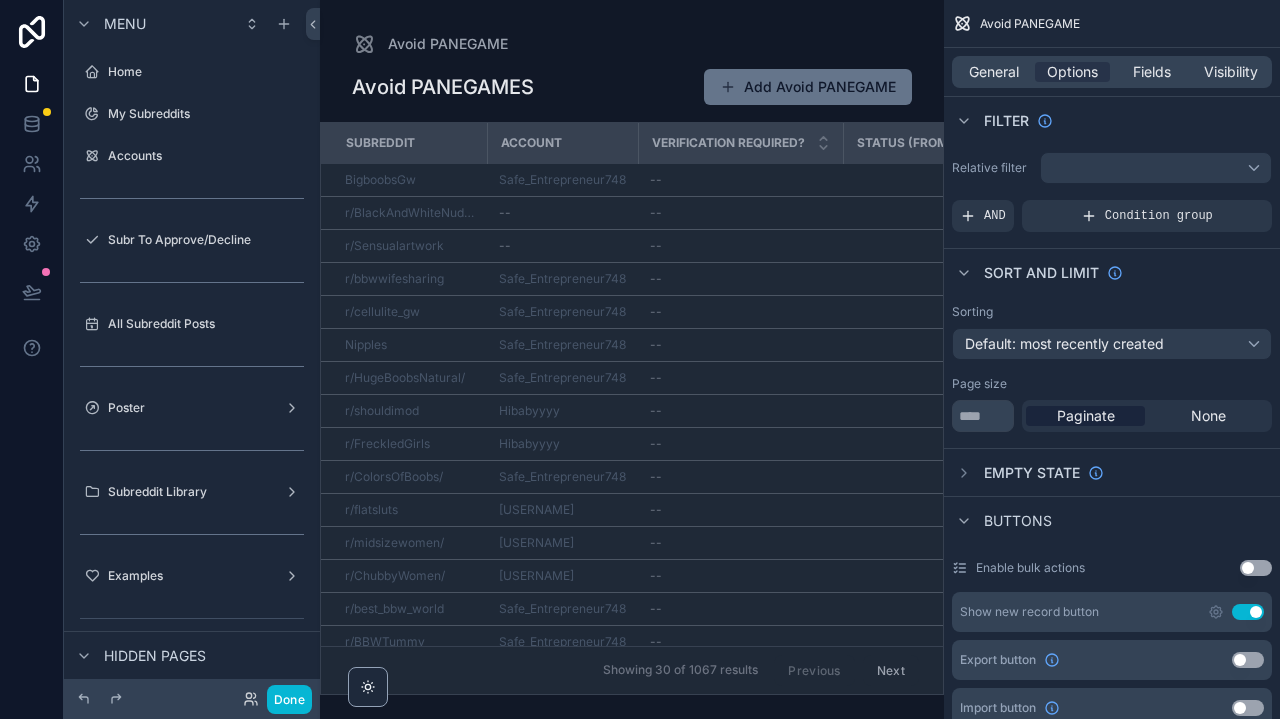 scroll, scrollTop: 625, scrollLeft: 0, axis: vertical 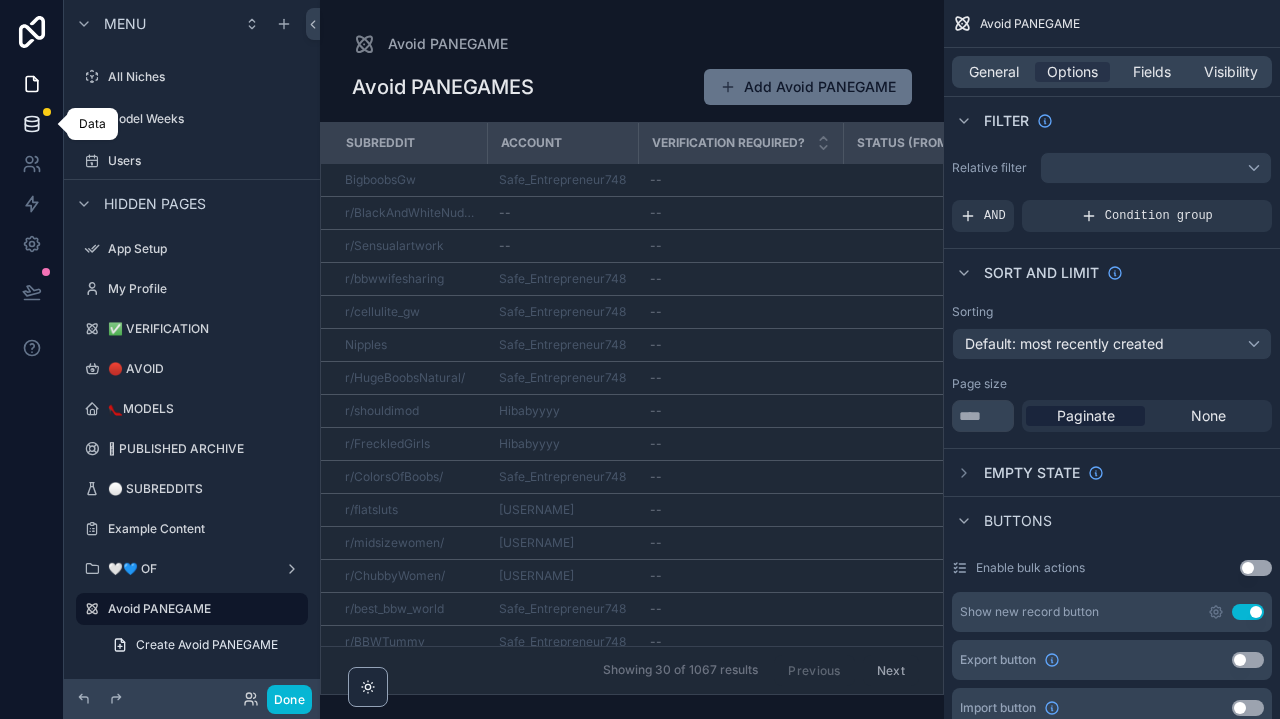 click at bounding box center [31, 124] 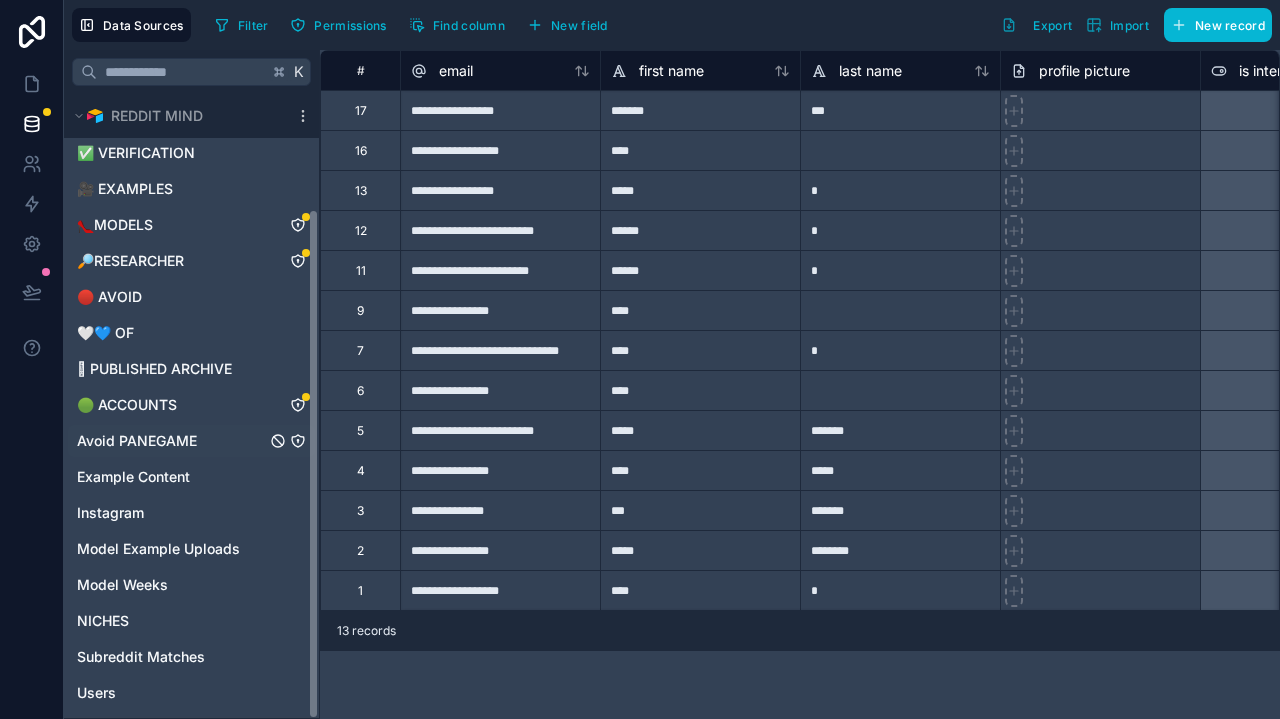 scroll, scrollTop: 138, scrollLeft: 0, axis: vertical 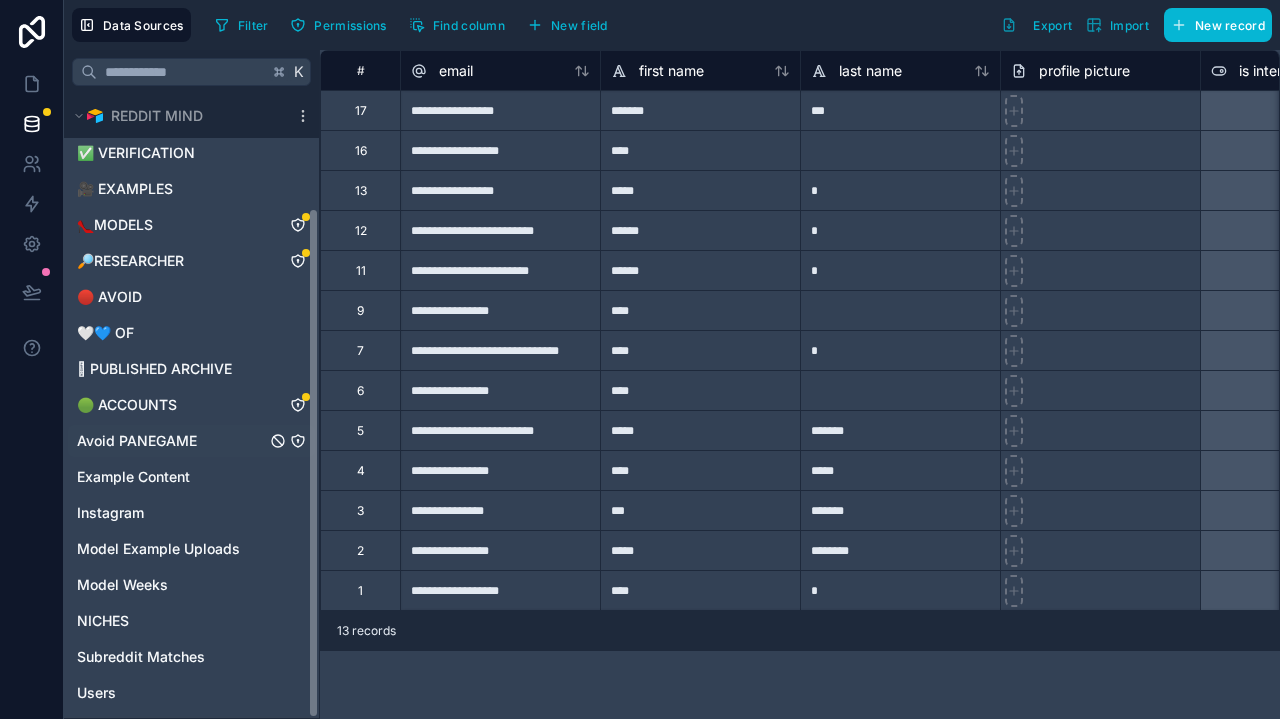 click on "Avoid PANEGAME" at bounding box center (137, 441) 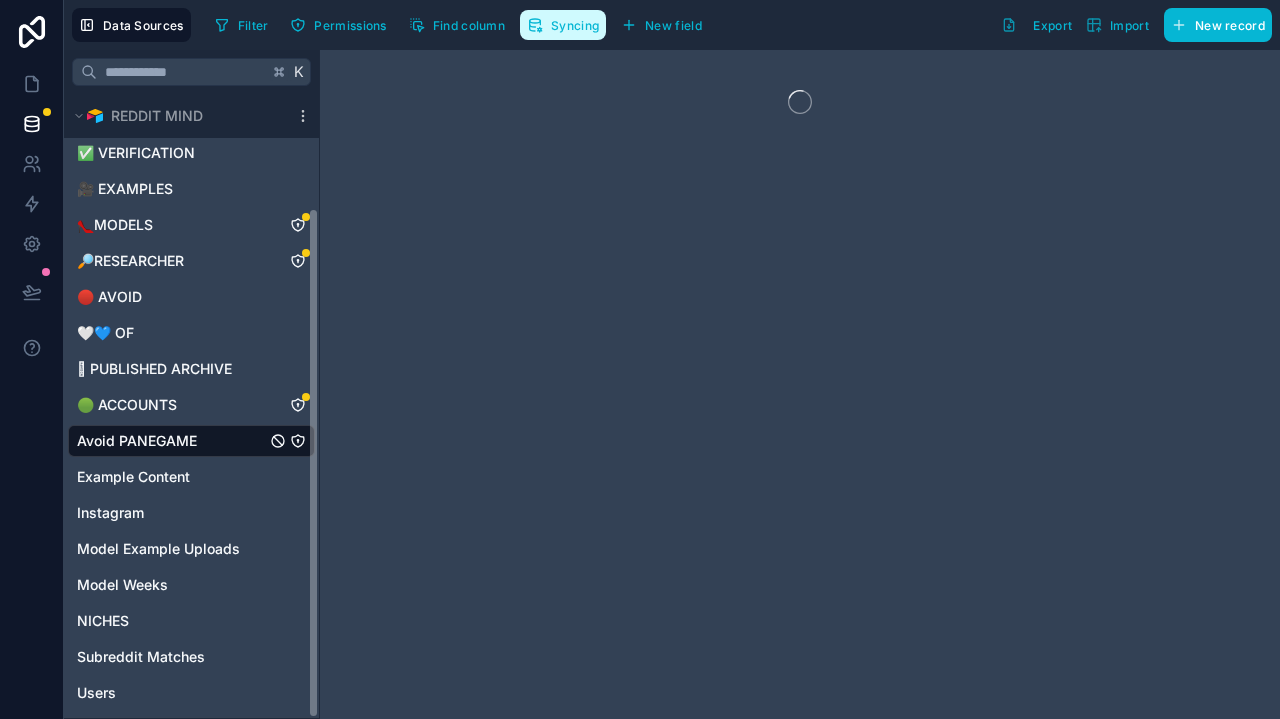 click on "Syncing" at bounding box center [575, 25] 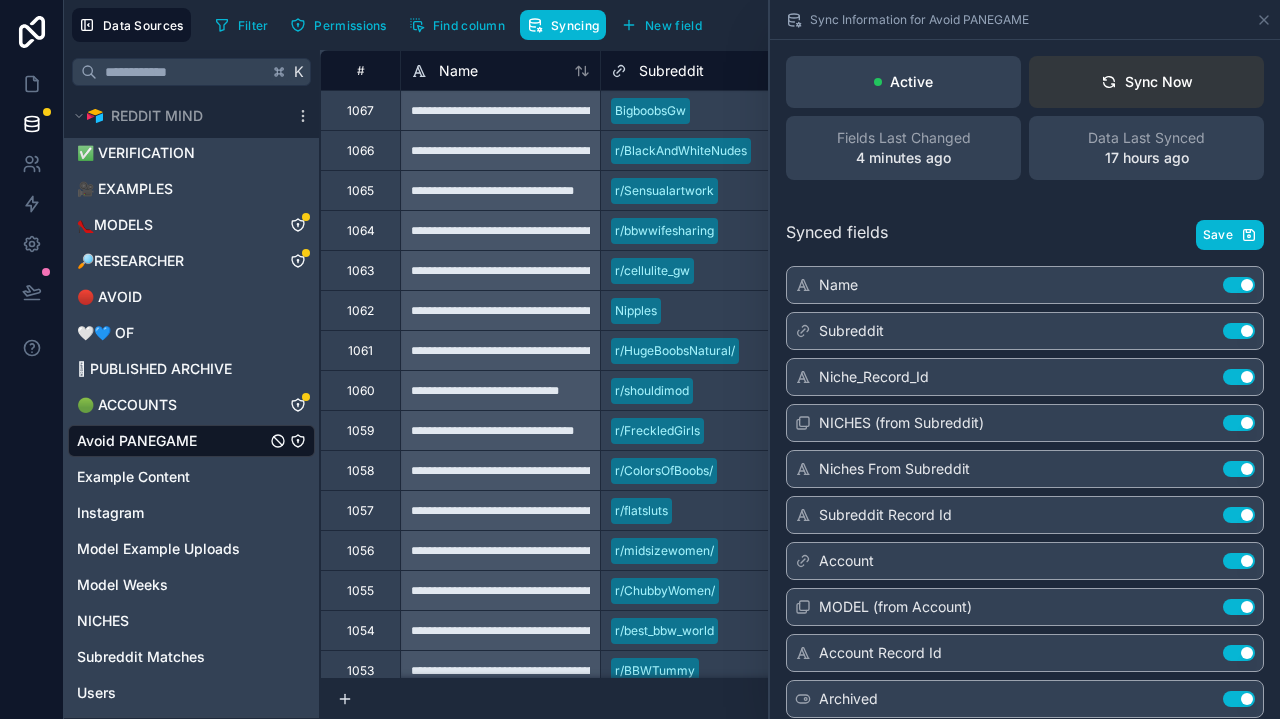 click on "Sync Now" at bounding box center (1146, 82) 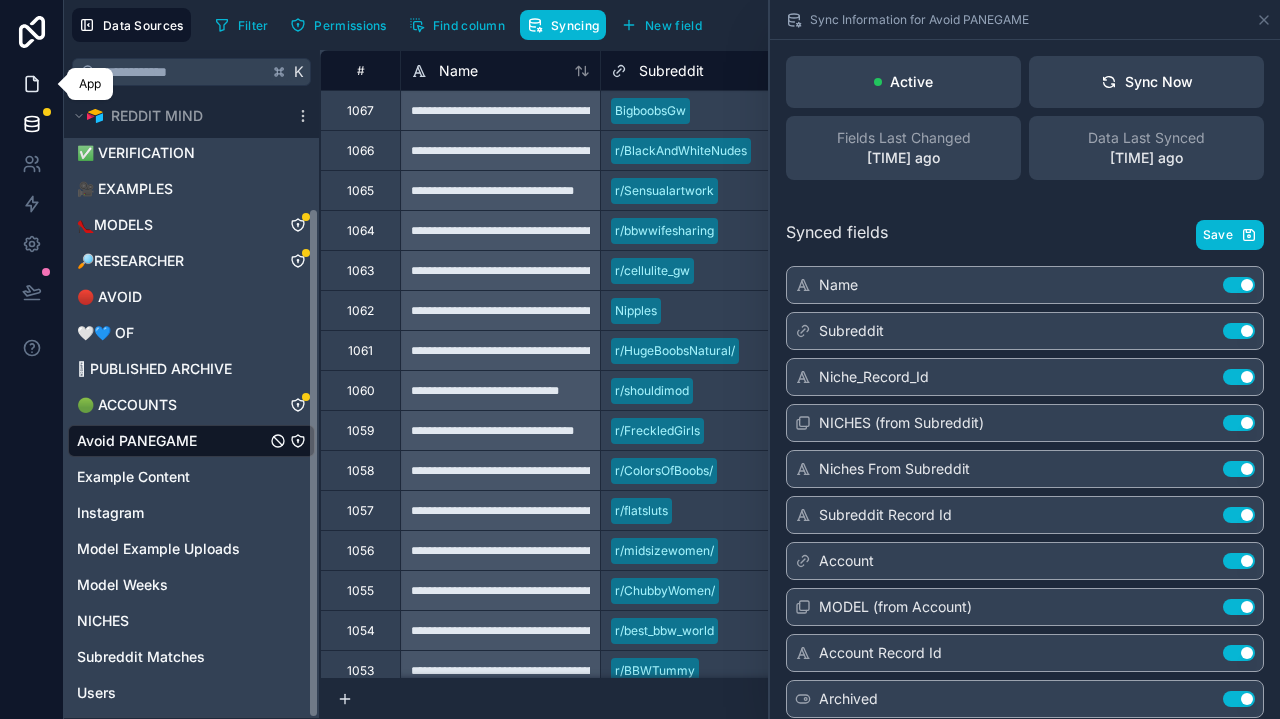 click 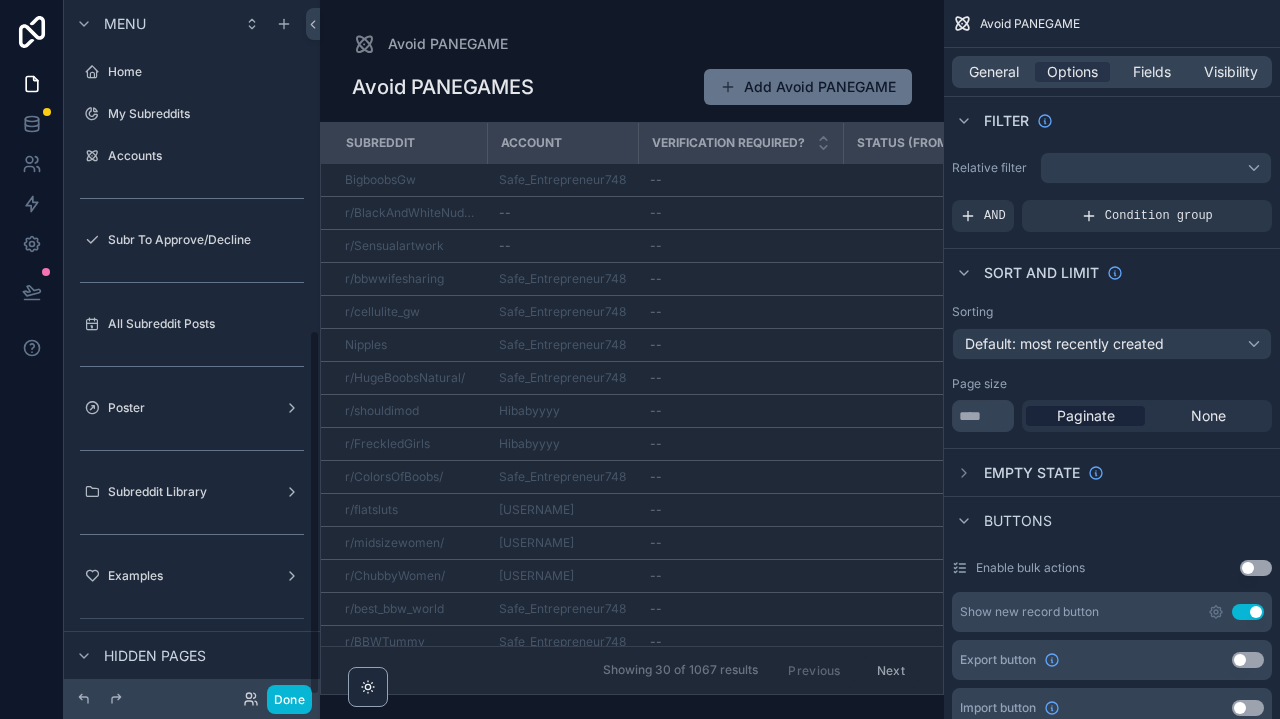 scroll, scrollTop: 625, scrollLeft: 0, axis: vertical 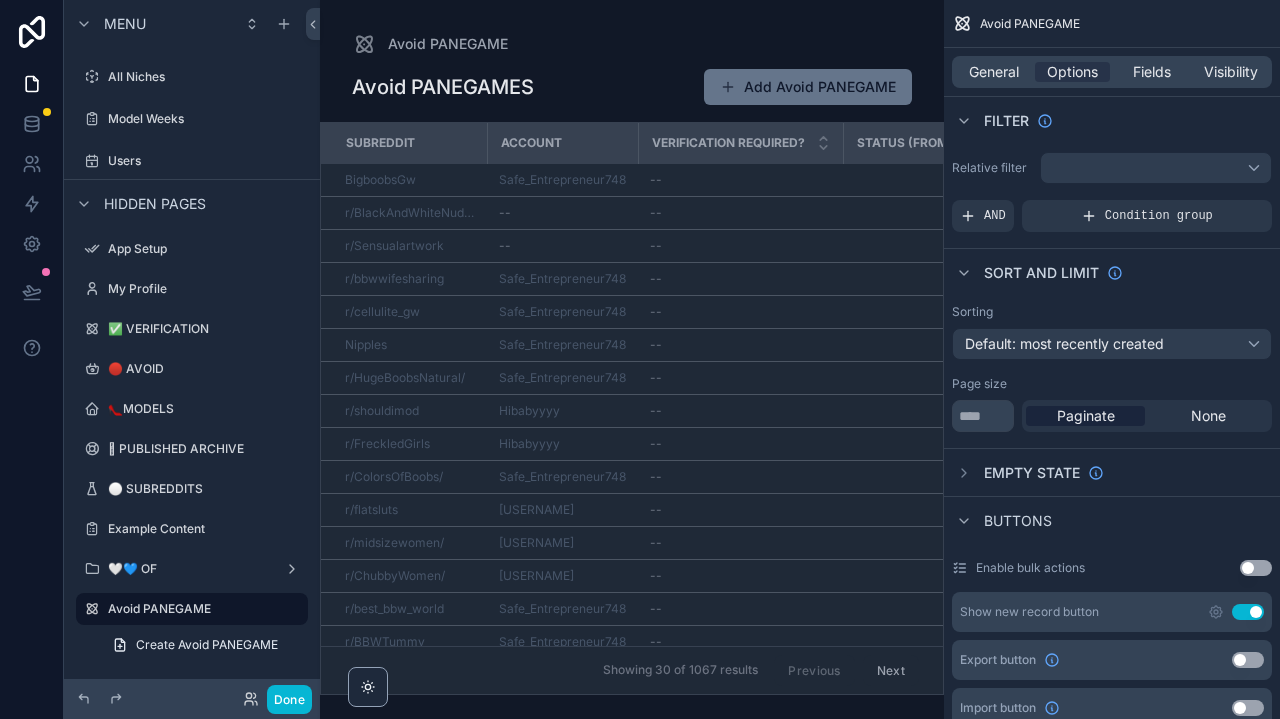 click on "Verification Required?" at bounding box center (728, 143) 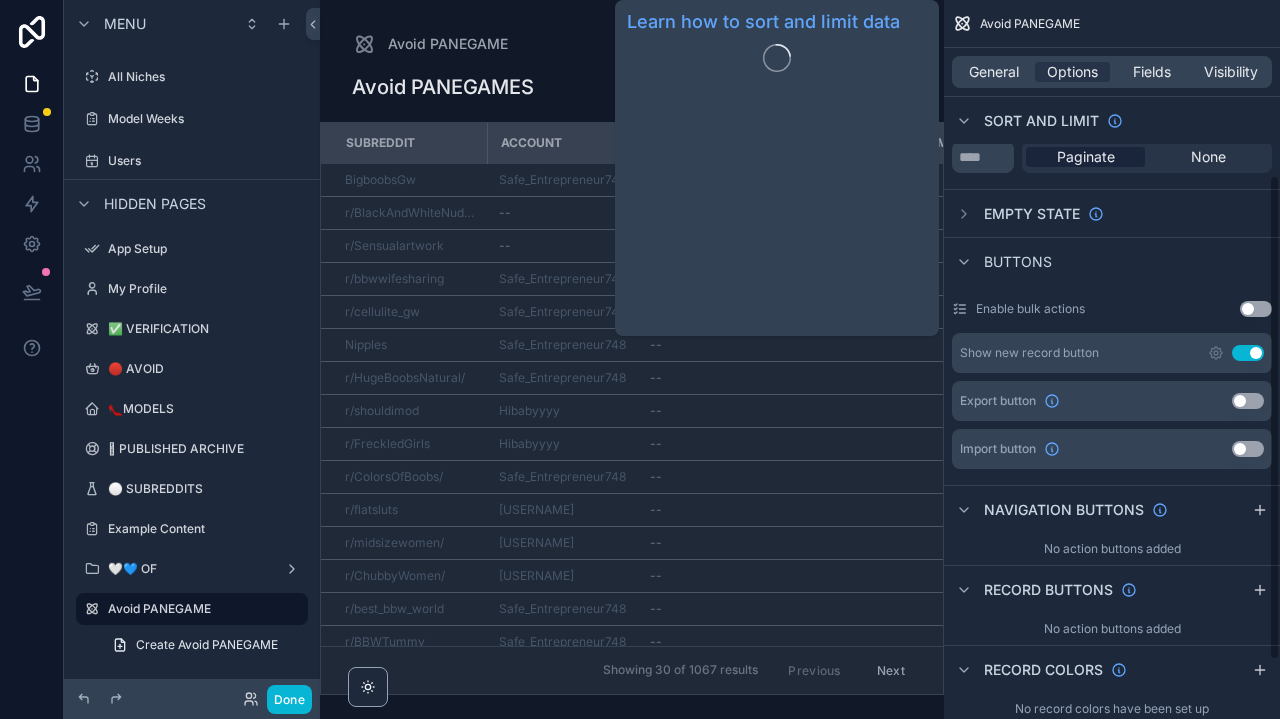 scroll, scrollTop: 288, scrollLeft: 0, axis: vertical 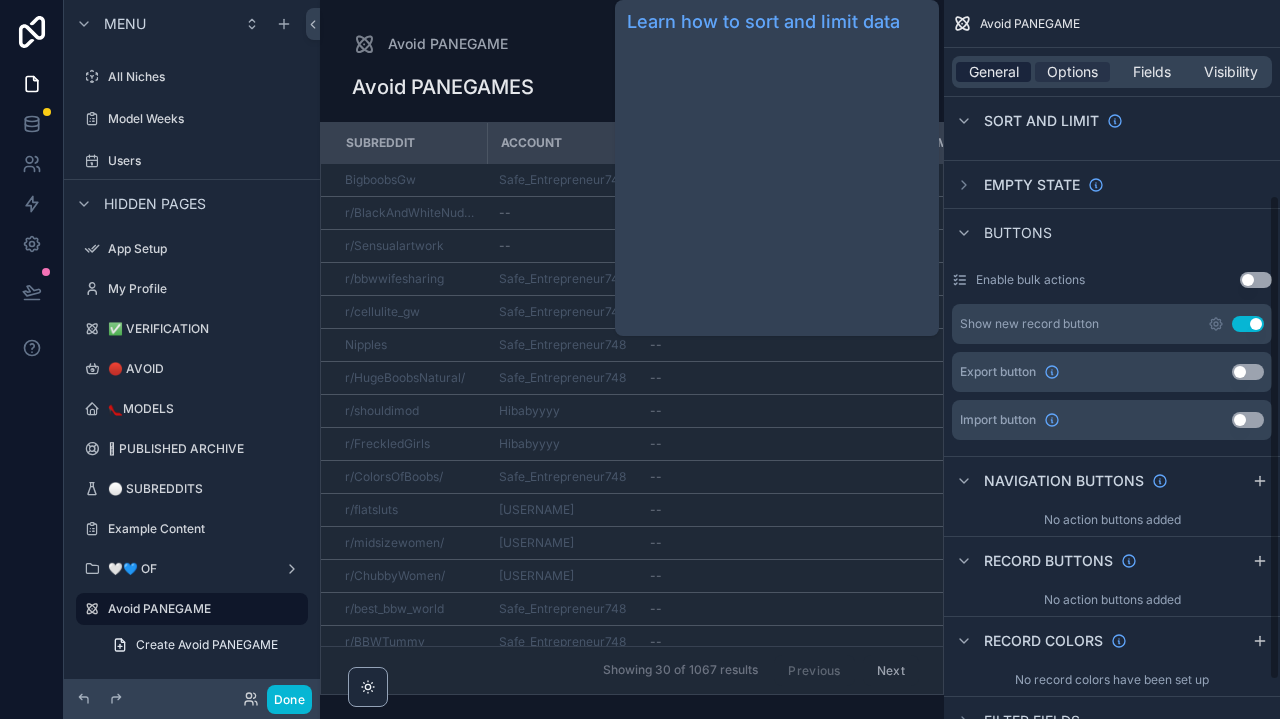 click on "General" at bounding box center [994, 72] 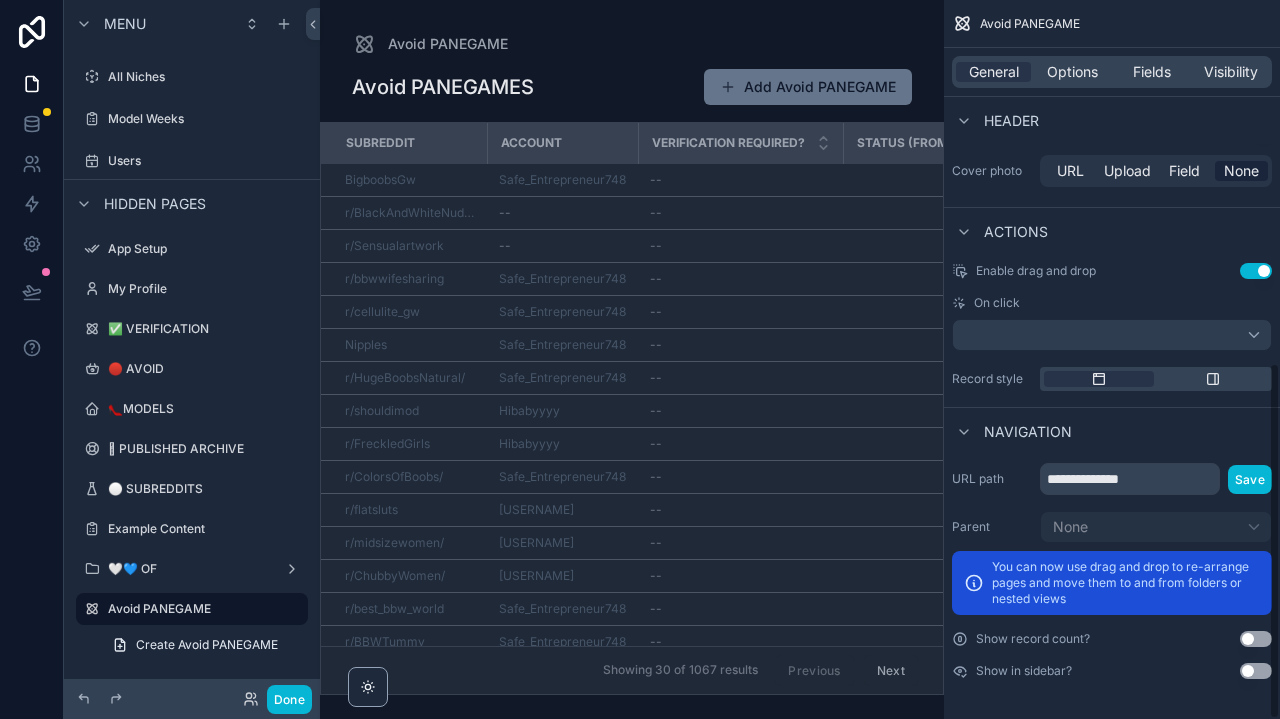 scroll, scrollTop: 733, scrollLeft: 0, axis: vertical 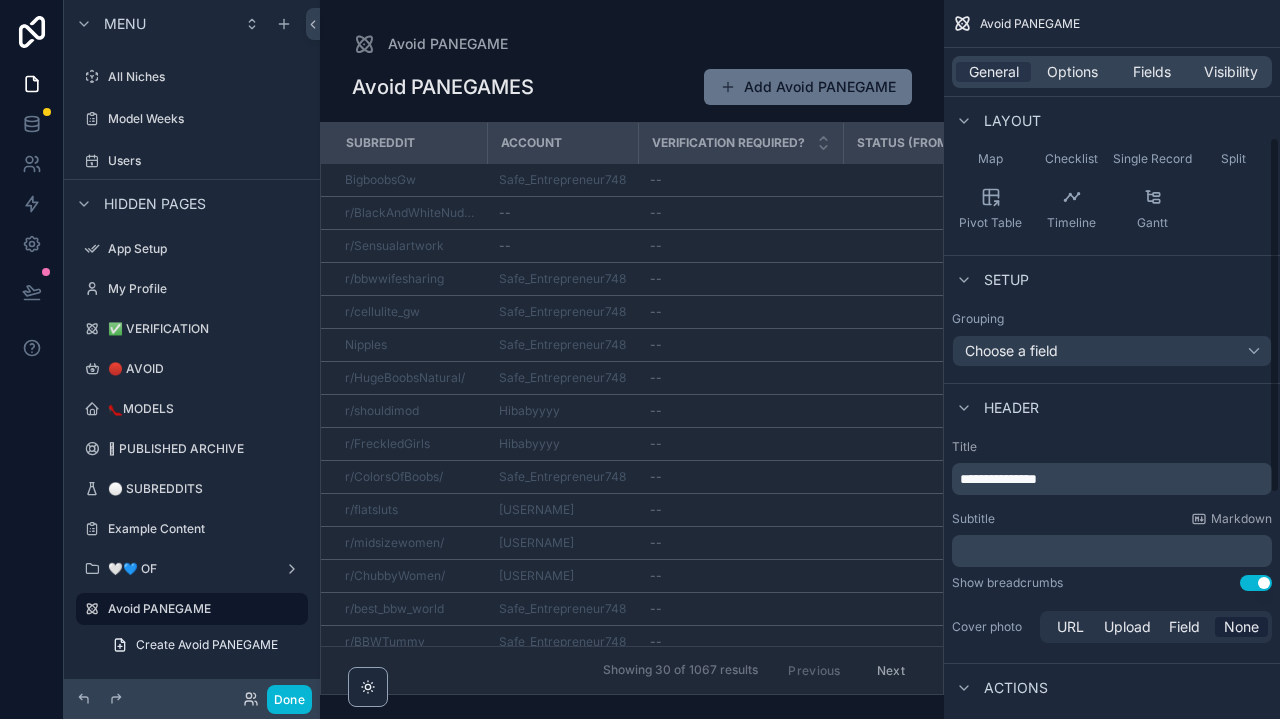 click on "General Options Fields Visibility" at bounding box center [1112, 72] 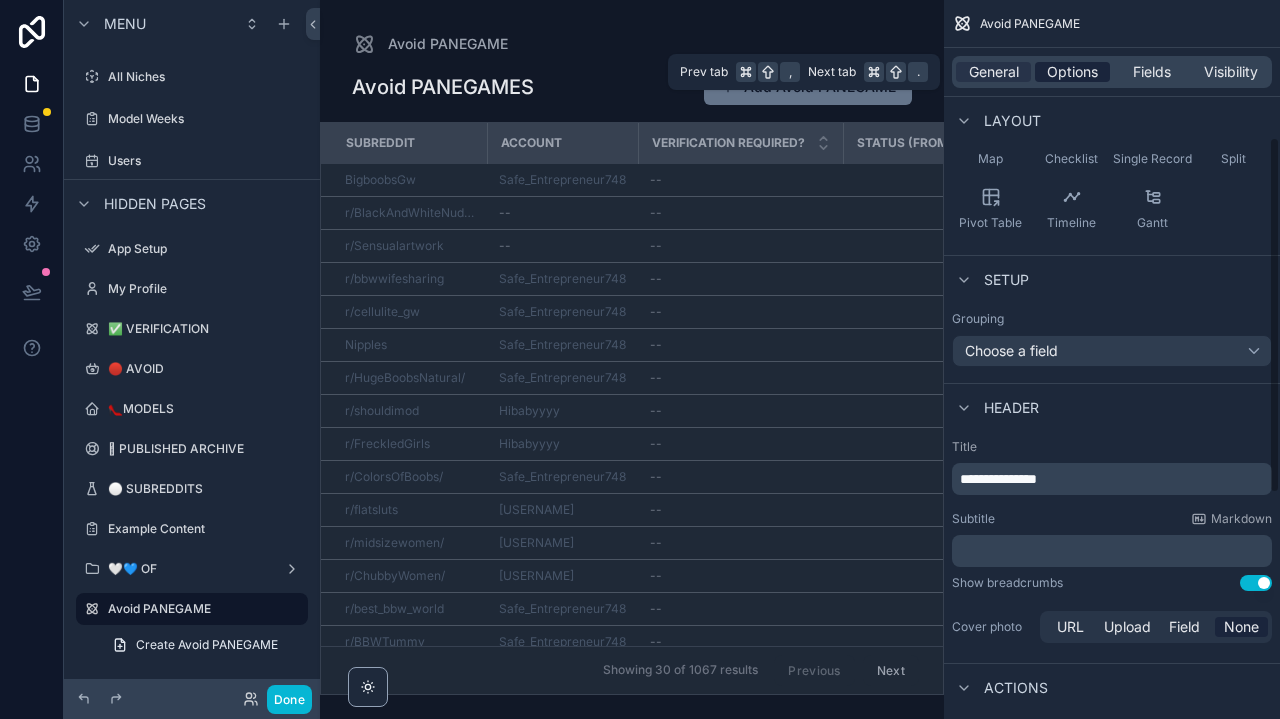 click on "Options" at bounding box center [1072, 72] 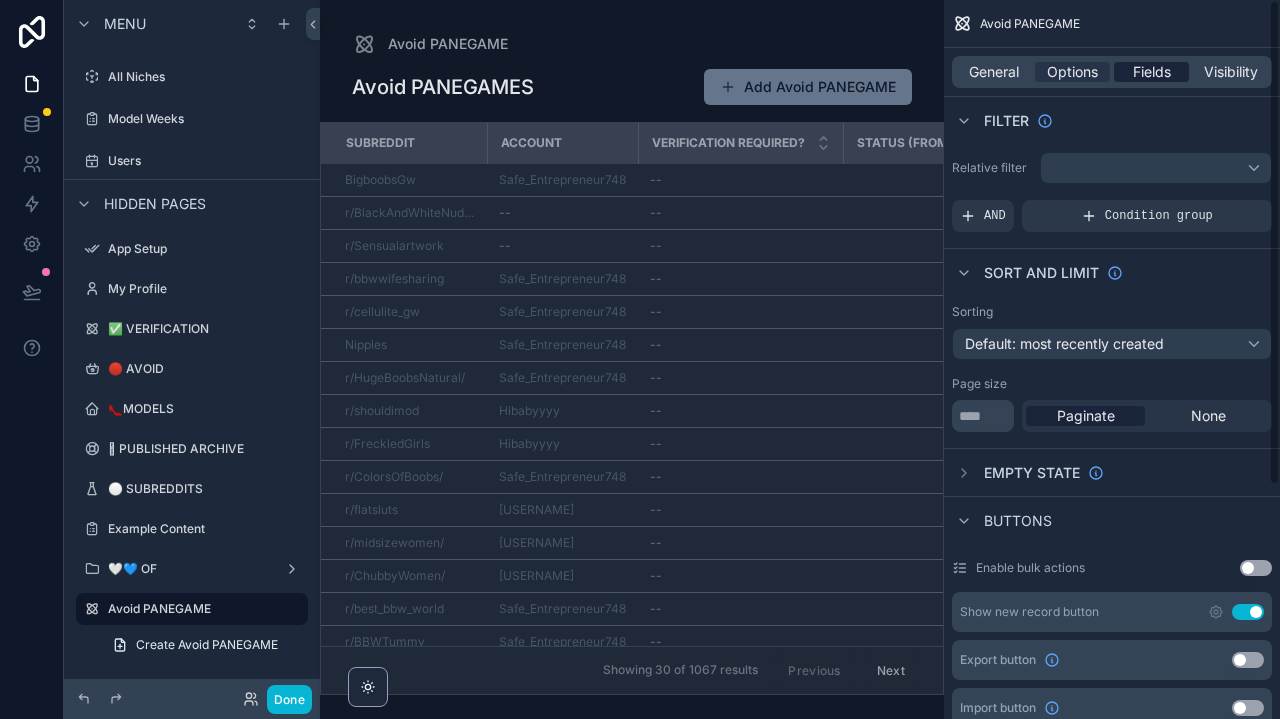 scroll, scrollTop: 0, scrollLeft: 0, axis: both 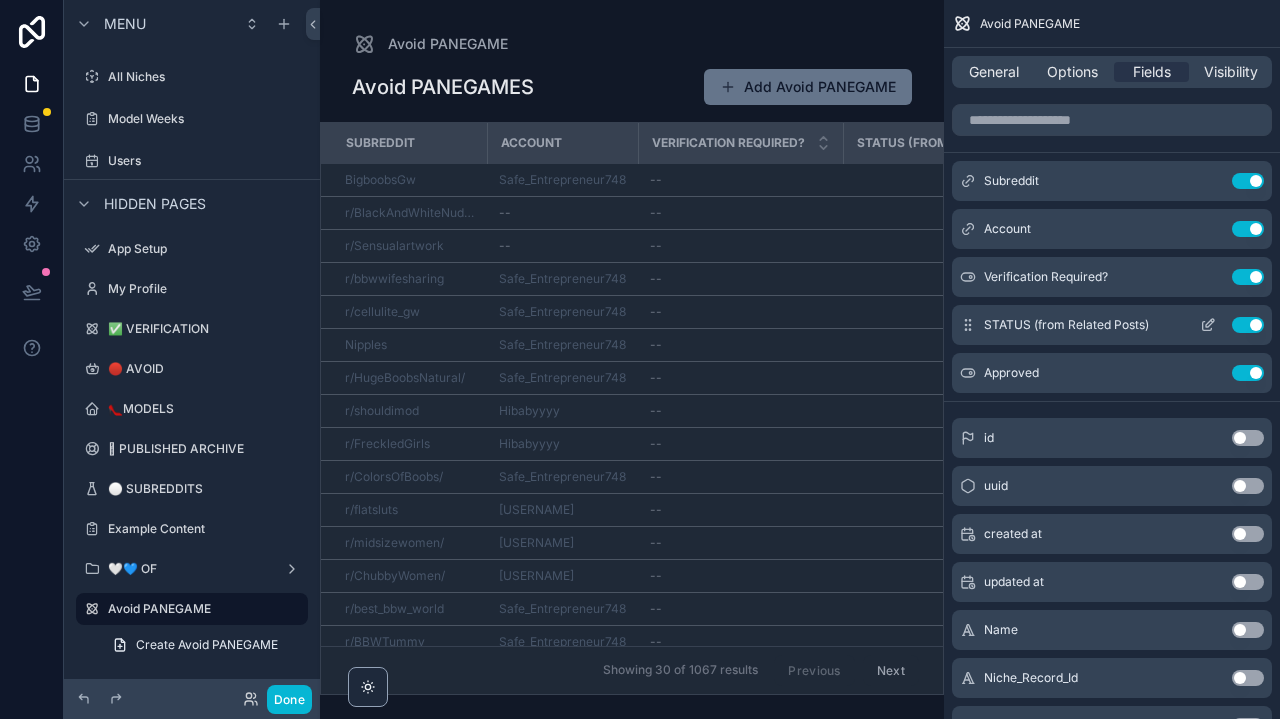 click on "Use setting" at bounding box center (1248, 325) 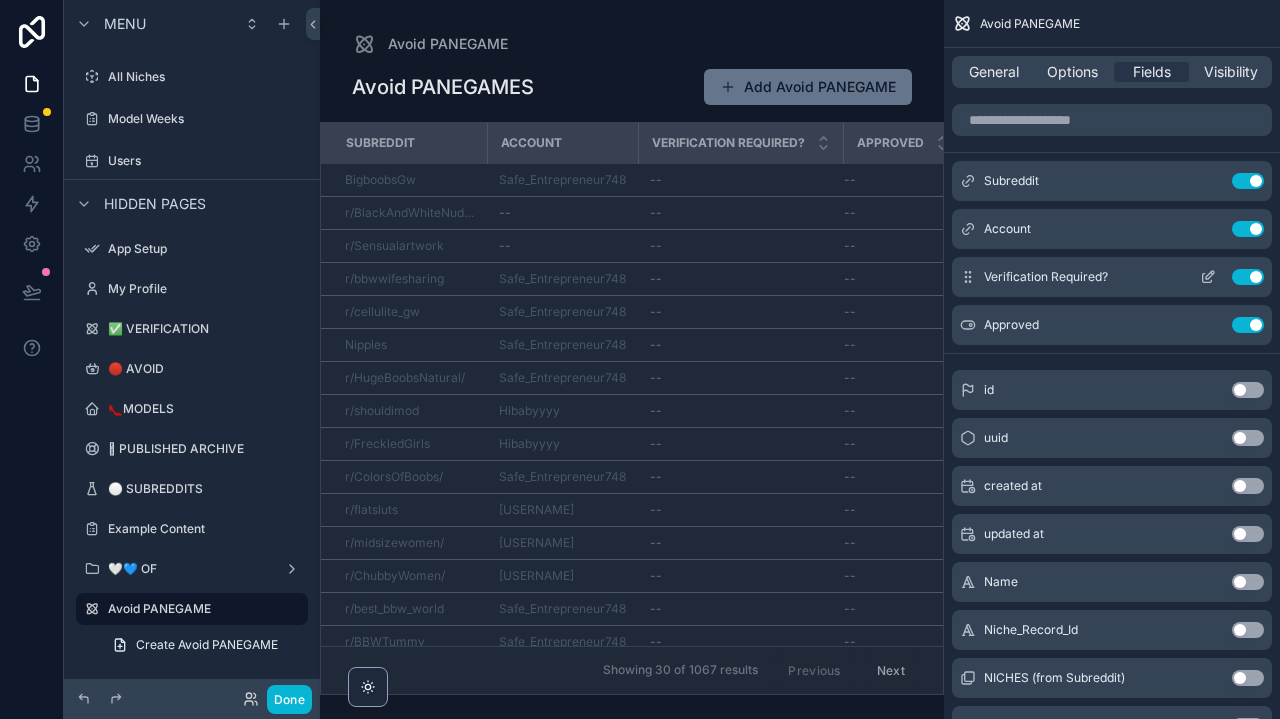 click on "Use setting" at bounding box center (1248, 277) 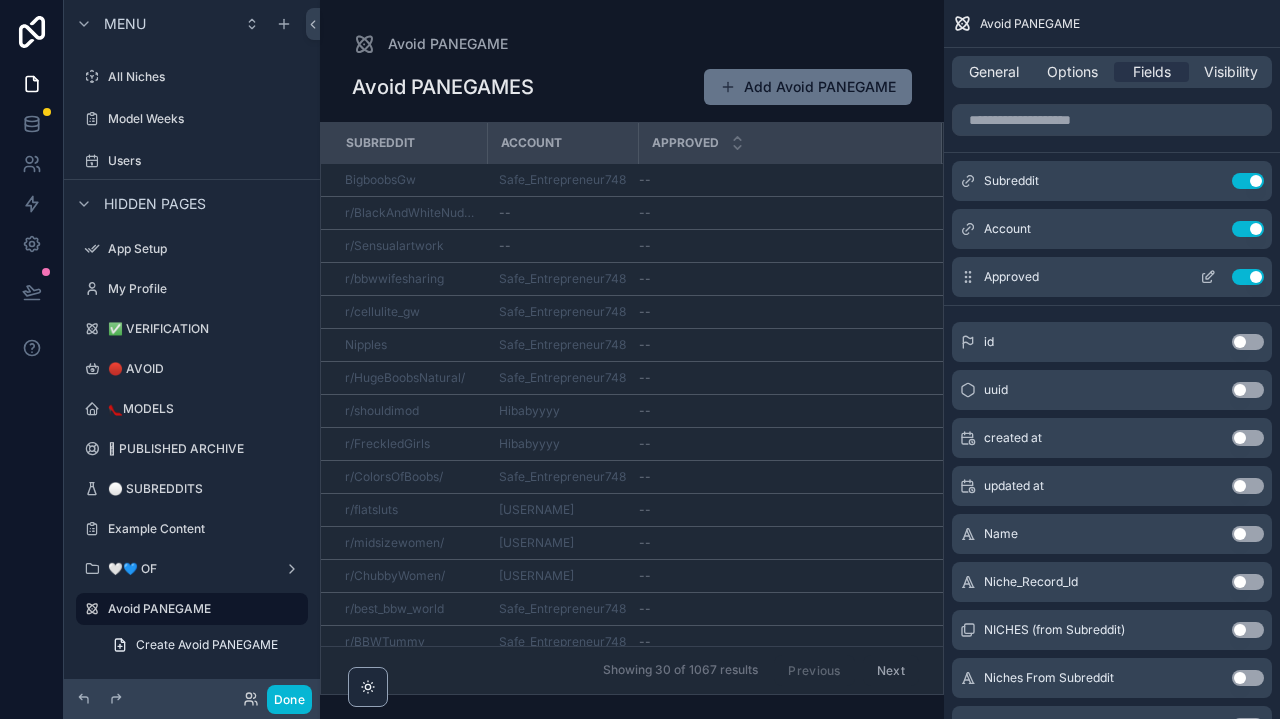 click on "Use setting" at bounding box center (1248, 277) 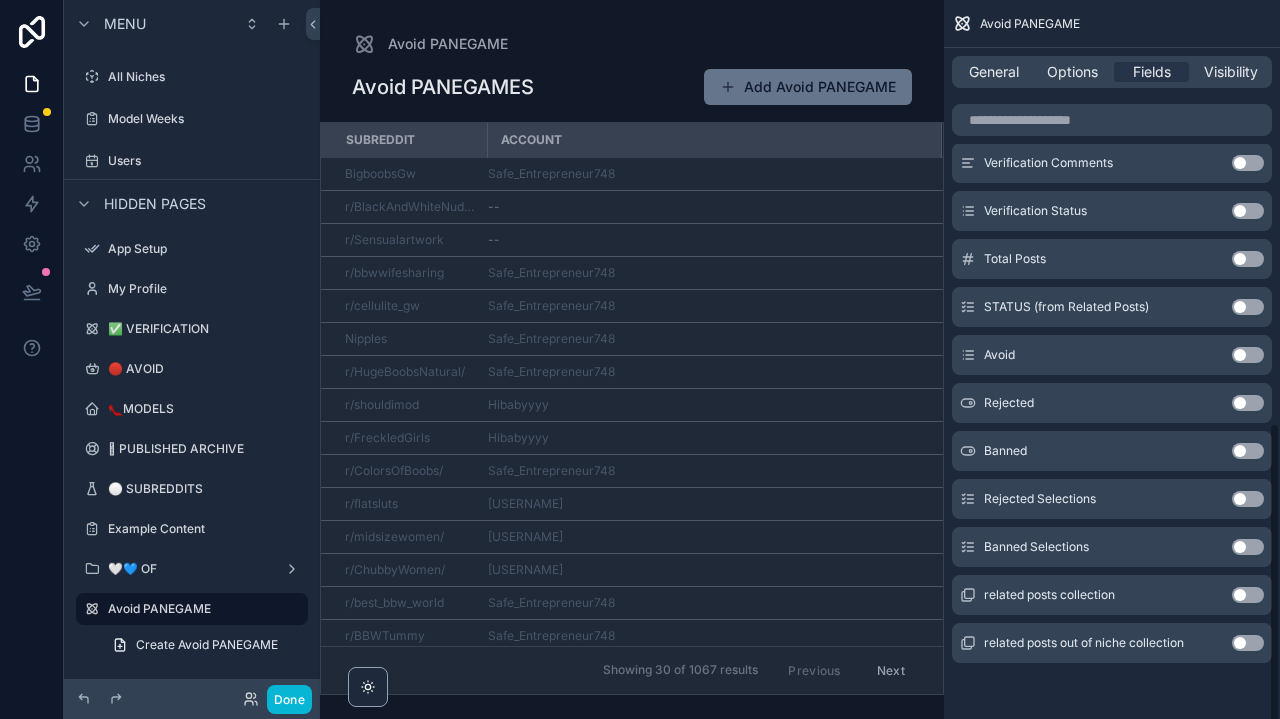 scroll, scrollTop: 899, scrollLeft: 0, axis: vertical 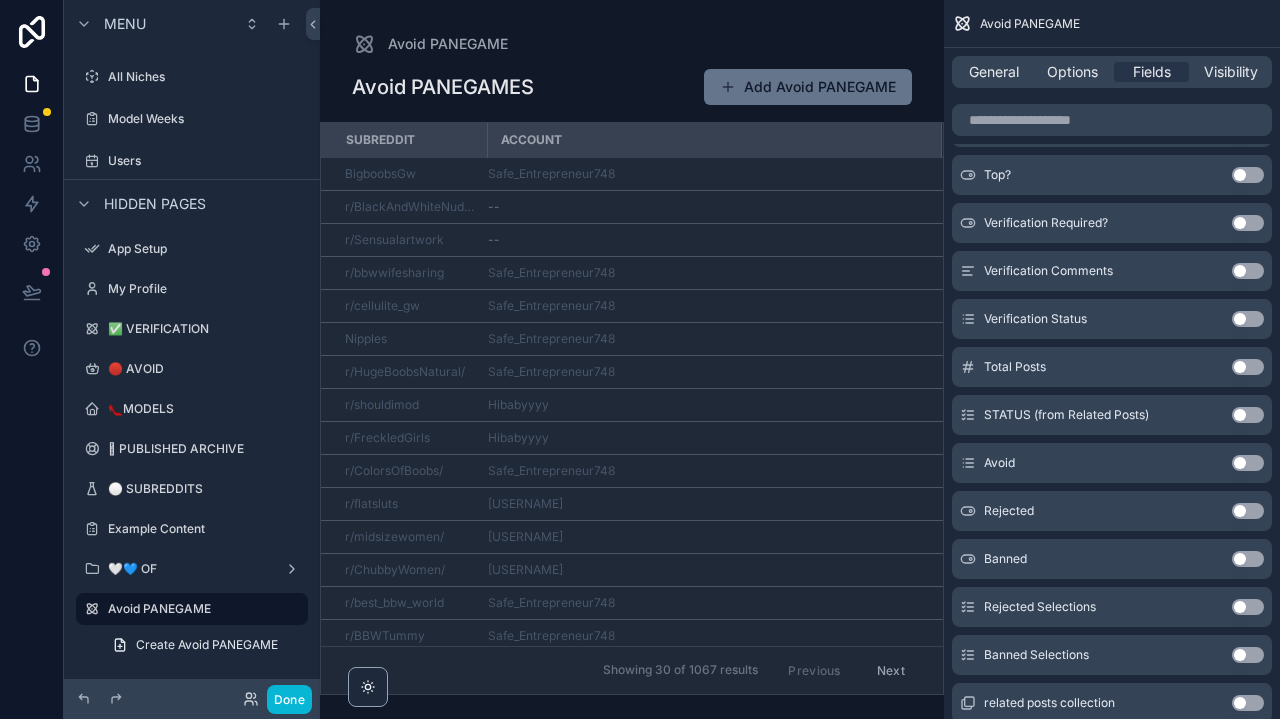 click on "Use setting" at bounding box center (1248, 223) 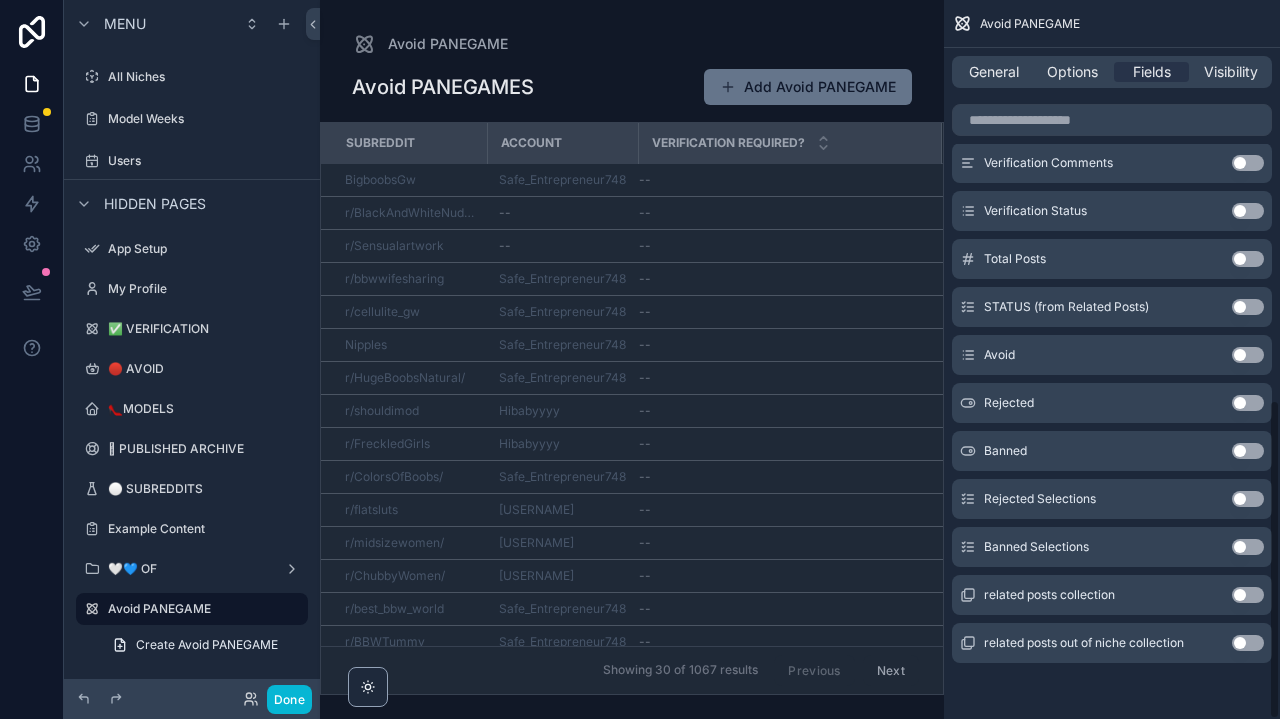 scroll, scrollTop: 899, scrollLeft: 0, axis: vertical 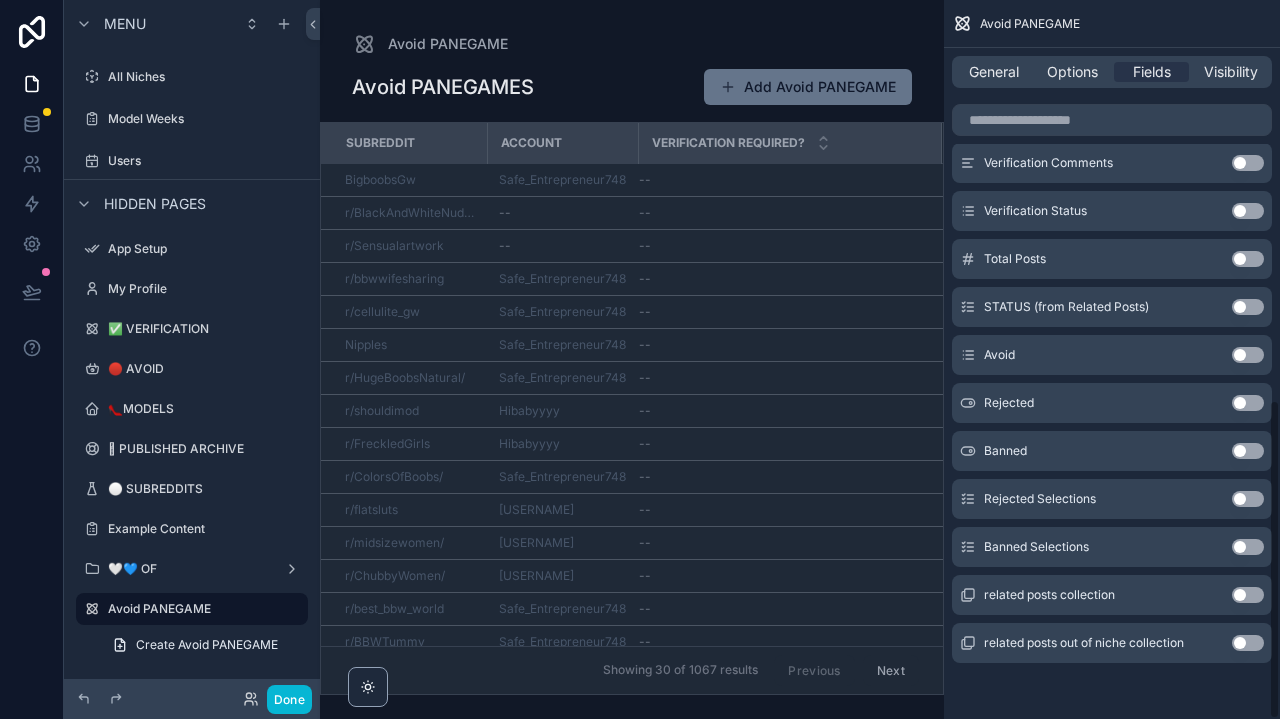 click on "Use setting" at bounding box center [1248, 355] 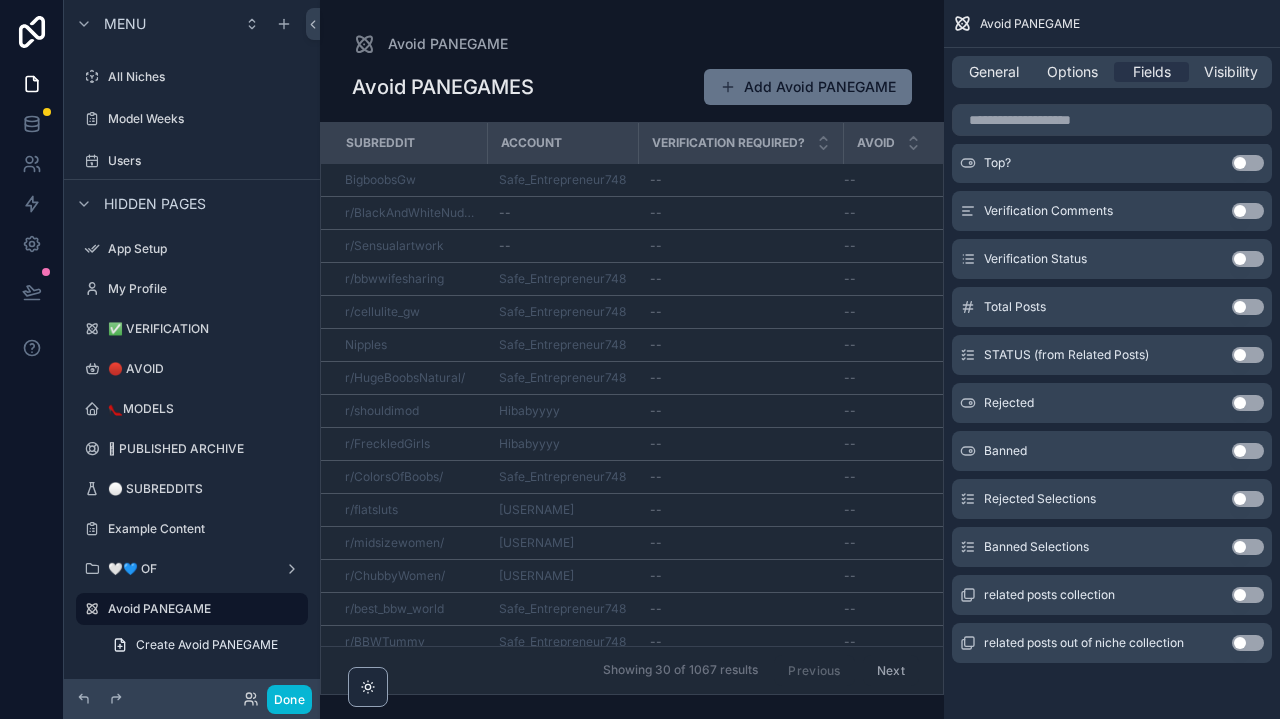 click on "Use setting" at bounding box center (1248, 403) 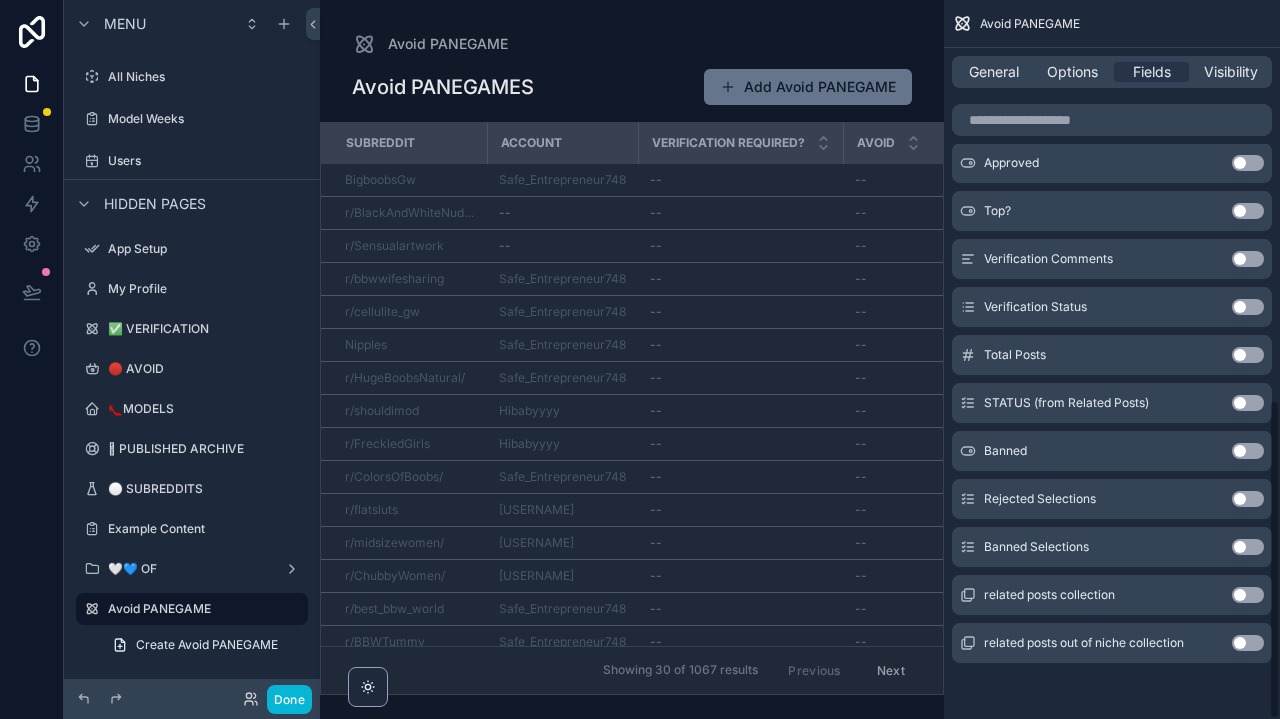 click on "Use setting" at bounding box center (1248, 451) 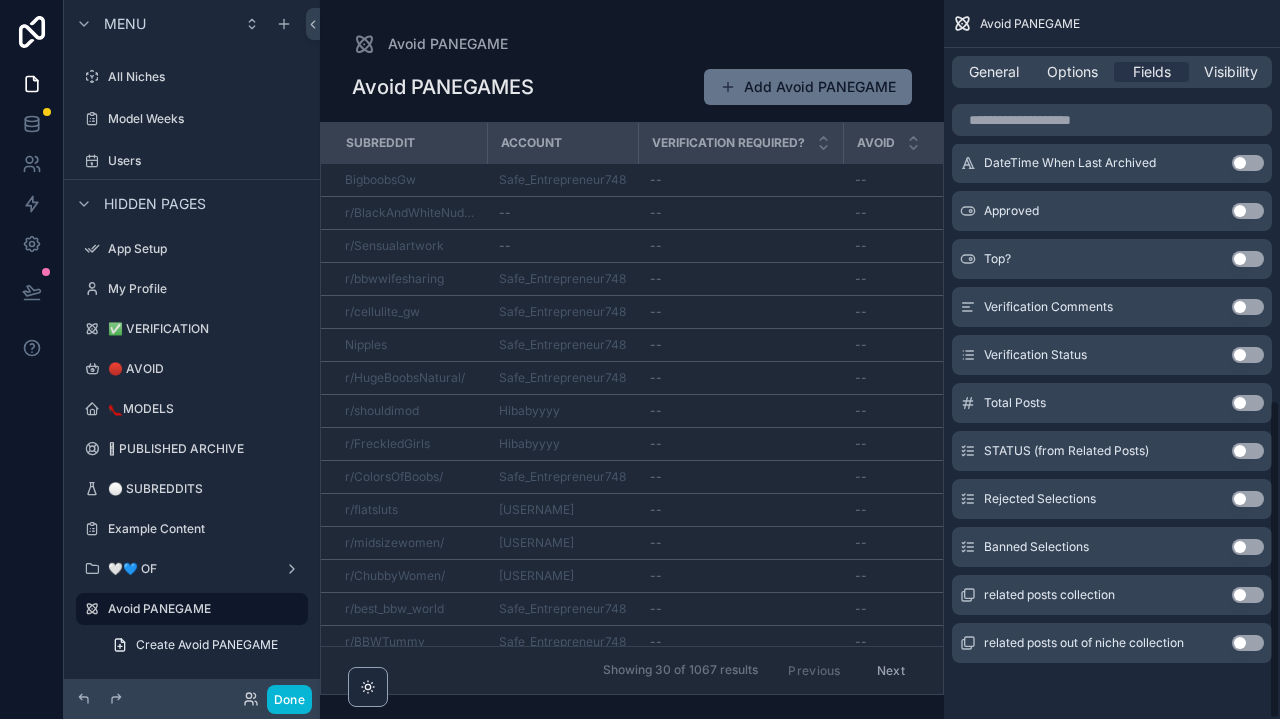 click on "Use setting" at bounding box center (1248, 499) 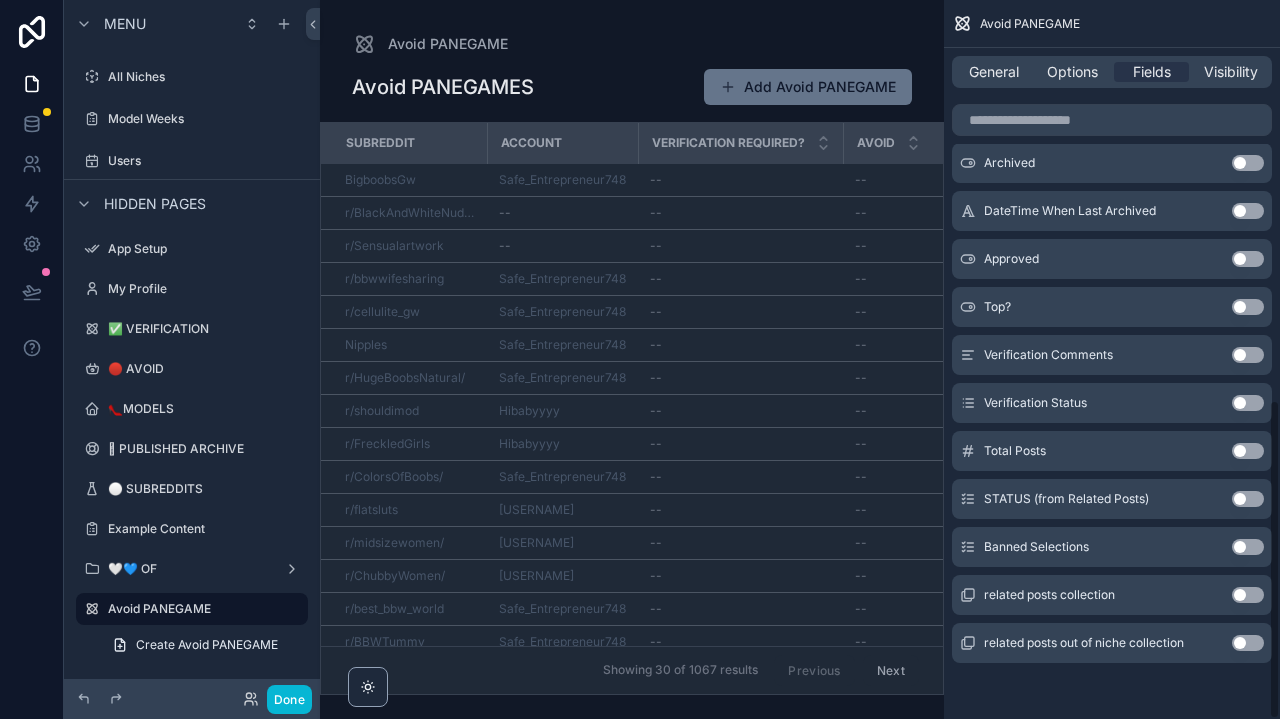 click on "Use setting" at bounding box center (1248, 547) 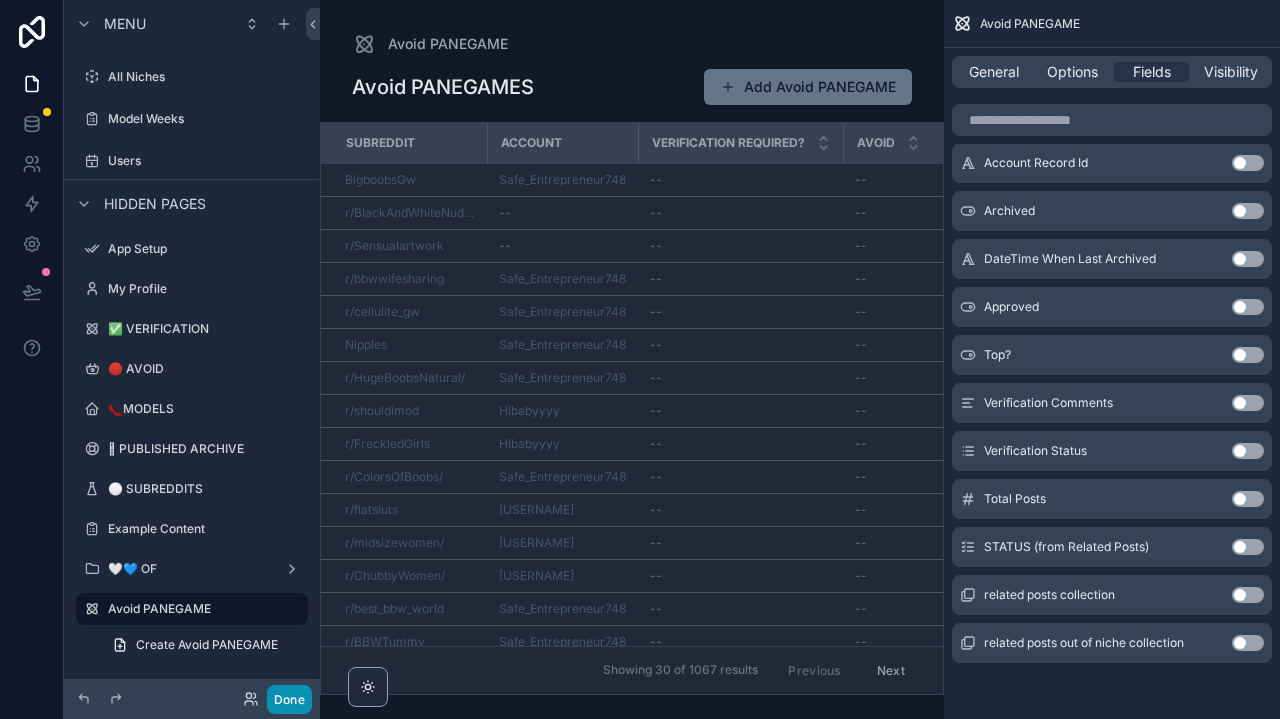 click on "Done" at bounding box center (289, 699) 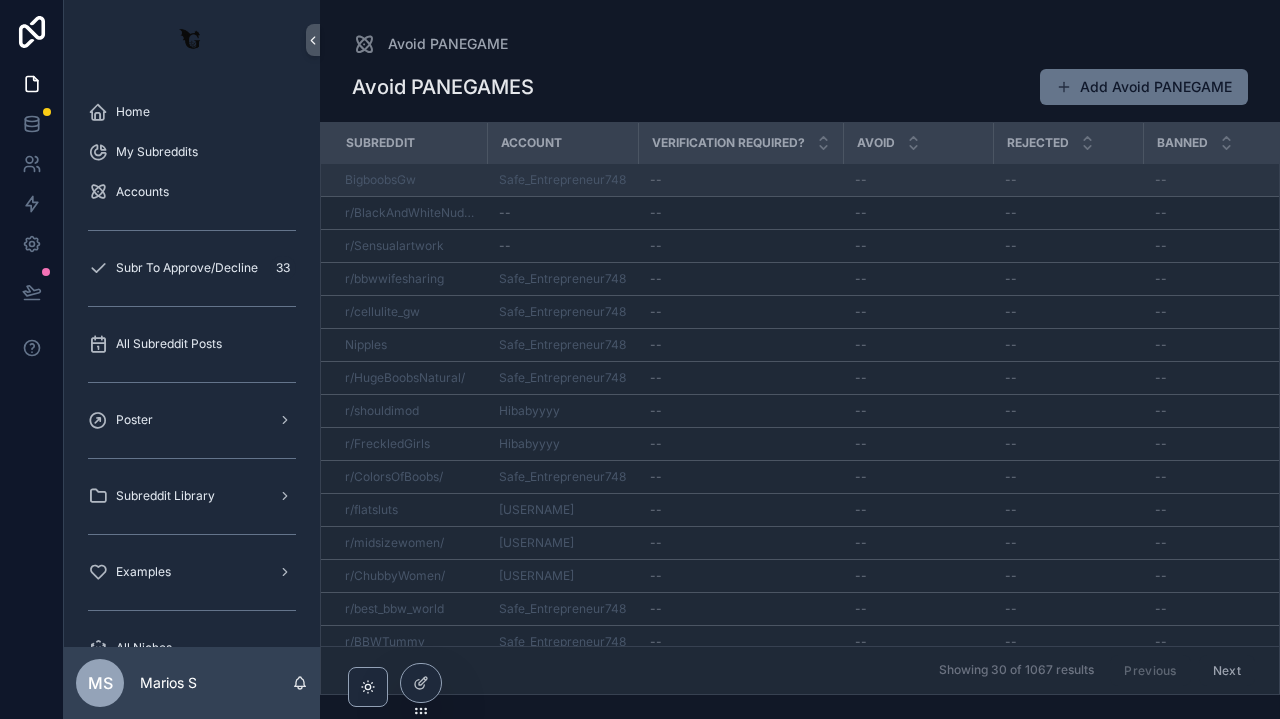 click on "--" at bounding box center [740, 180] 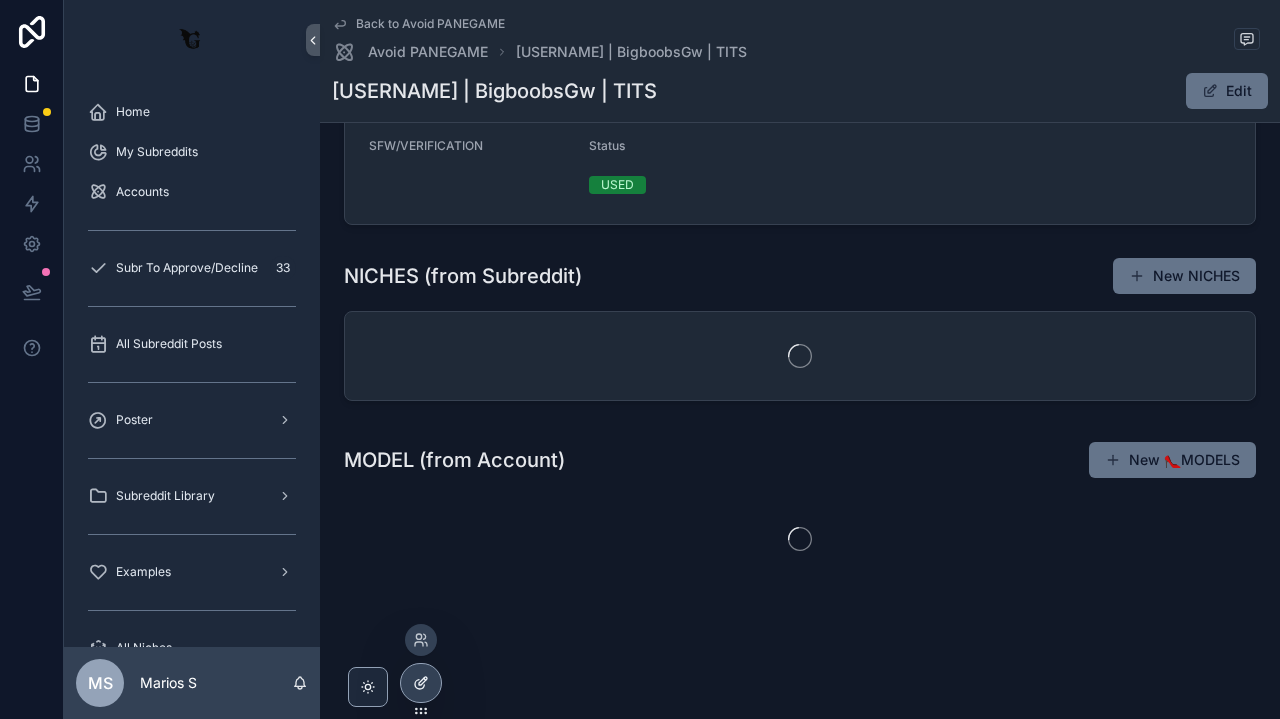 scroll, scrollTop: 777, scrollLeft: 0, axis: vertical 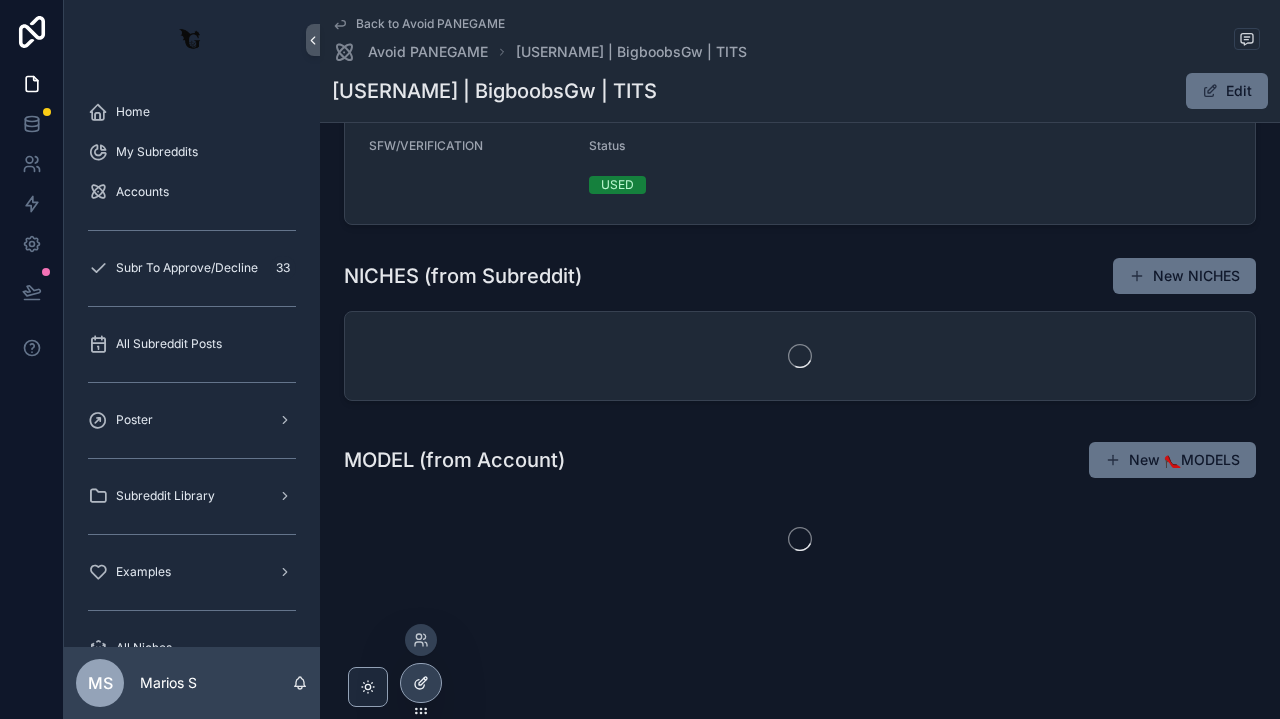 click 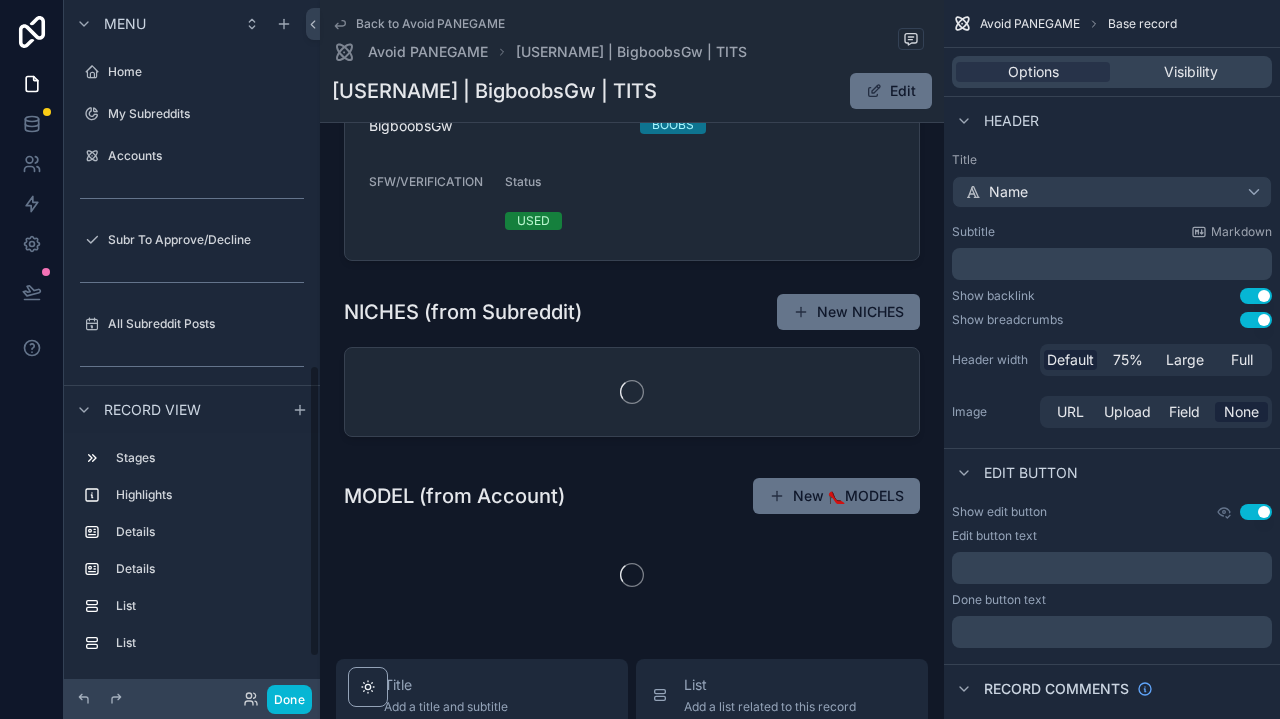 scroll, scrollTop: -3, scrollLeft: 0, axis: vertical 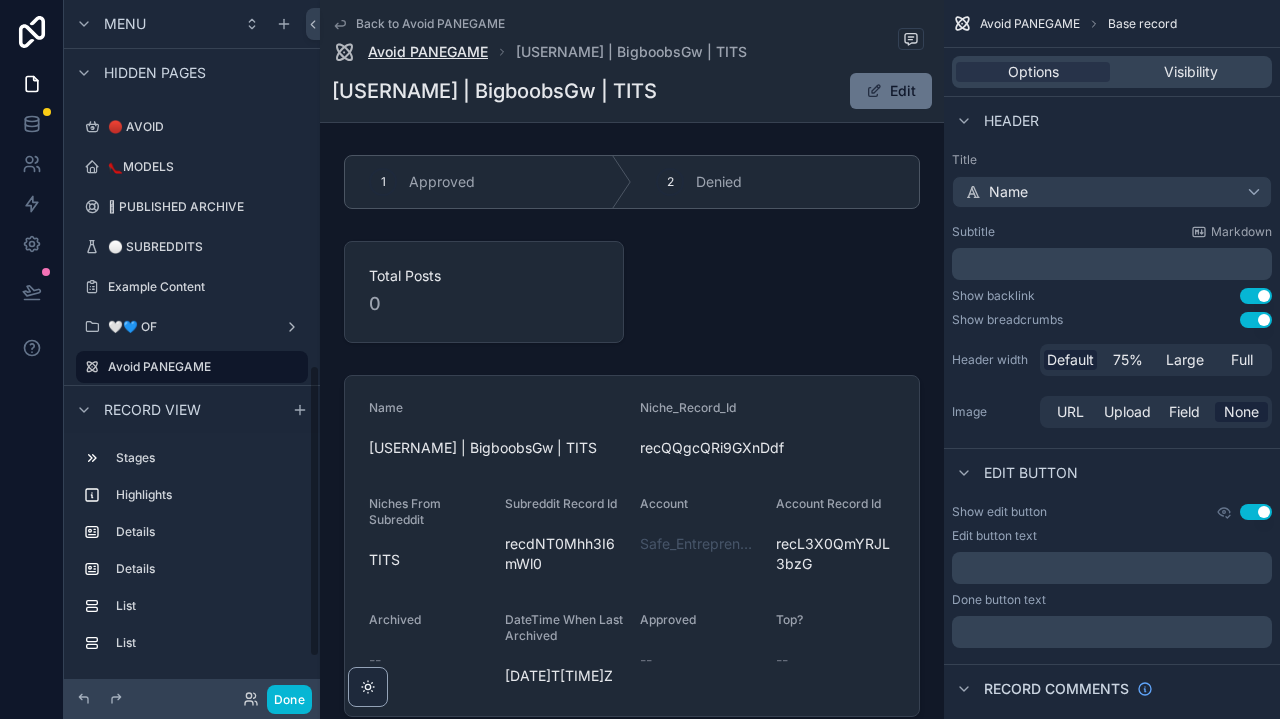 click on "Avoid PANEGAME" at bounding box center [428, 52] 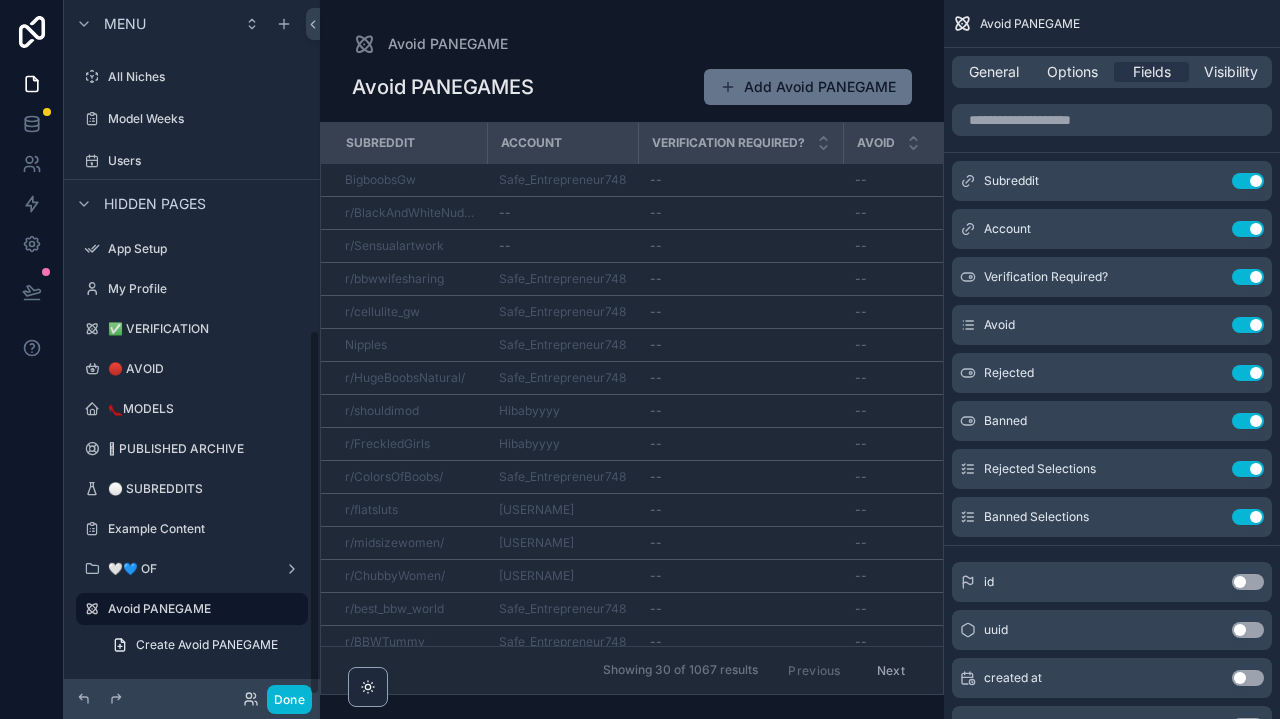 scroll, scrollTop: 625, scrollLeft: 0, axis: vertical 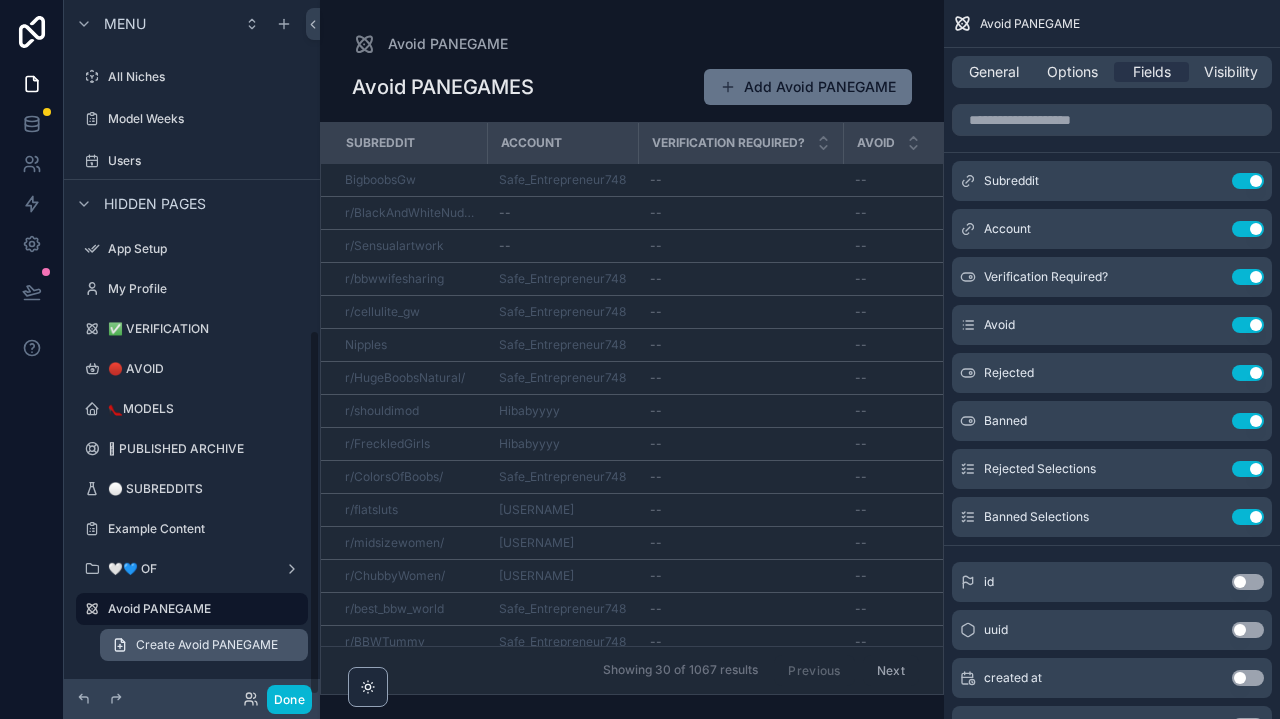 click on "Create Avoid PANEGAME" at bounding box center (207, 645) 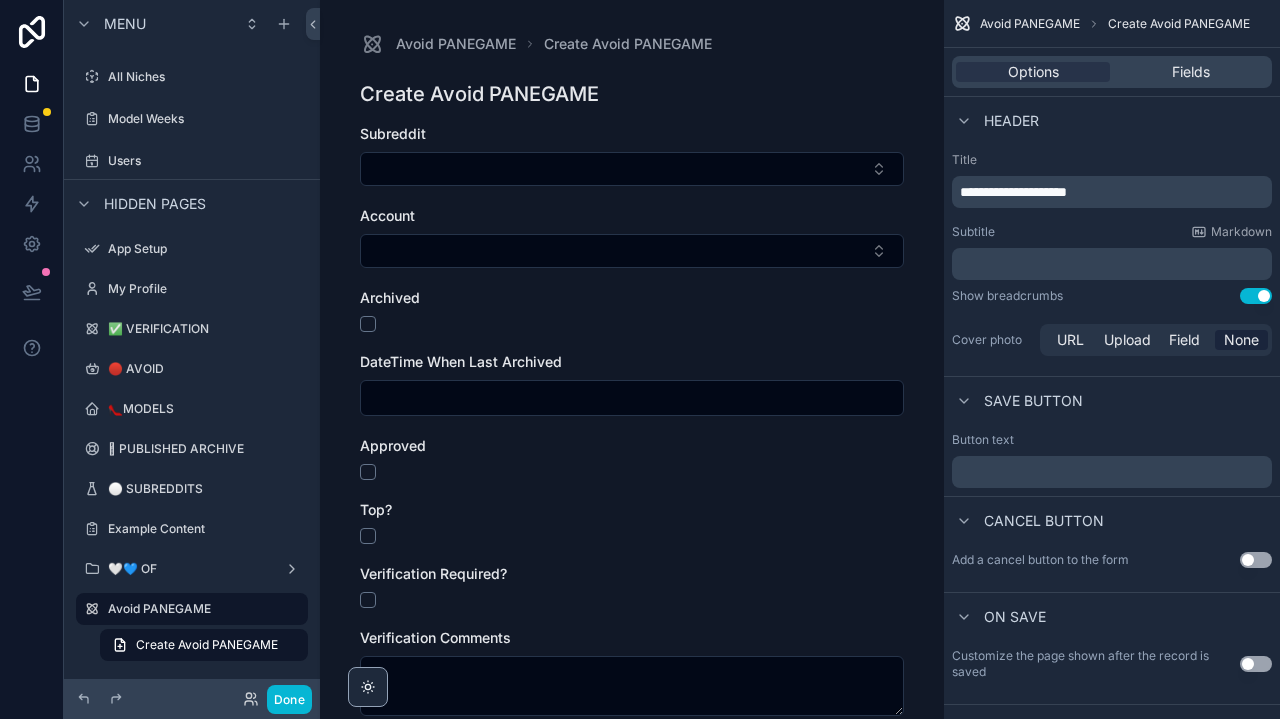 scroll, scrollTop: 0, scrollLeft: 0, axis: both 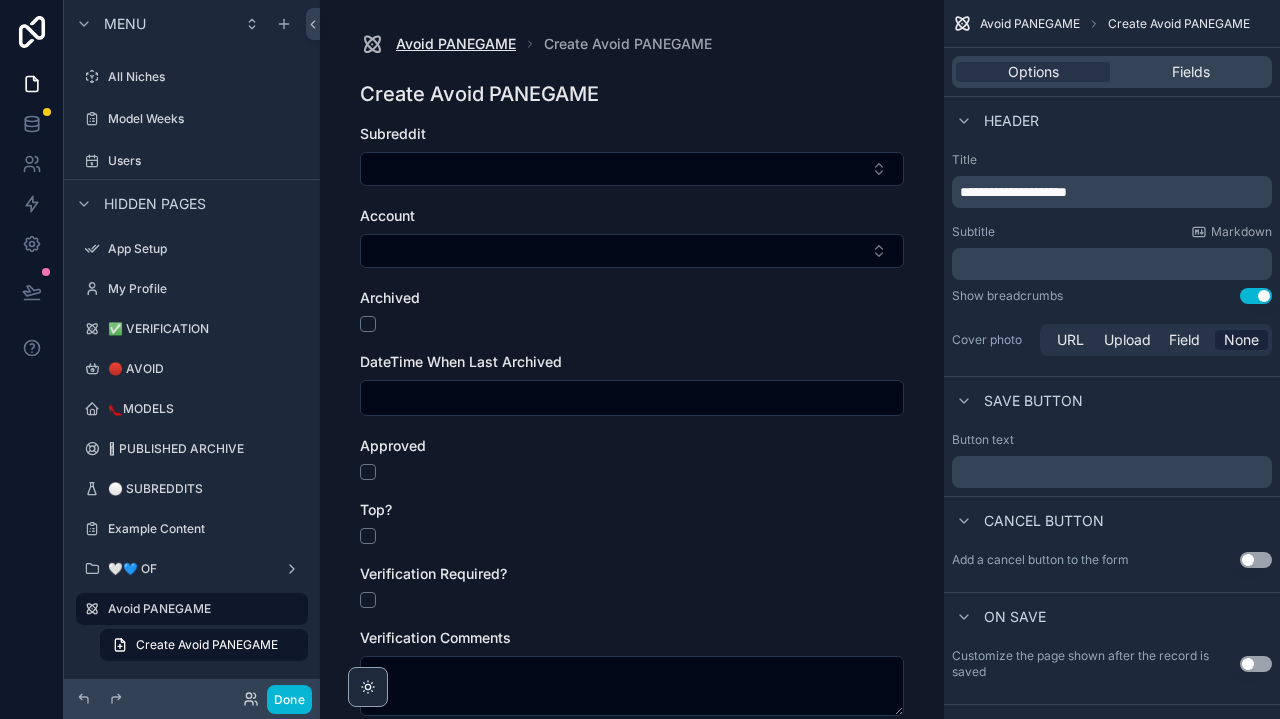 click on "Avoid PANEGAME" at bounding box center [456, 44] 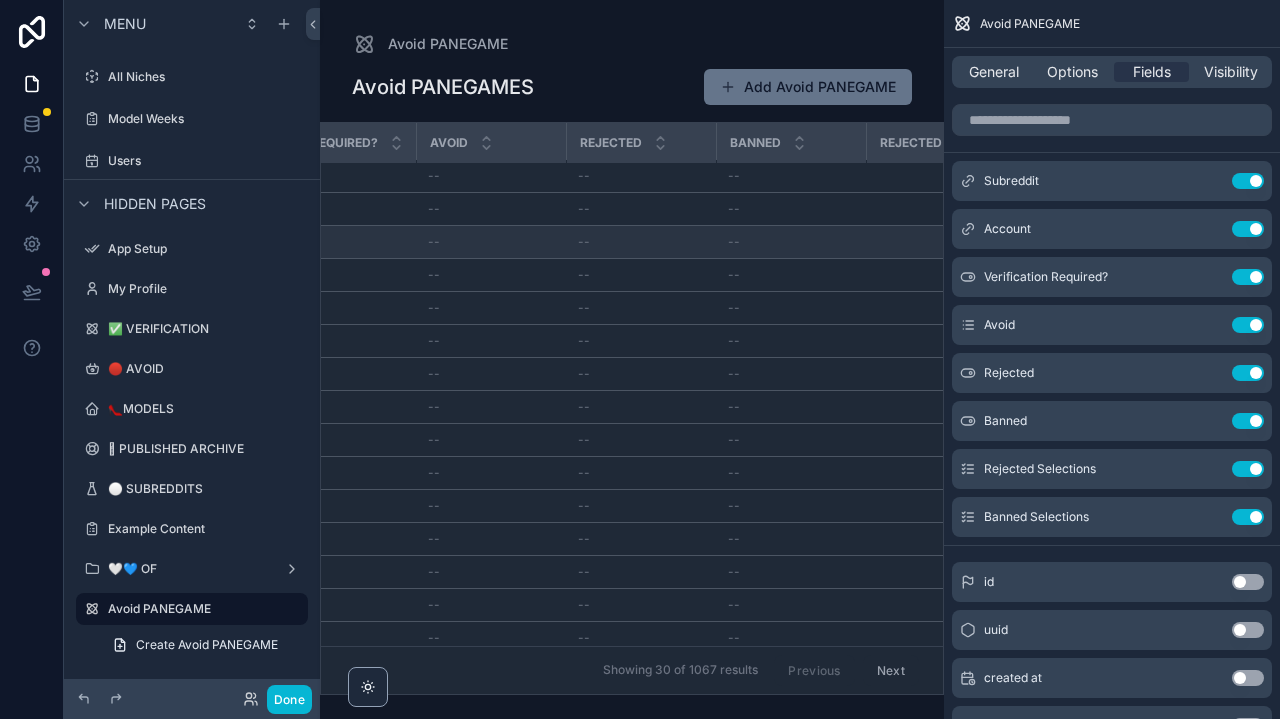 scroll, scrollTop: 0, scrollLeft: 446, axis: horizontal 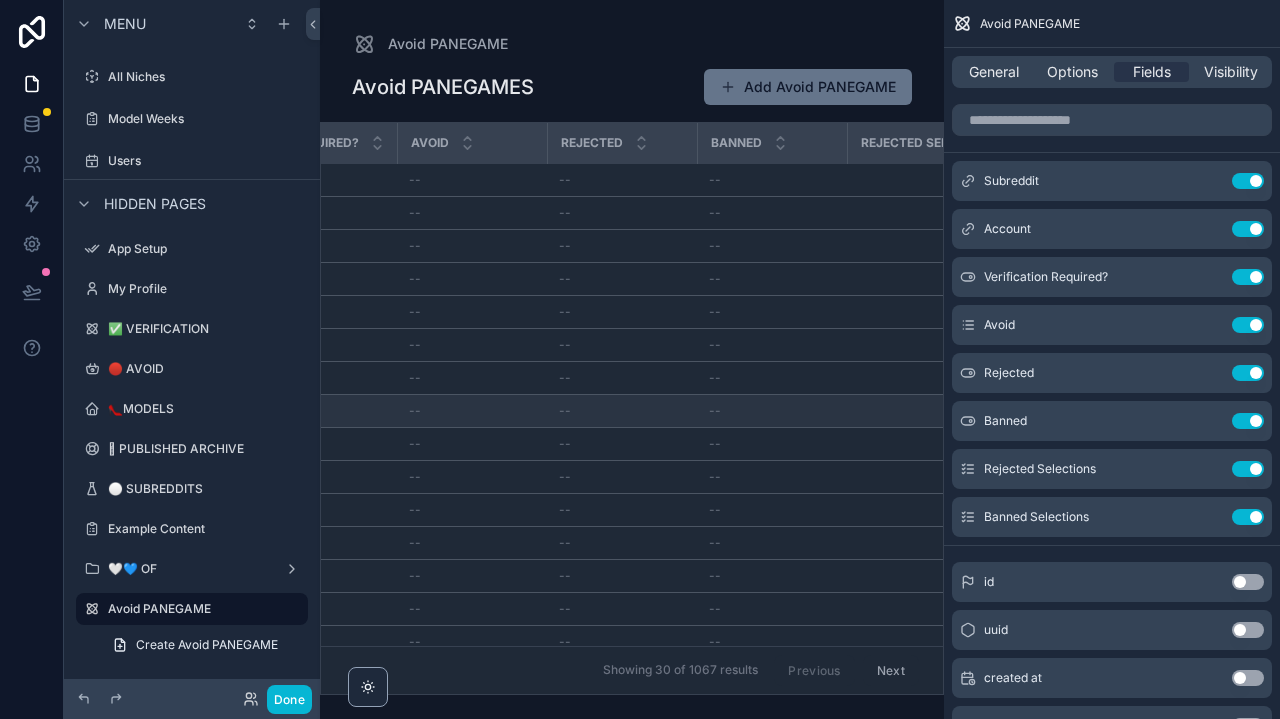 click on "--" at bounding box center (472, 411) 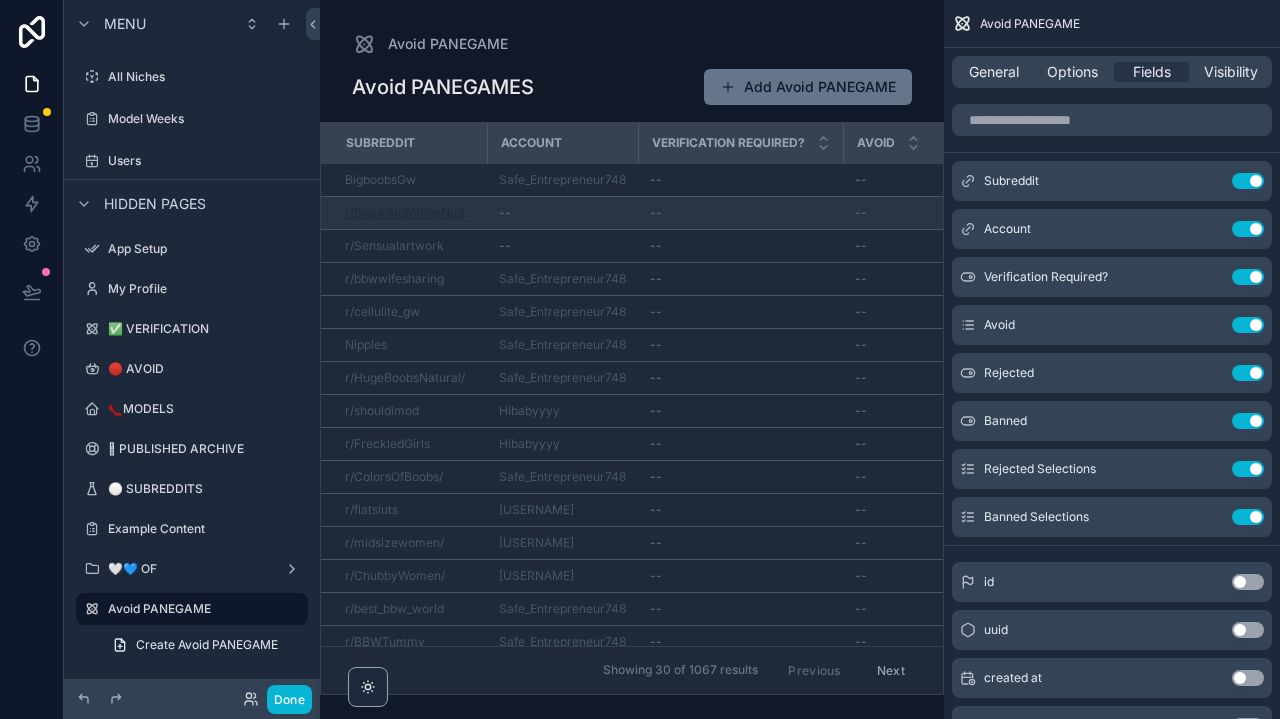 scroll, scrollTop: 0, scrollLeft: 0, axis: both 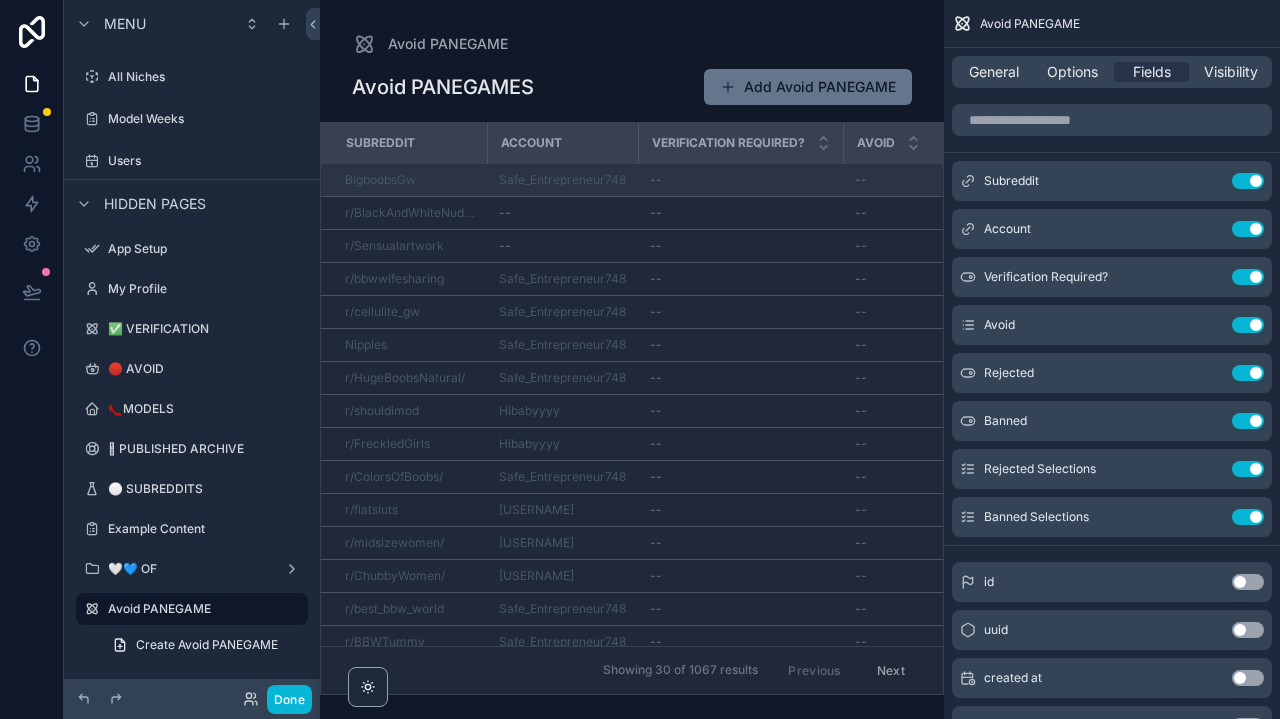 click on "BigboobsGw" at bounding box center (410, 180) 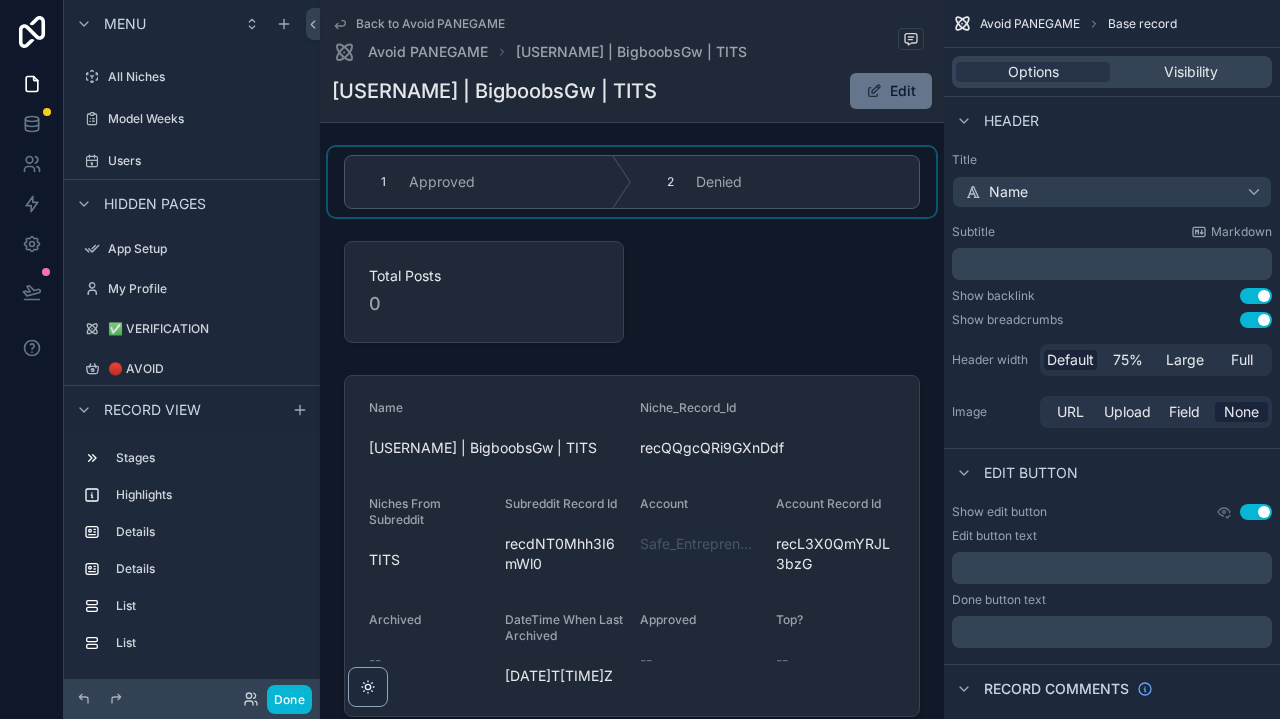 scroll, scrollTop: 0, scrollLeft: 0, axis: both 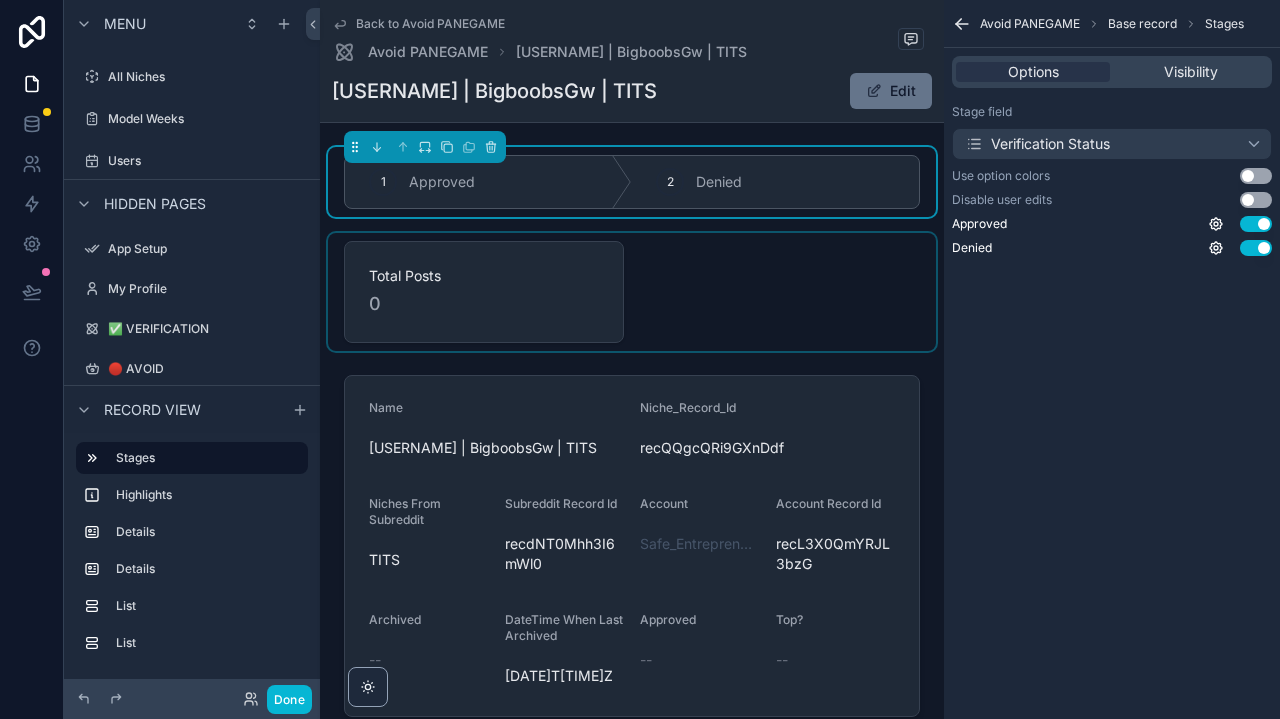 click at bounding box center (632, 292) 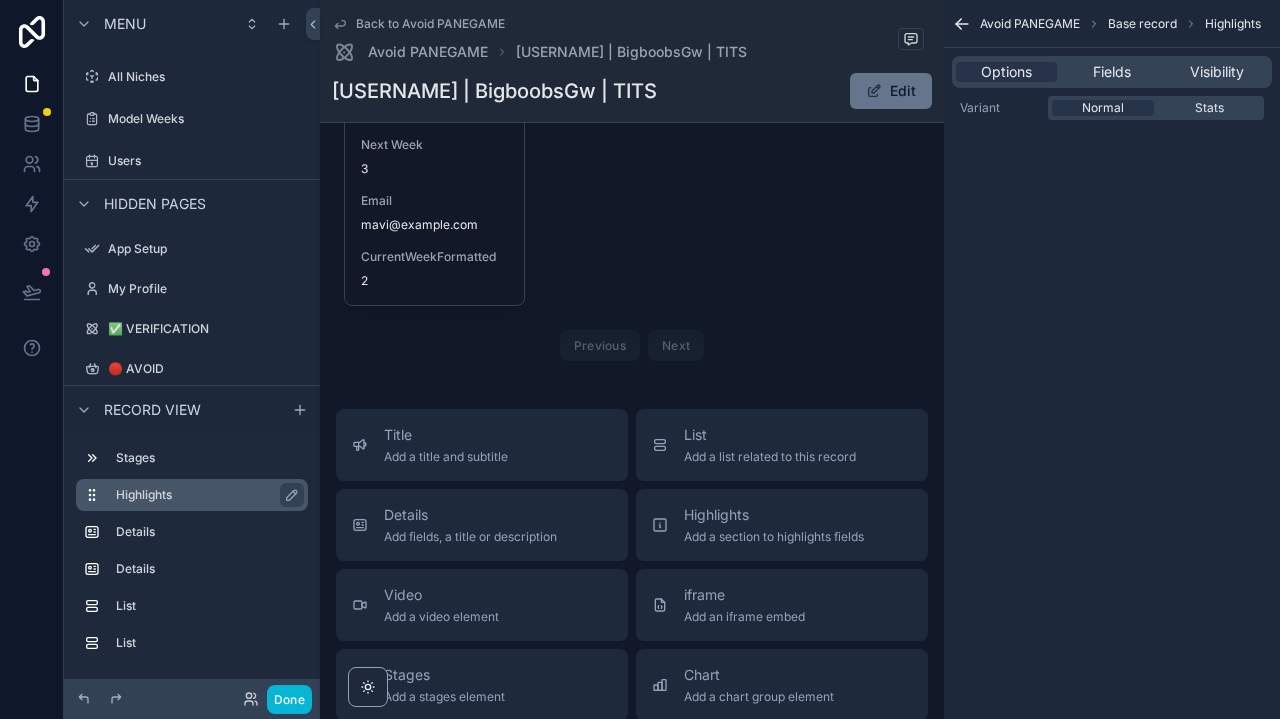 scroll, scrollTop: 2198, scrollLeft: 0, axis: vertical 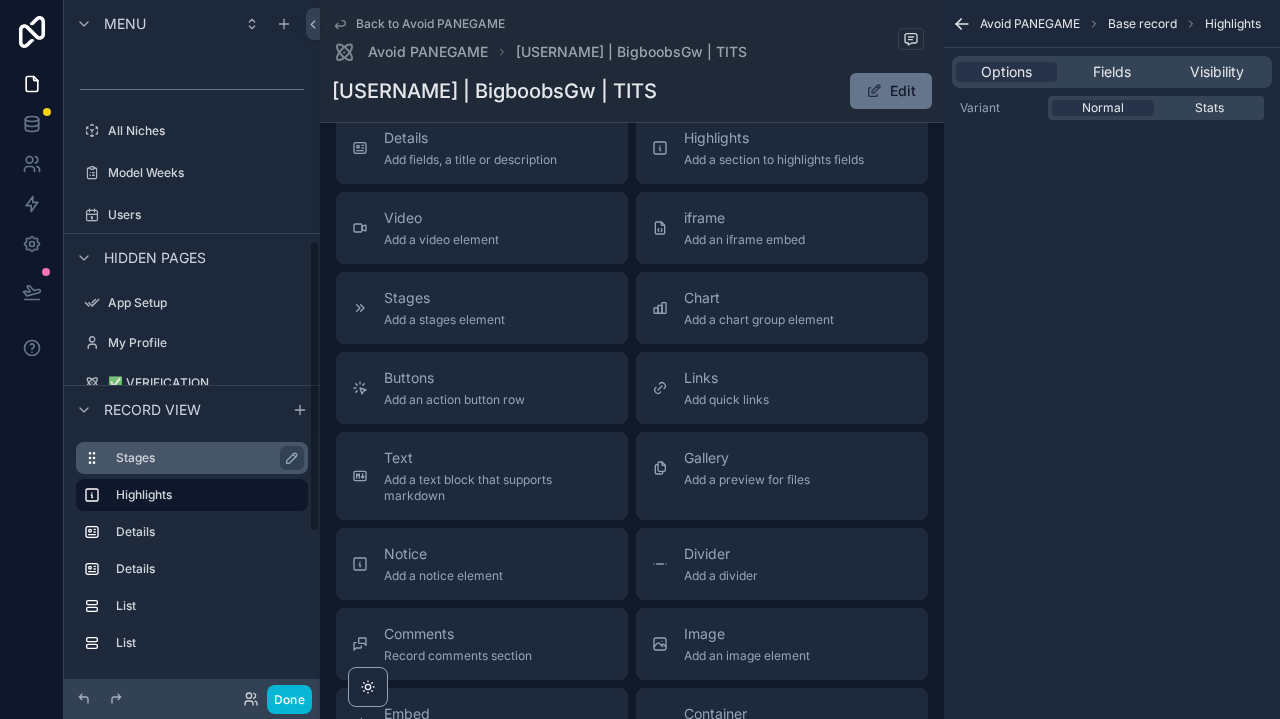 click on "Stages" at bounding box center [204, 458] 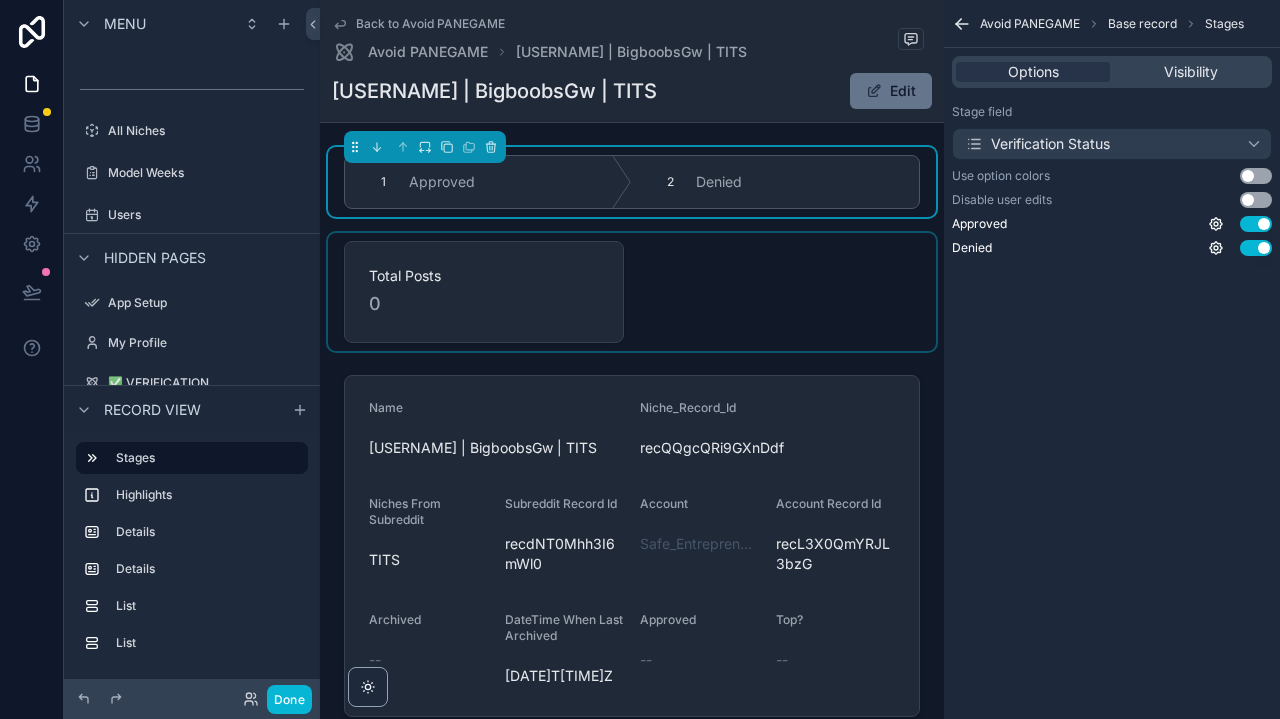 scroll, scrollTop: 0, scrollLeft: 0, axis: both 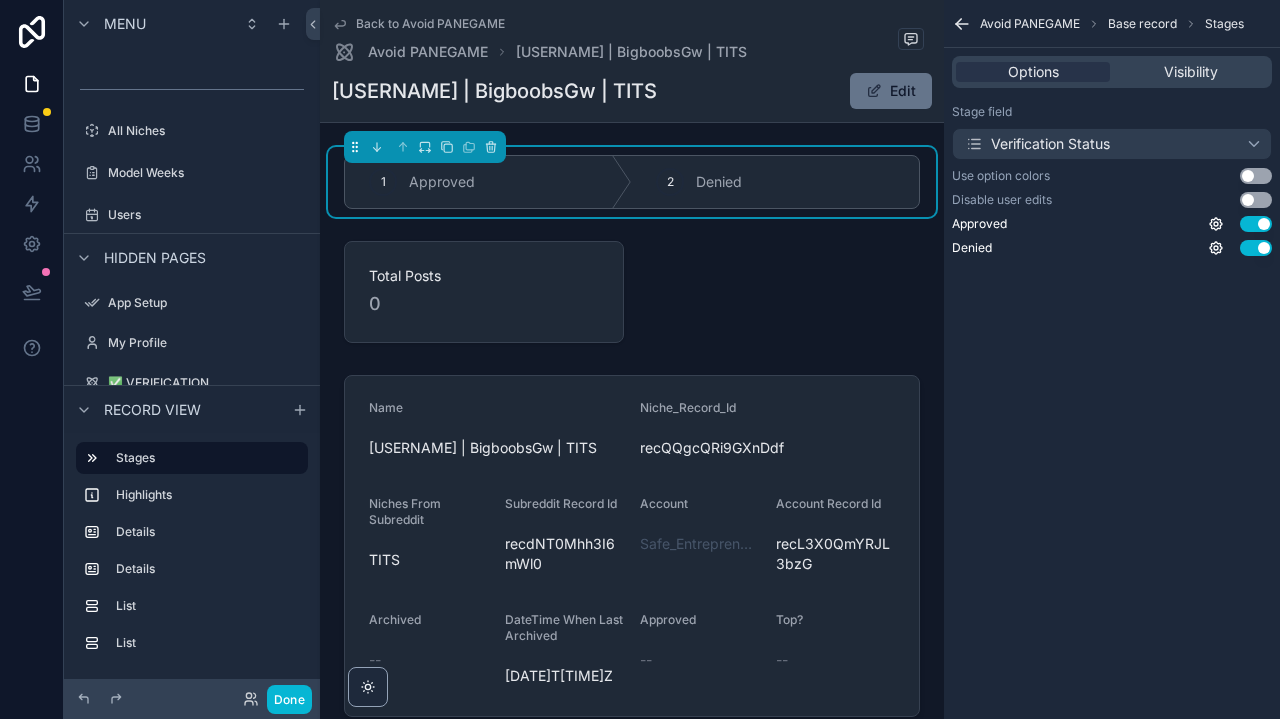 click on "Verification Status" at bounding box center (1037, 144) 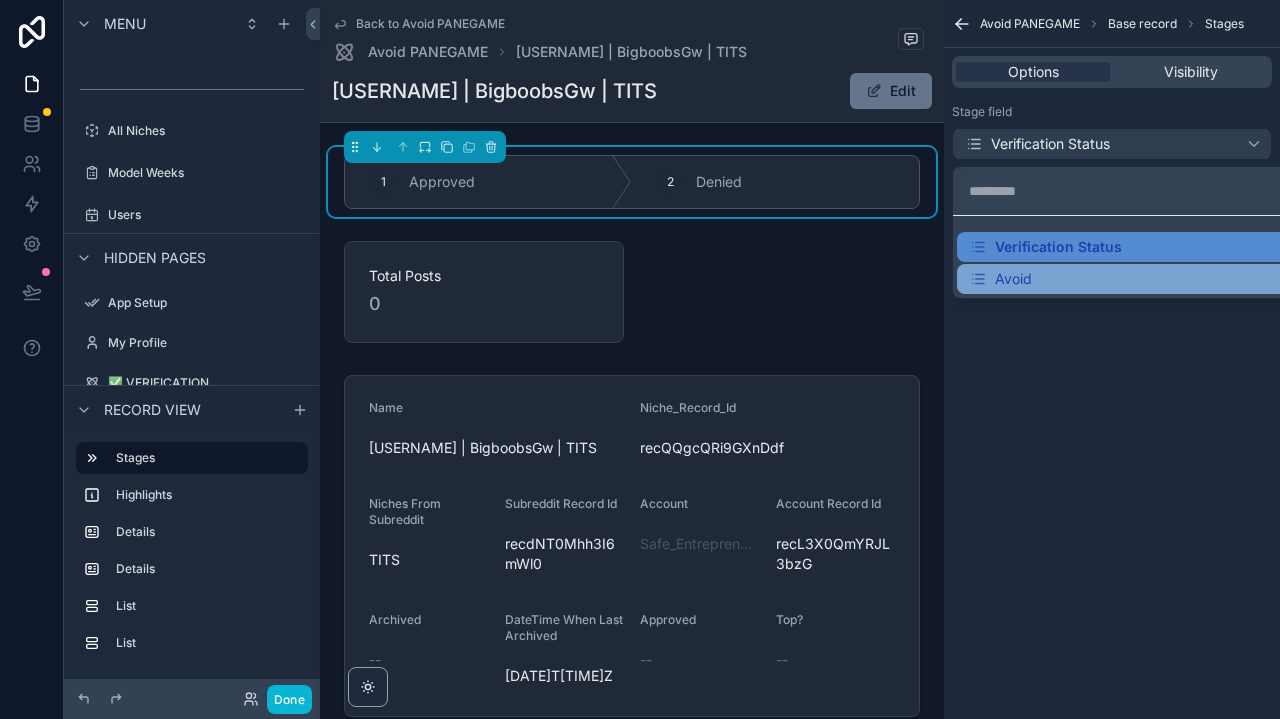 click on "Avoid" at bounding box center (1000, 279) 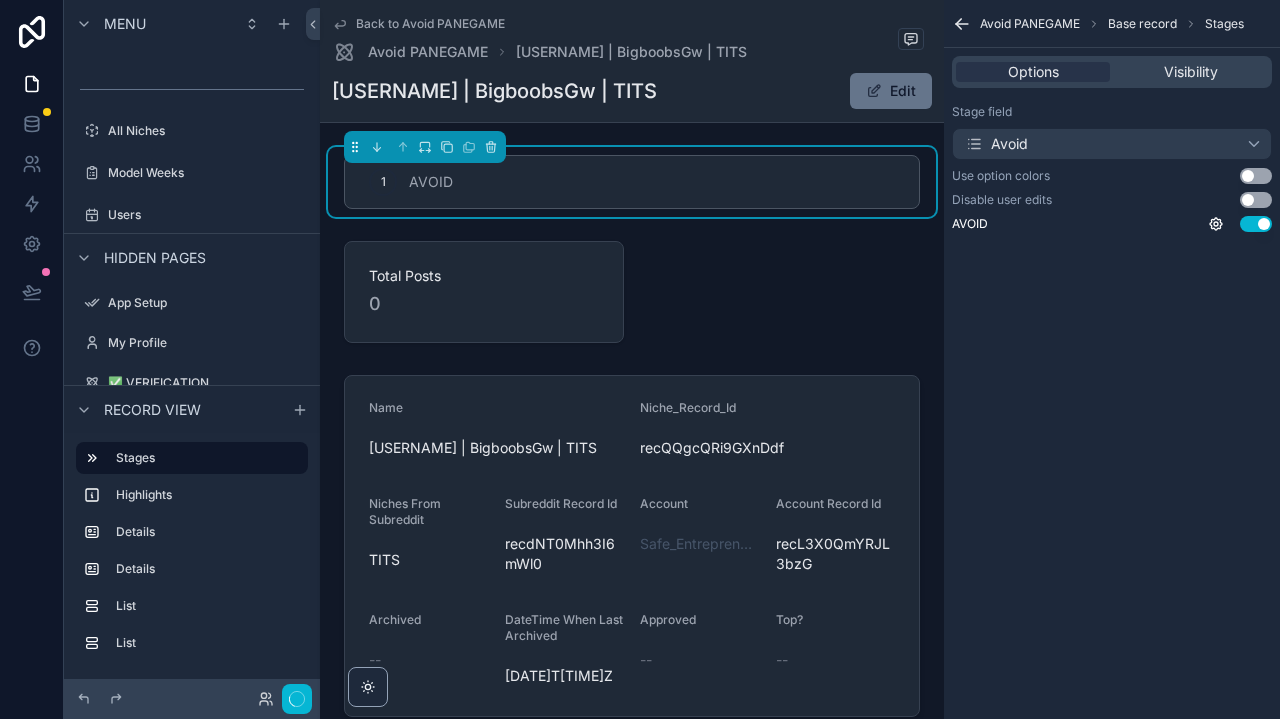 scroll, scrollTop: 867, scrollLeft: 0, axis: vertical 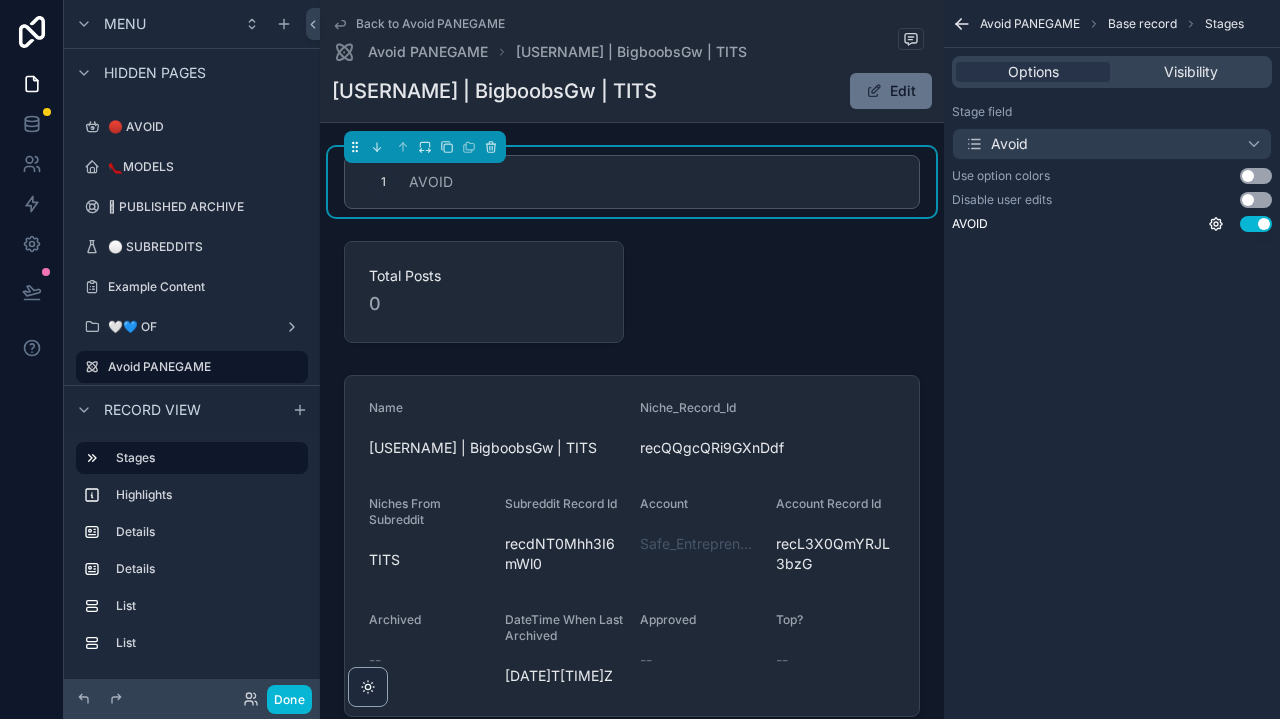 click on "Avoid" at bounding box center (1112, 144) 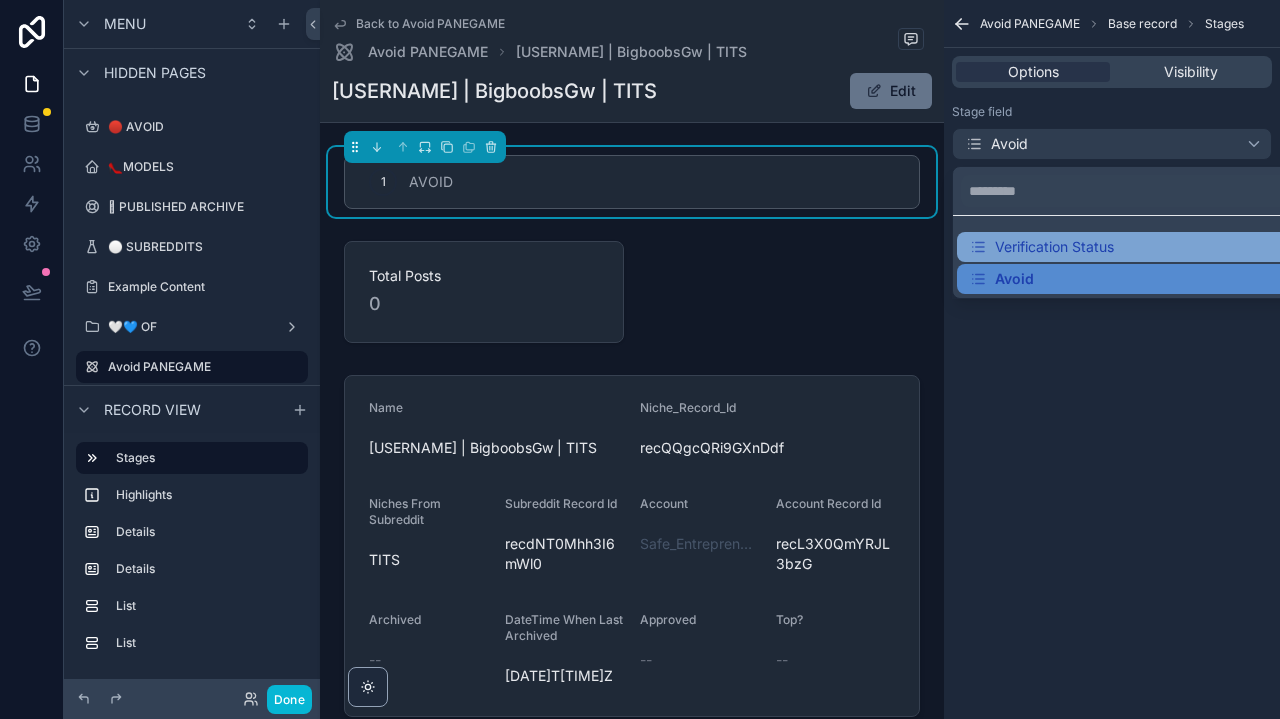 click on "Verification Status" at bounding box center [1041, 247] 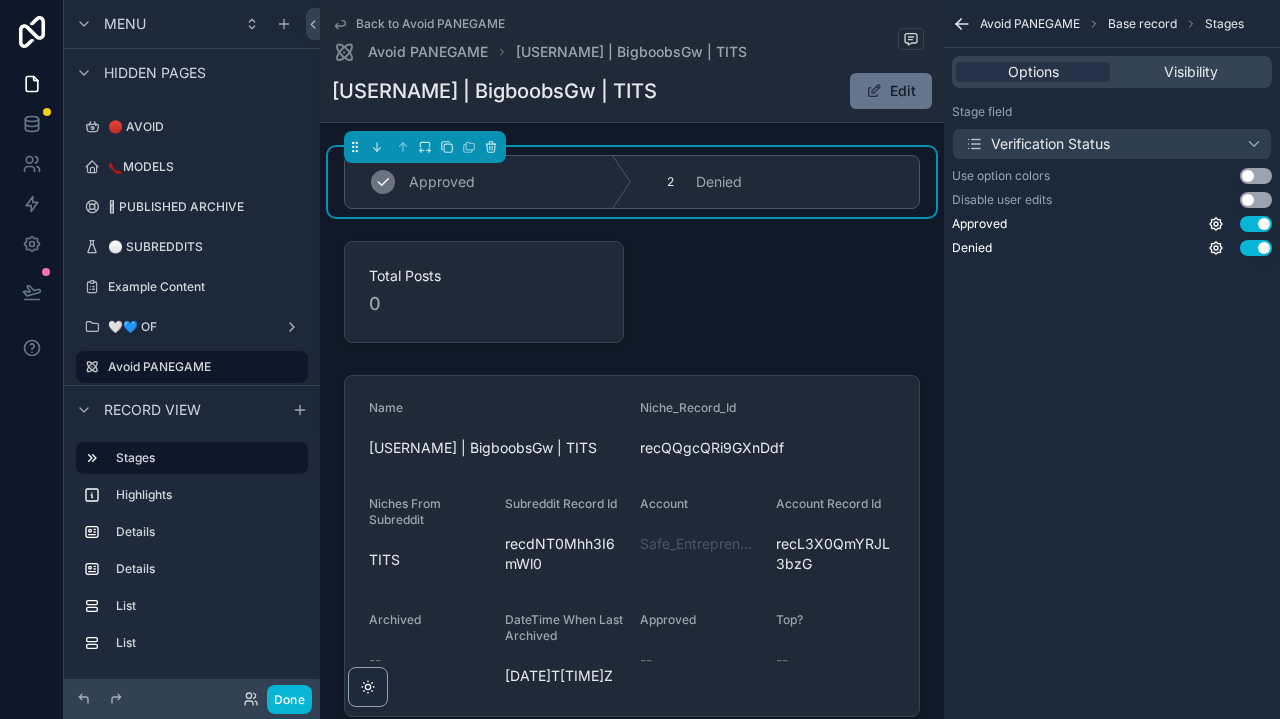 click on "1 Approved" at bounding box center (488, 182) 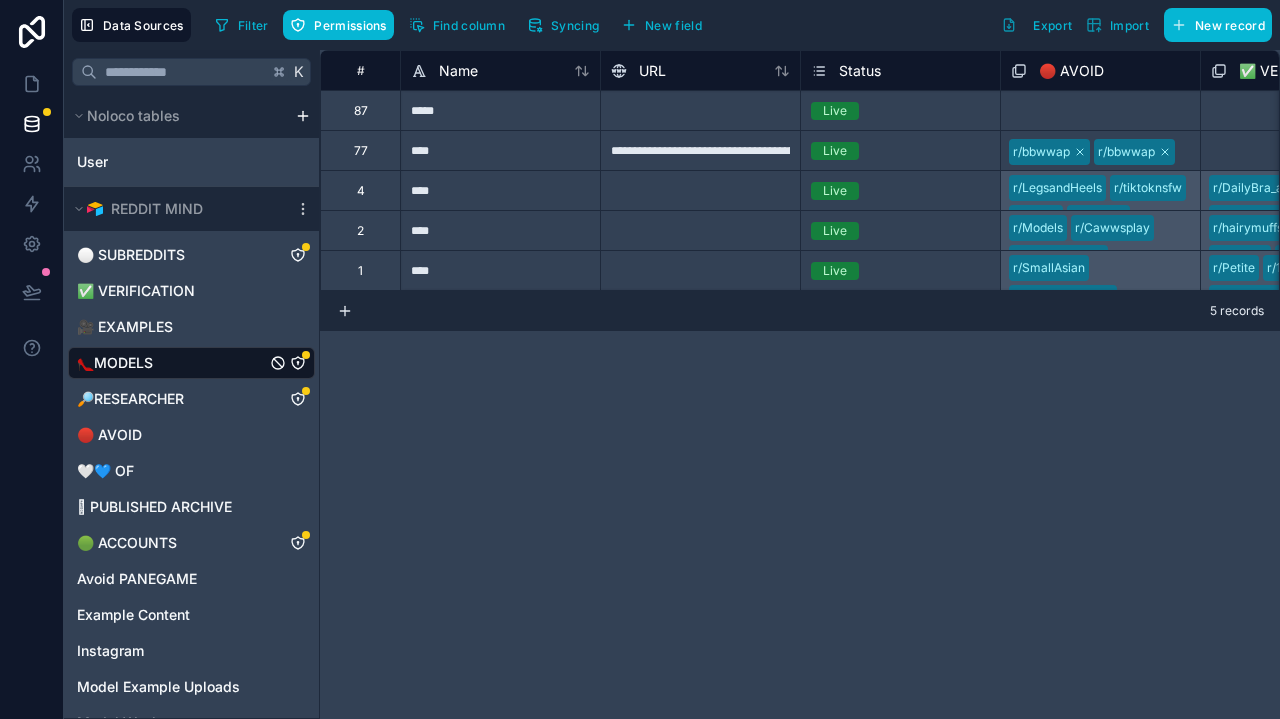 scroll, scrollTop: 0, scrollLeft: 0, axis: both 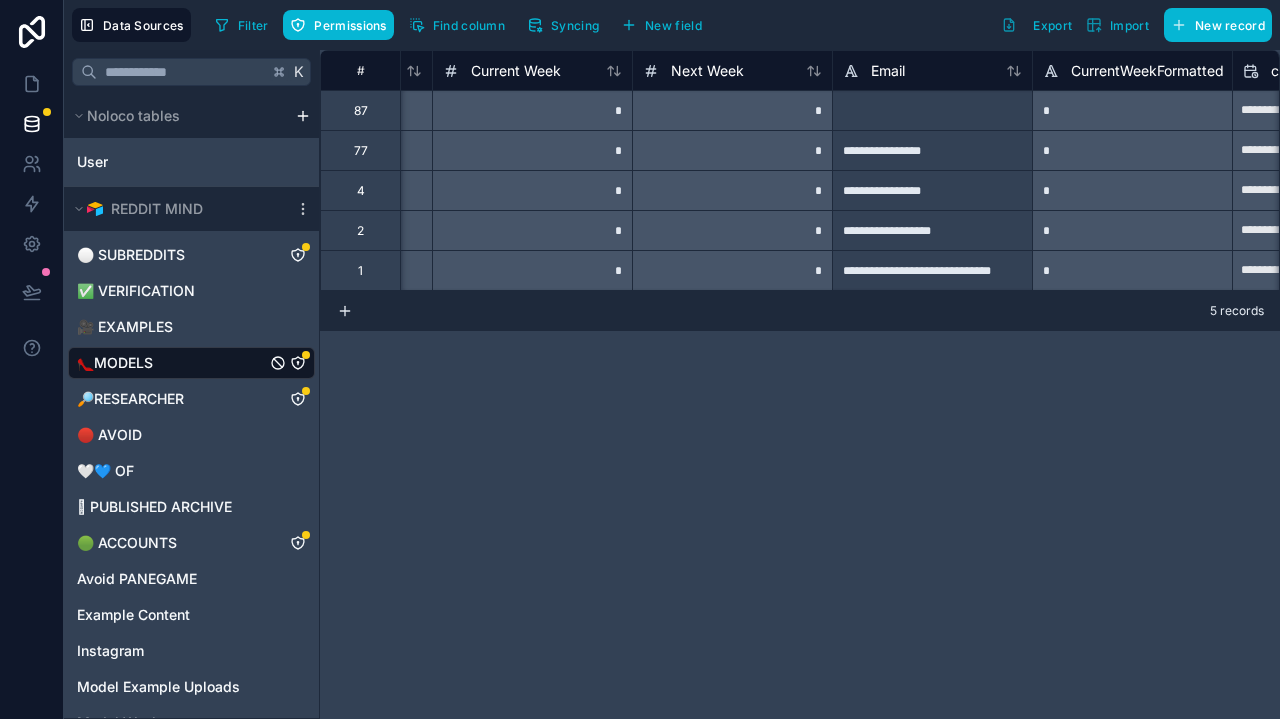 click on "*" at bounding box center [532, 110] 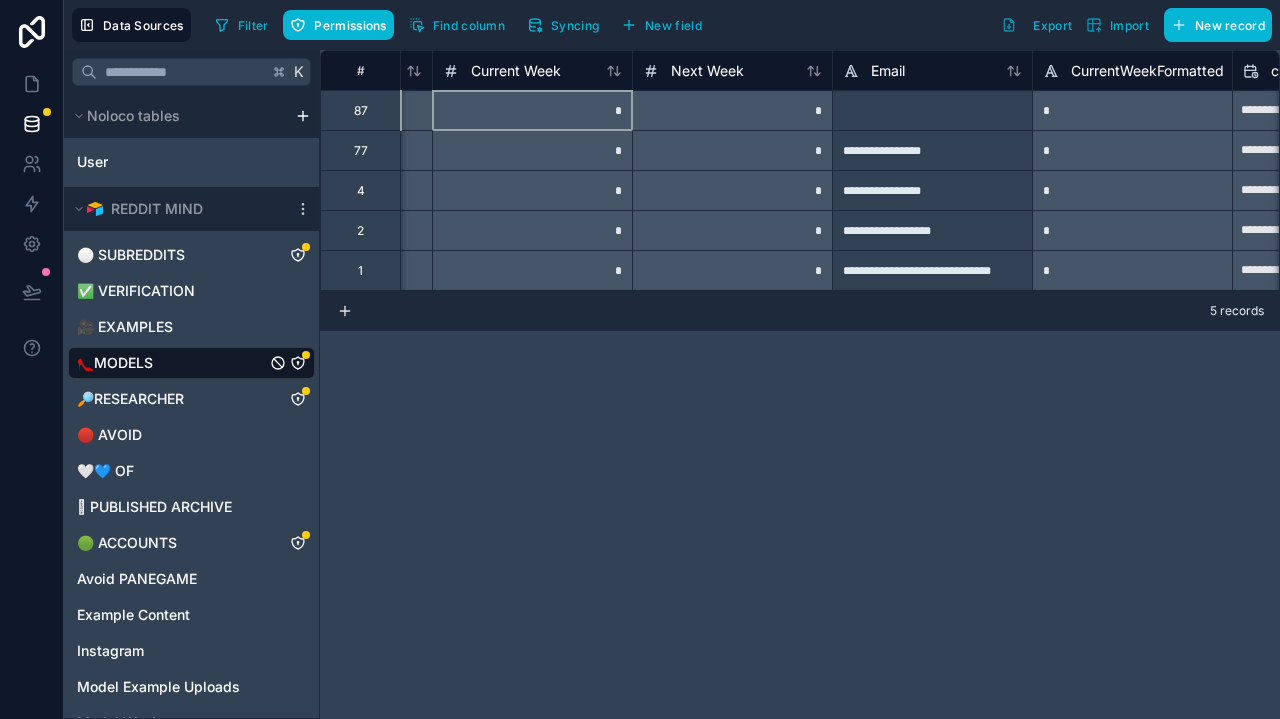 click on "*" at bounding box center (532, 110) 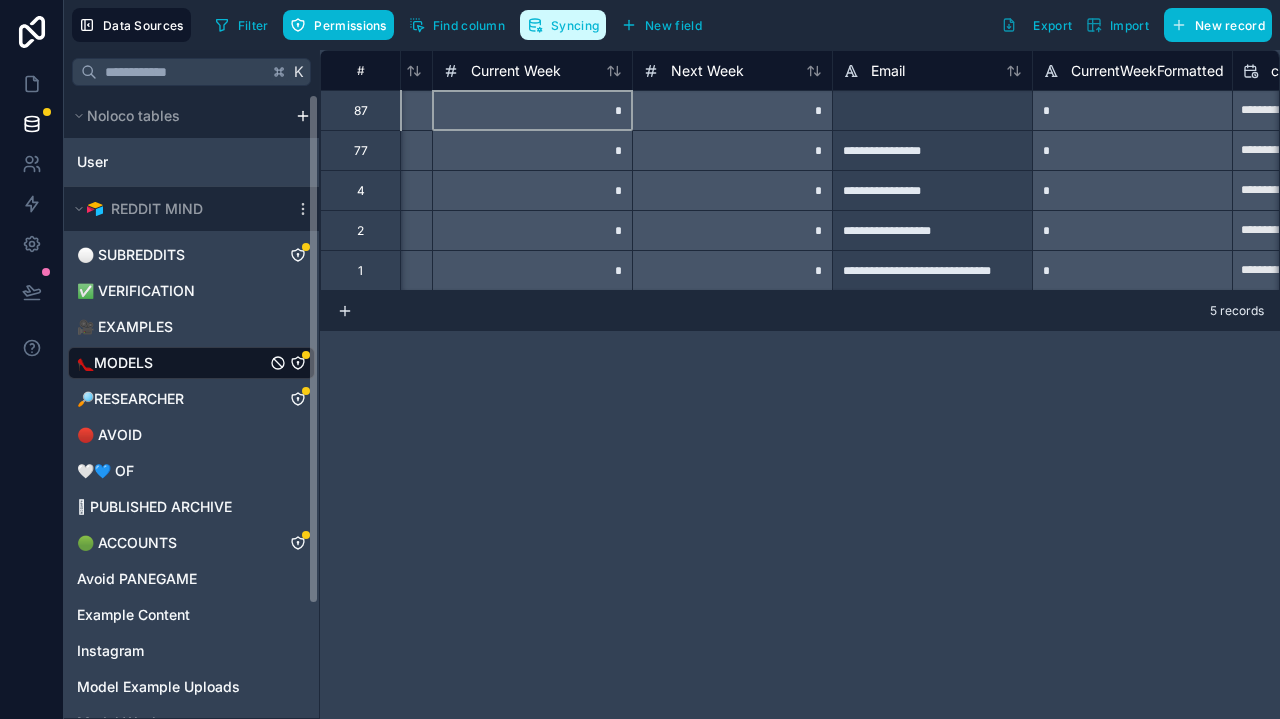 click on "Syncing" at bounding box center [575, 25] 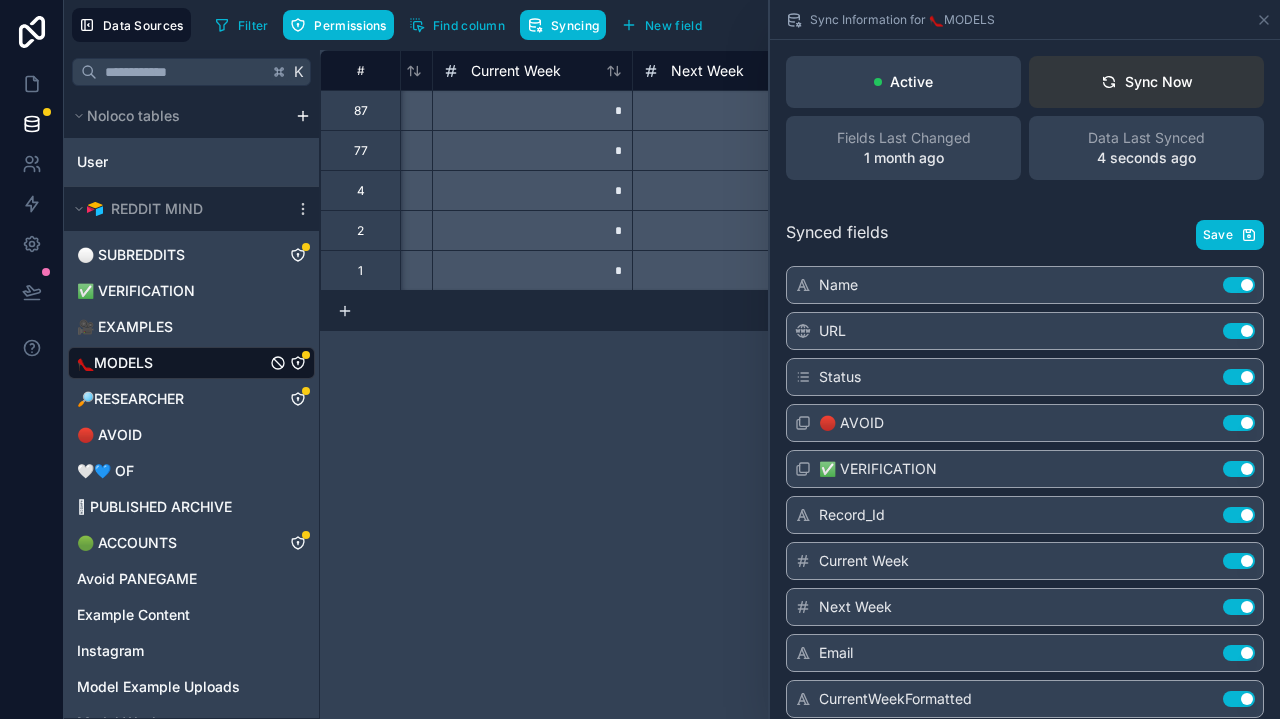 click on "Sync Now" at bounding box center [1146, 82] 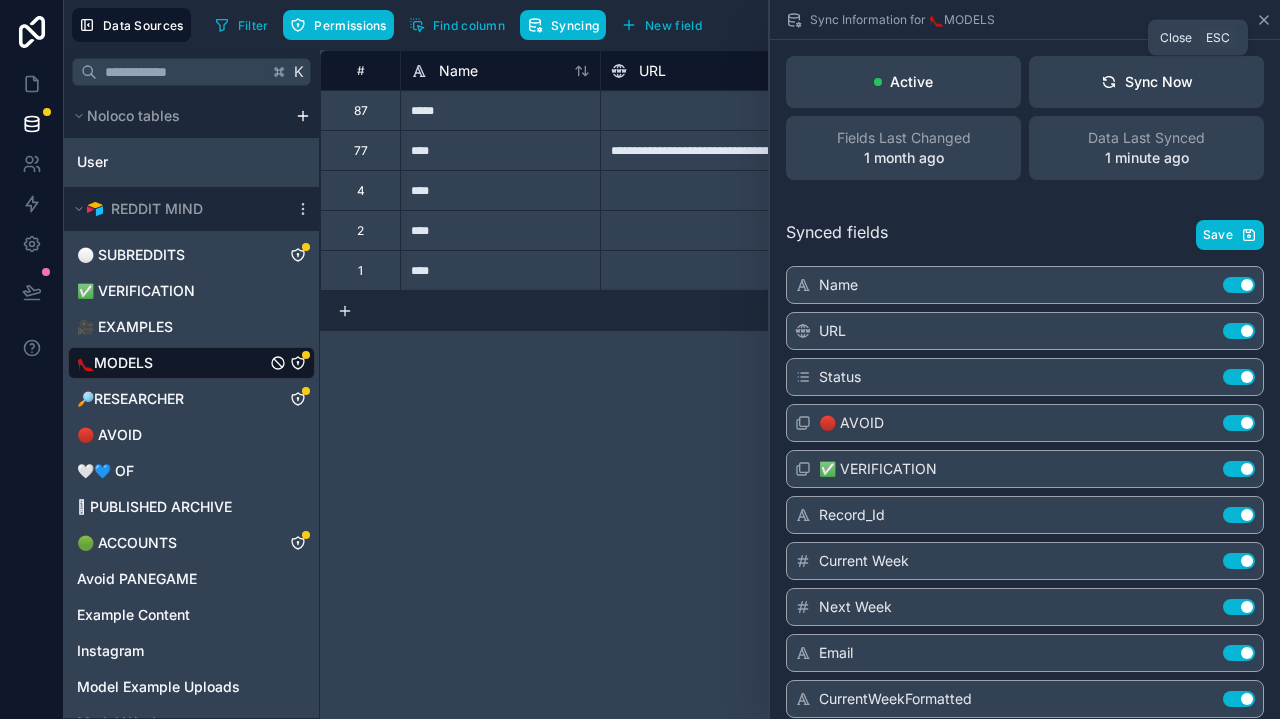 click 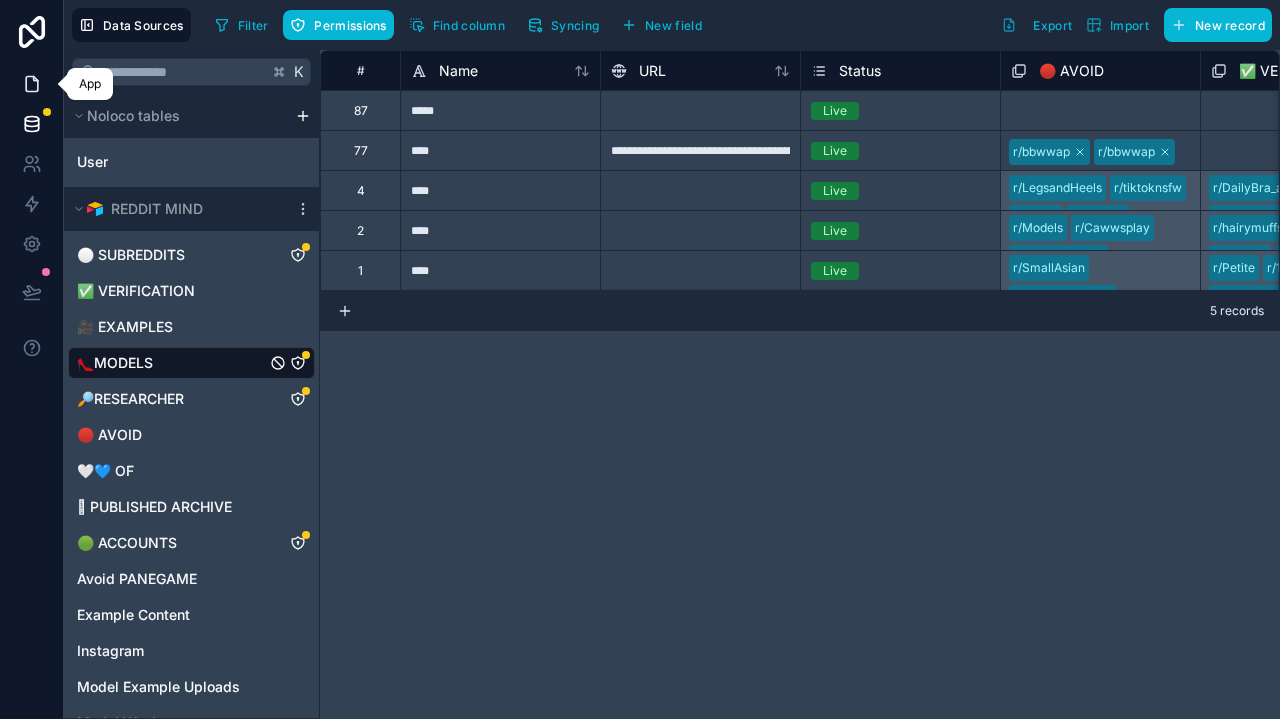 click at bounding box center (31, 84) 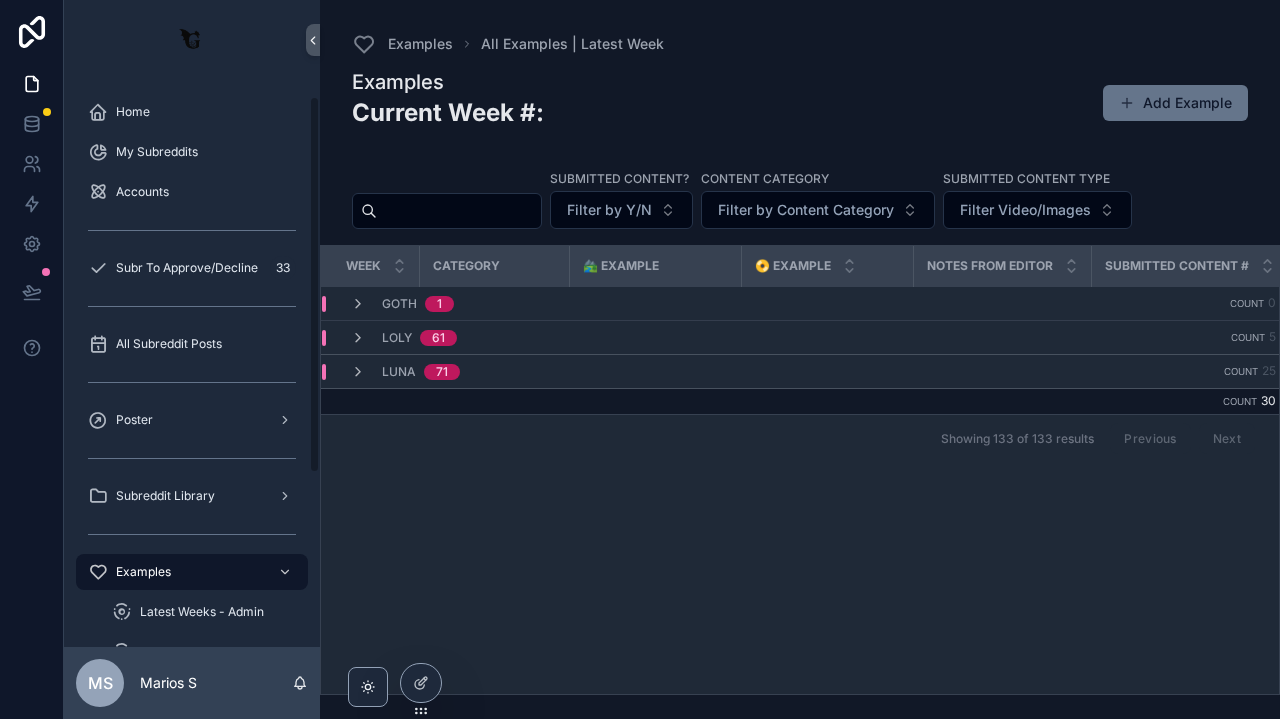 scroll, scrollTop: 242, scrollLeft: 0, axis: vertical 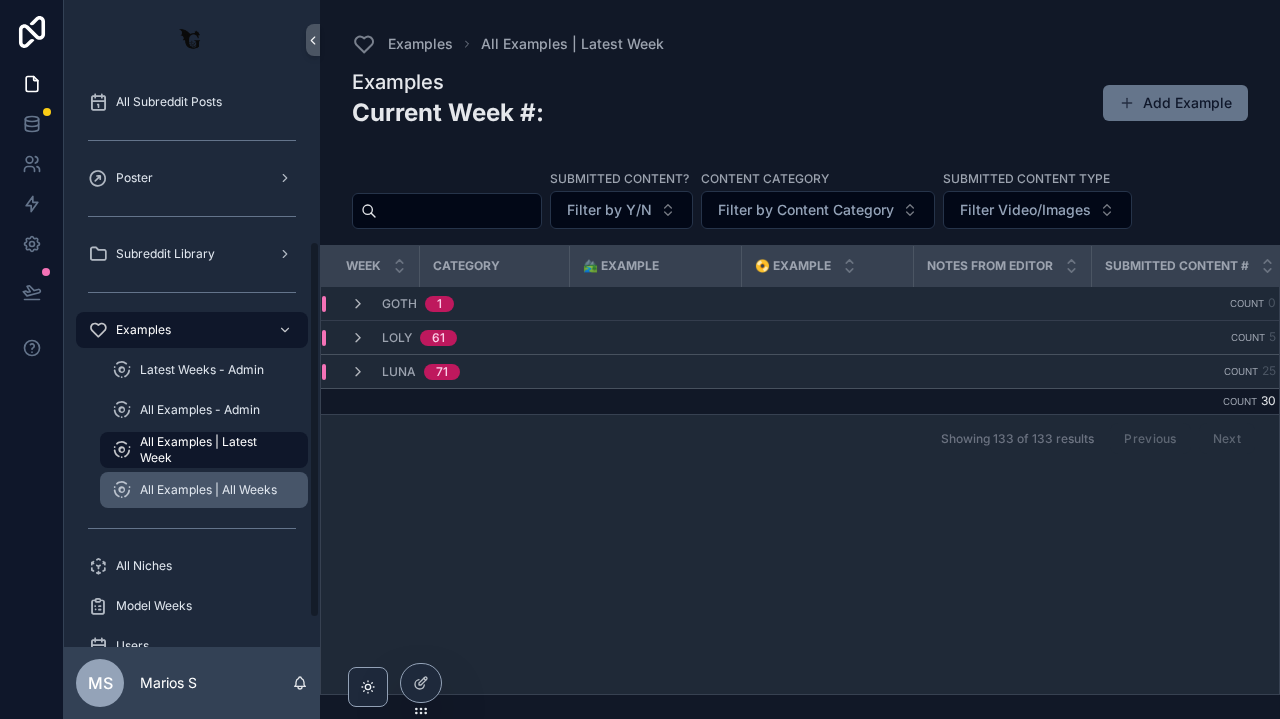 click on "All Examples | All Weeks" at bounding box center (204, 490) 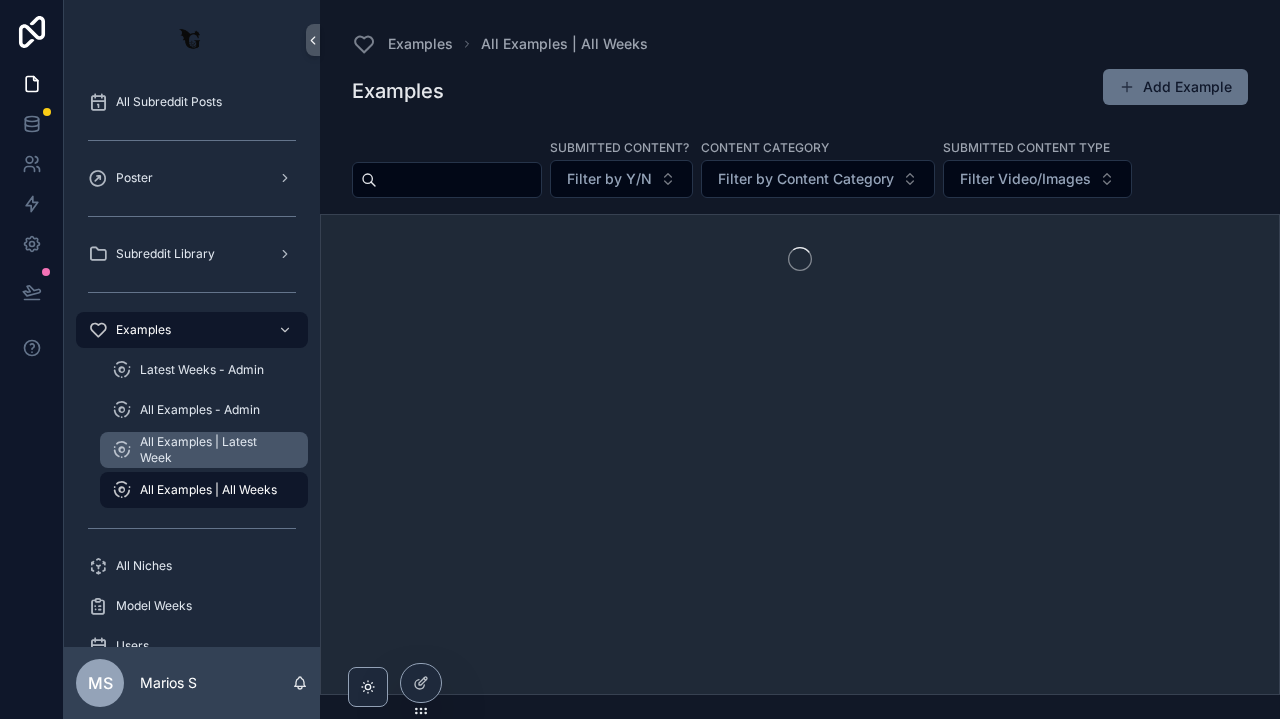 click on "All Examples | Latest Week" at bounding box center (214, 450) 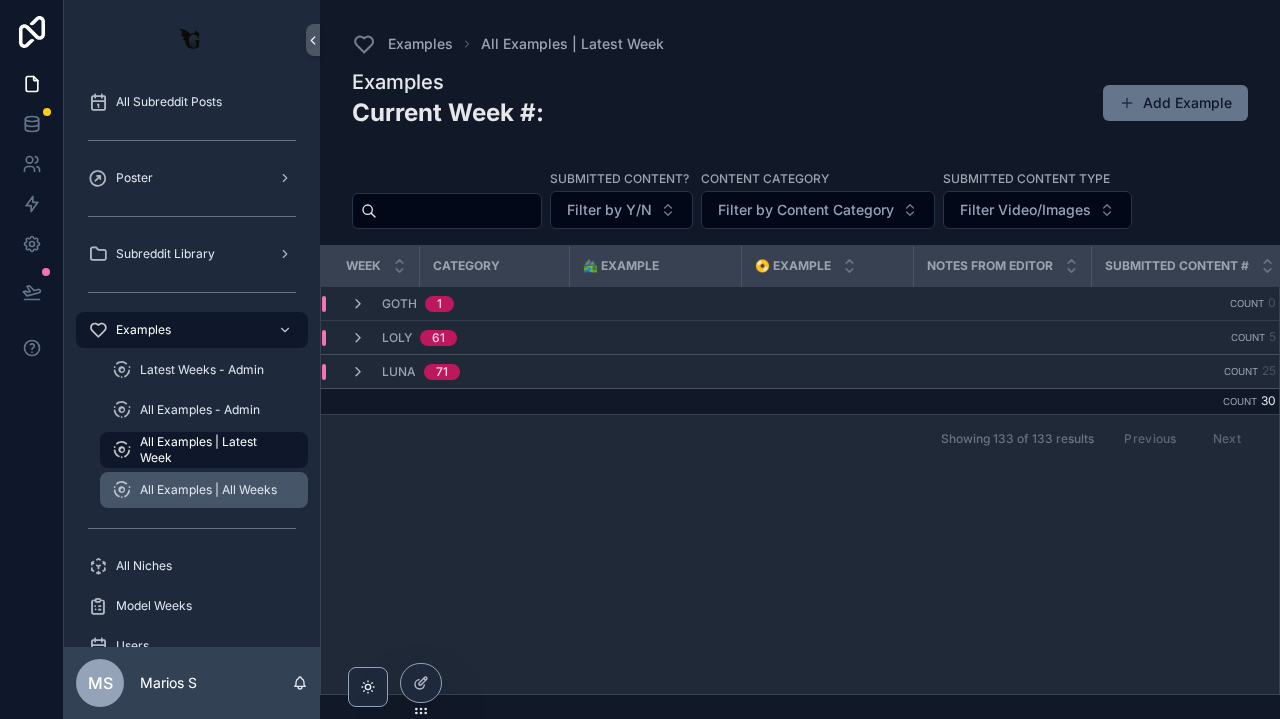 click on "All Examples | All Weeks" at bounding box center (204, 490) 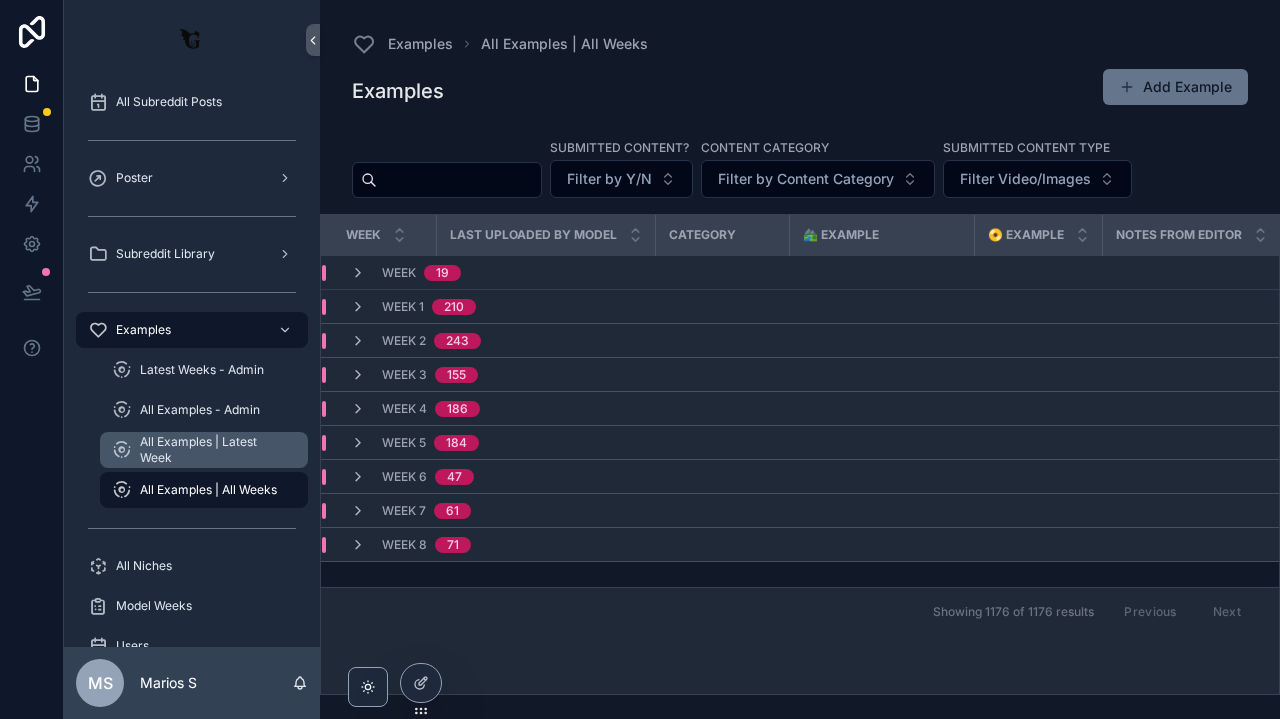 click on "All Examples | Latest Week" at bounding box center [214, 450] 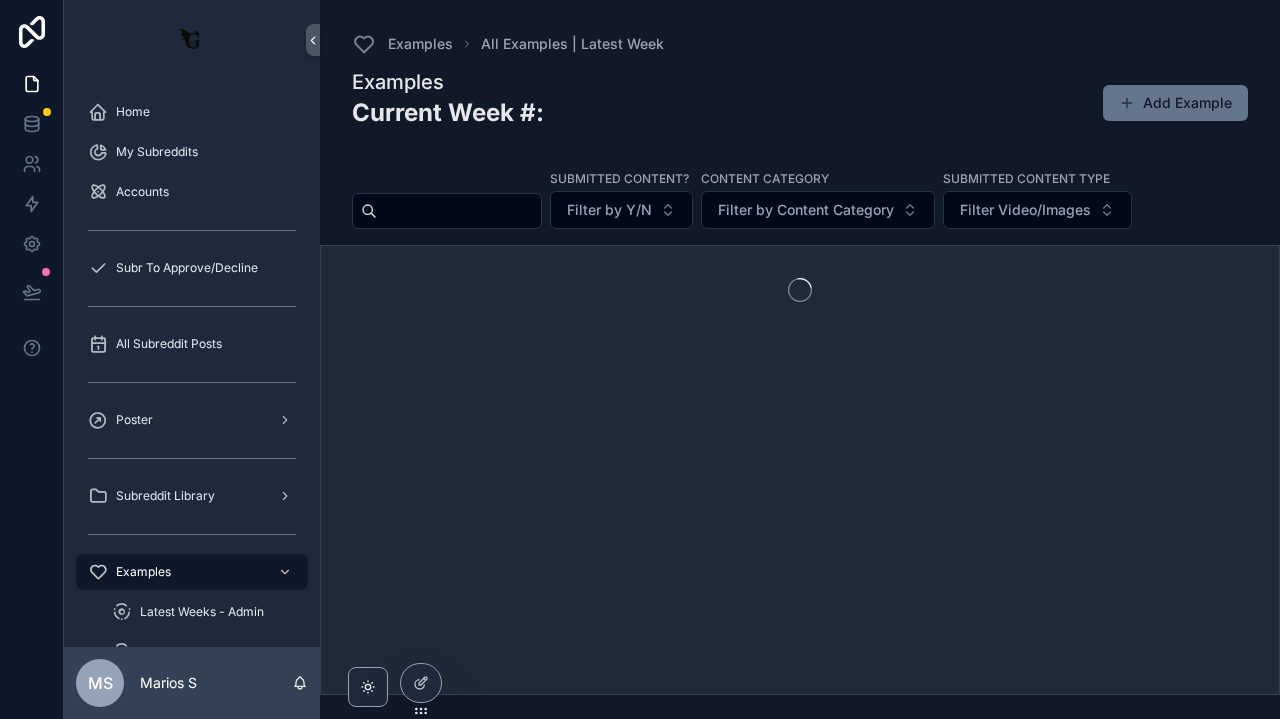 scroll, scrollTop: 0, scrollLeft: 0, axis: both 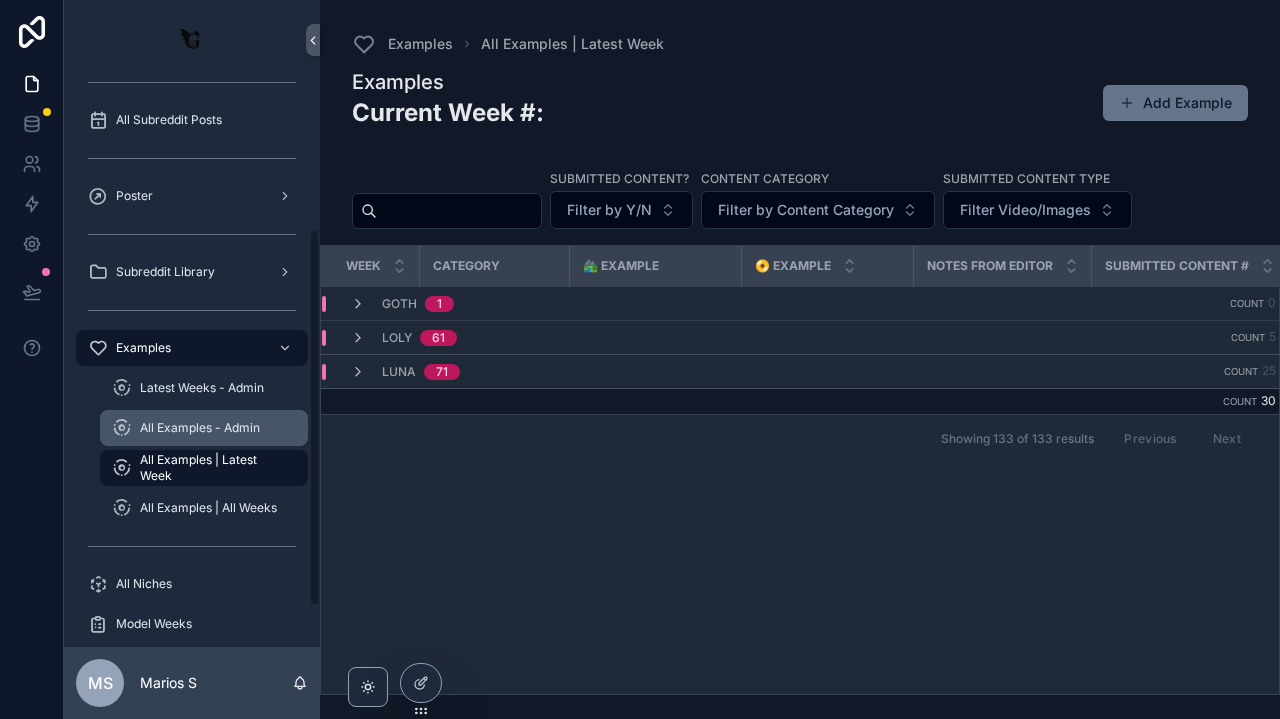 click on "All Examples - Admin" at bounding box center (204, 428) 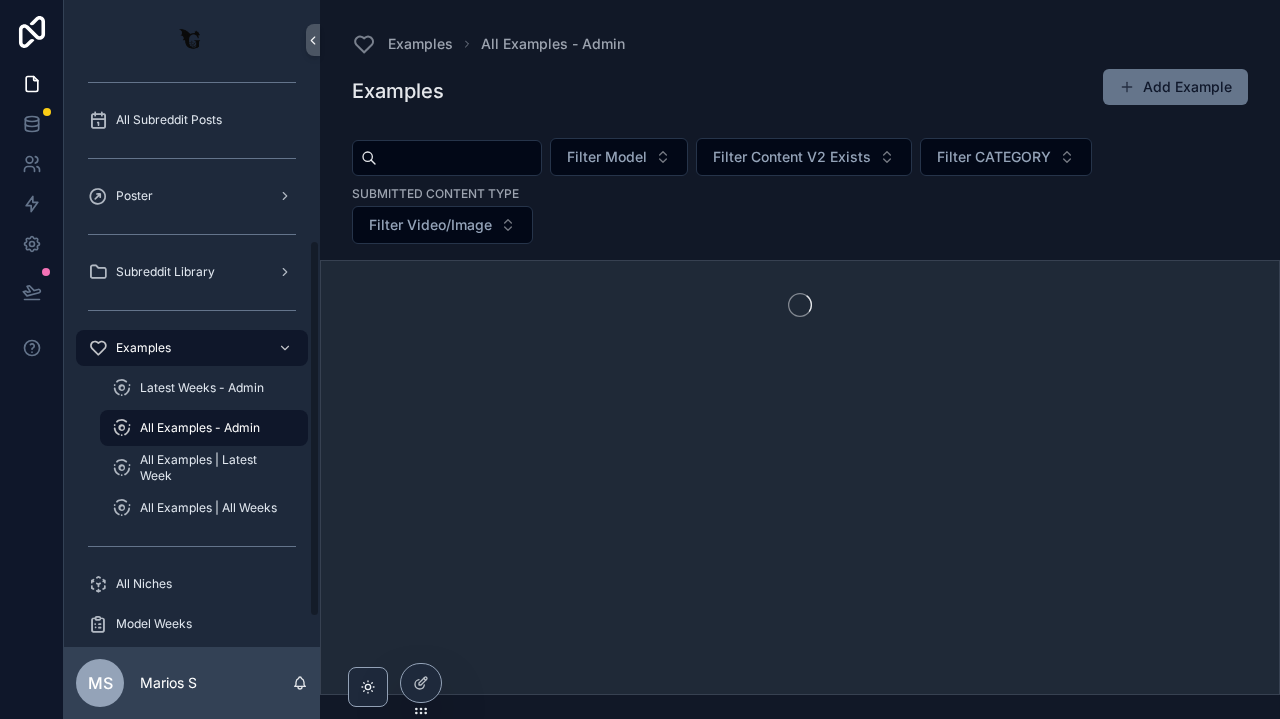 scroll, scrollTop: 267, scrollLeft: 0, axis: vertical 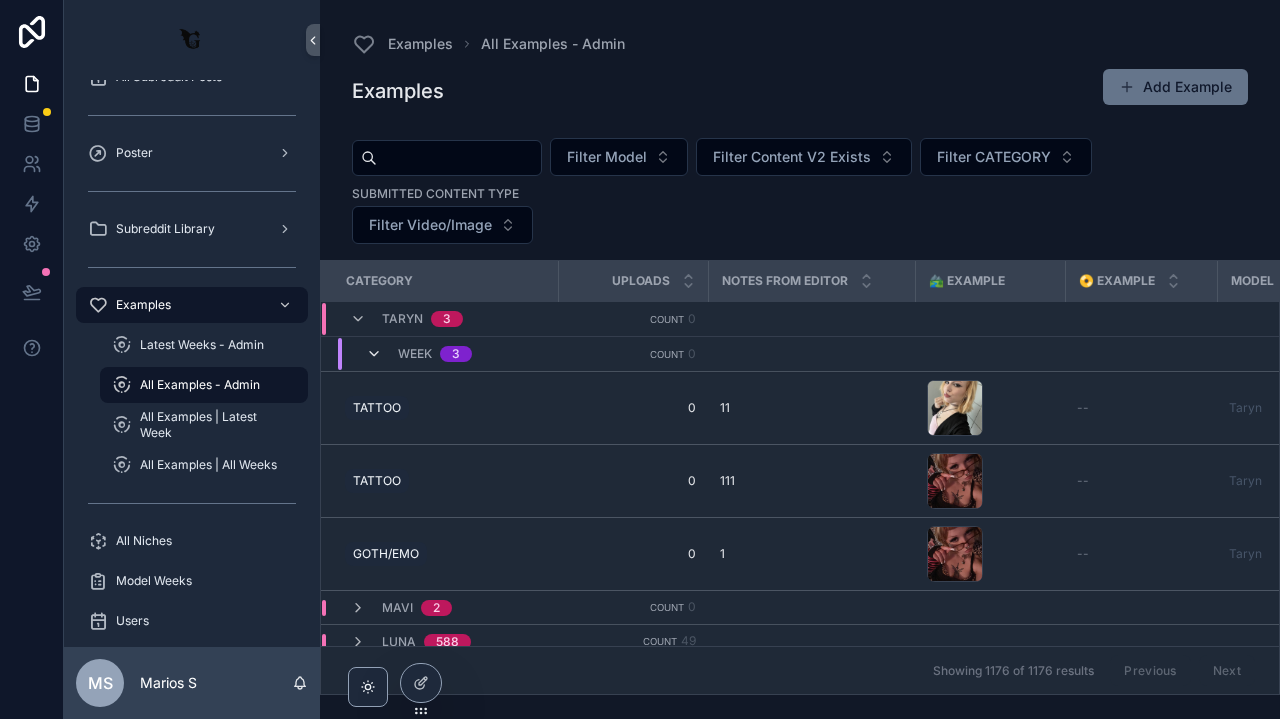 click at bounding box center (374, 354) 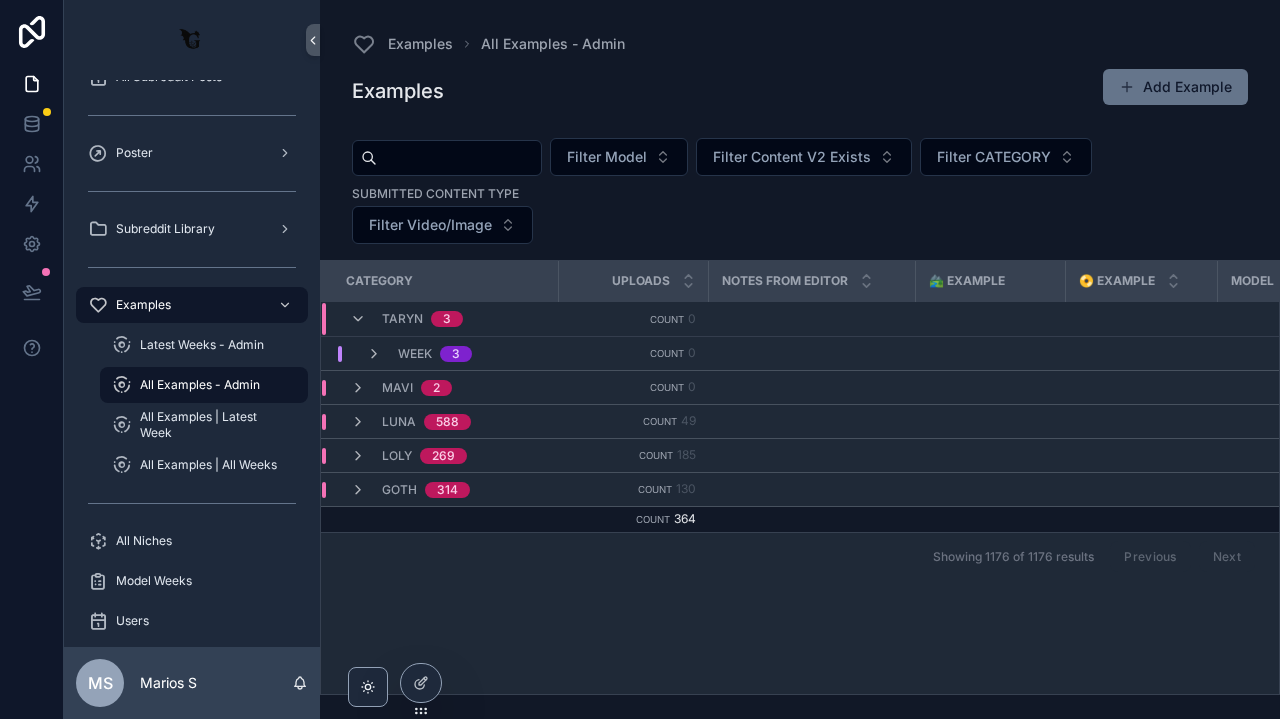 click at bounding box center (374, 354) 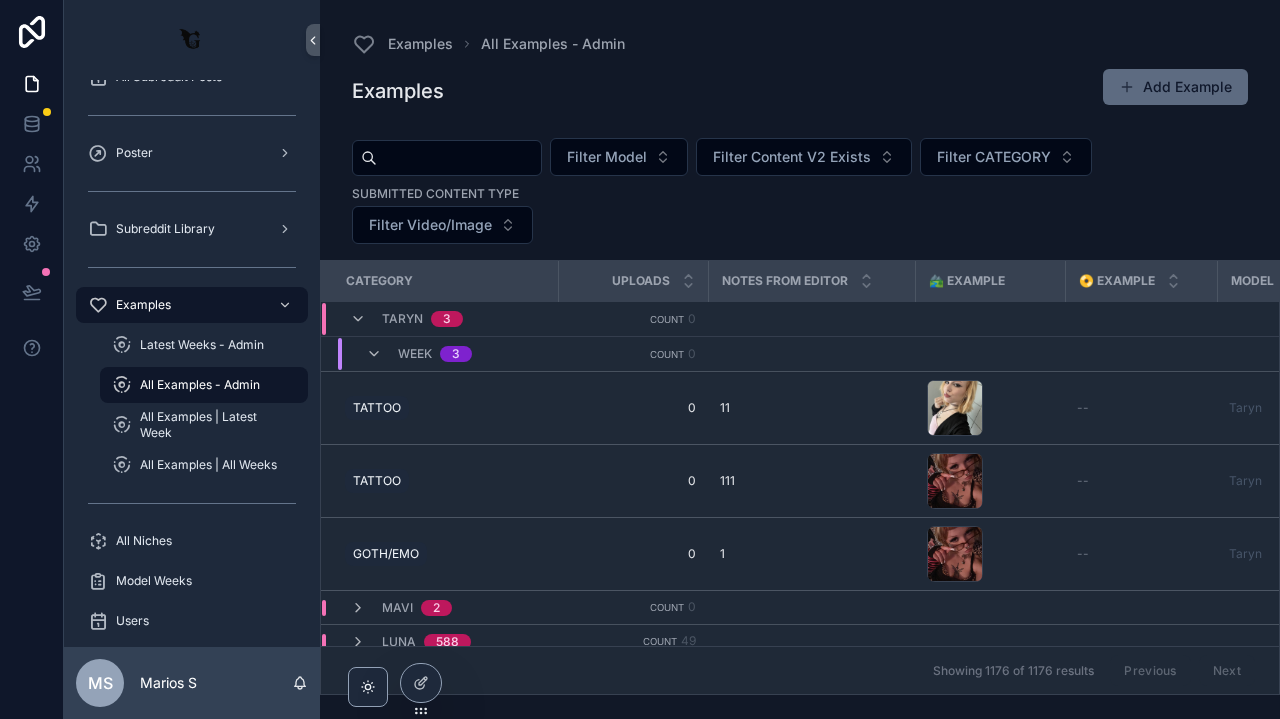 click on "Add Example" at bounding box center [1175, 87] 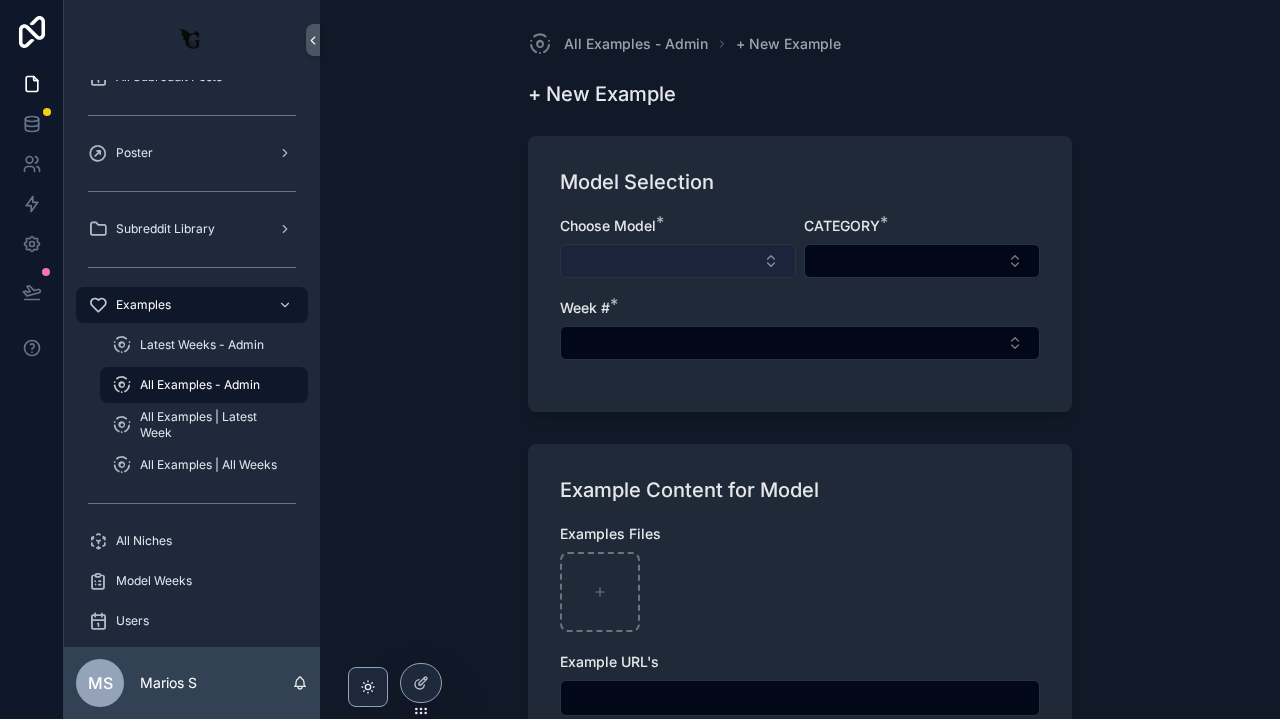 click at bounding box center [678, 261] 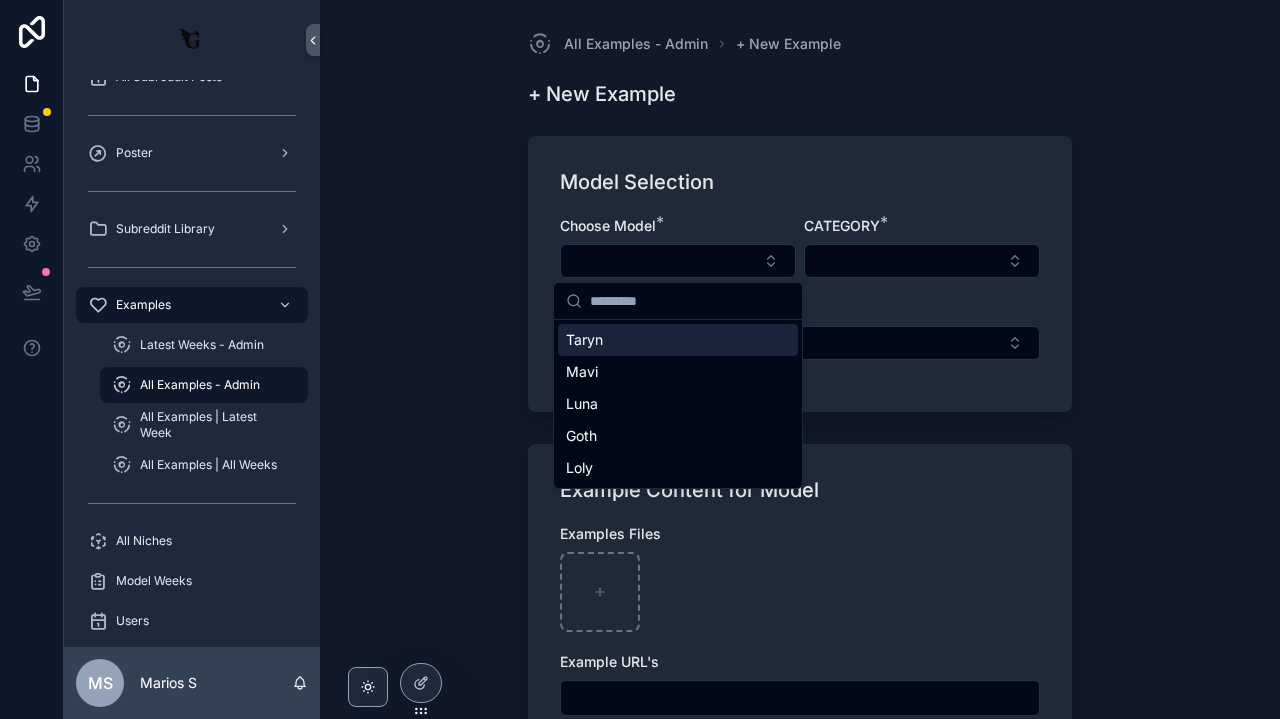 click on "Taryn" at bounding box center [678, 340] 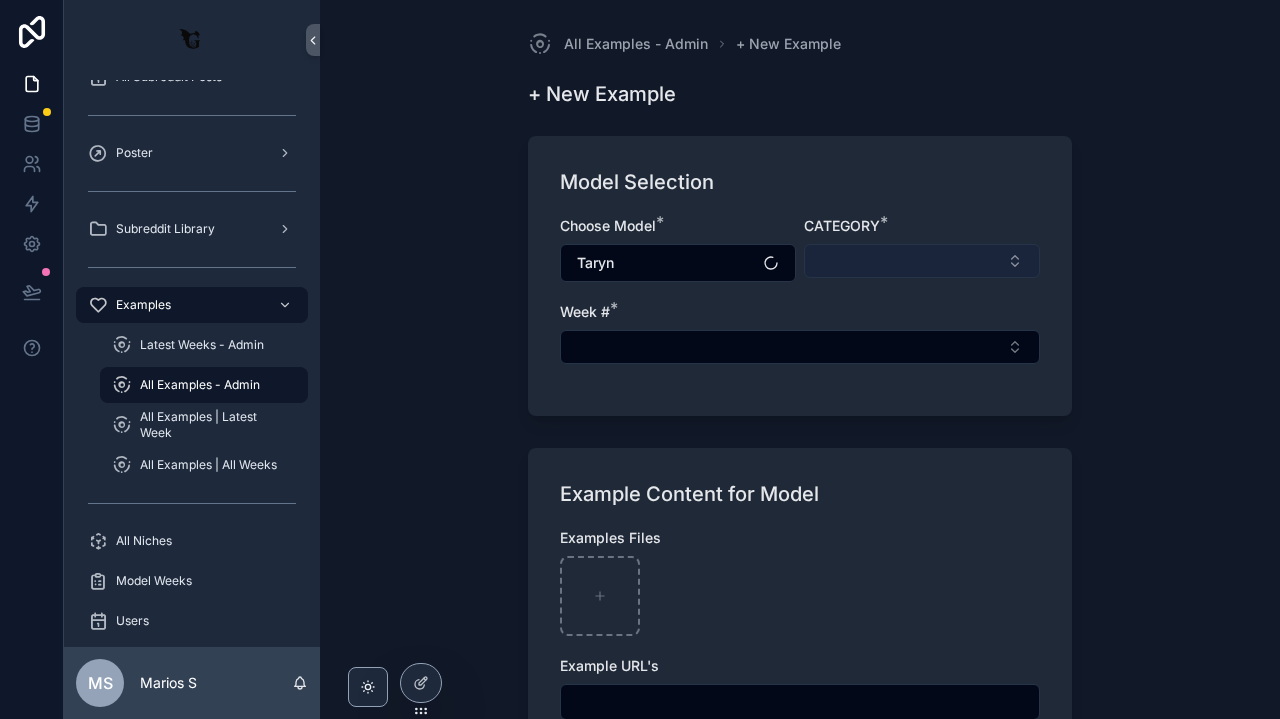 click at bounding box center [922, 261] 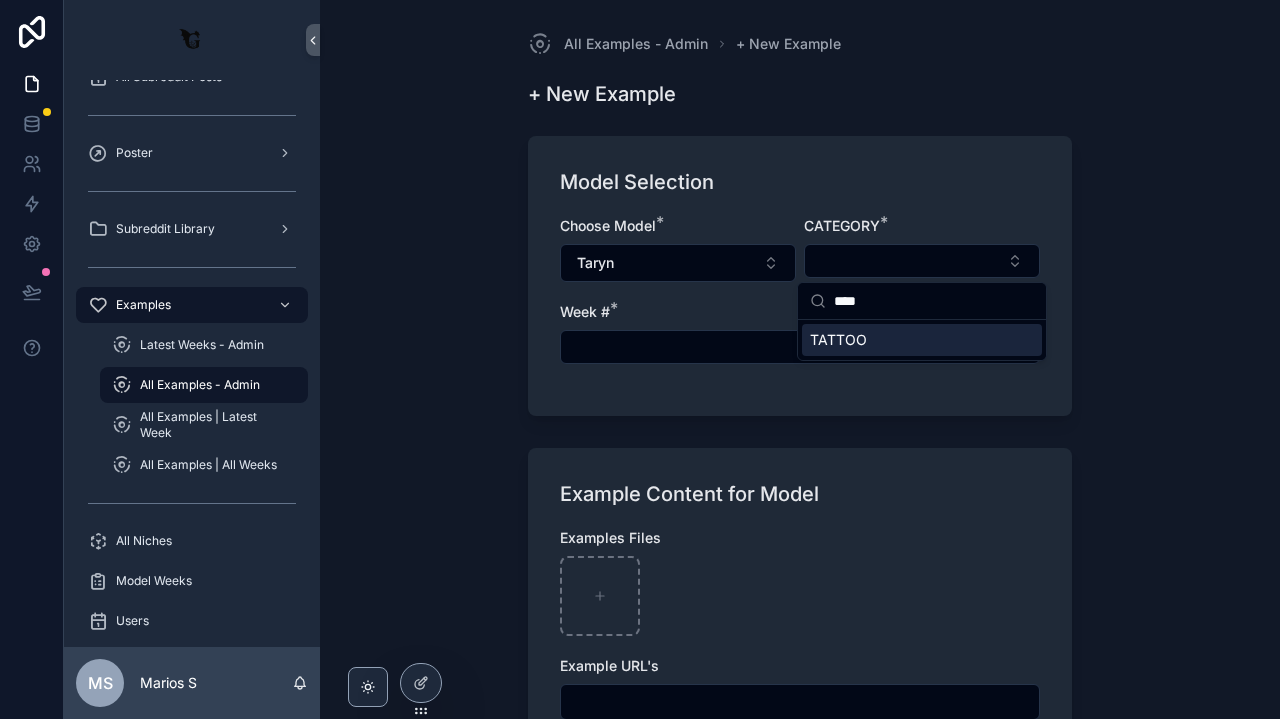 type on "****" 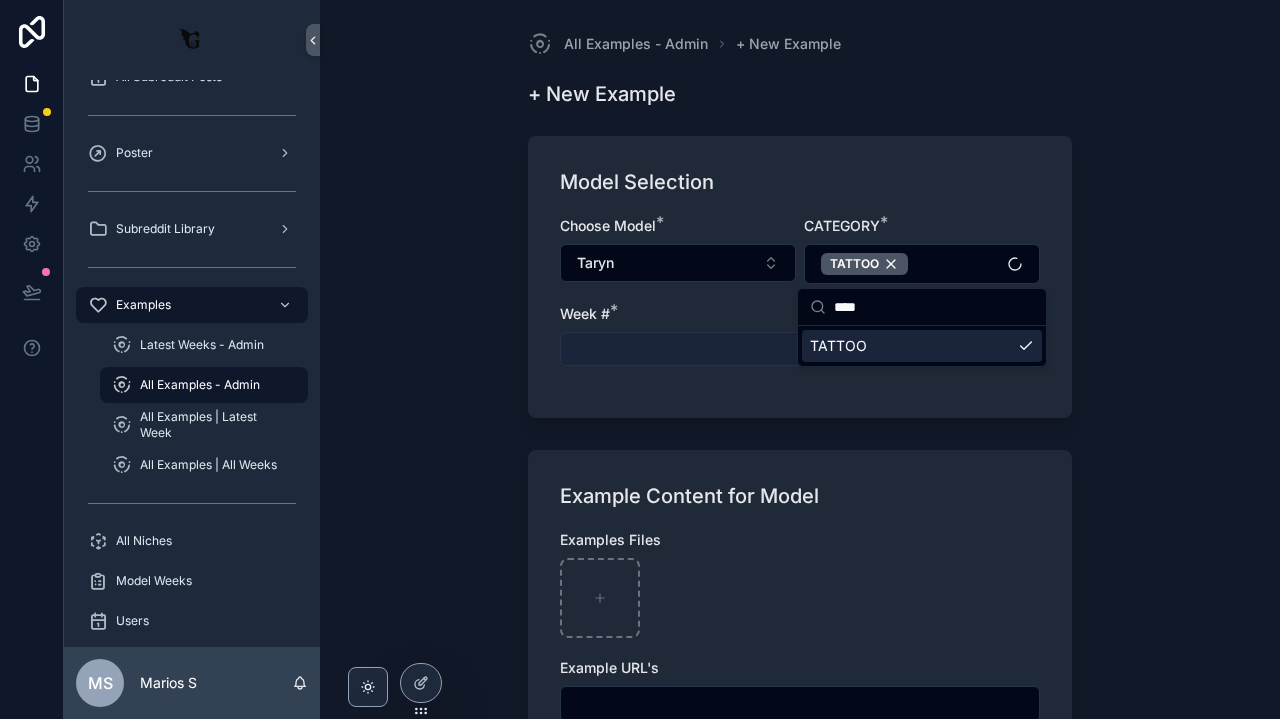 click at bounding box center [800, 349] 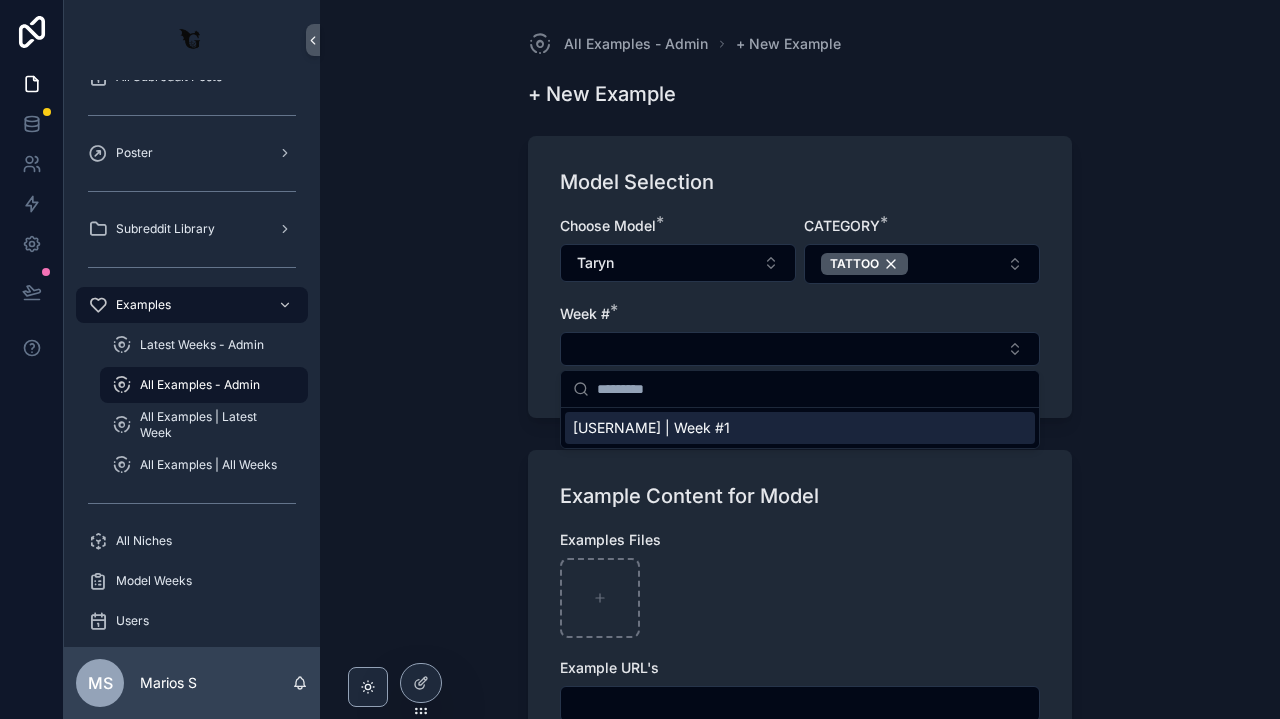 click on "Taryn | Week #1" at bounding box center (651, 428) 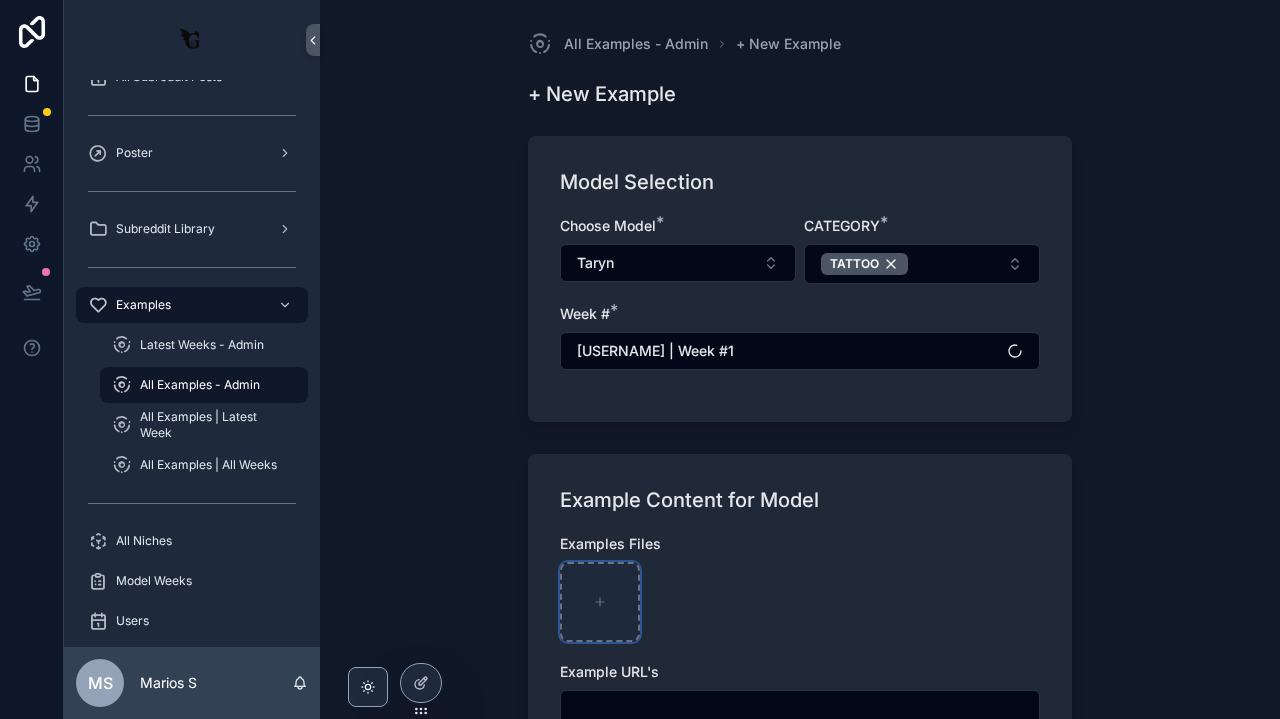 click 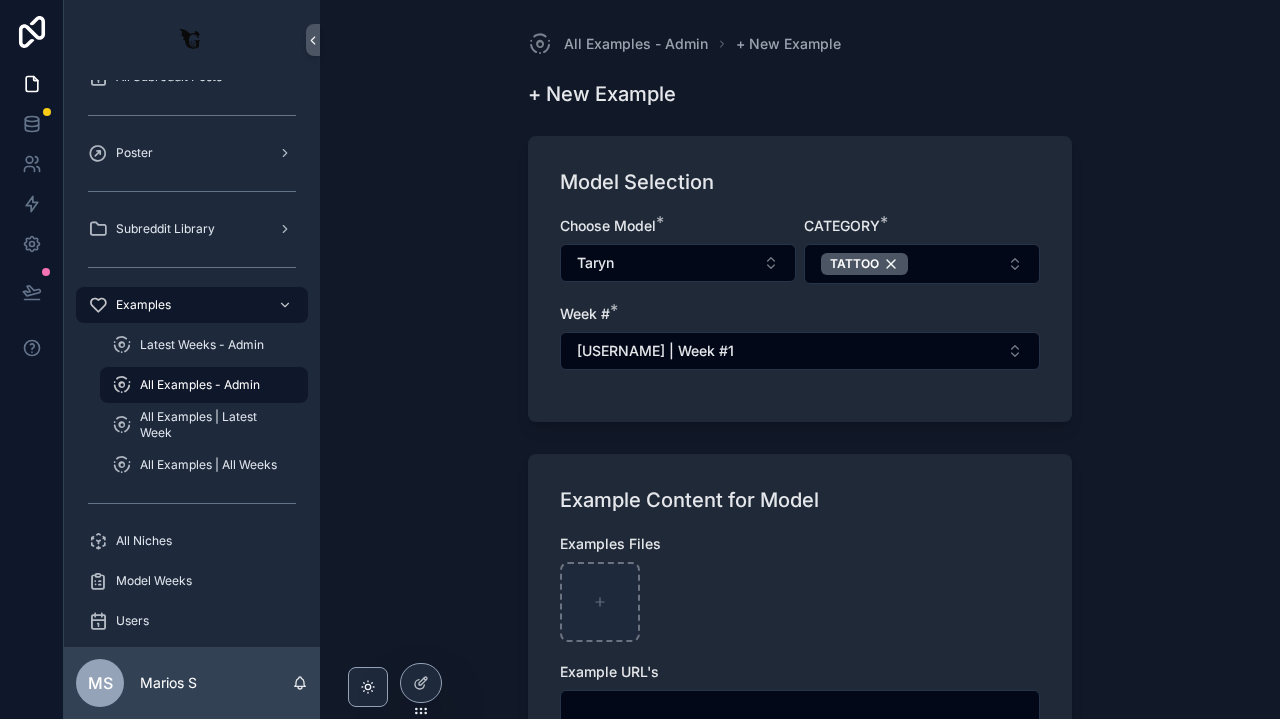type on "**********" 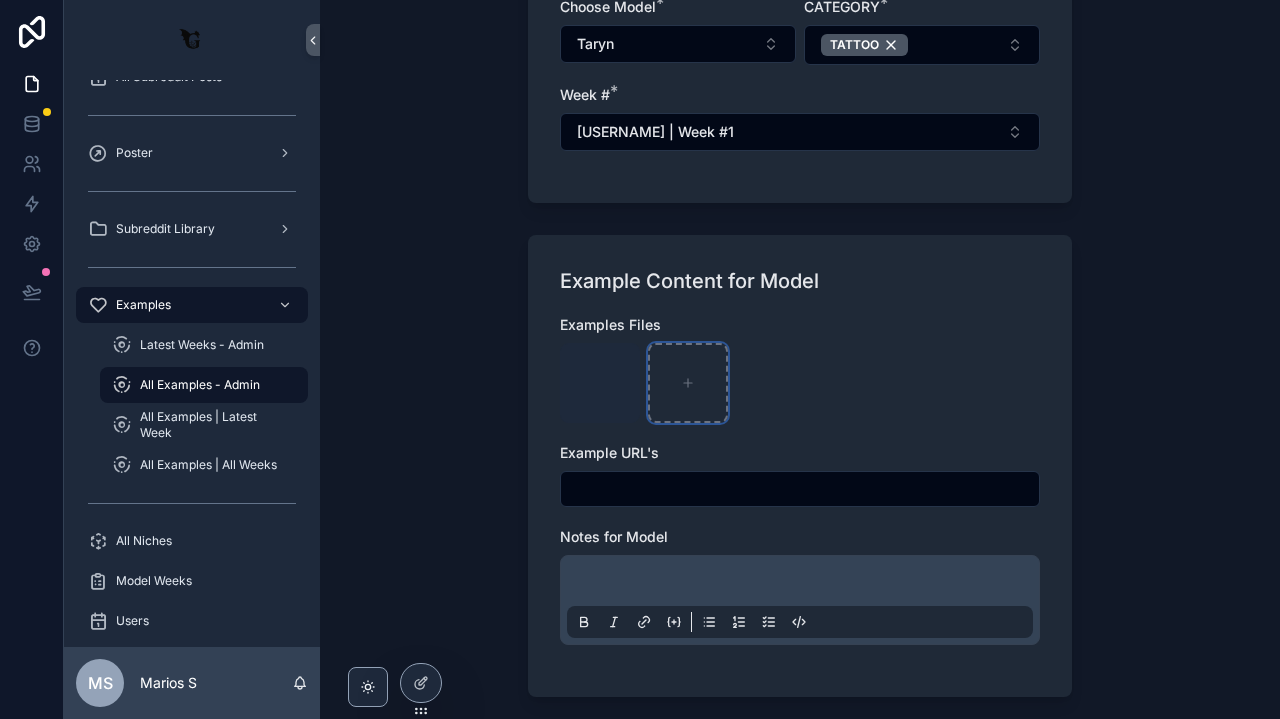 scroll, scrollTop: 304, scrollLeft: 0, axis: vertical 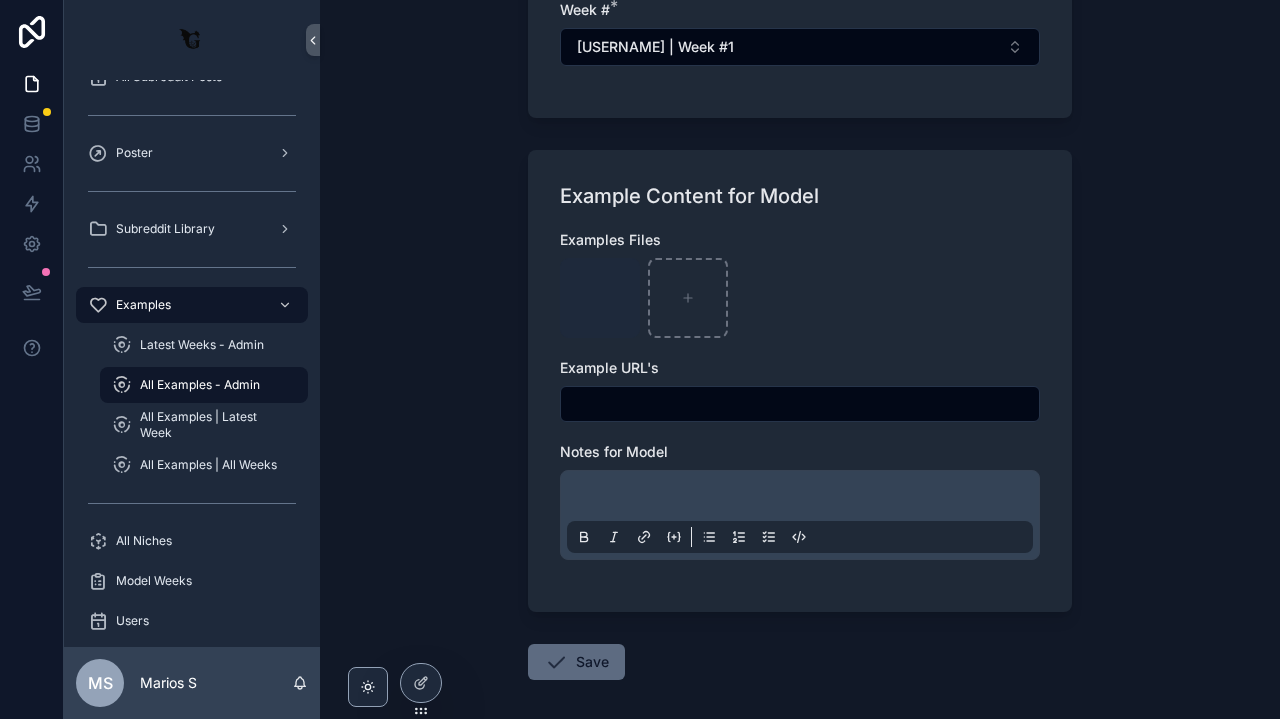 click on "Save" at bounding box center [576, 662] 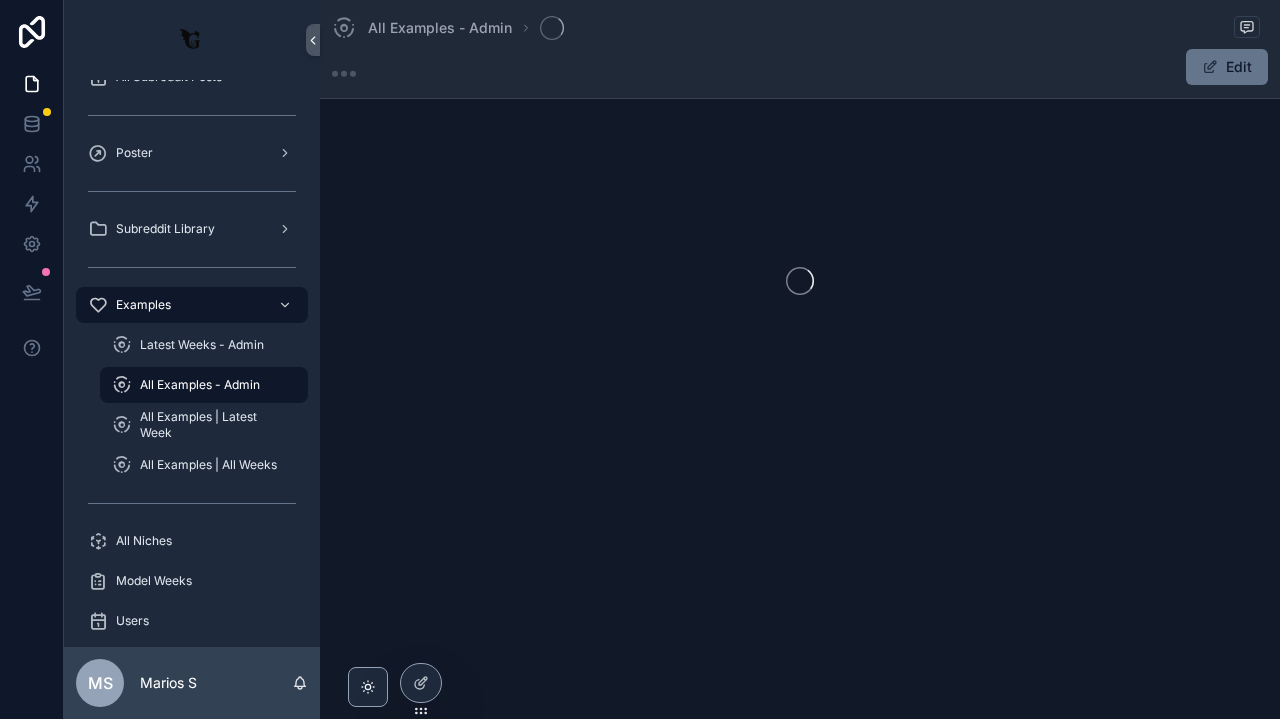 scroll, scrollTop: 0, scrollLeft: 0, axis: both 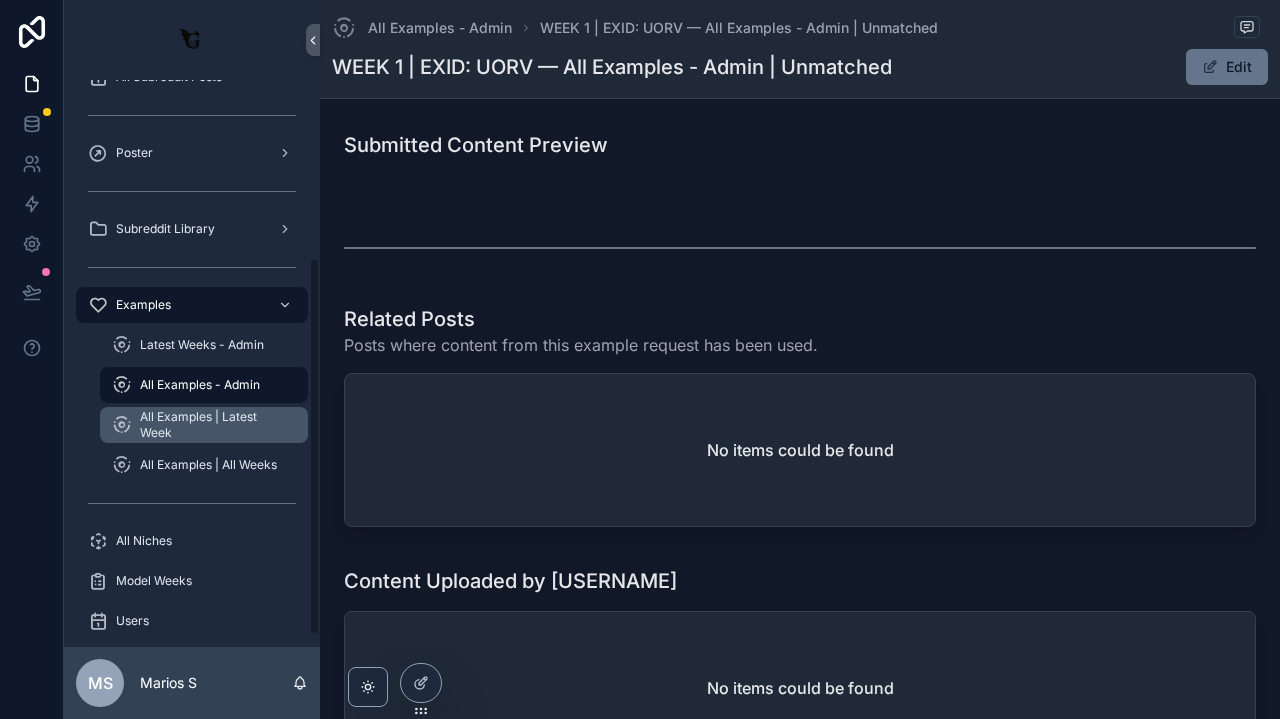 click on "All Examples | Latest Week" at bounding box center (214, 425) 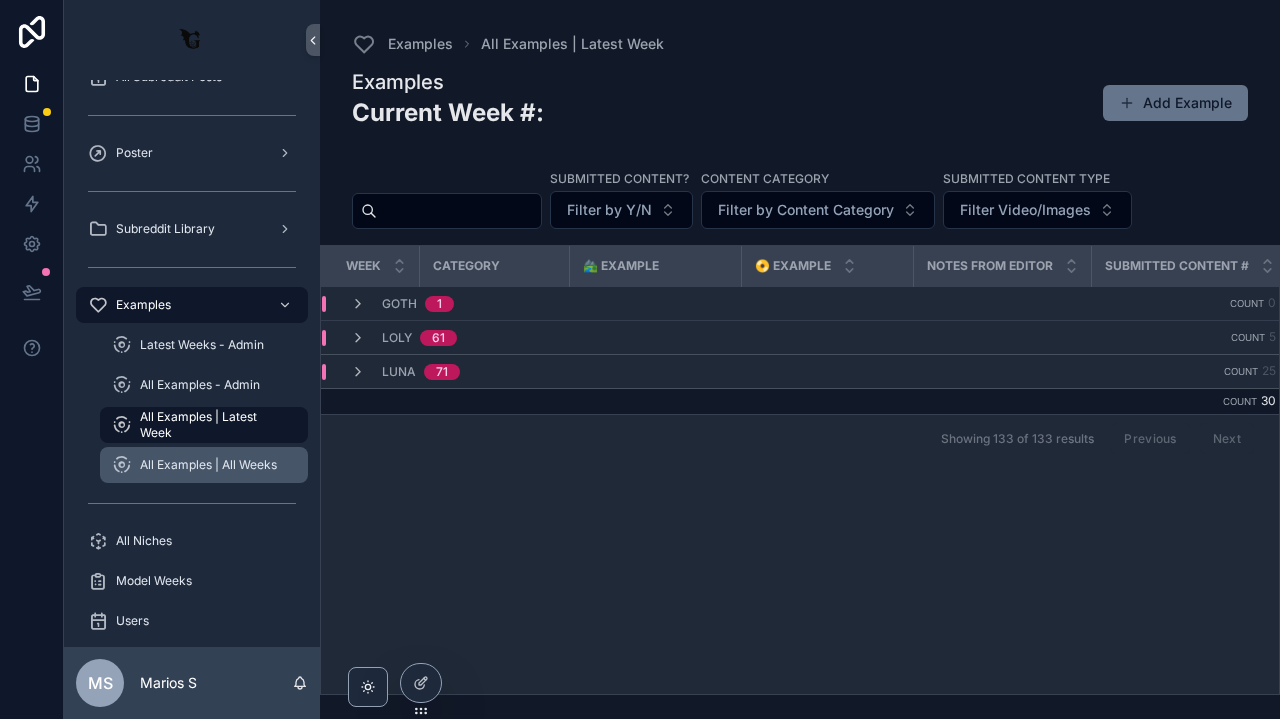 click on "All Examples | All Weeks" at bounding box center [204, 465] 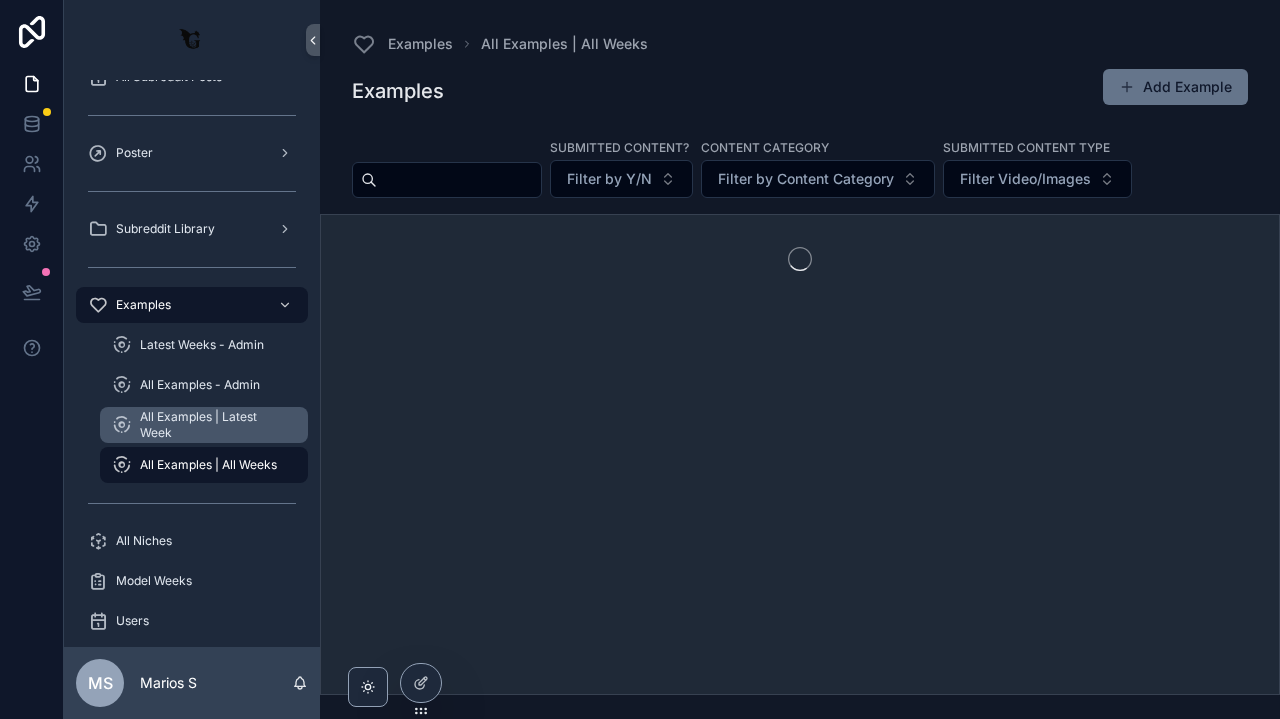 click on "All Examples | Latest Week" at bounding box center (214, 425) 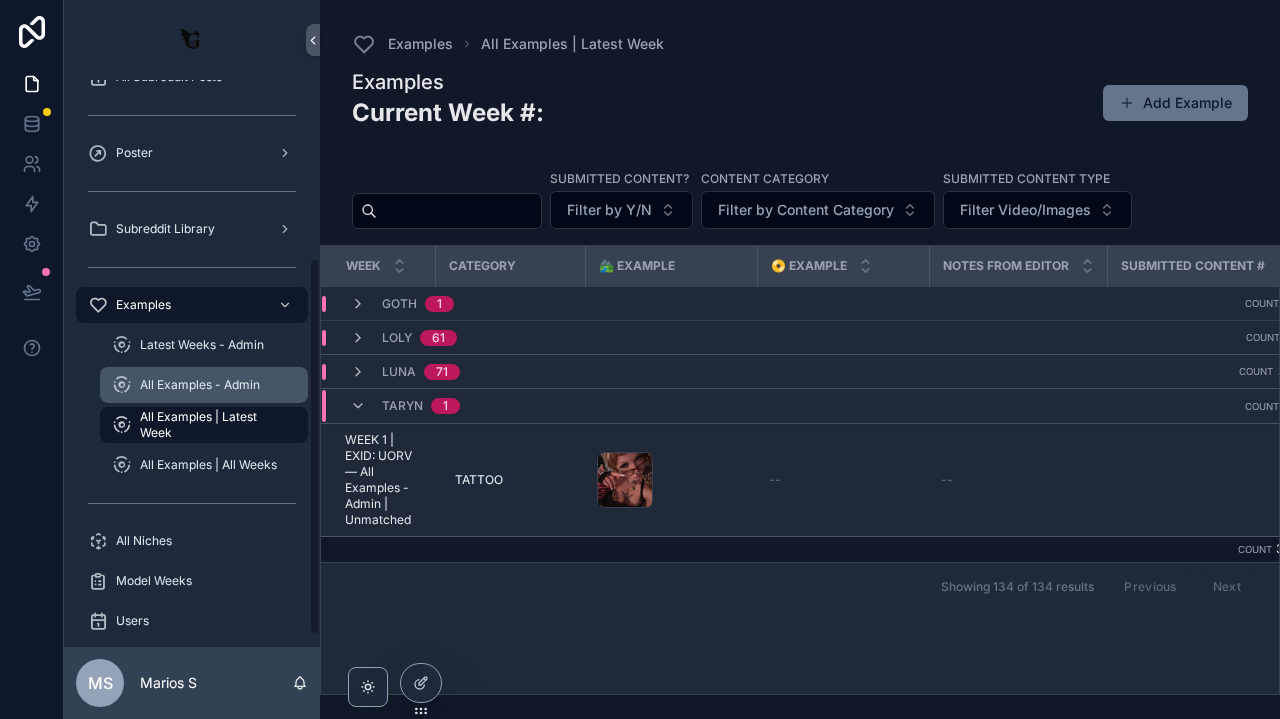 click on "All Examples - Admin" at bounding box center (200, 385) 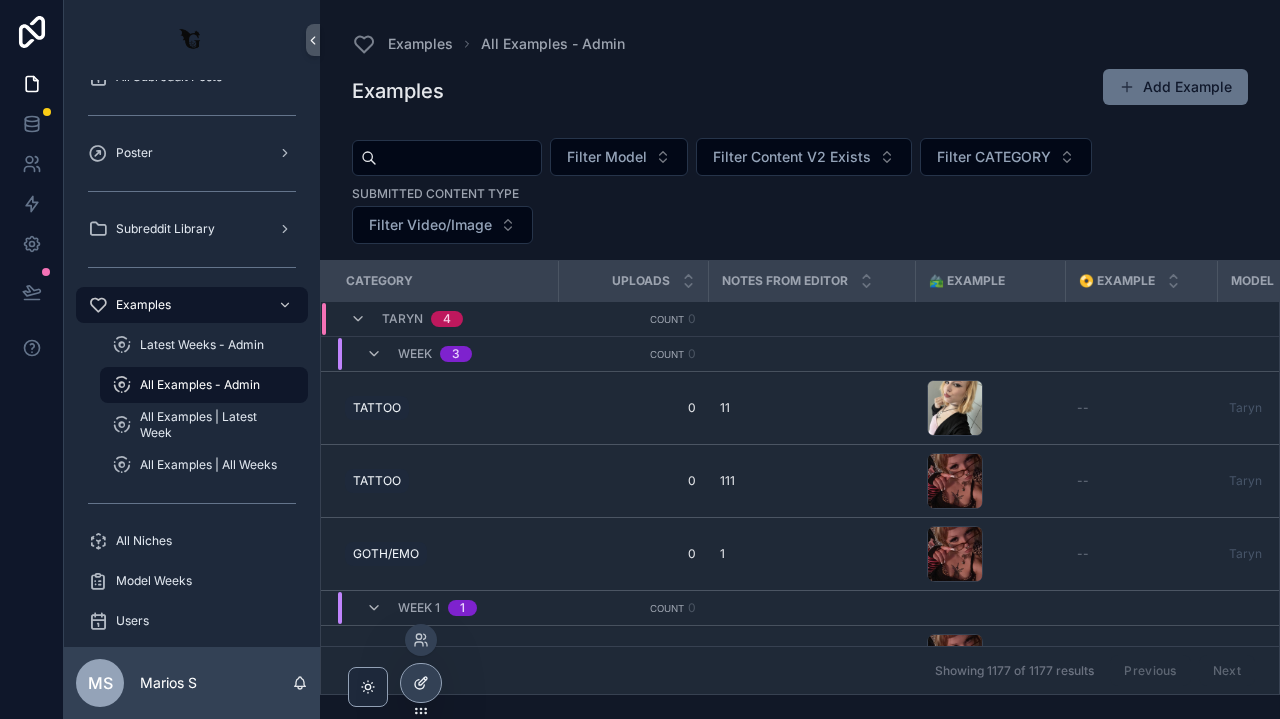 click 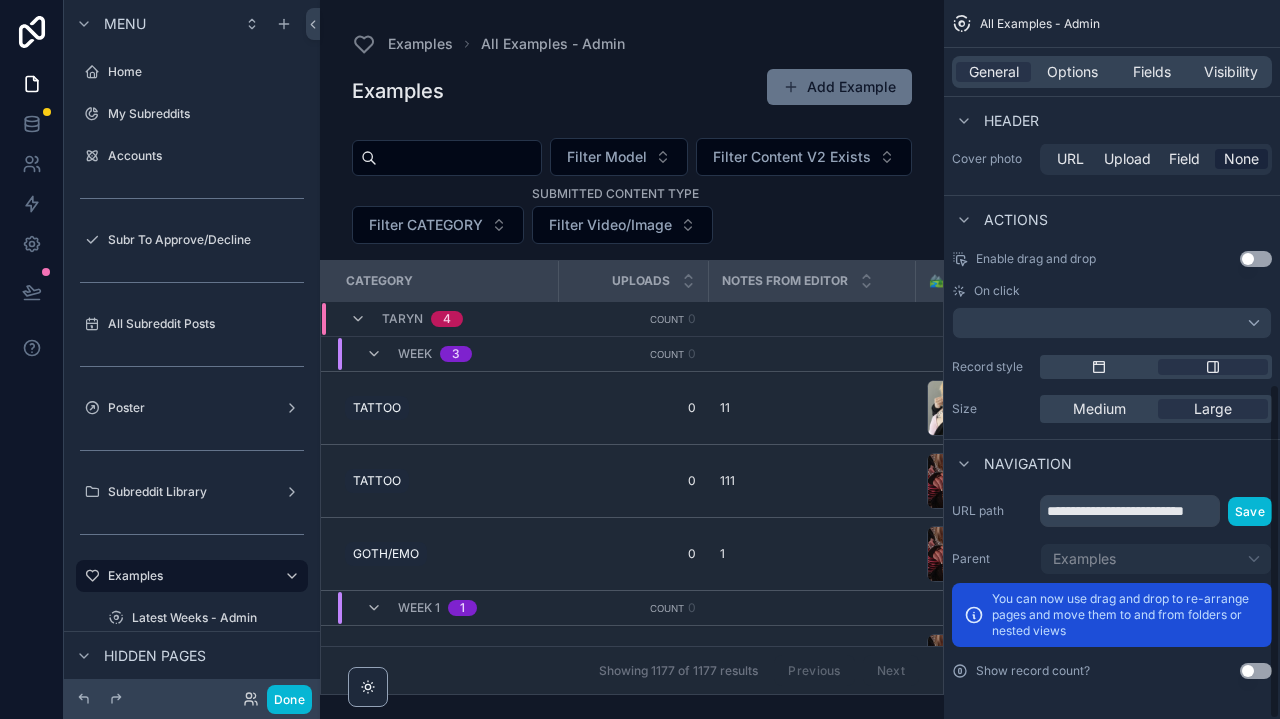 scroll, scrollTop: 823, scrollLeft: 0, axis: vertical 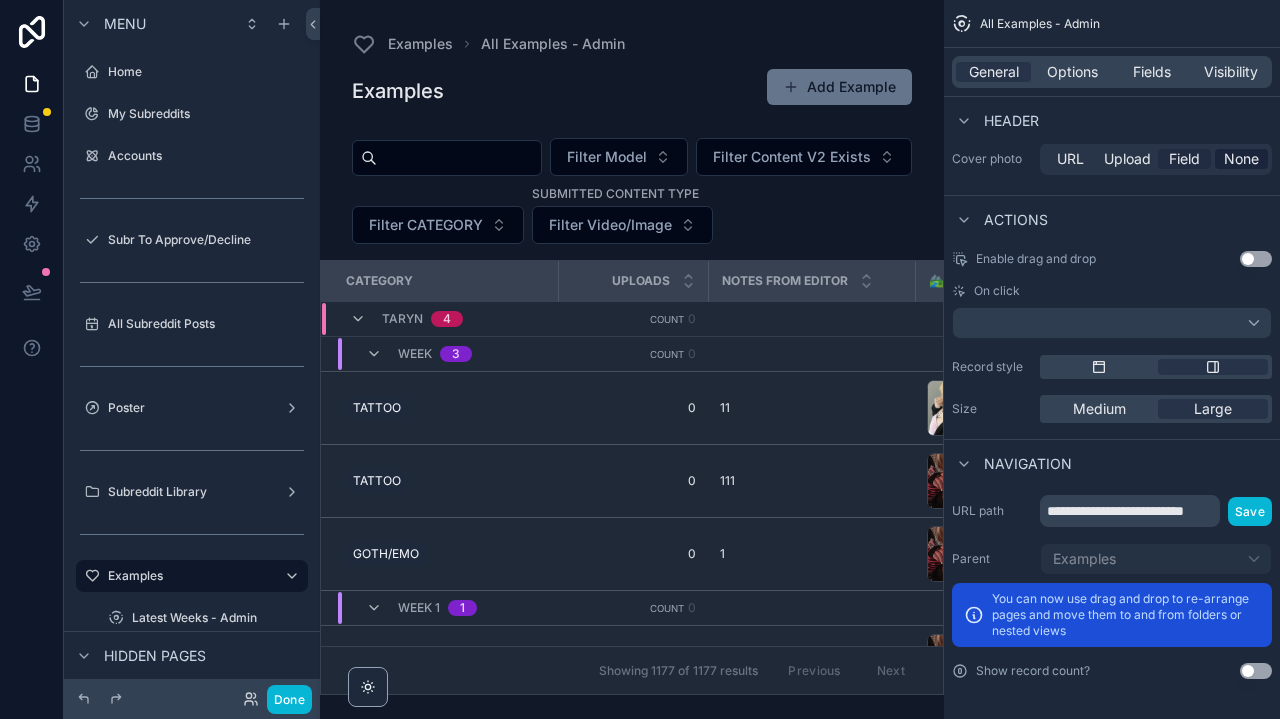 click on "Field" at bounding box center [1184, 159] 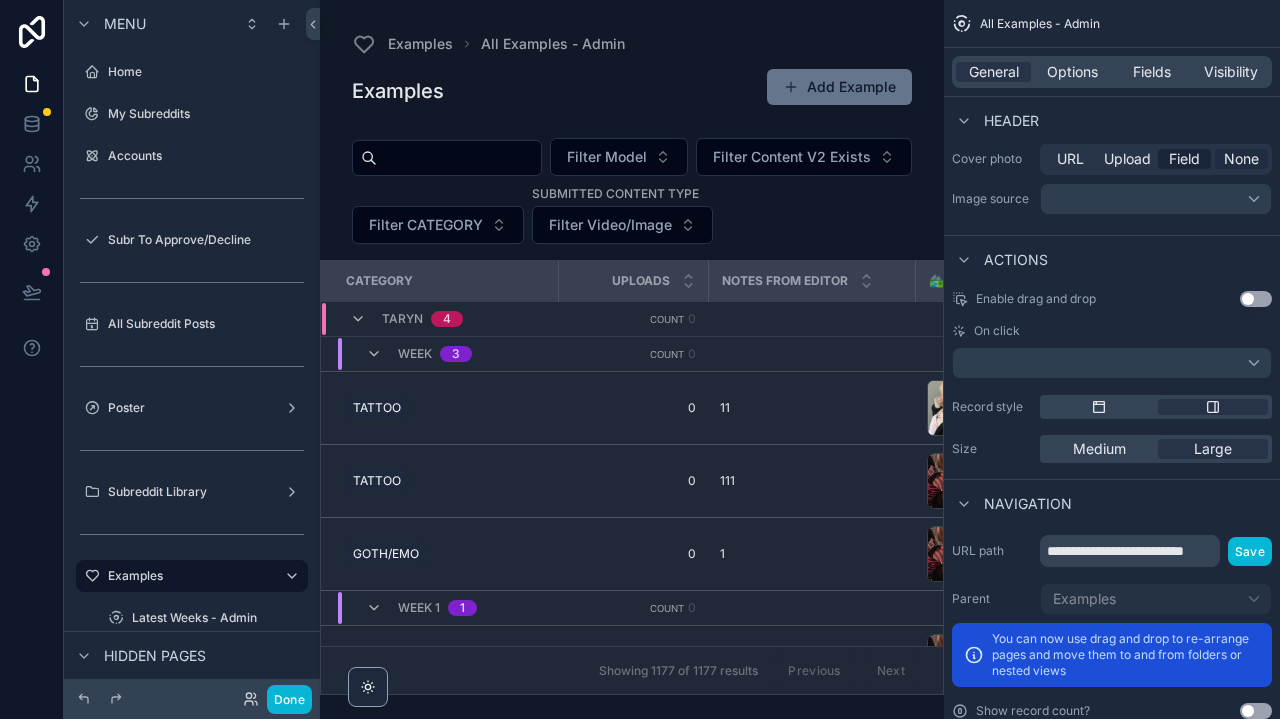 click on "None" at bounding box center [1241, 159] 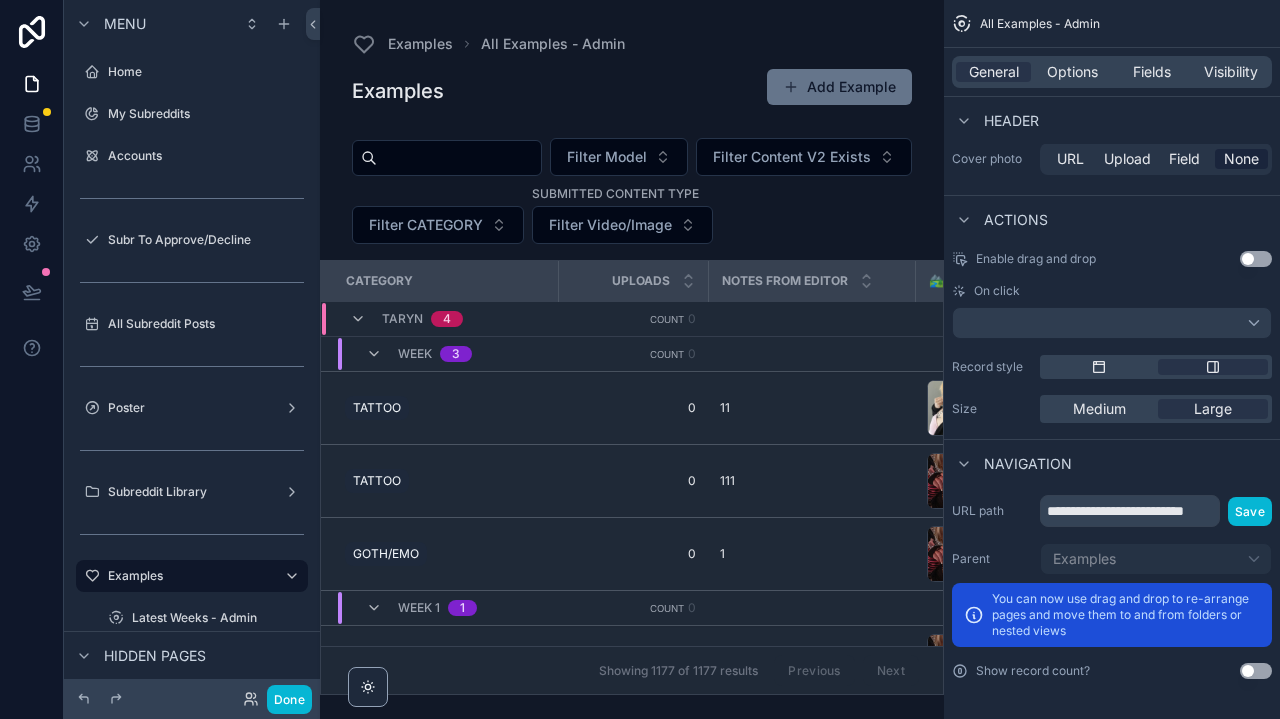 click on "URL Upload Field None" at bounding box center (1156, 159) 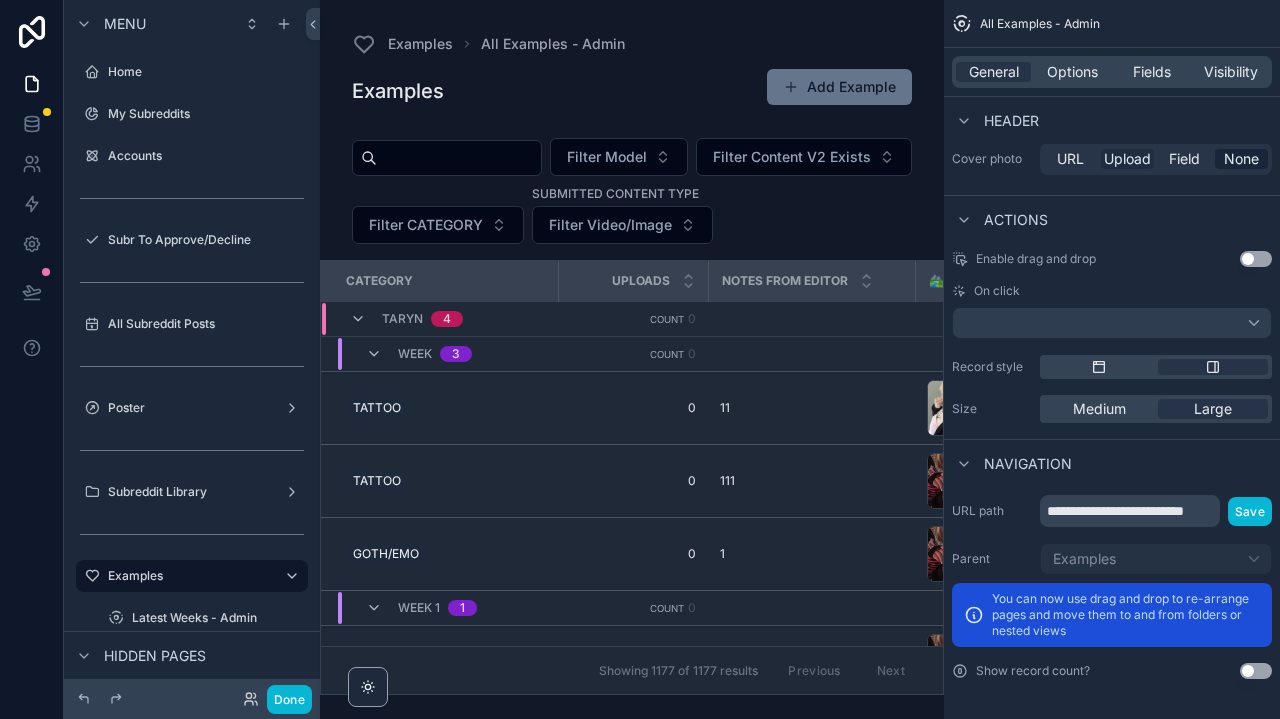 click on "Upload" at bounding box center (1127, 159) 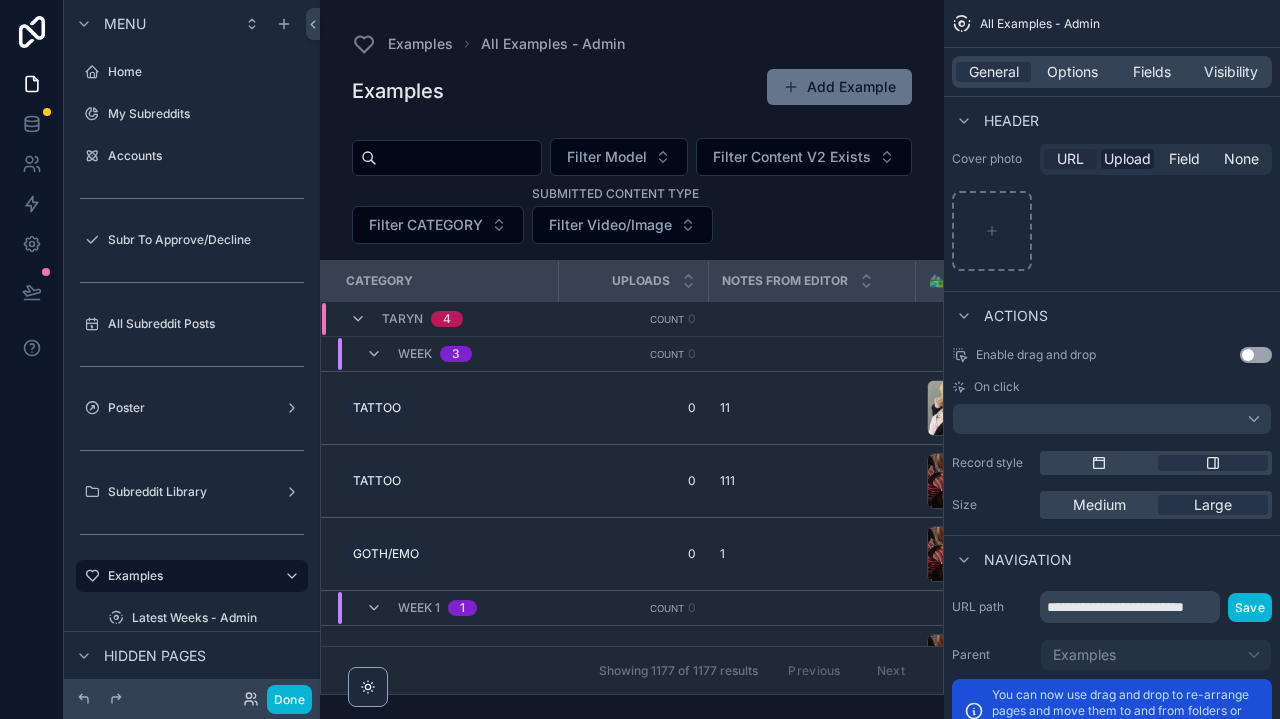 click on "URL" at bounding box center (1070, 159) 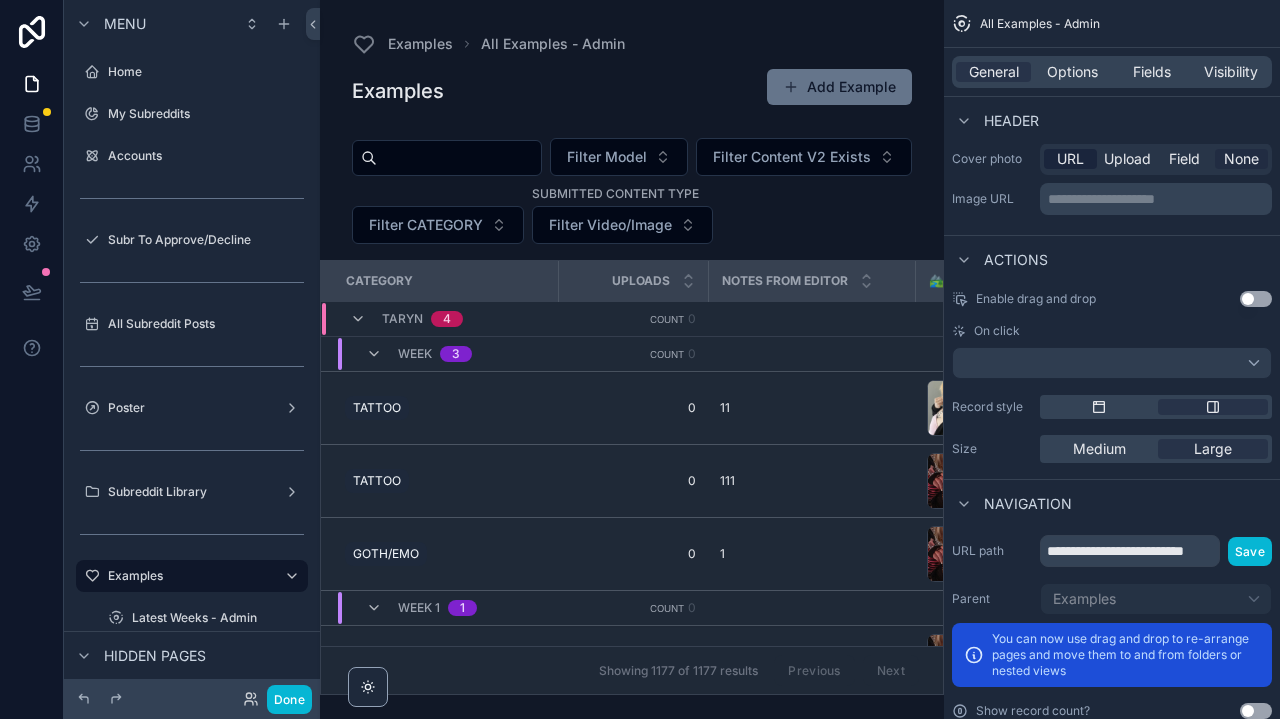 click on "None" at bounding box center (1241, 159) 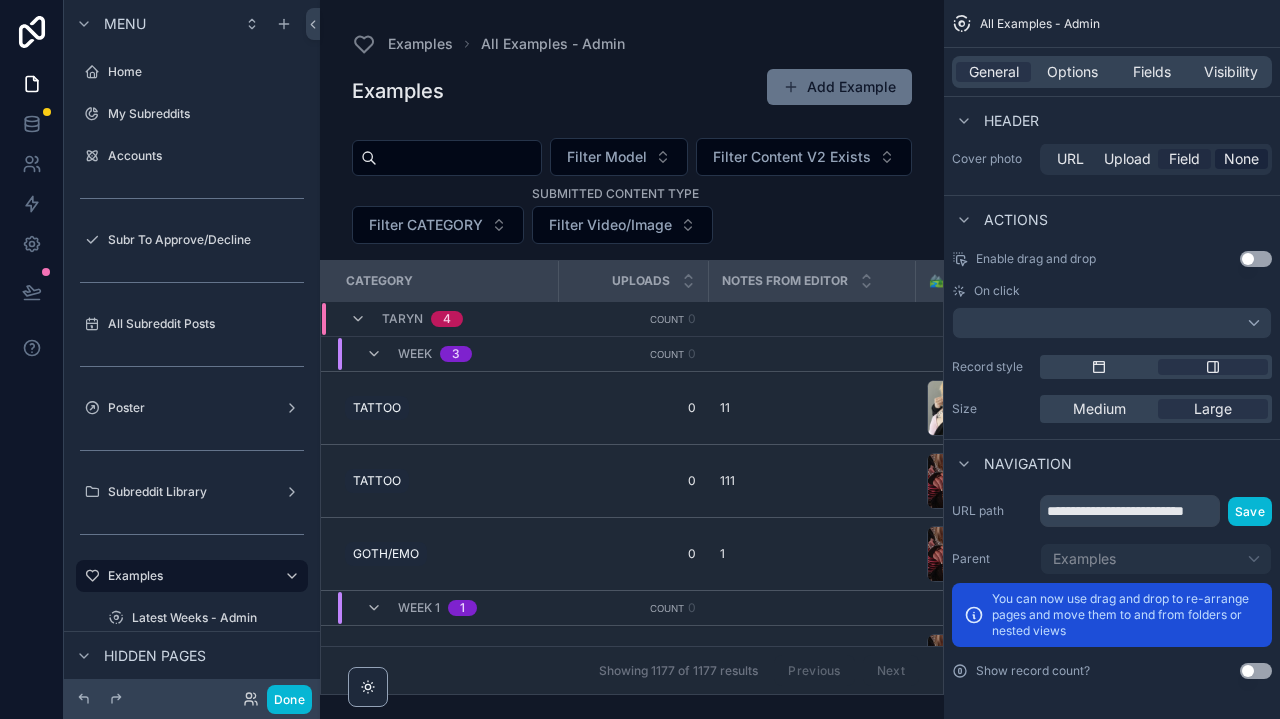 click on "Field" at bounding box center [1184, 159] 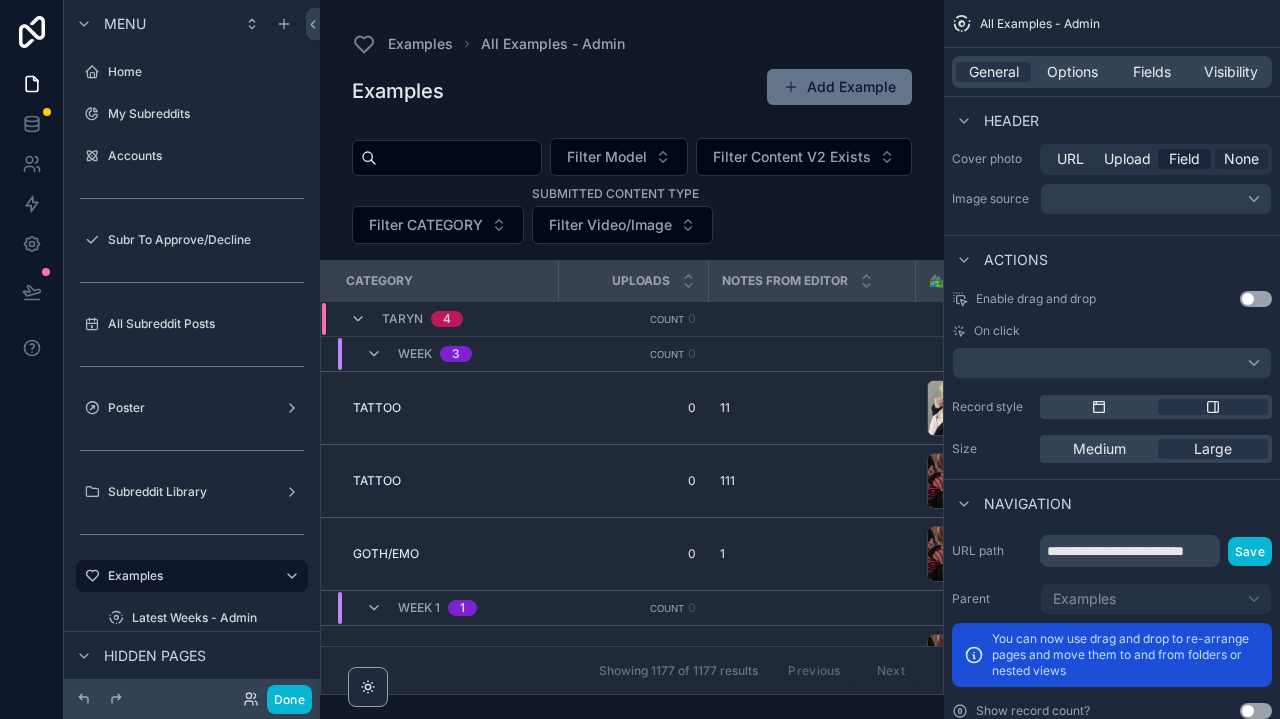 click on "None" at bounding box center [1241, 159] 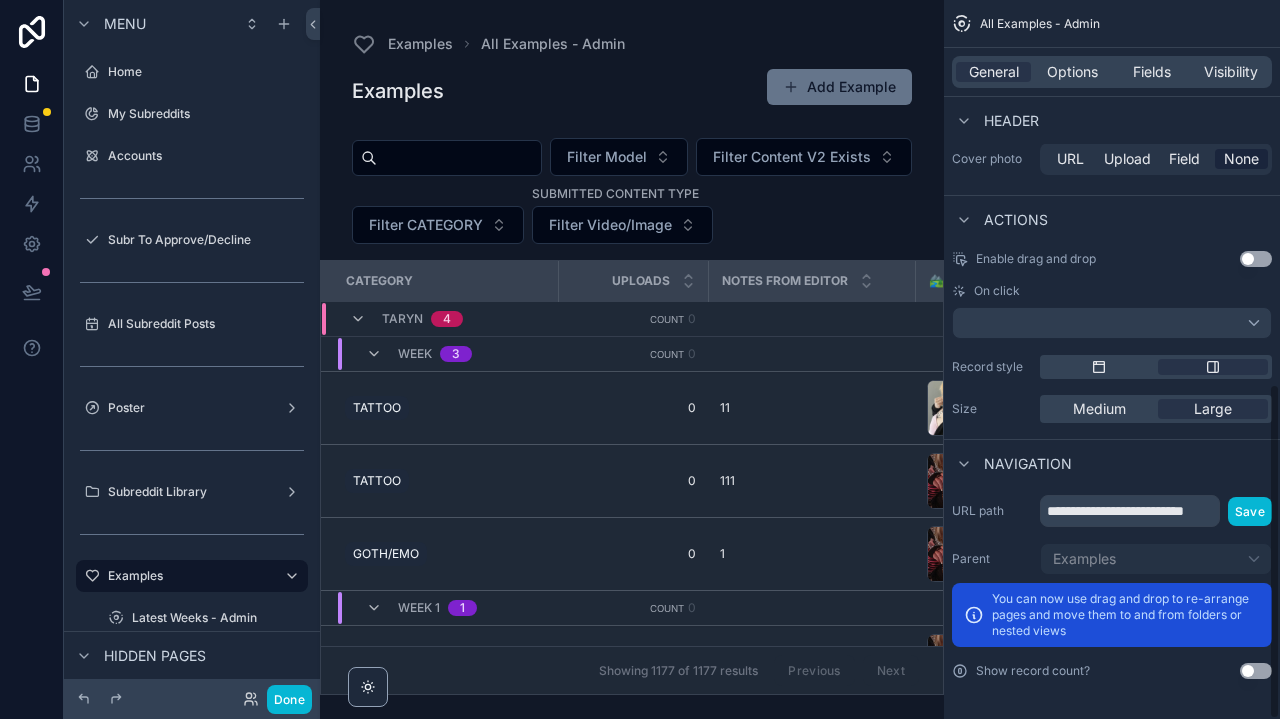 scroll, scrollTop: 823, scrollLeft: 0, axis: vertical 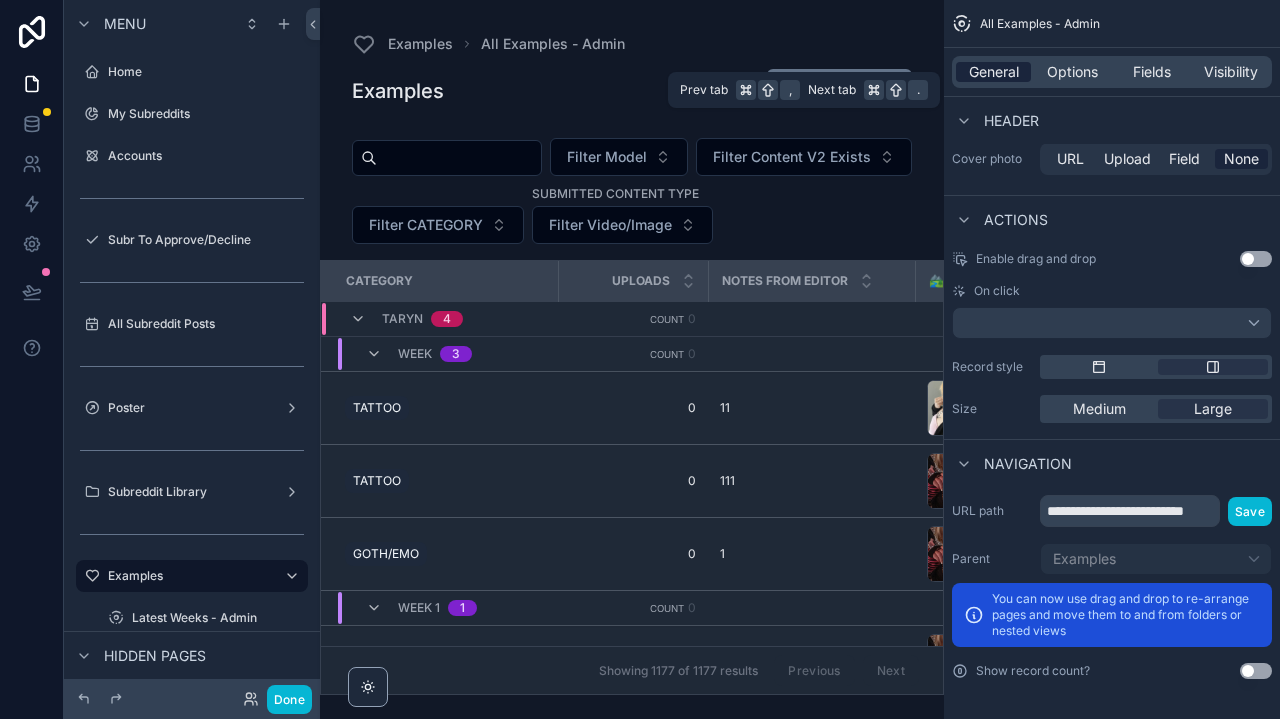 click on "General" at bounding box center [994, 72] 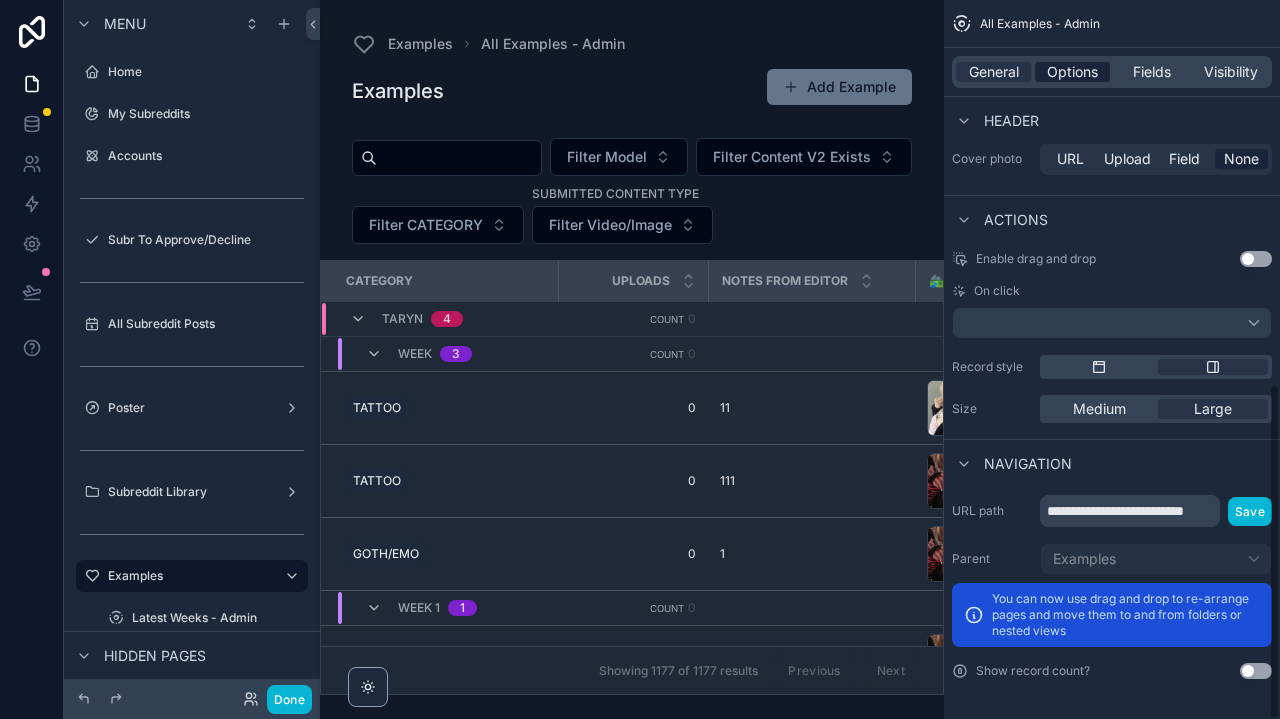 click on "Options" at bounding box center (1072, 72) 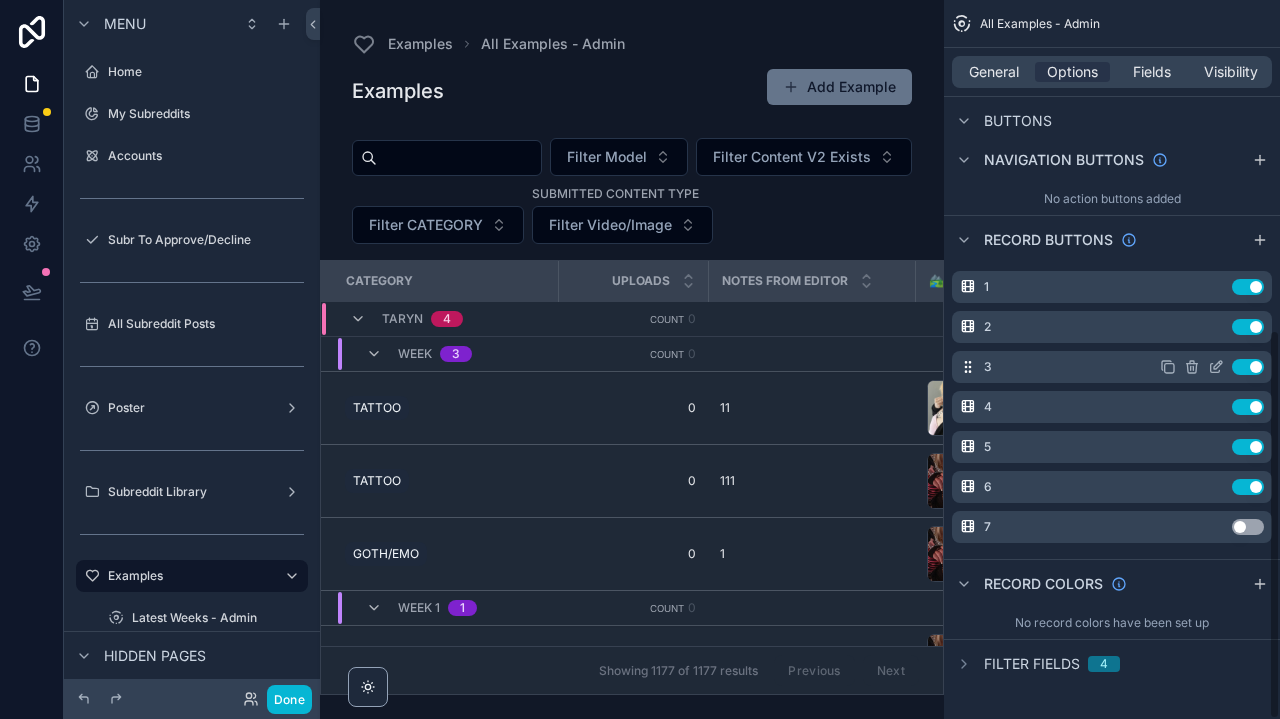 scroll, scrollTop: 609, scrollLeft: 0, axis: vertical 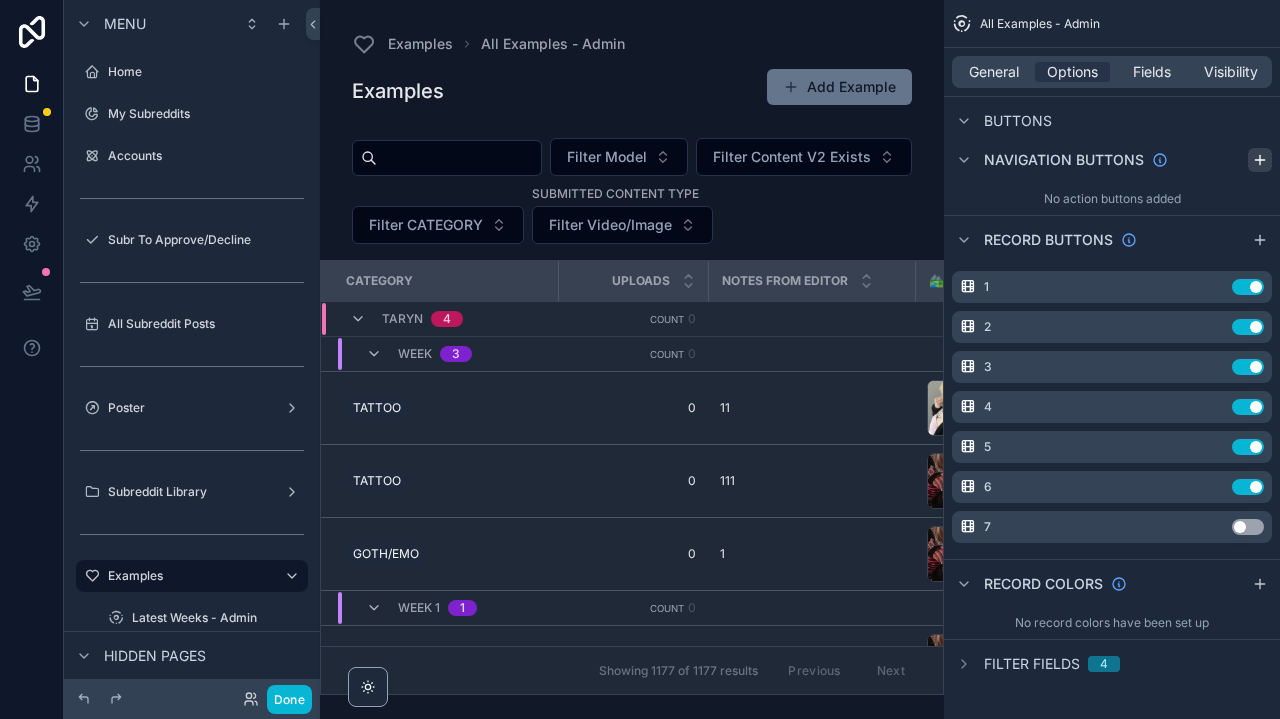 click 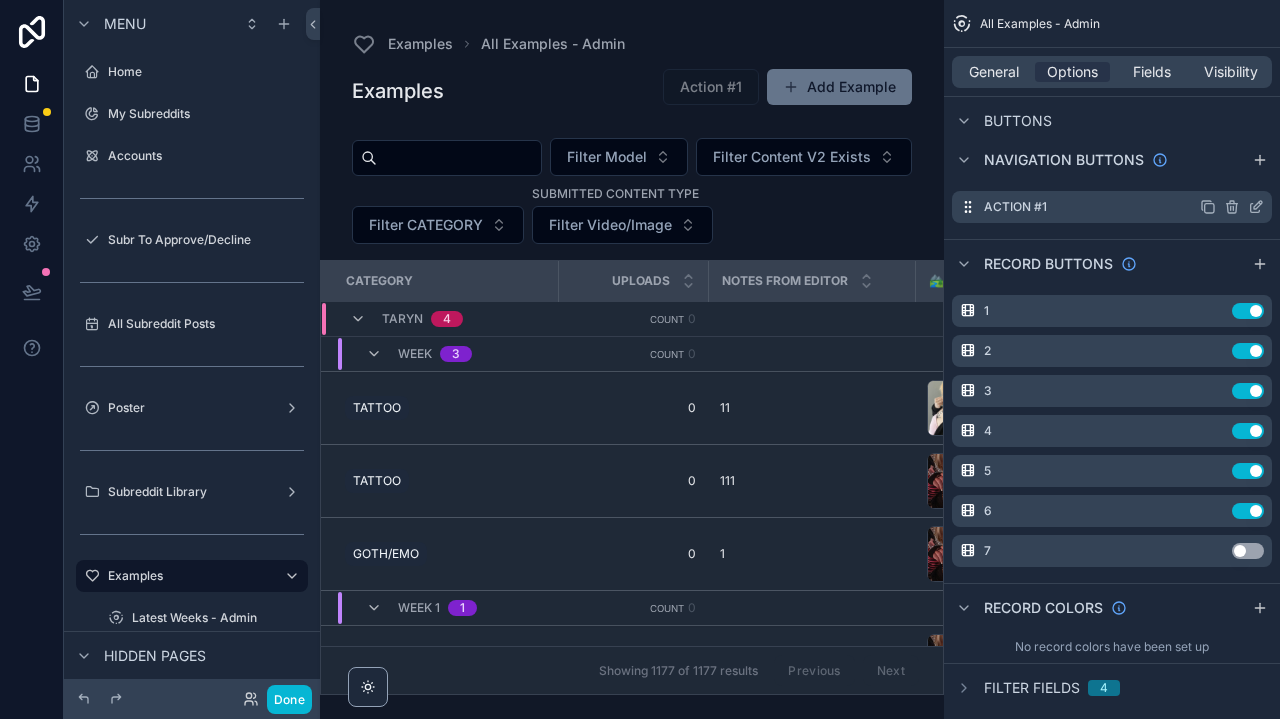 click 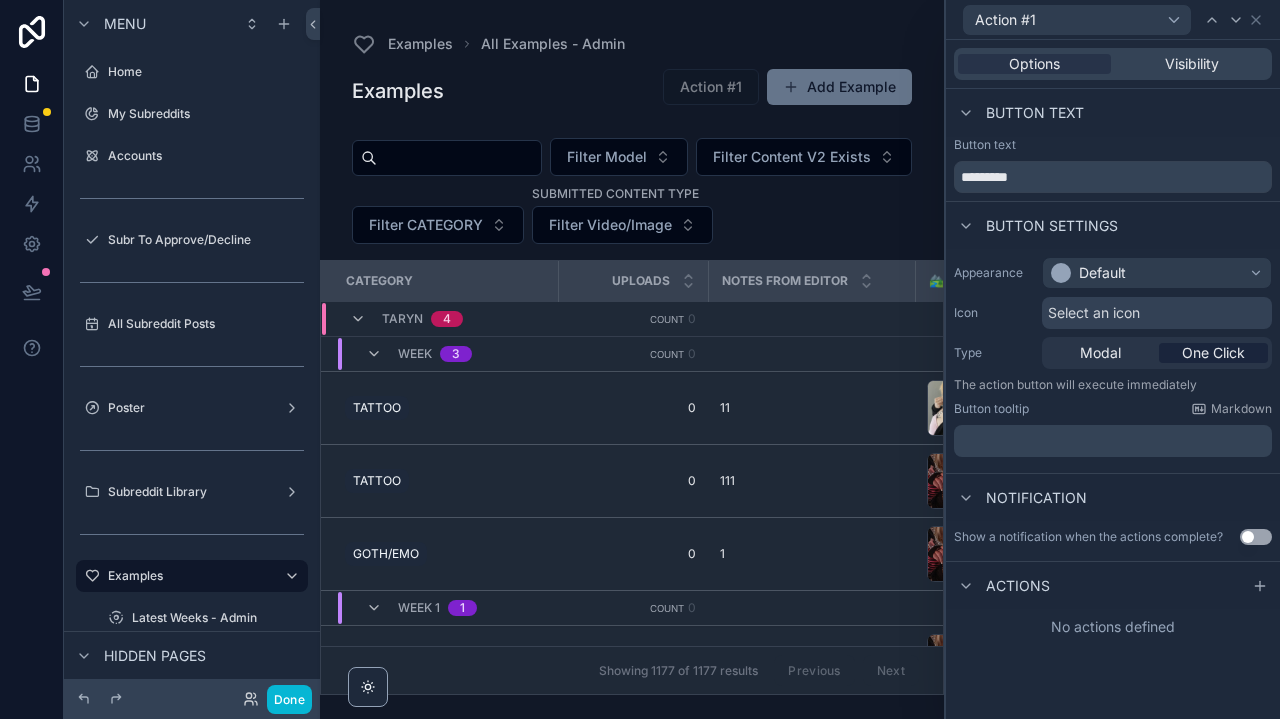 scroll, scrollTop: 0, scrollLeft: 0, axis: both 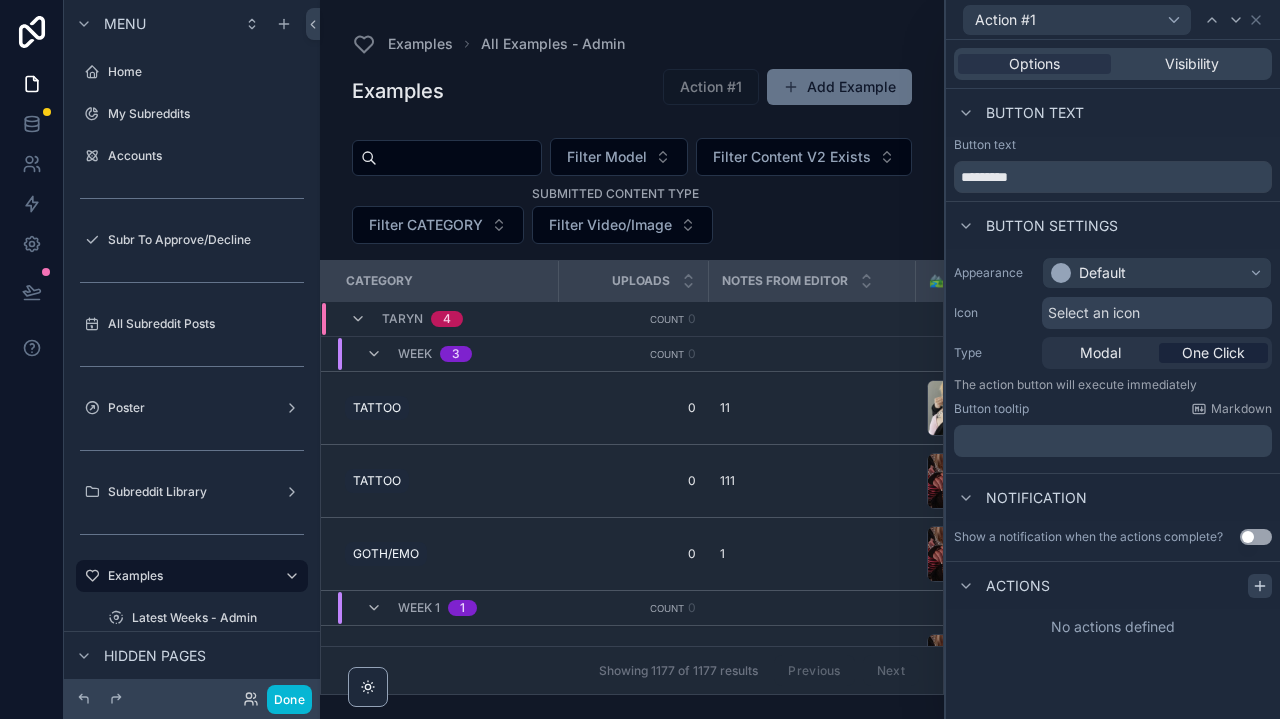 click 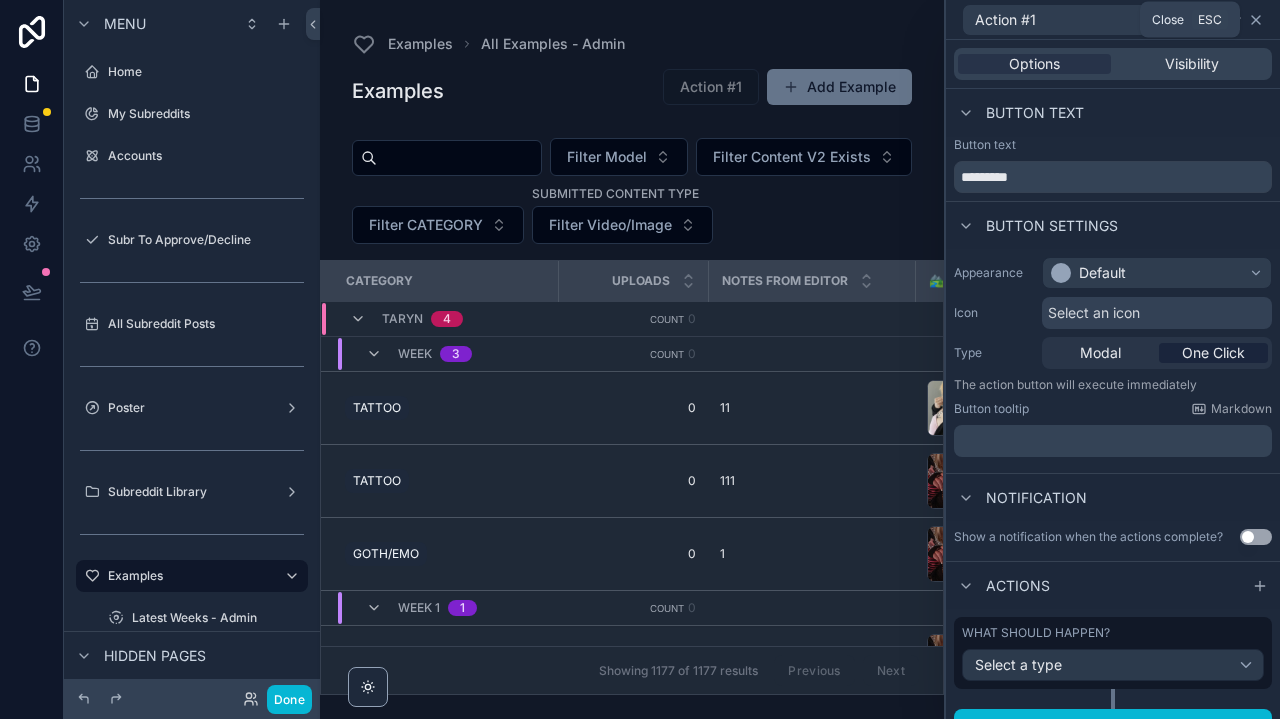 scroll, scrollTop: 0, scrollLeft: 0, axis: both 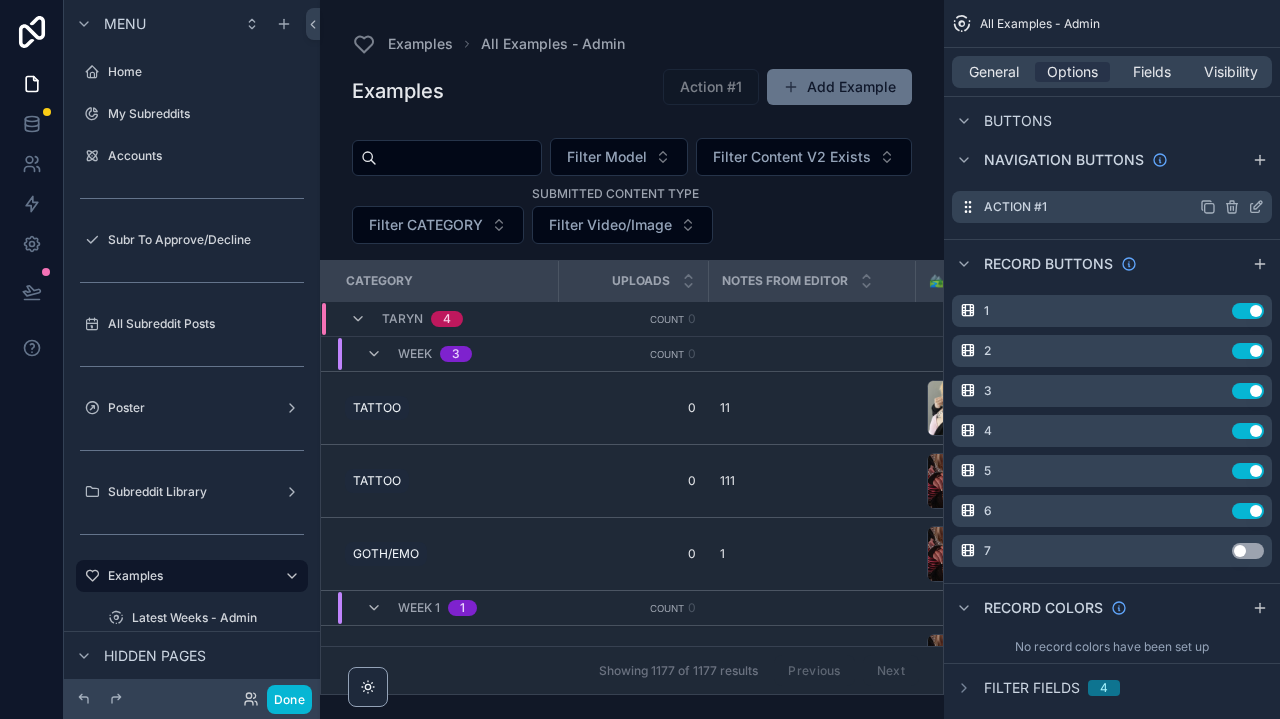click 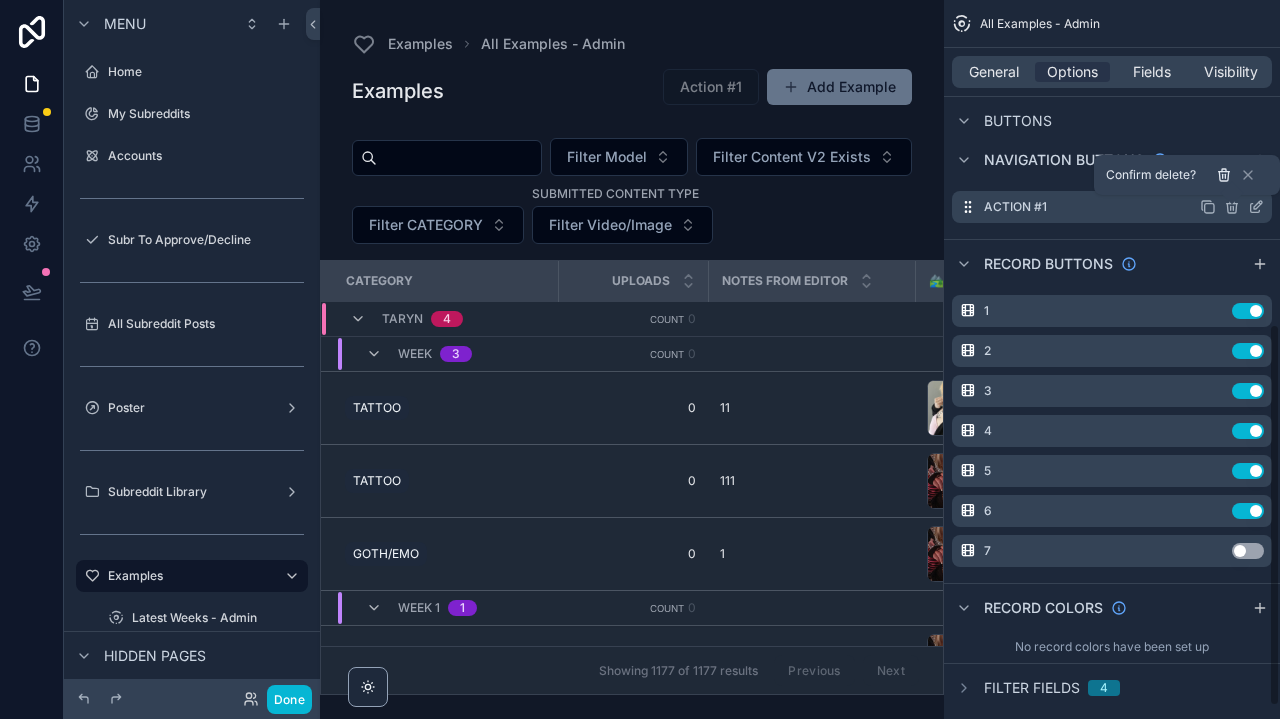 click 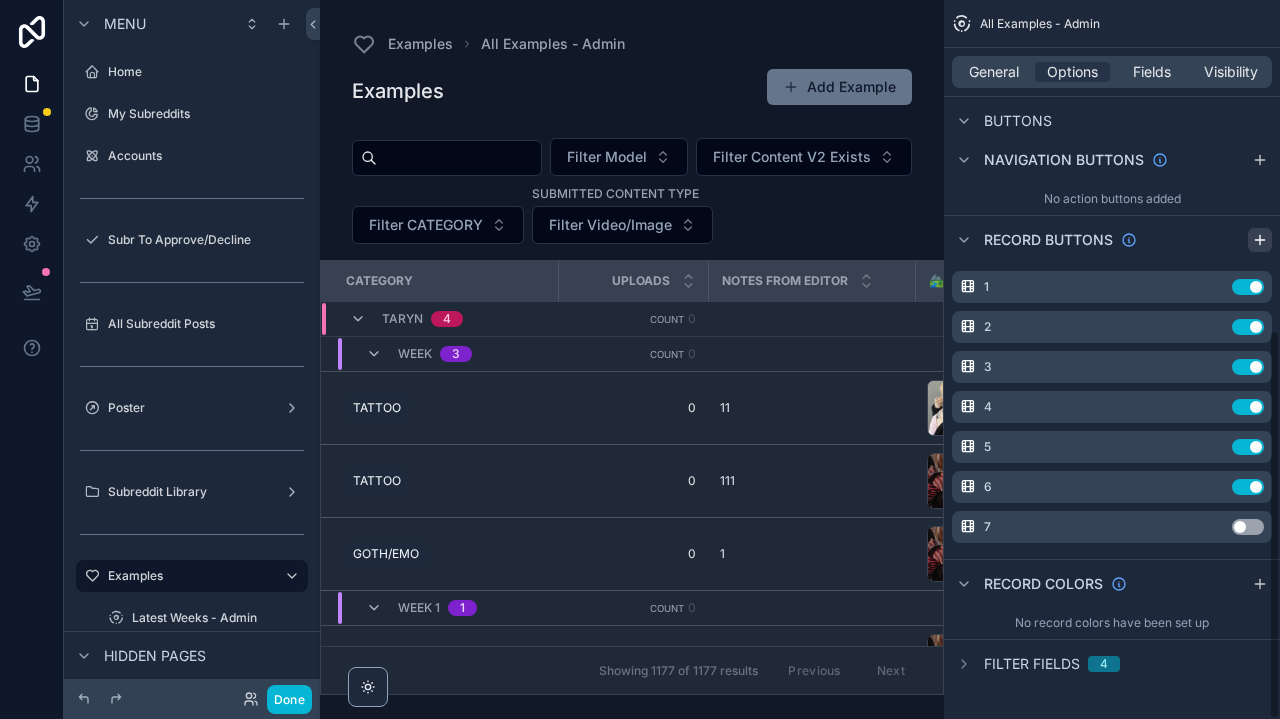 click 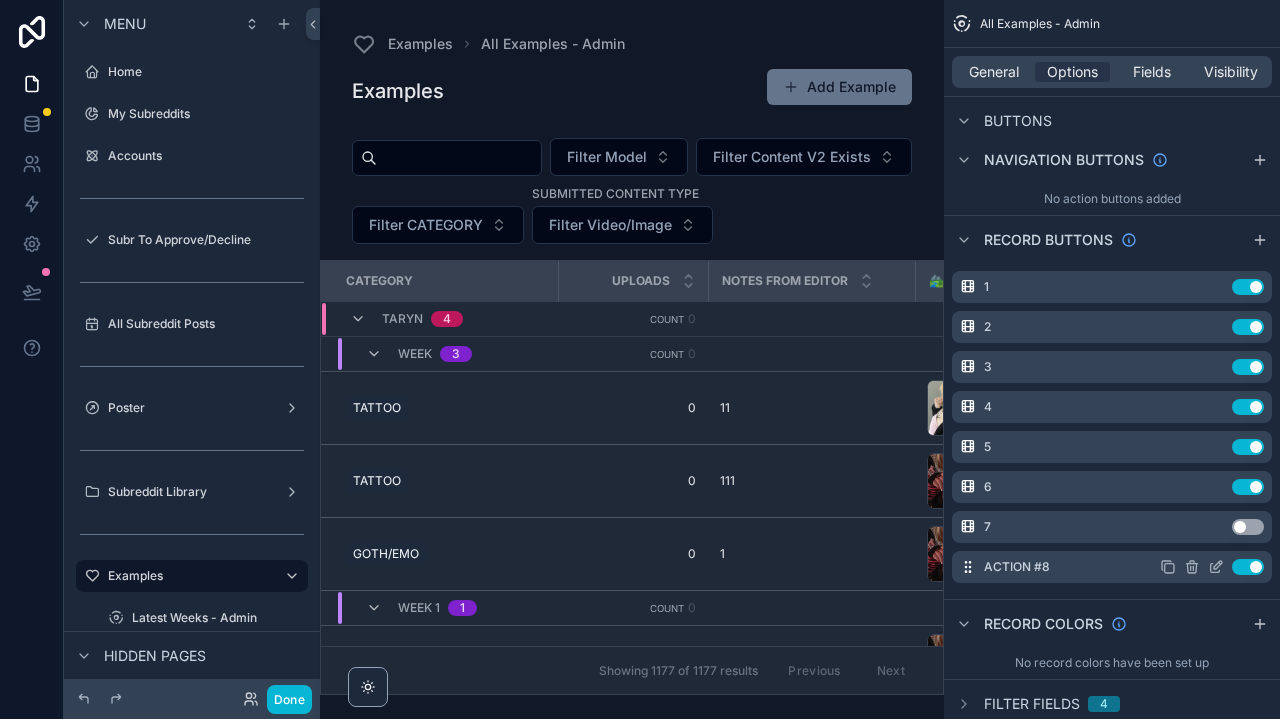 click 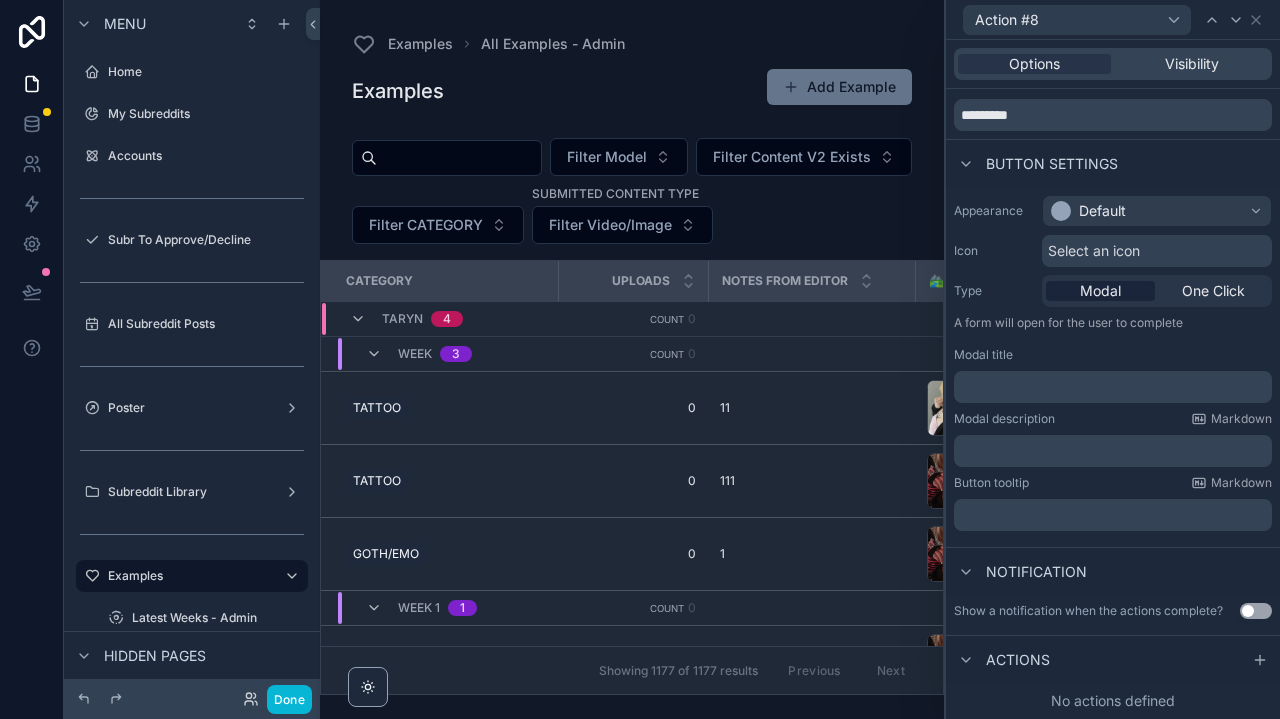 scroll, scrollTop: 62, scrollLeft: 0, axis: vertical 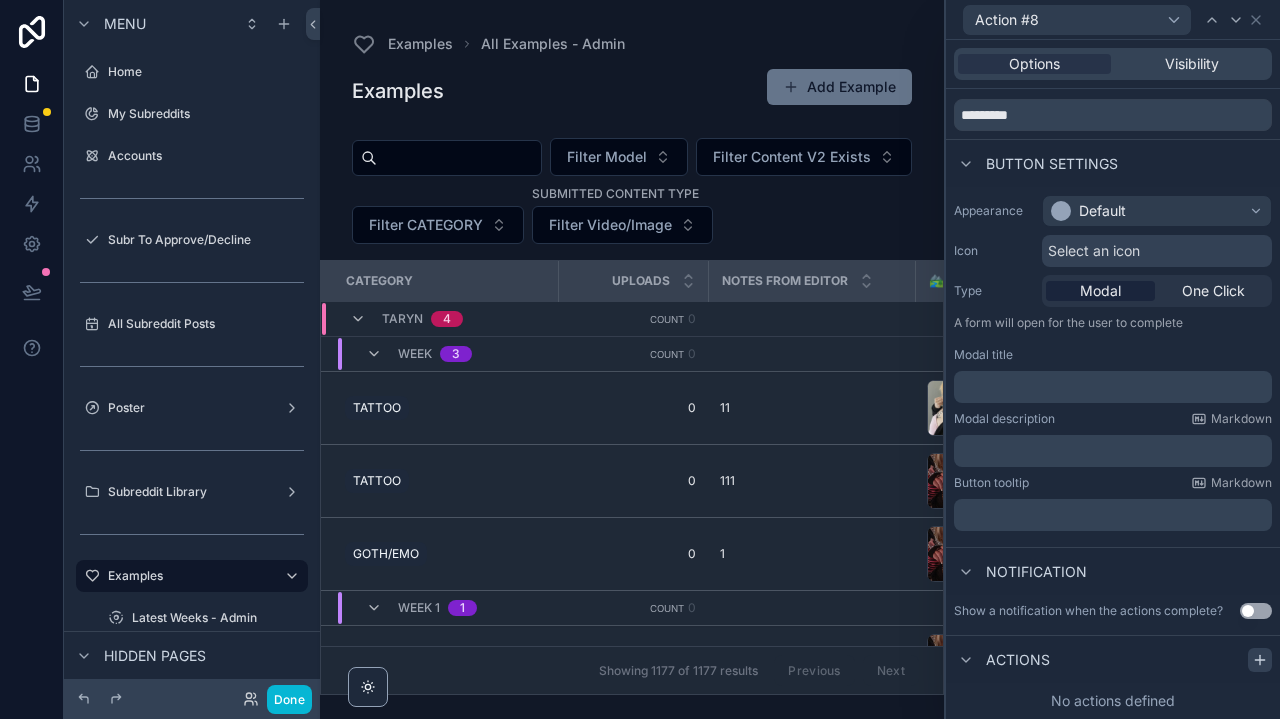 click 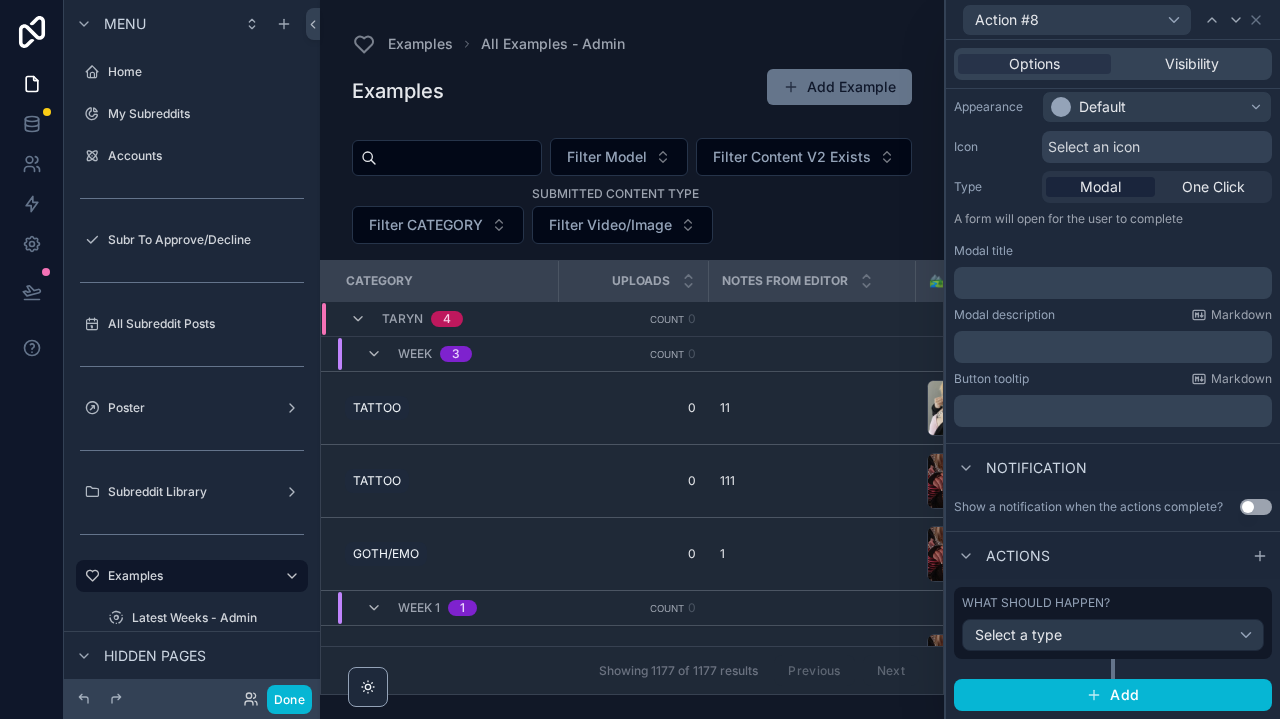 scroll, scrollTop: 165, scrollLeft: 0, axis: vertical 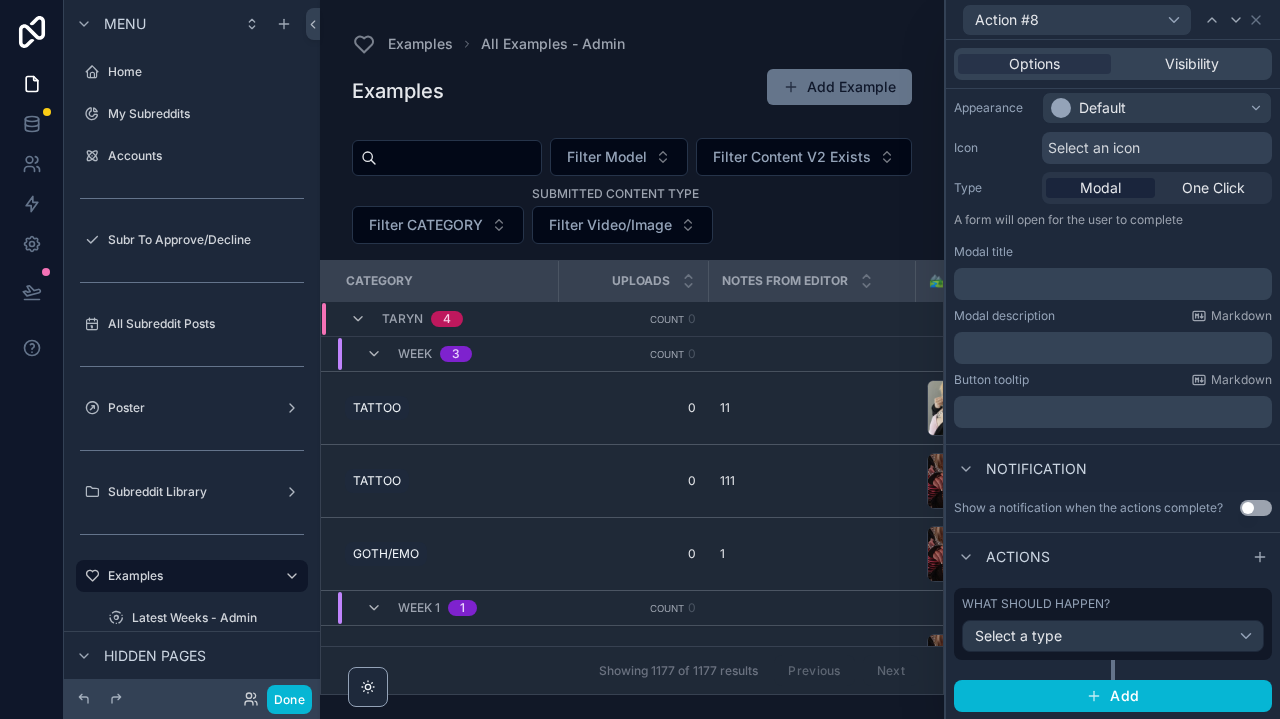 click on "Select a type" at bounding box center [1113, 636] 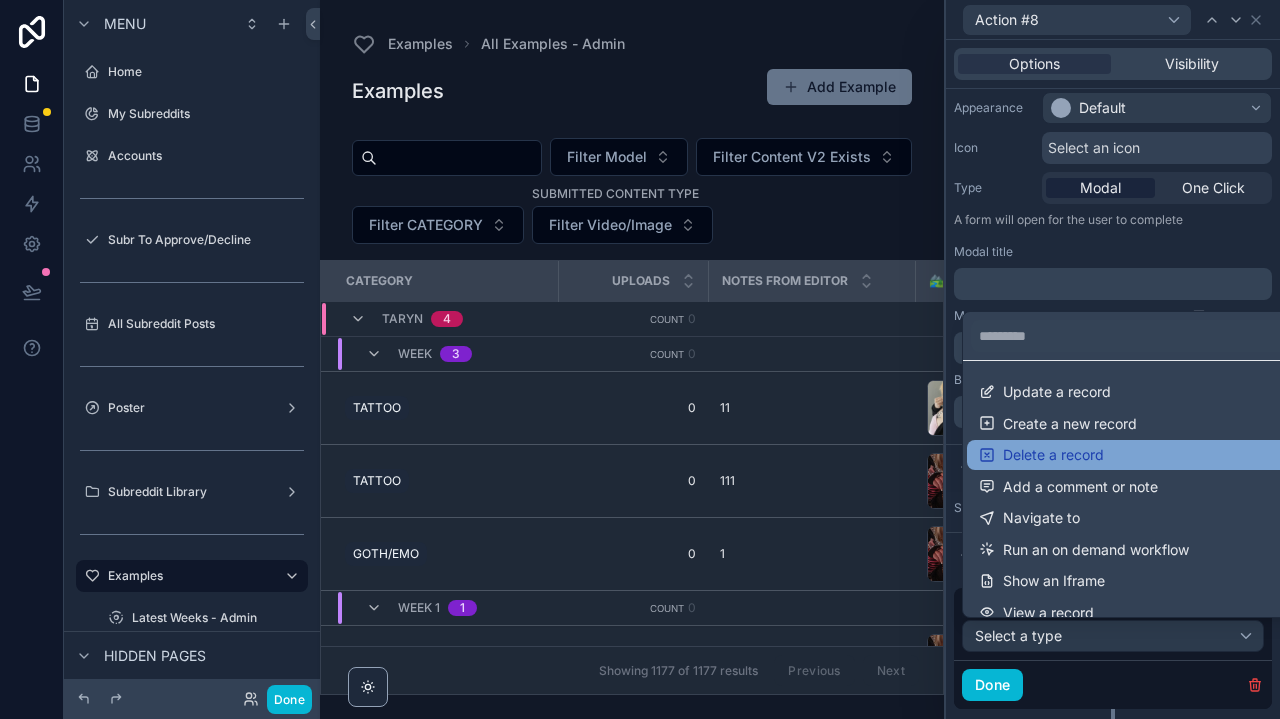 click on "Delete a record" at bounding box center (1053, 455) 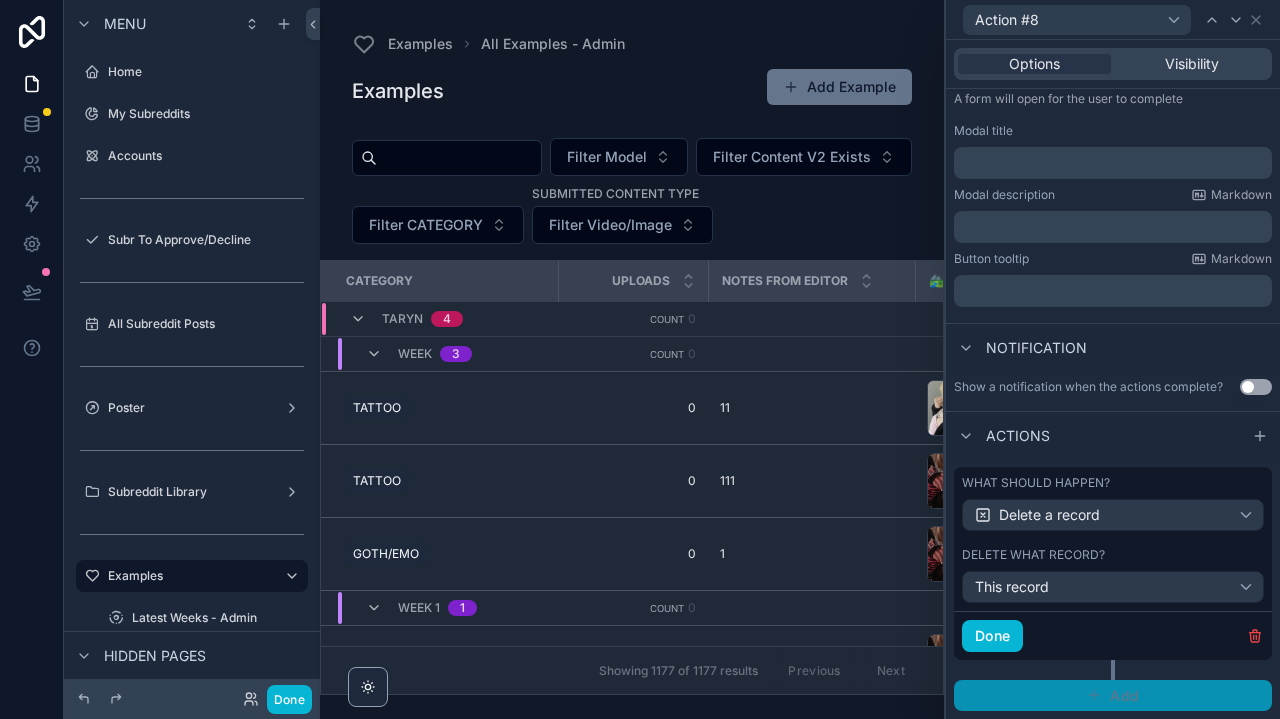scroll, scrollTop: 285, scrollLeft: 0, axis: vertical 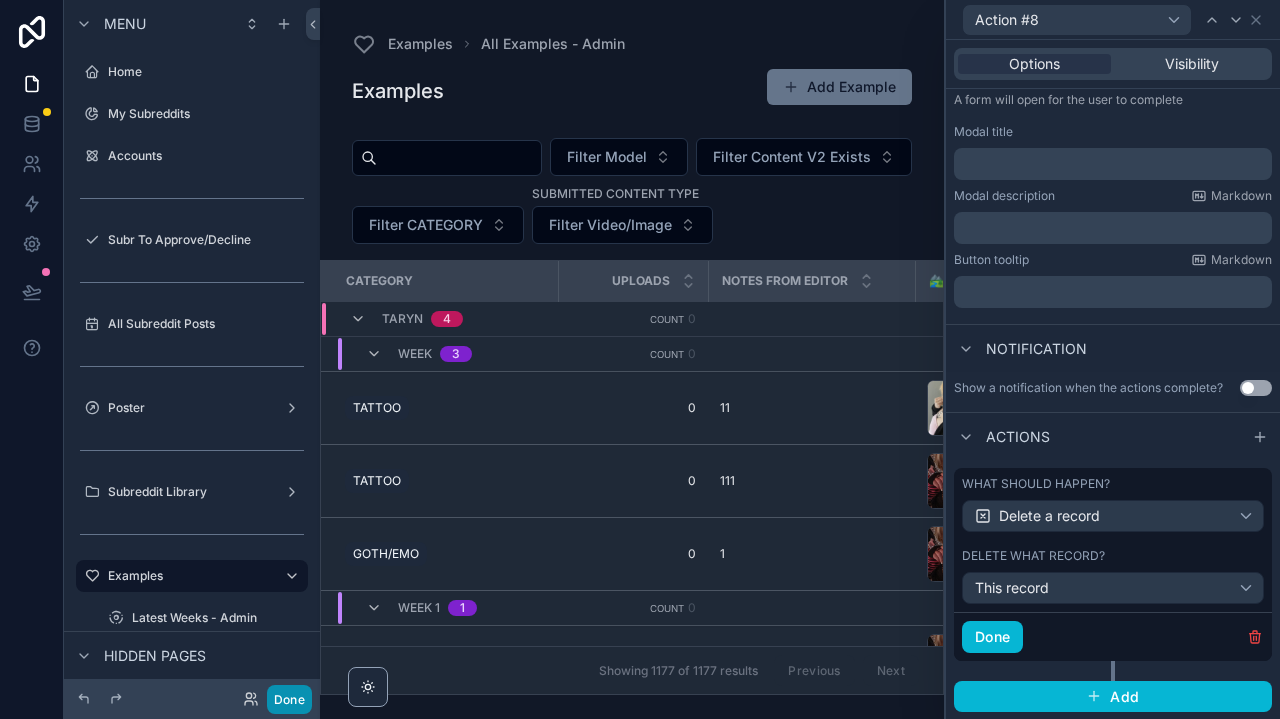 click on "Done" at bounding box center (289, 699) 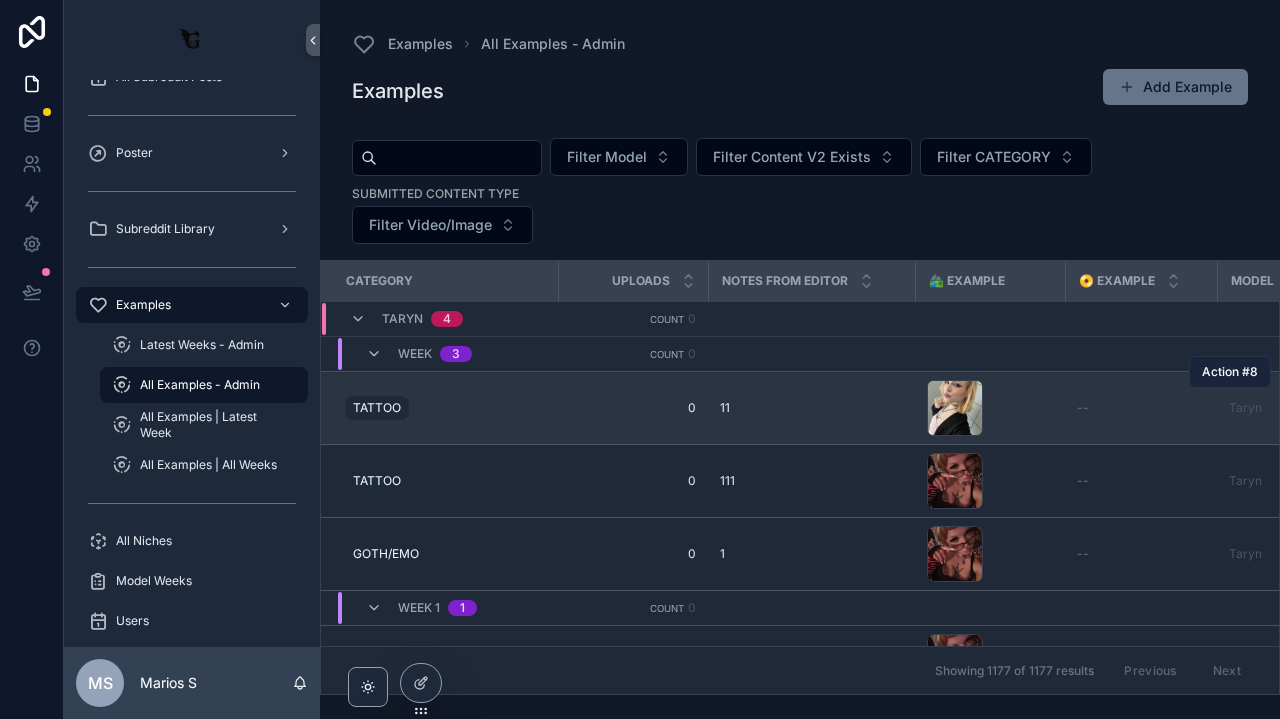 click on "Action #8" at bounding box center (1230, 372) 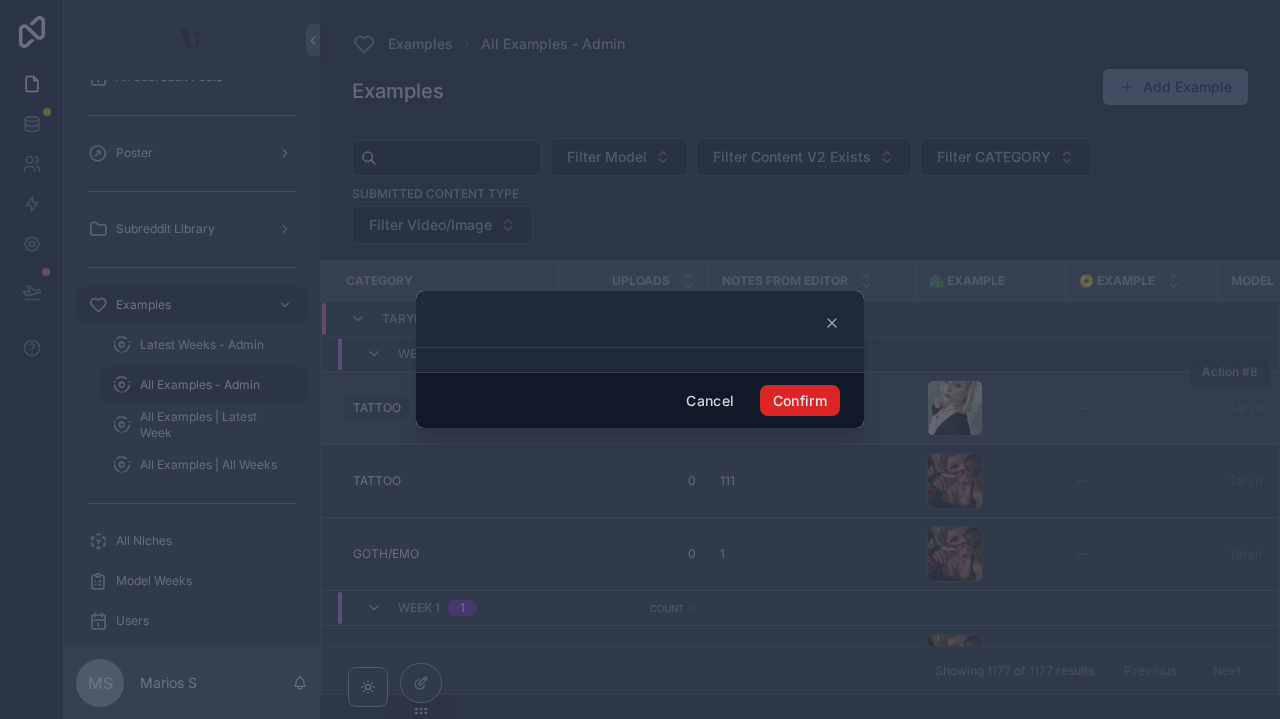 click on "Confirm" at bounding box center [800, 401] 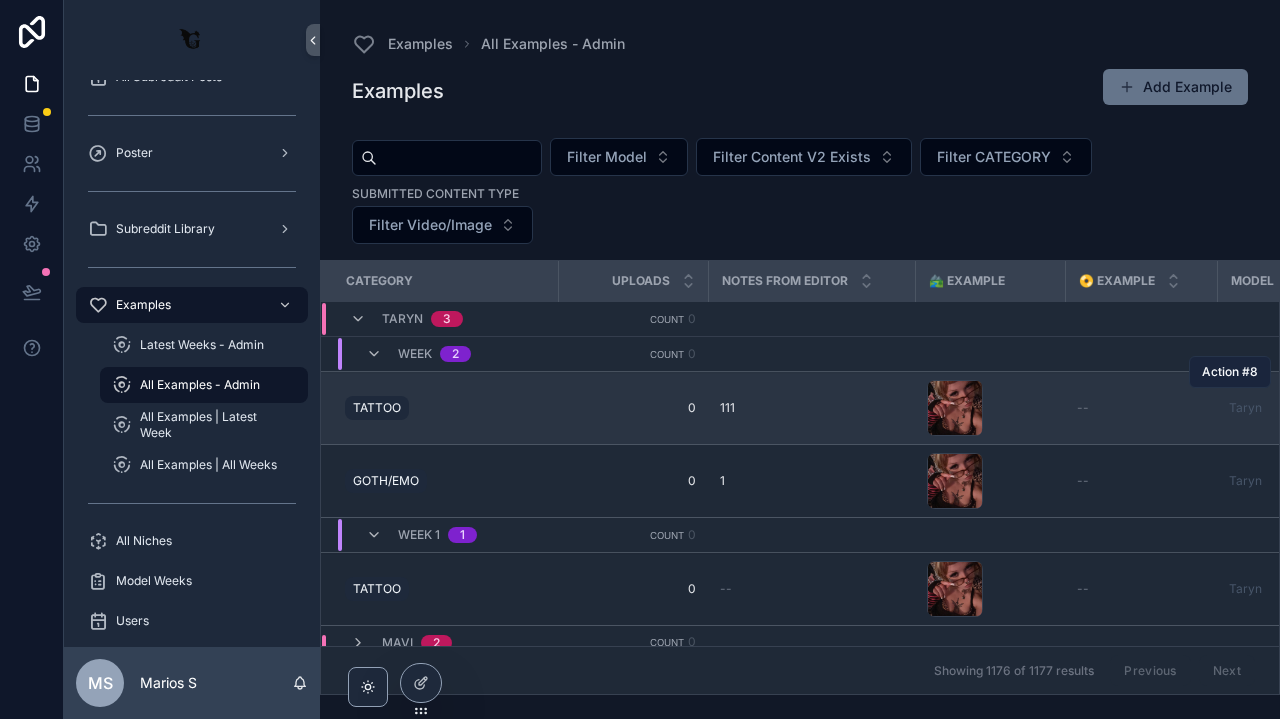 click on "Action #8" at bounding box center (1230, 372) 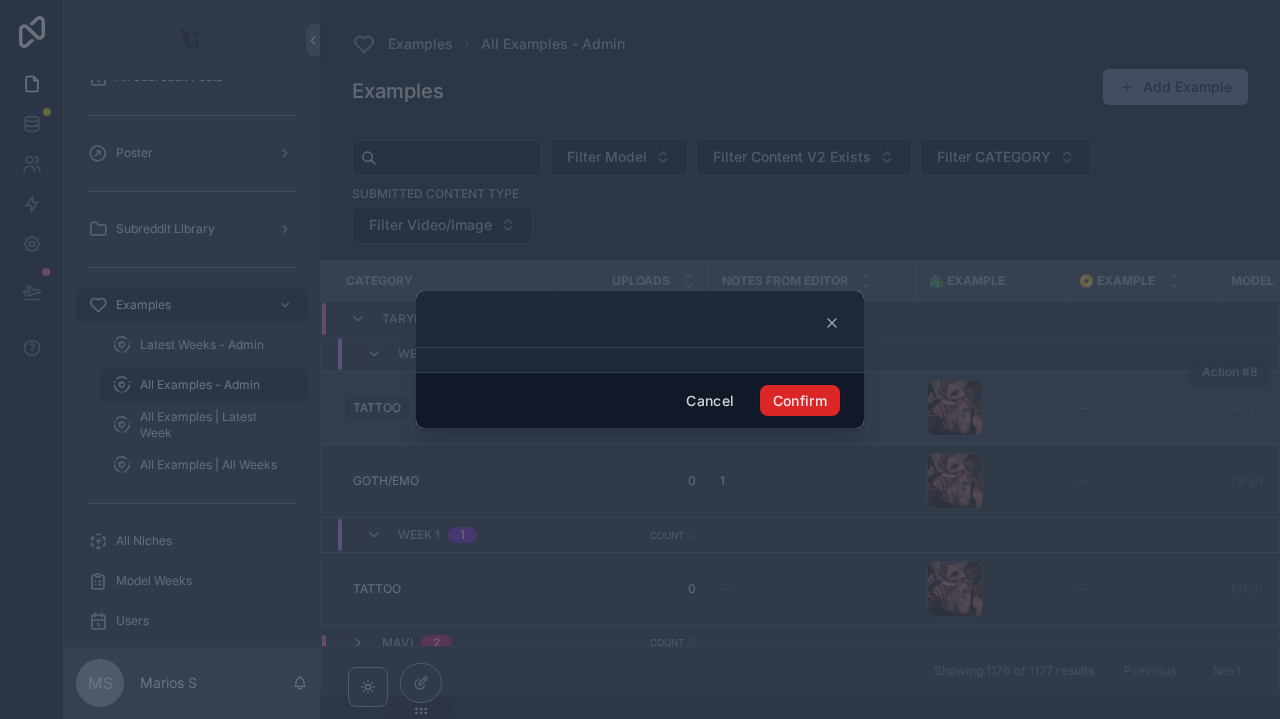 click on "Confirm" at bounding box center (800, 401) 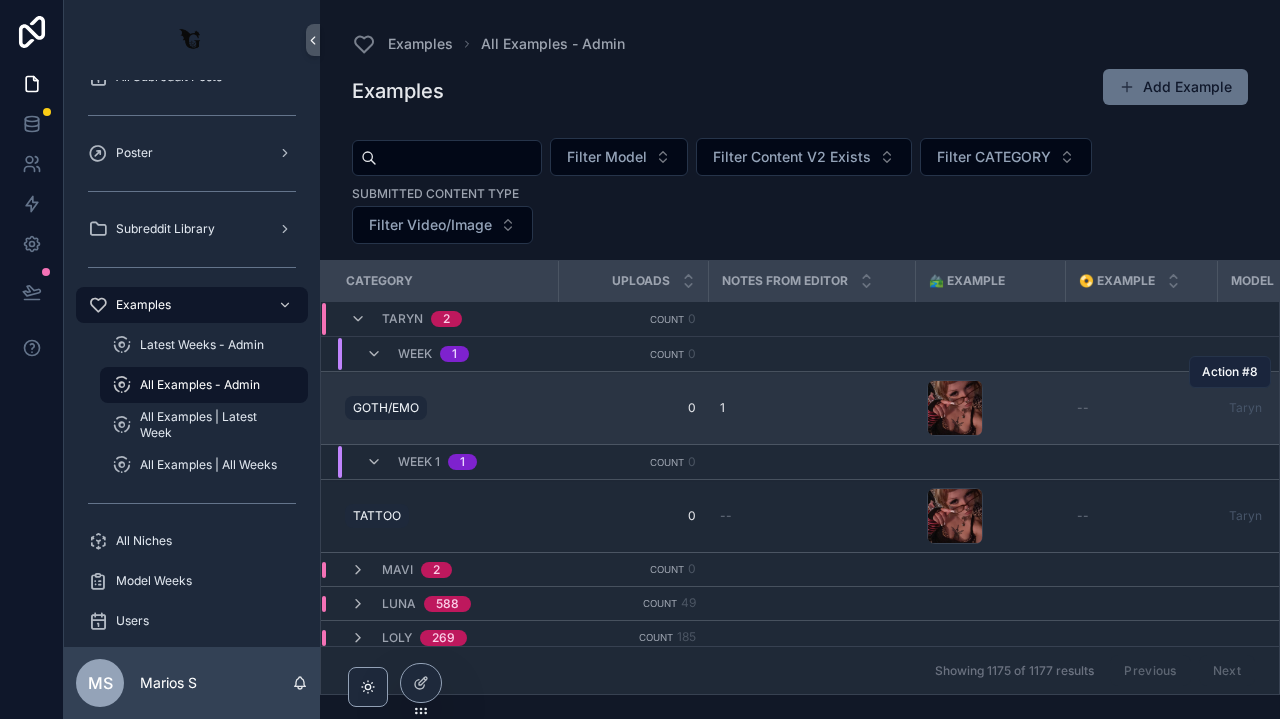 click on "Action #8" at bounding box center (1230, 372) 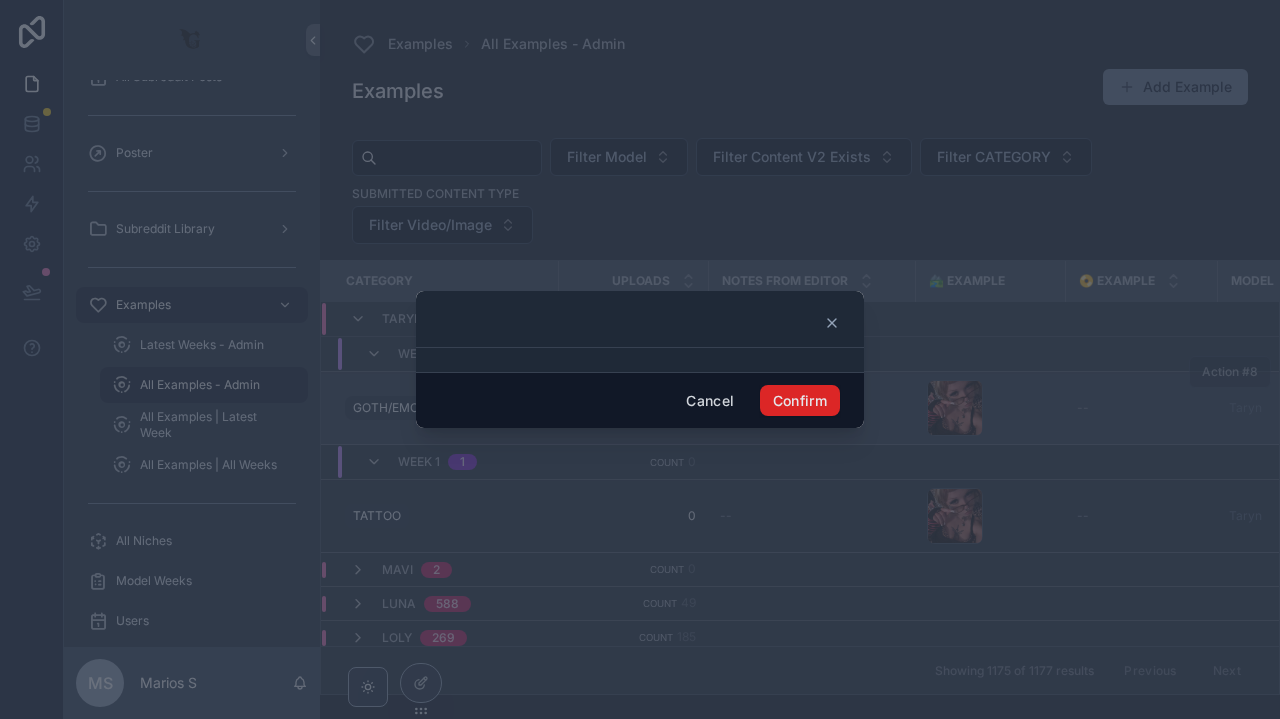 click on "Confirm" at bounding box center [800, 401] 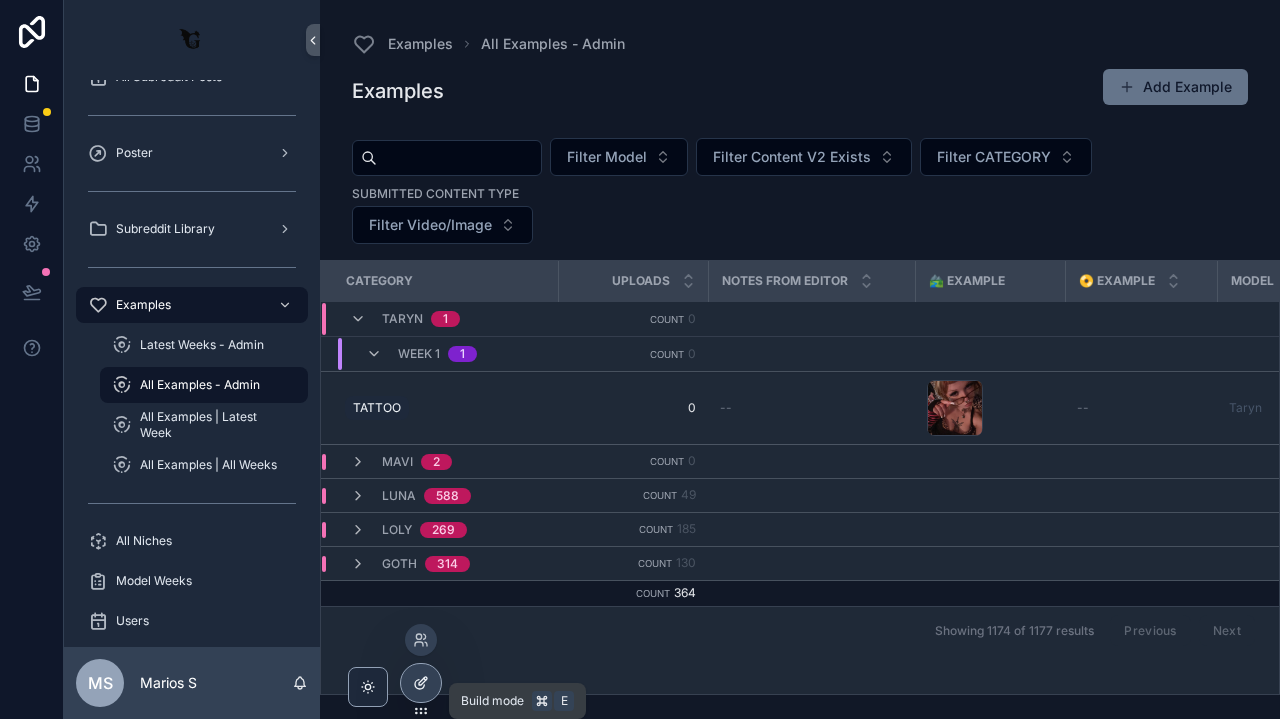 click 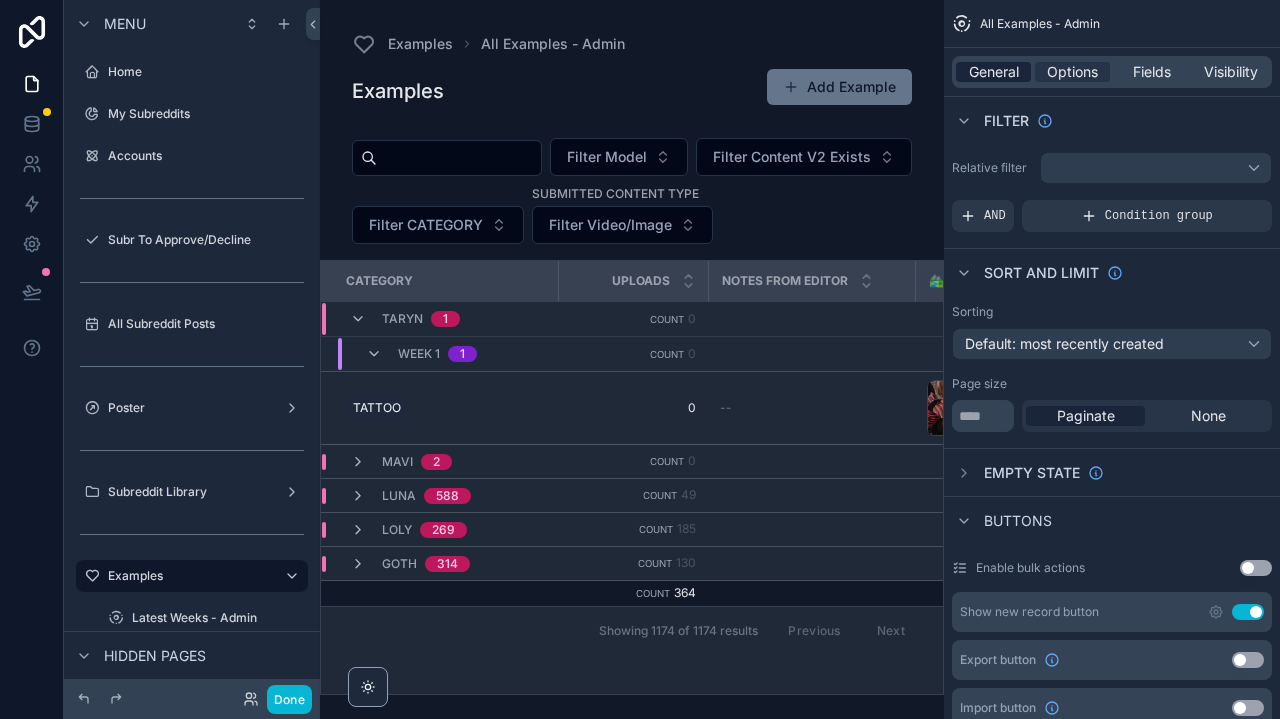 click on "General" at bounding box center (994, 72) 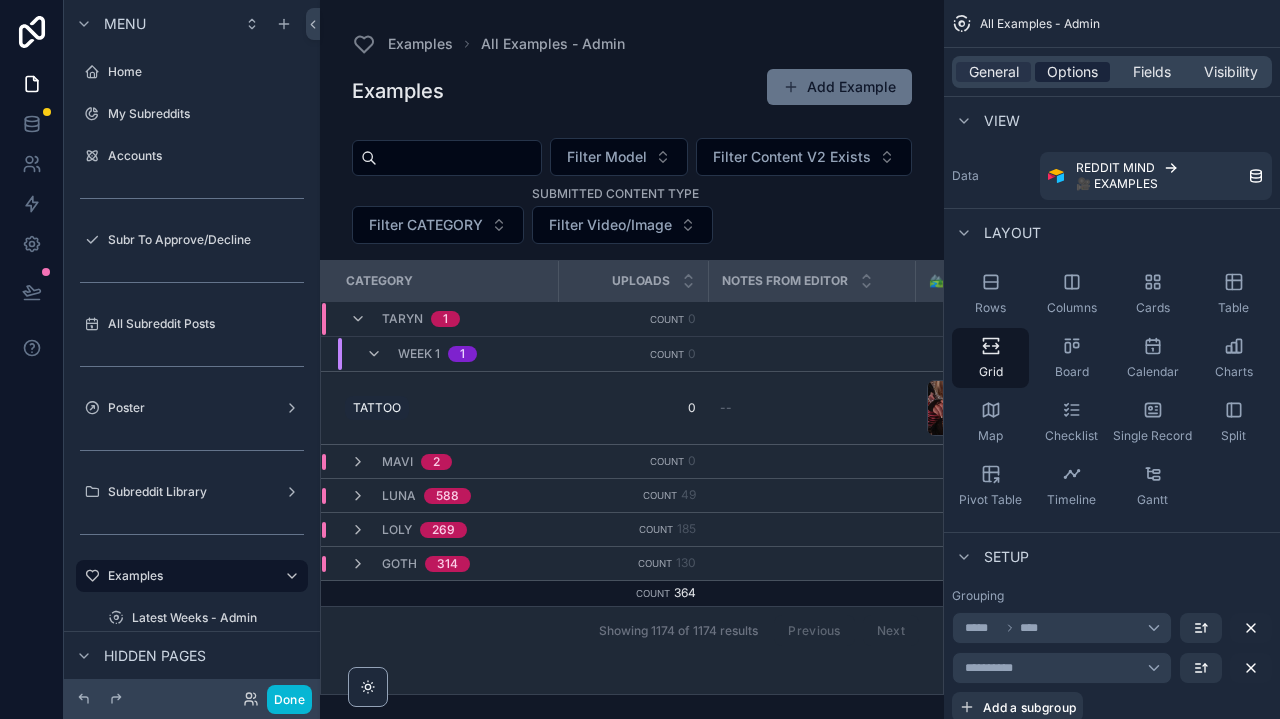 click on "Options" at bounding box center (1072, 72) 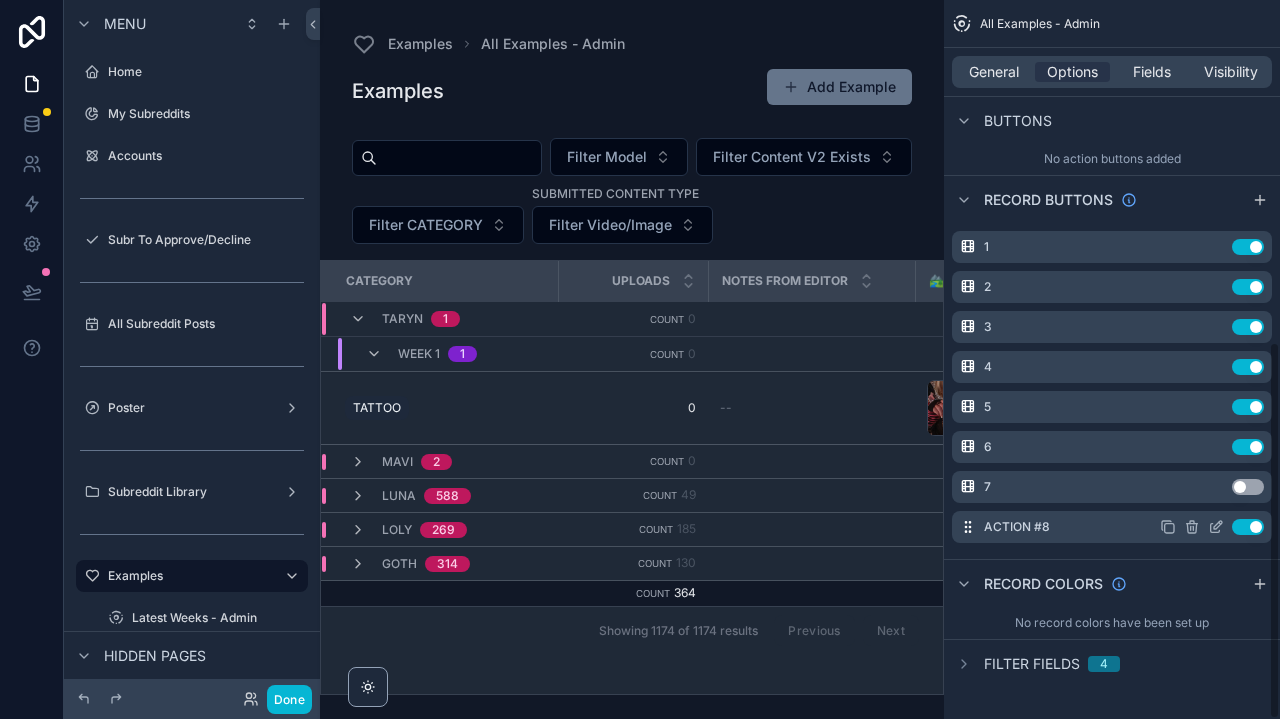 scroll, scrollTop: 649, scrollLeft: 0, axis: vertical 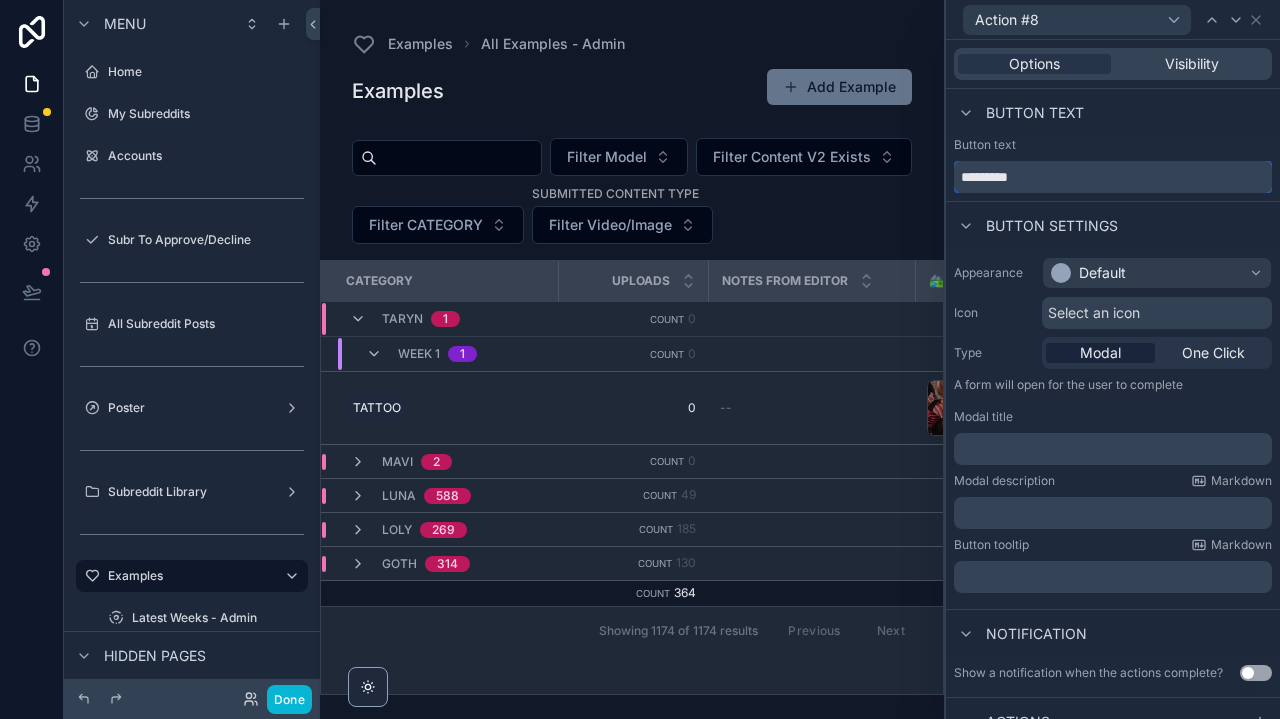 drag, startPoint x: 1068, startPoint y: 178, endPoint x: 896, endPoint y: 178, distance: 172 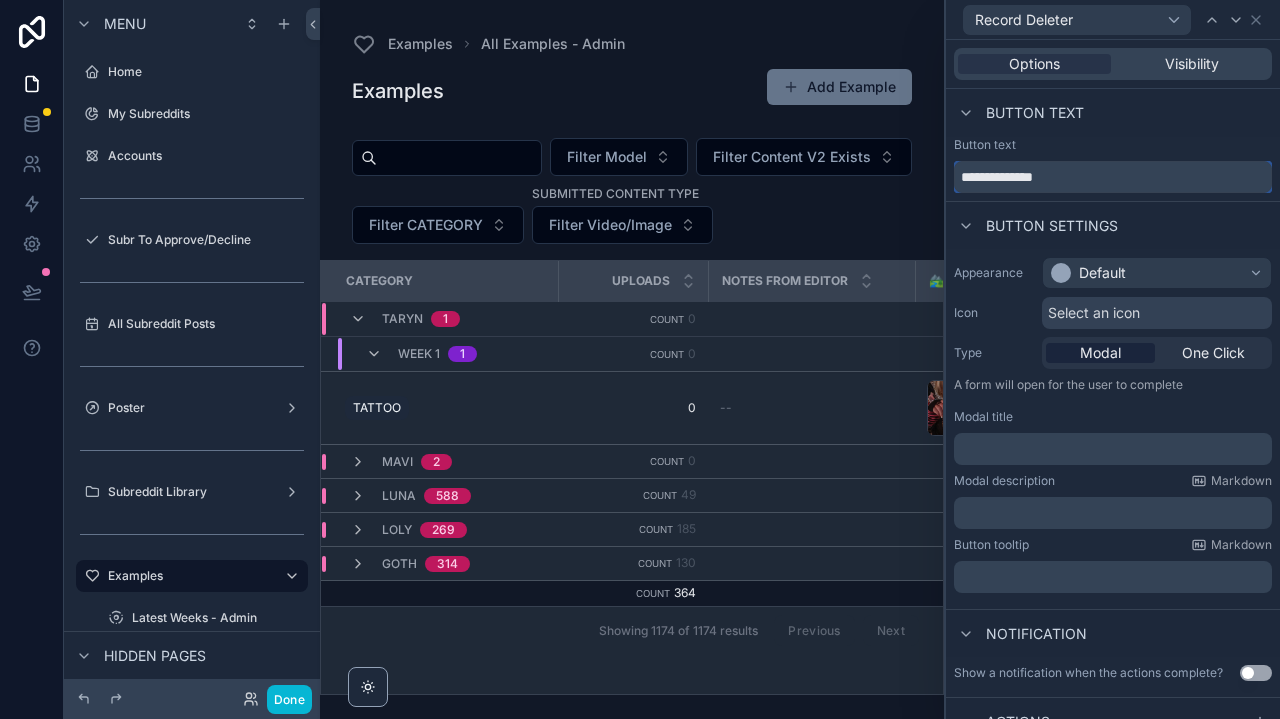 type on "**********" 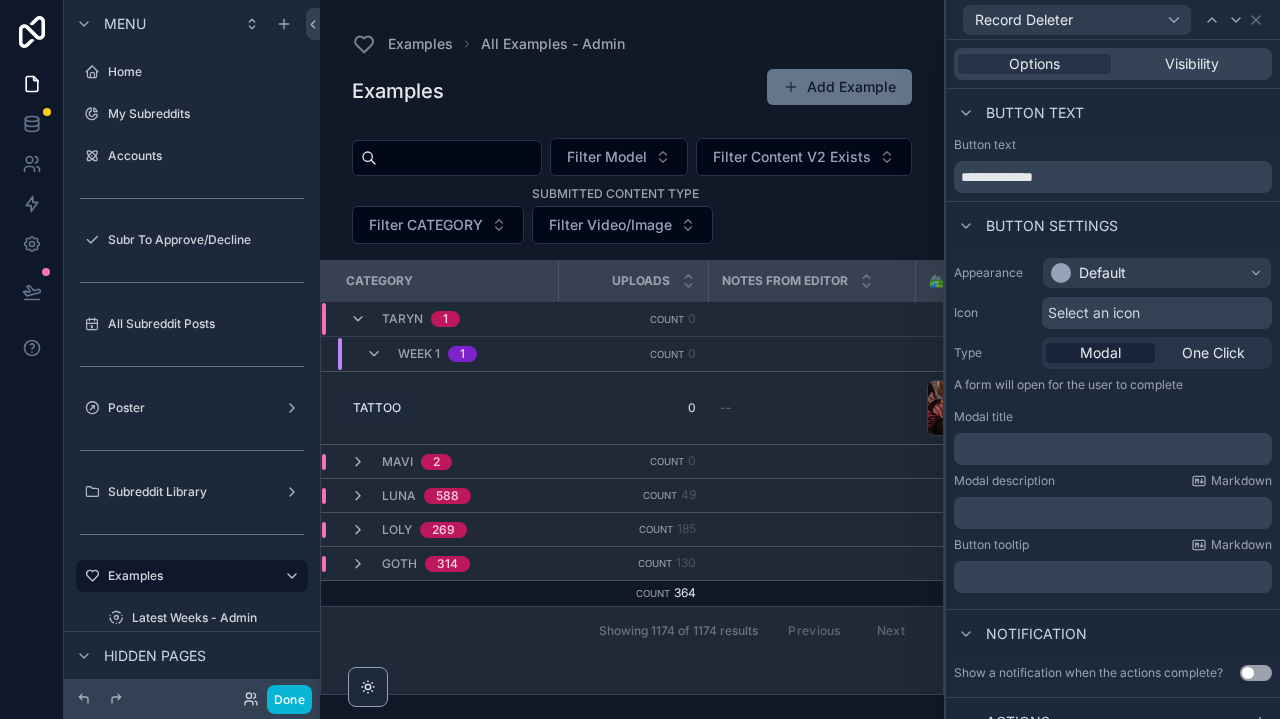 click on "Default" at bounding box center [1088, 273] 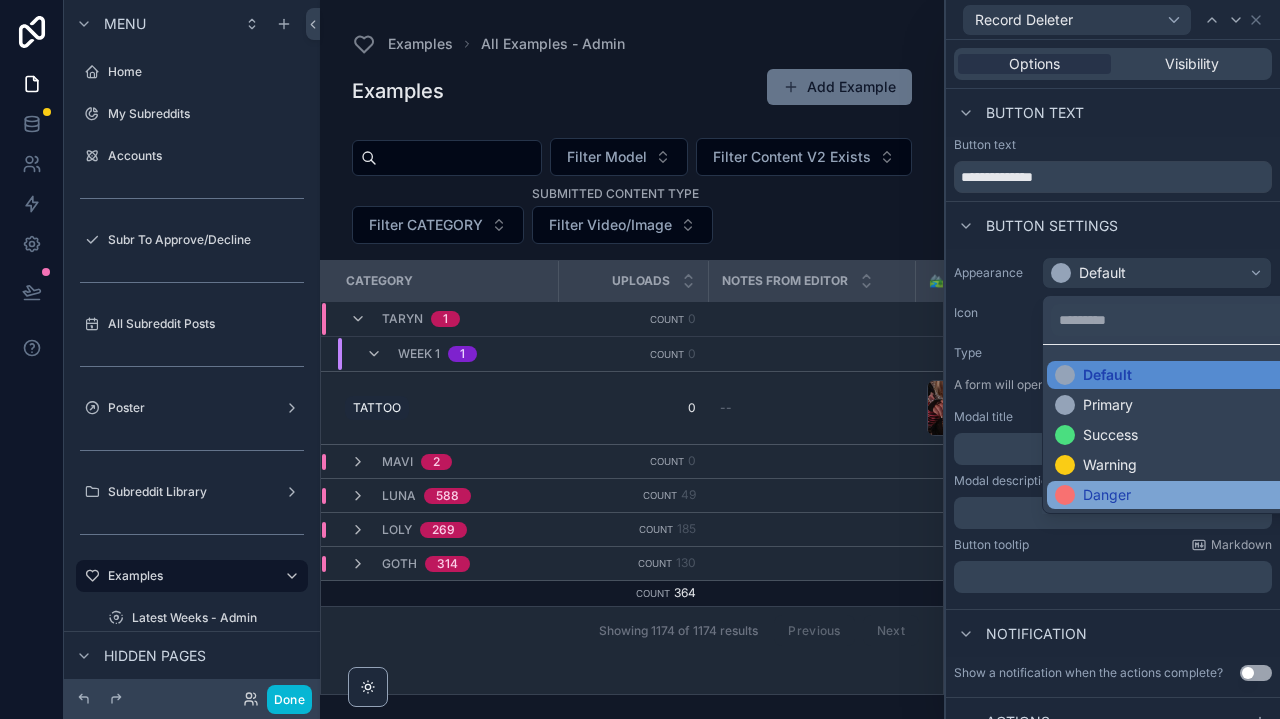 click on "Danger" at bounding box center (1107, 495) 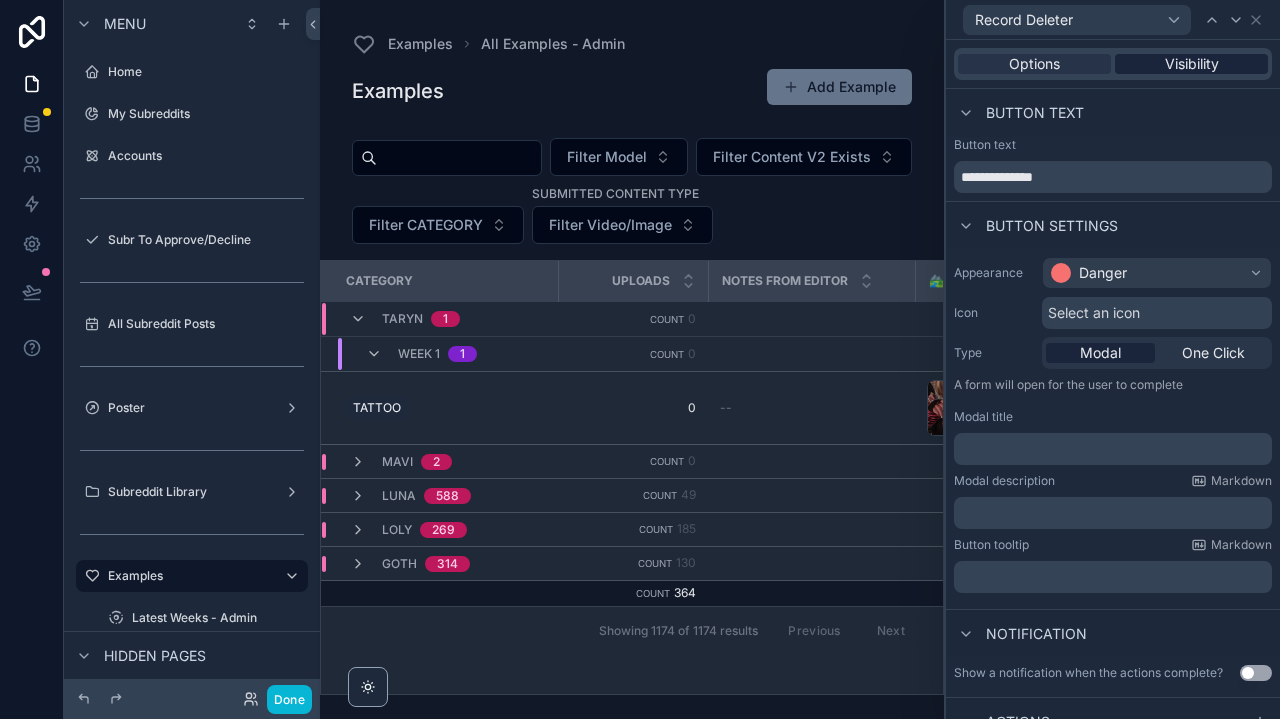 scroll, scrollTop: 102, scrollLeft: 0, axis: vertical 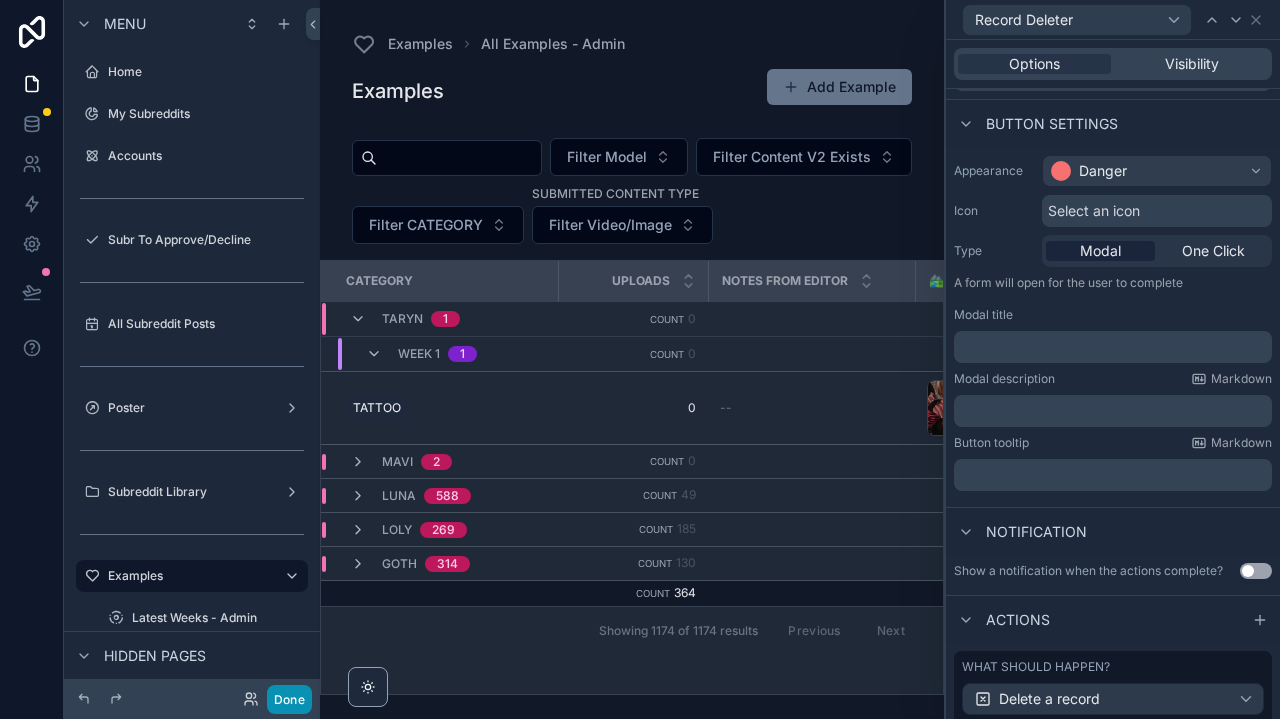 click on "Done" at bounding box center (289, 699) 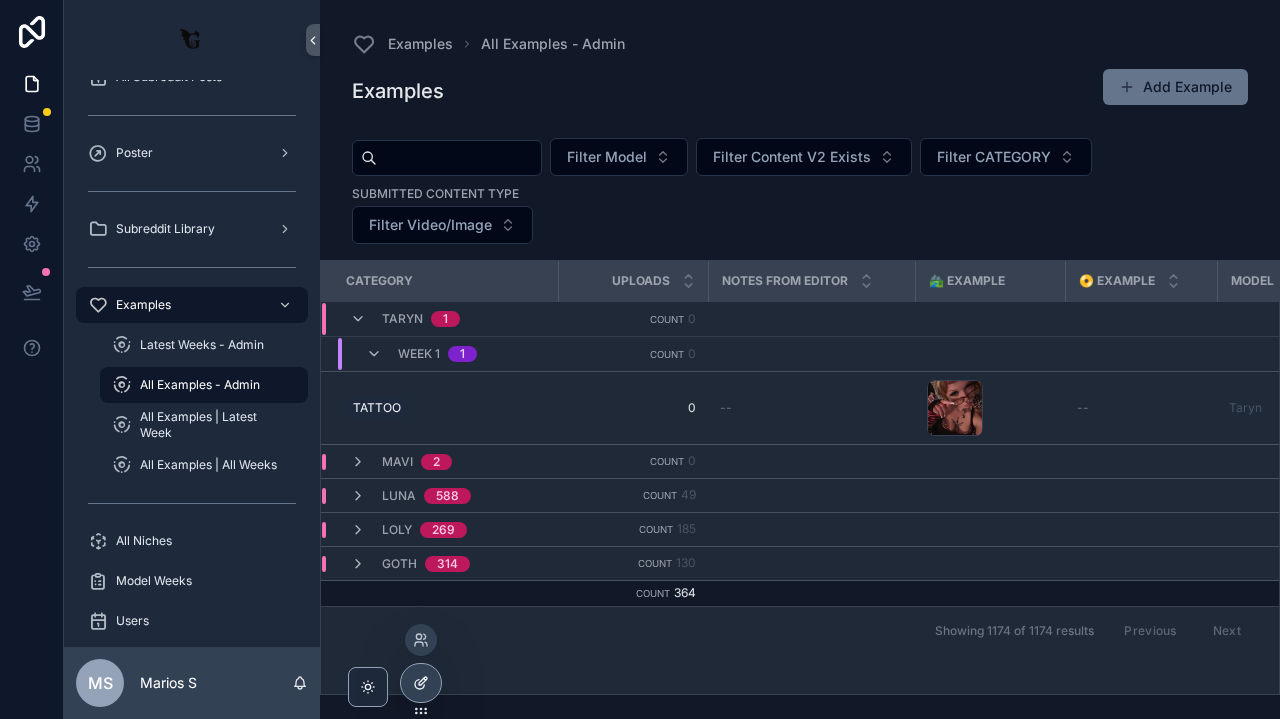 click at bounding box center [421, 683] 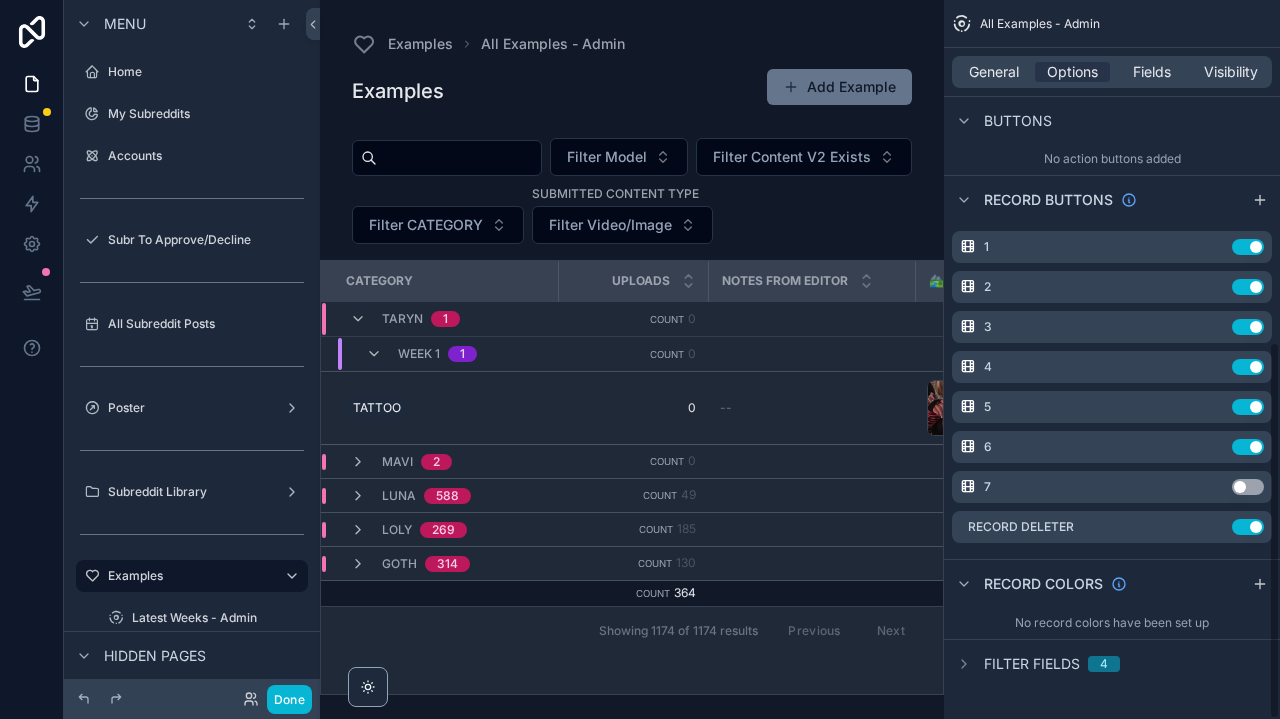 scroll, scrollTop: 649, scrollLeft: 0, axis: vertical 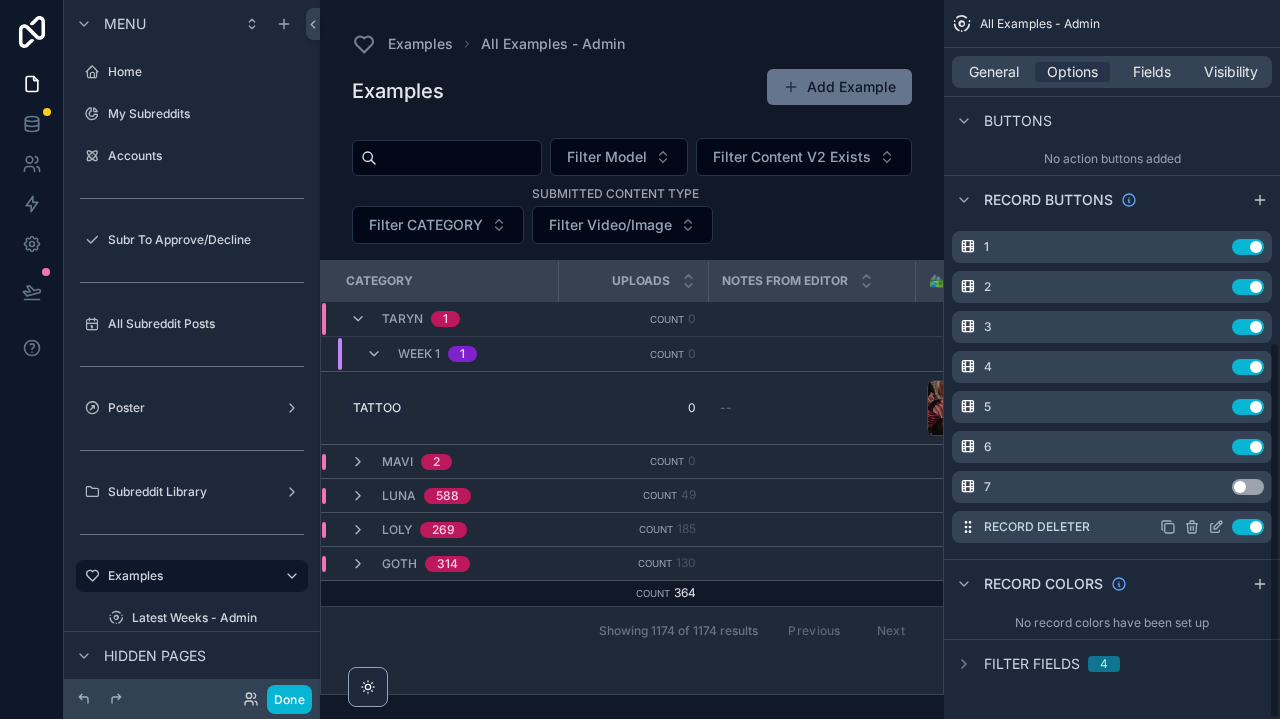 click on "Use setting" at bounding box center [1248, 527] 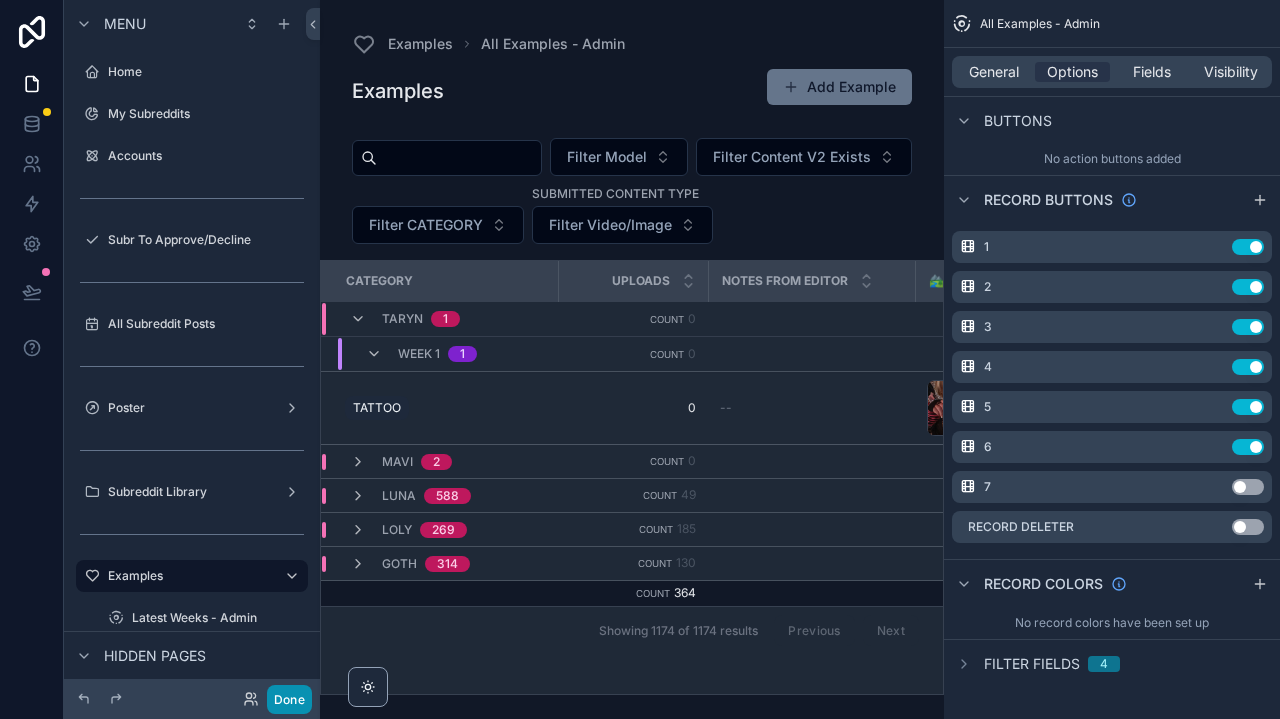 click on "Done" at bounding box center [289, 699] 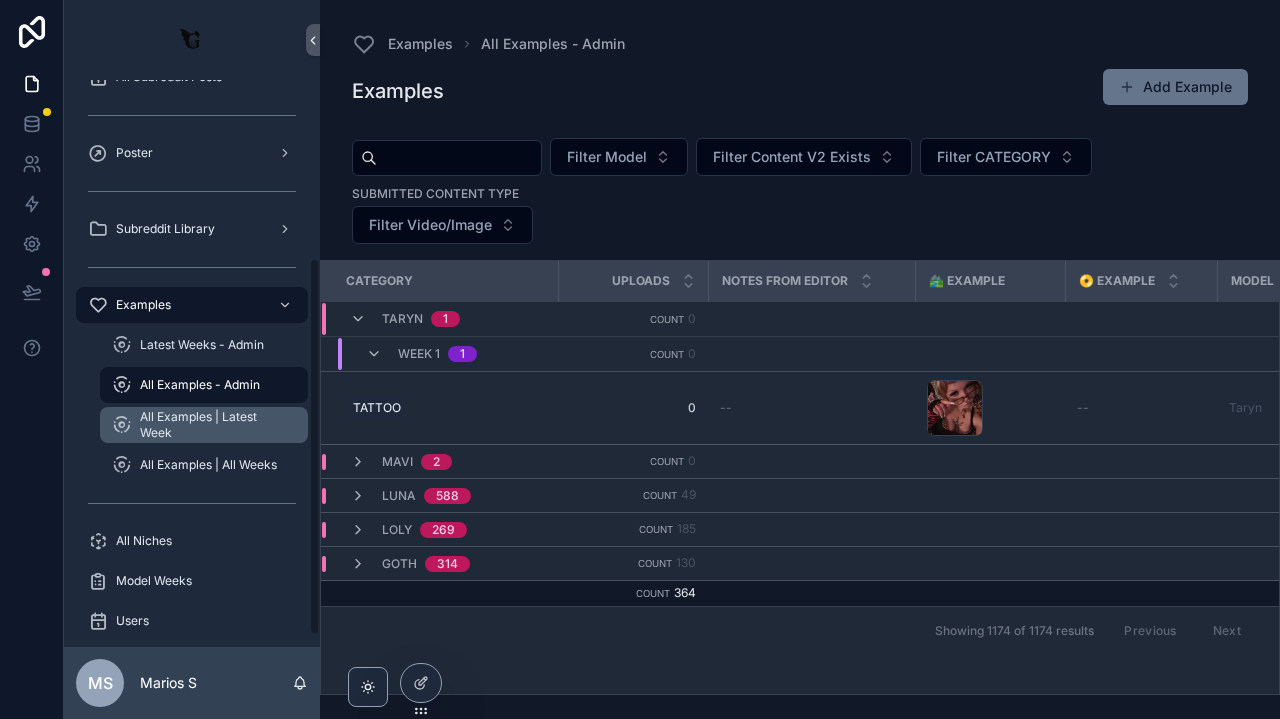 click on "All Examples | Latest Week" at bounding box center [214, 425] 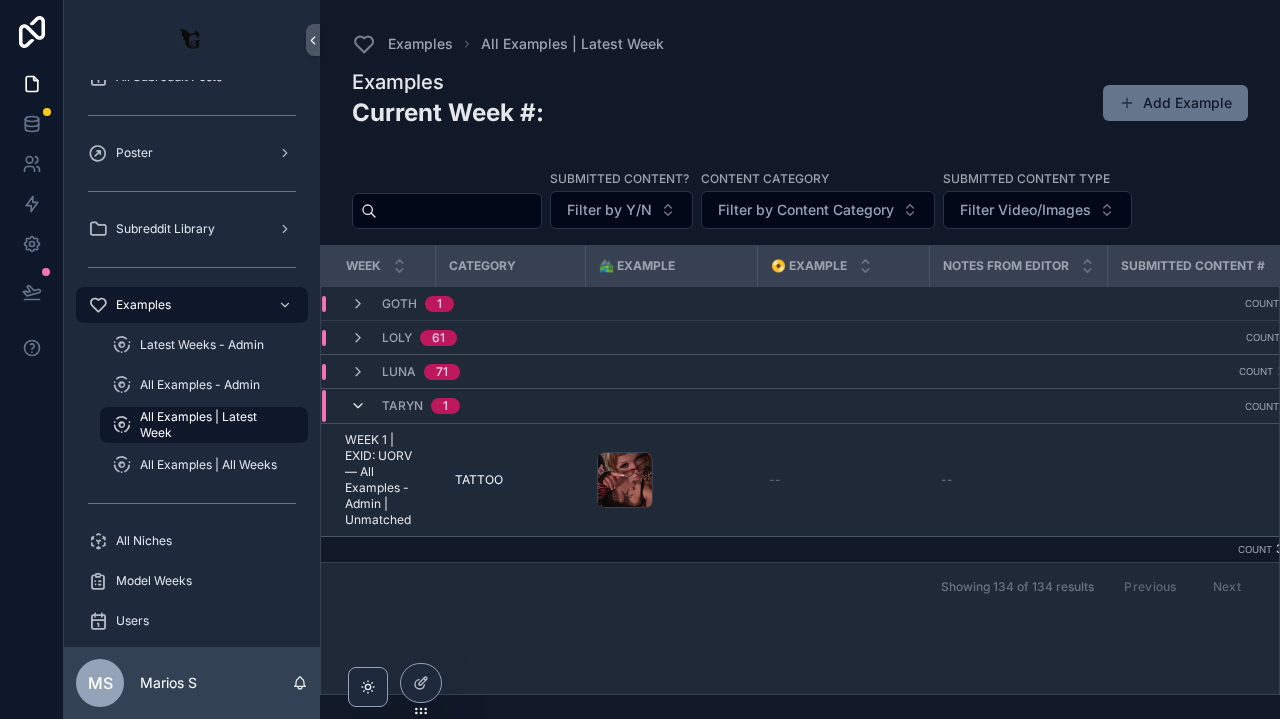 click at bounding box center [358, 406] 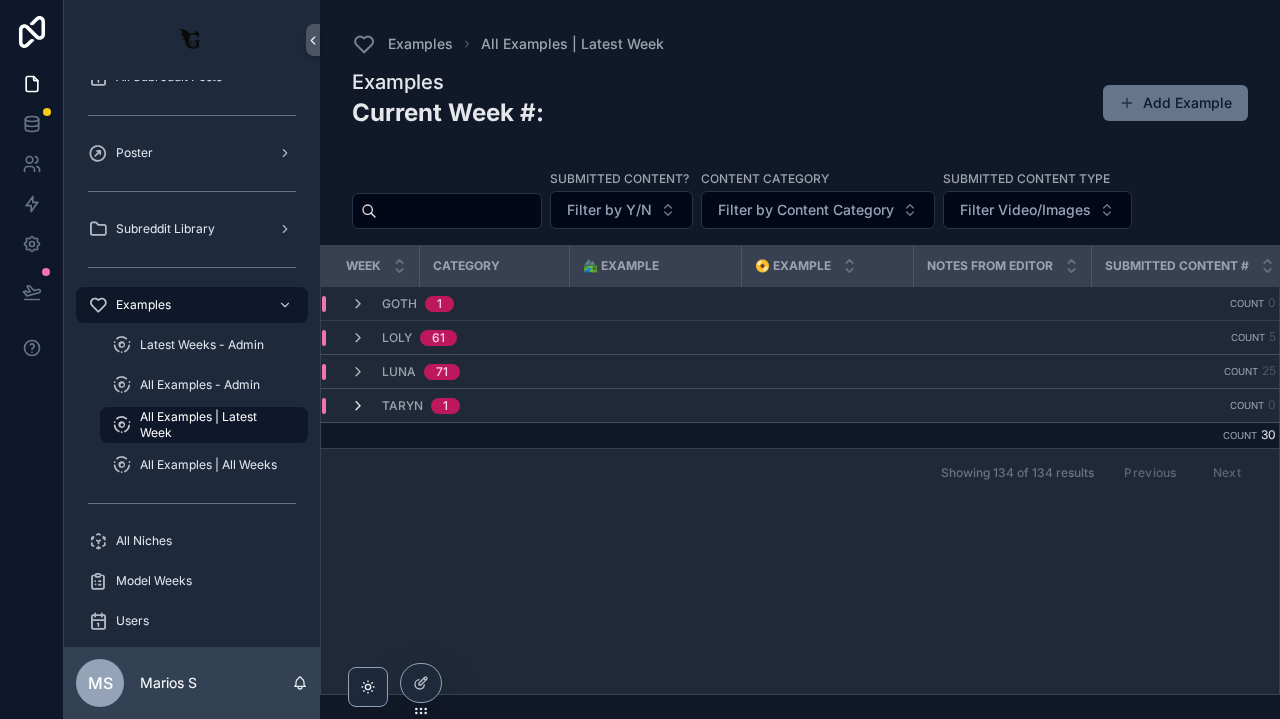 click at bounding box center (358, 406) 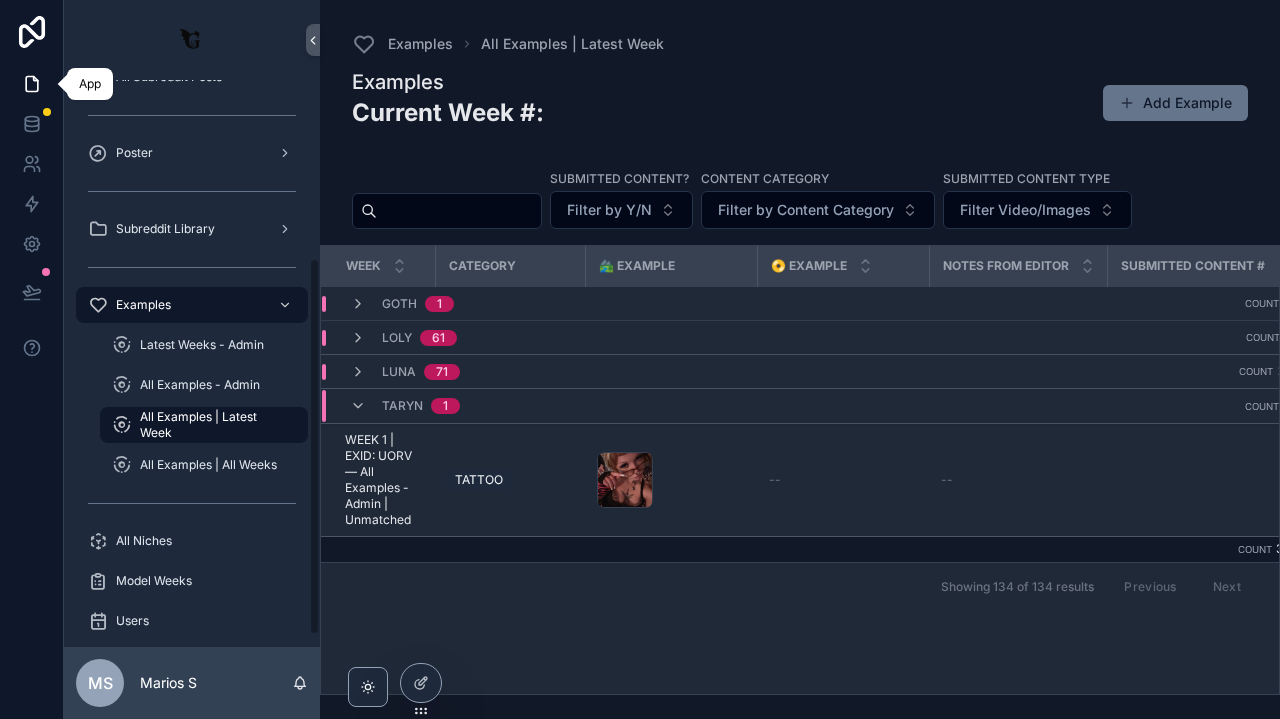 click 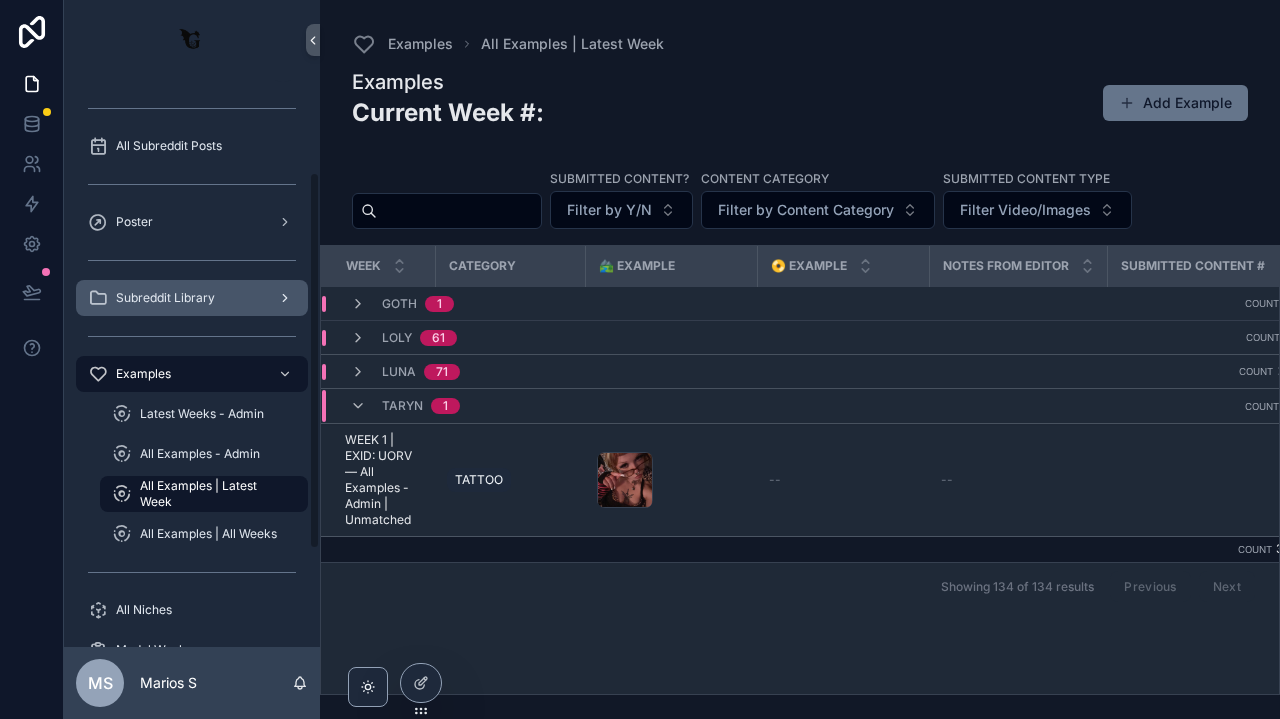scroll, scrollTop: 139, scrollLeft: 0, axis: vertical 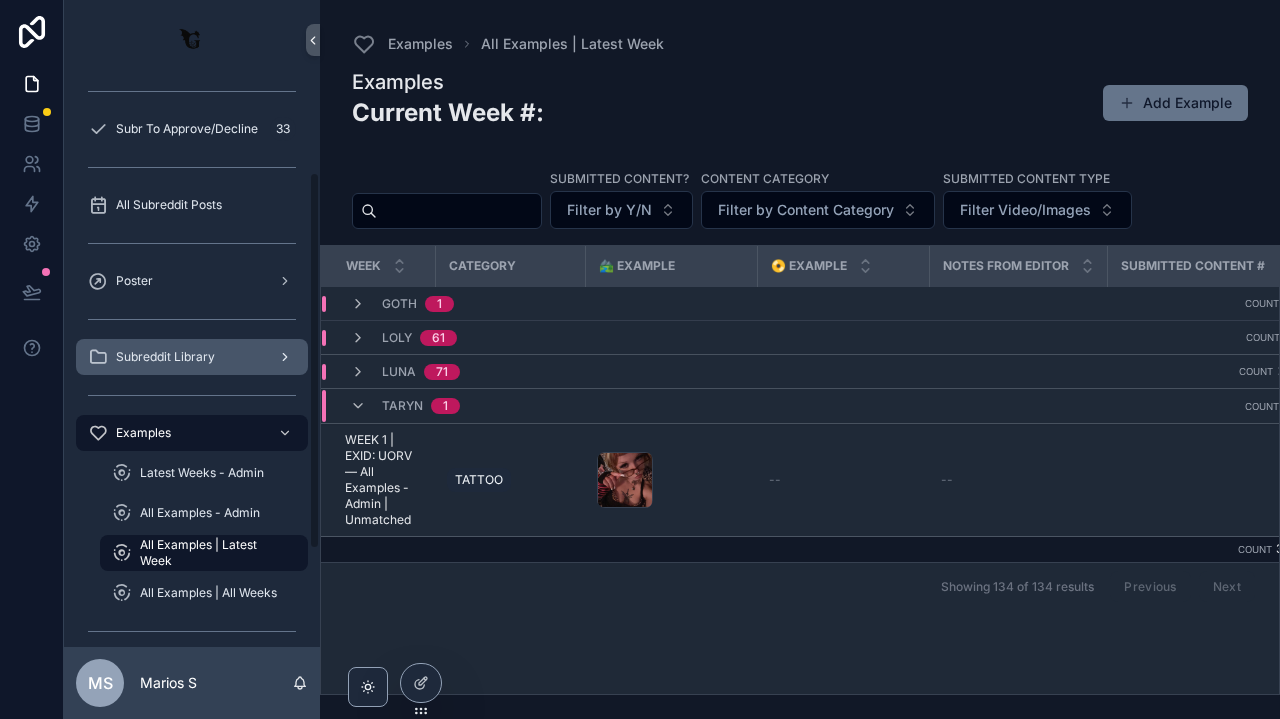 click on "Subreddit Library" at bounding box center [165, 357] 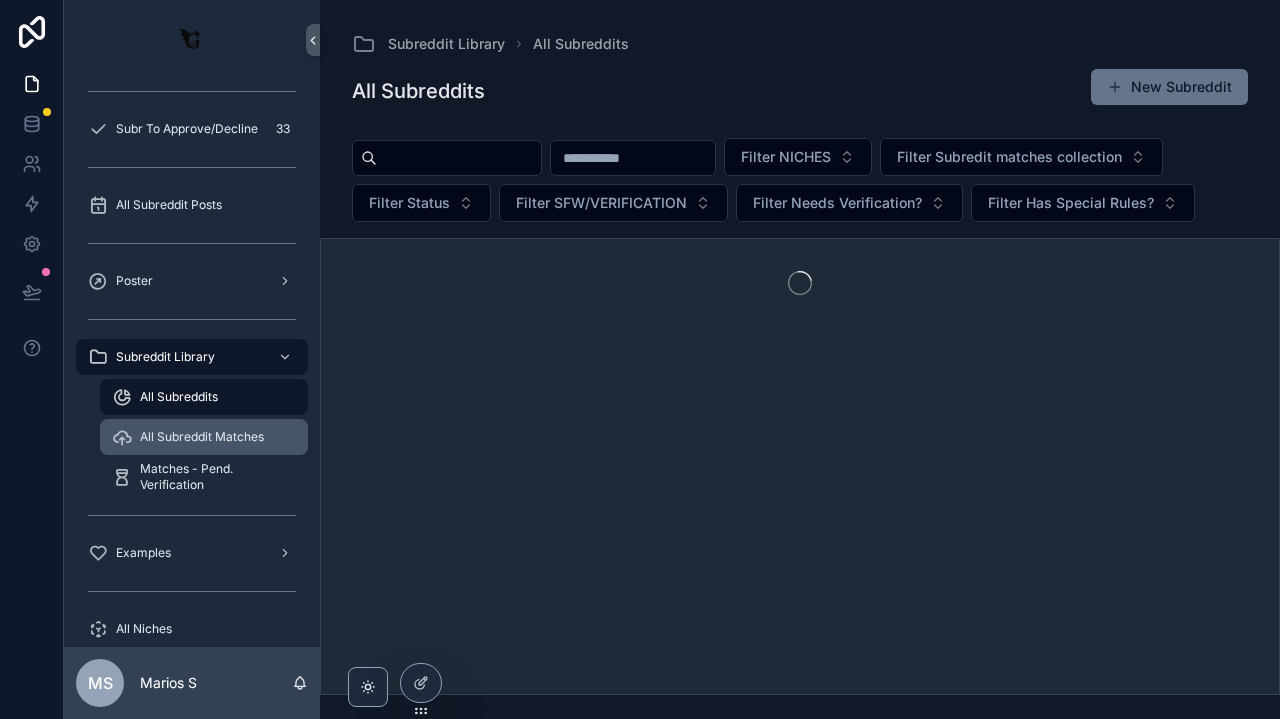 click on "All Subreddit Matches" at bounding box center (202, 437) 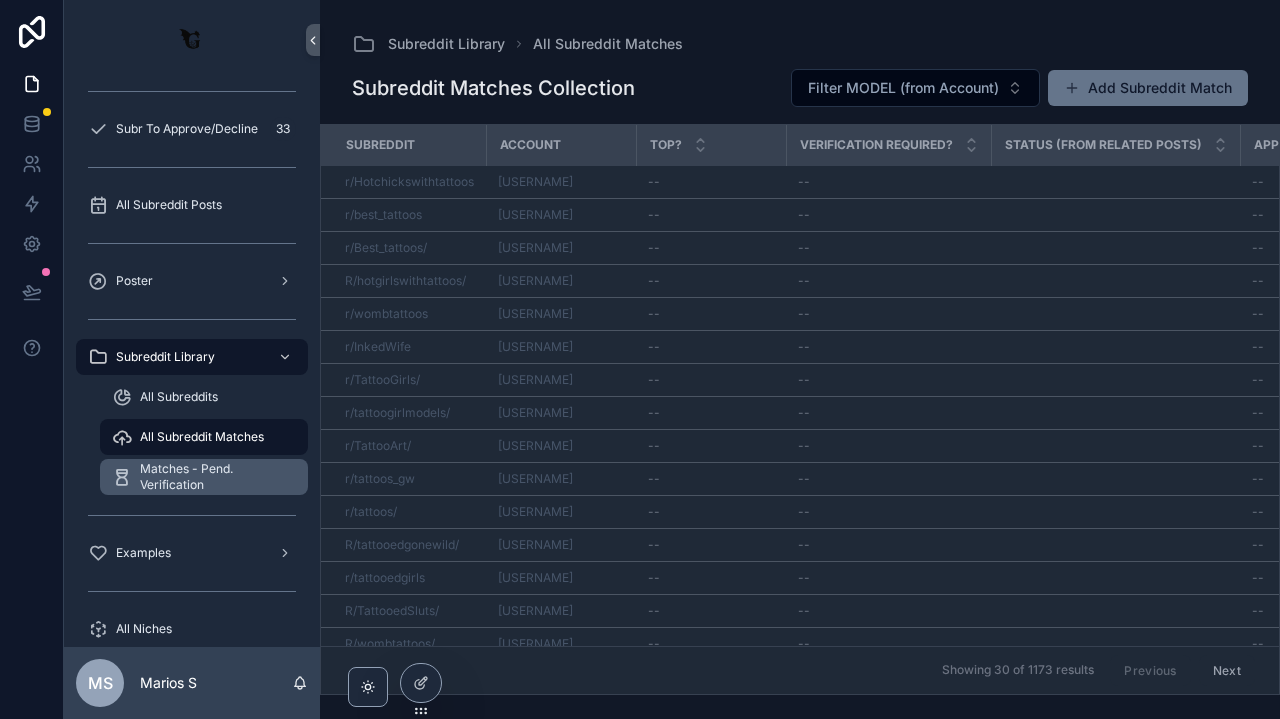 click on "Matches - Pend. Verification" at bounding box center [214, 477] 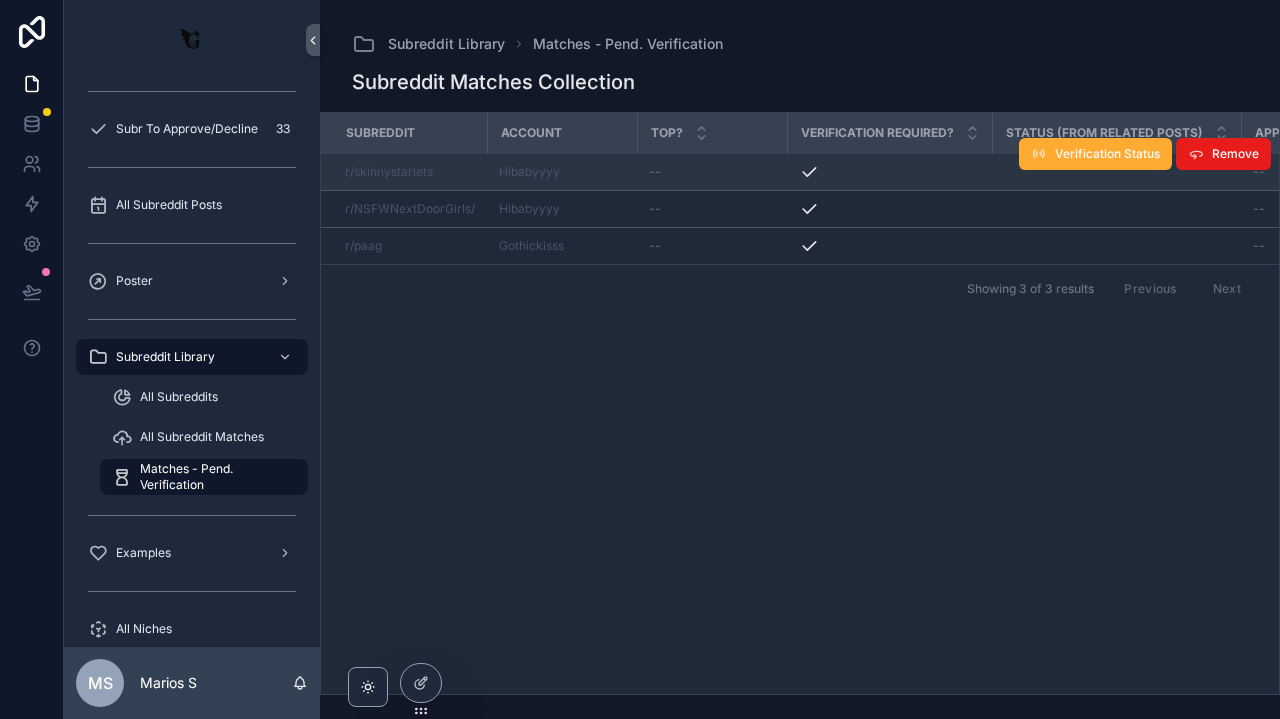 click at bounding box center (889, 172) 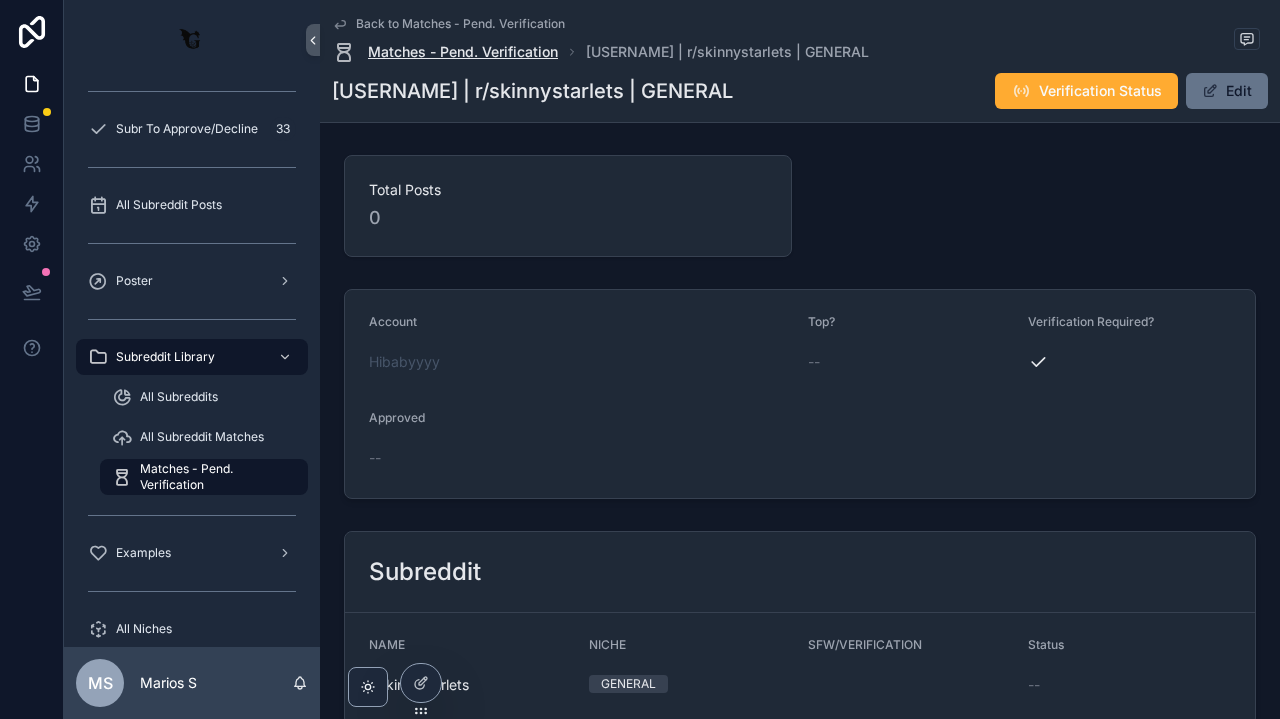 click on "Matches - Pend. Verification" at bounding box center (463, 52) 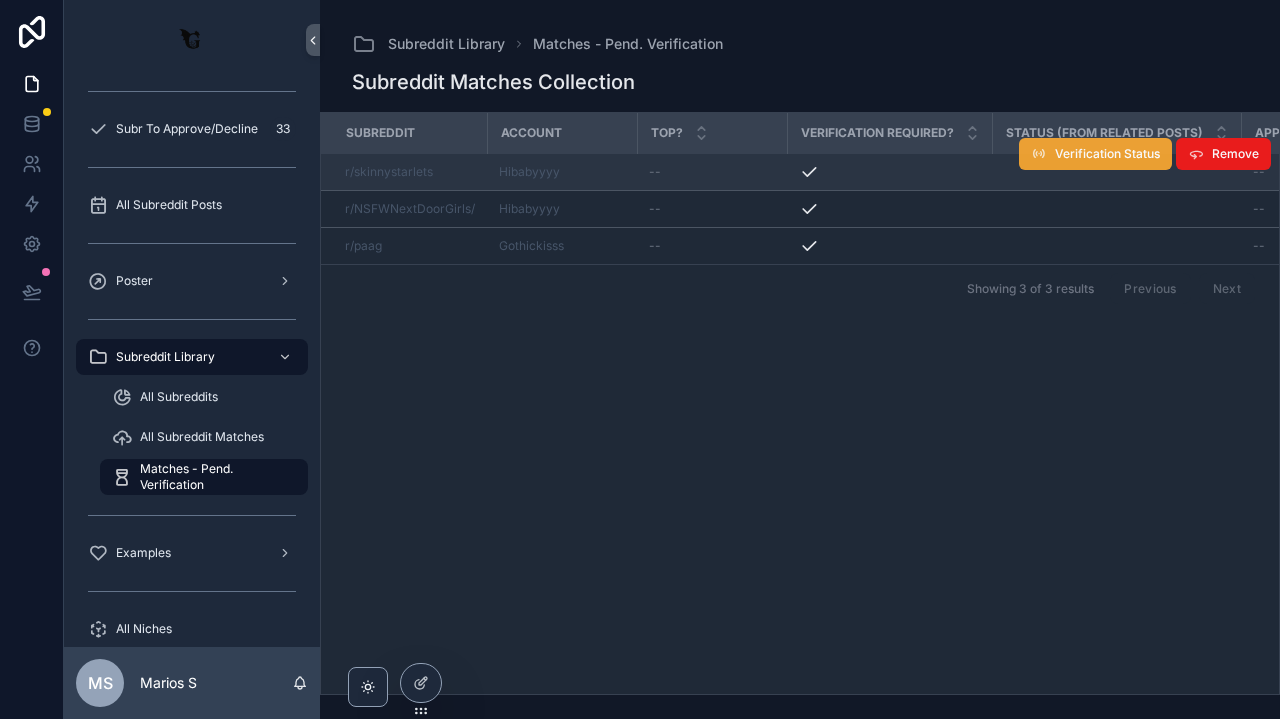 click on "Verification Status" at bounding box center [1107, 154] 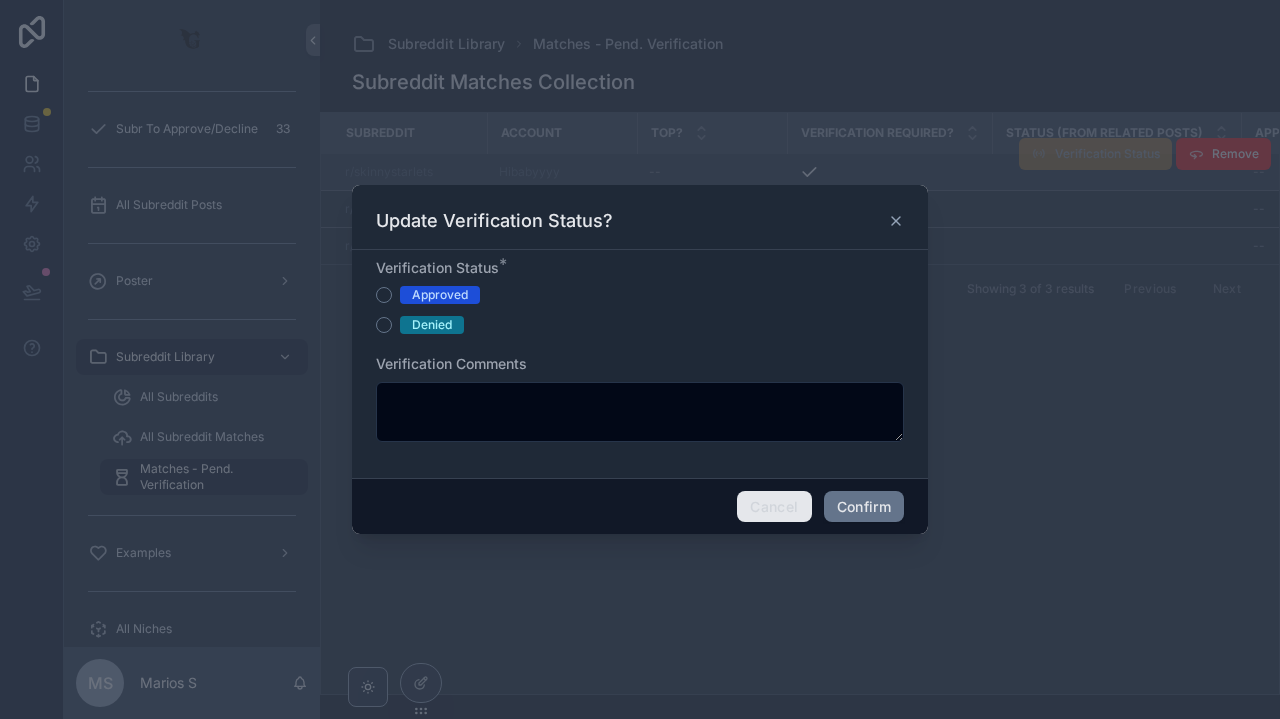 click on "Cancel" at bounding box center [774, 507] 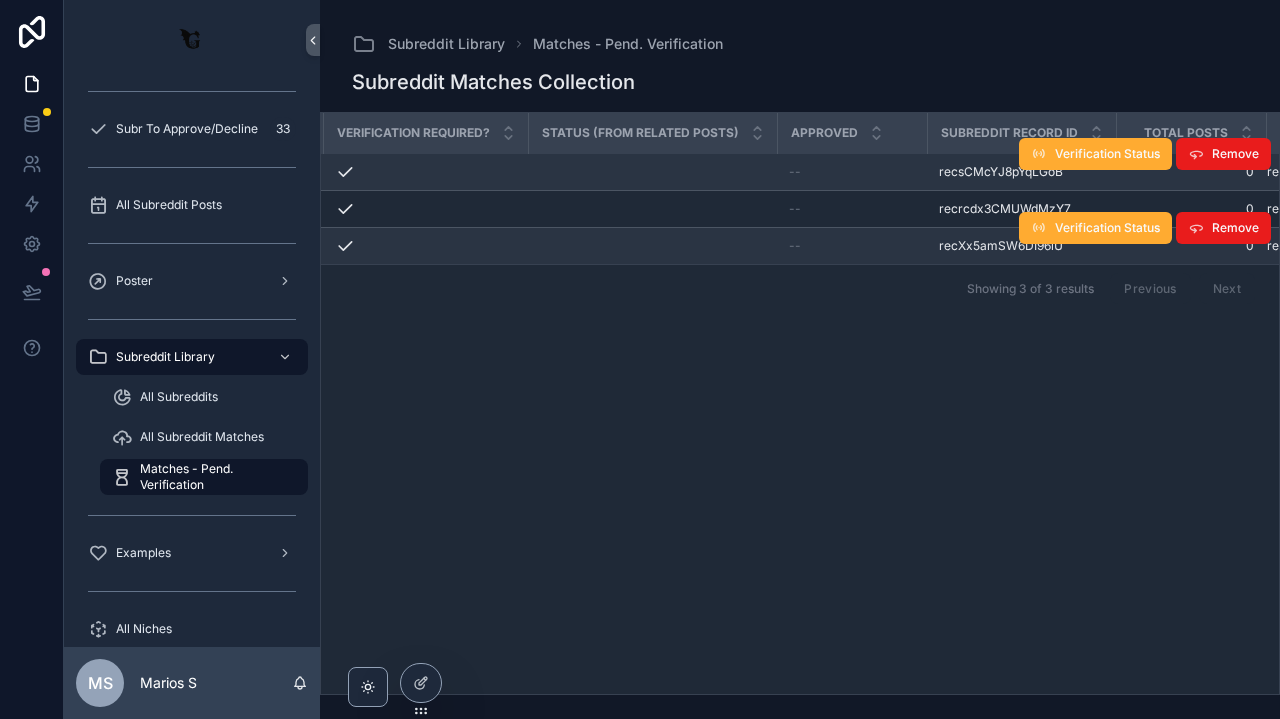 scroll, scrollTop: 0, scrollLeft: 448, axis: horizontal 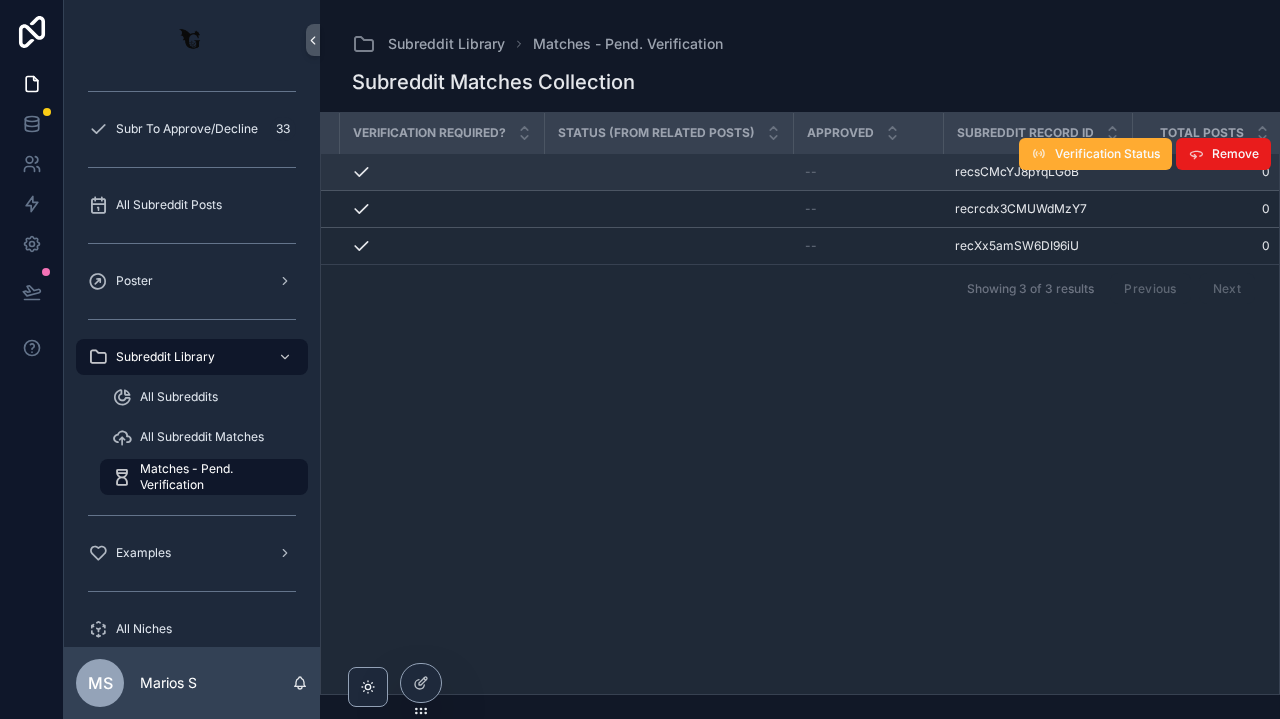 click on "--" at bounding box center [868, 172] 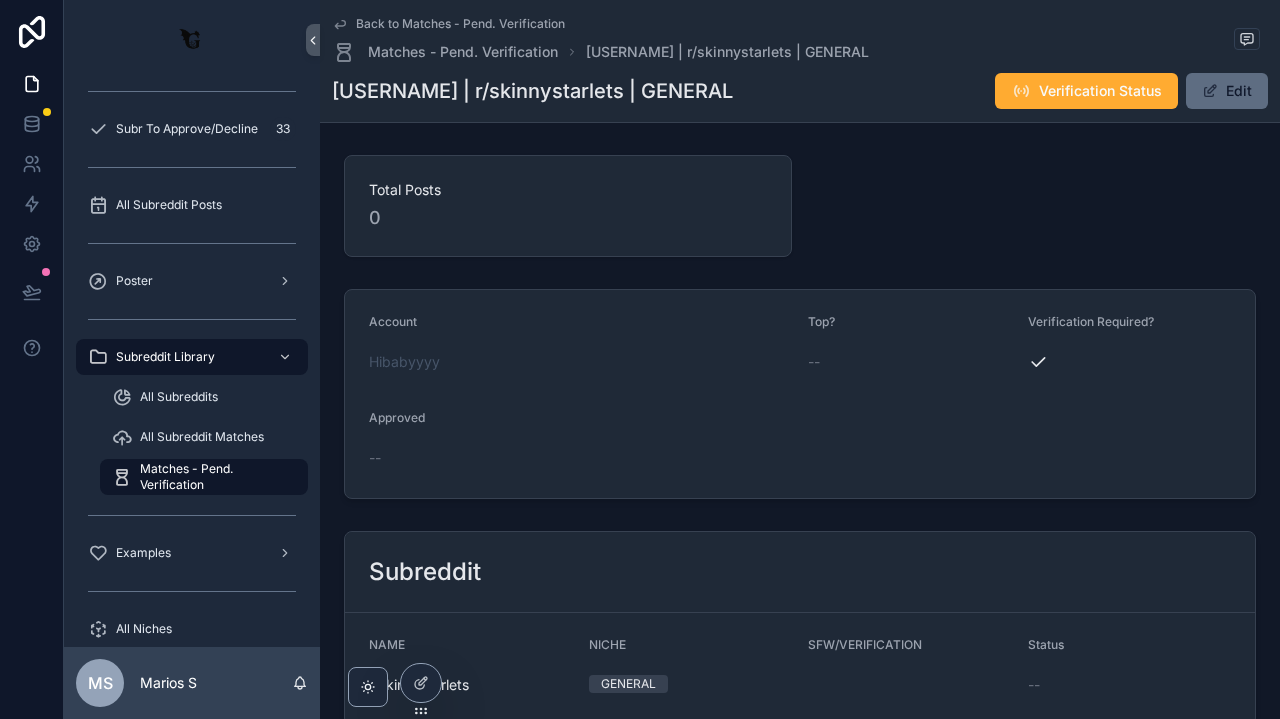scroll, scrollTop: 0, scrollLeft: 0, axis: both 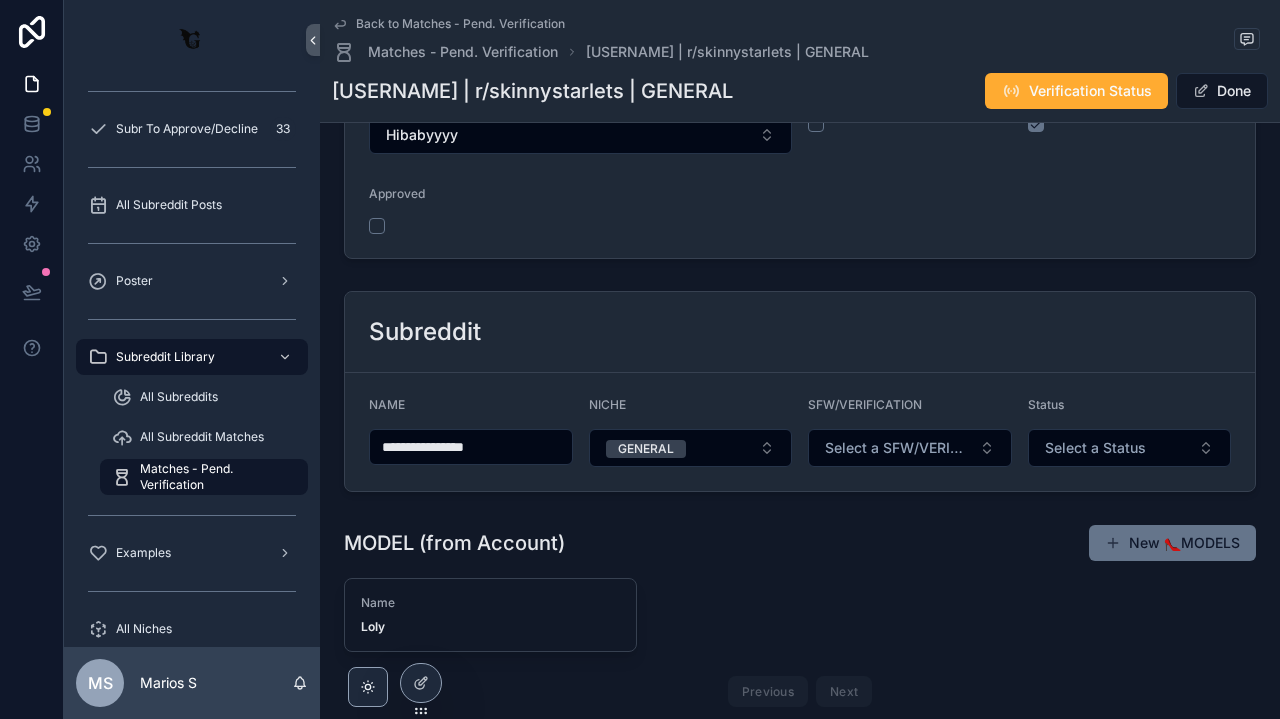 click on "Subreddit" at bounding box center (800, 332) 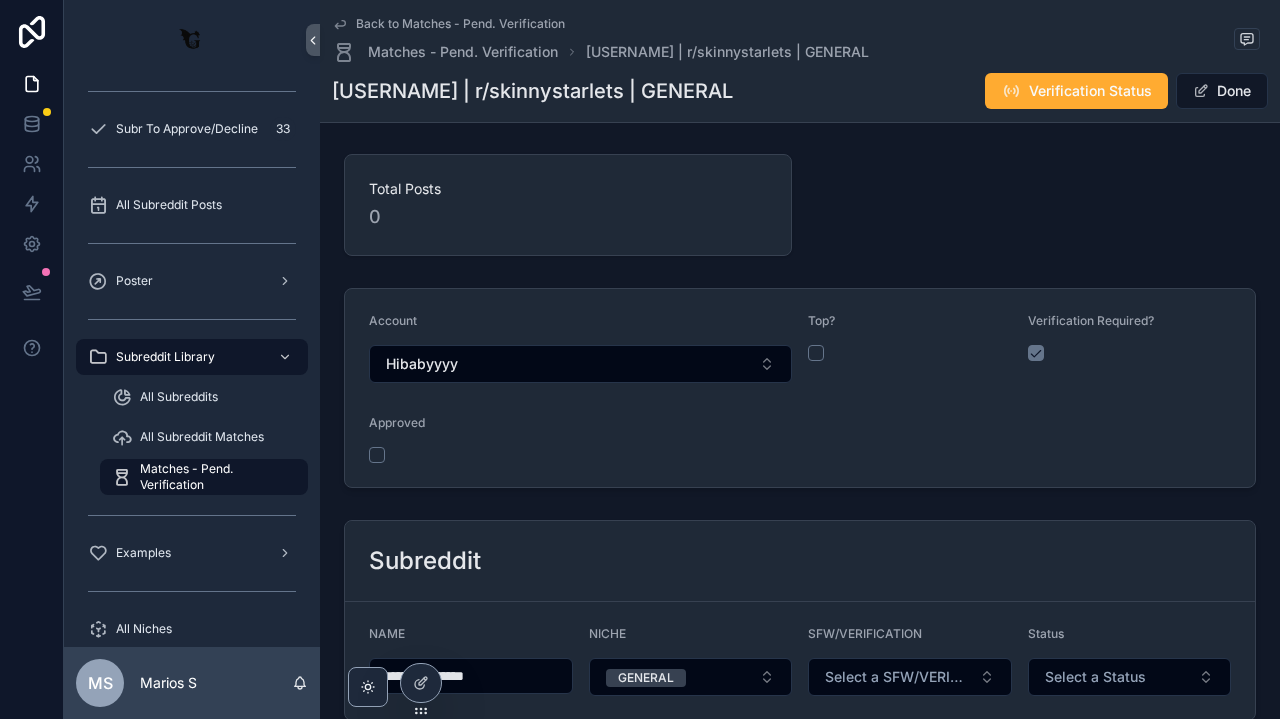 scroll, scrollTop: 0, scrollLeft: 0, axis: both 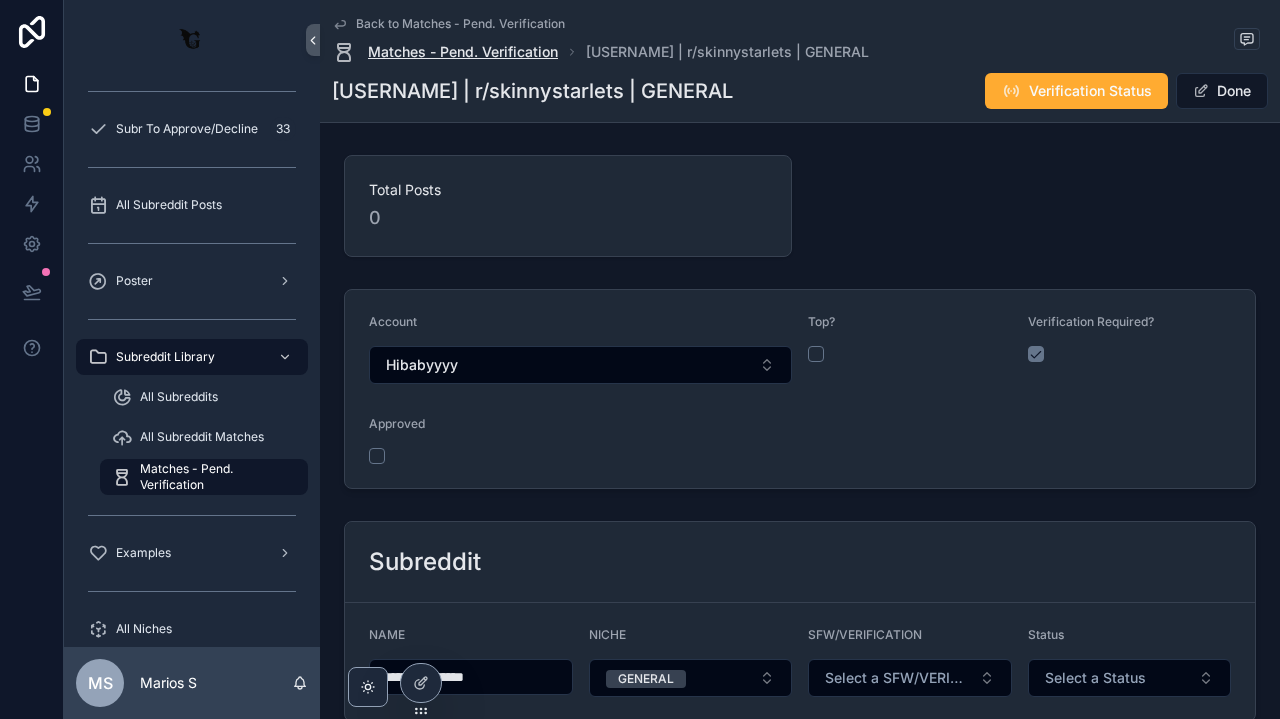 click on "Matches - Pend. Verification" at bounding box center (463, 52) 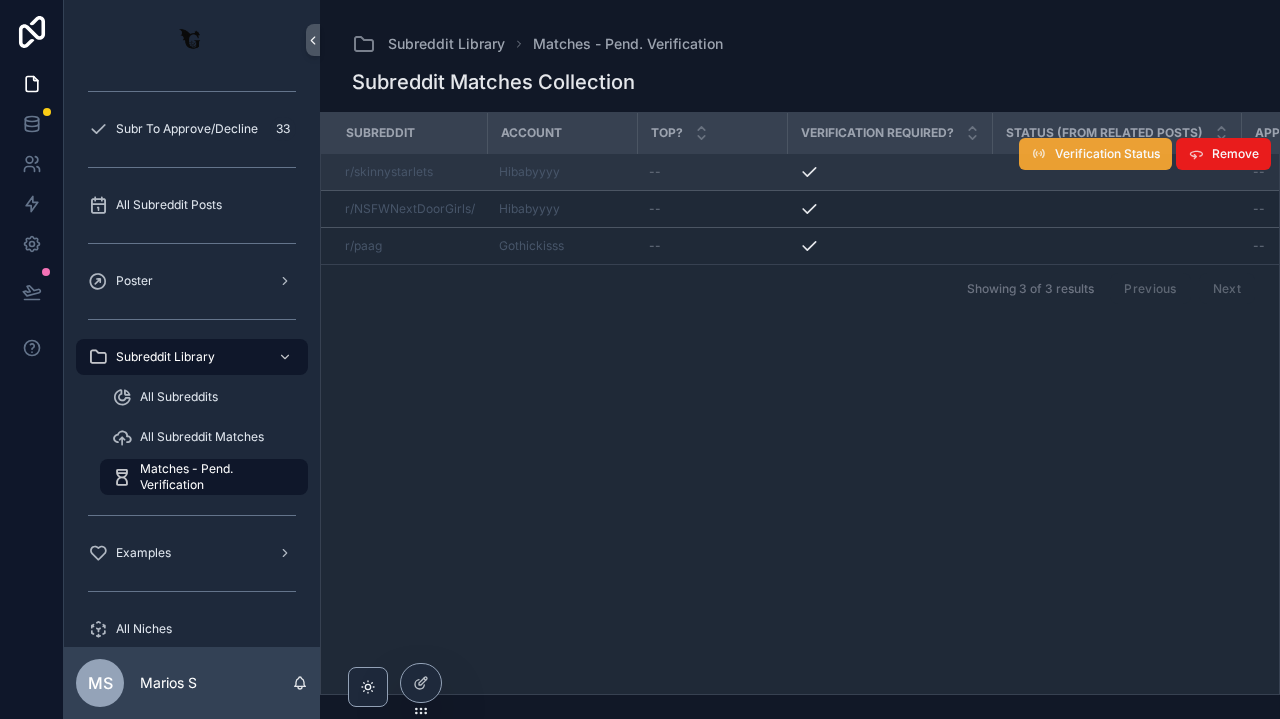 click on "Verification Status" at bounding box center (1095, 154) 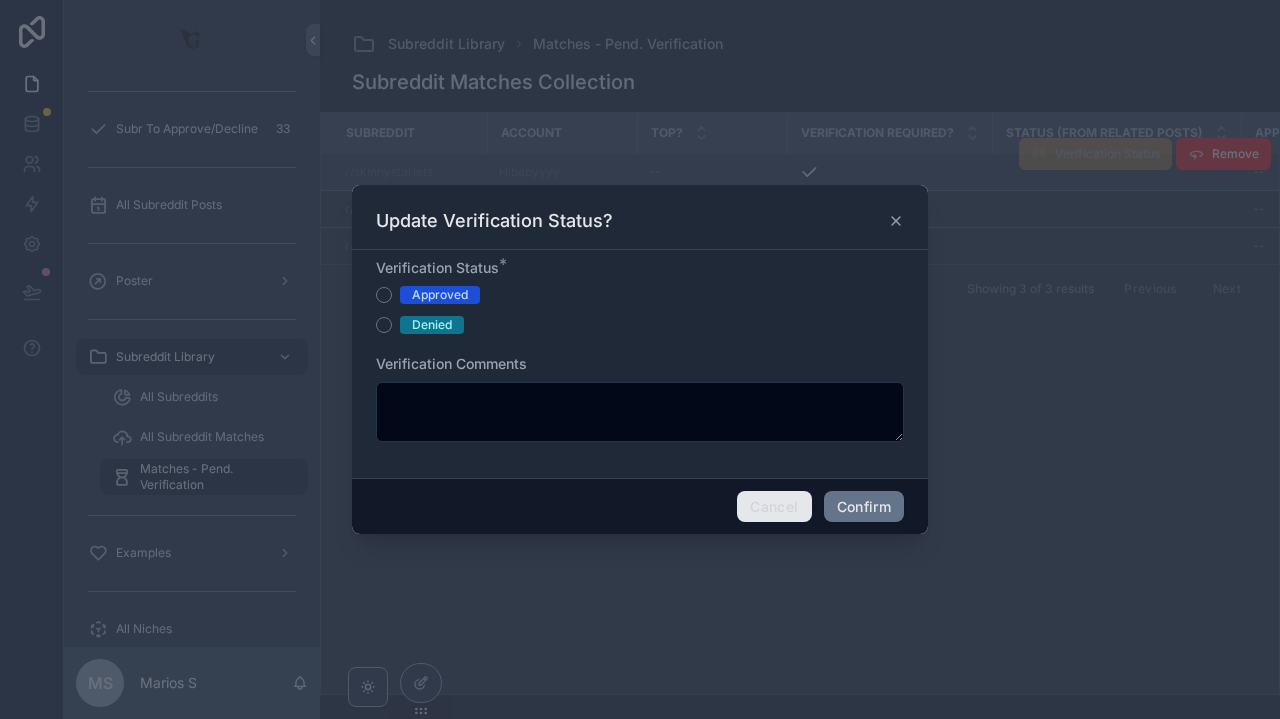 click on "Cancel" at bounding box center [774, 507] 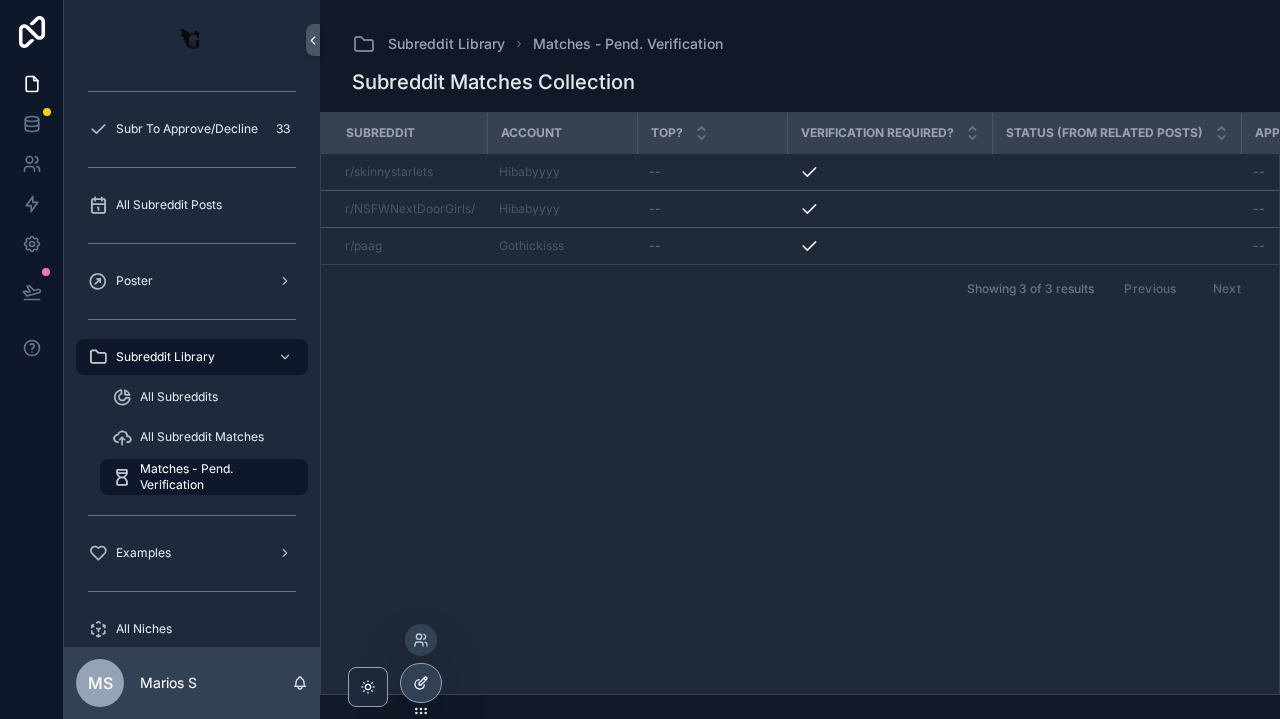 click 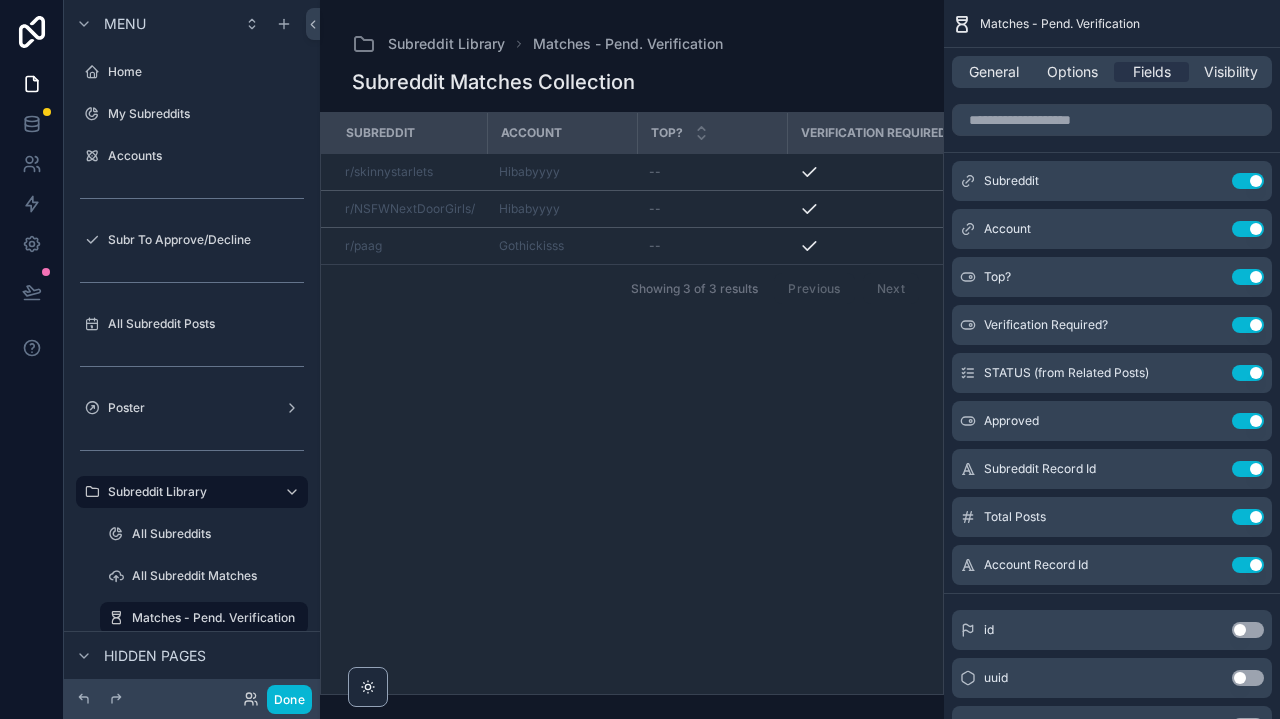 click at bounding box center [632, 359] 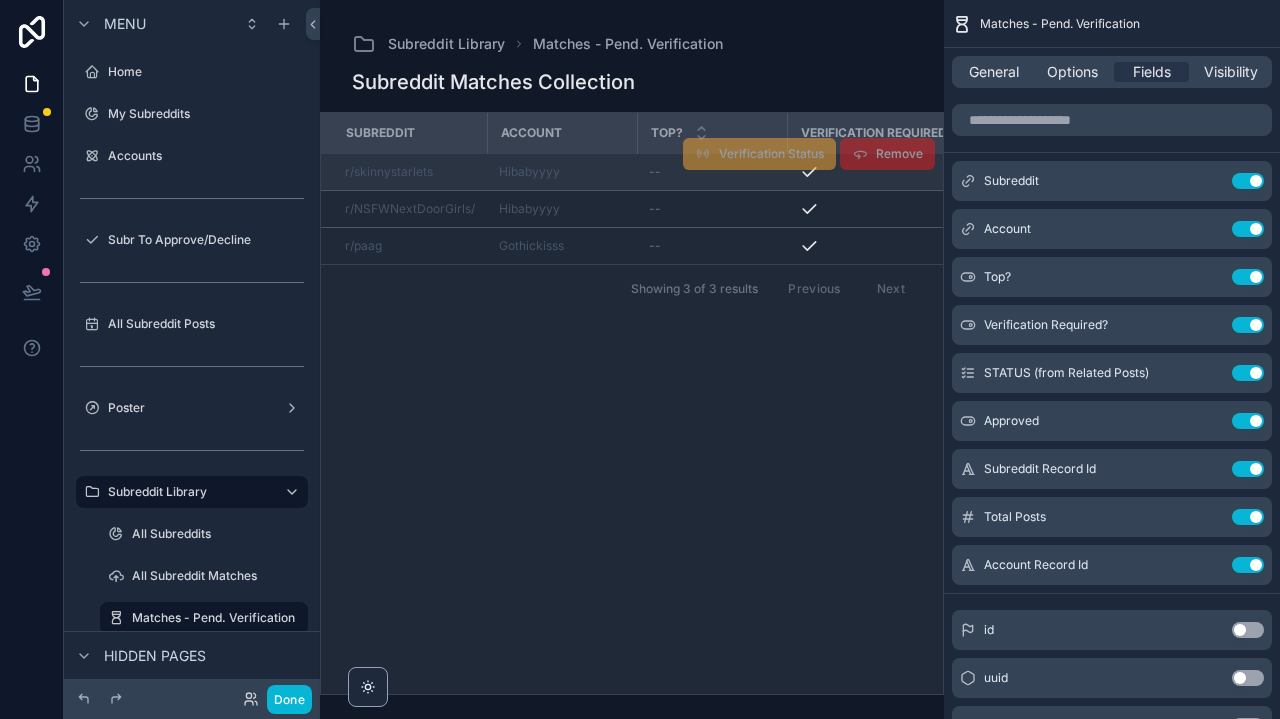 click on "r/skinnystarlets" at bounding box center (410, 172) 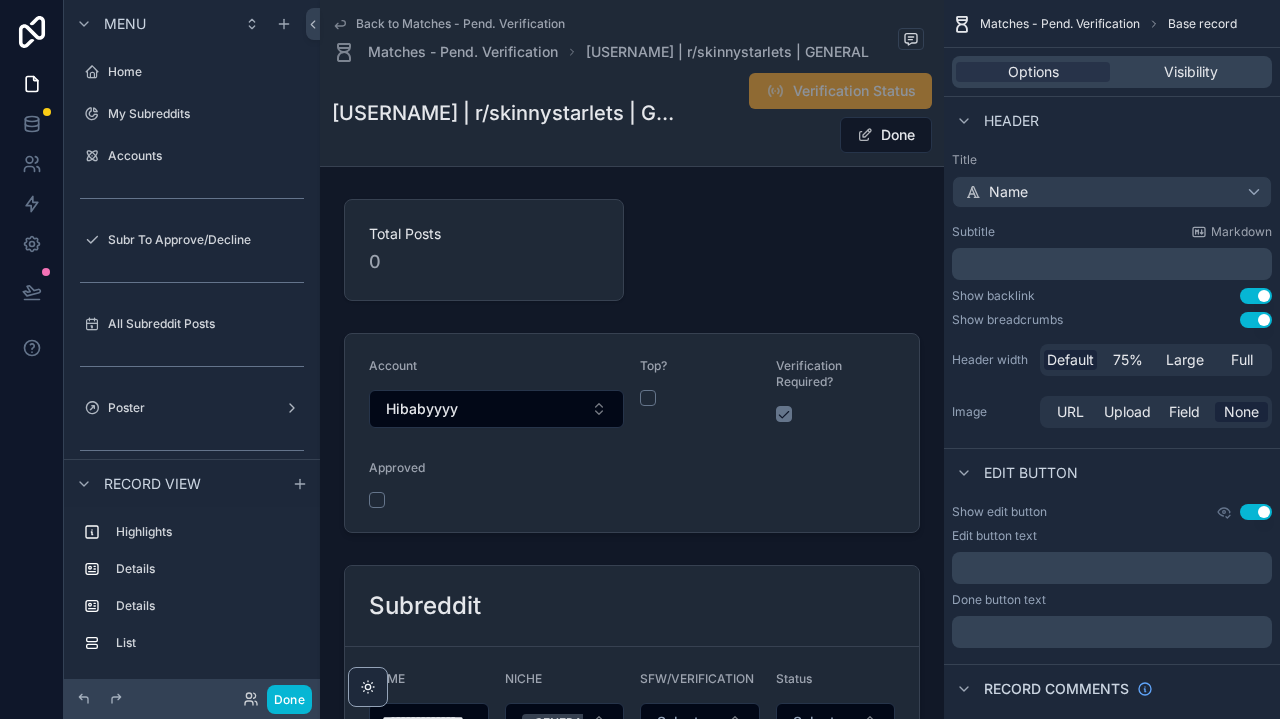 scroll, scrollTop: 0, scrollLeft: 0, axis: both 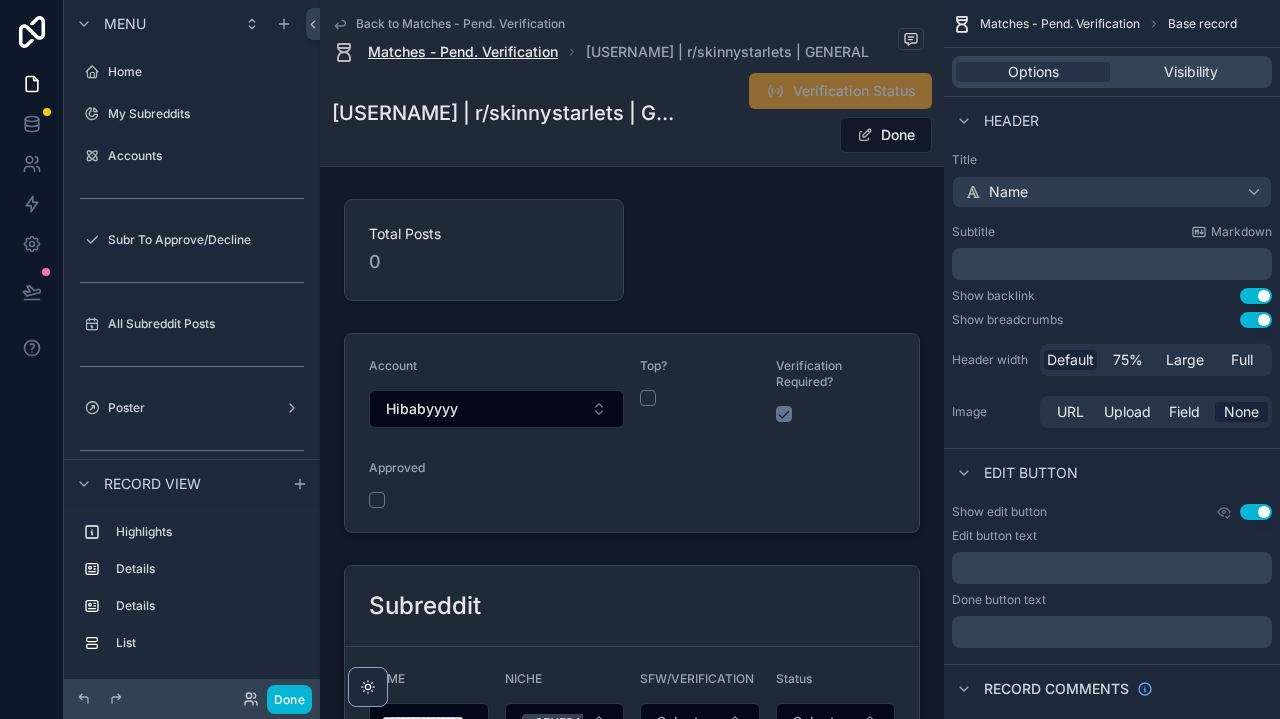 click on "Matches - Pend. Verification" at bounding box center (463, 52) 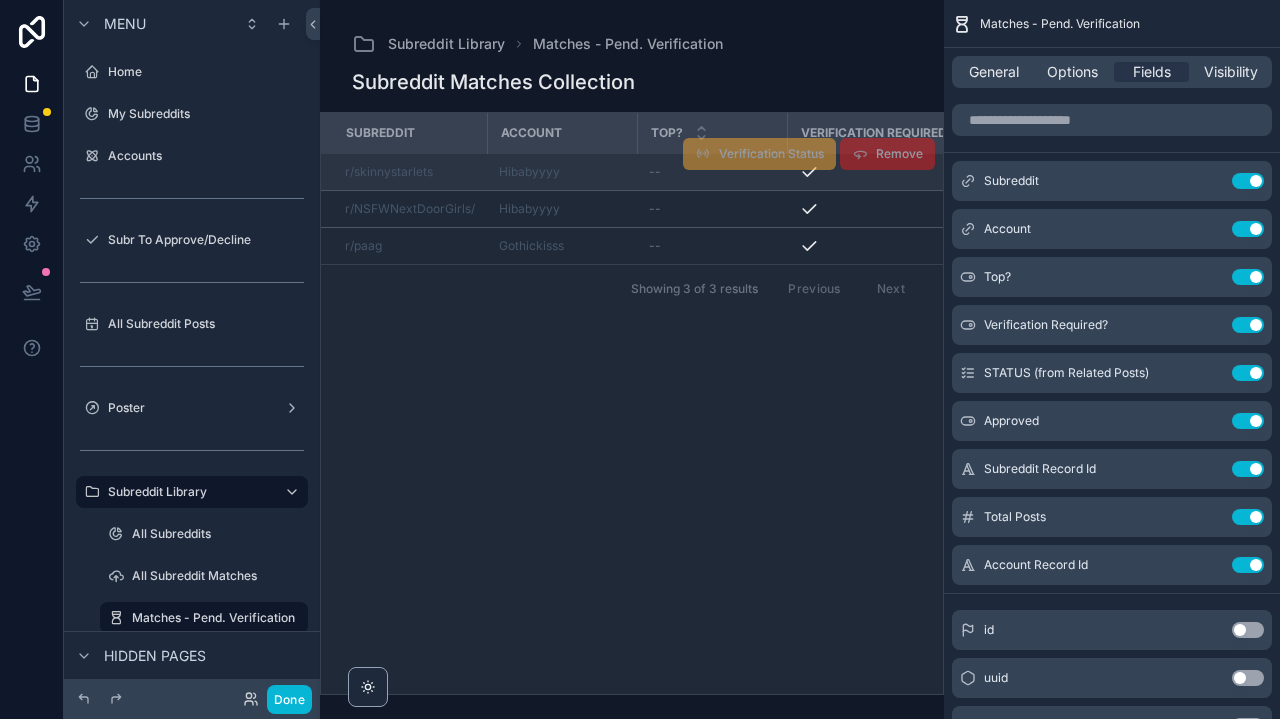 click on "Verification Status" at bounding box center (759, 155) 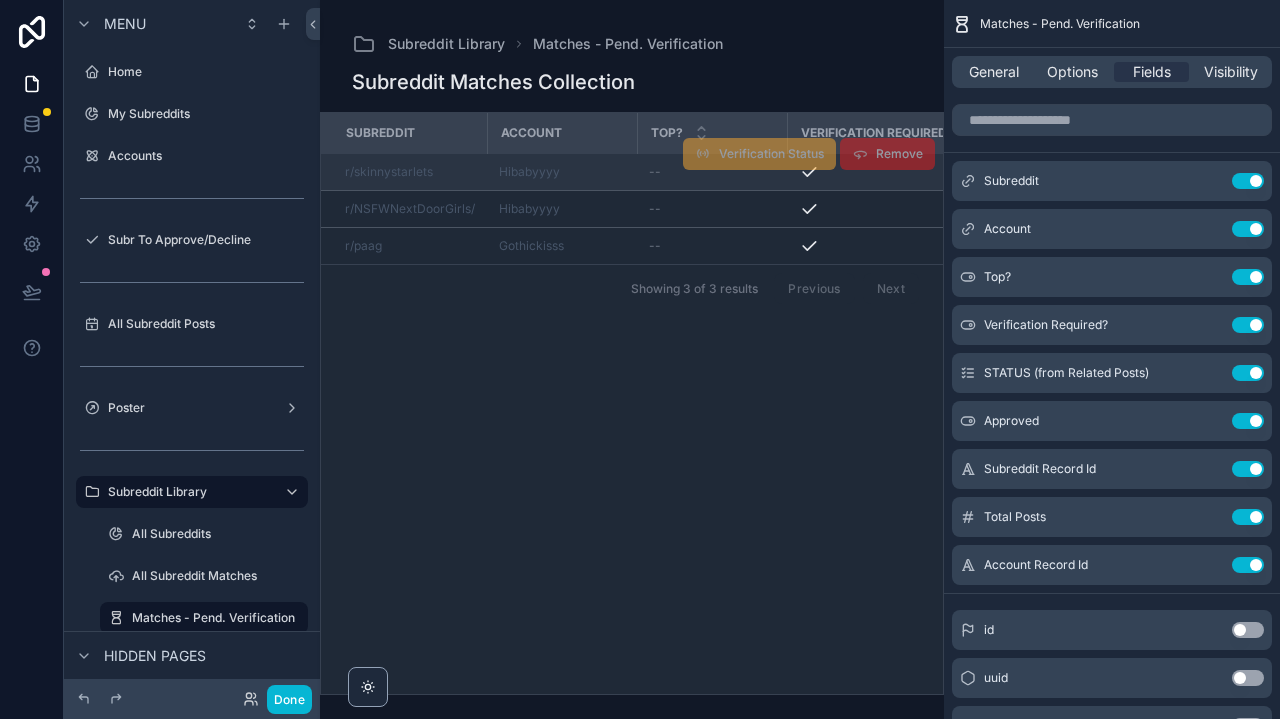 click on "Verification Status" at bounding box center [759, 154] 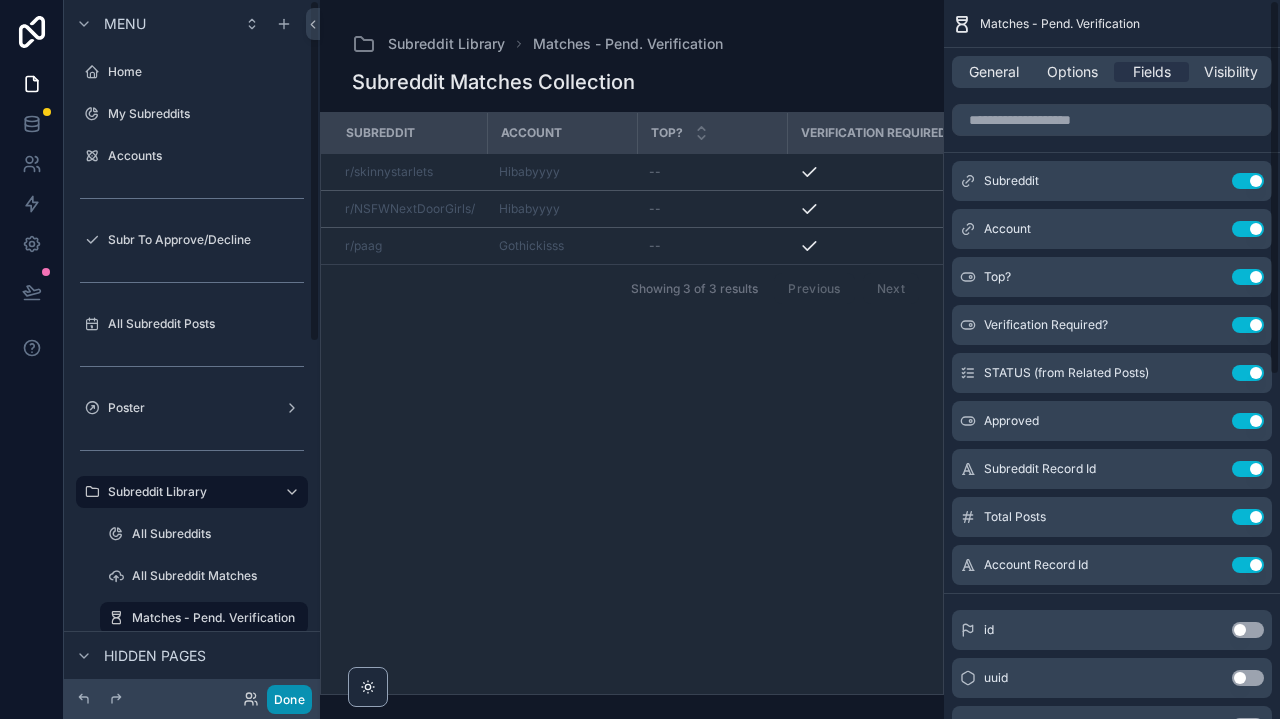 click on "Done" at bounding box center (289, 699) 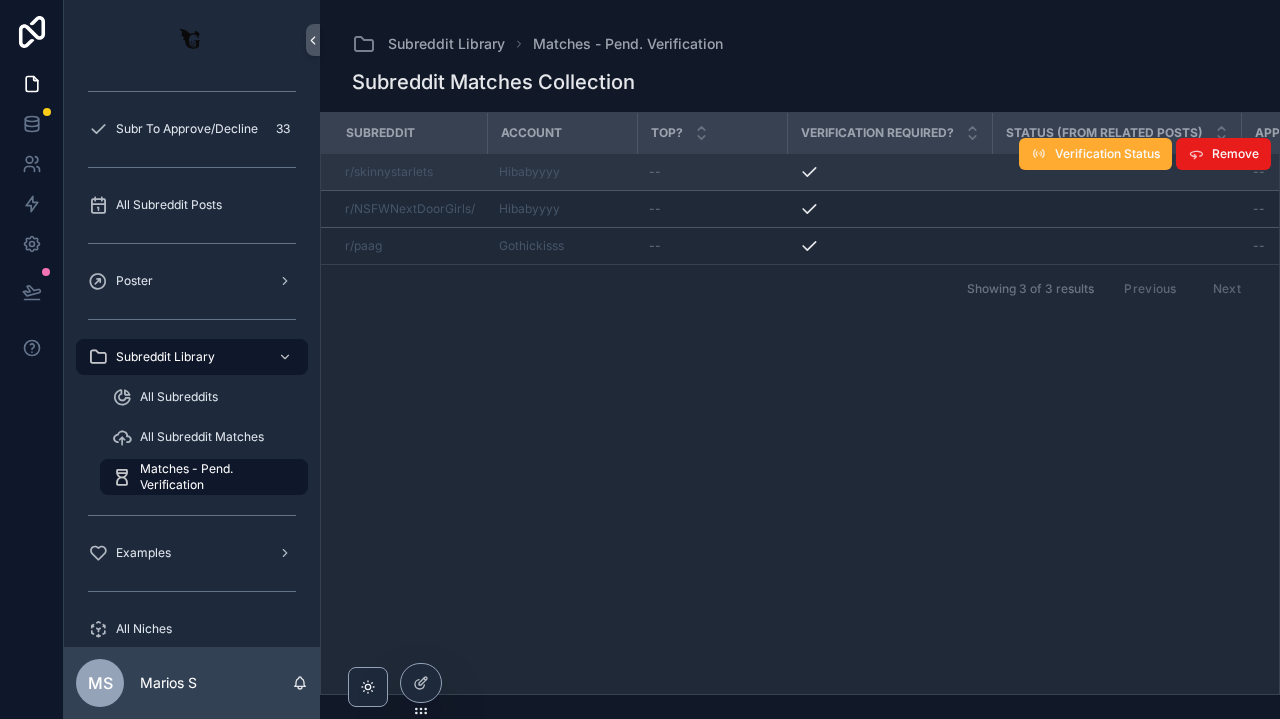 click on "r/skinnystarlets" at bounding box center [410, 172] 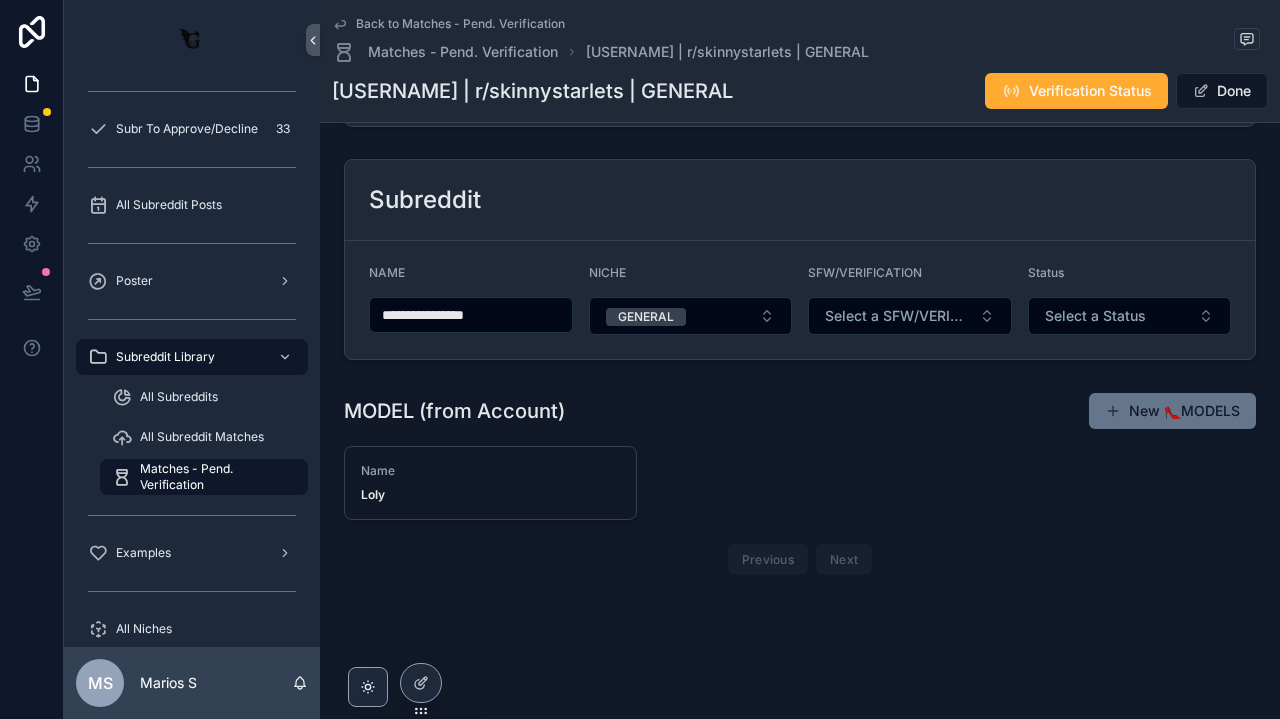 scroll, scrollTop: 362, scrollLeft: 0, axis: vertical 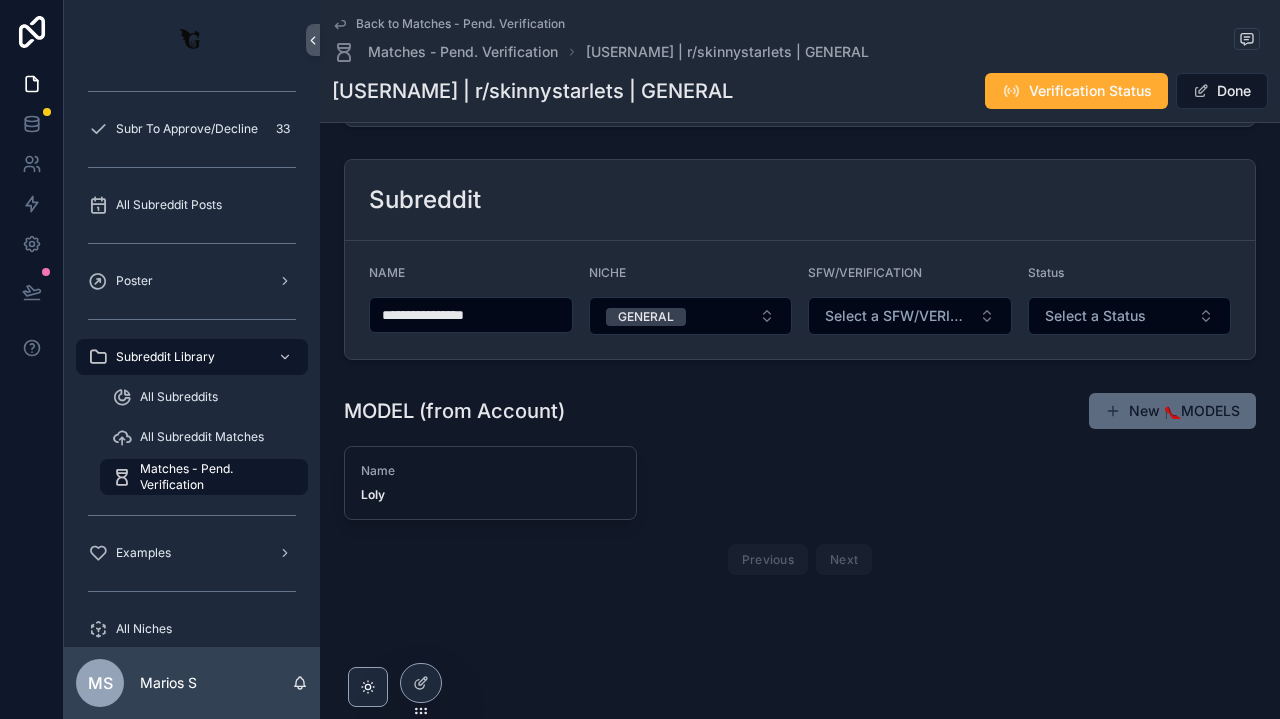 click on "New 👠MODELS" at bounding box center [1172, 411] 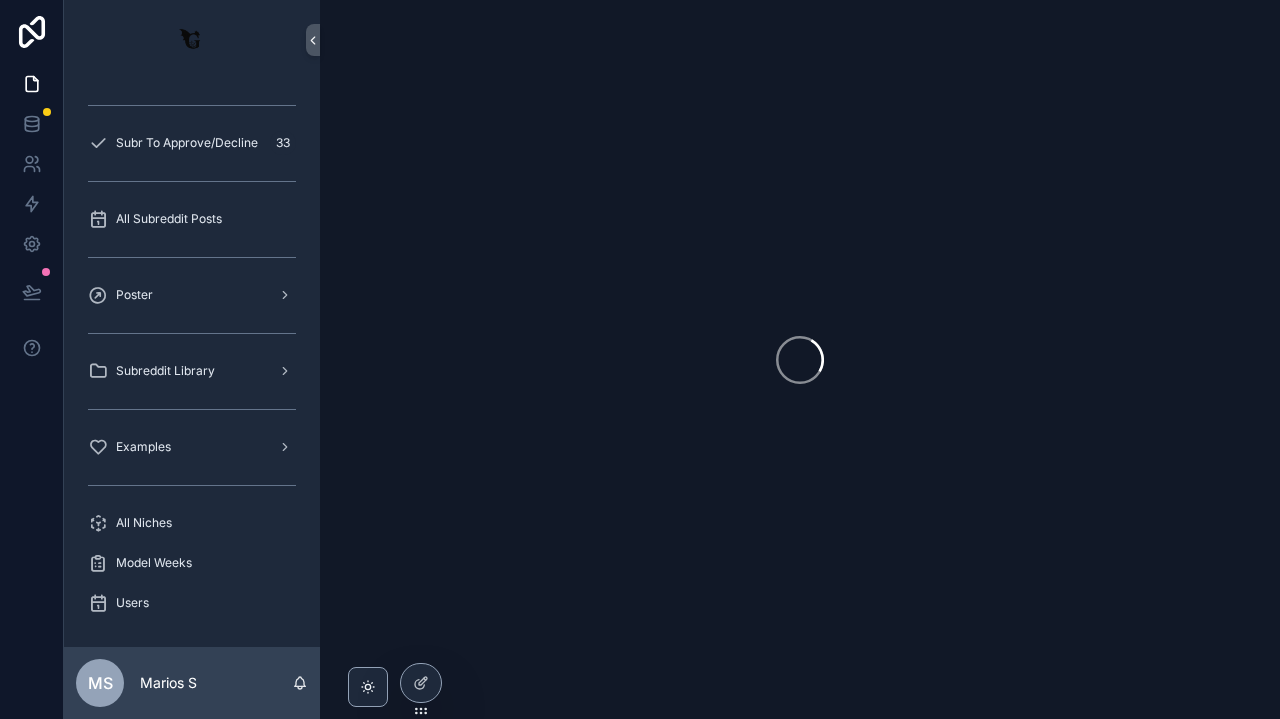 scroll, scrollTop: 125, scrollLeft: 0, axis: vertical 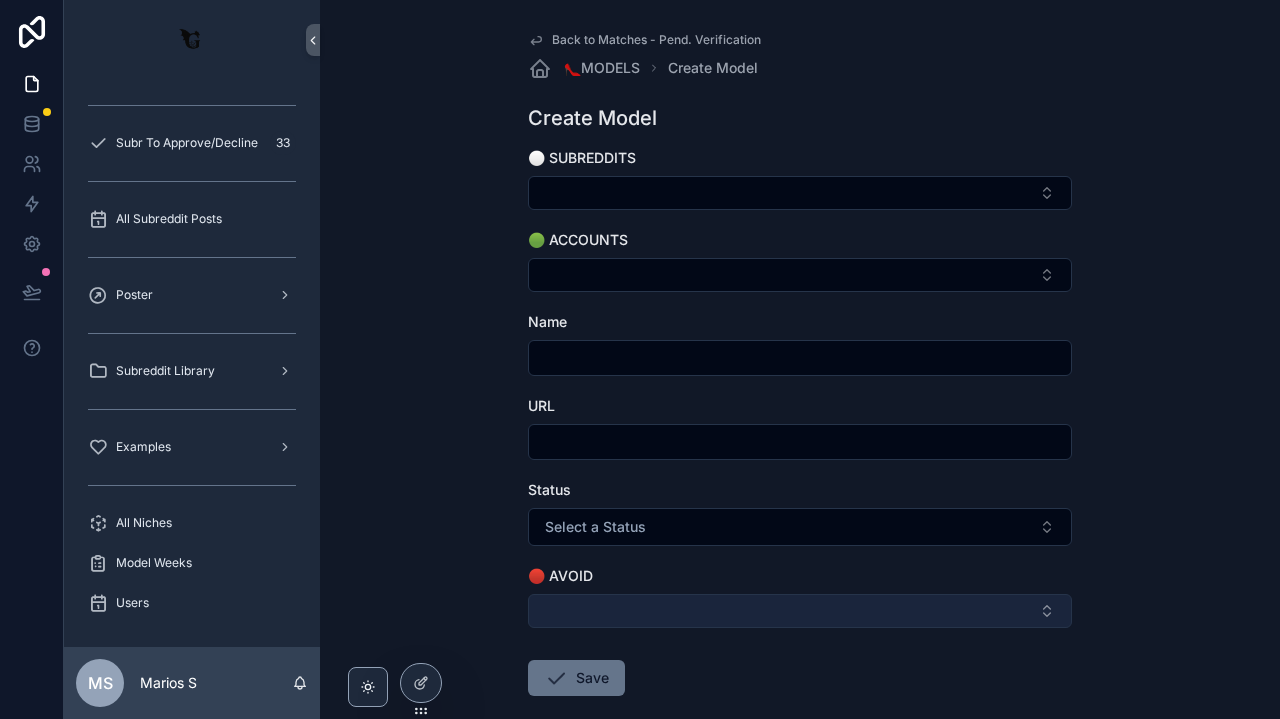 click at bounding box center (800, 611) 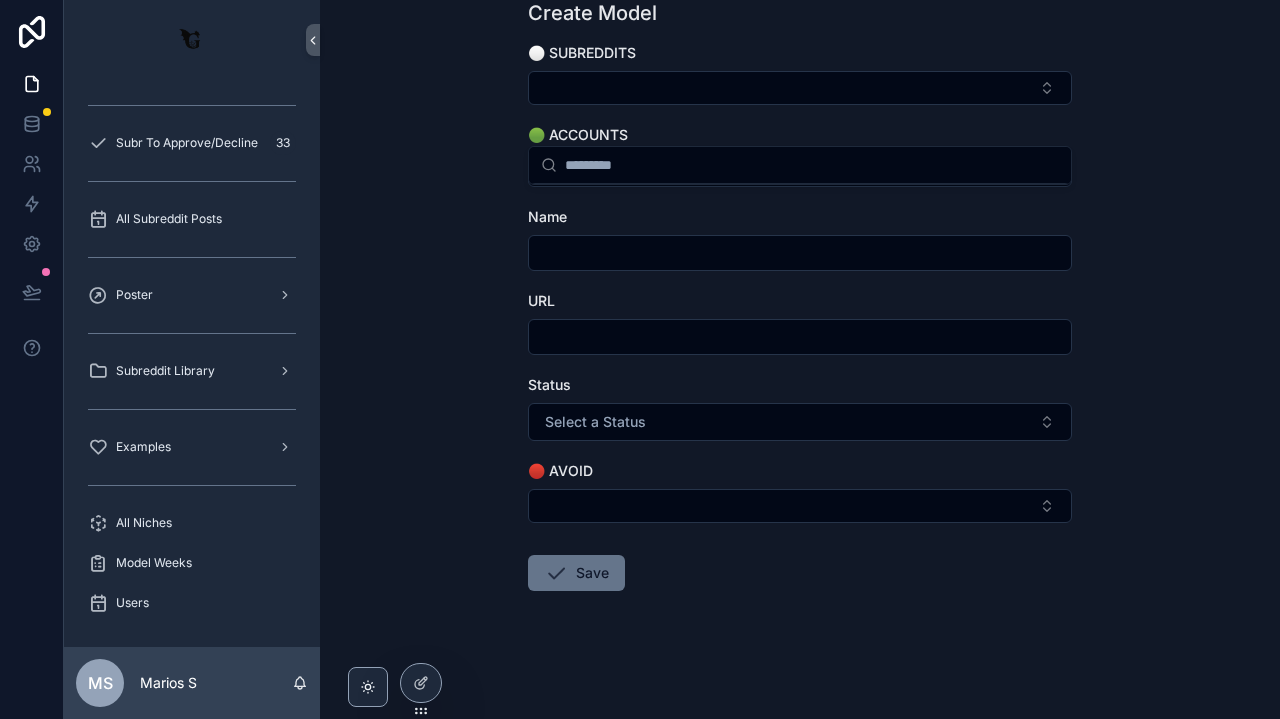 click on "Back to Matches - Pend. Verification 👠MODELS Create Model Create Model ⚪️ SUBREDDITS 🟢 ACCOUNTS Name URL Status Select a Status 🔴 AVOID Save" at bounding box center (800, 254) 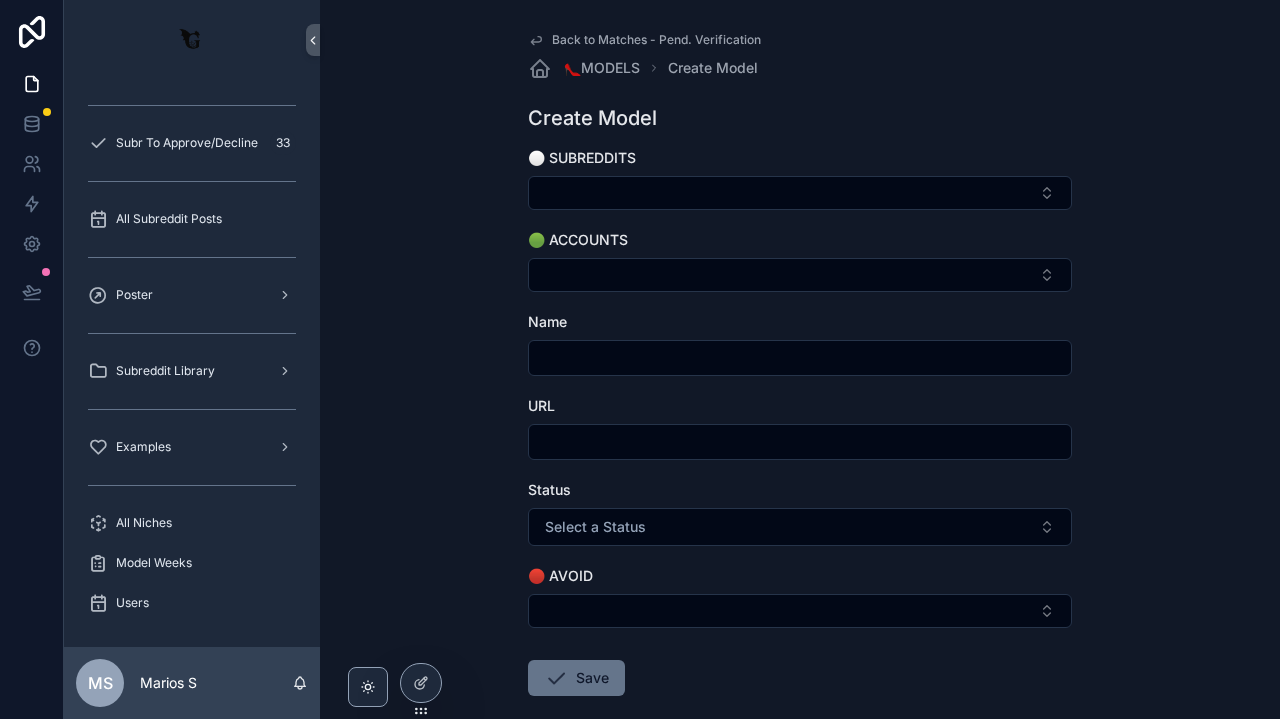 scroll, scrollTop: 0, scrollLeft: 0, axis: both 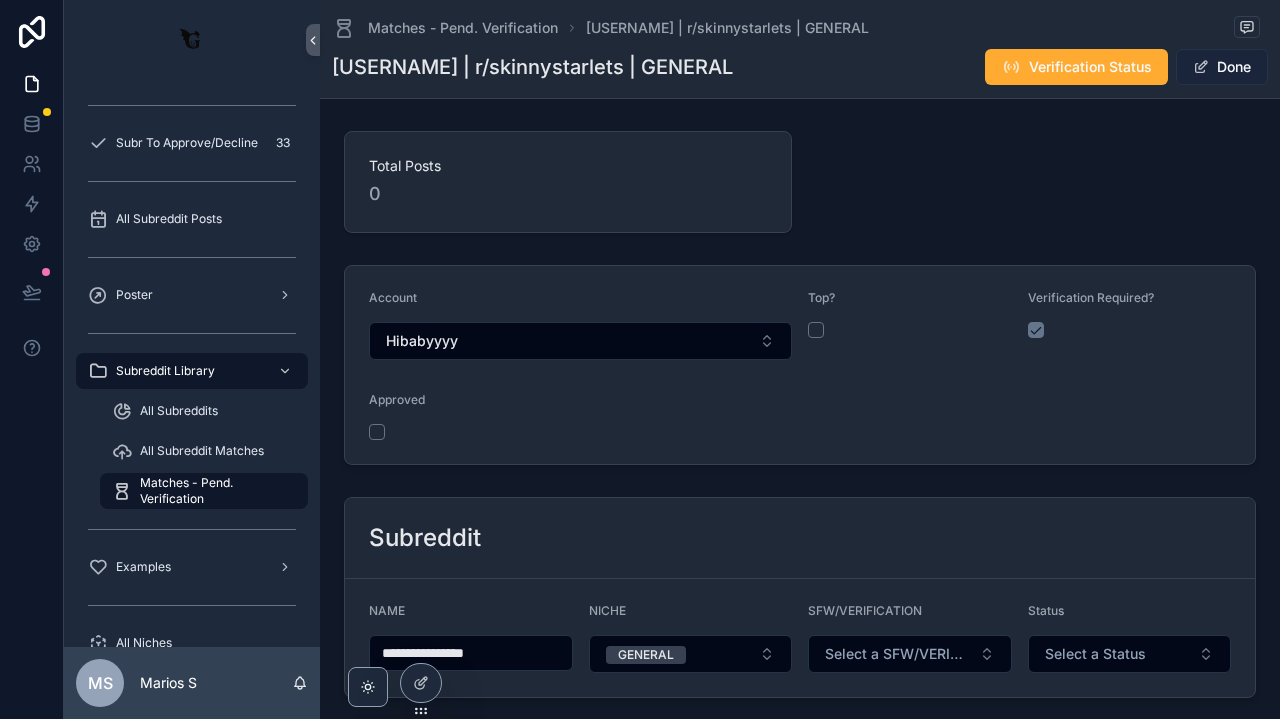 click on "Done" at bounding box center (1222, 67) 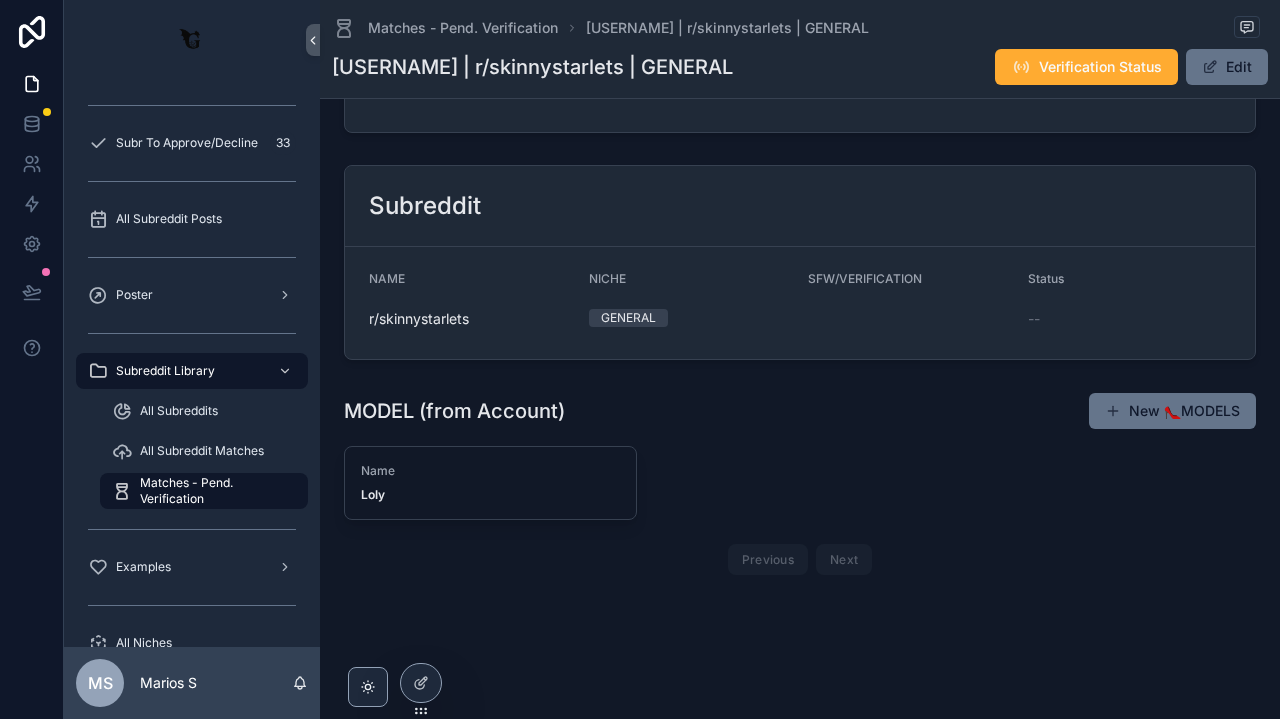 scroll, scrollTop: 342, scrollLeft: 0, axis: vertical 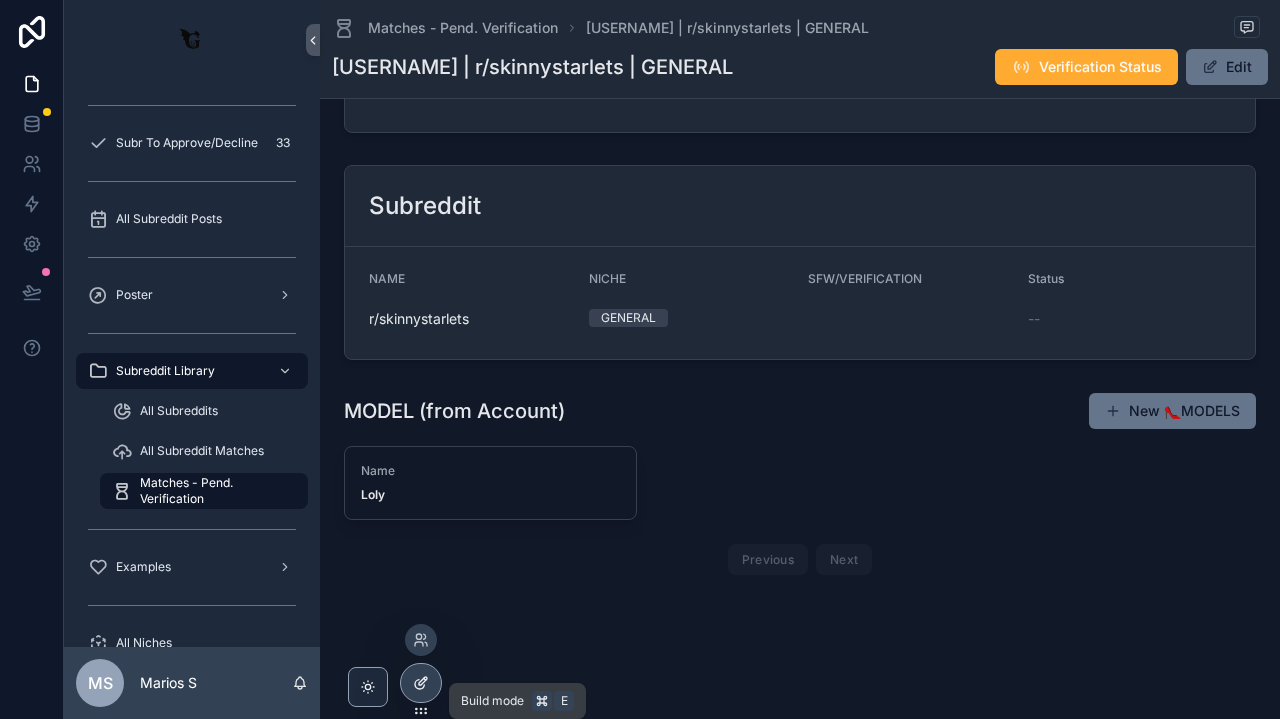 click at bounding box center [421, 683] 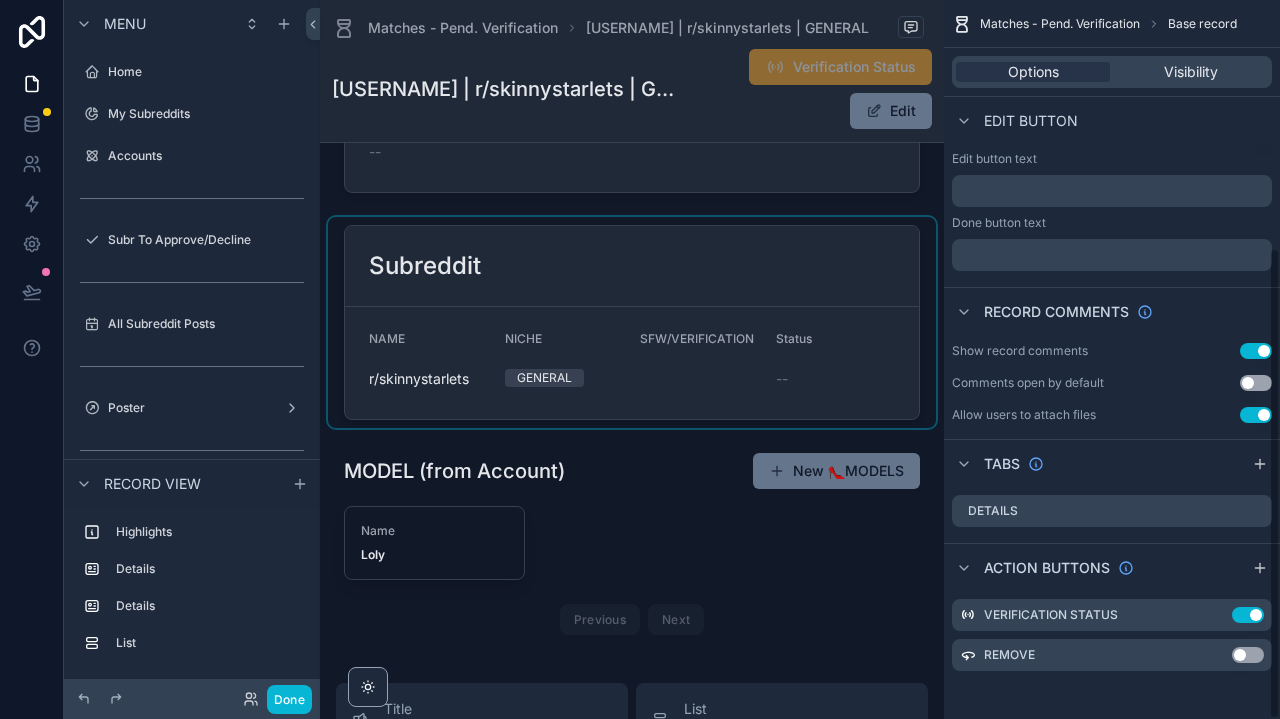 scroll, scrollTop: 377, scrollLeft: 0, axis: vertical 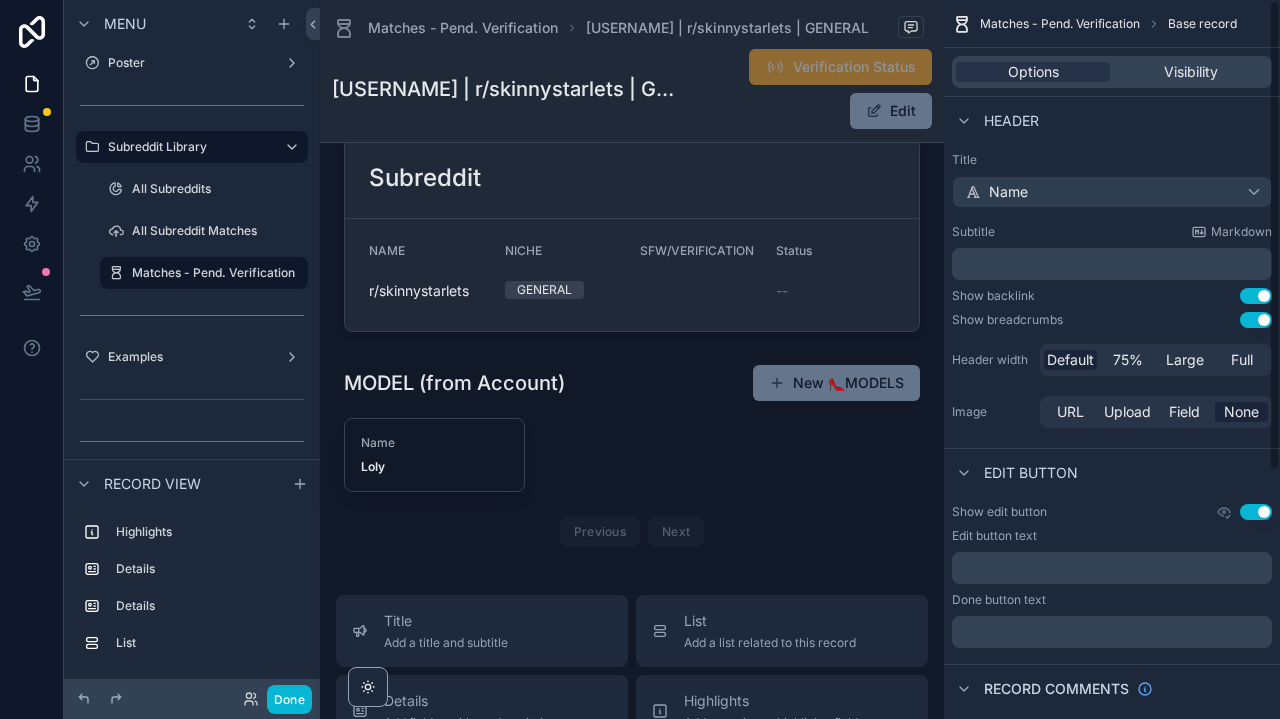 click on "Options Visibility" at bounding box center [1112, 72] 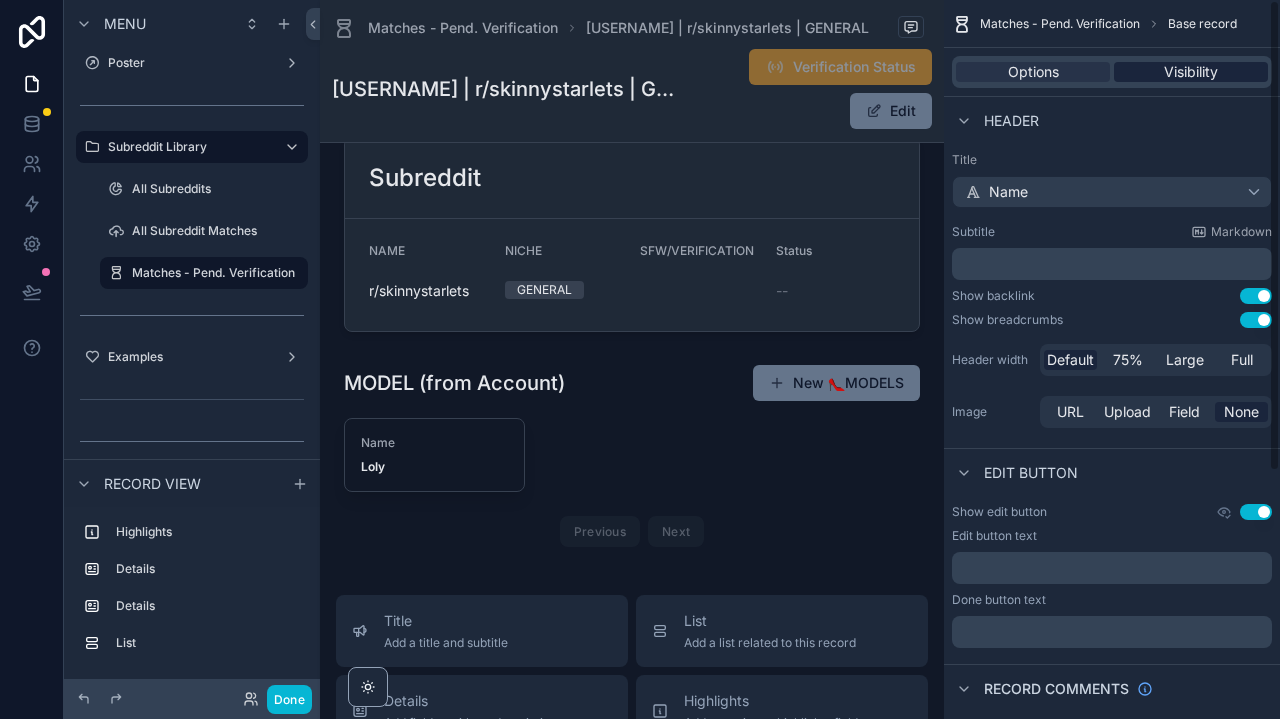 click on "Visibility" at bounding box center [1191, 72] 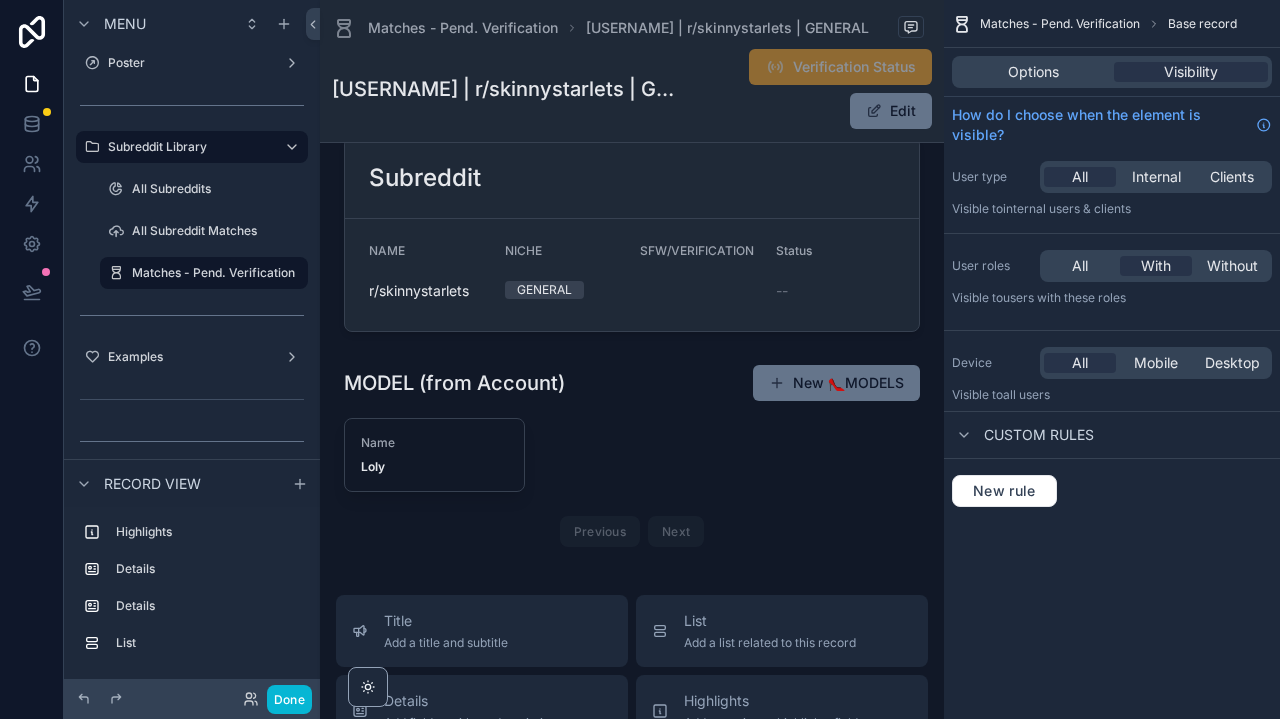 click on "Options Visibility" at bounding box center [1112, 72] 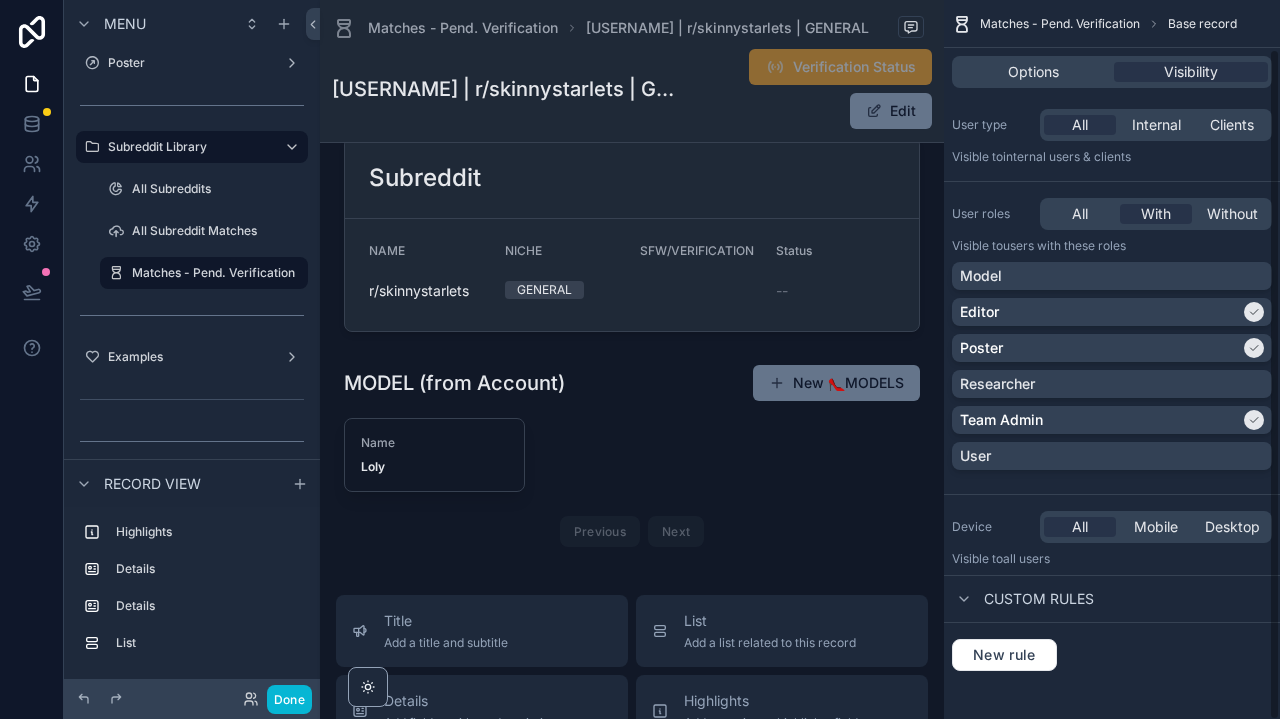 scroll, scrollTop: 51, scrollLeft: 0, axis: vertical 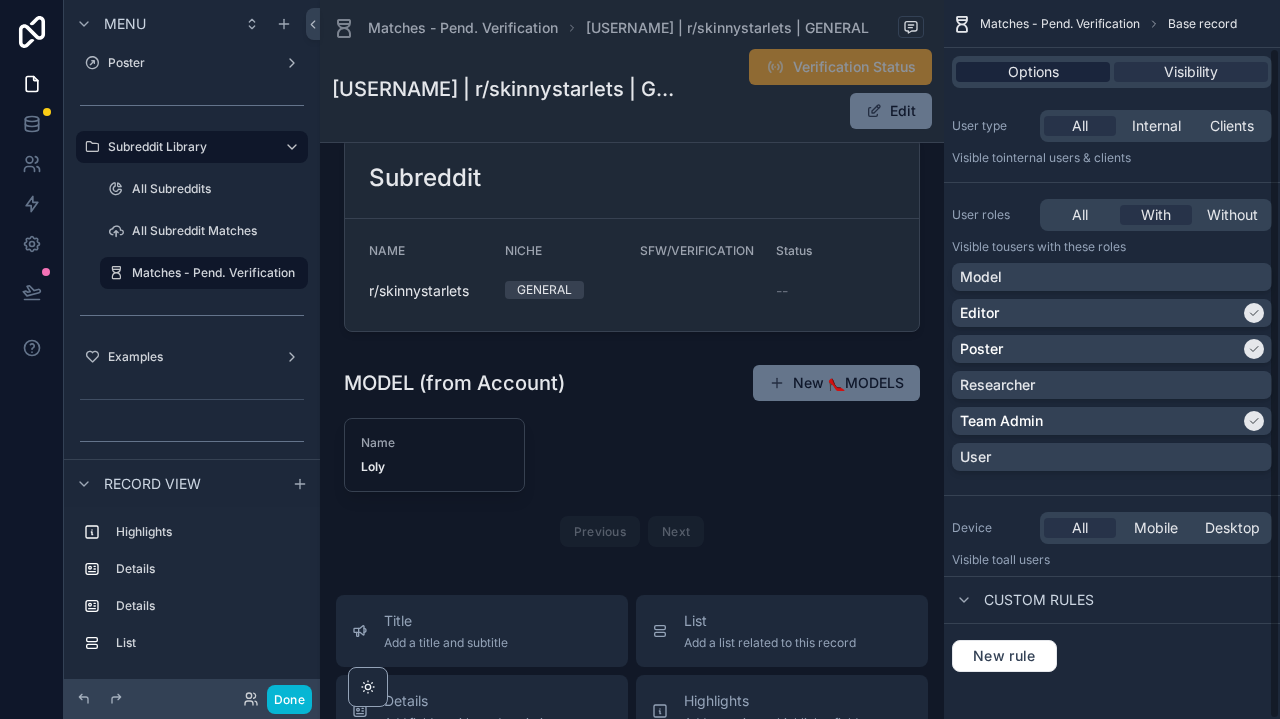 click on "Options" at bounding box center (1033, 72) 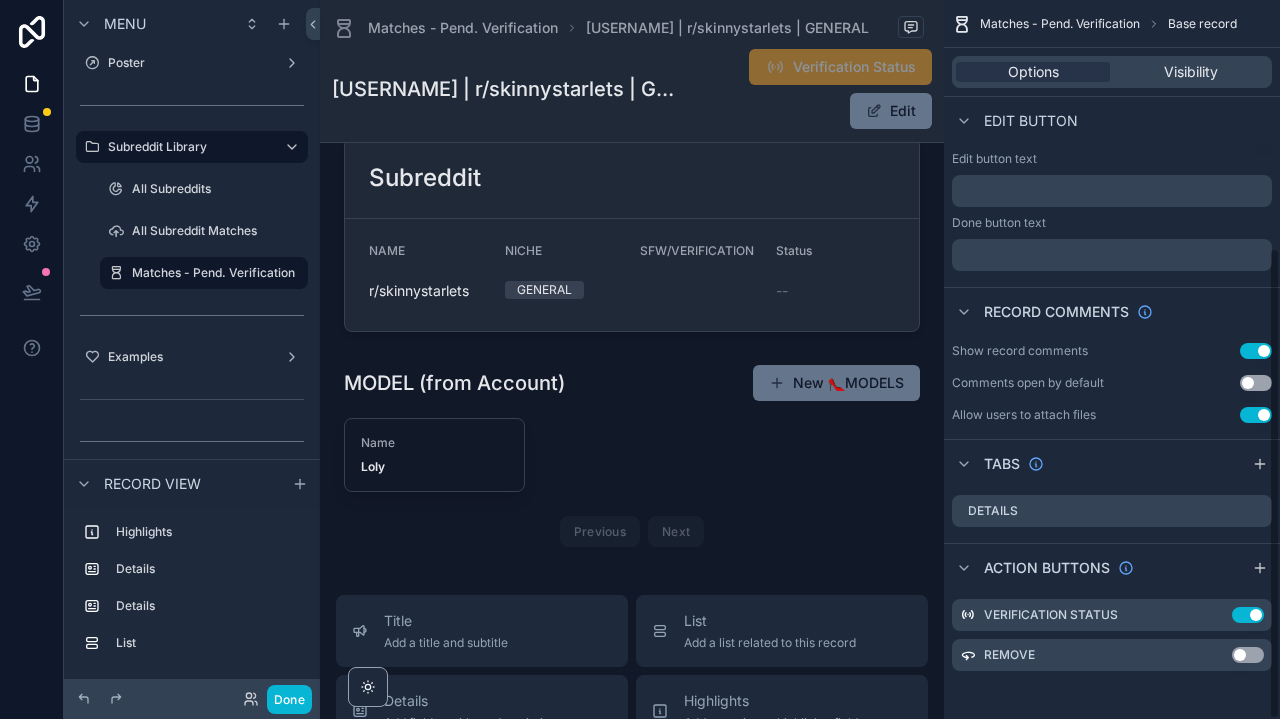scroll, scrollTop: 377, scrollLeft: 0, axis: vertical 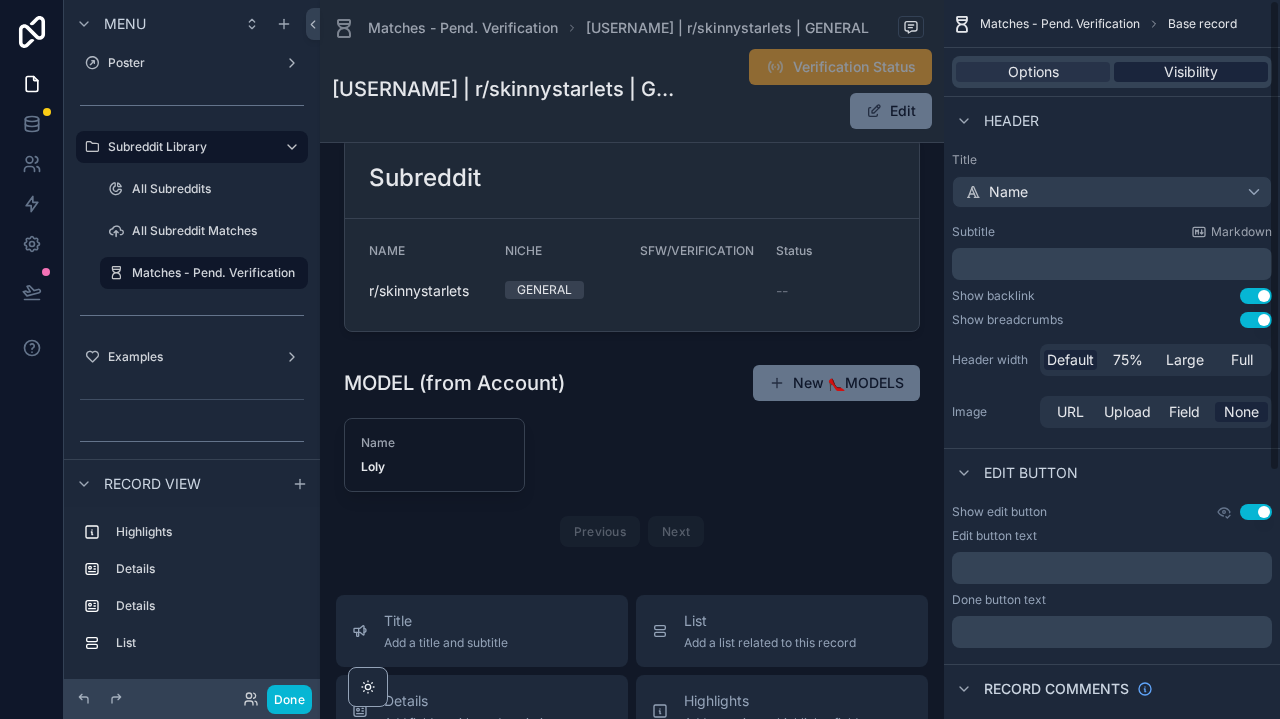 click on "Visibility" at bounding box center (1191, 72) 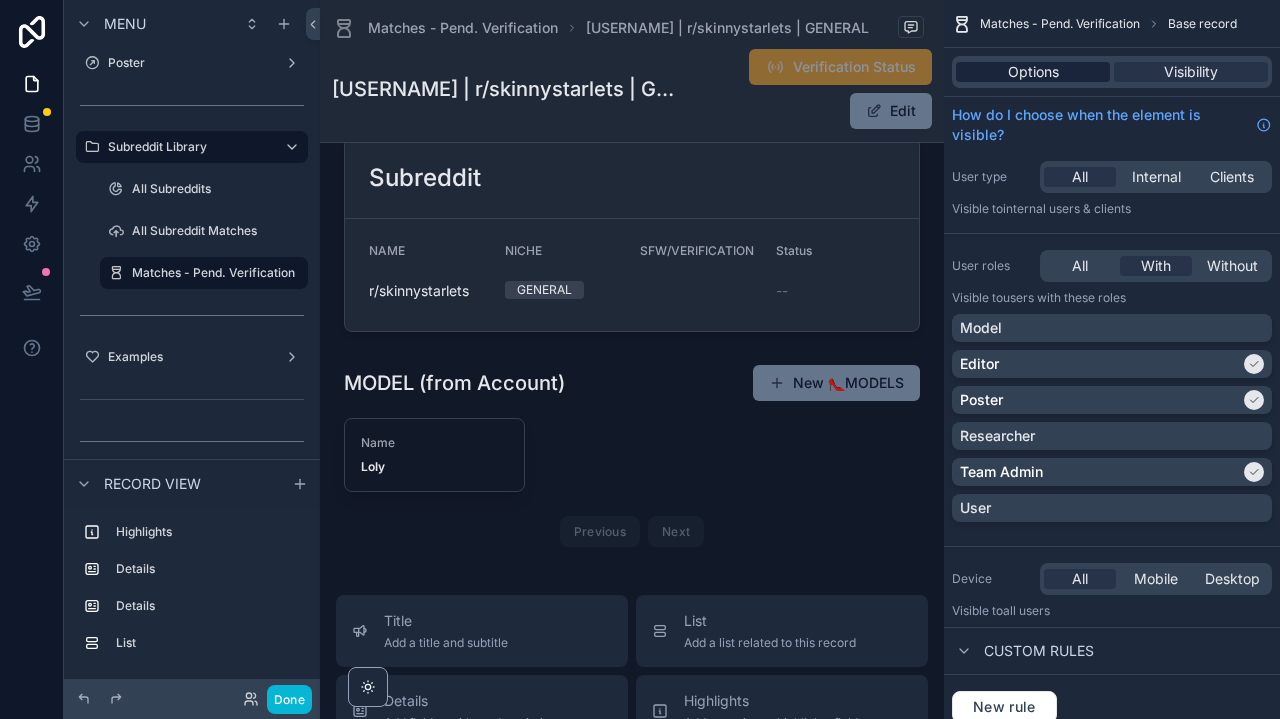 click on "Options" at bounding box center [1033, 72] 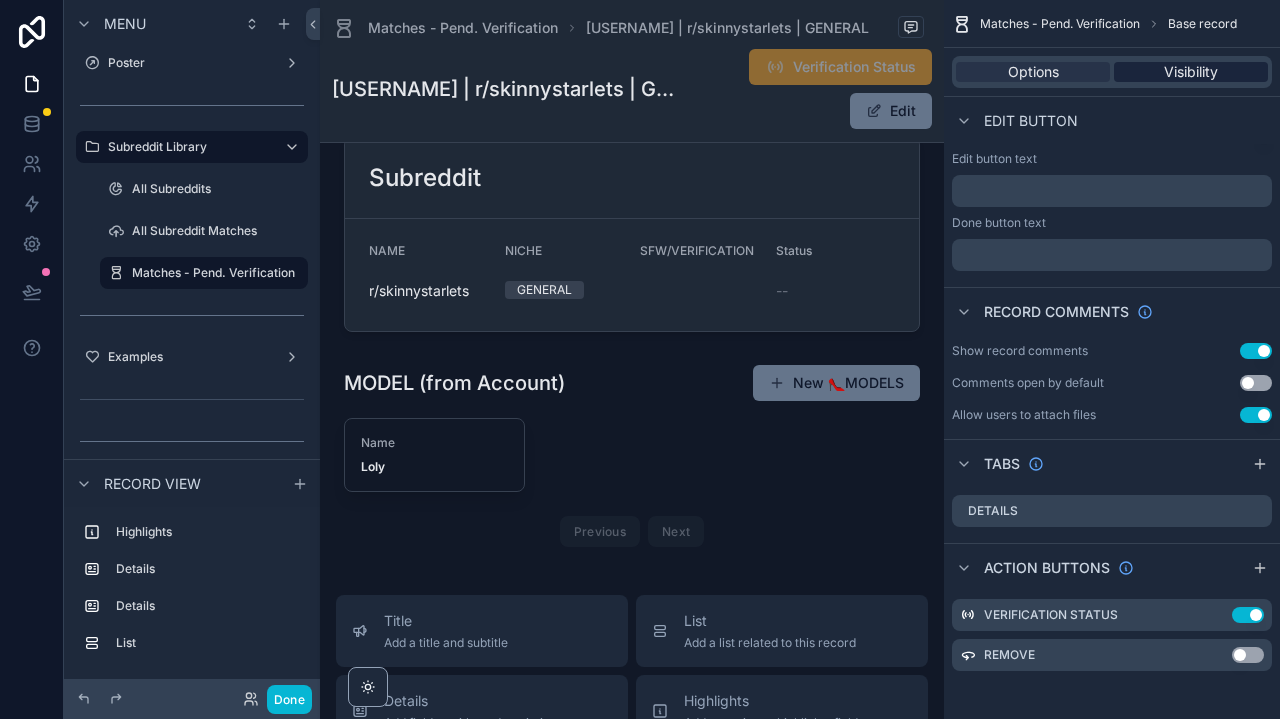 click on "Visibility" at bounding box center [1191, 72] 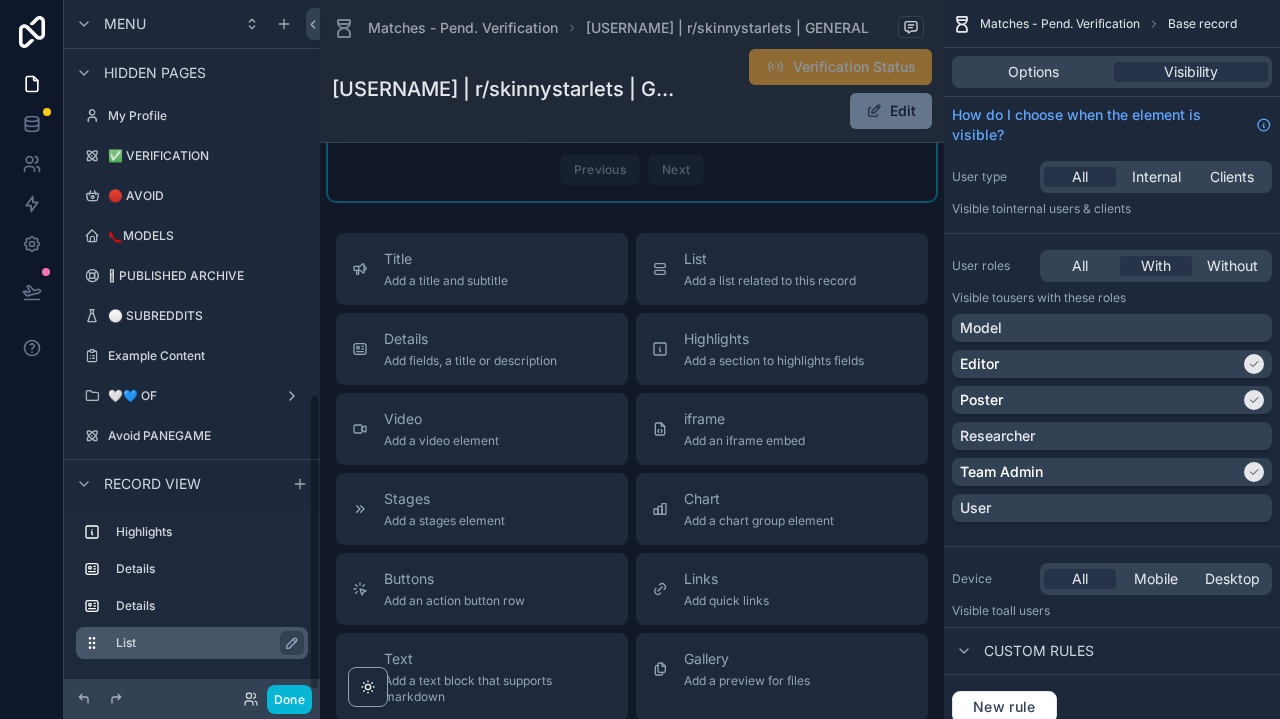 click on "List" at bounding box center (208, 643) 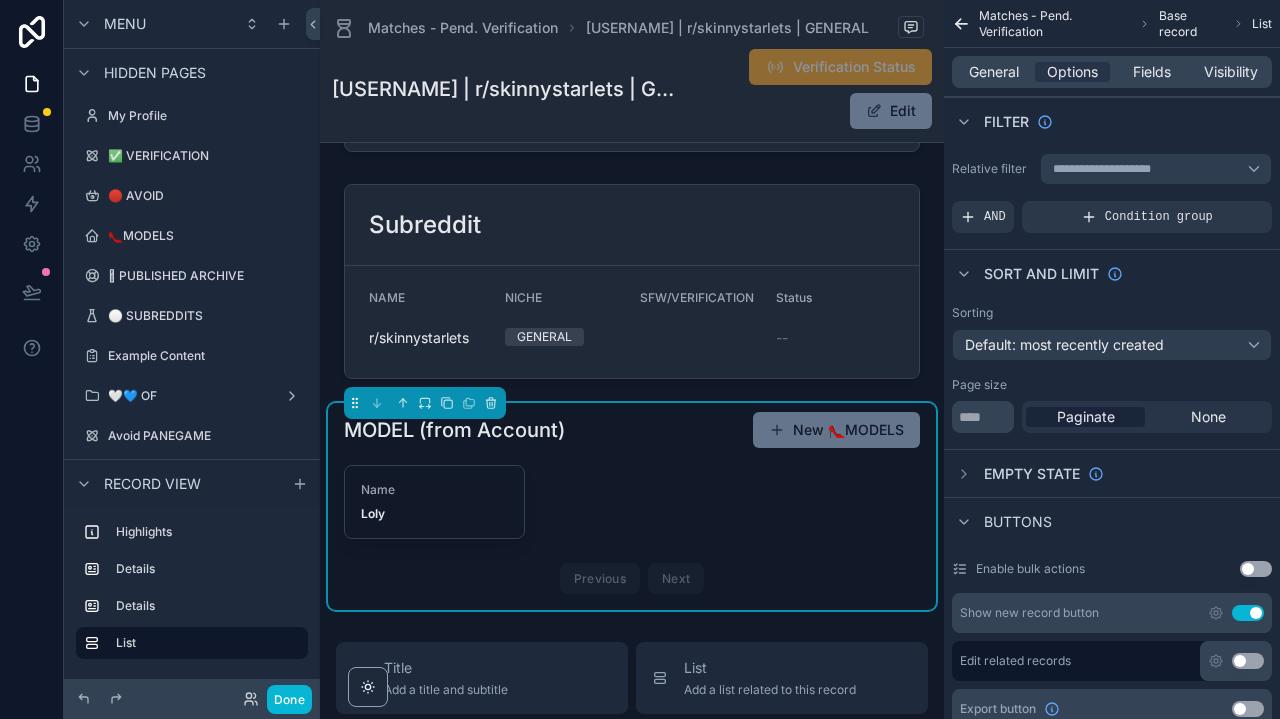 scroll, scrollTop: 384, scrollLeft: 0, axis: vertical 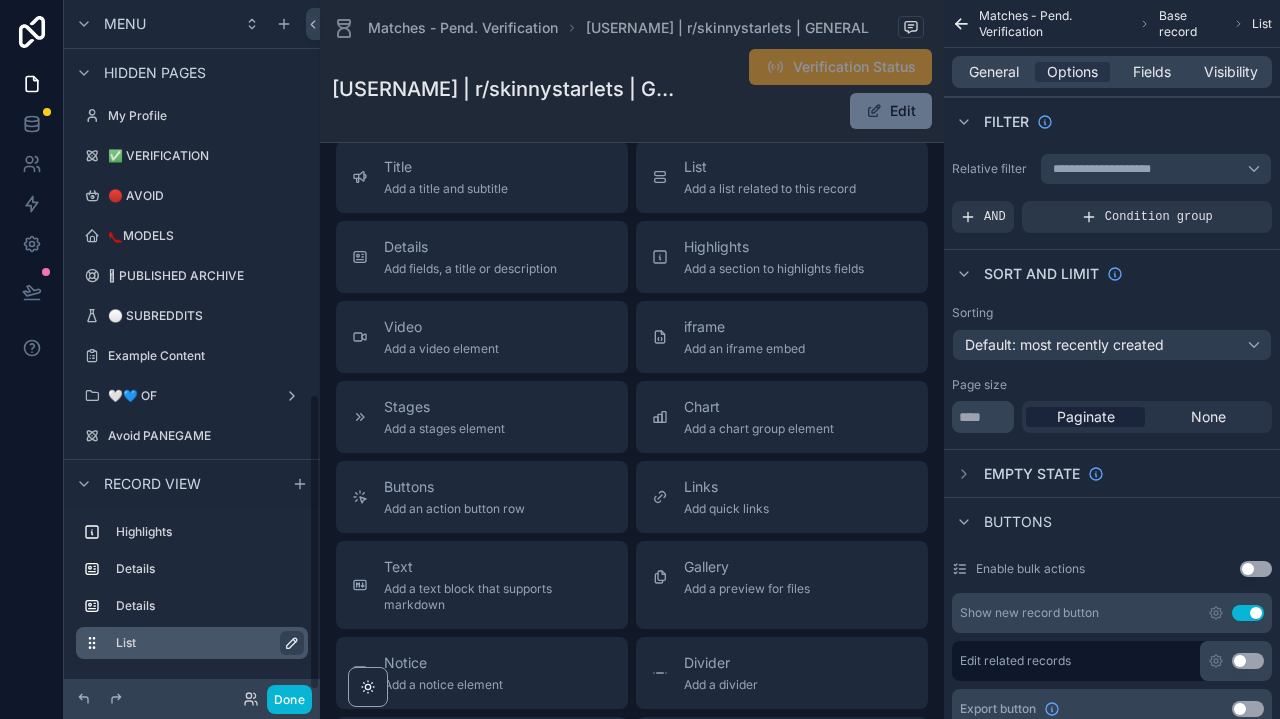 click 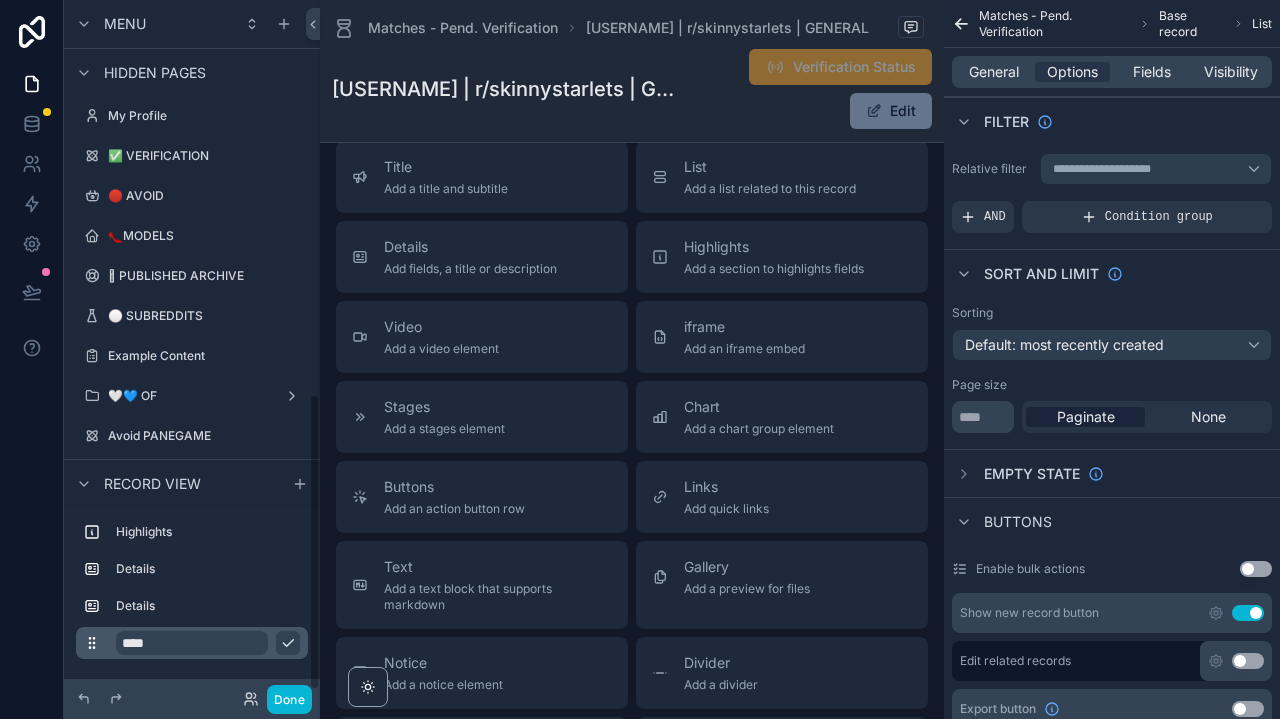 click on "****" at bounding box center (192, 643) 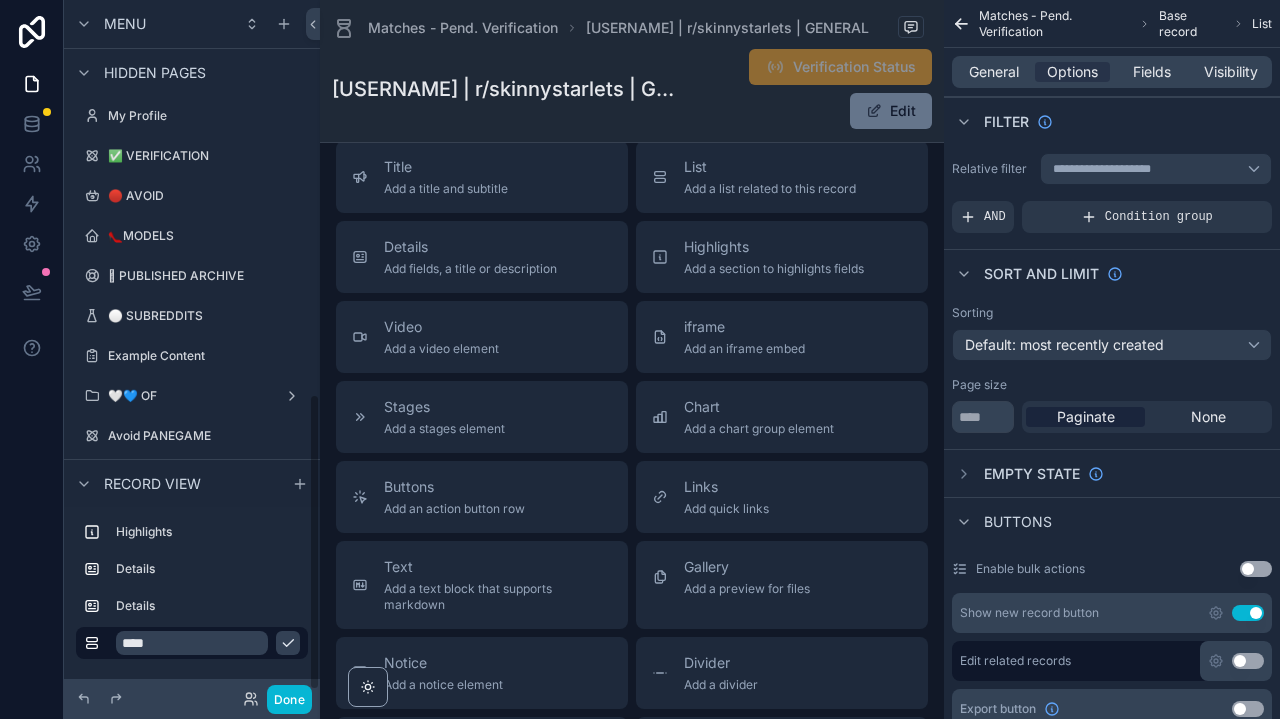 click 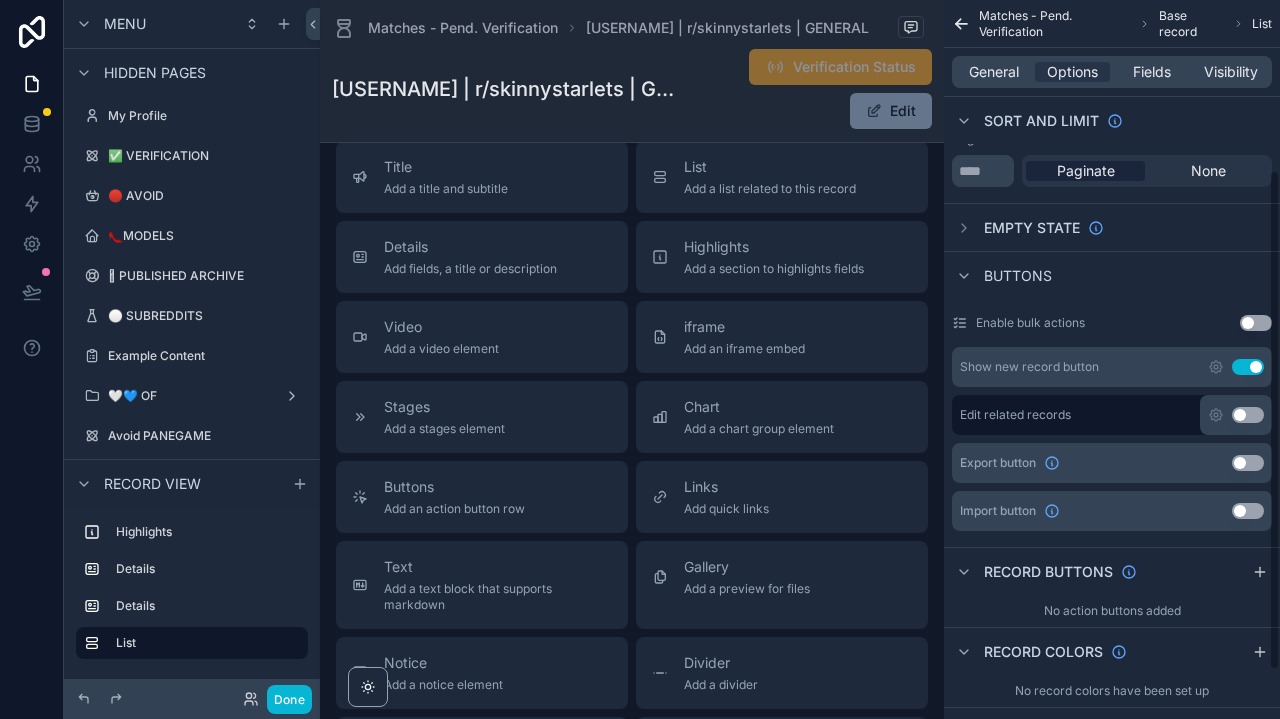 scroll, scrollTop: 245, scrollLeft: 0, axis: vertical 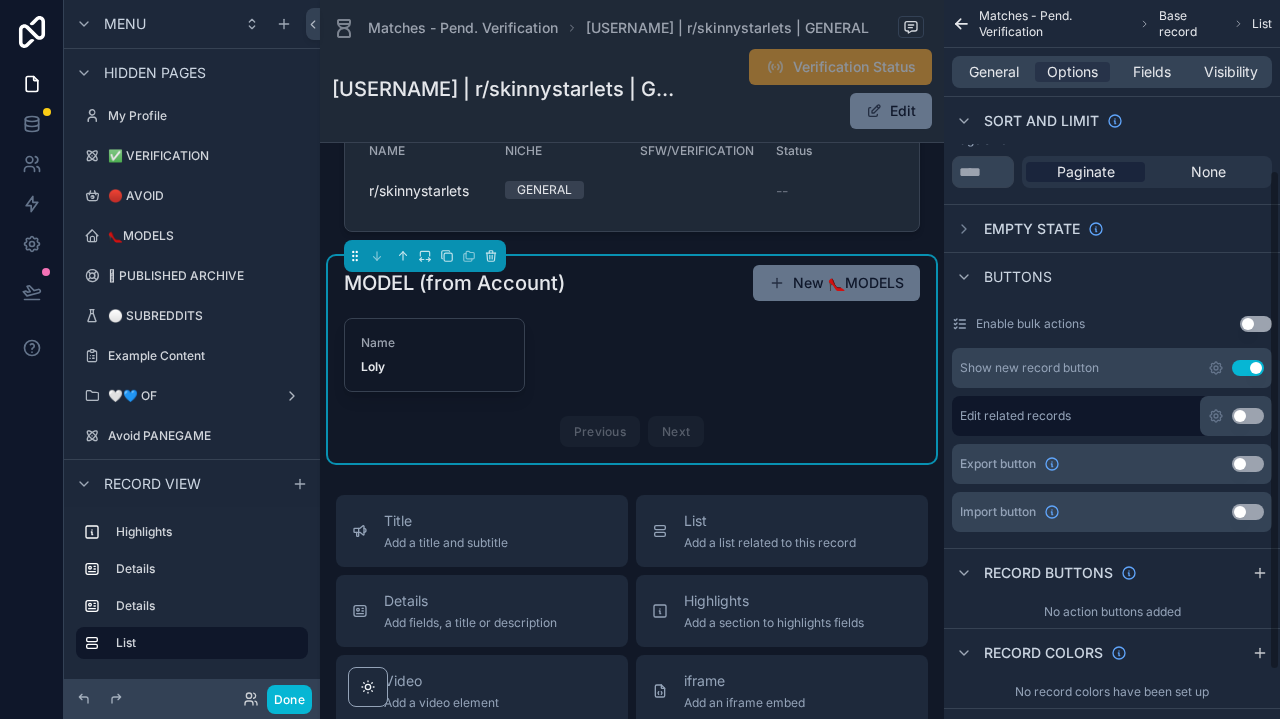 click on "Use setting" at bounding box center [1248, 368] 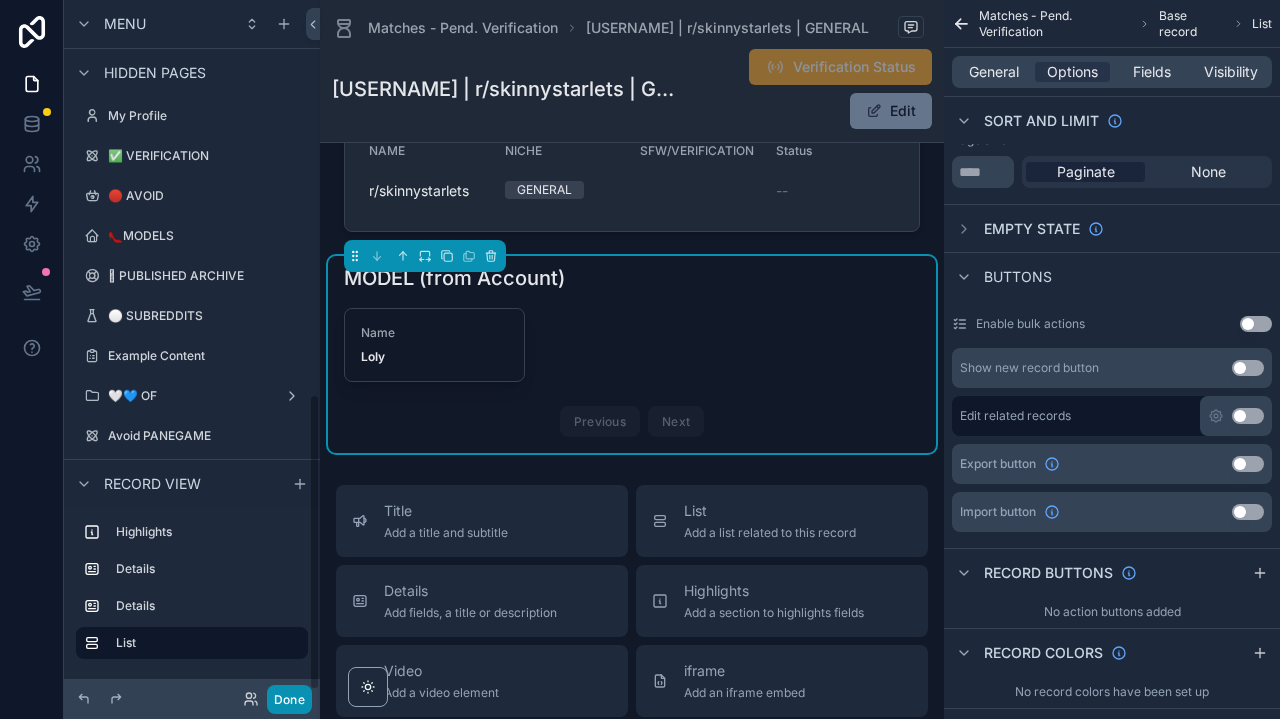 click on "Done" at bounding box center (289, 699) 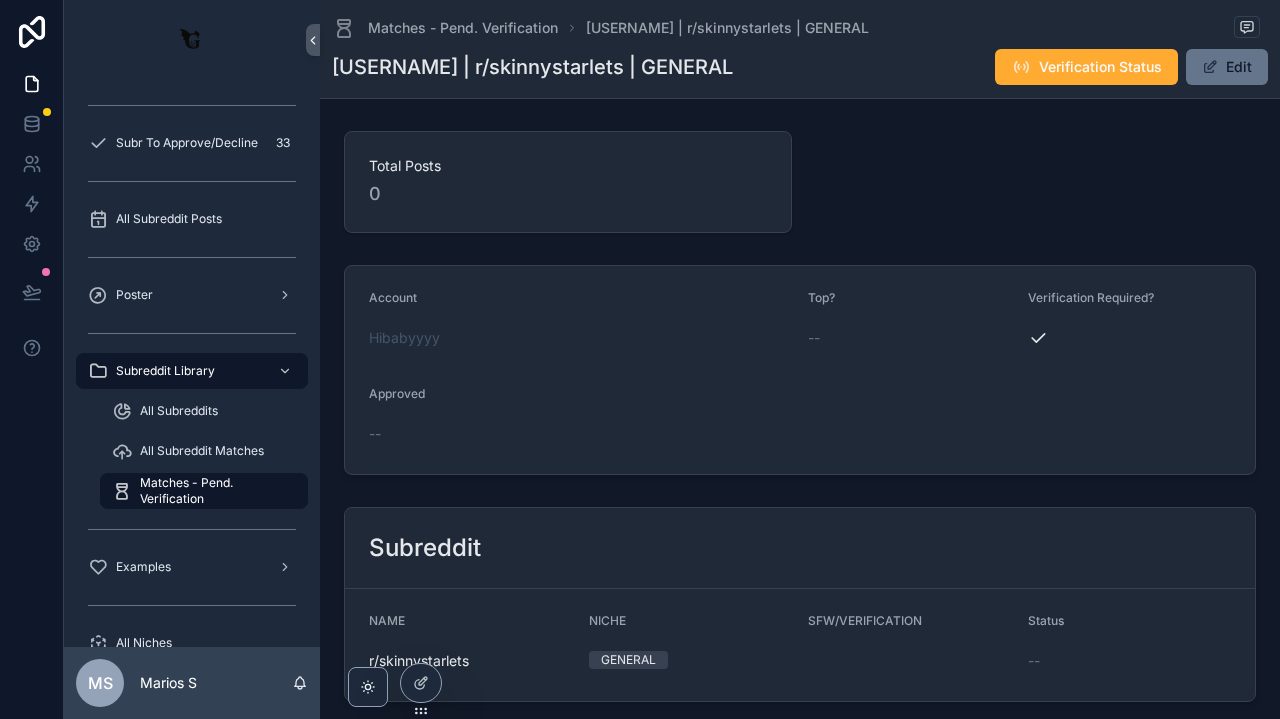 scroll, scrollTop: 0, scrollLeft: 0, axis: both 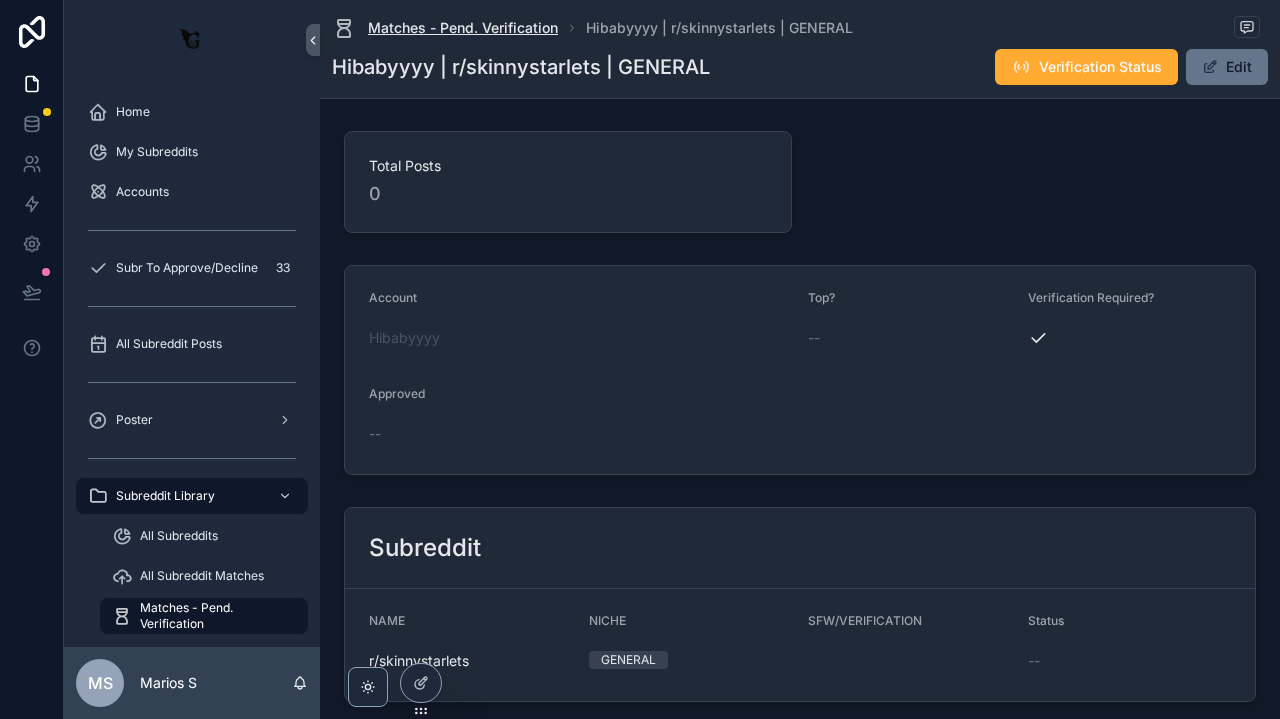 click on "Matches - Pend. Verification" at bounding box center [463, 28] 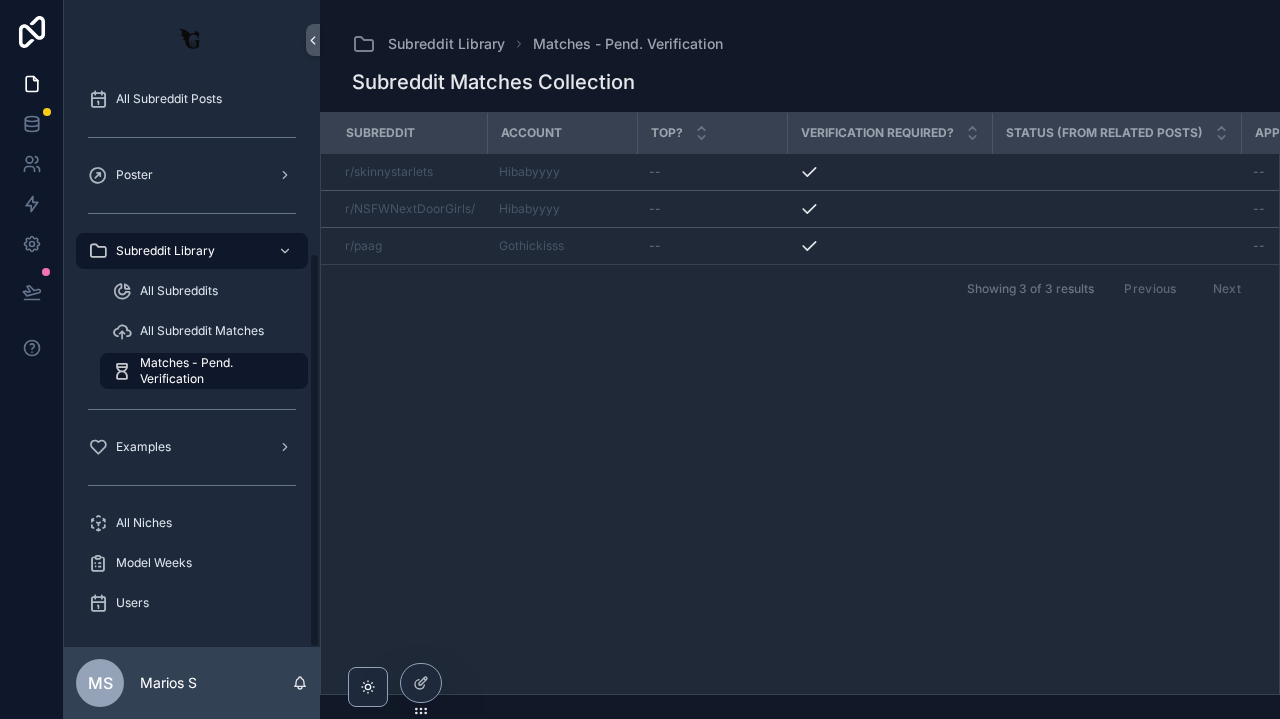 scroll, scrollTop: 245, scrollLeft: 0, axis: vertical 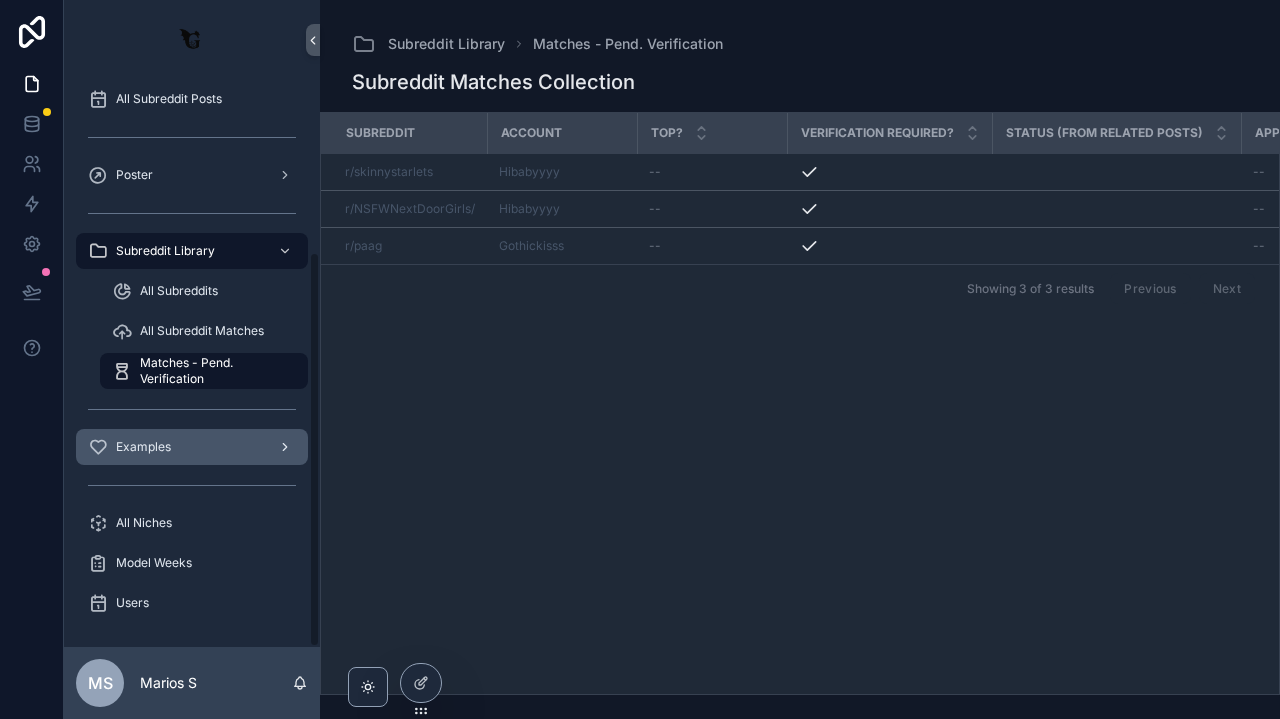 click on "Examples" at bounding box center [192, 447] 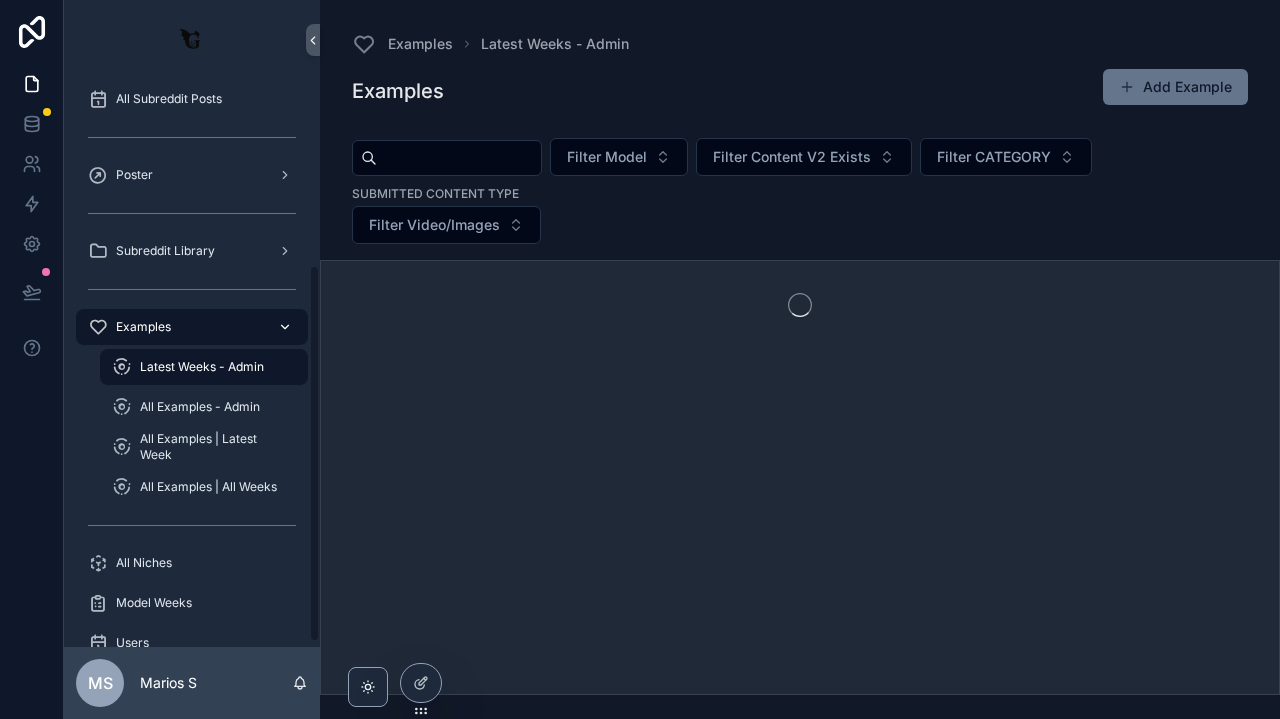 scroll, scrollTop: 285, scrollLeft: 0, axis: vertical 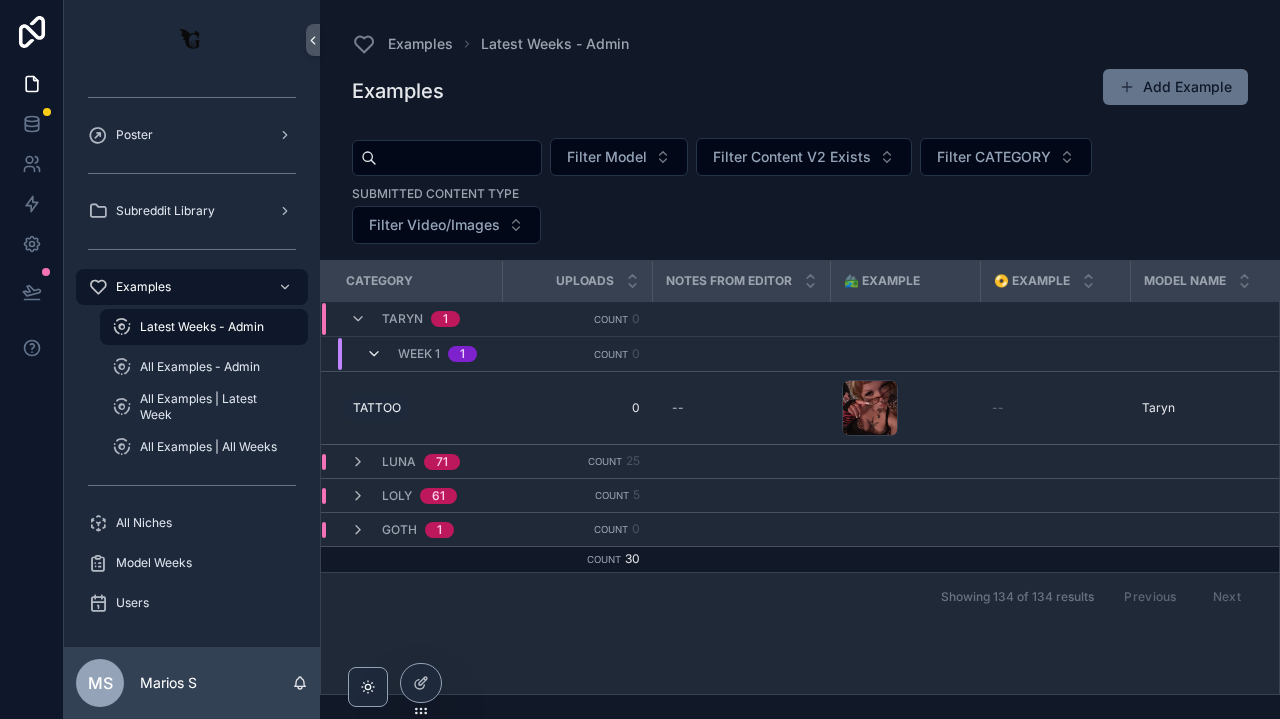 click at bounding box center [374, 354] 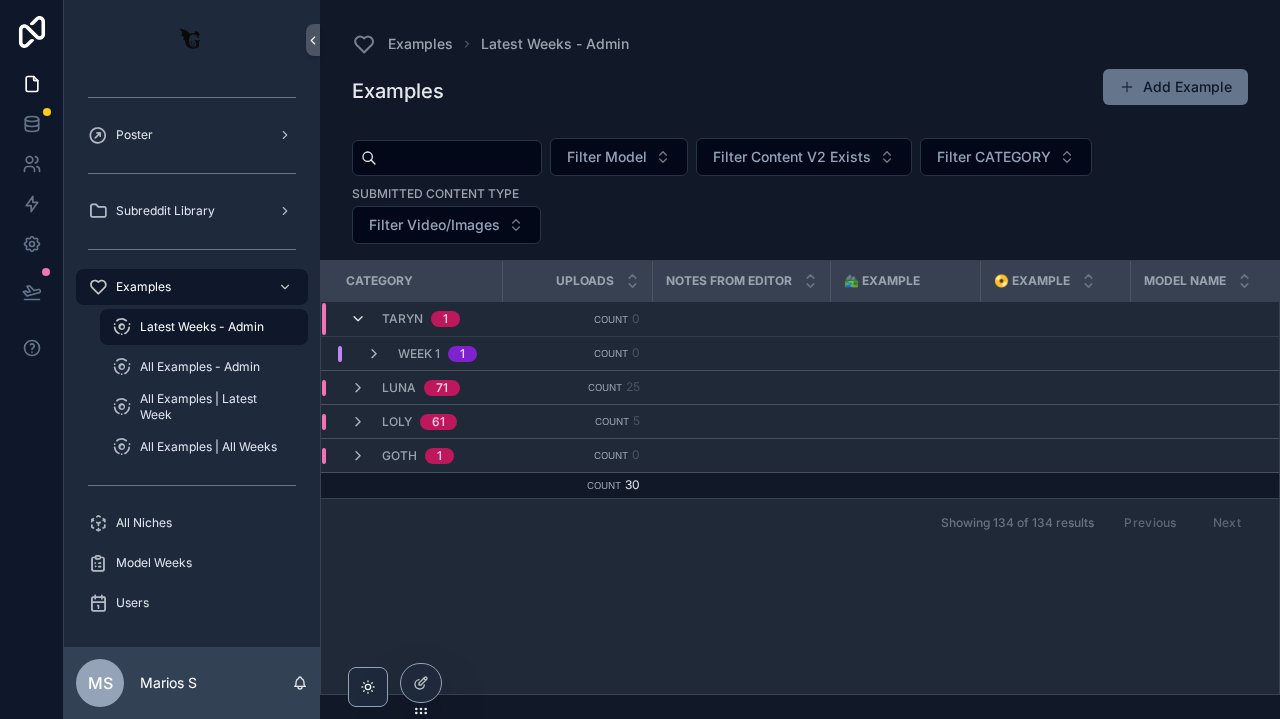 click at bounding box center (358, 319) 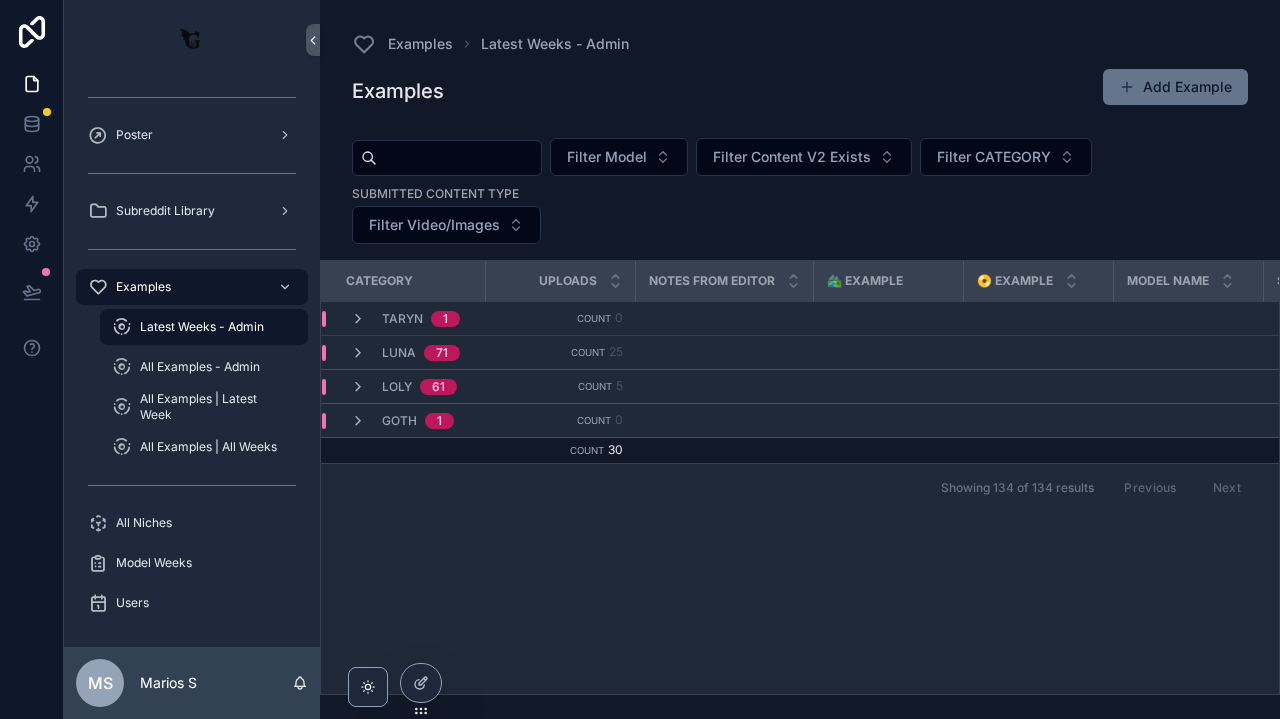 click at bounding box center (358, 319) 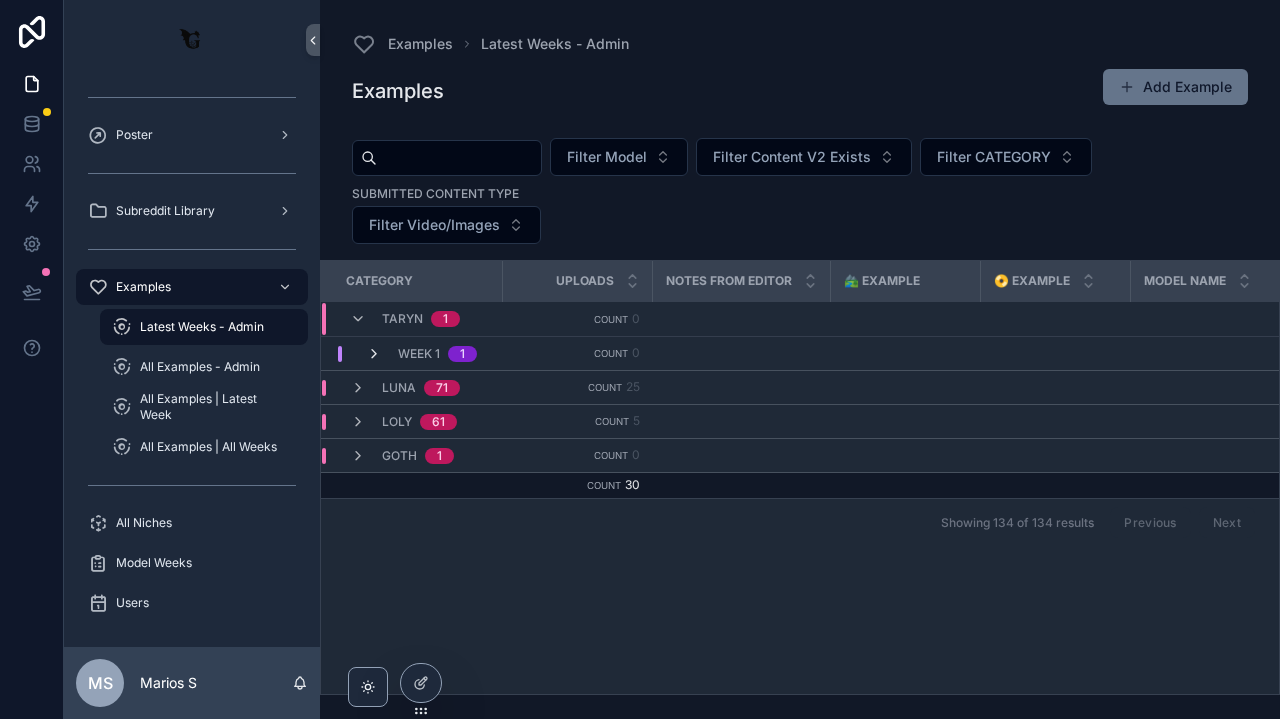 click at bounding box center [374, 354] 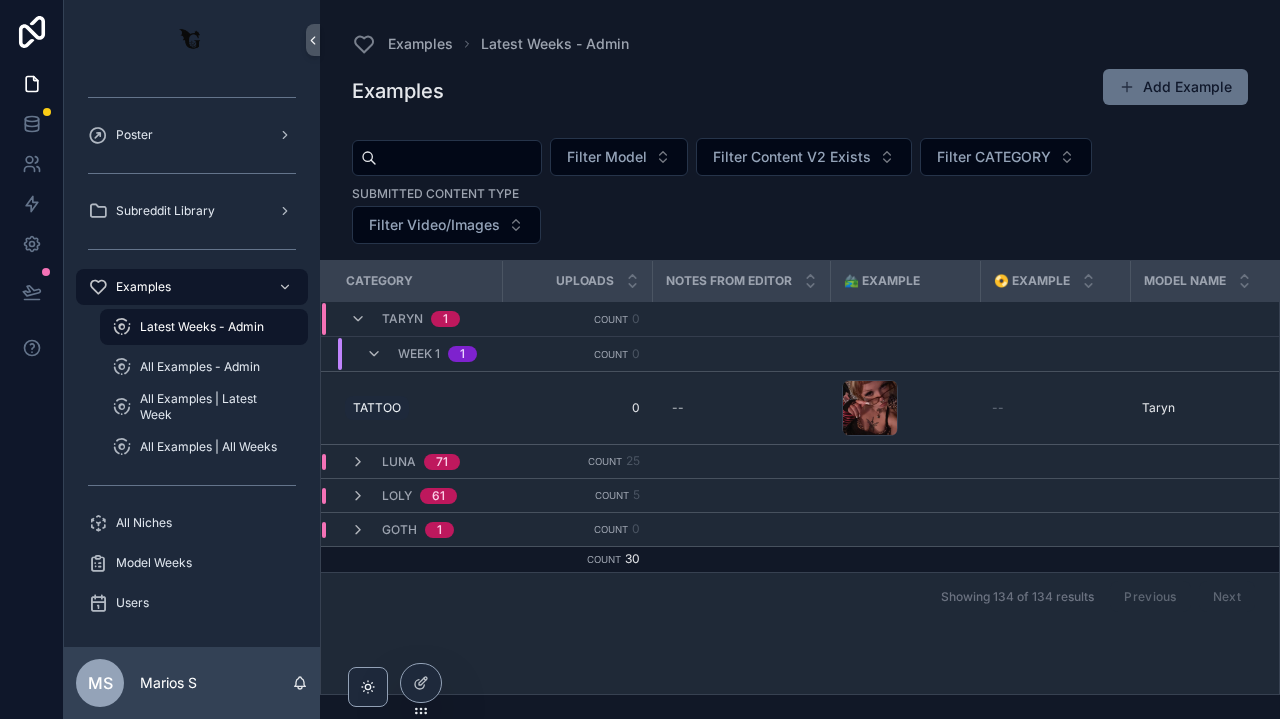 click at bounding box center [374, 354] 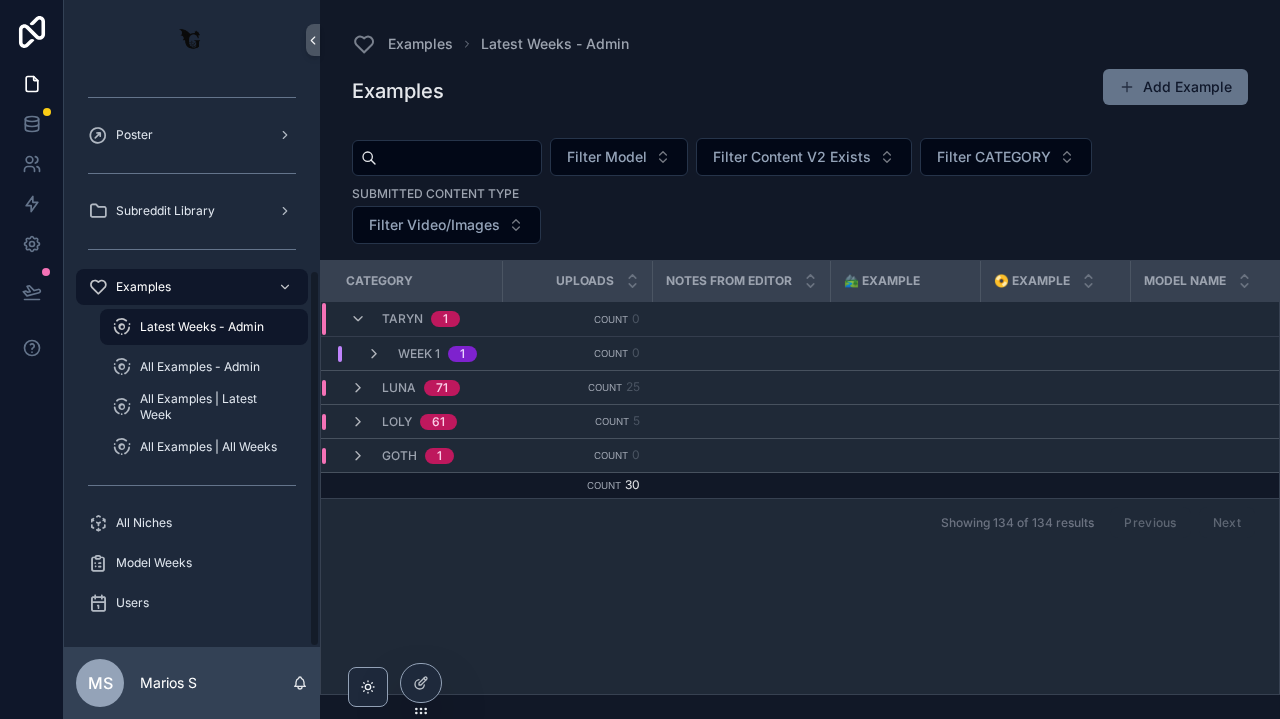 scroll, scrollTop: 0, scrollLeft: 0, axis: both 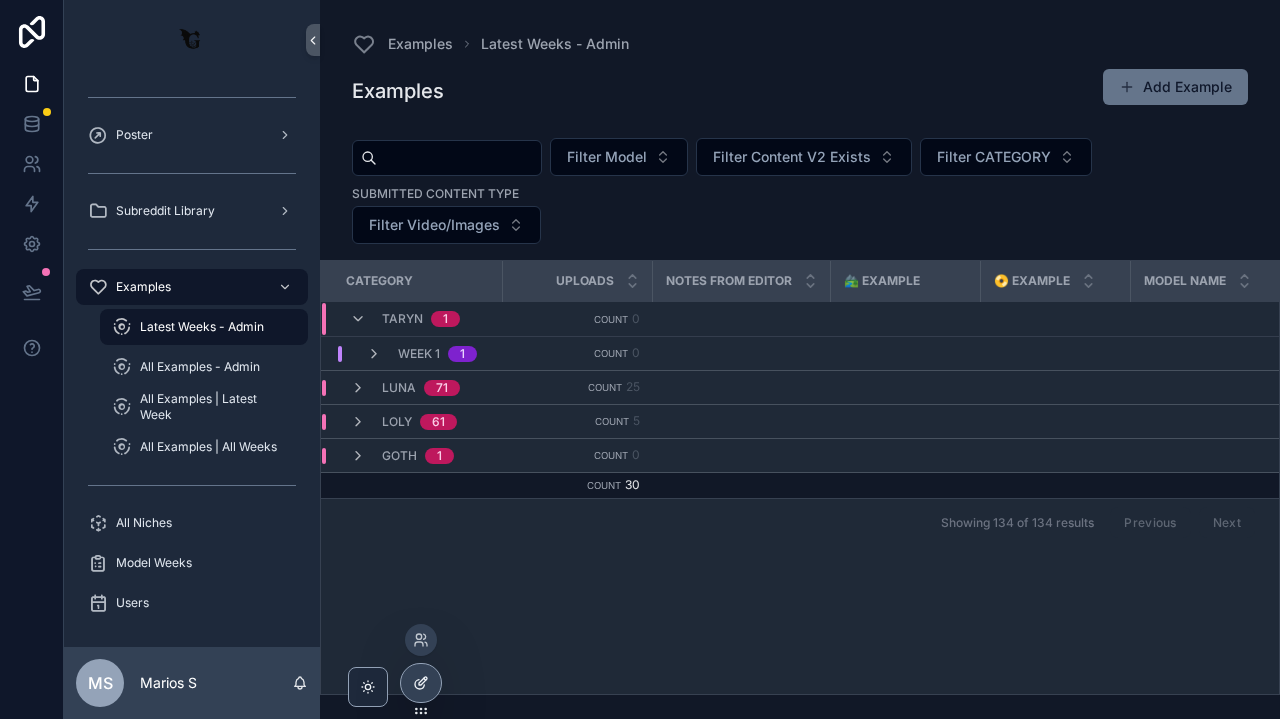 click at bounding box center (421, 683) 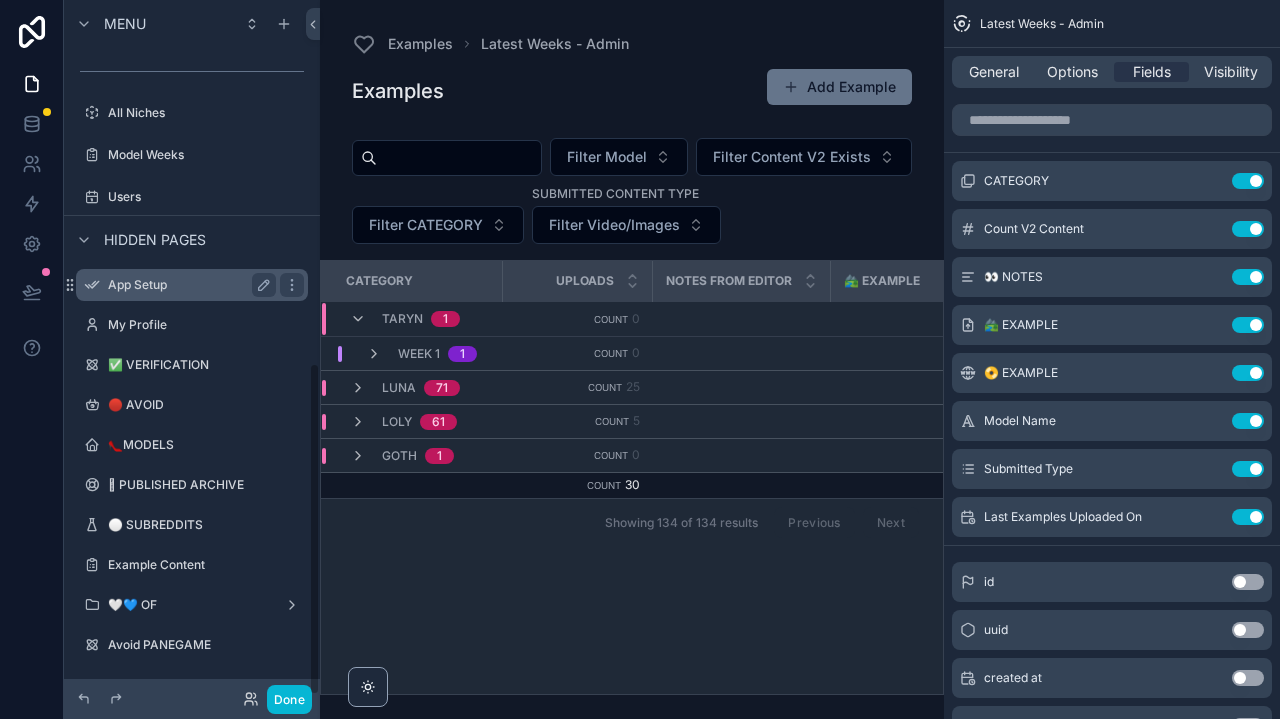 click on "App Setup" at bounding box center [192, 285] 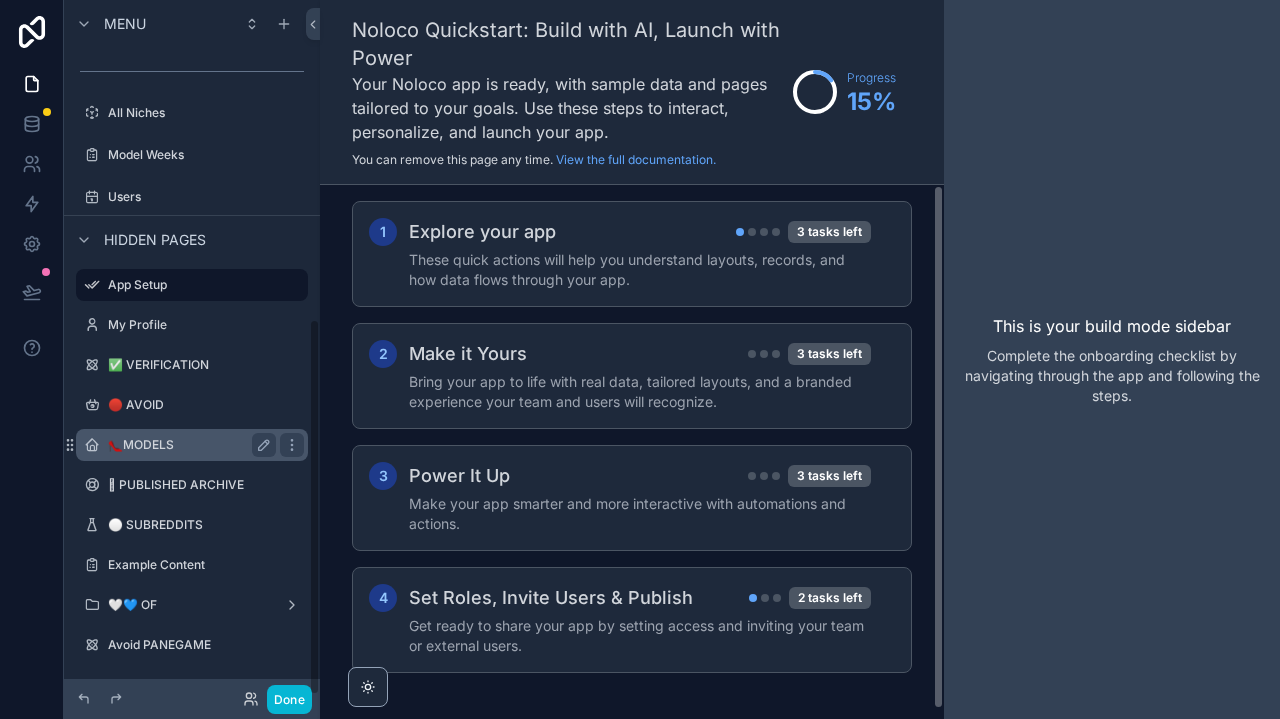 scroll, scrollTop: 589, scrollLeft: 0, axis: vertical 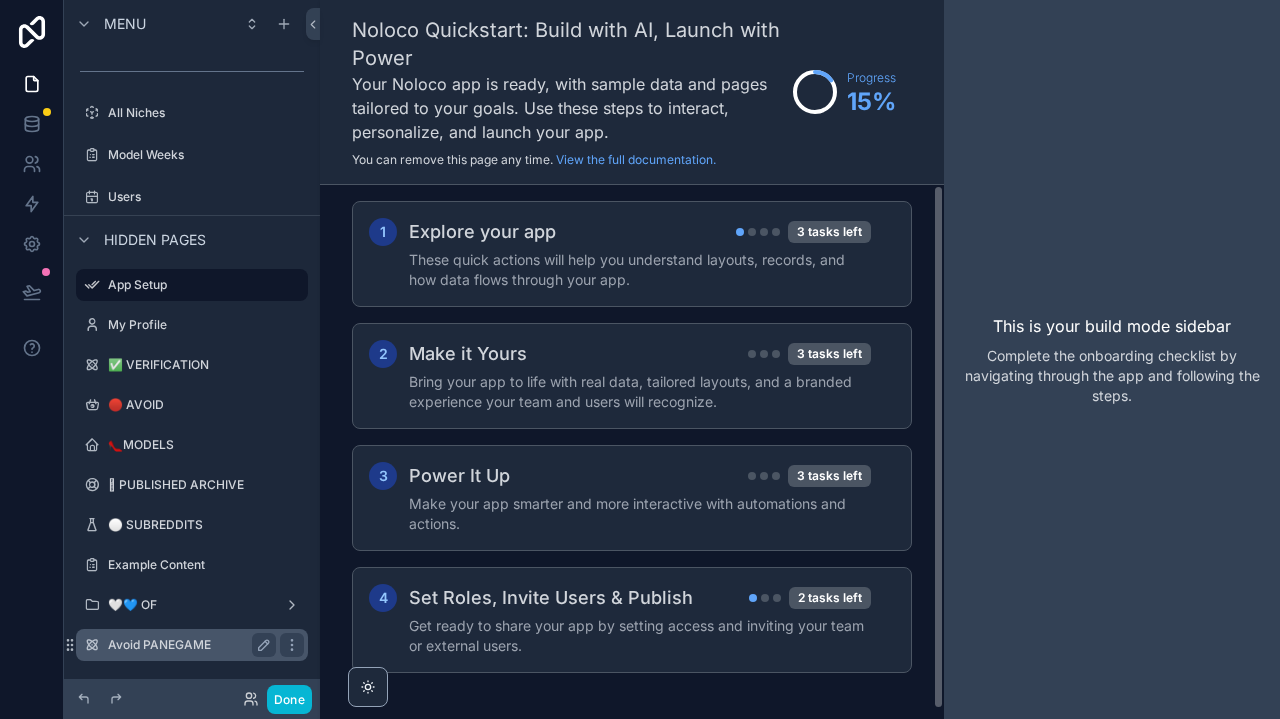 click on "Avoid PANEGAME" at bounding box center (192, 645) 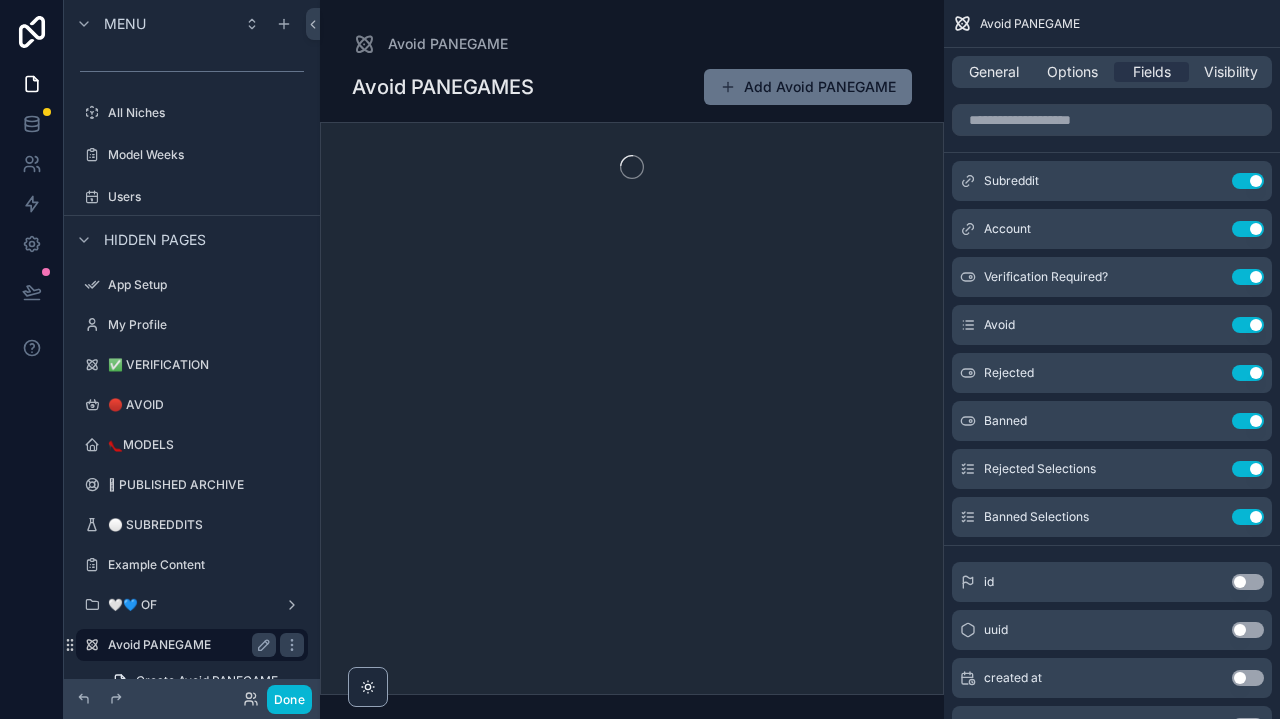 scroll, scrollTop: 625, scrollLeft: 0, axis: vertical 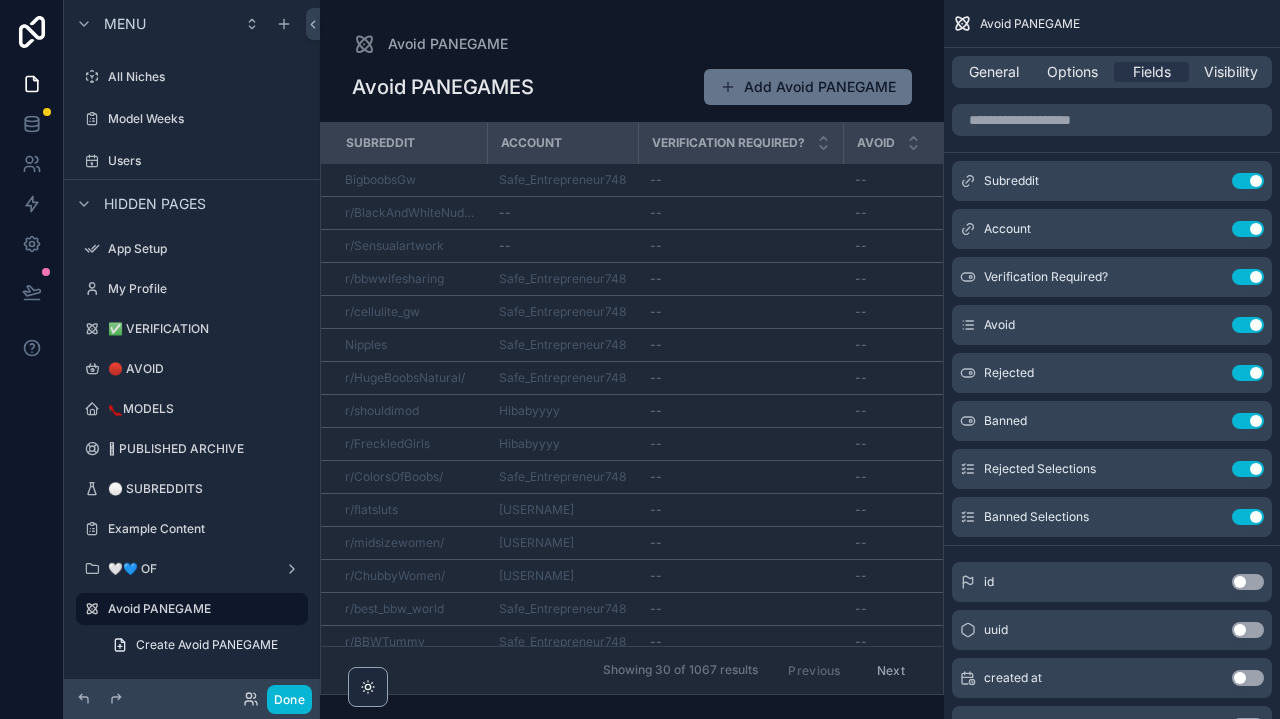 click on "Done" at bounding box center (192, 699) 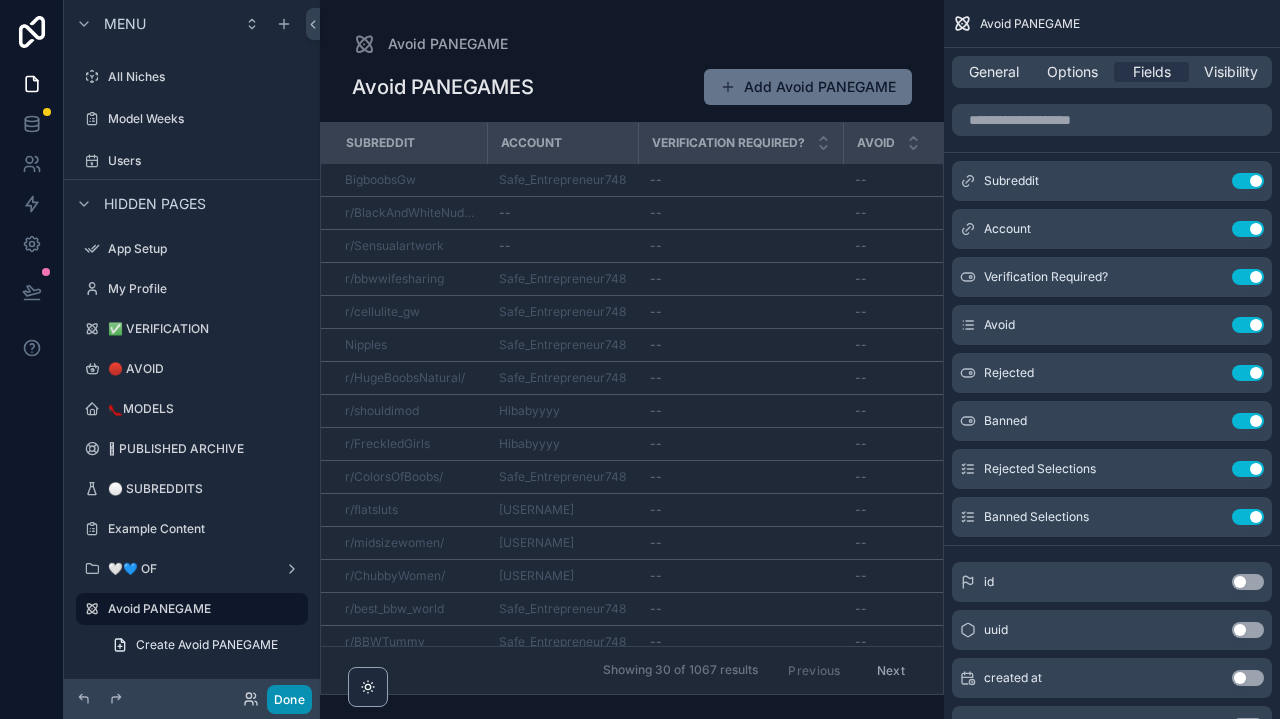 click on "Done" at bounding box center [289, 699] 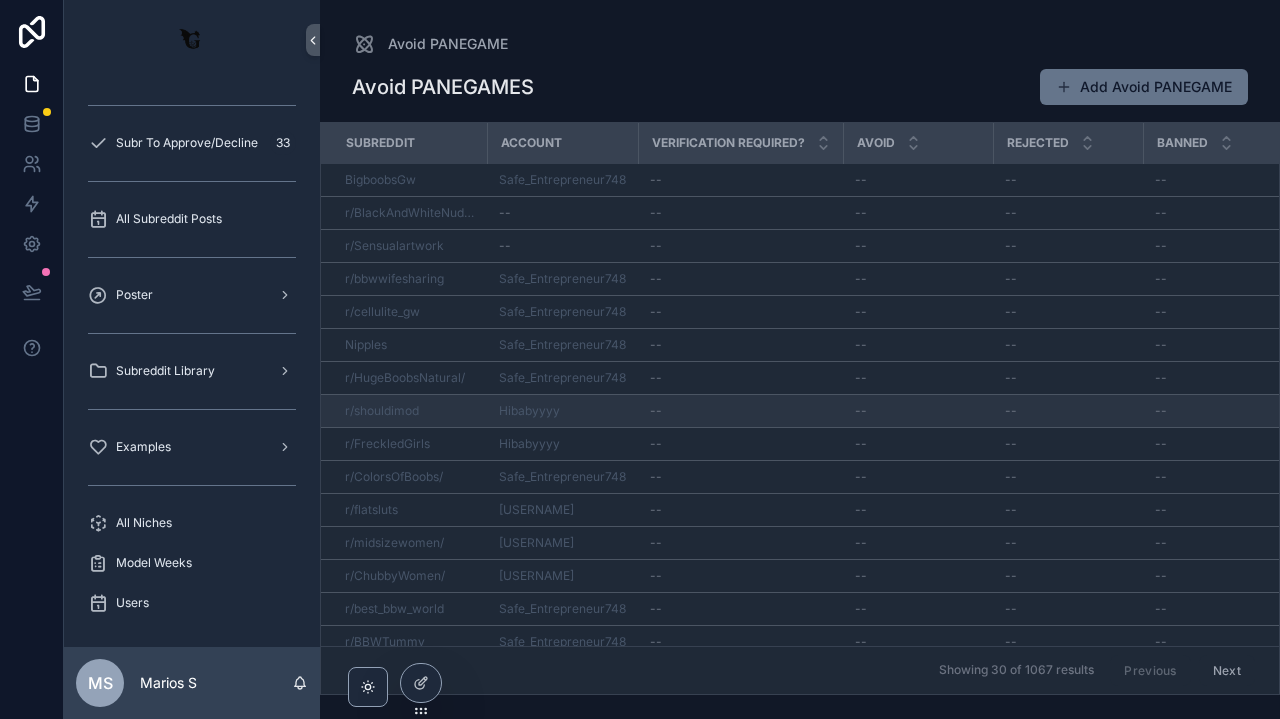 scroll, scrollTop: 125, scrollLeft: 0, axis: vertical 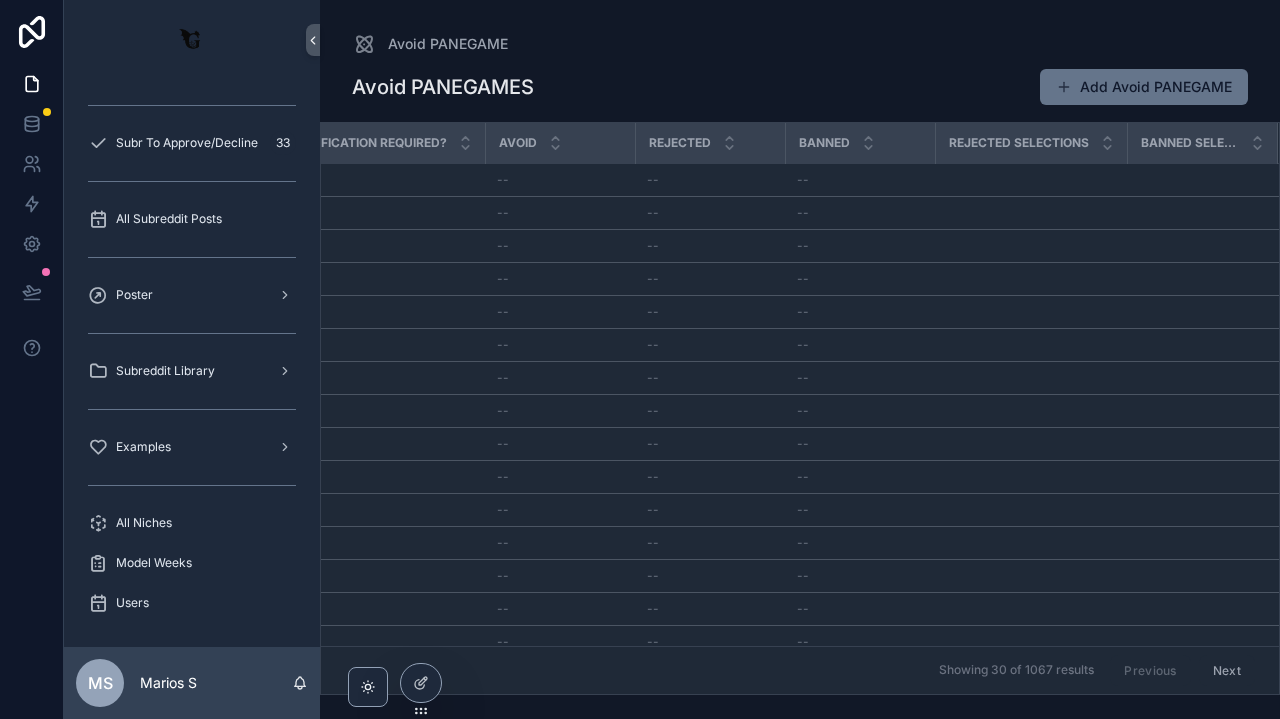click on "Banned" at bounding box center (860, 143) 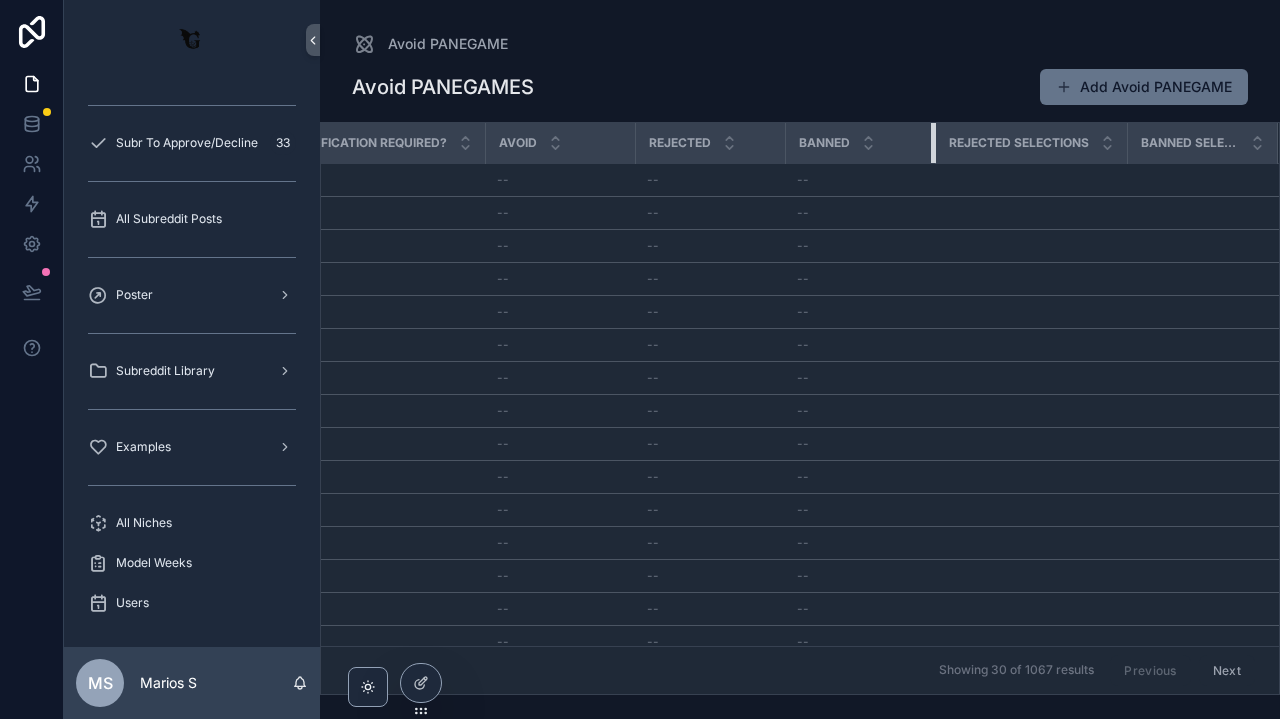 scroll, scrollTop: 0, scrollLeft: 316, axis: horizontal 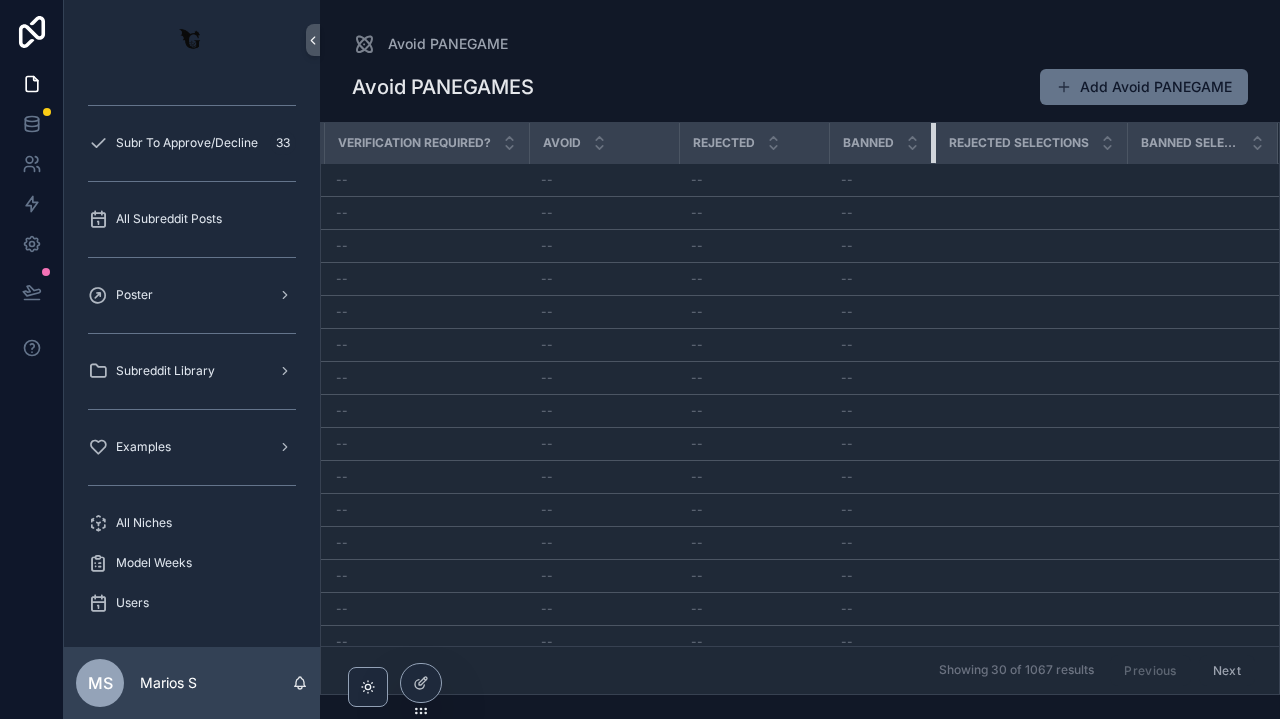 drag, startPoint x: 931, startPoint y: 140, endPoint x: 888, endPoint y: 140, distance: 43 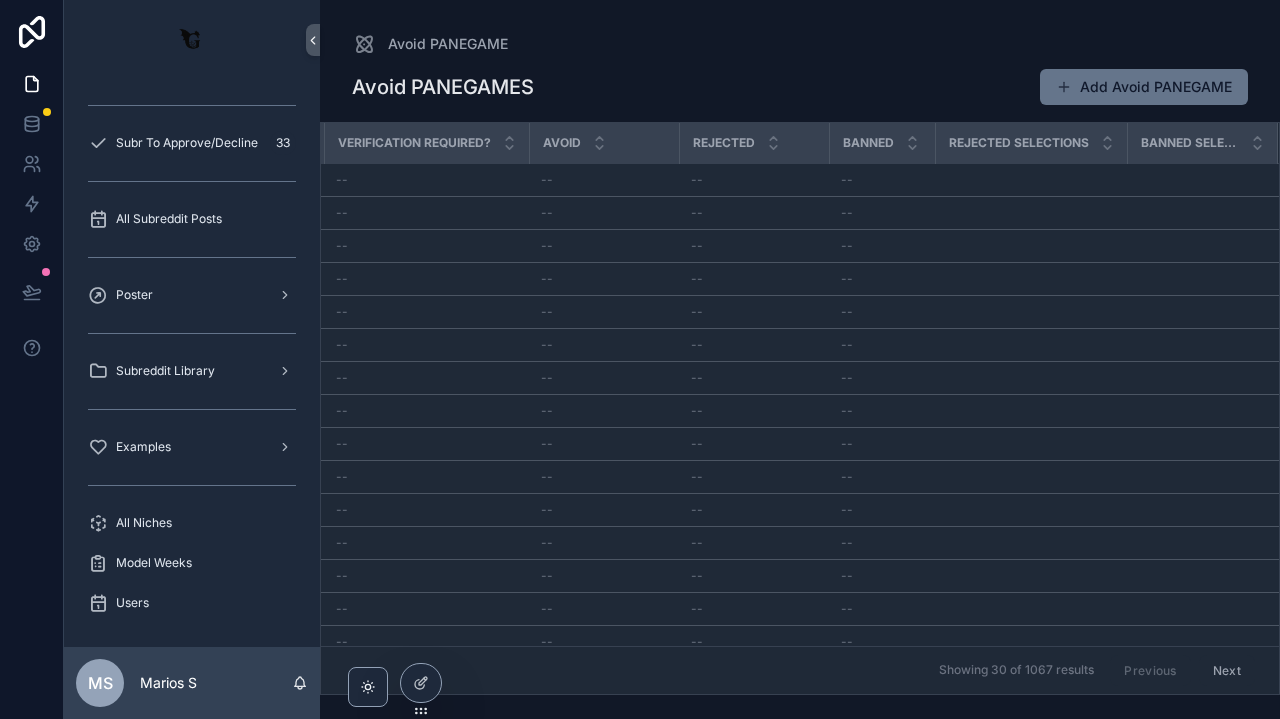 drag, startPoint x: 827, startPoint y: 143, endPoint x: 801, endPoint y: 143, distance: 26 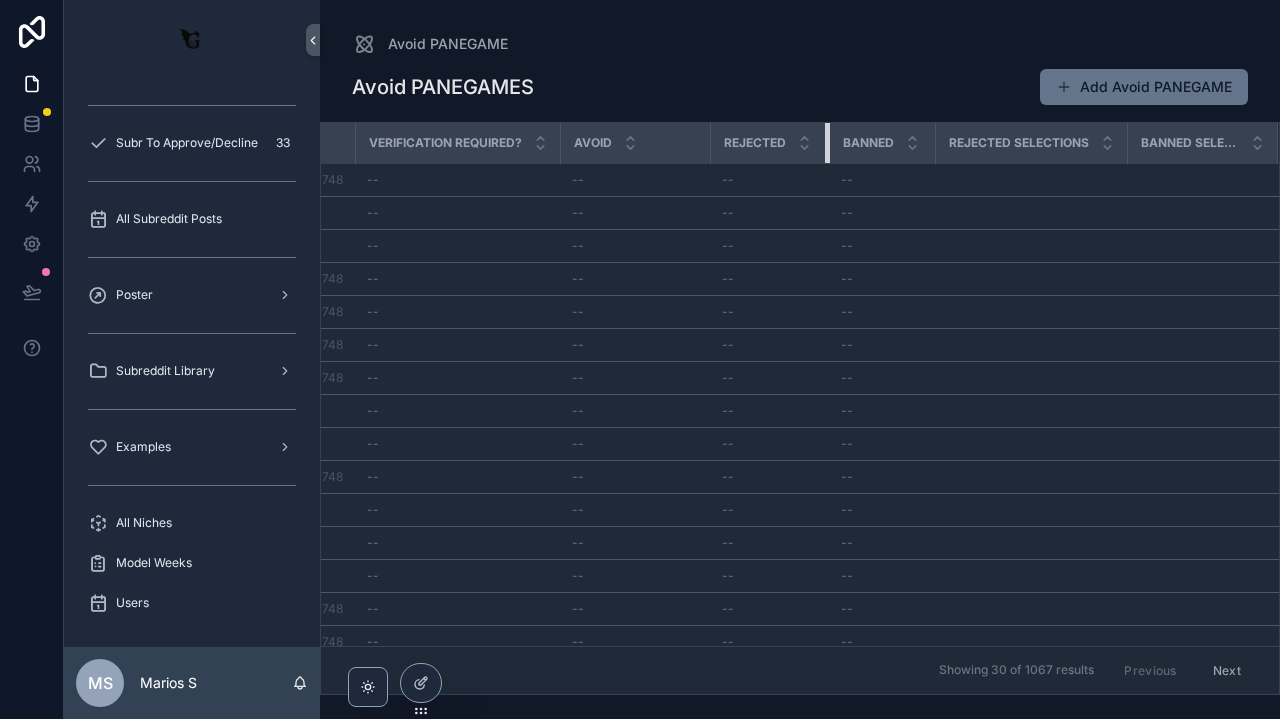 scroll, scrollTop: 0, scrollLeft: 280, axis: horizontal 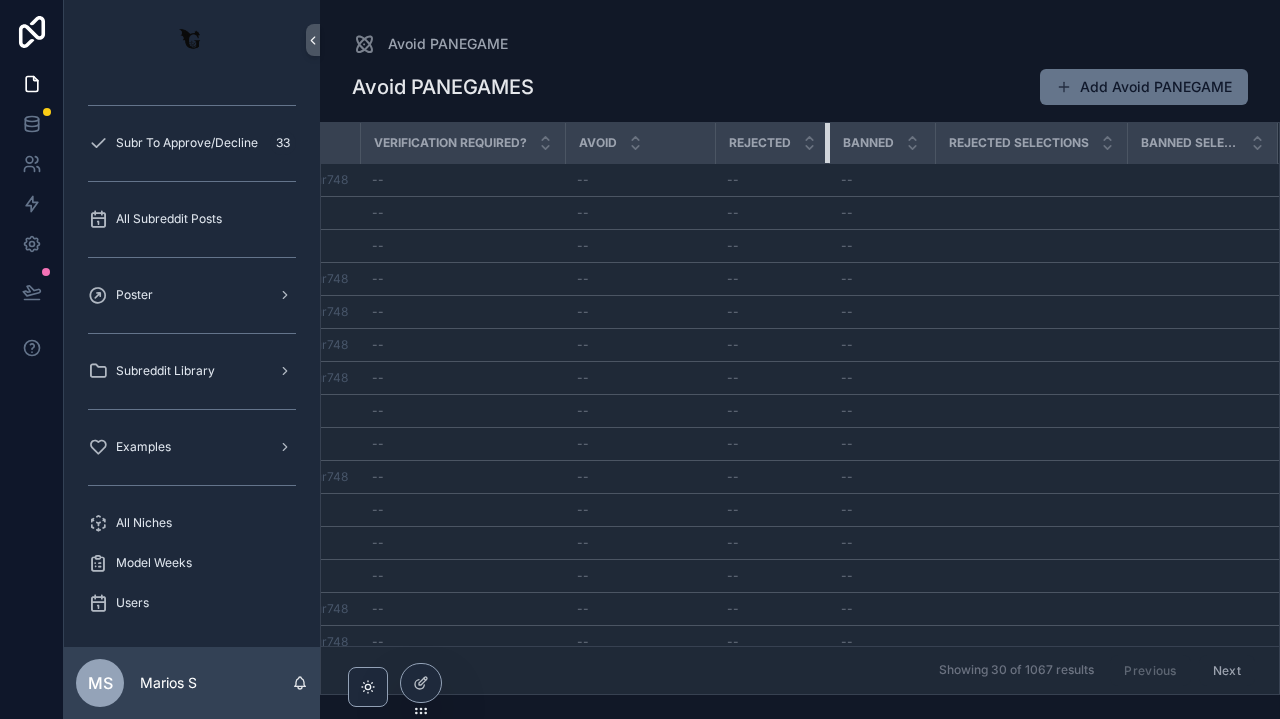 drag, startPoint x: 824, startPoint y: 141, endPoint x: 788, endPoint y: 143, distance: 36.05551 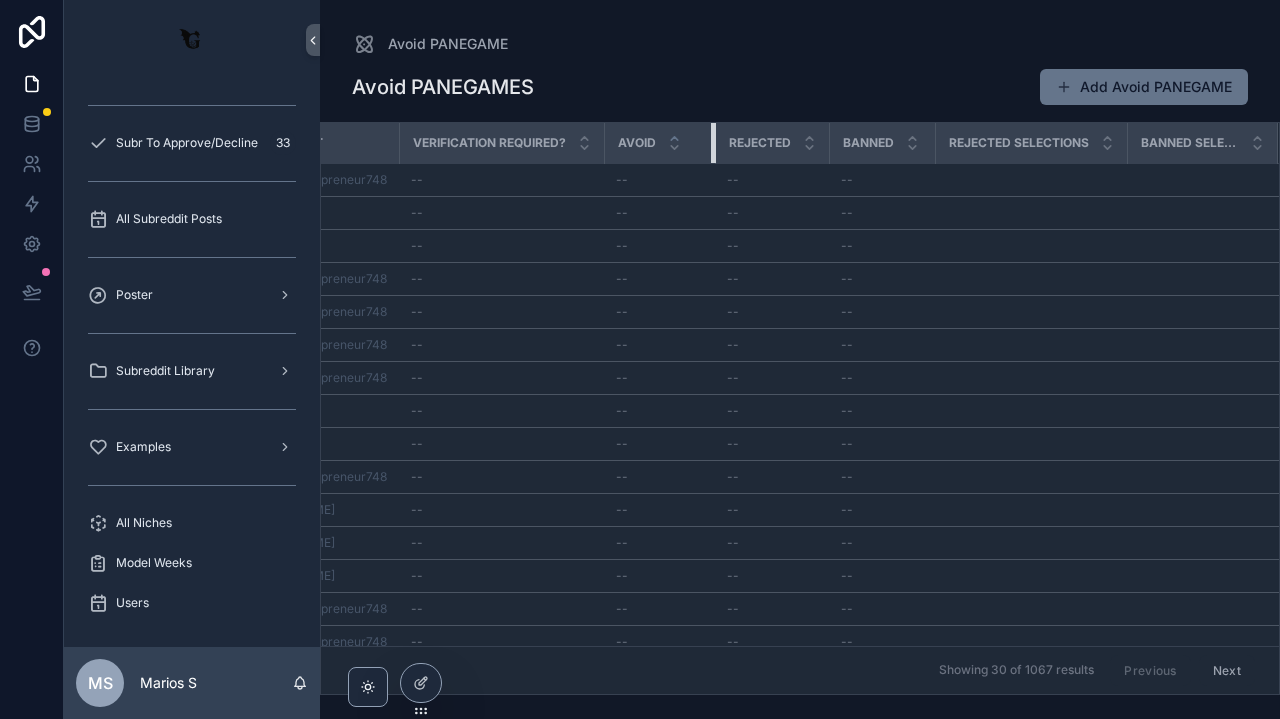 drag, startPoint x: 710, startPoint y: 145, endPoint x: 668, endPoint y: 142, distance: 42.107006 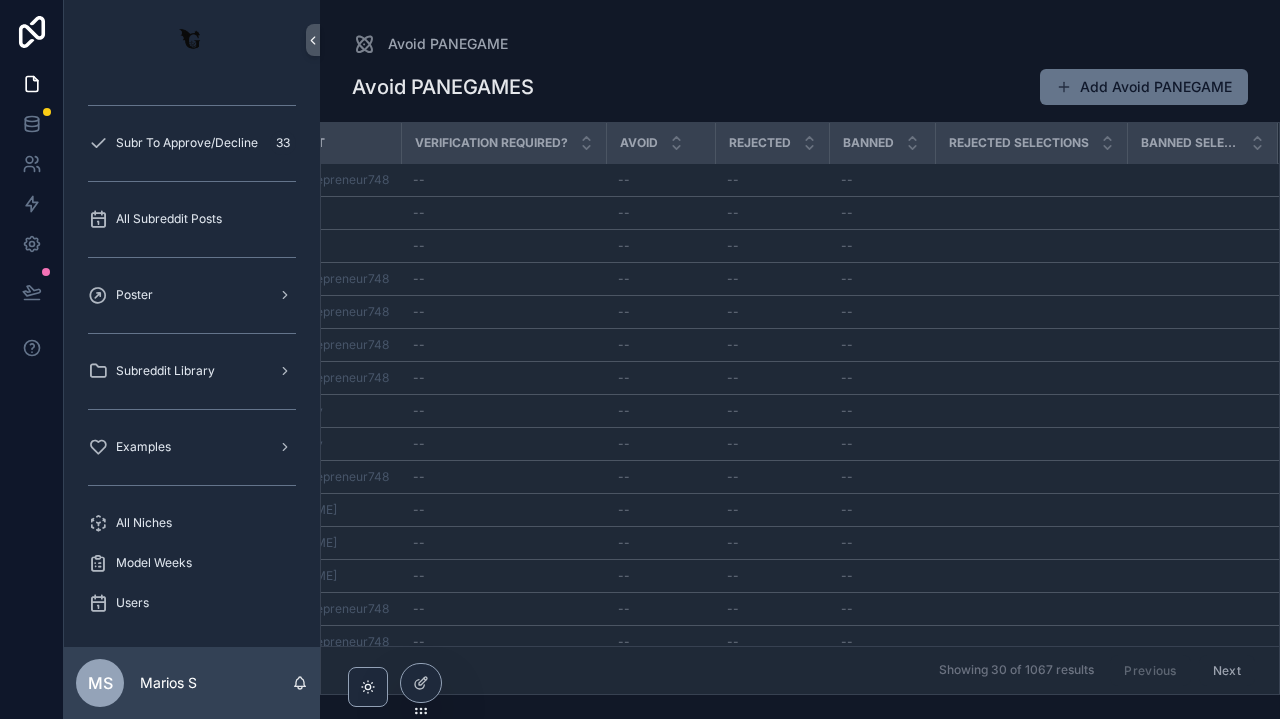 scroll, scrollTop: 0, scrollLeft: 239, axis: horizontal 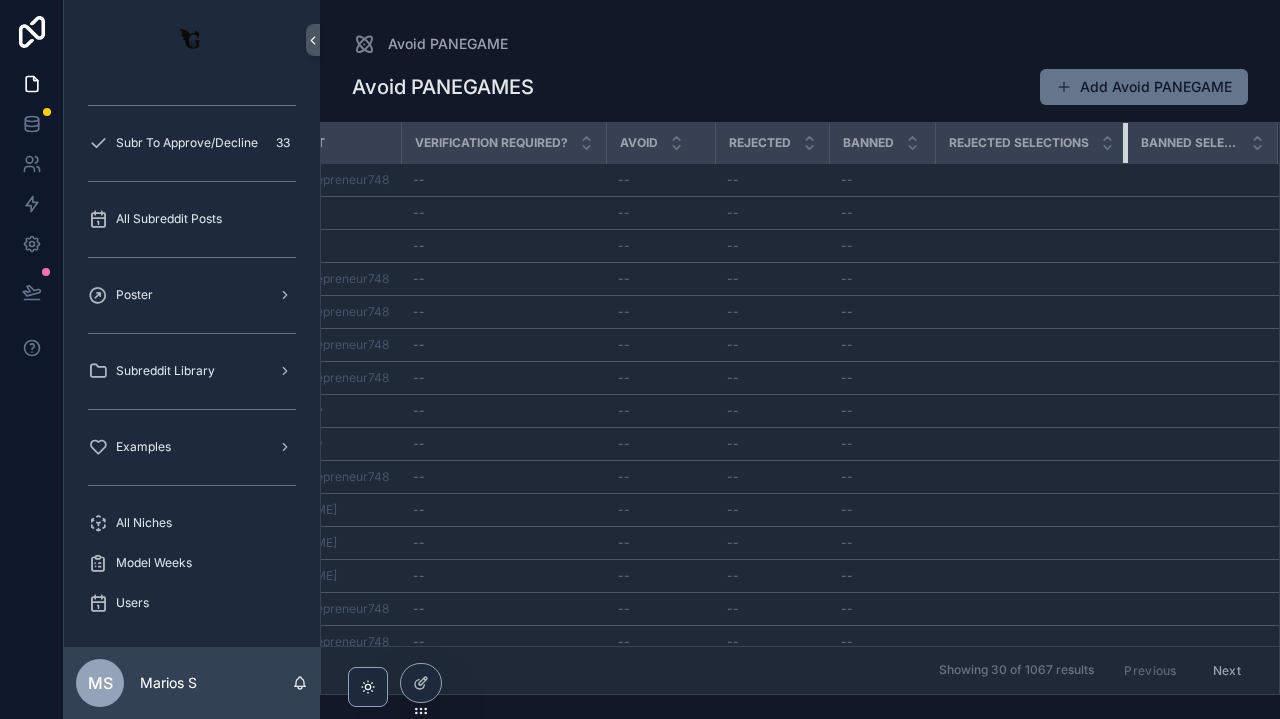 drag, startPoint x: 1124, startPoint y: 147, endPoint x: 1106, endPoint y: 148, distance: 18.027756 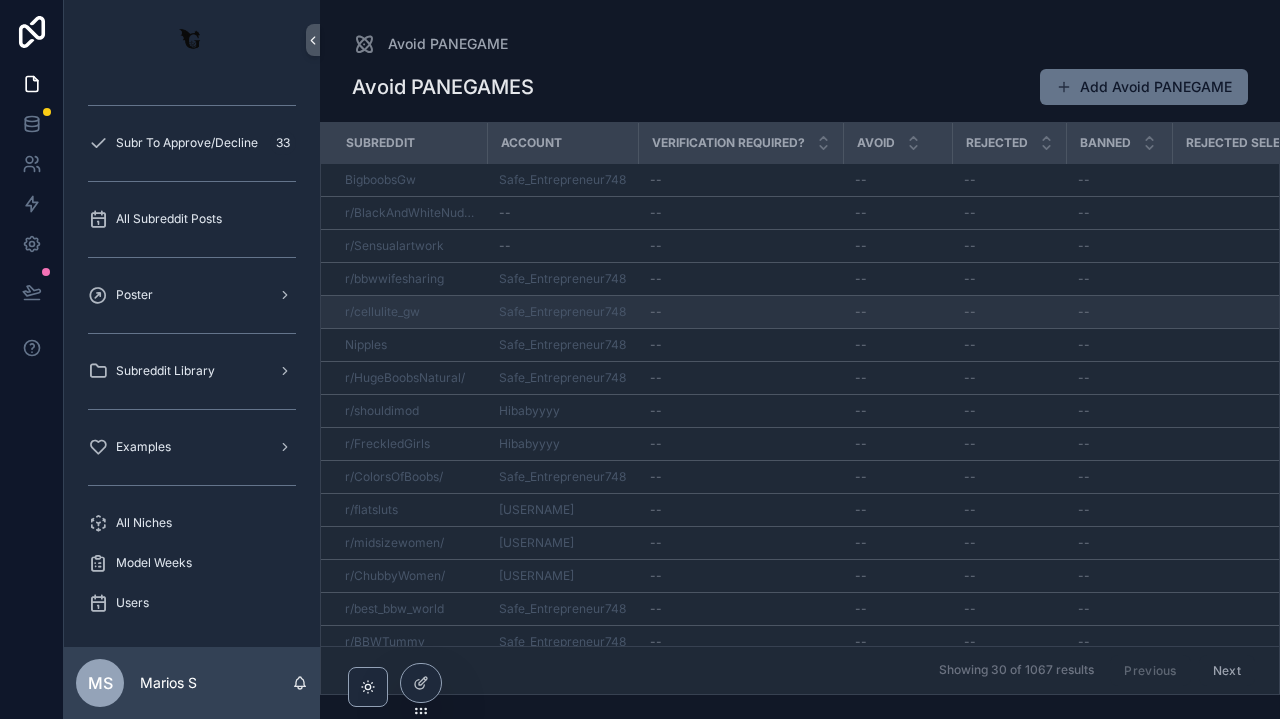 scroll, scrollTop: 0, scrollLeft: 0, axis: both 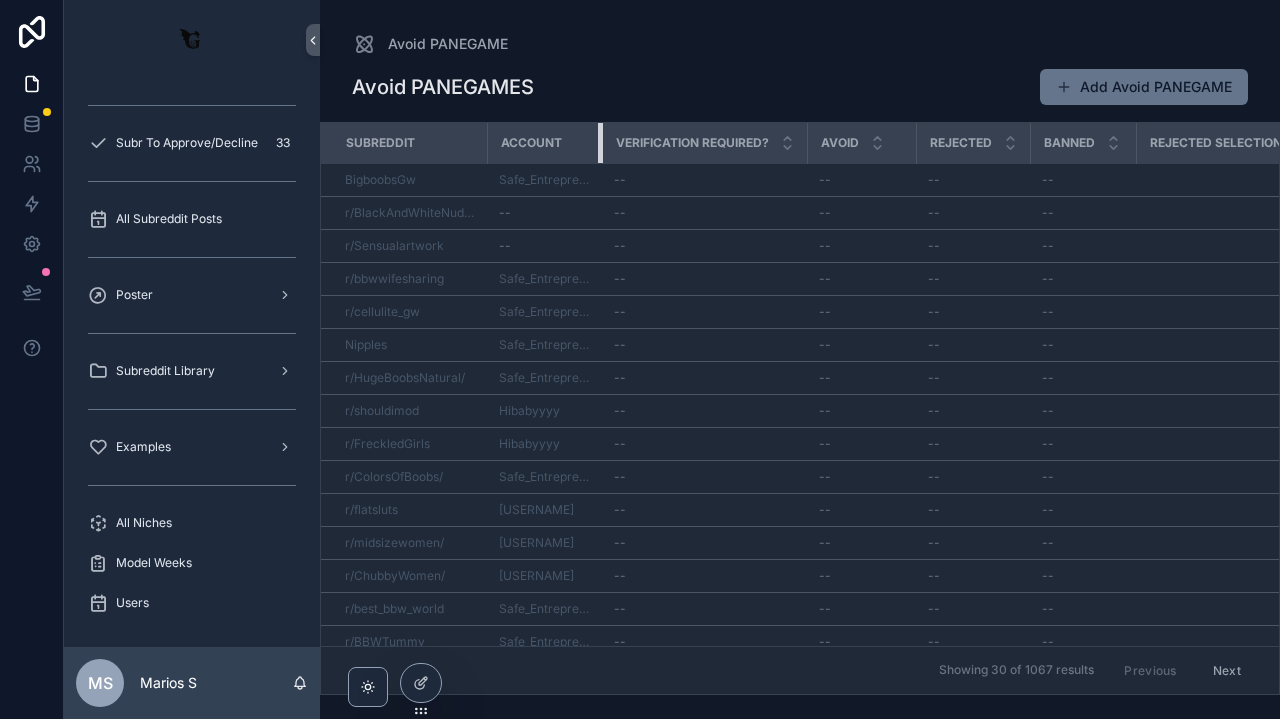 drag, startPoint x: 634, startPoint y: 144, endPoint x: 583, endPoint y: 144, distance: 51 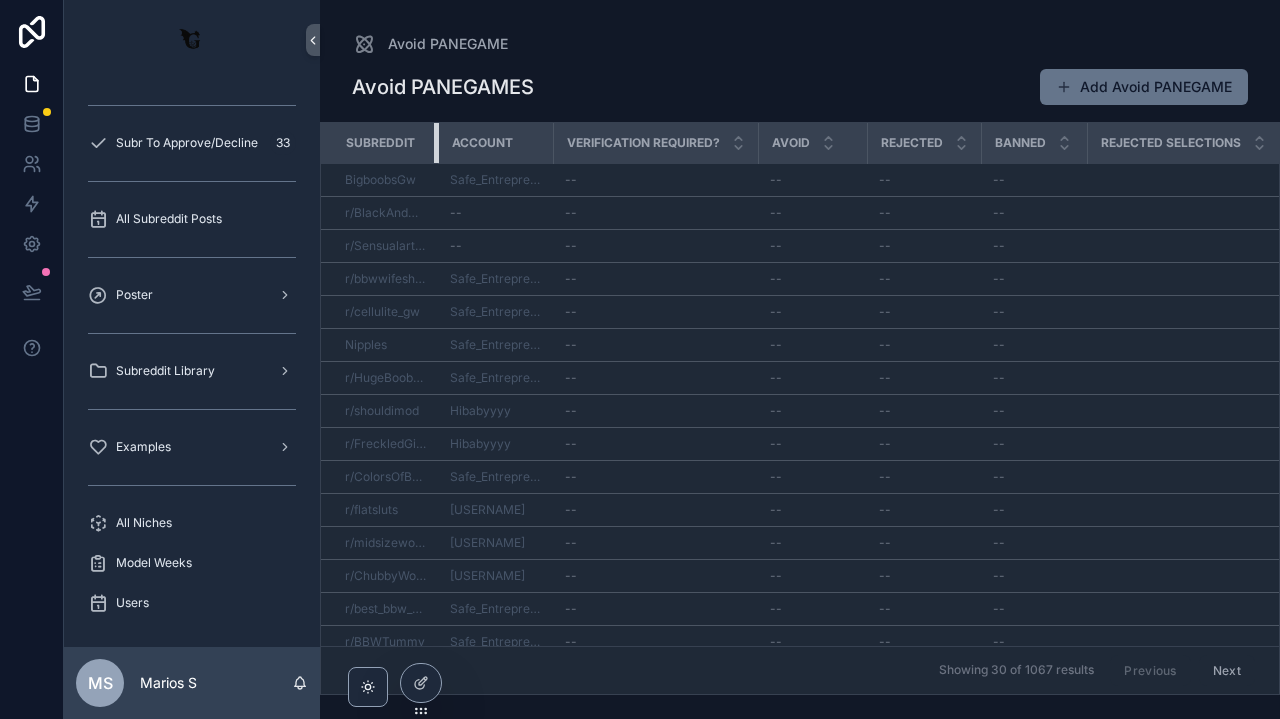 drag, startPoint x: 486, startPoint y: 144, endPoint x: 437, endPoint y: 139, distance: 49.25444 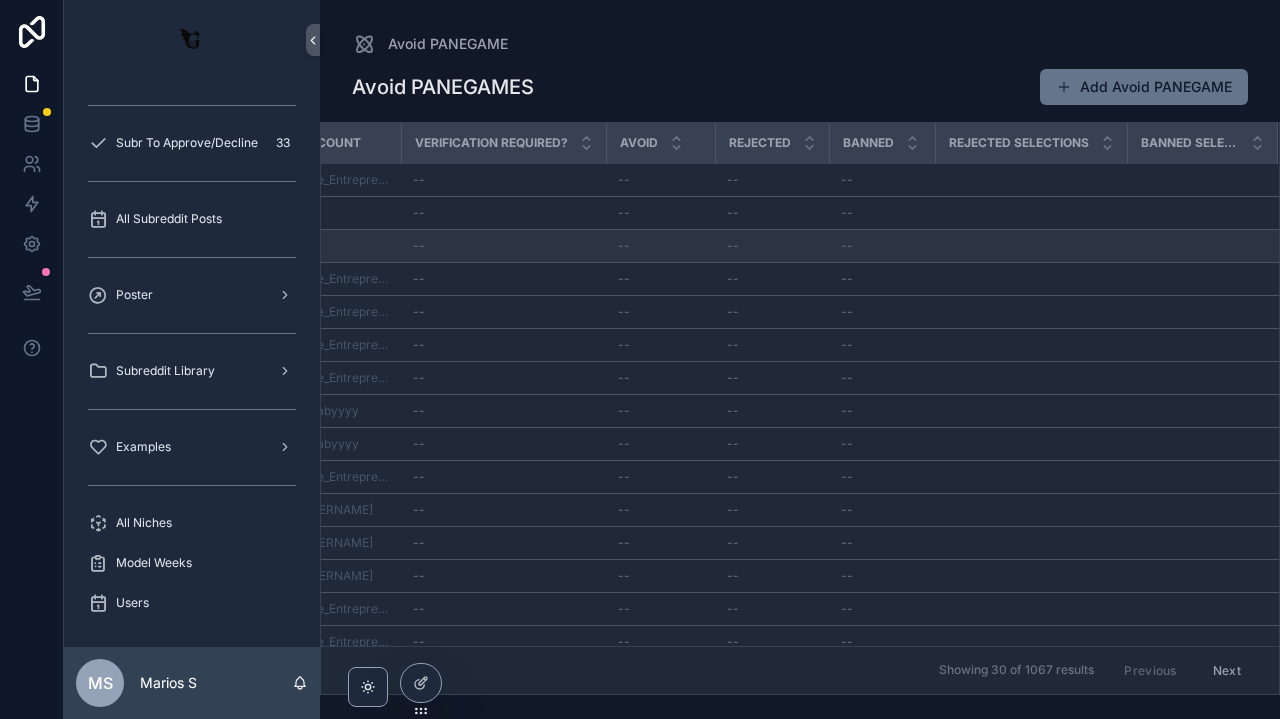 scroll, scrollTop: 0, scrollLeft: 154, axis: horizontal 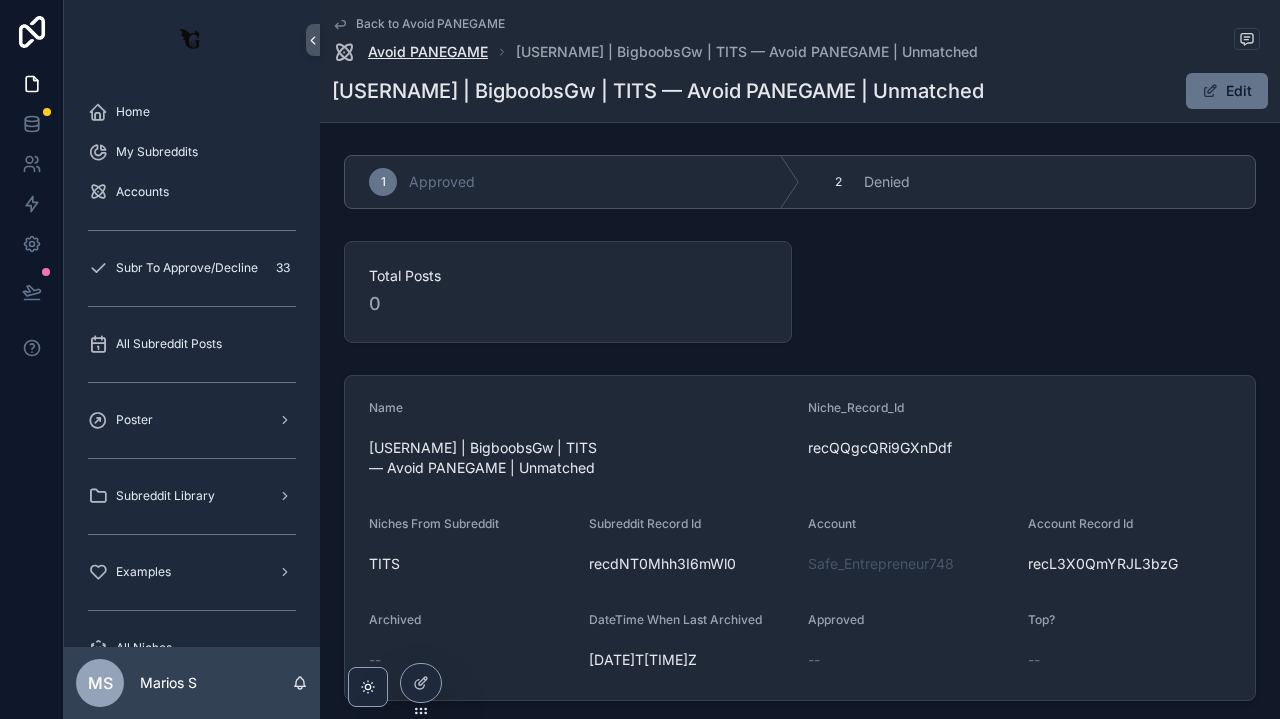 click on "Avoid PANEGAME" at bounding box center (428, 52) 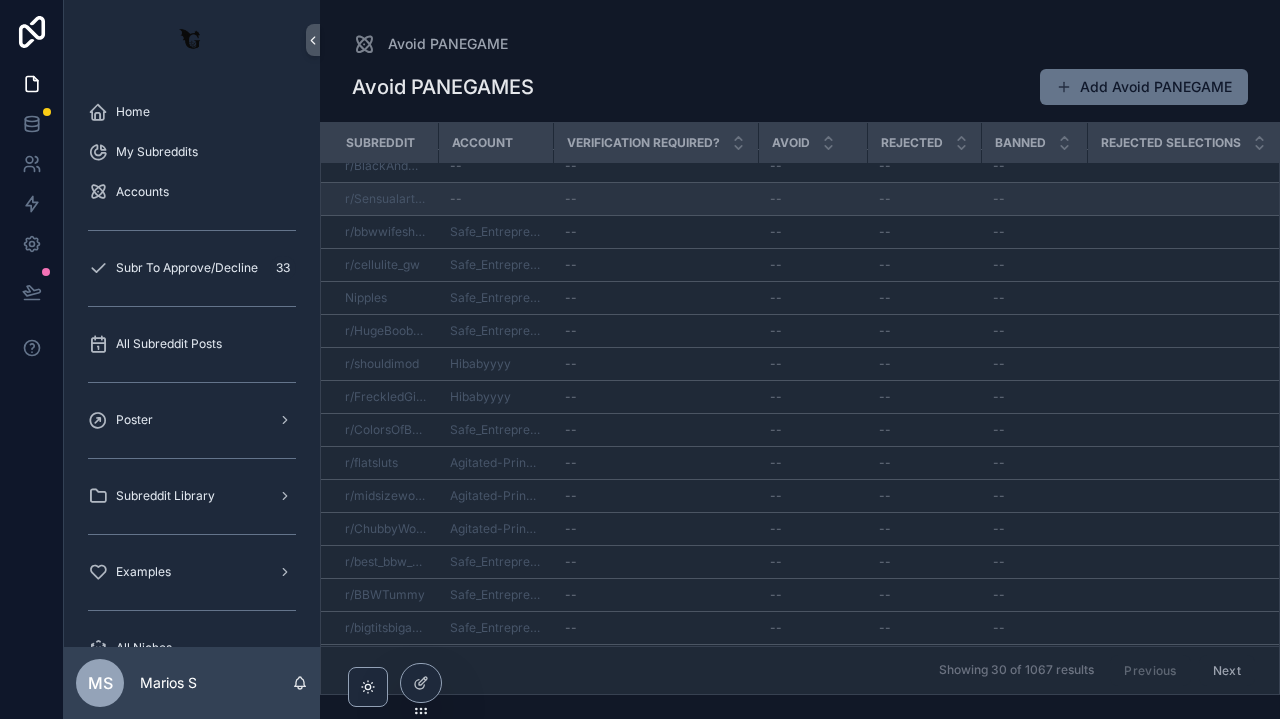 scroll, scrollTop: 48, scrollLeft: 0, axis: vertical 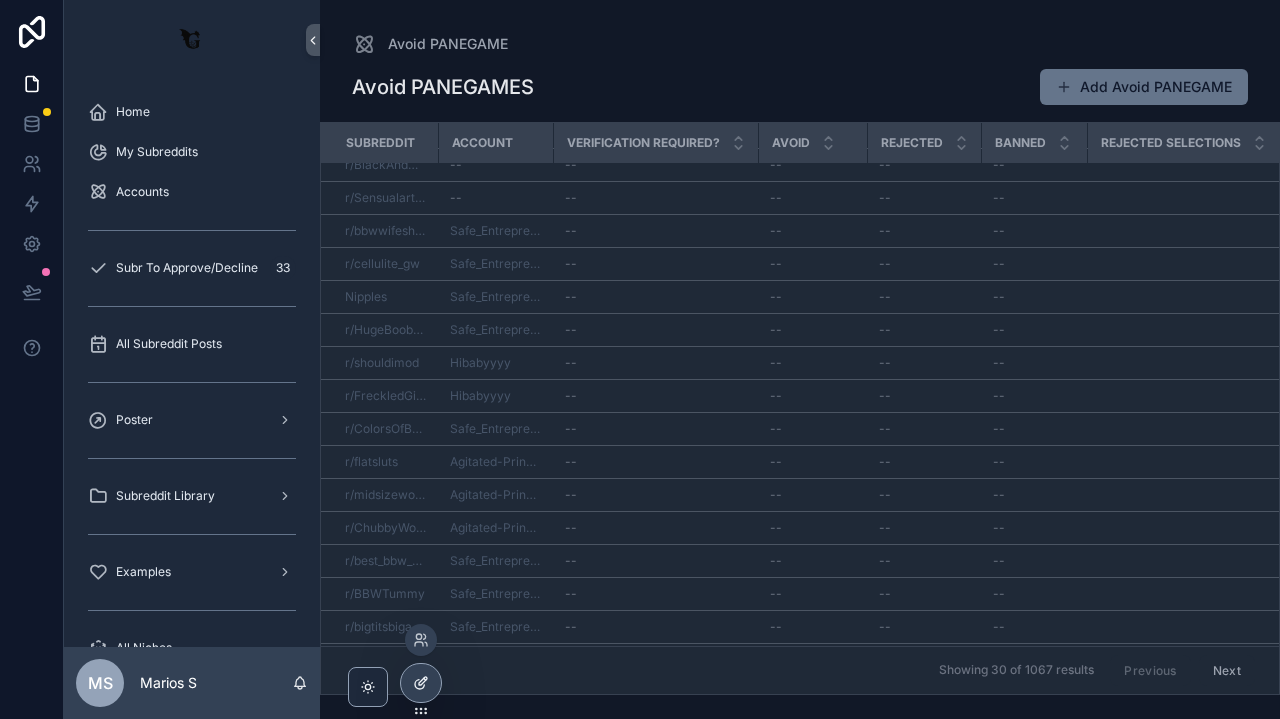 click 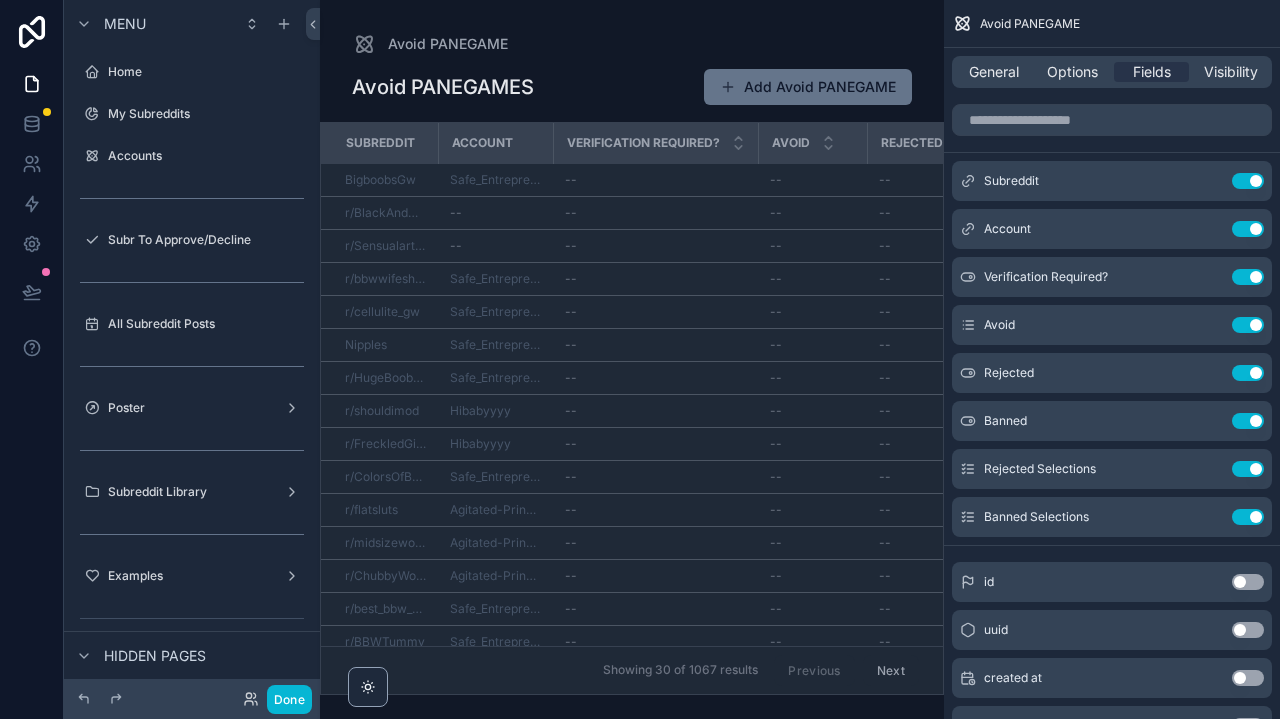 scroll, scrollTop: 625, scrollLeft: 0, axis: vertical 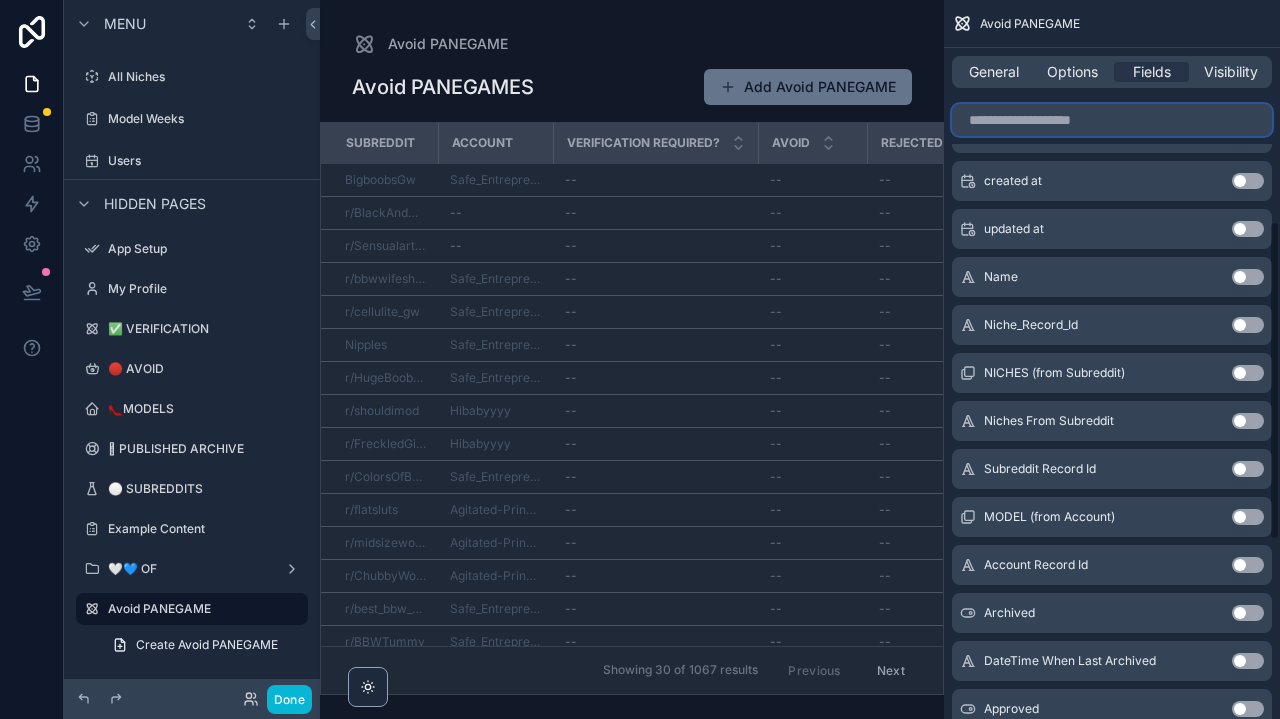 click at bounding box center [1112, 120] 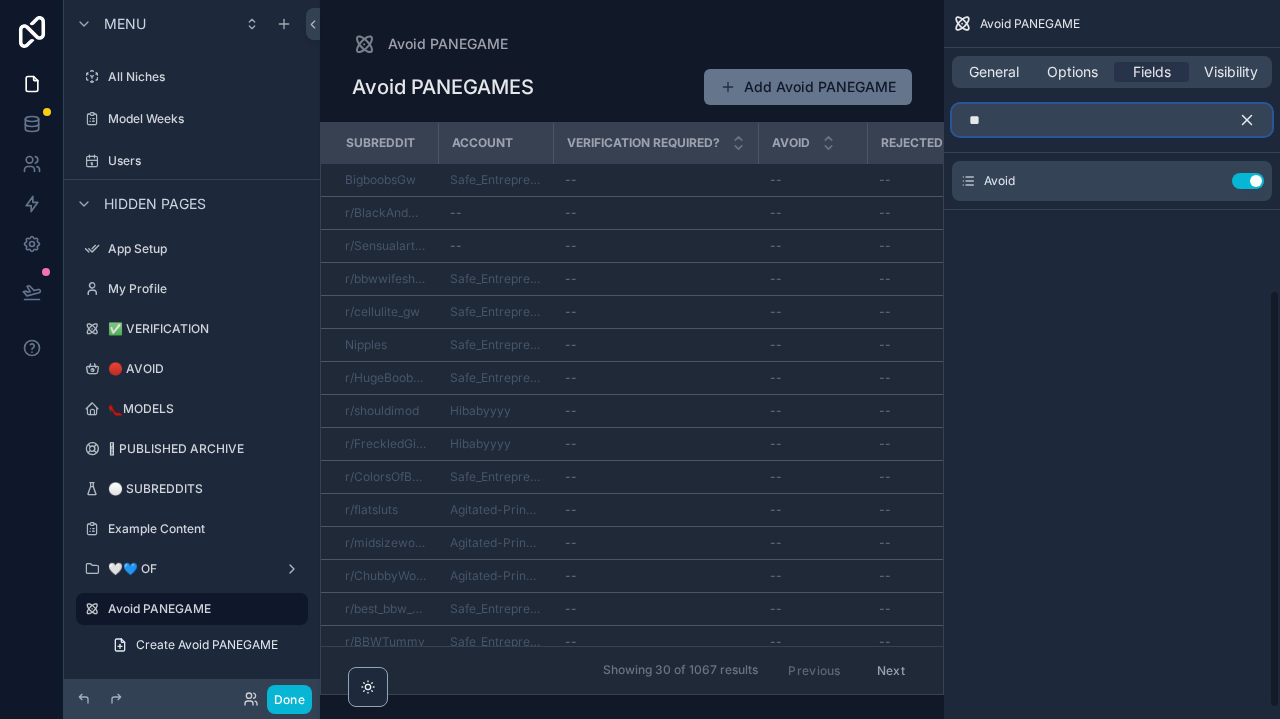 scroll, scrollTop: 0, scrollLeft: 0, axis: both 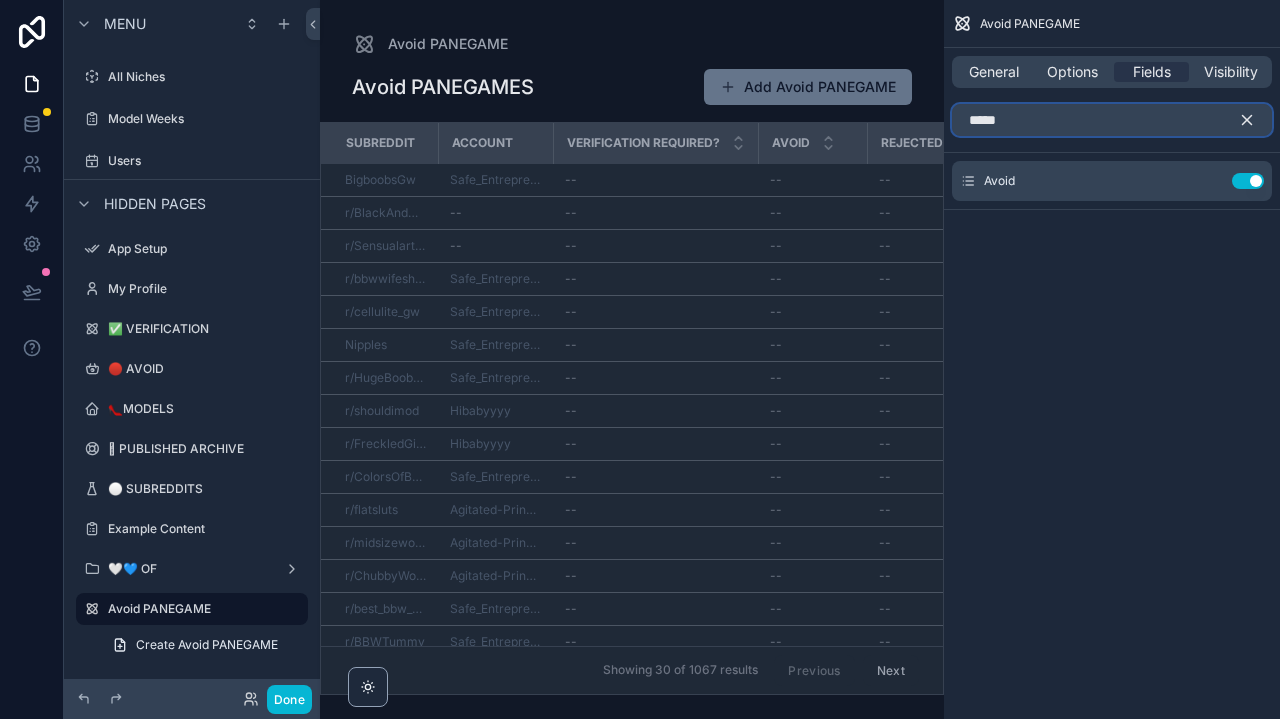 type on "*****" 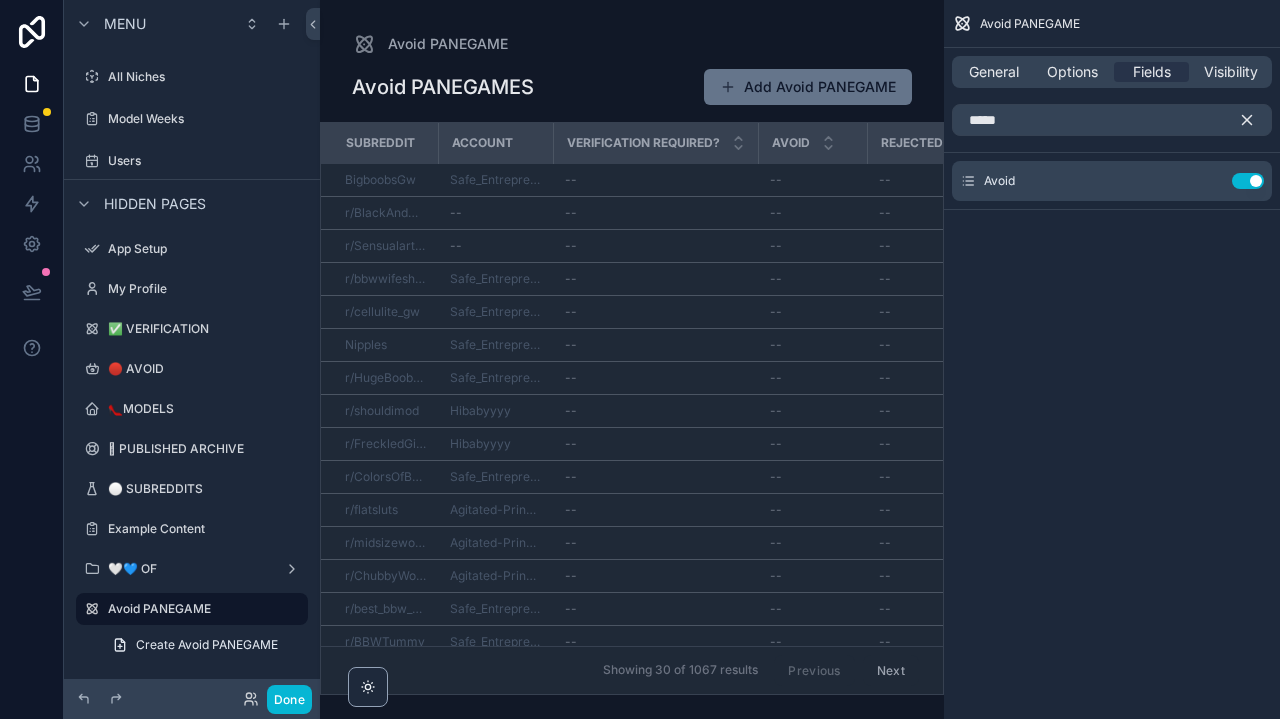click 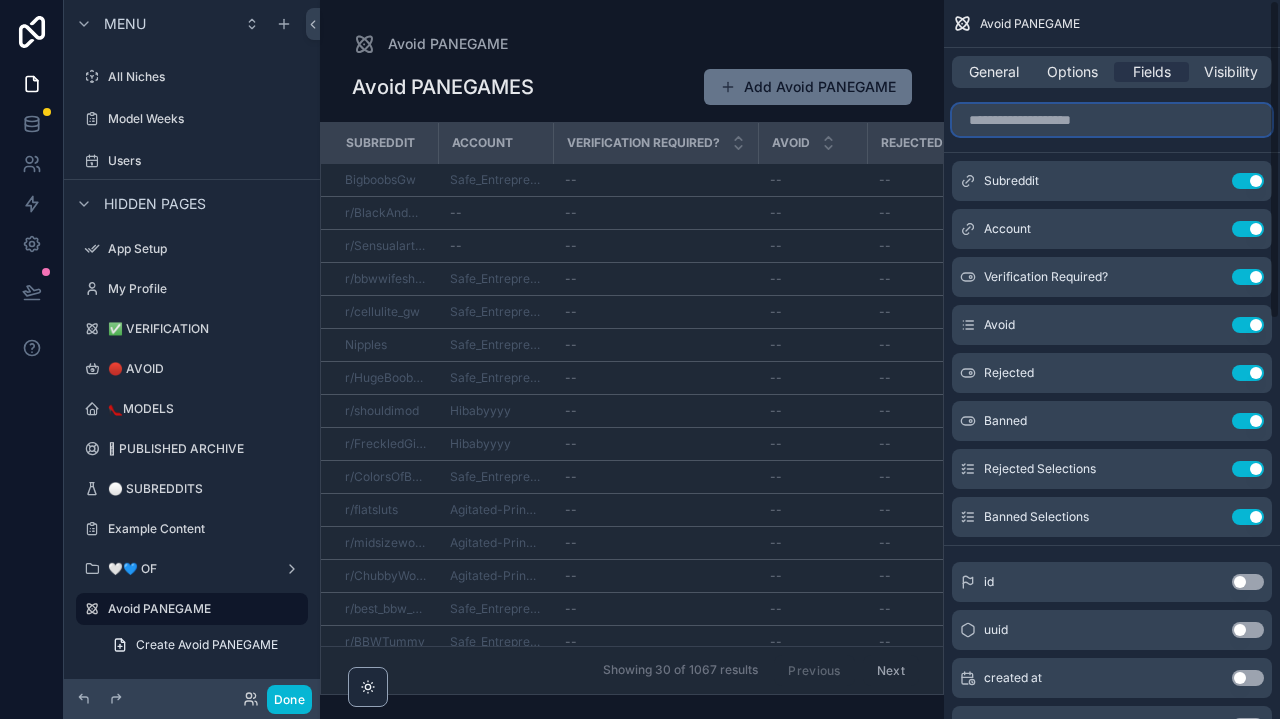 click at bounding box center (1112, 120) 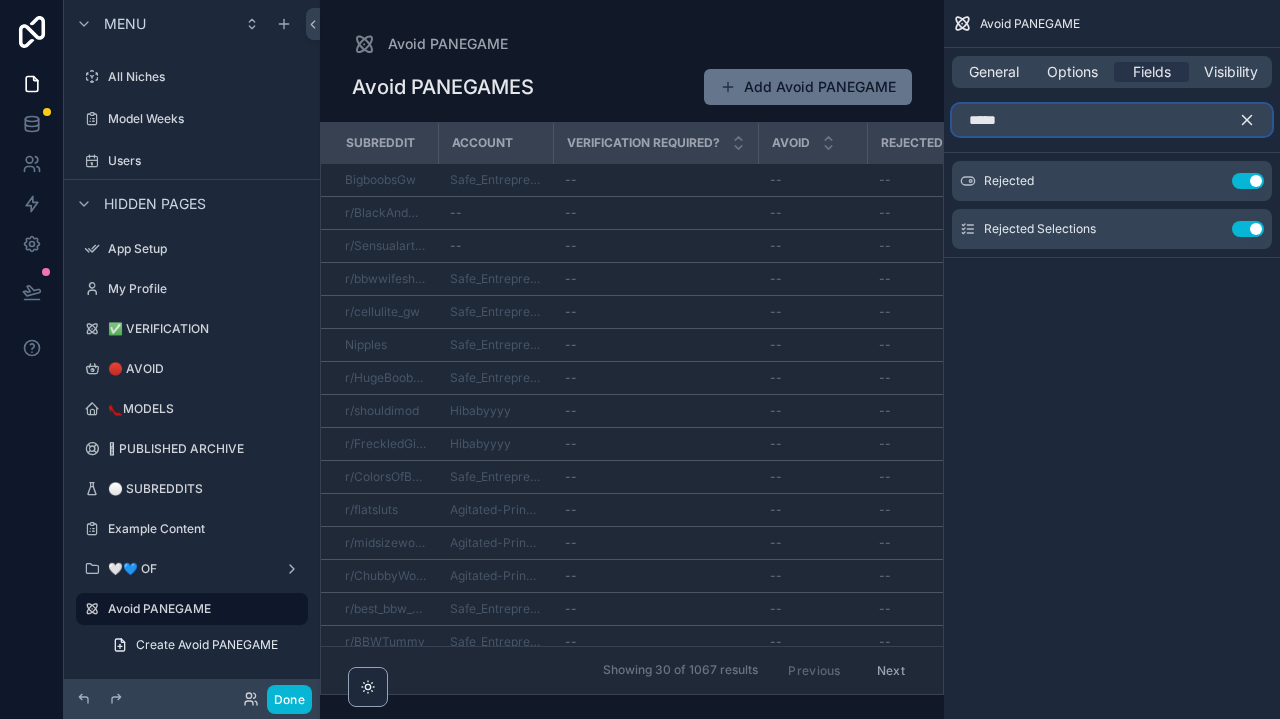 type on "*****" 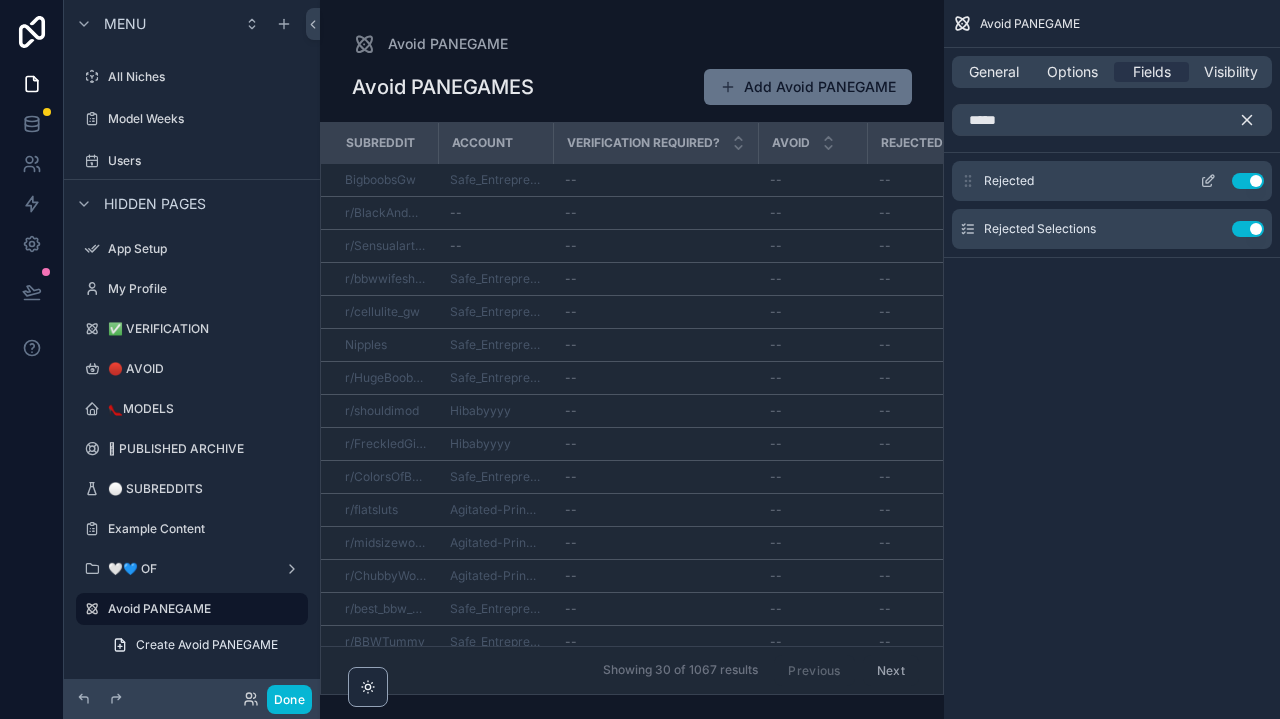 drag, startPoint x: 1135, startPoint y: 135, endPoint x: 1252, endPoint y: 189, distance: 128.86038 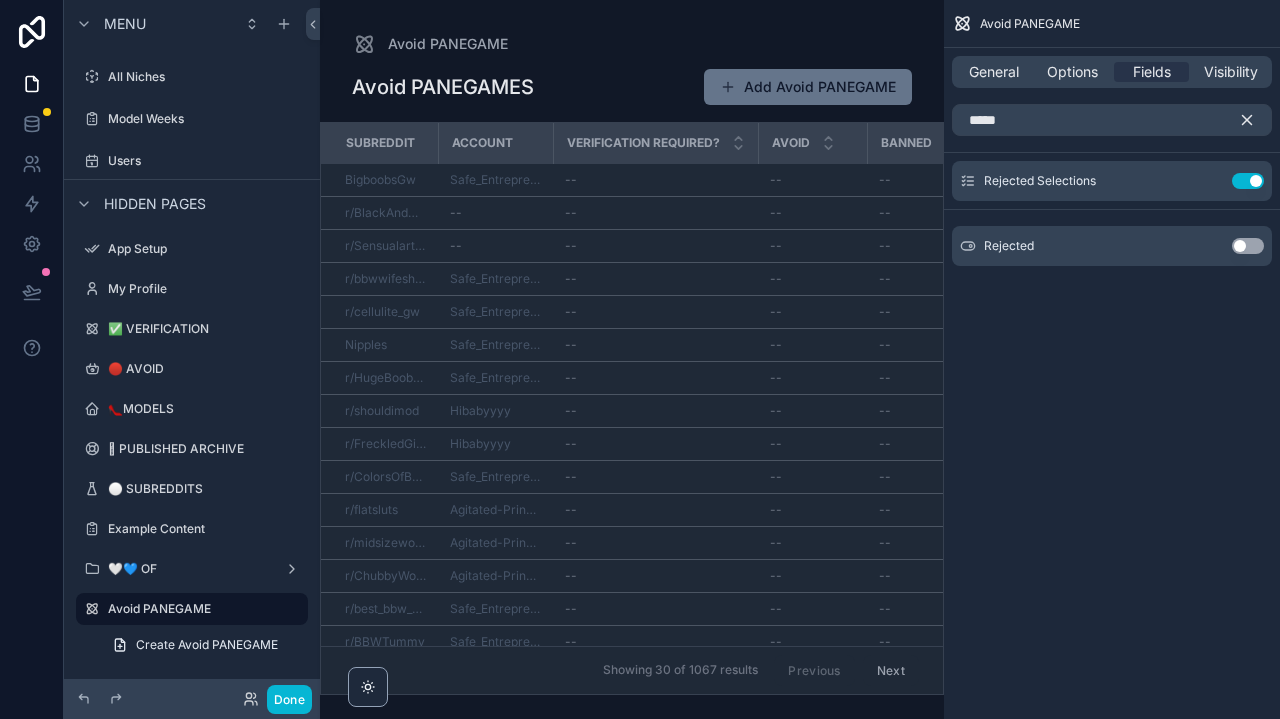 scroll, scrollTop: 0, scrollLeft: 0, axis: both 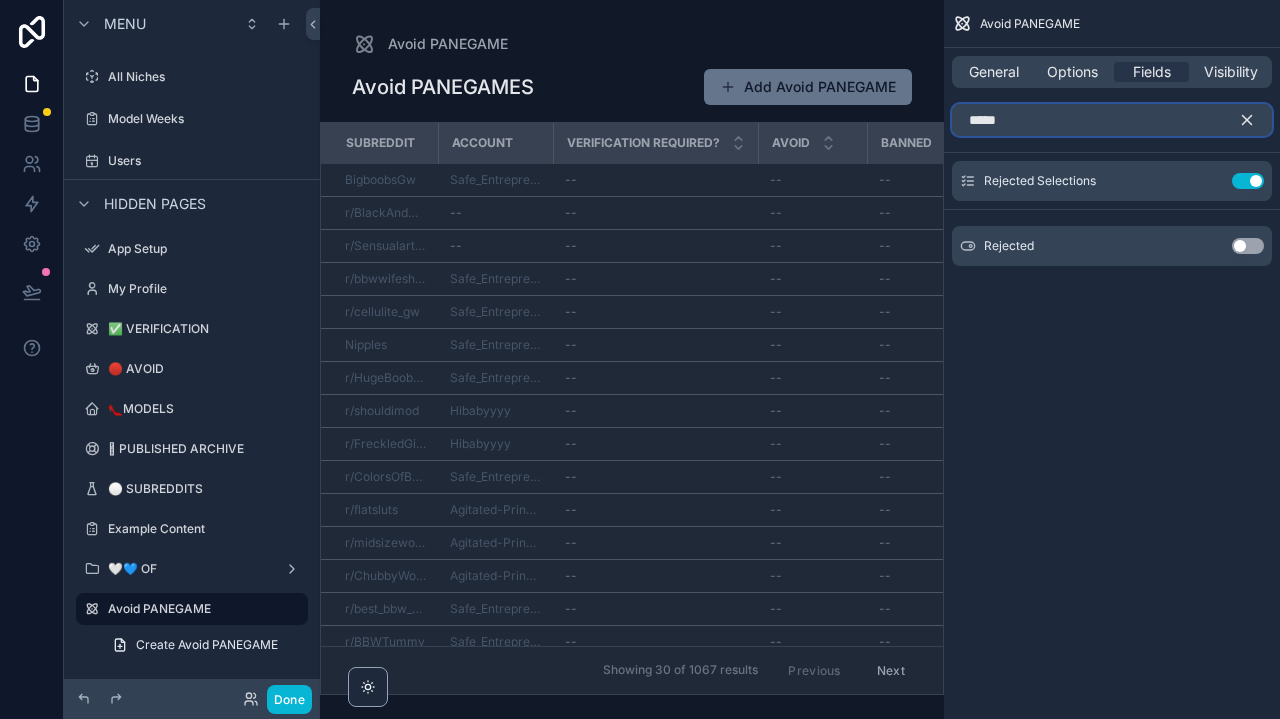 click on "*****" at bounding box center [1112, 120] 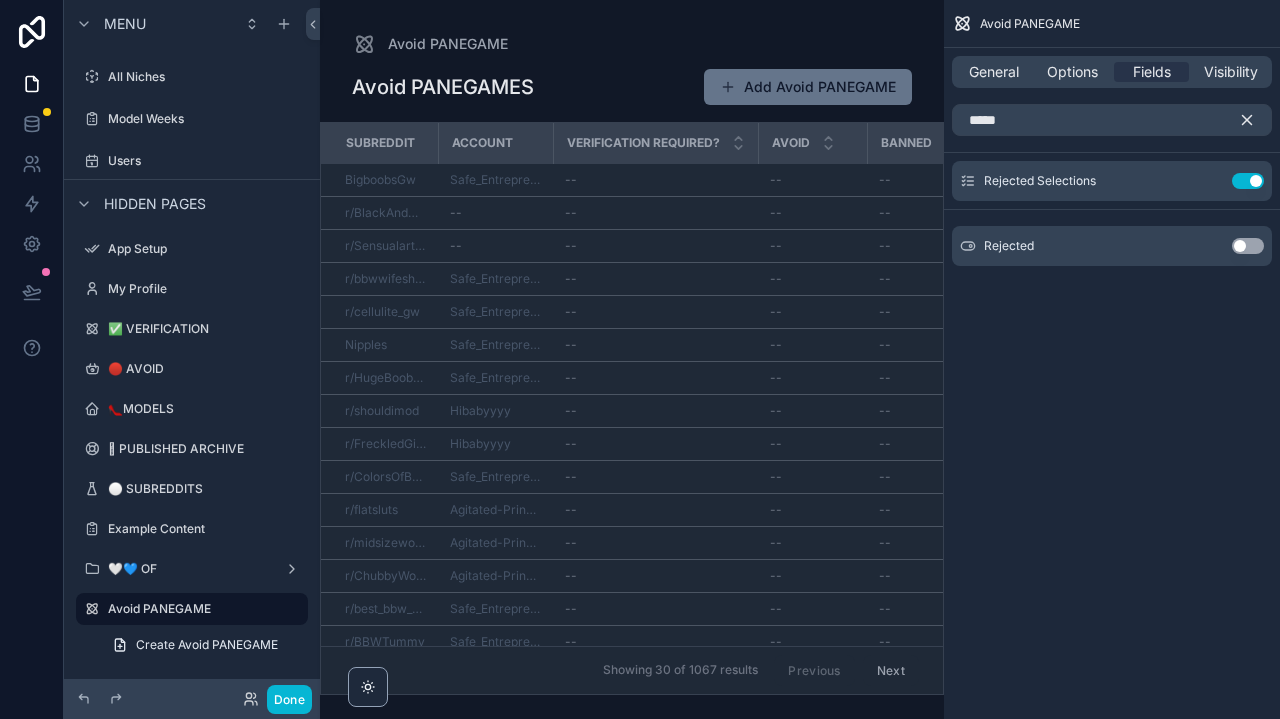 click 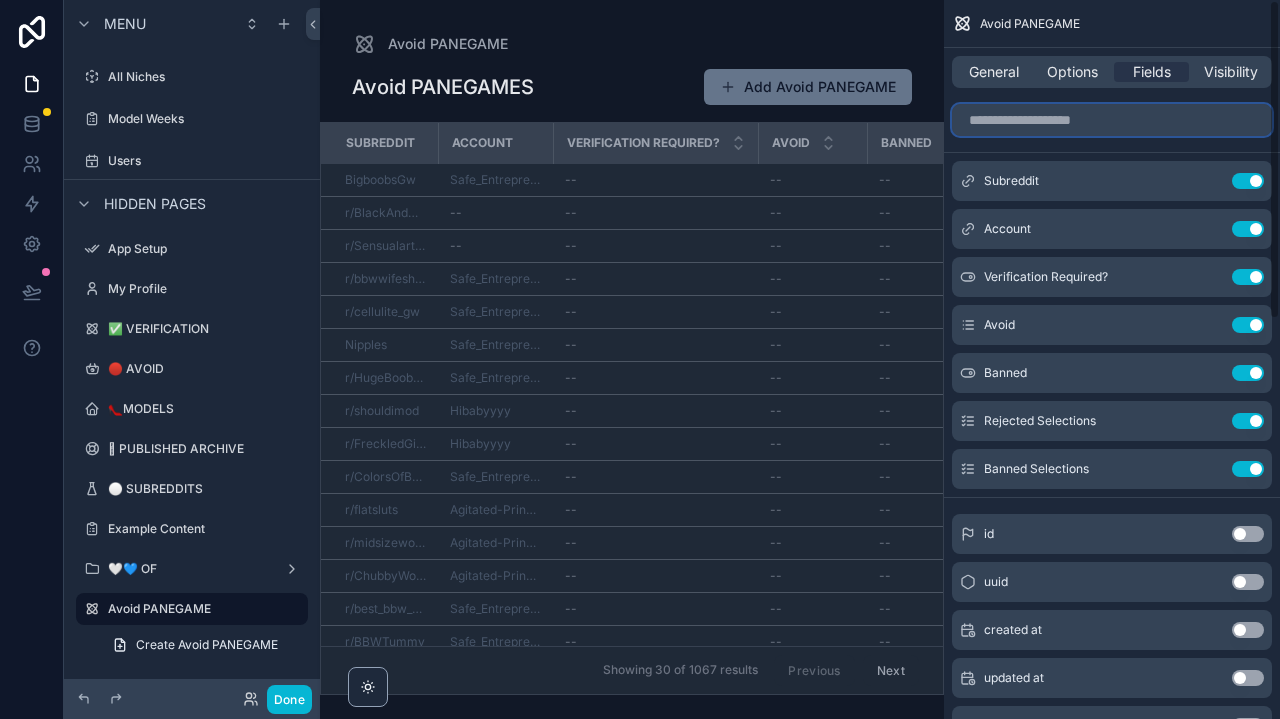 click at bounding box center (1112, 120) 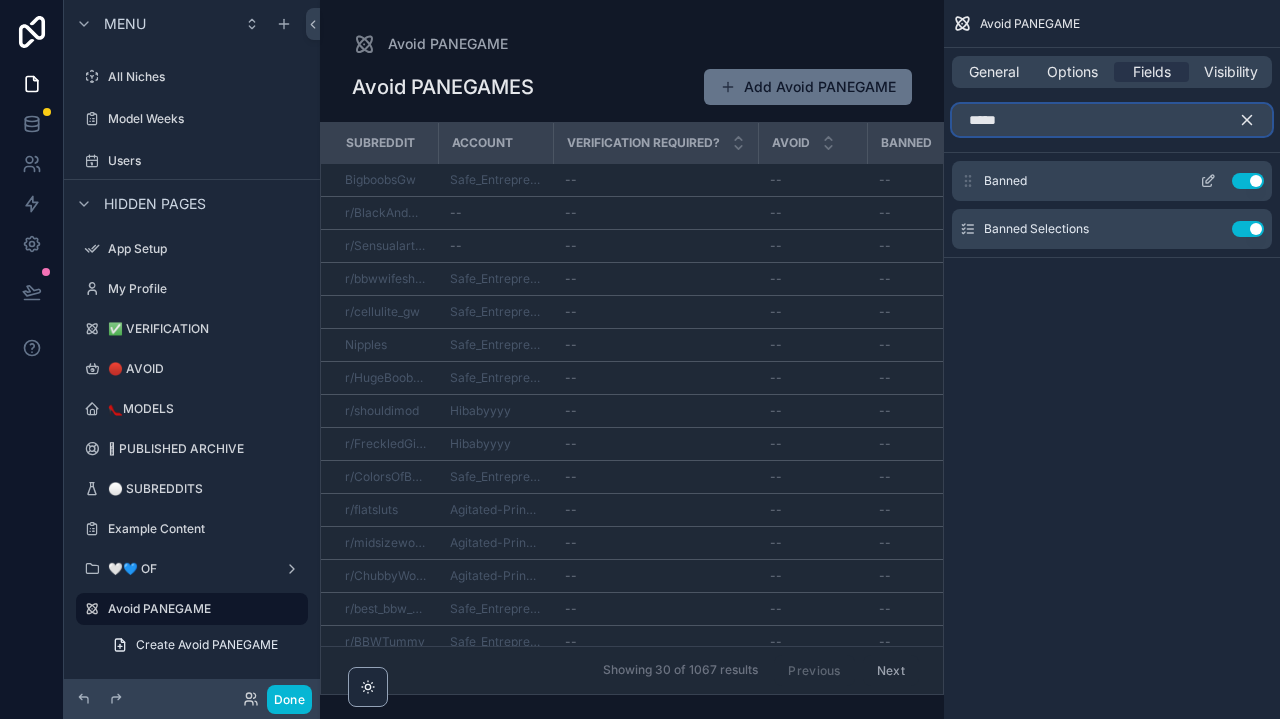 type on "*****" 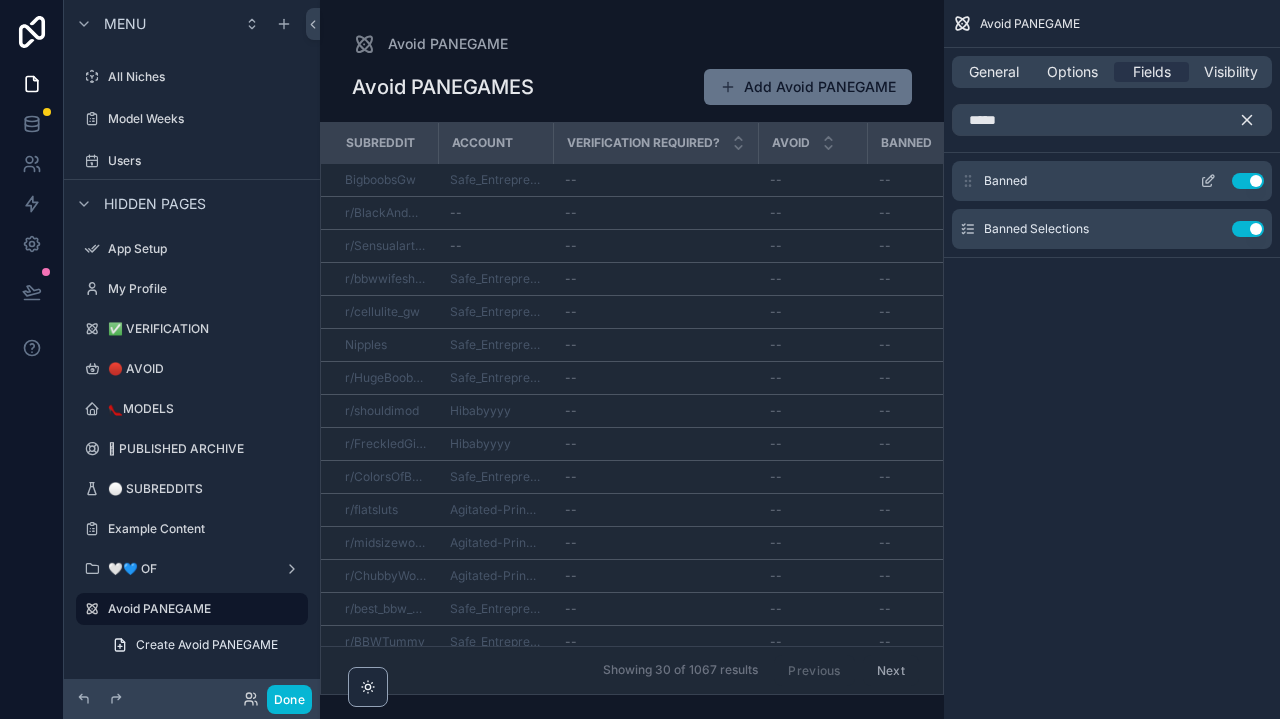 click on "Use setting" at bounding box center (1248, 181) 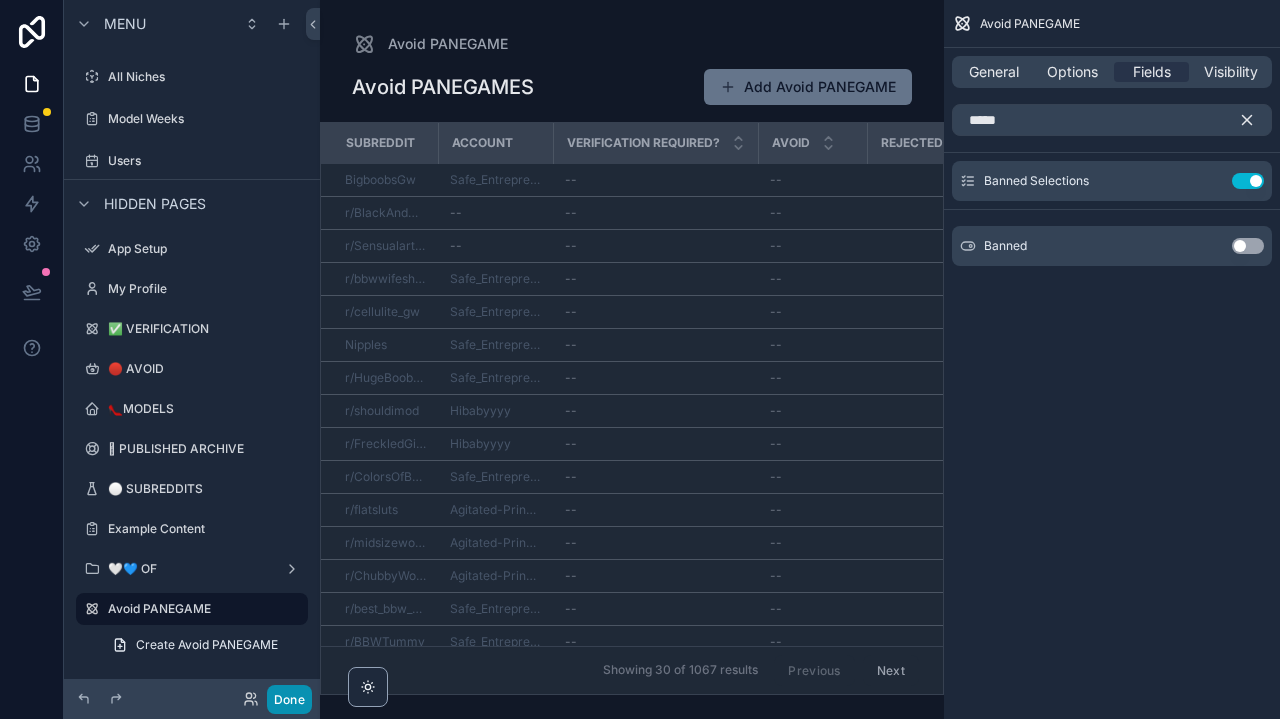 click on "Done" at bounding box center [289, 699] 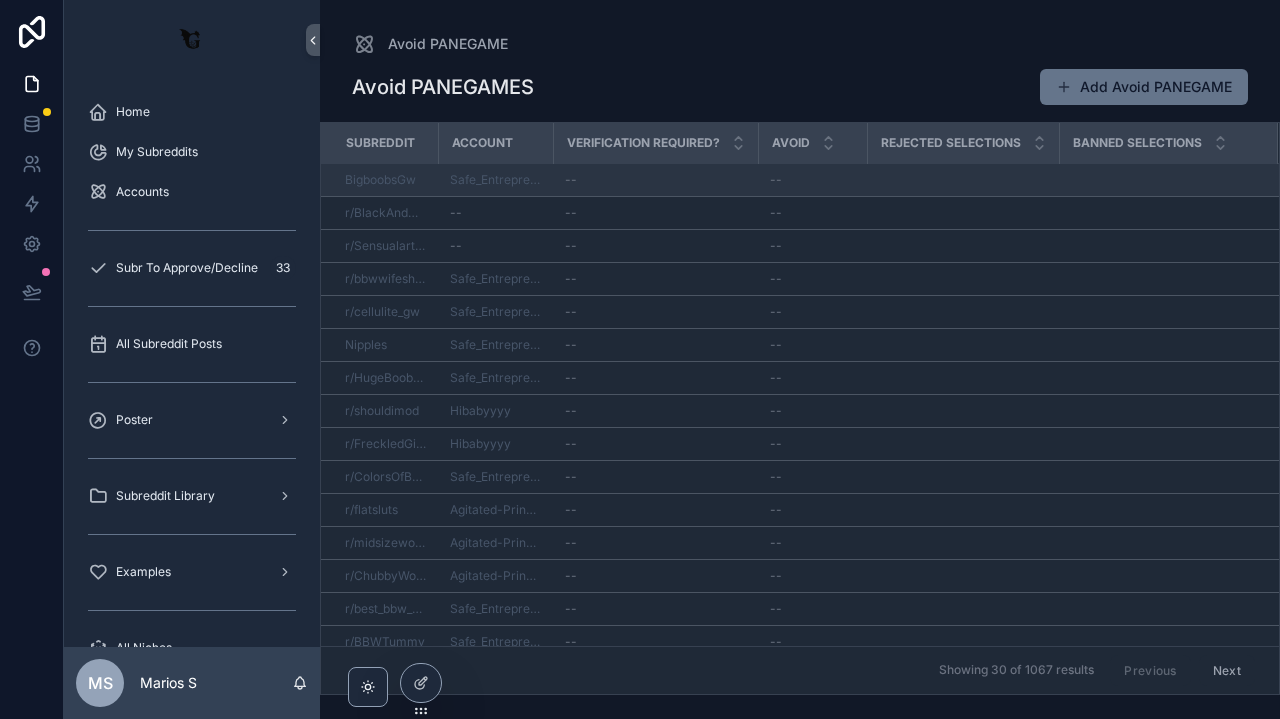click on "--" at bounding box center (812, 180) 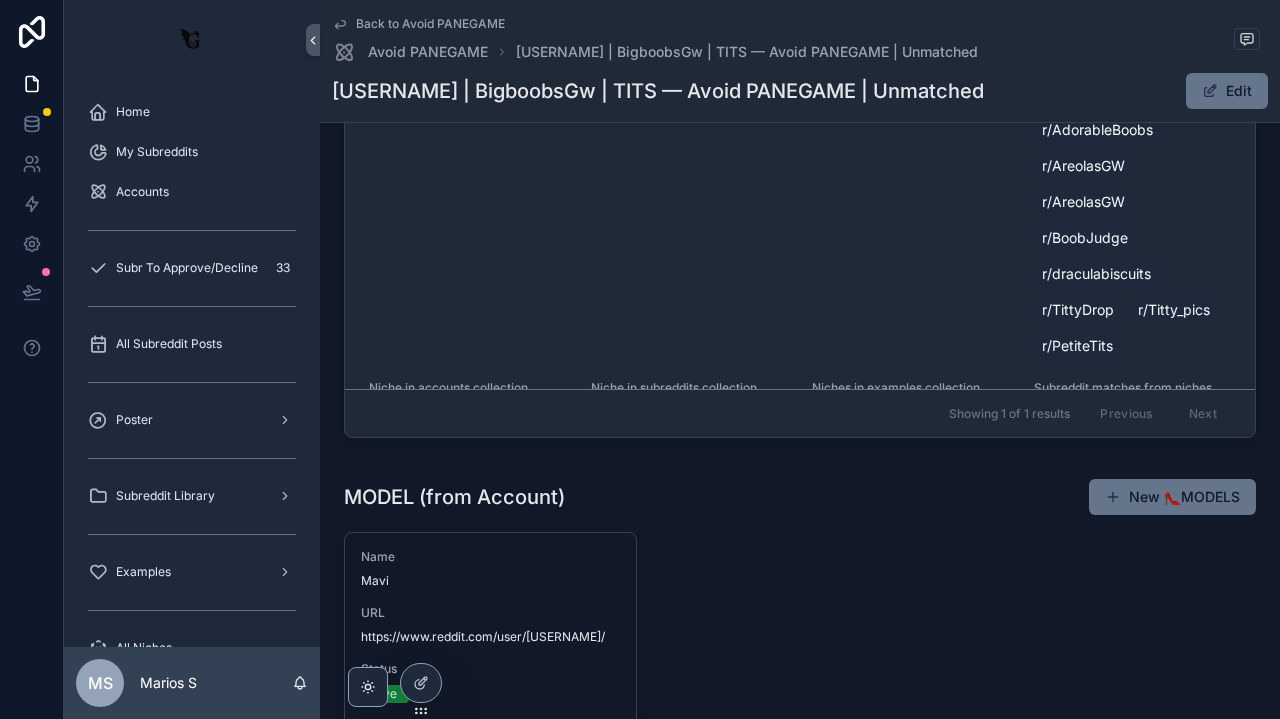 scroll, scrollTop: 1203, scrollLeft: 0, axis: vertical 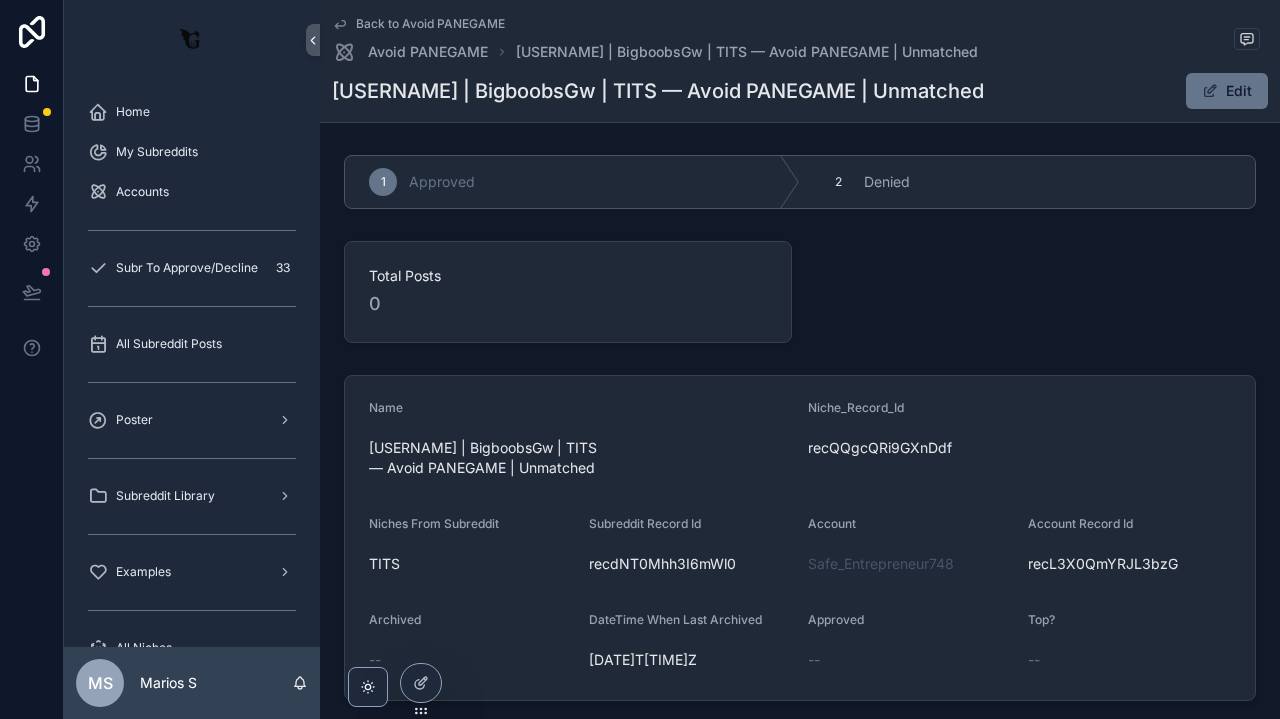 click 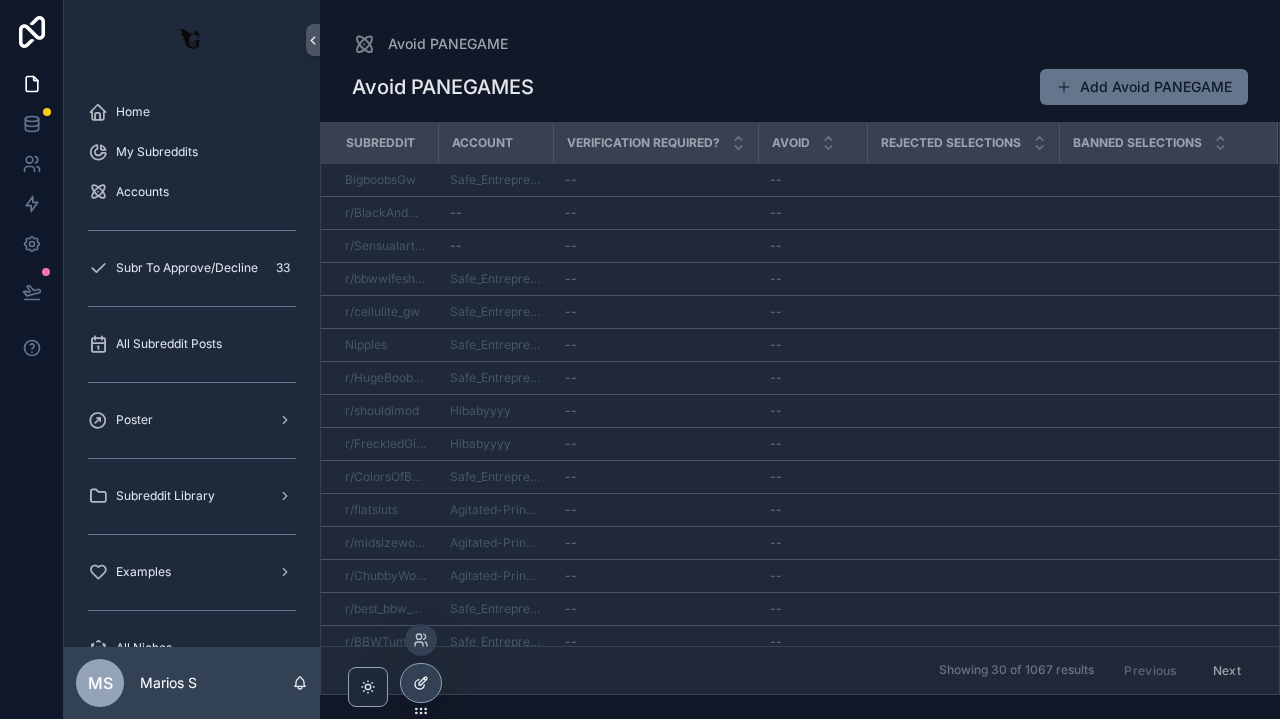 click 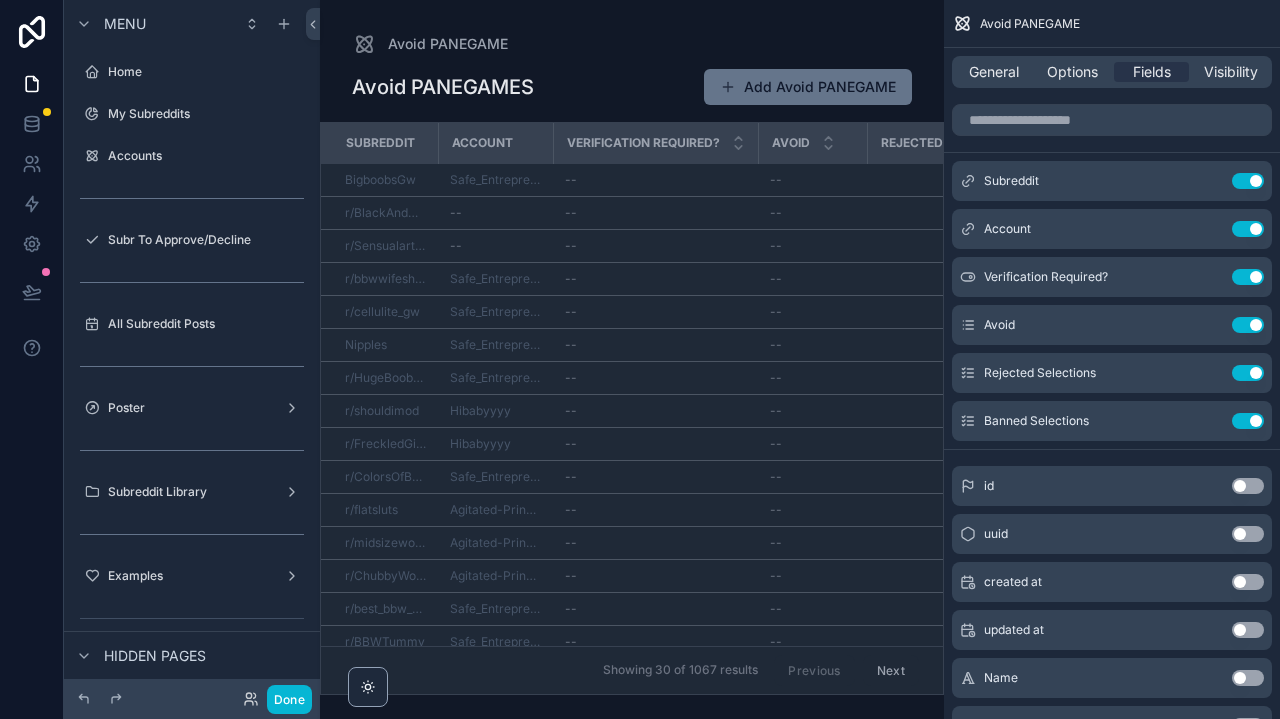 scroll, scrollTop: 625, scrollLeft: 0, axis: vertical 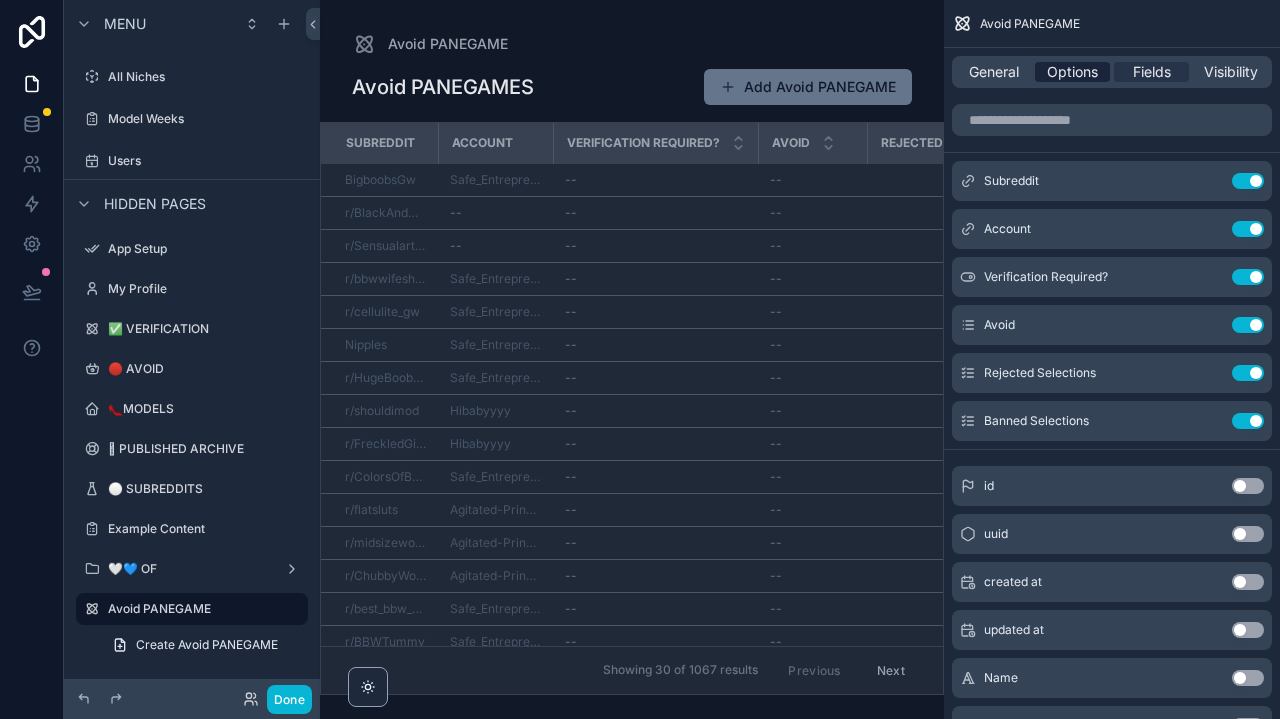 click on "Options" at bounding box center (1072, 72) 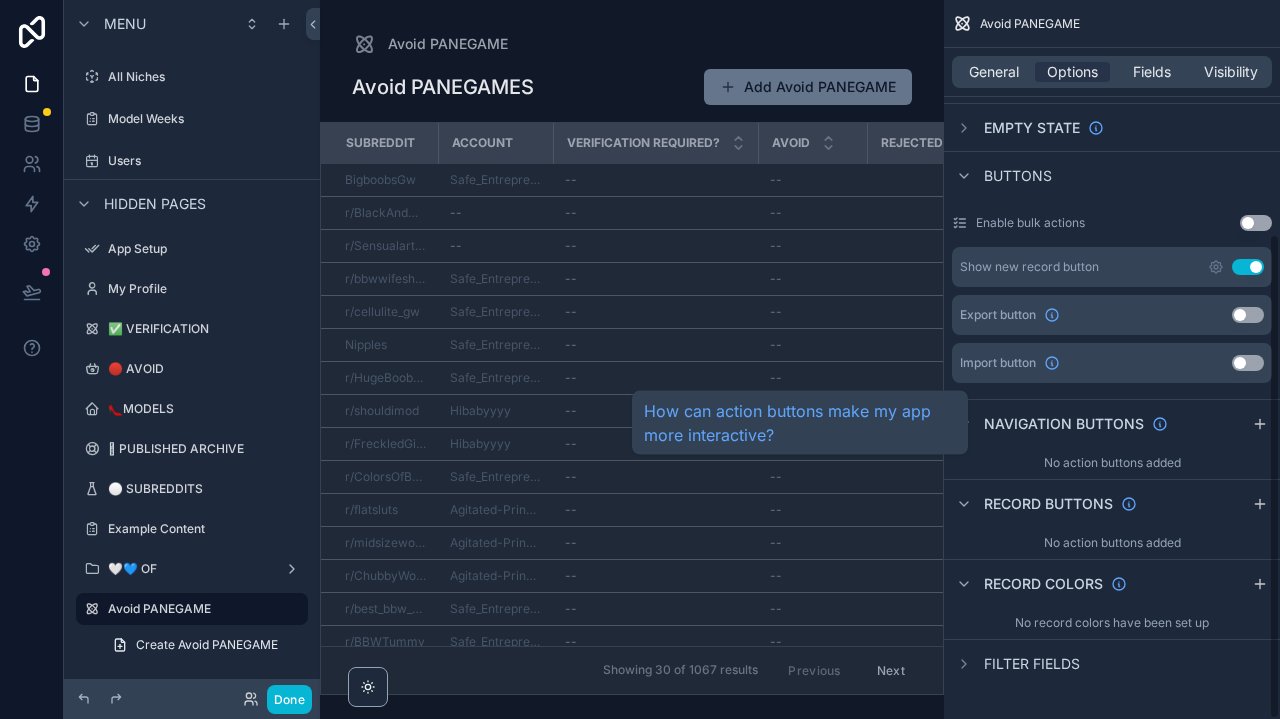 scroll, scrollTop: 345, scrollLeft: 0, axis: vertical 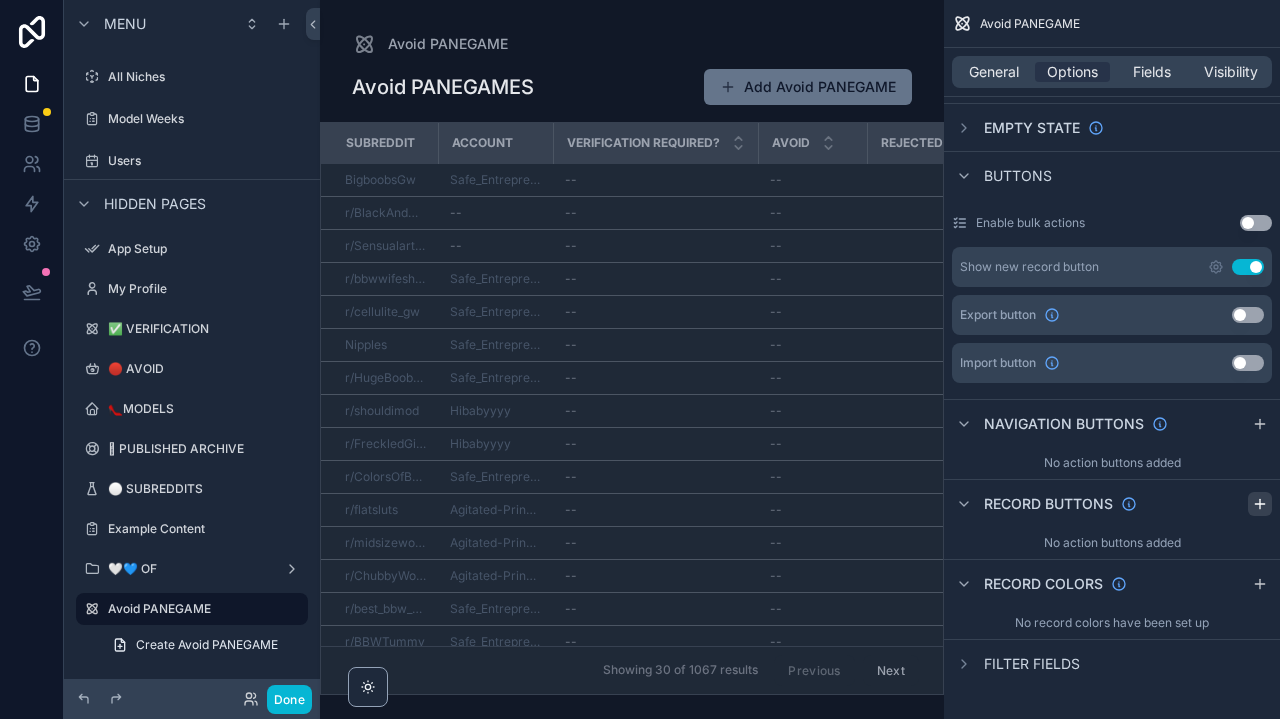 click at bounding box center [1260, 504] 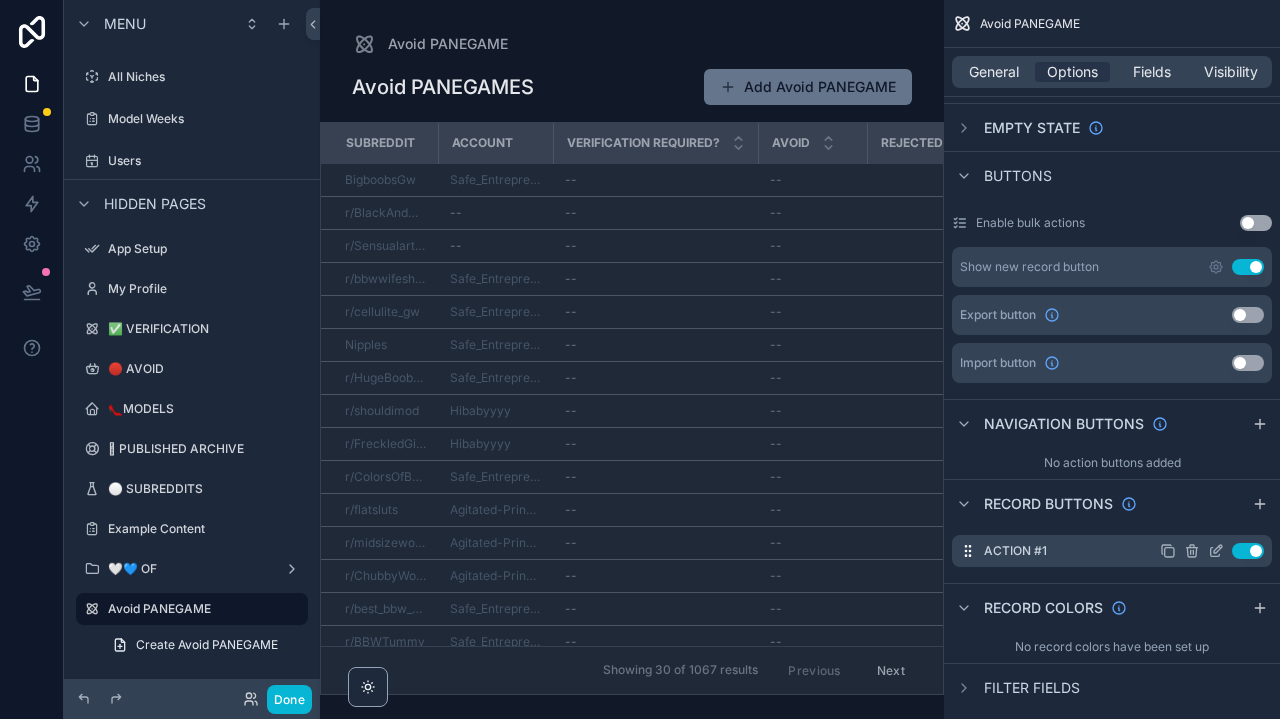 click 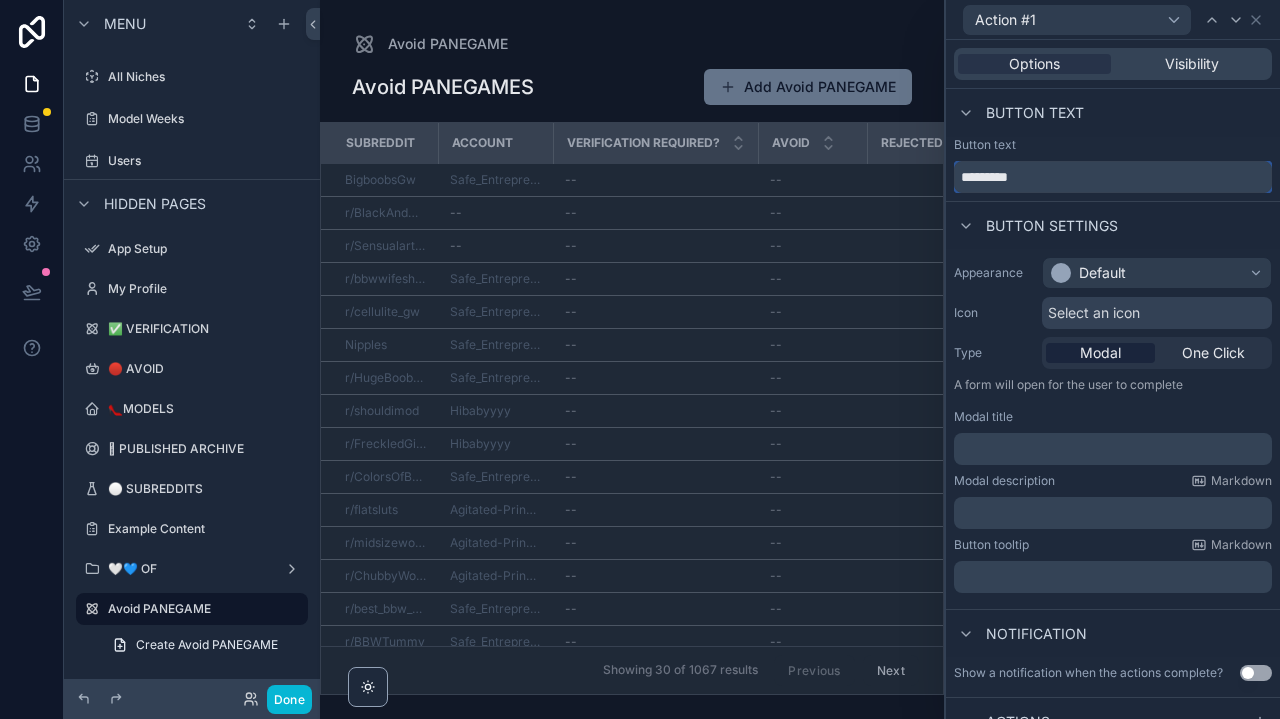 drag, startPoint x: 1042, startPoint y: 176, endPoint x: 852, endPoint y: 176, distance: 190 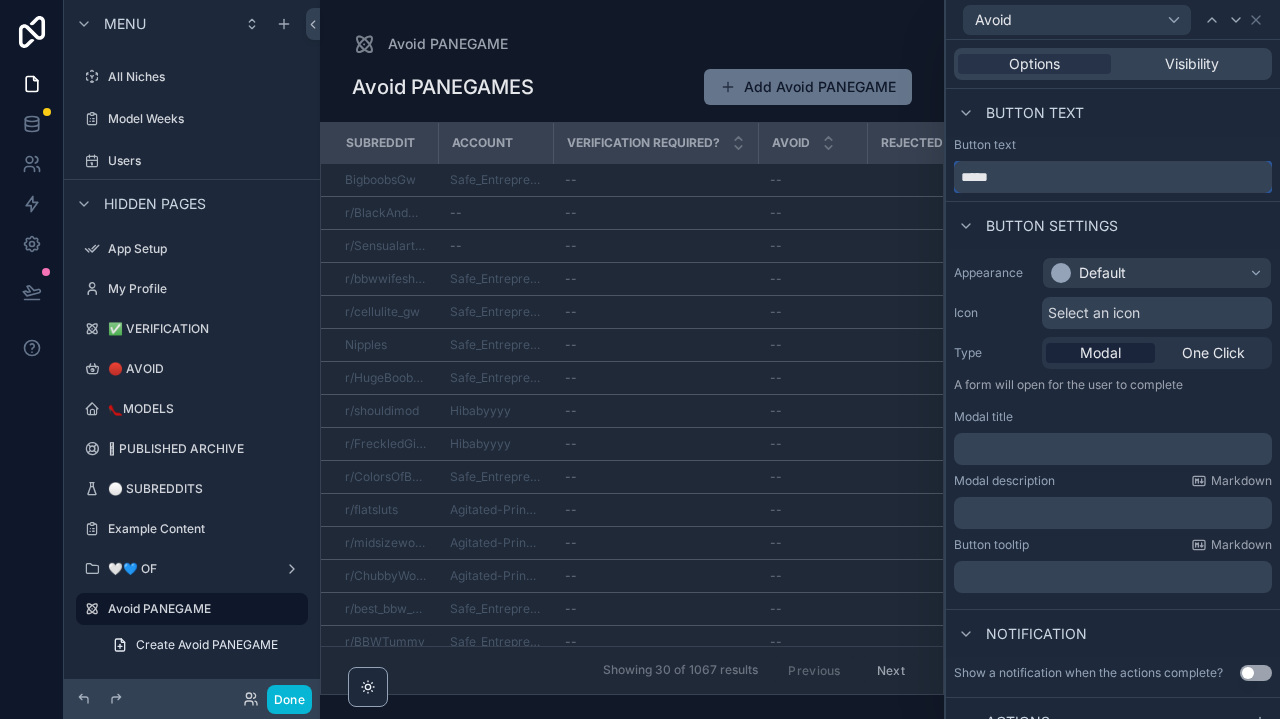 type on "*****" 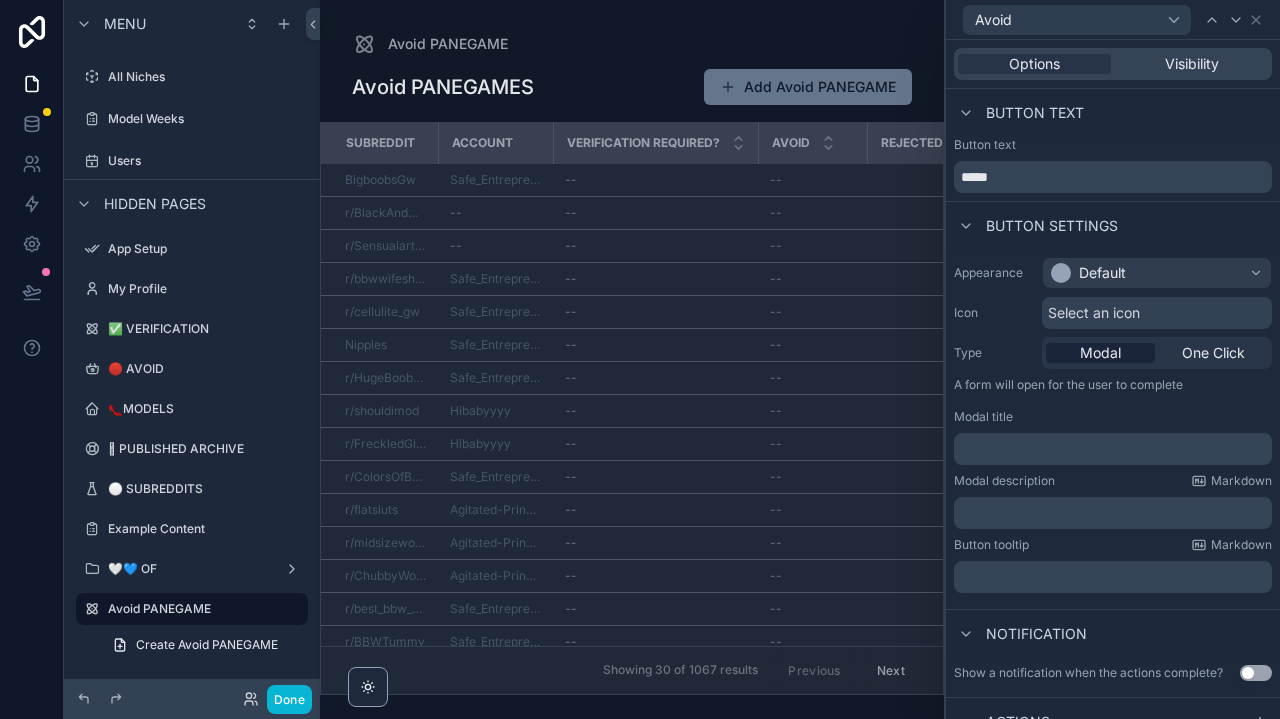 click on "Default" at bounding box center (1157, 273) 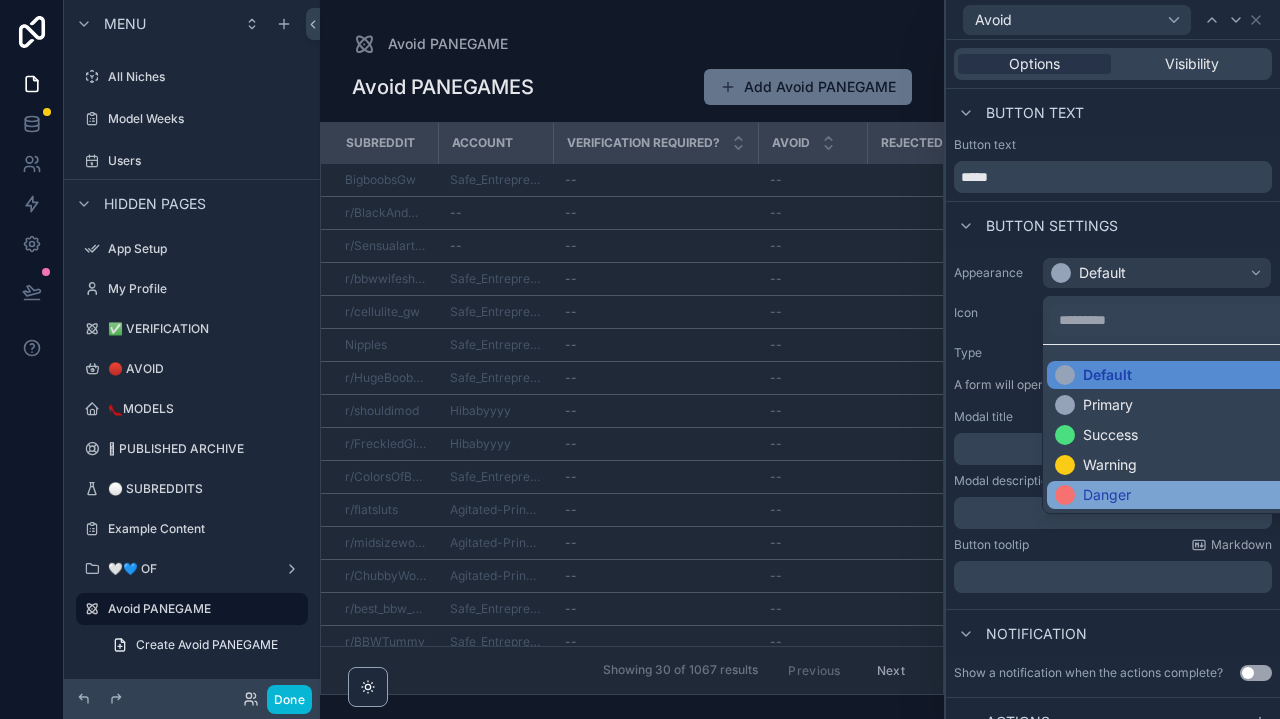 click on "Danger" at bounding box center (1107, 495) 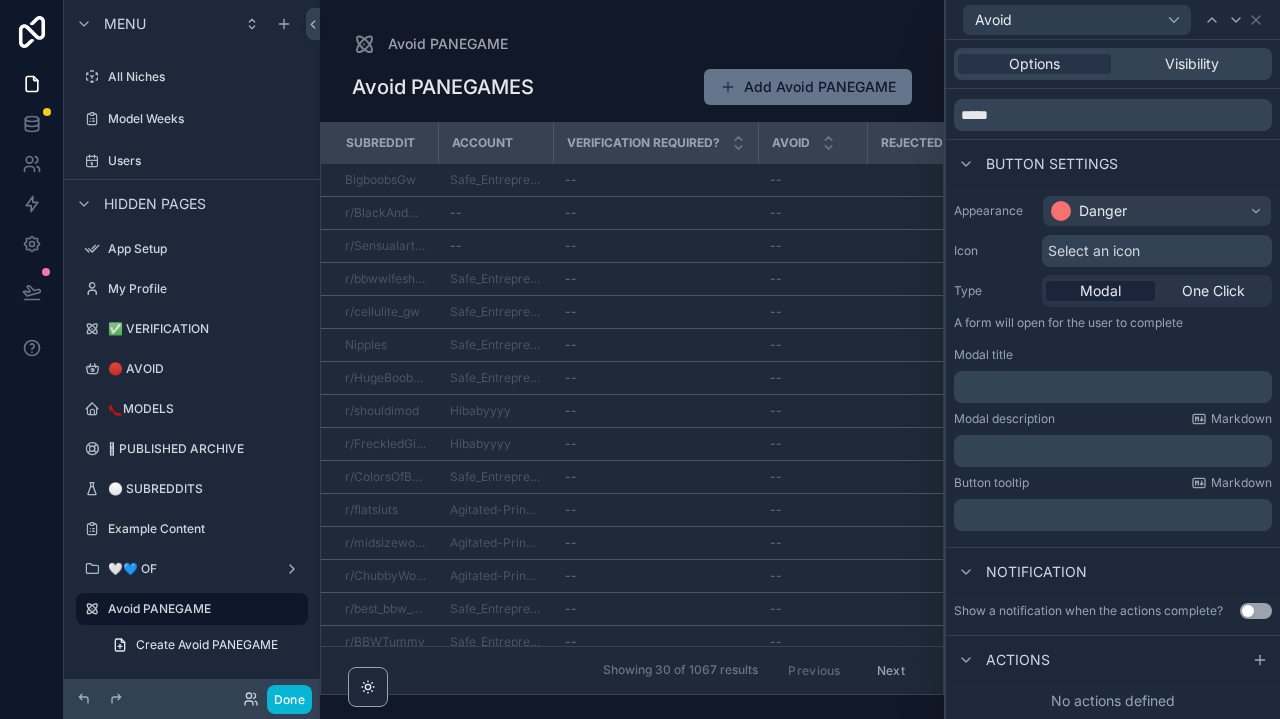 scroll, scrollTop: 62, scrollLeft: 0, axis: vertical 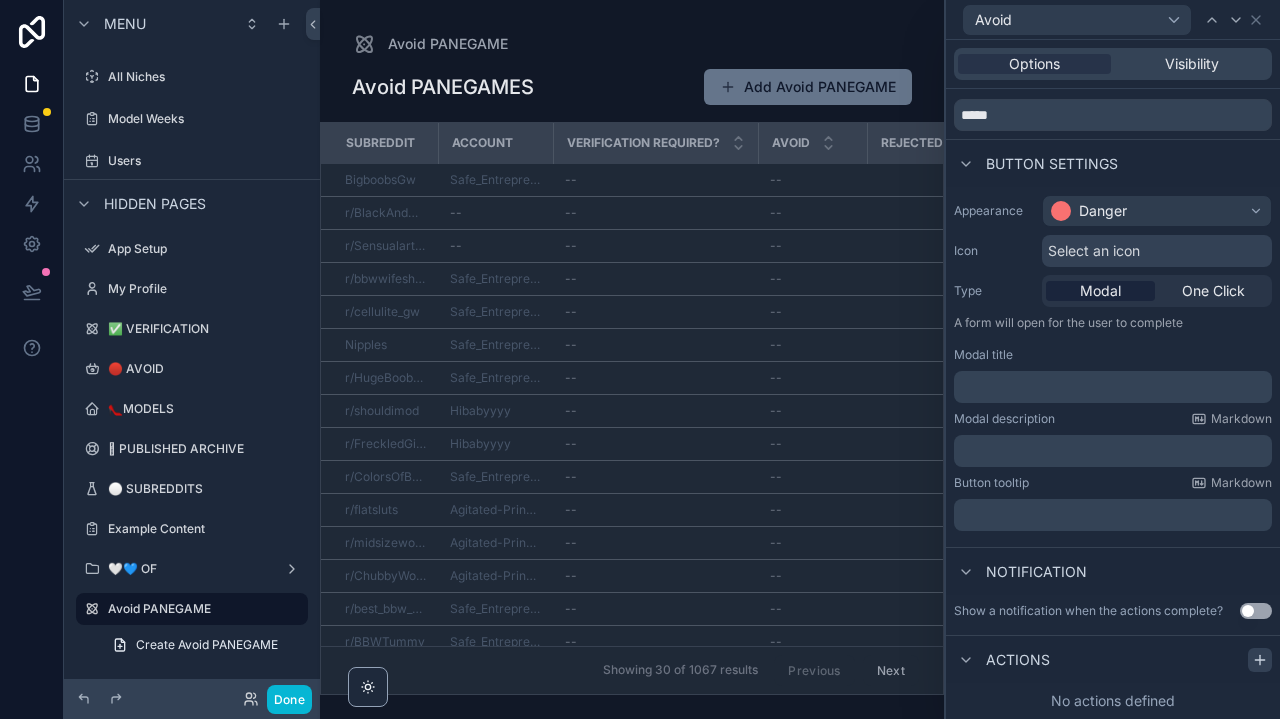 click 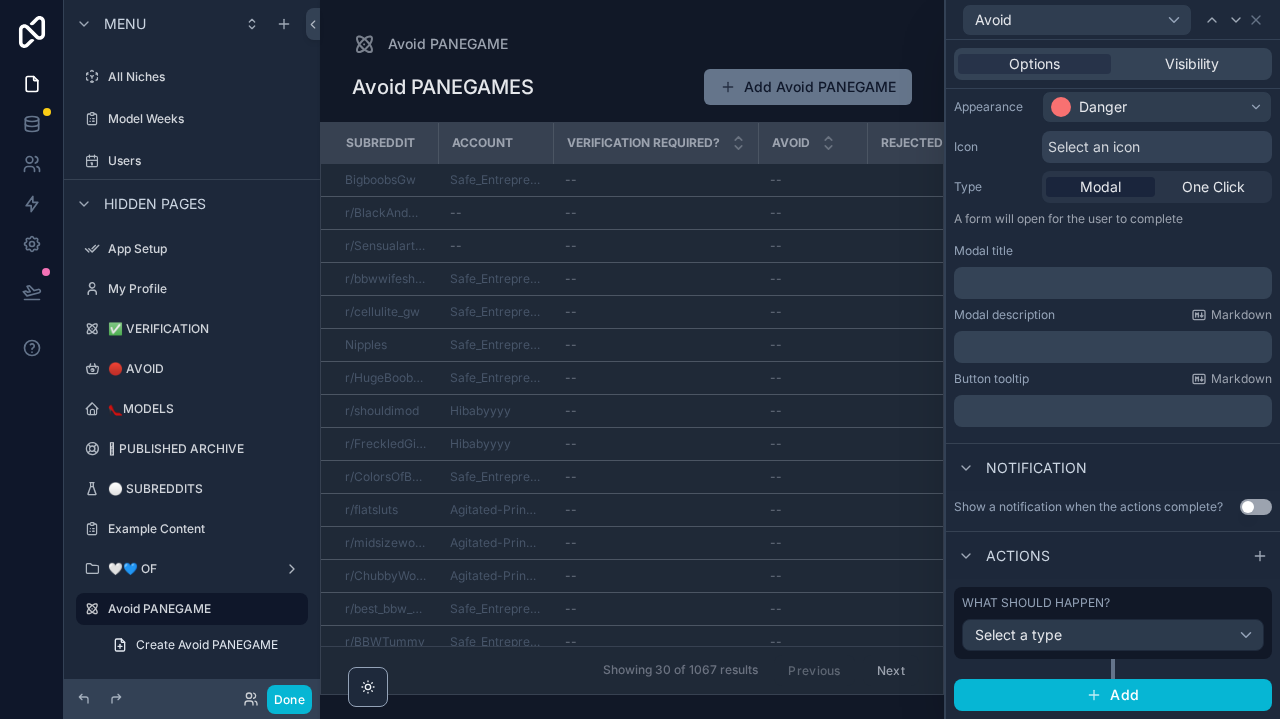 scroll, scrollTop: 165, scrollLeft: 0, axis: vertical 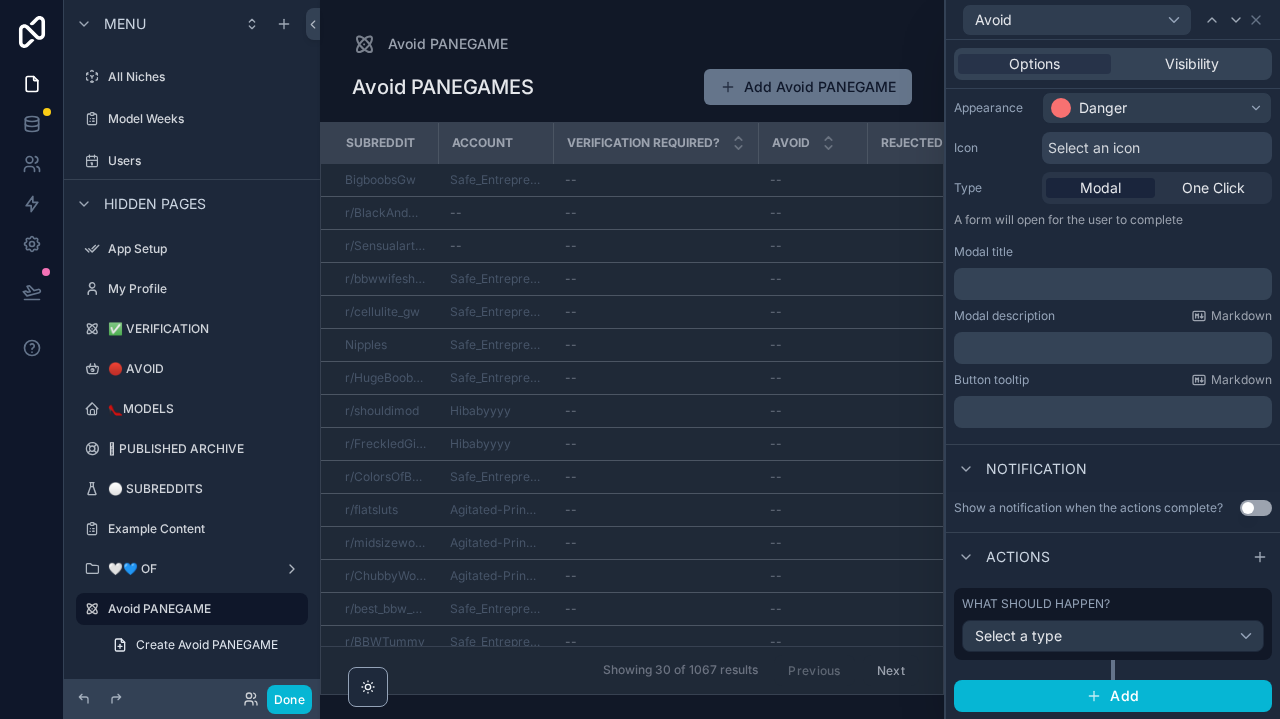 click on "Select a type" at bounding box center (1018, 635) 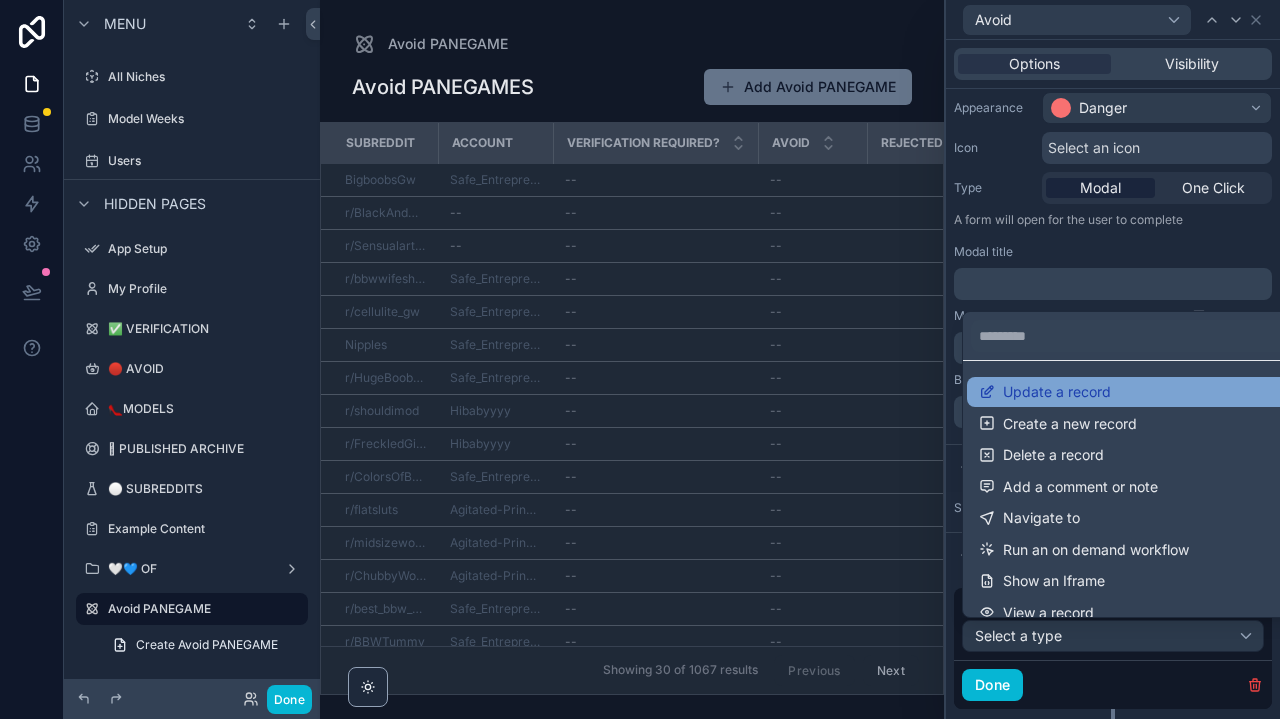 click on "Update a record" at bounding box center (1137, 392) 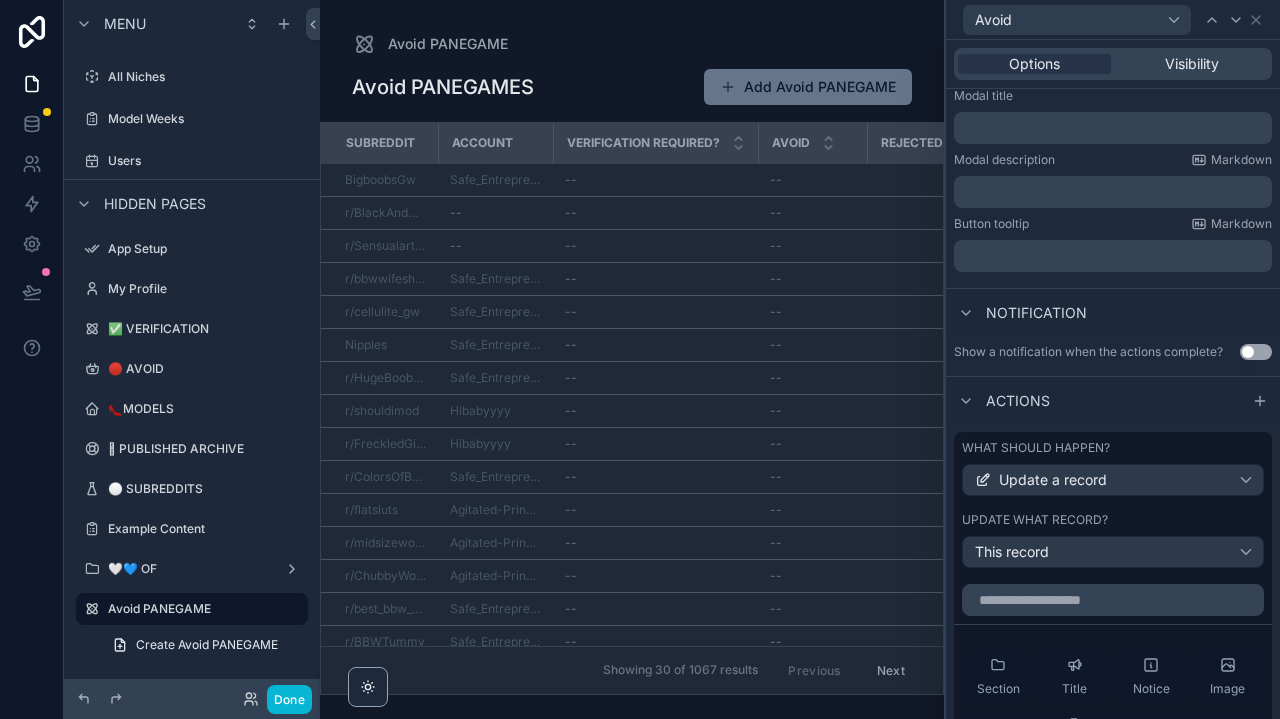 scroll, scrollTop: 364, scrollLeft: 0, axis: vertical 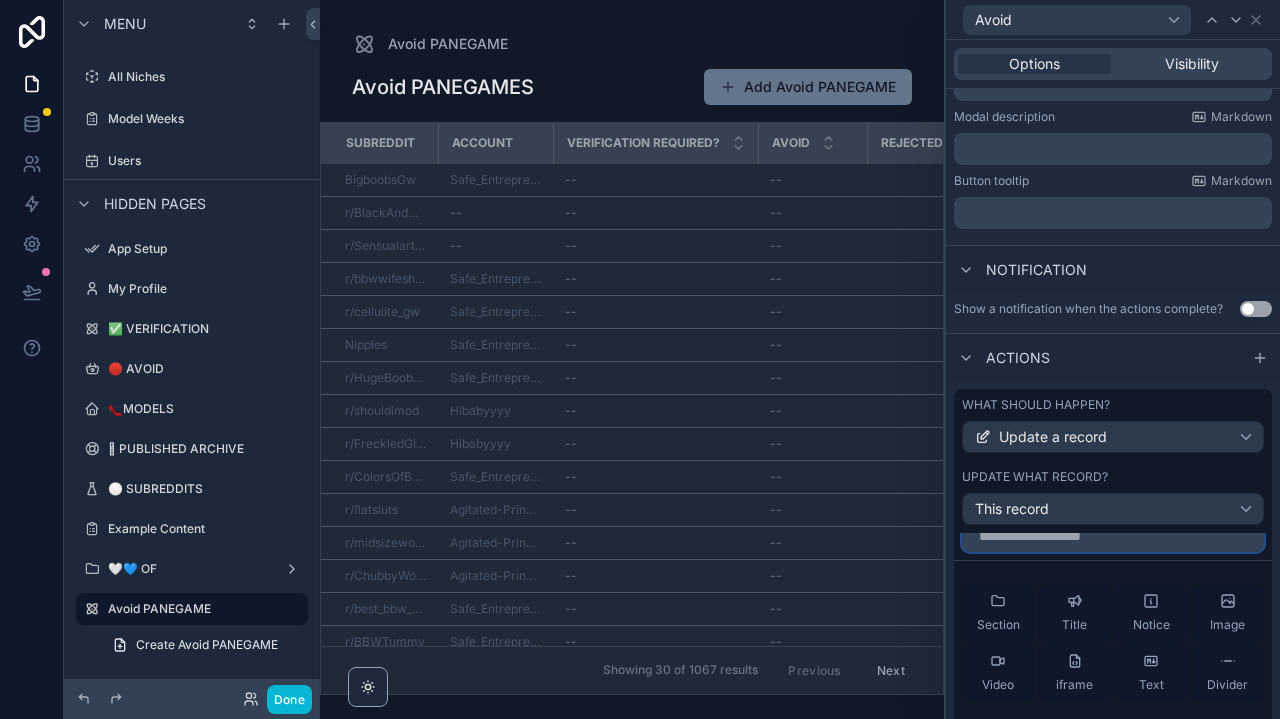 click at bounding box center [1113, 536] 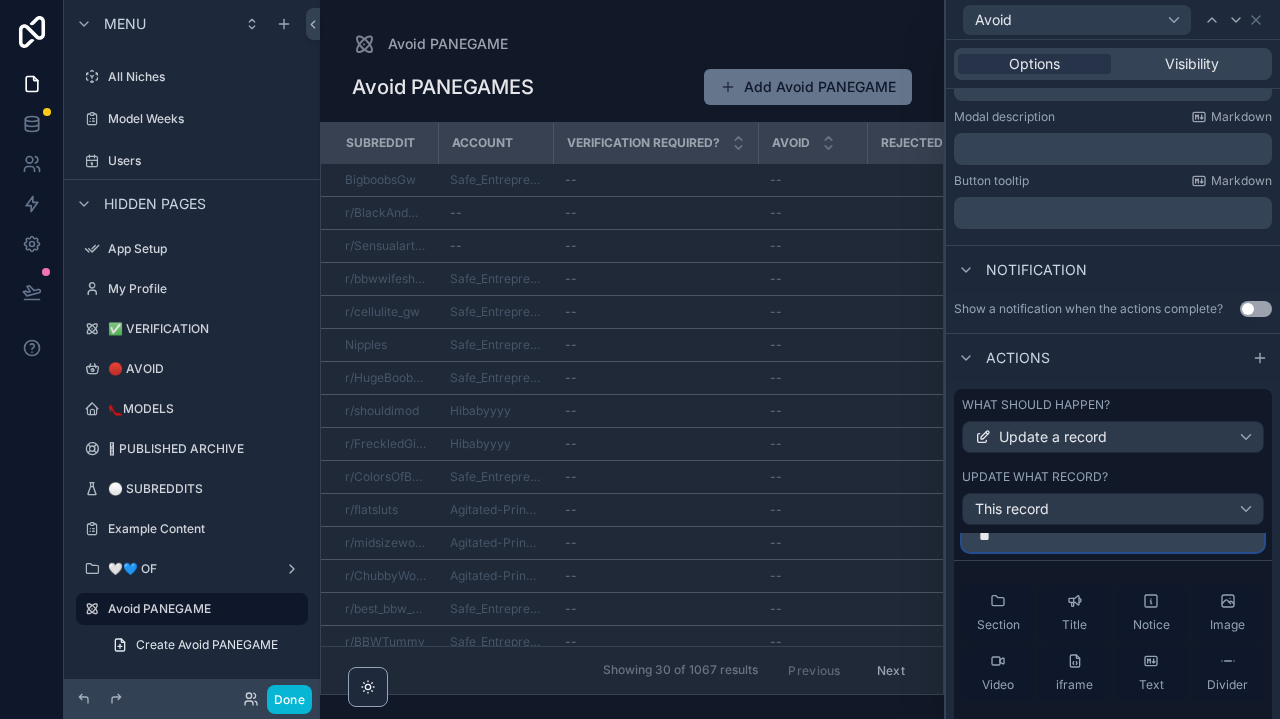 scroll, scrollTop: 0, scrollLeft: 0, axis: both 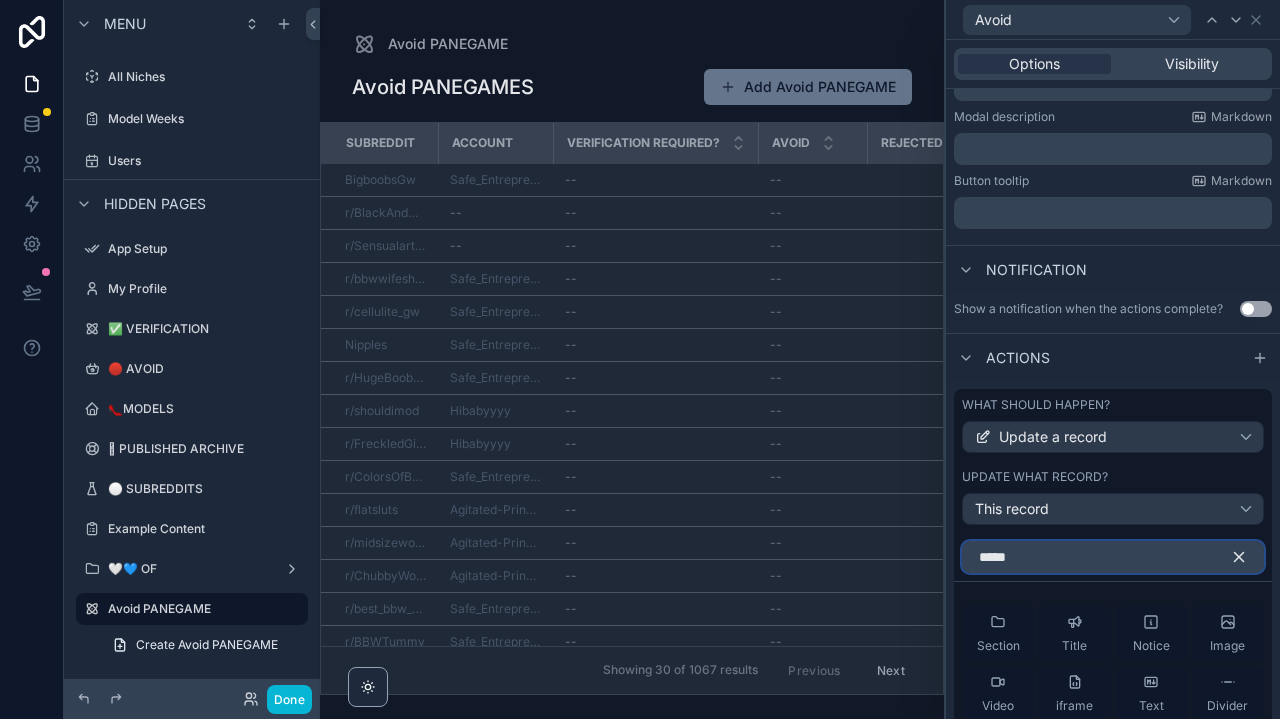 type on "*****" 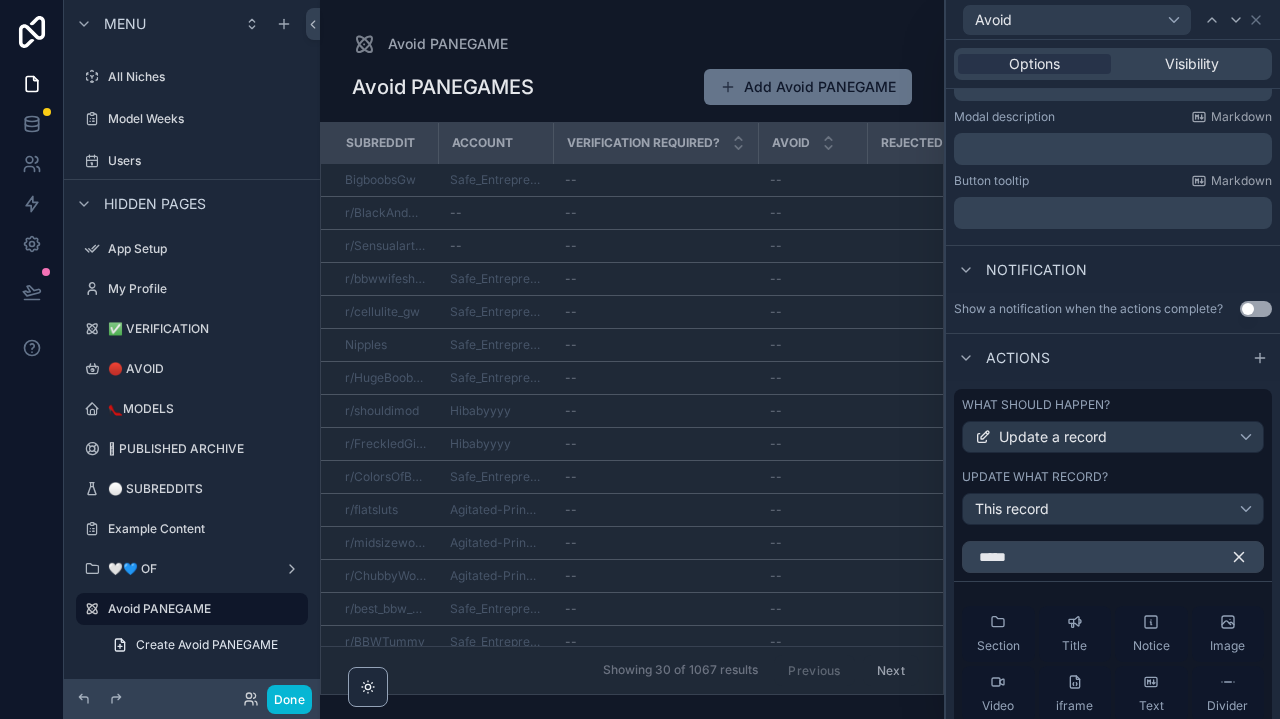 click on "*****" at bounding box center (1113, 553) 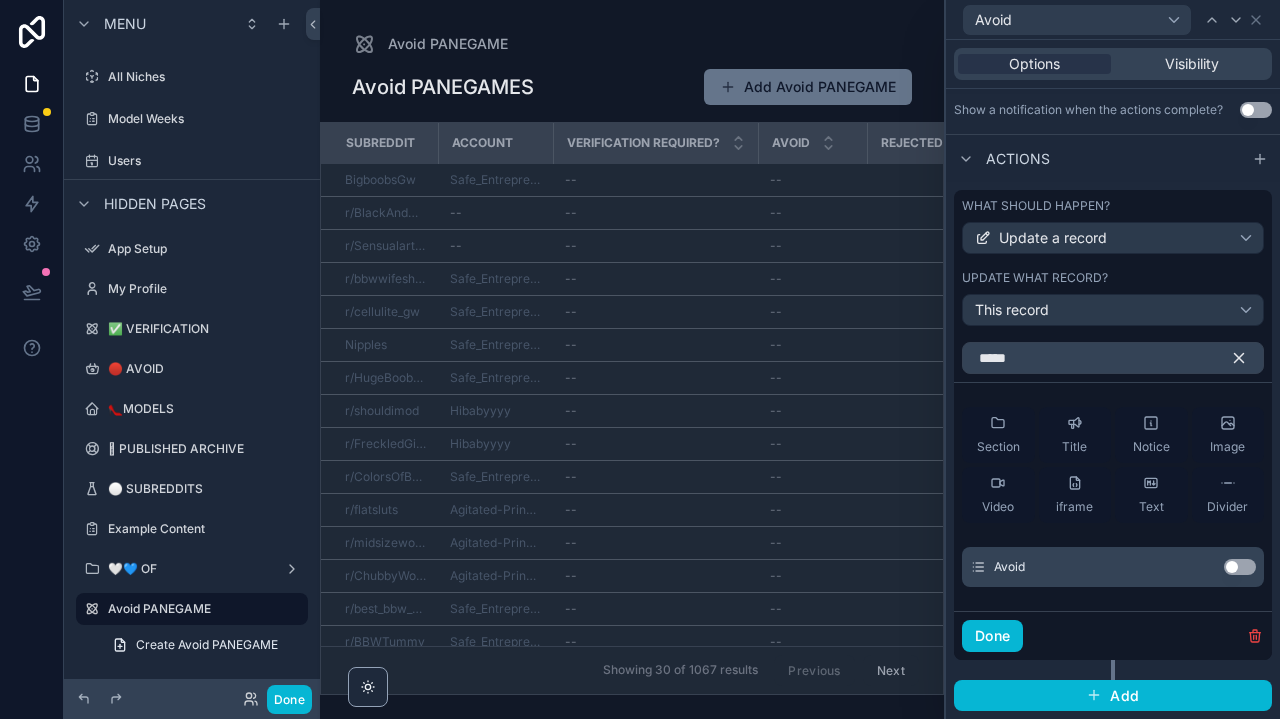 scroll, scrollTop: 562, scrollLeft: 0, axis: vertical 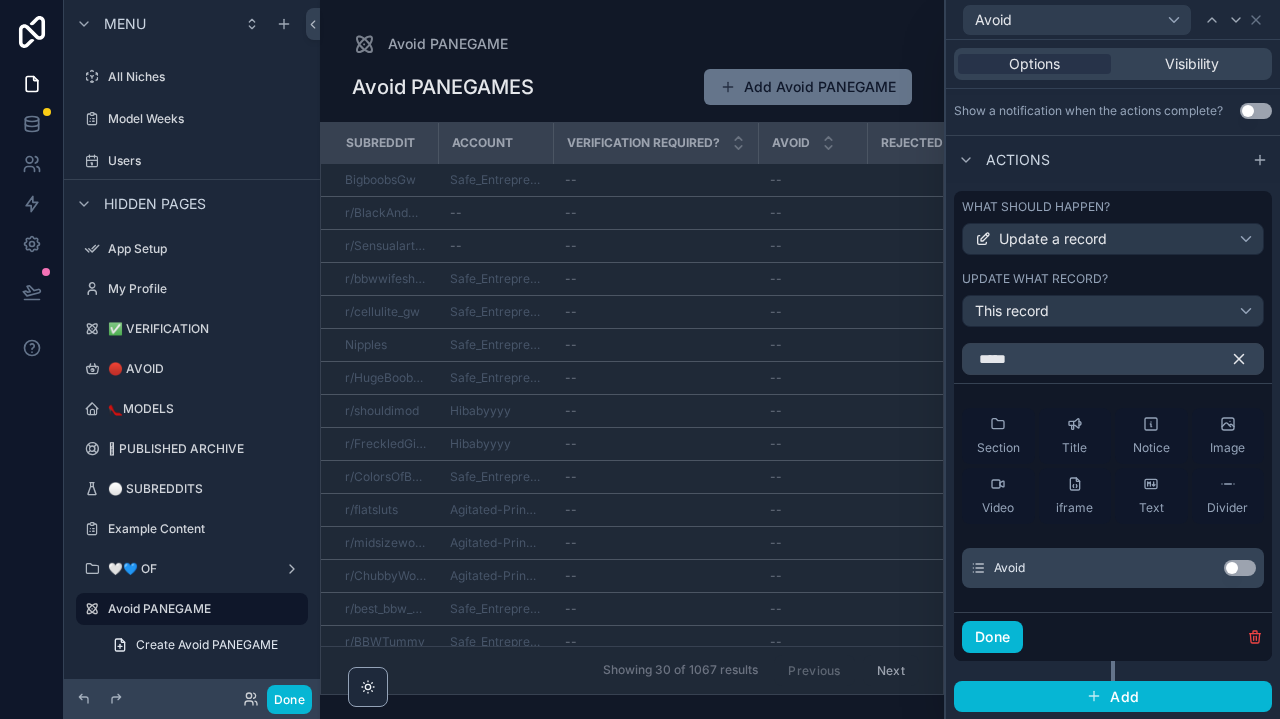 click on "Use setting" at bounding box center [1240, 568] 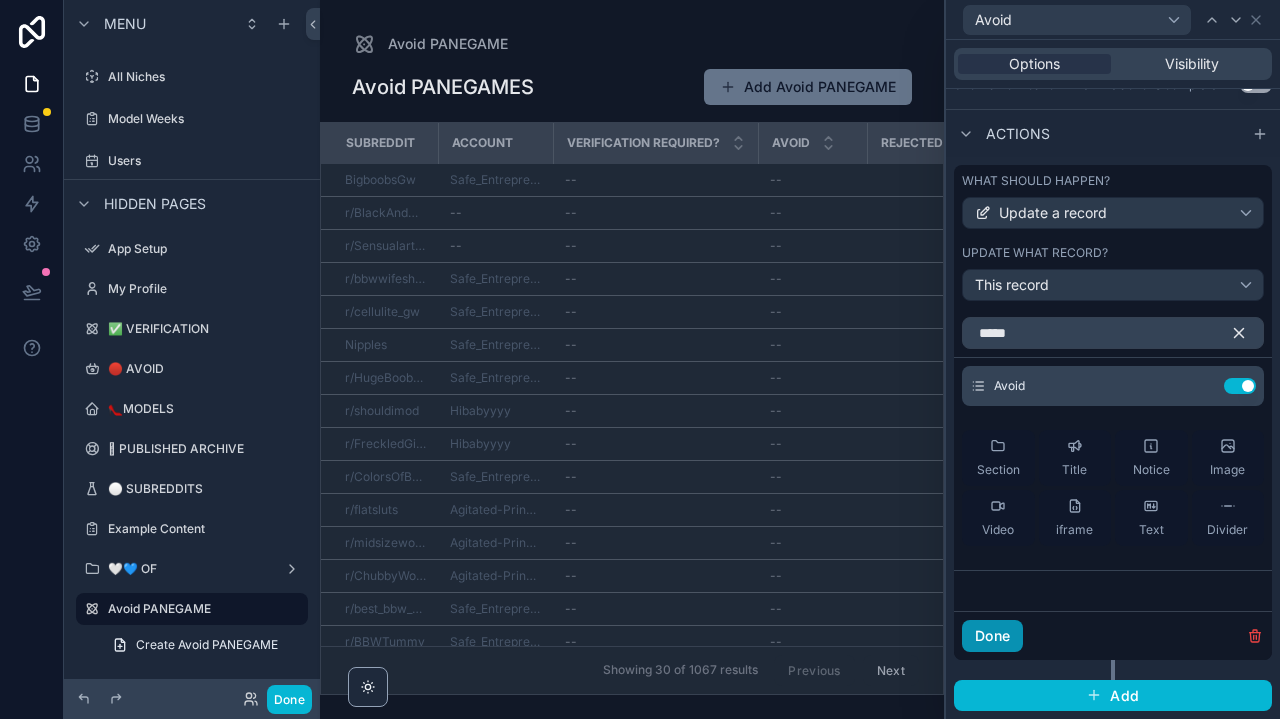scroll, scrollTop: 587, scrollLeft: 0, axis: vertical 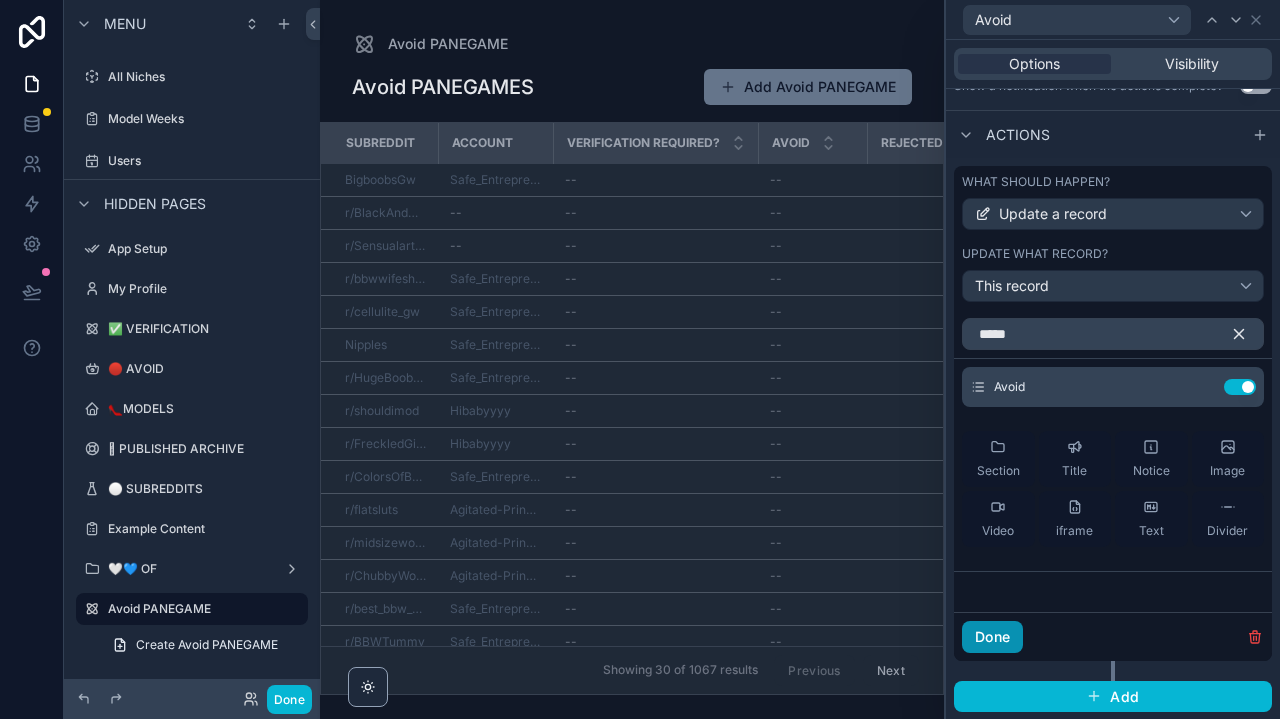 click on "Done" at bounding box center (992, 637) 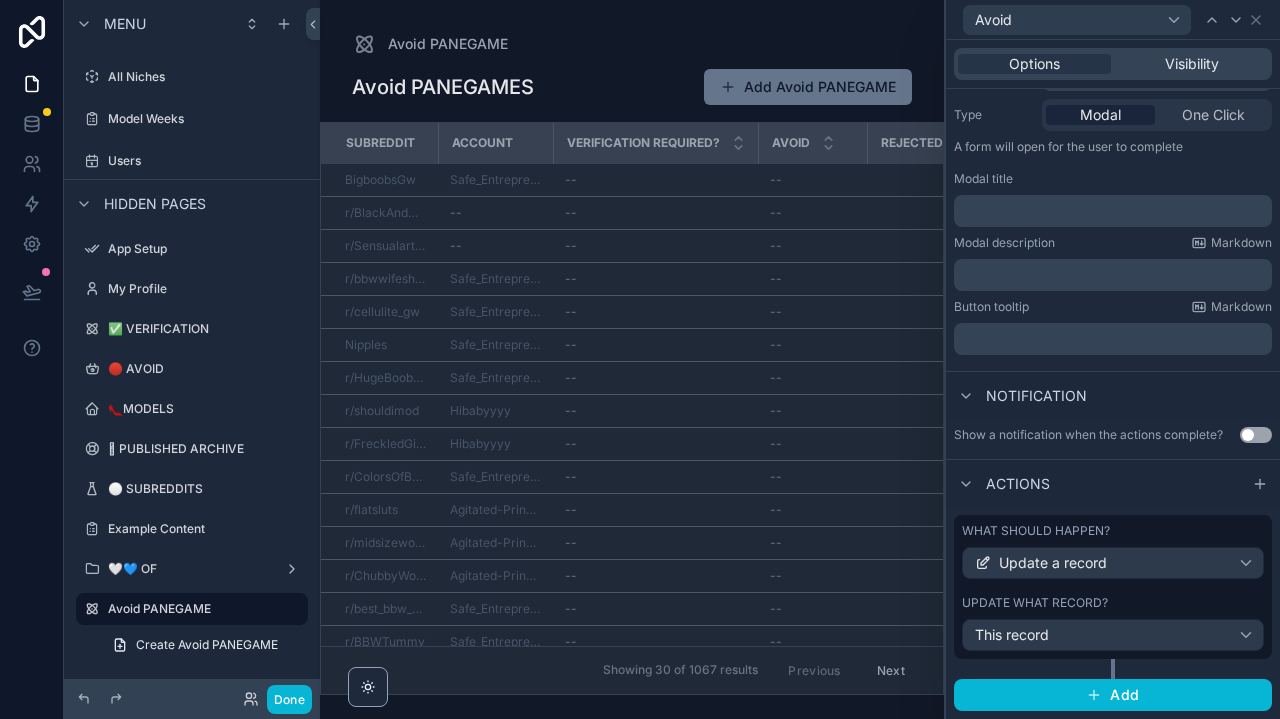 scroll, scrollTop: 237, scrollLeft: 0, axis: vertical 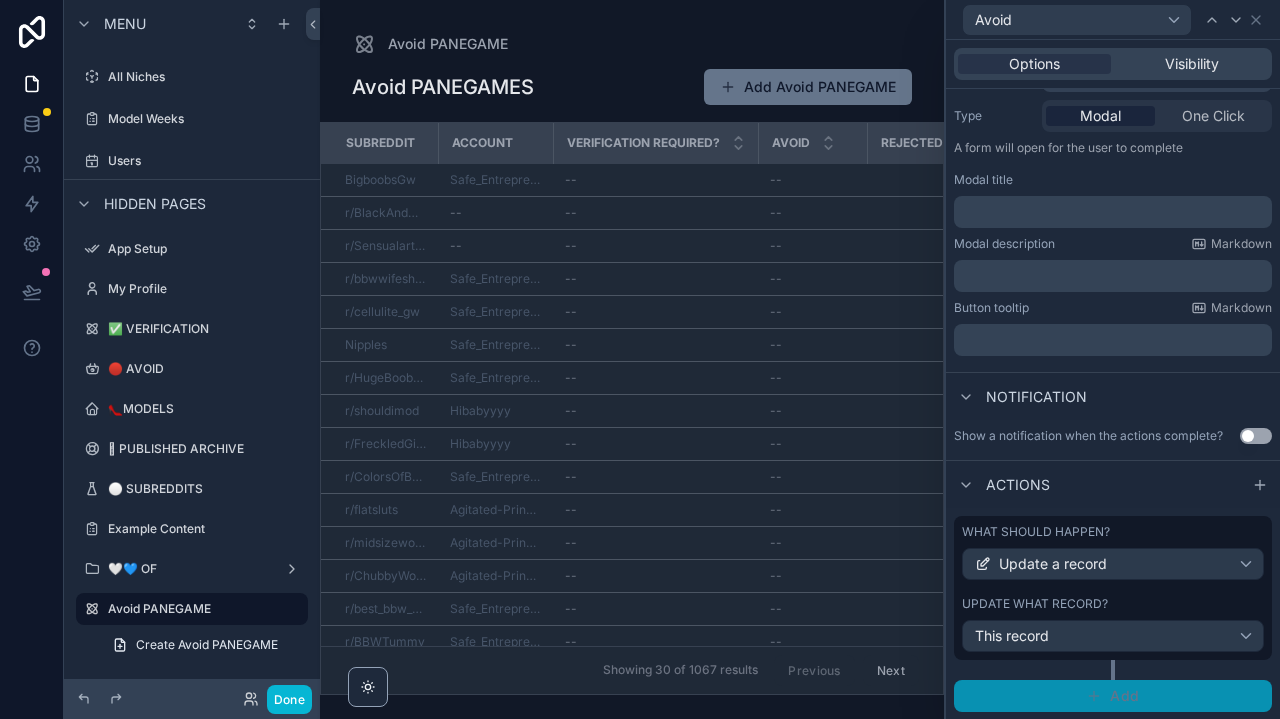 click on "Add" at bounding box center (1113, 696) 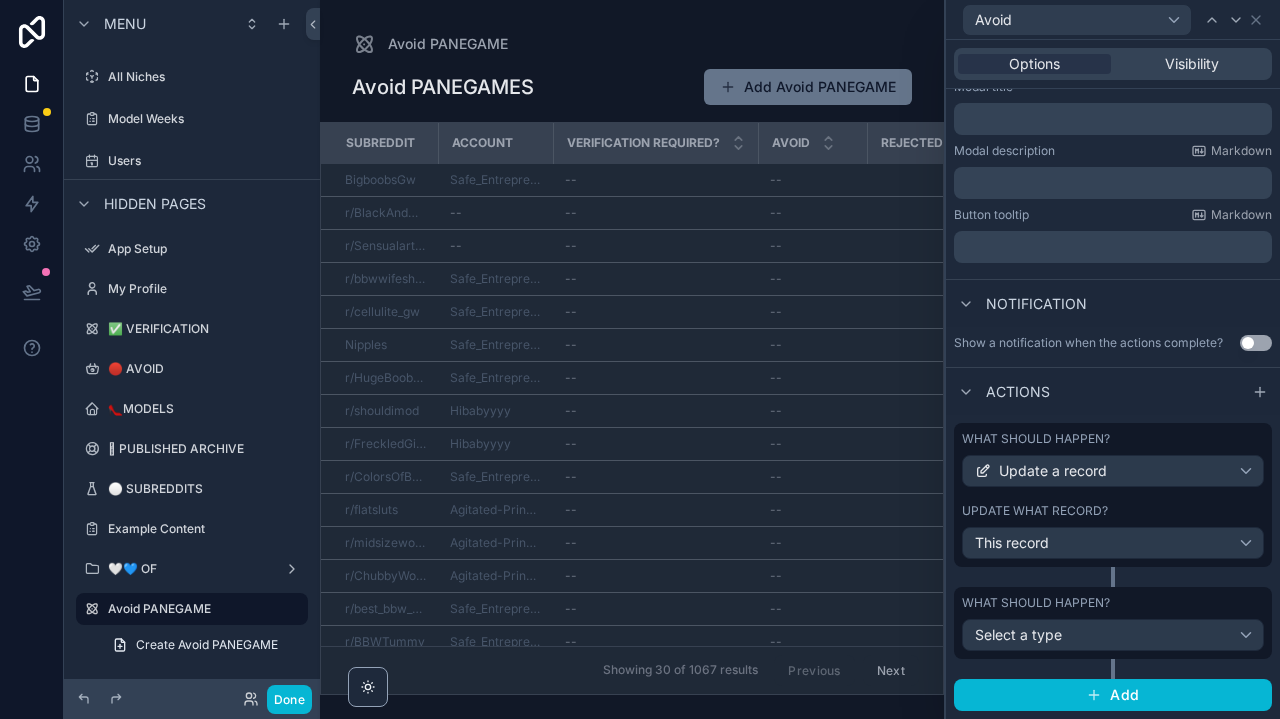 click on "Select a type" at bounding box center [1113, 635] 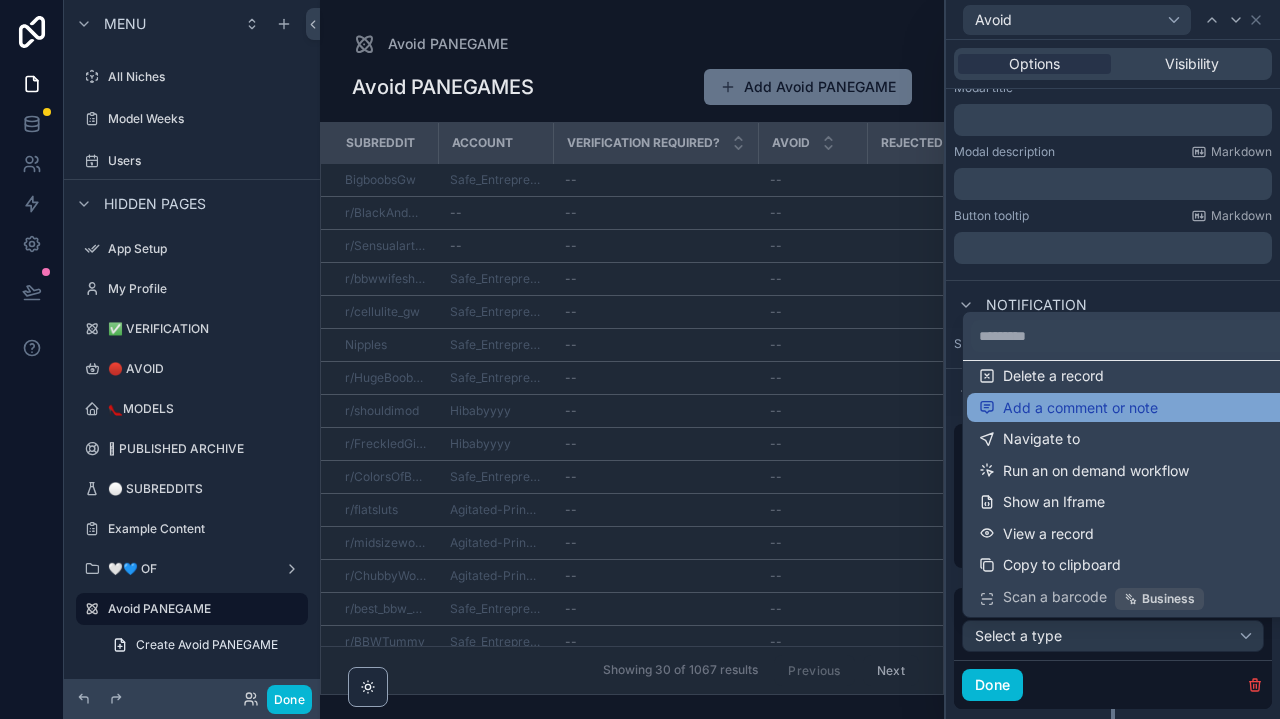scroll, scrollTop: 77, scrollLeft: 0, axis: vertical 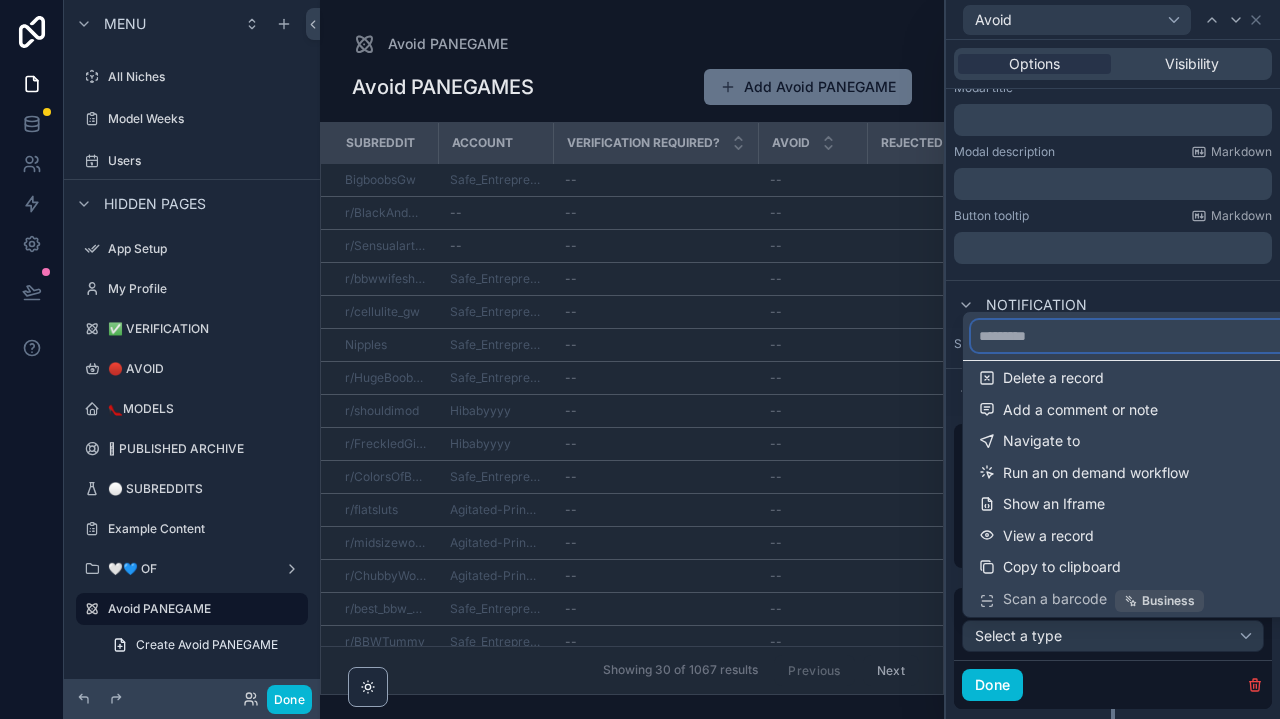 click at bounding box center (1137, 336) 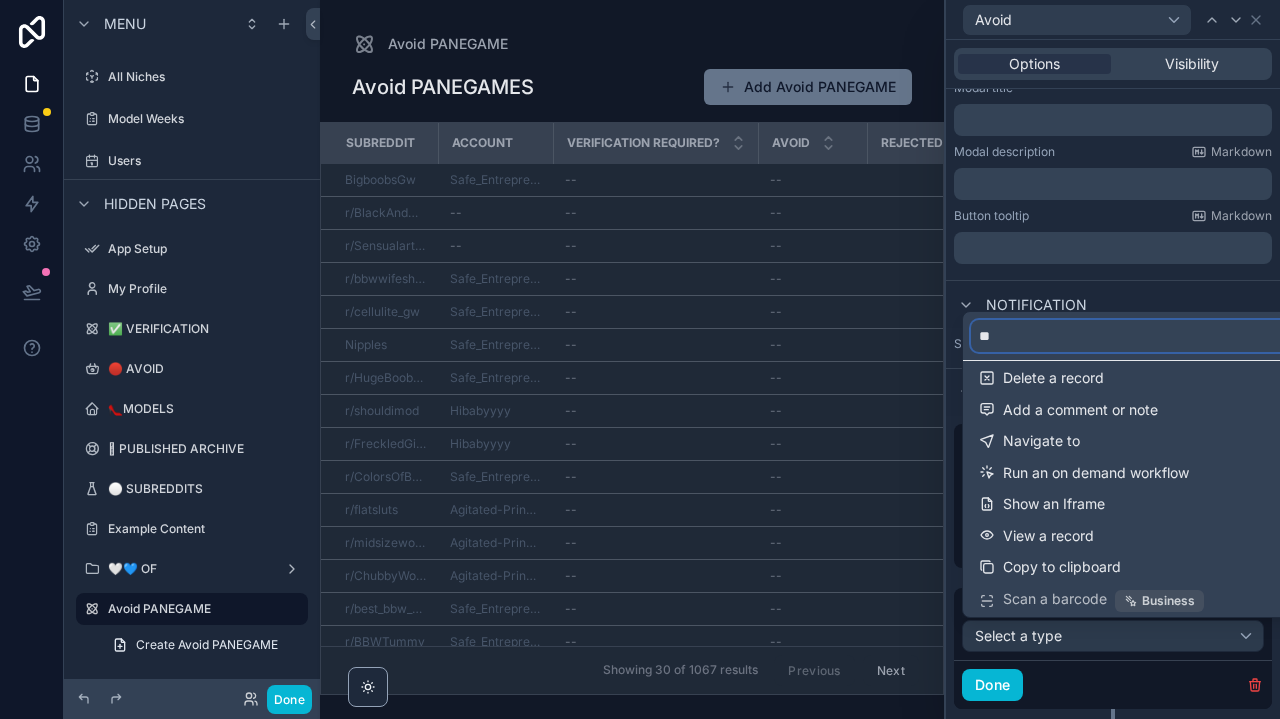 scroll, scrollTop: 0, scrollLeft: 0, axis: both 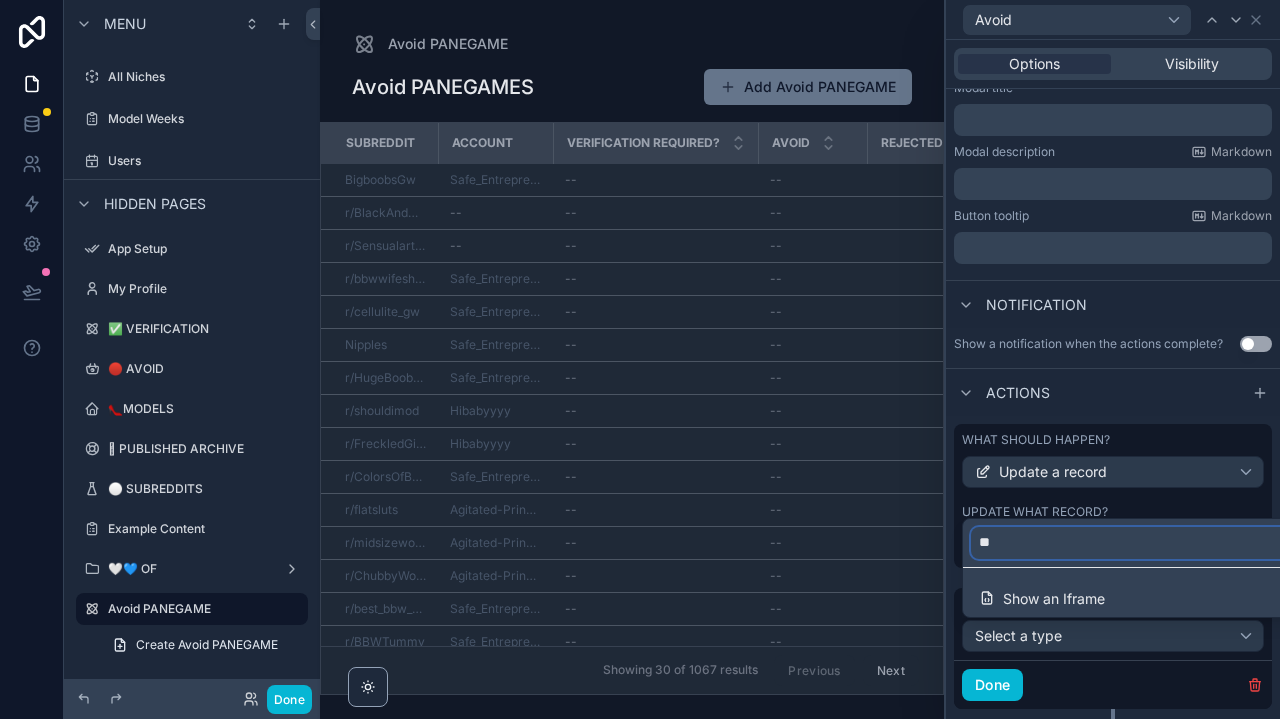 type on "*" 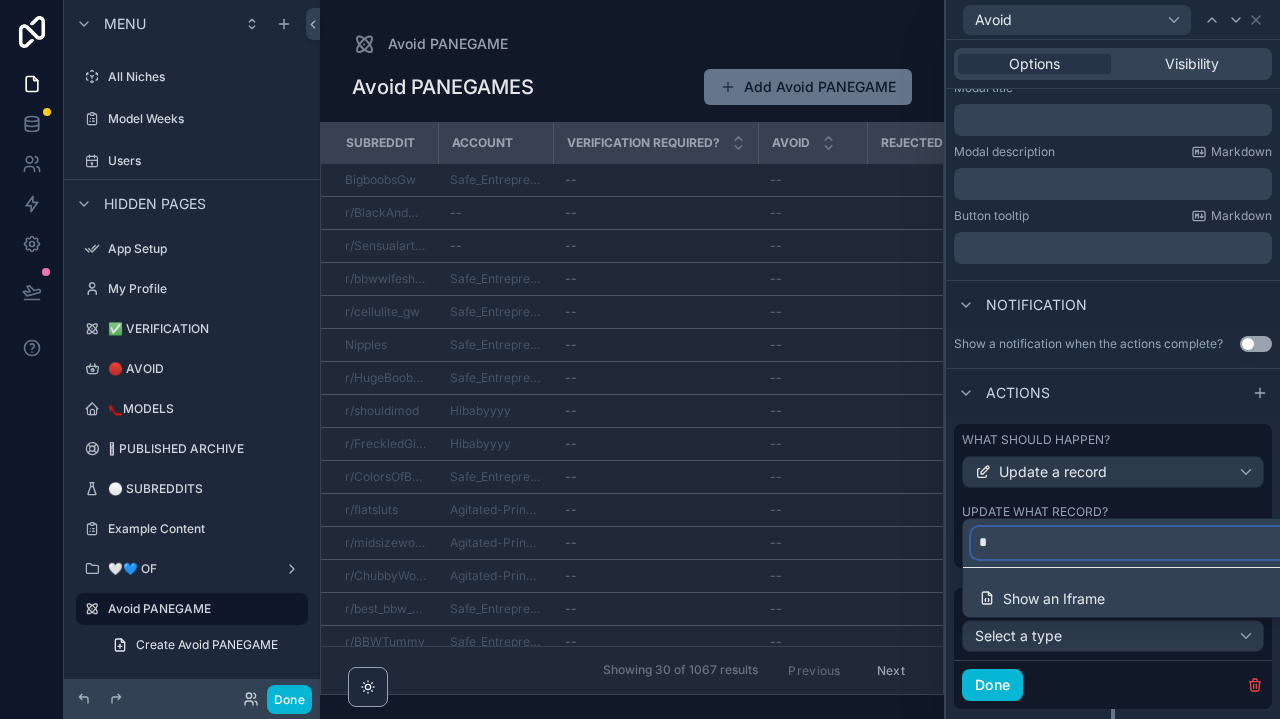 type 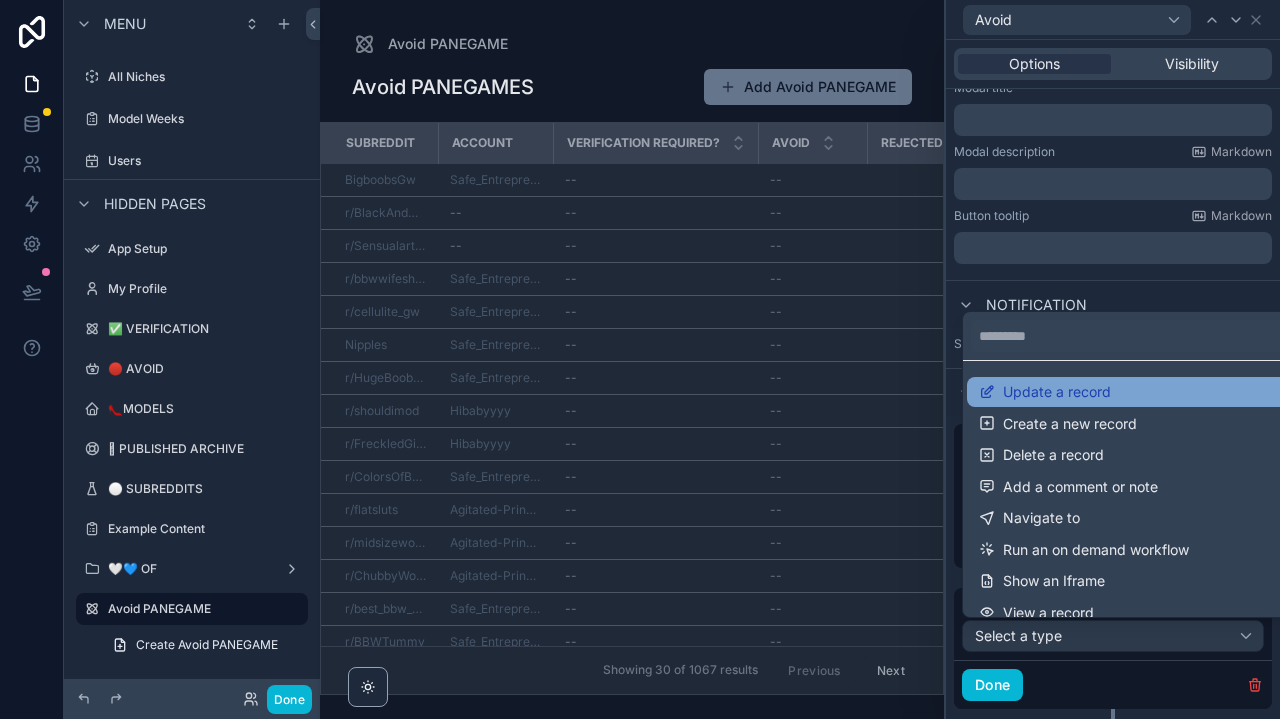 click on "Update a record" at bounding box center [1057, 392] 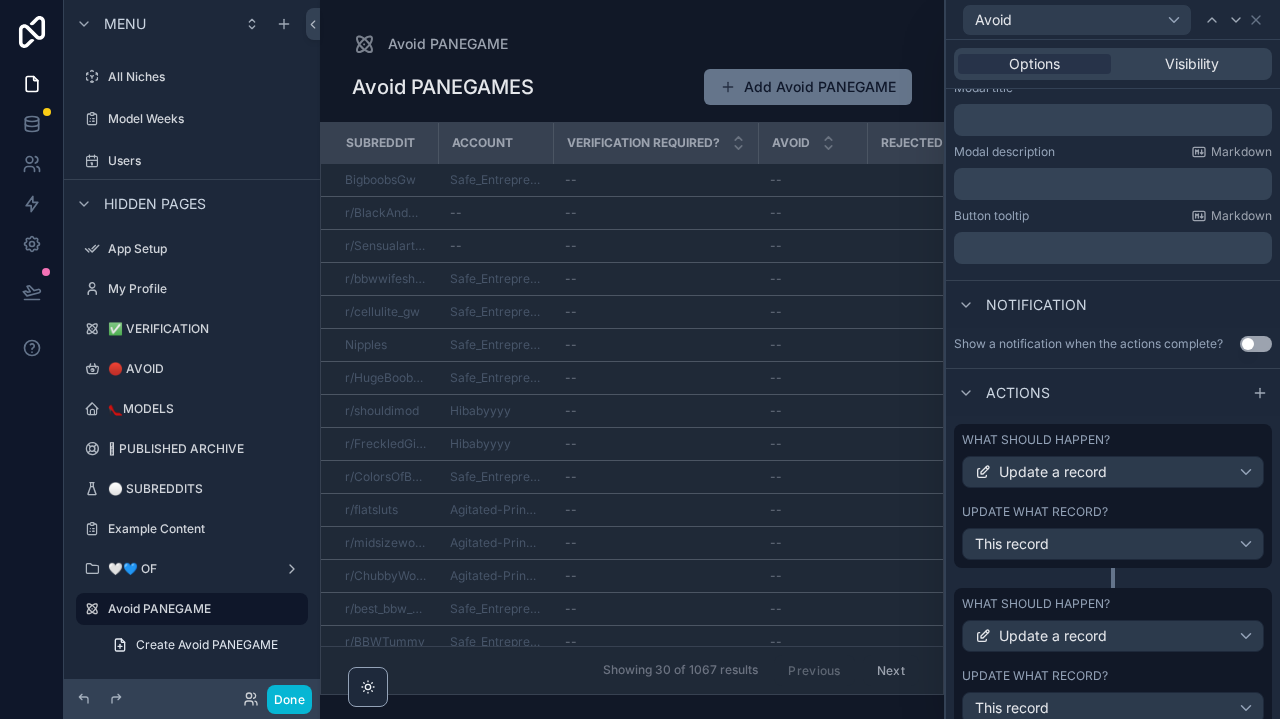 scroll, scrollTop: 0, scrollLeft: 0, axis: both 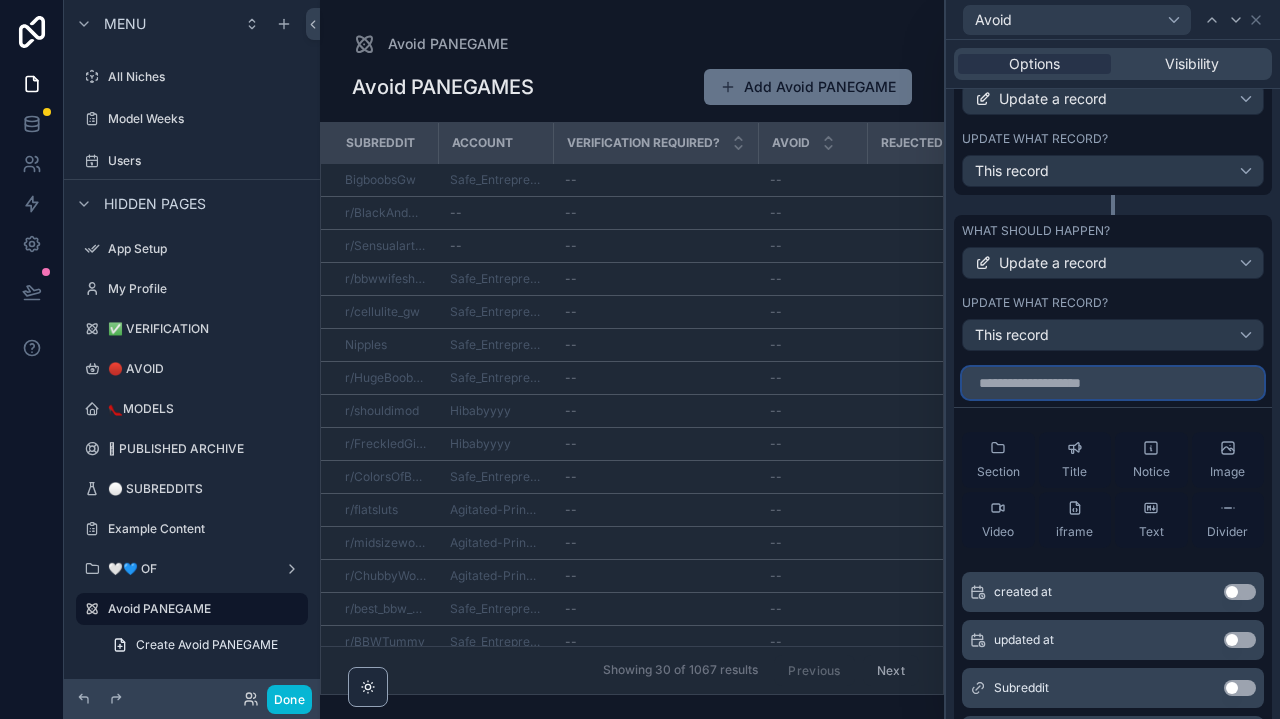 click at bounding box center (1113, 383) 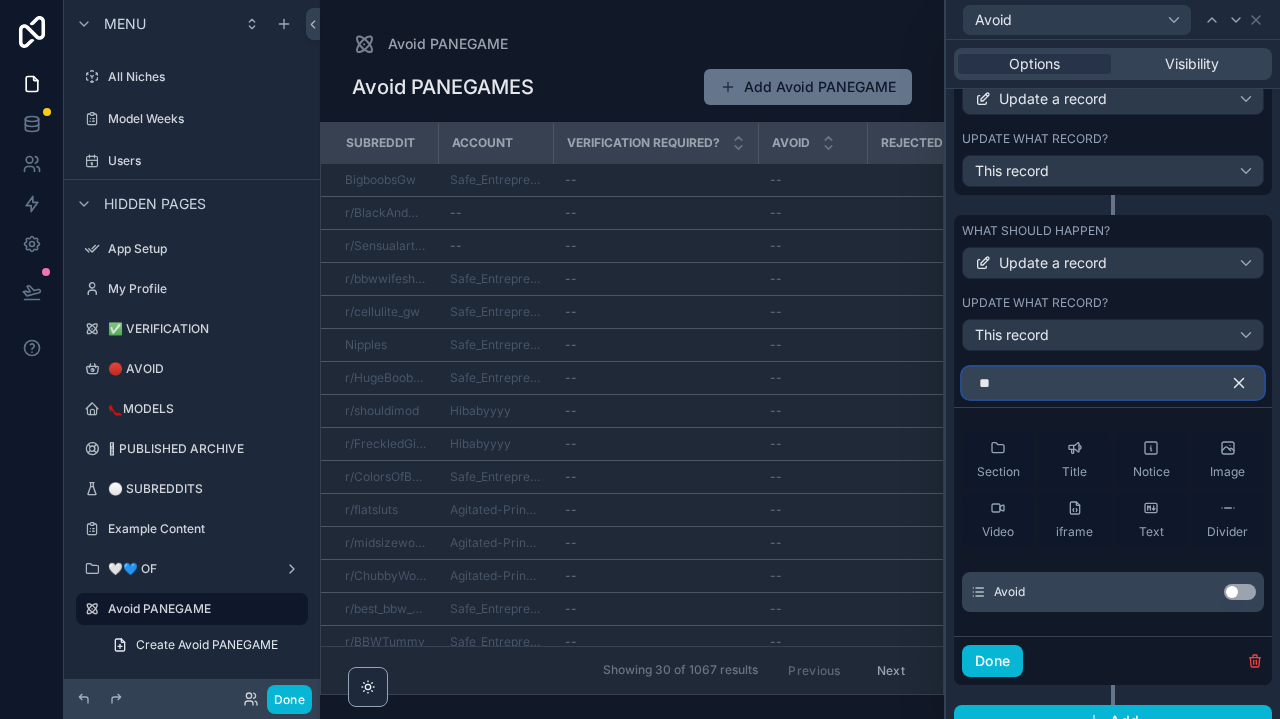 type on "*" 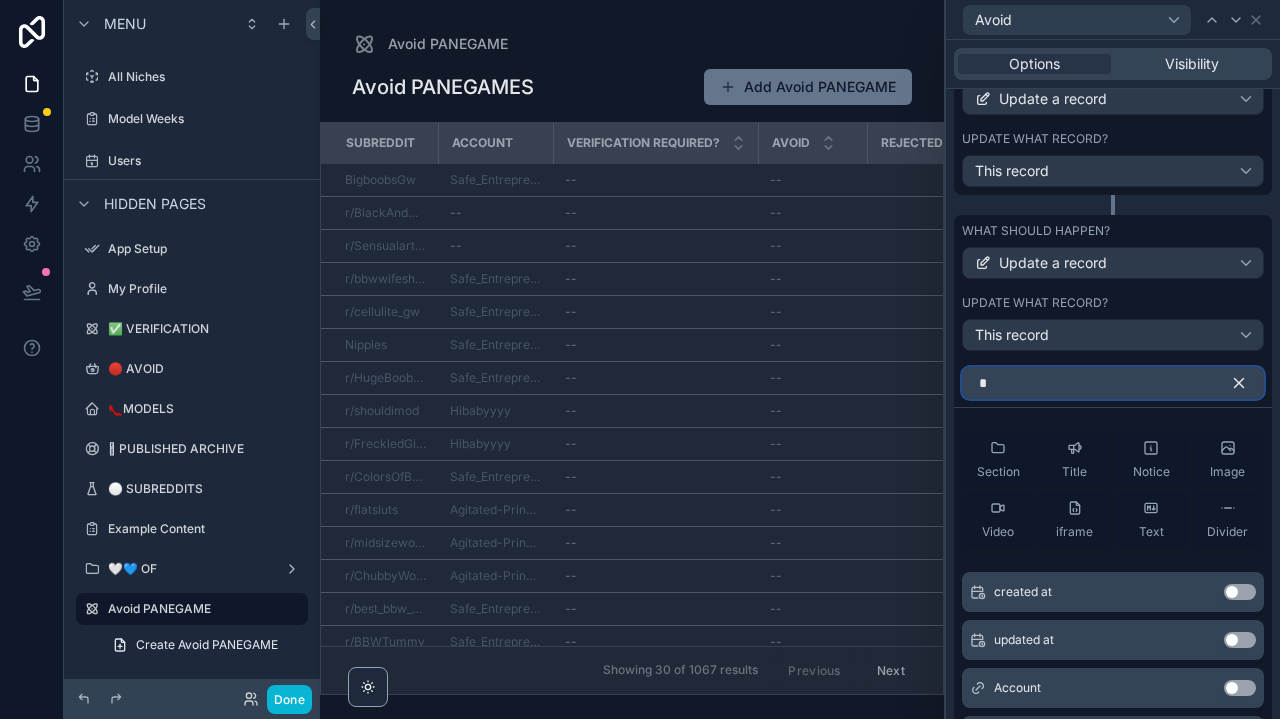 type 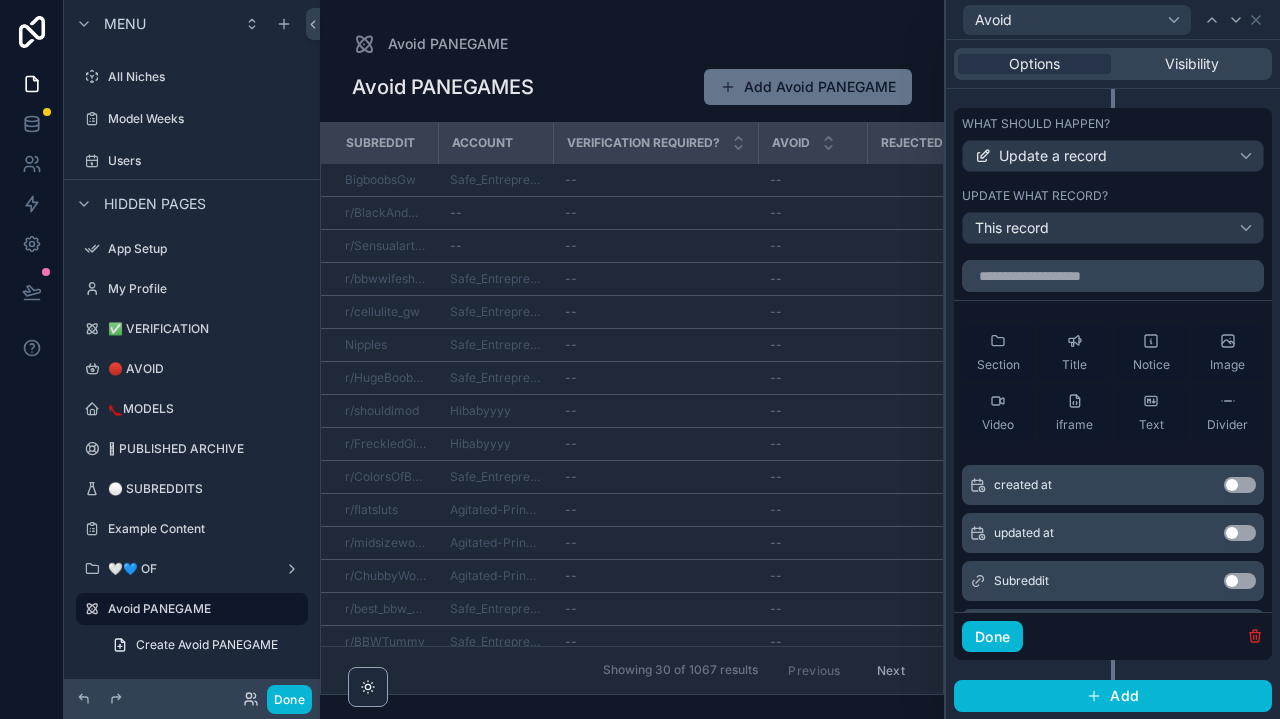 click 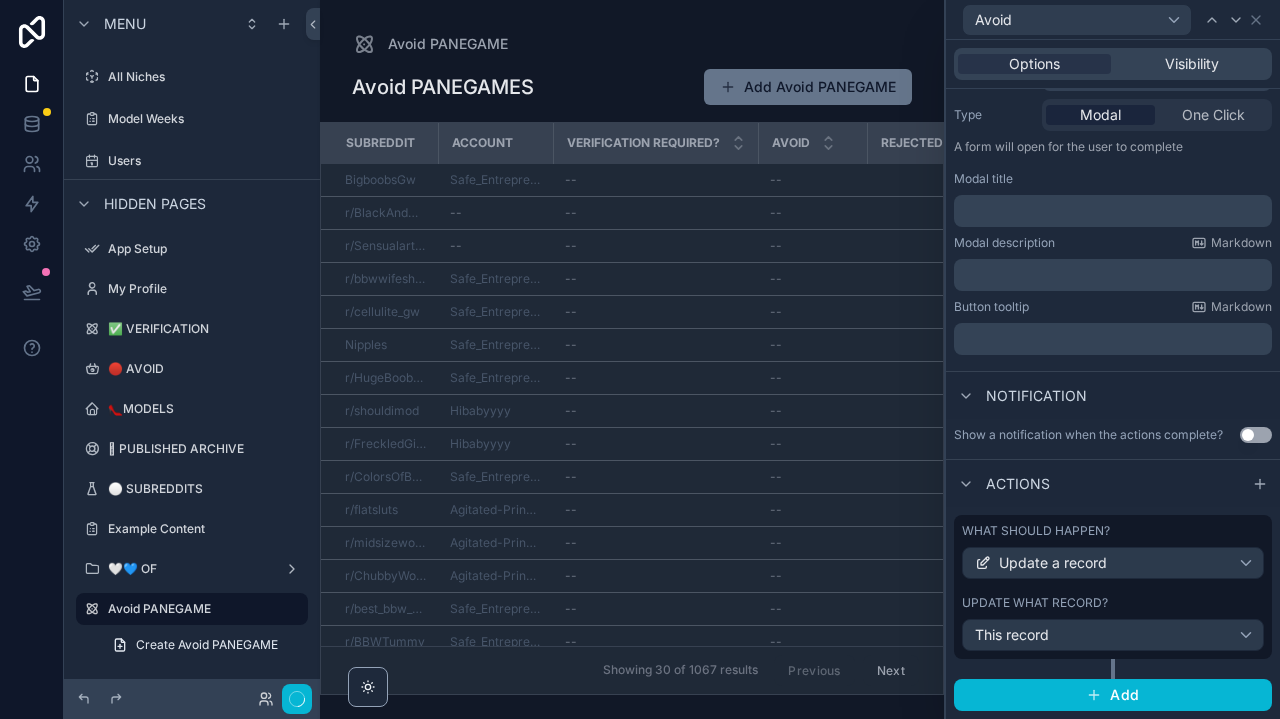scroll, scrollTop: 237, scrollLeft: 0, axis: vertical 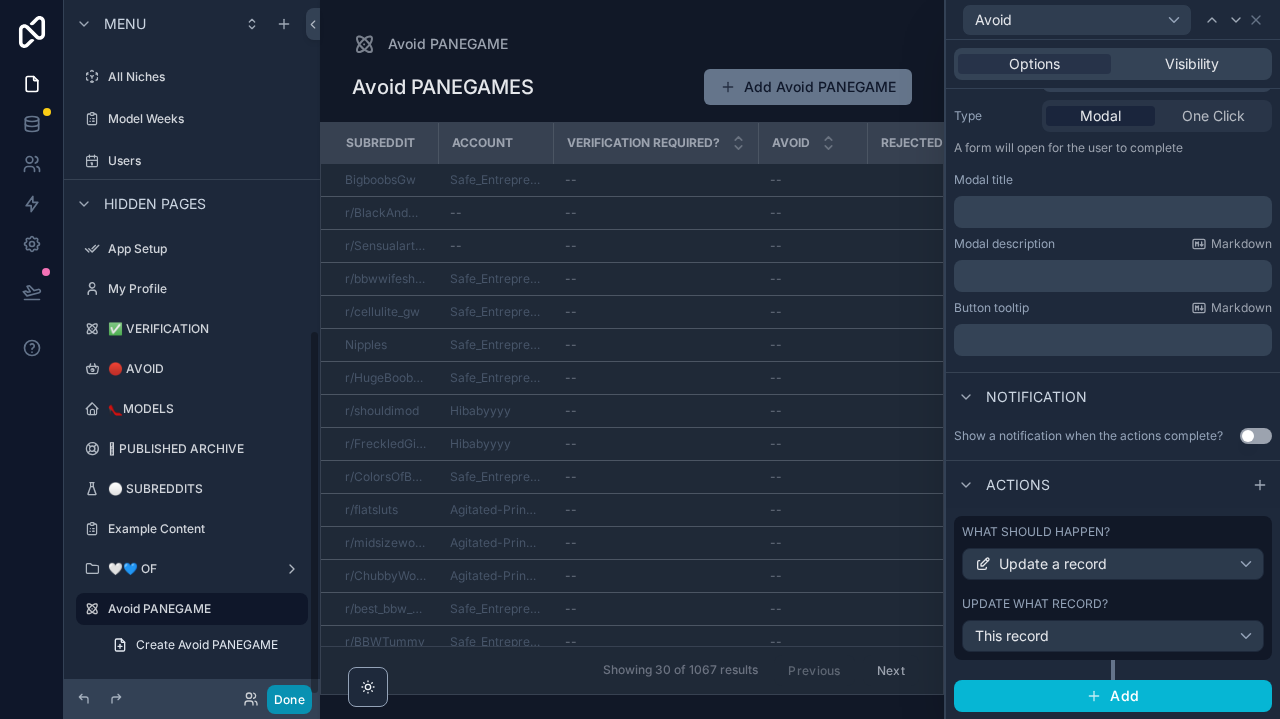 click on "Done" at bounding box center (289, 699) 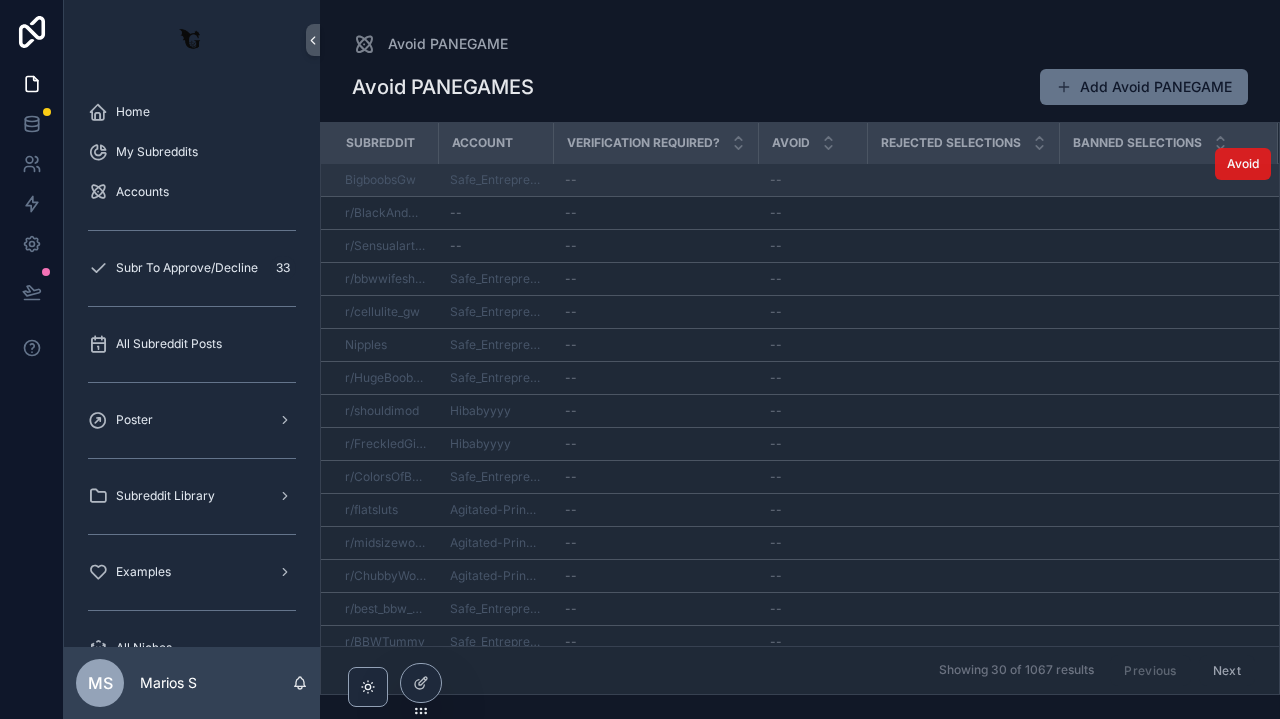 click on "Avoid" at bounding box center [1243, 164] 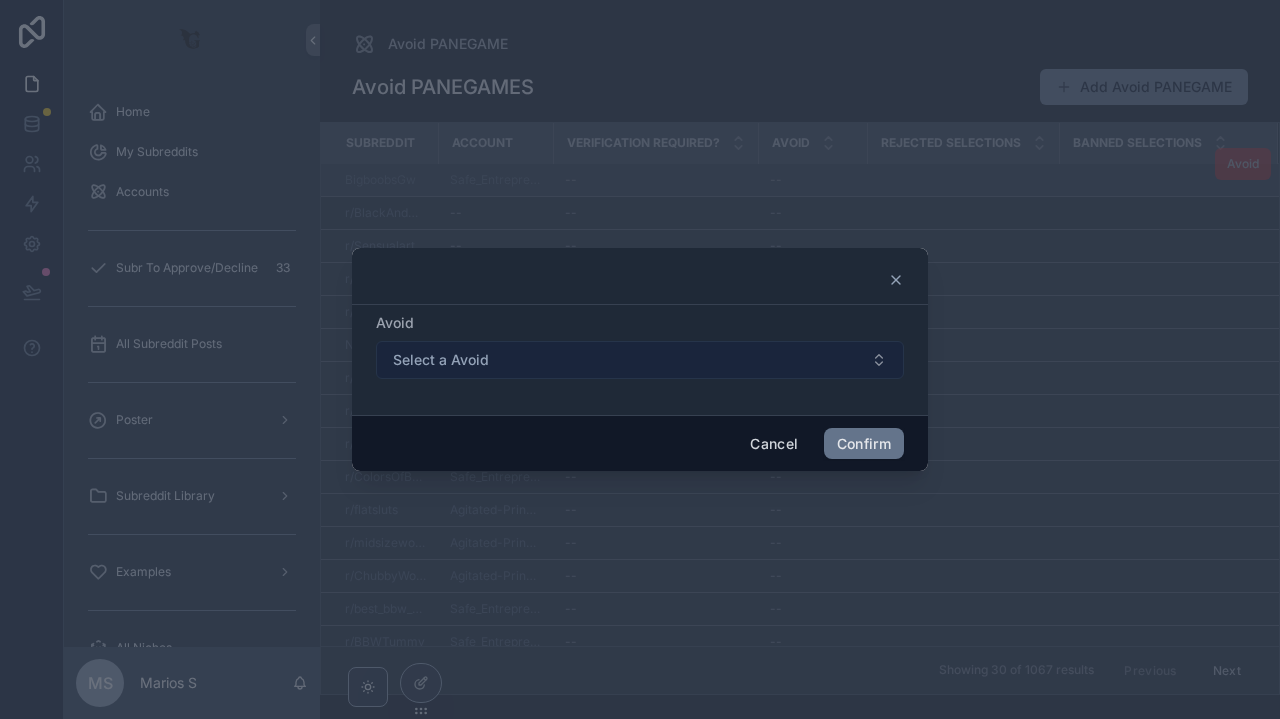 click on "Select a Avoid" at bounding box center (640, 360) 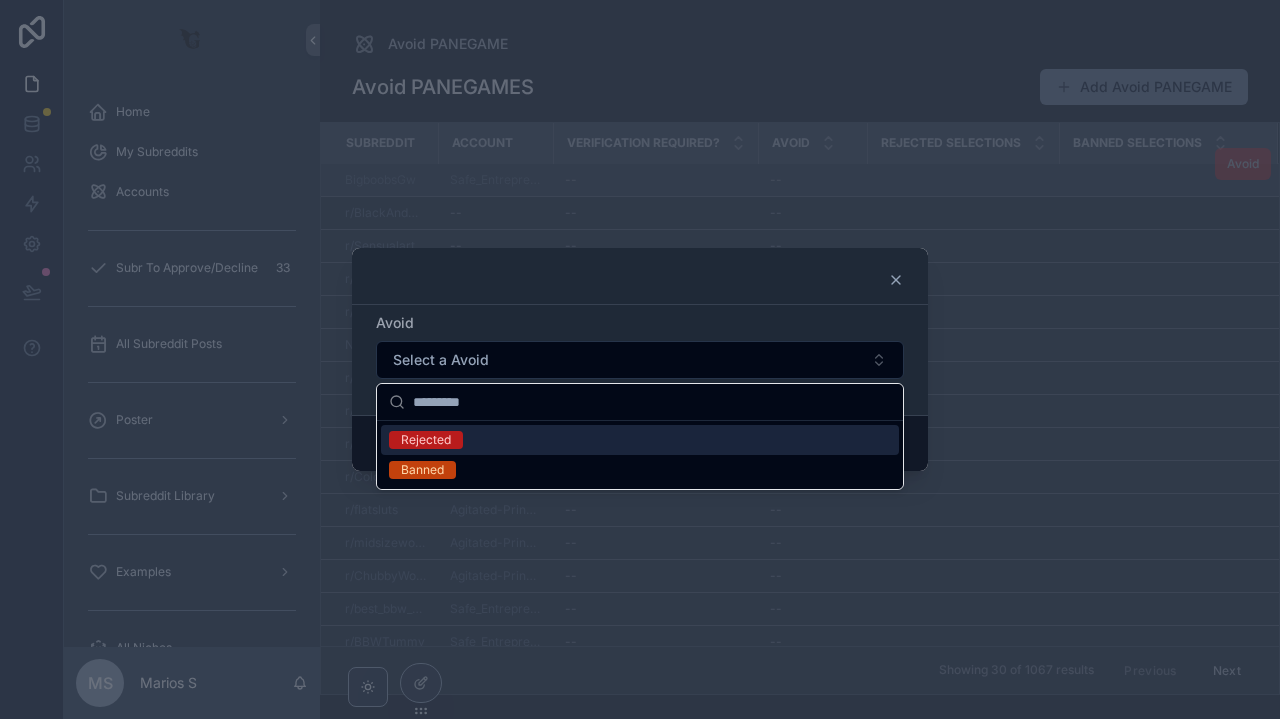 click at bounding box center (640, 276) 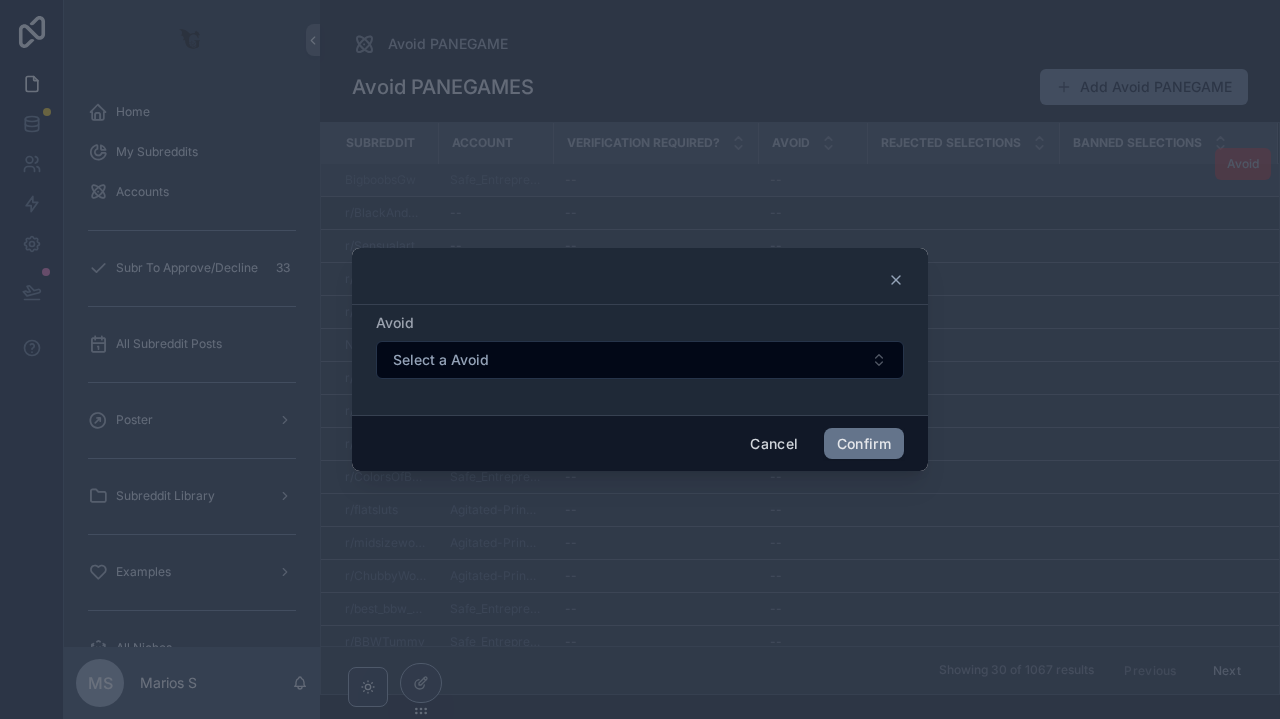 click at bounding box center (640, 359) 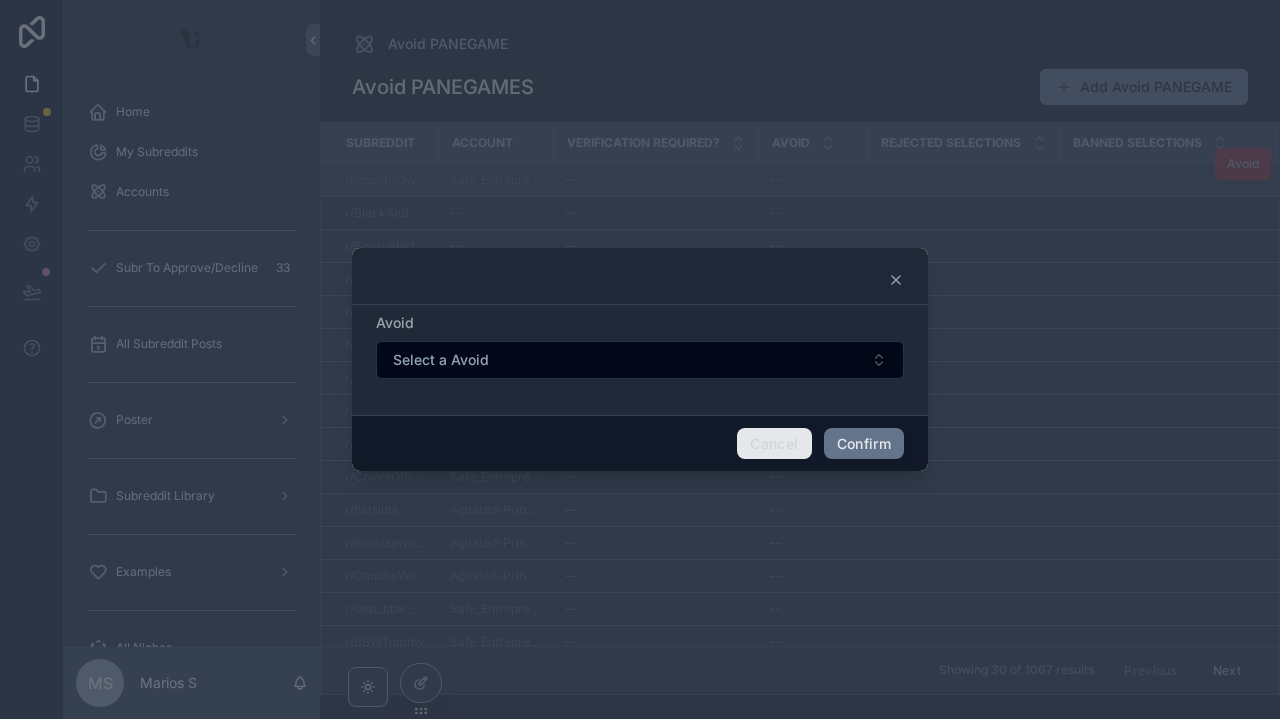 click on "Cancel" at bounding box center [774, 444] 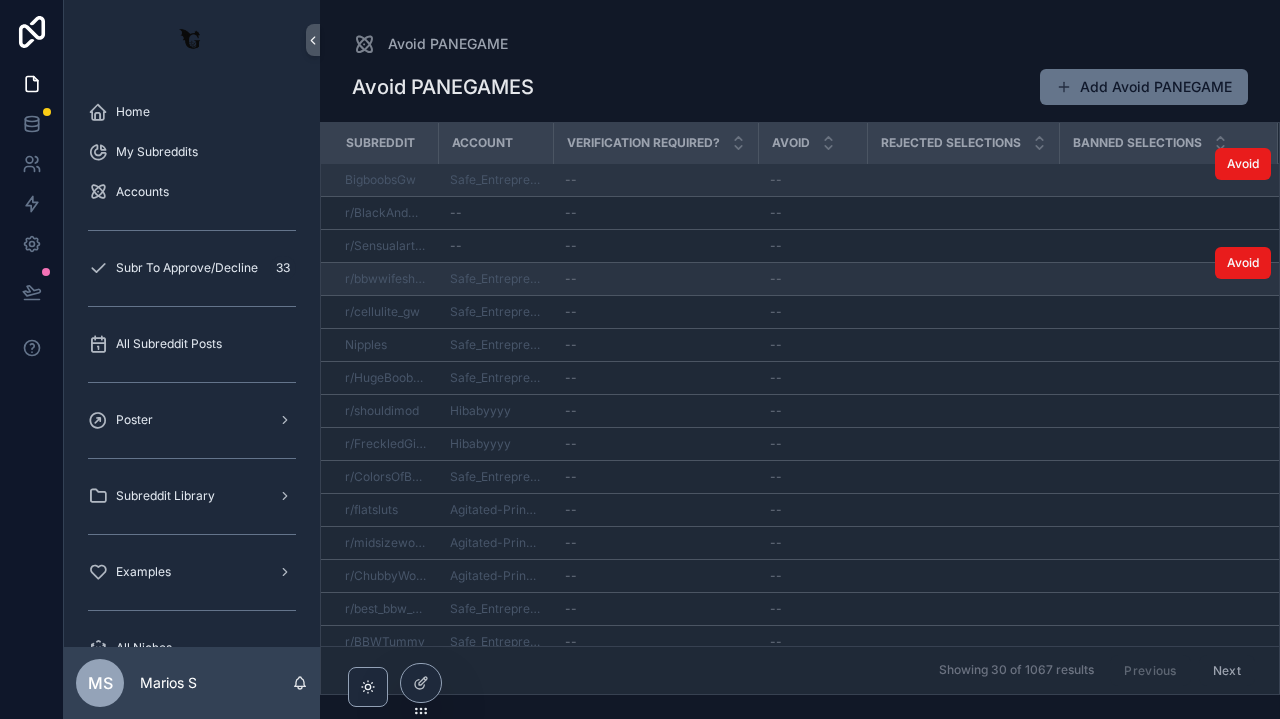 scroll, scrollTop: 0, scrollLeft: 0, axis: both 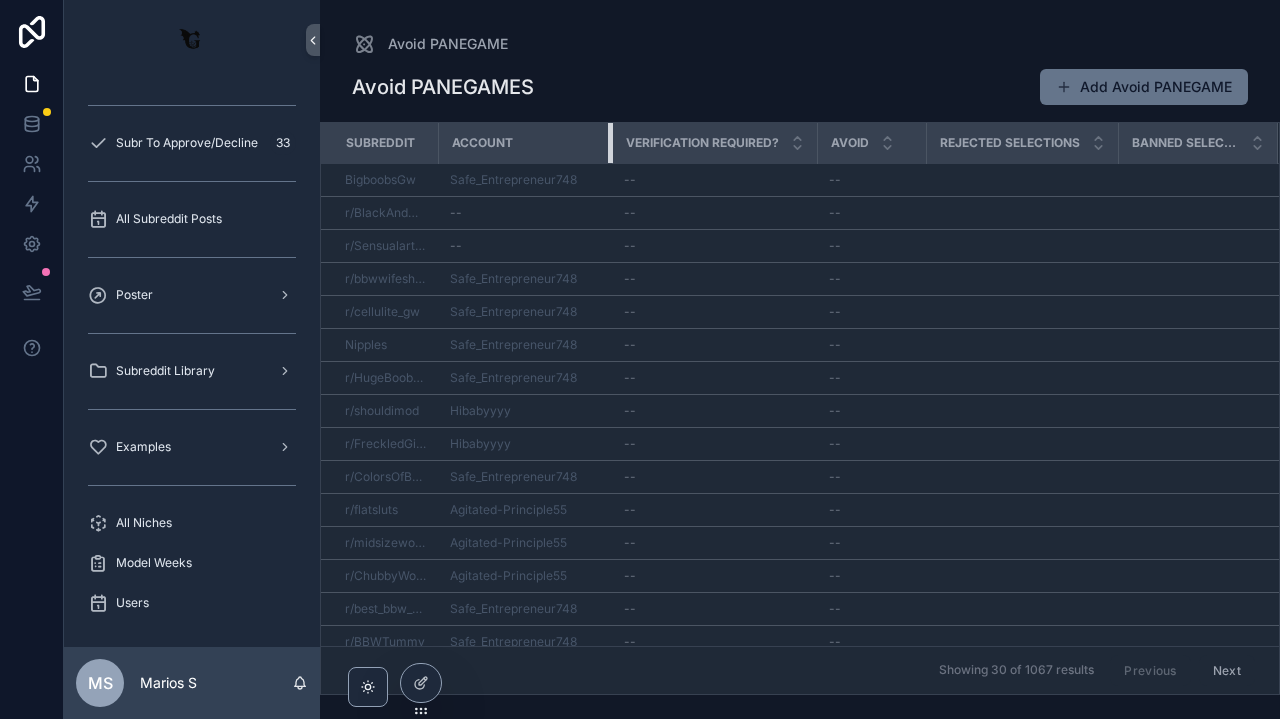 drag, startPoint x: 549, startPoint y: 143, endPoint x: 634, endPoint y: 143, distance: 85 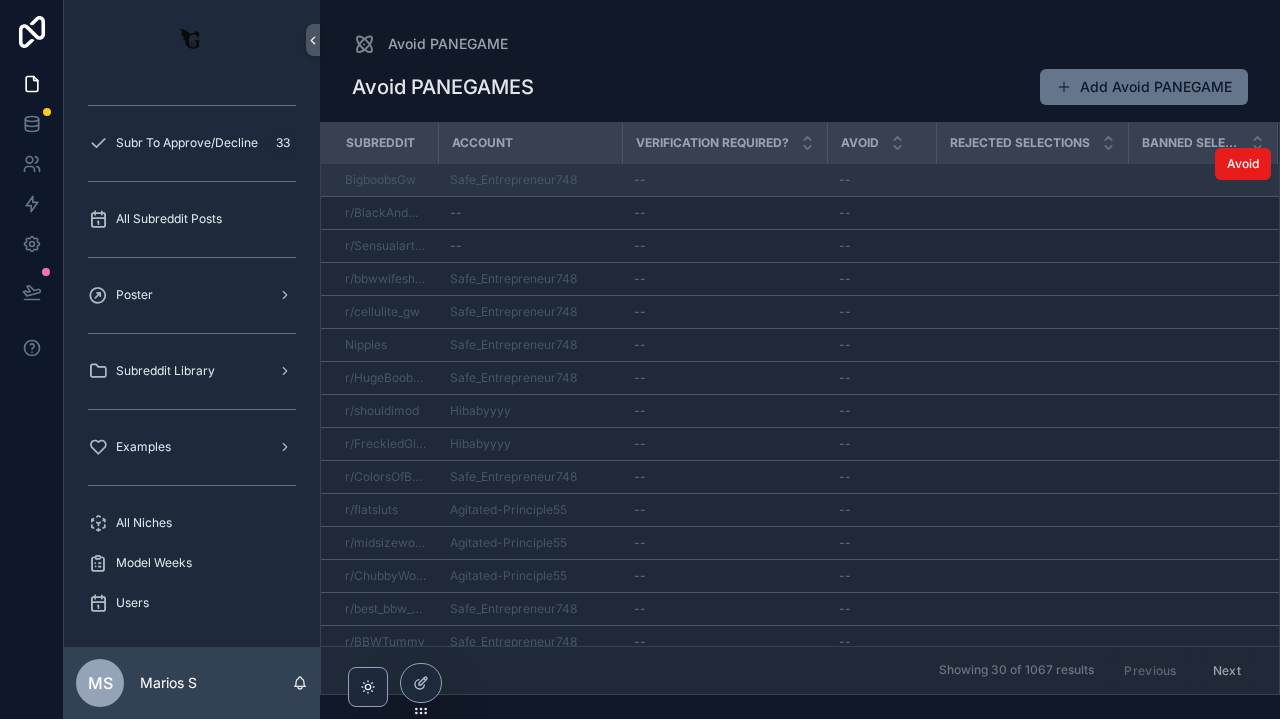 scroll, scrollTop: 0, scrollLeft: 0, axis: both 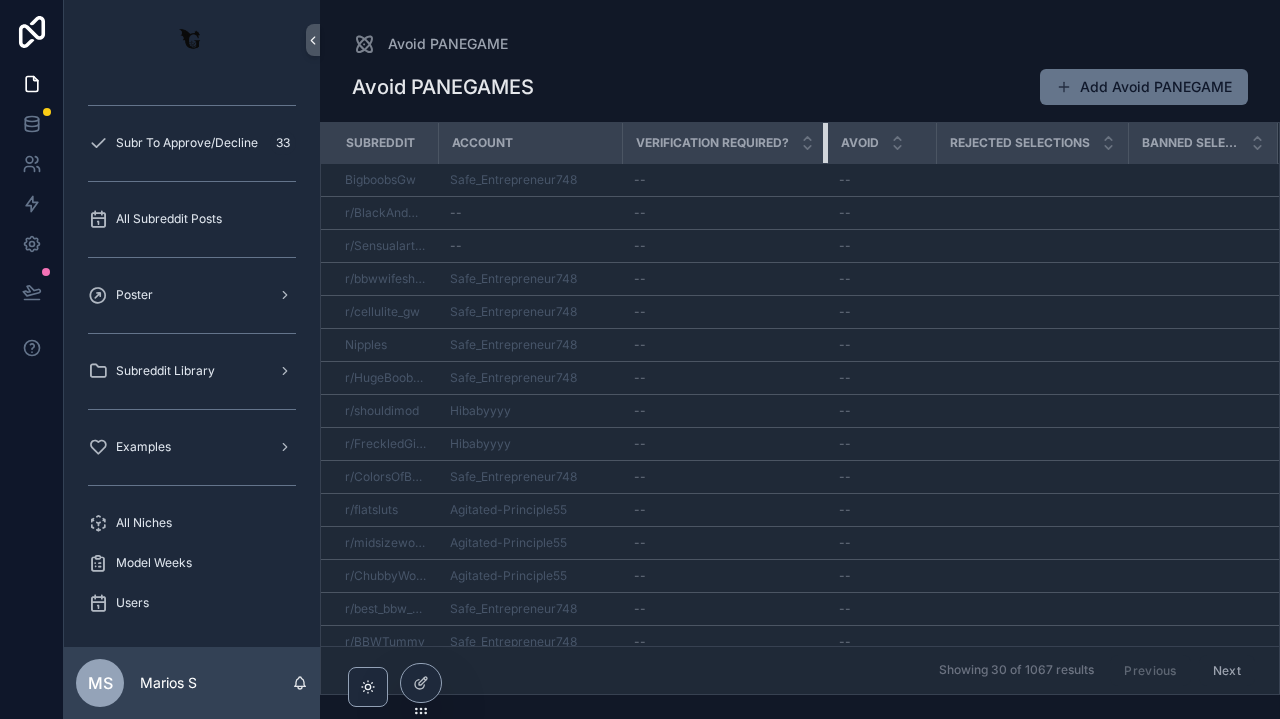 drag, startPoint x: 823, startPoint y: 143, endPoint x: 805, endPoint y: 156, distance: 22.203604 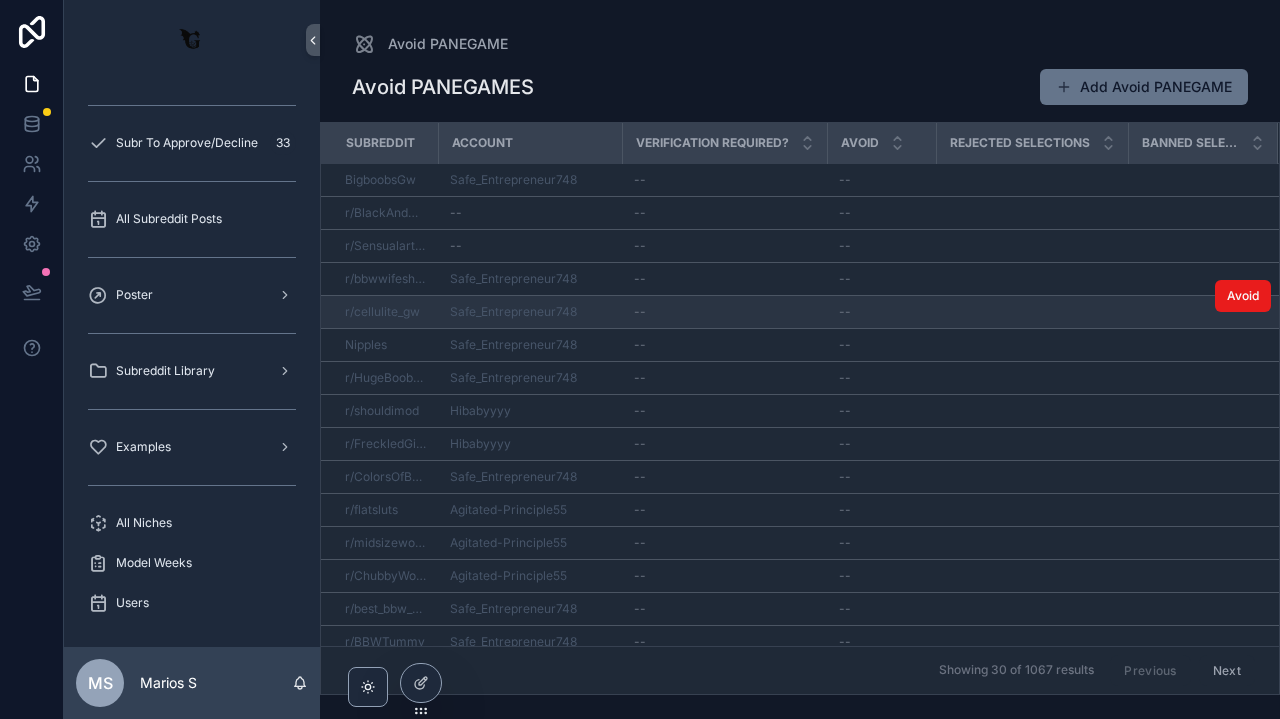 scroll, scrollTop: 0, scrollLeft: 0, axis: both 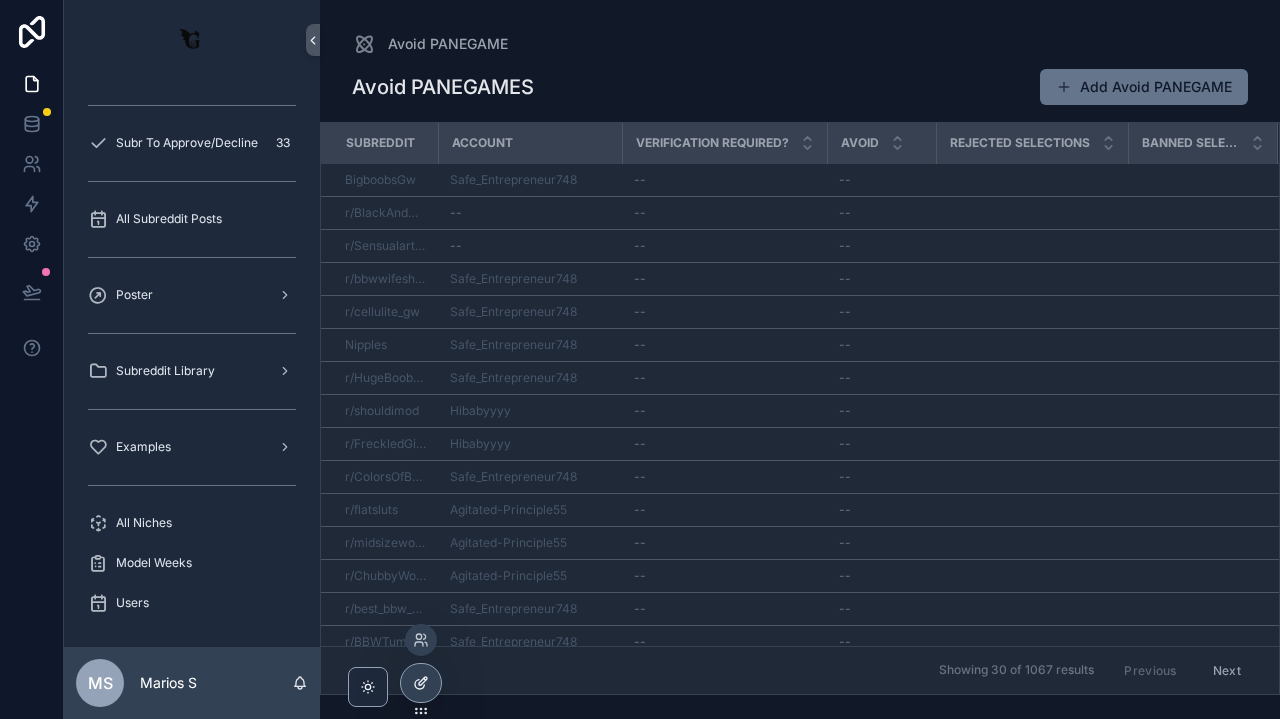 click 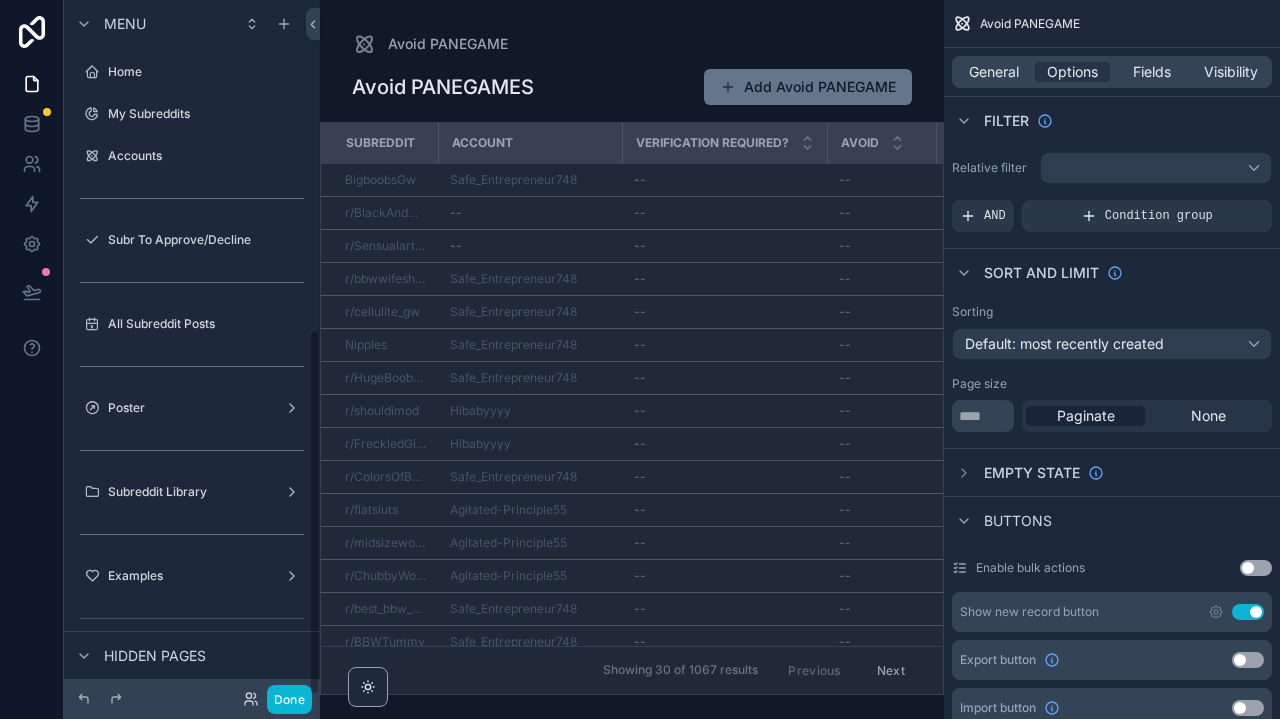 scroll, scrollTop: 625, scrollLeft: 0, axis: vertical 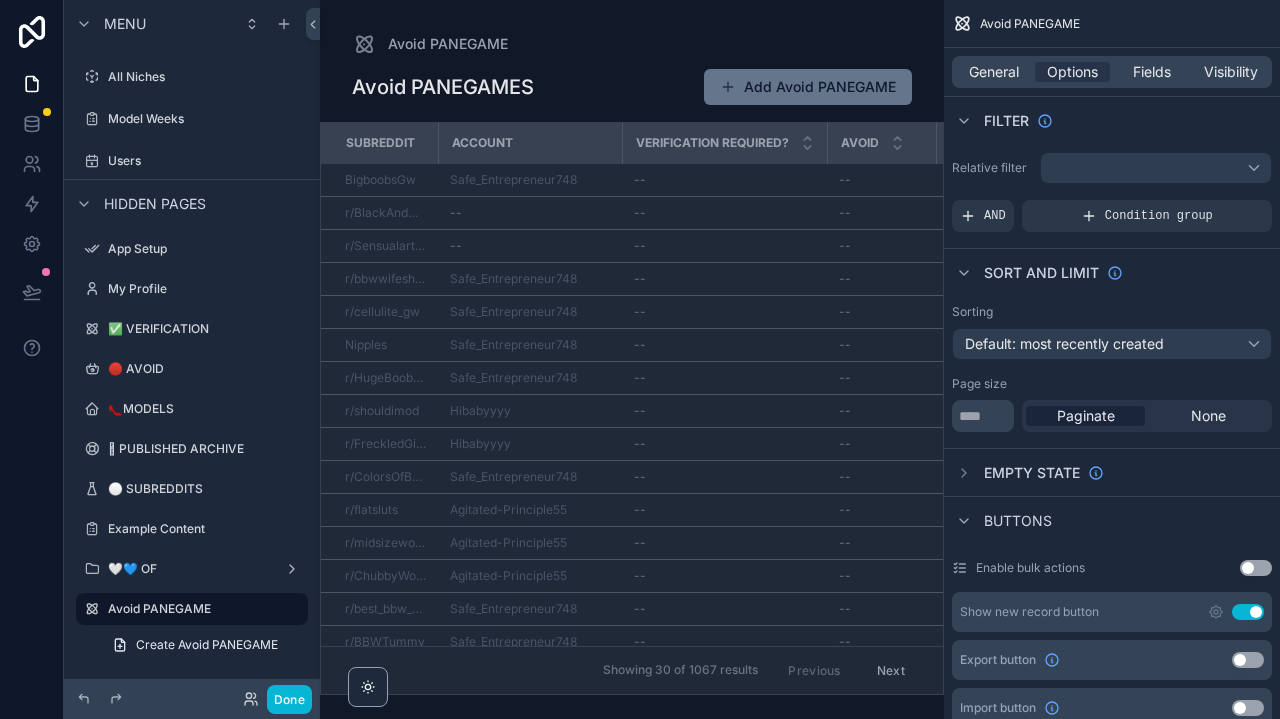 click at bounding box center [632, 359] 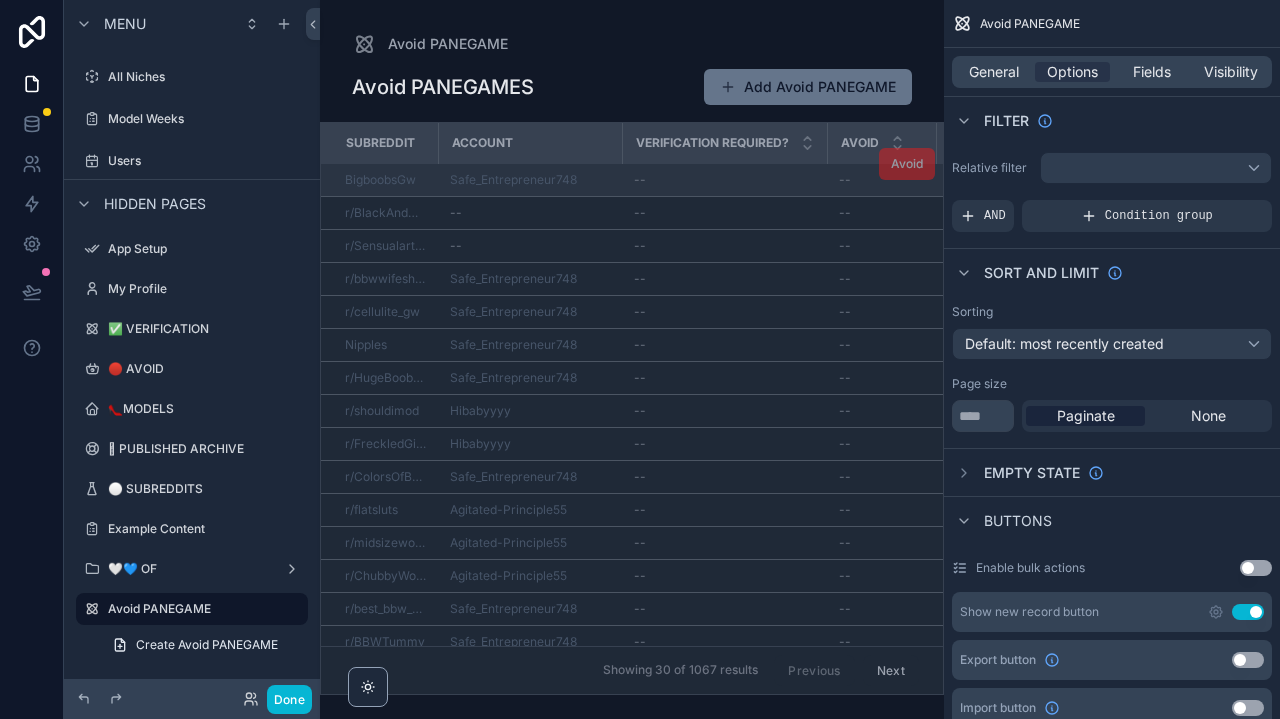 click on "BigboobsGw" at bounding box center [379, 180] 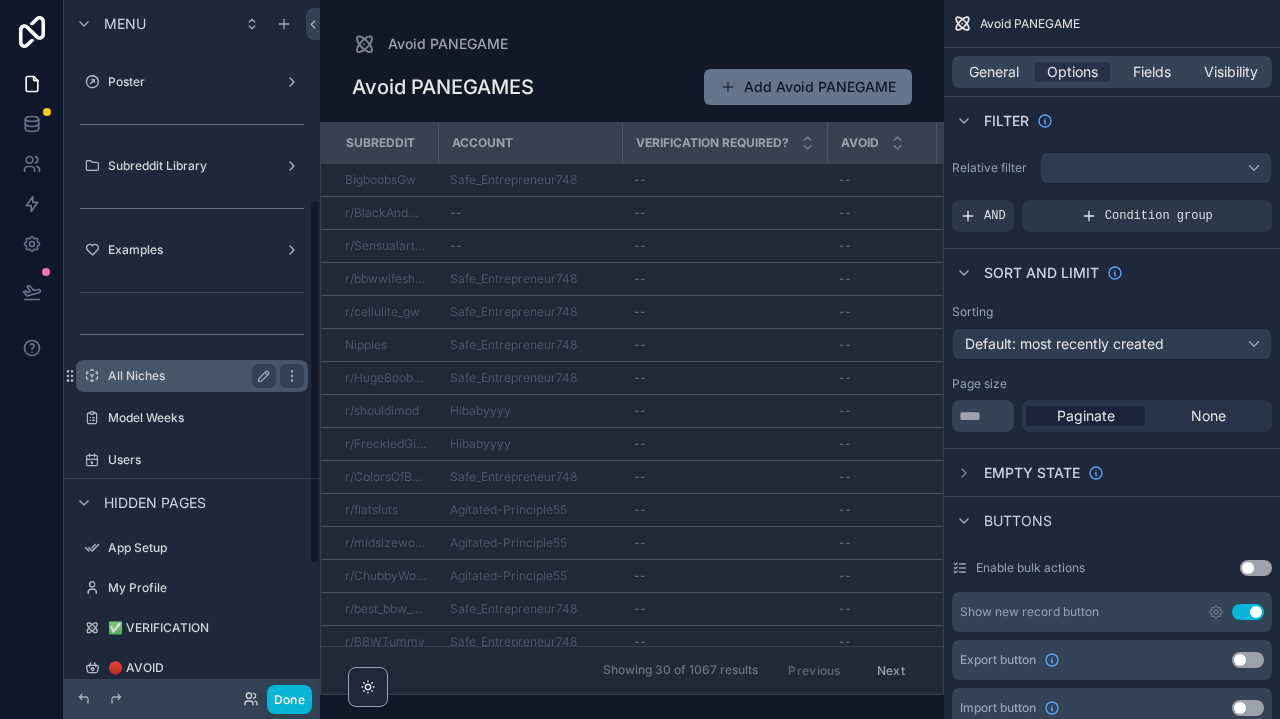 scroll, scrollTop: 304, scrollLeft: 0, axis: vertical 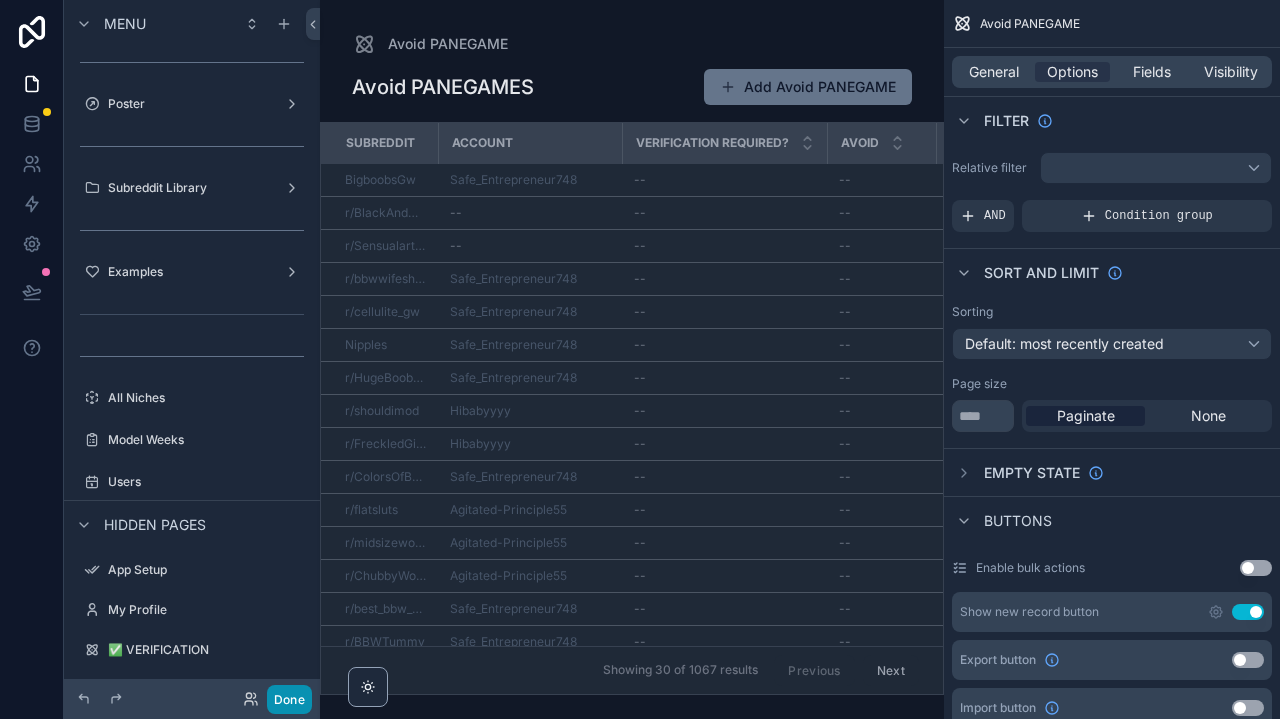 click on "Done" at bounding box center [289, 699] 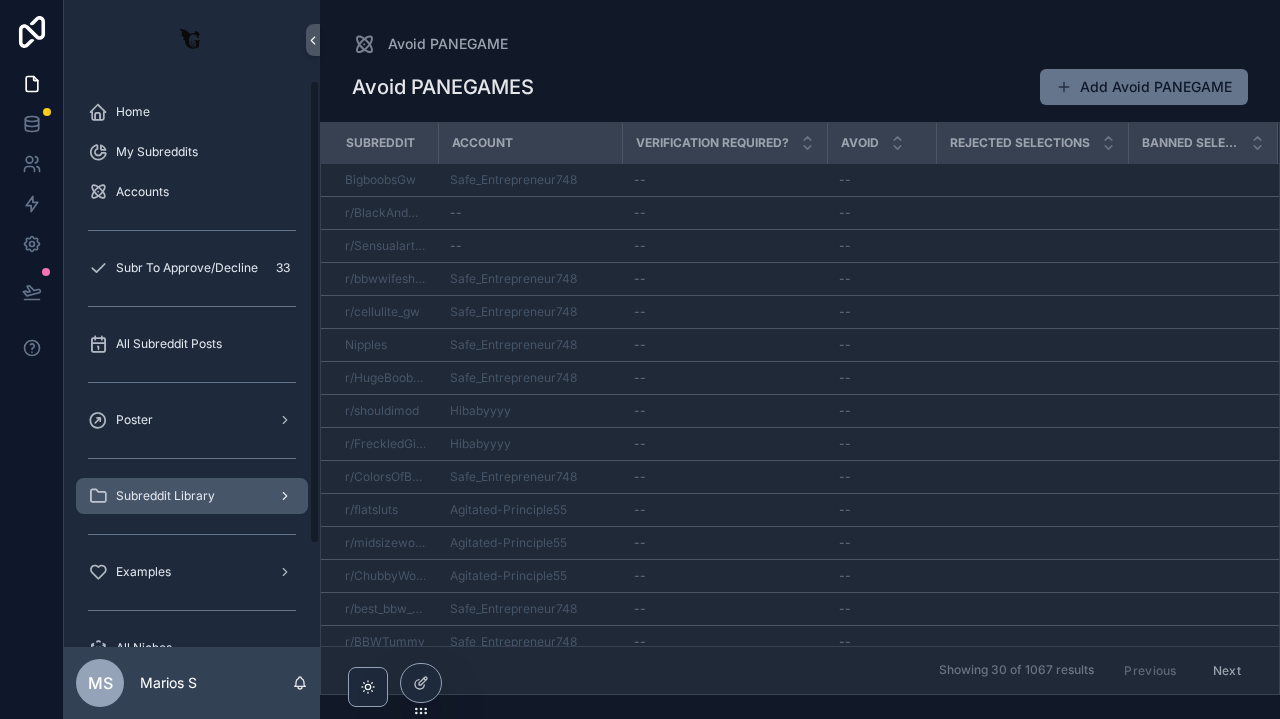 scroll, scrollTop: 0, scrollLeft: 0, axis: both 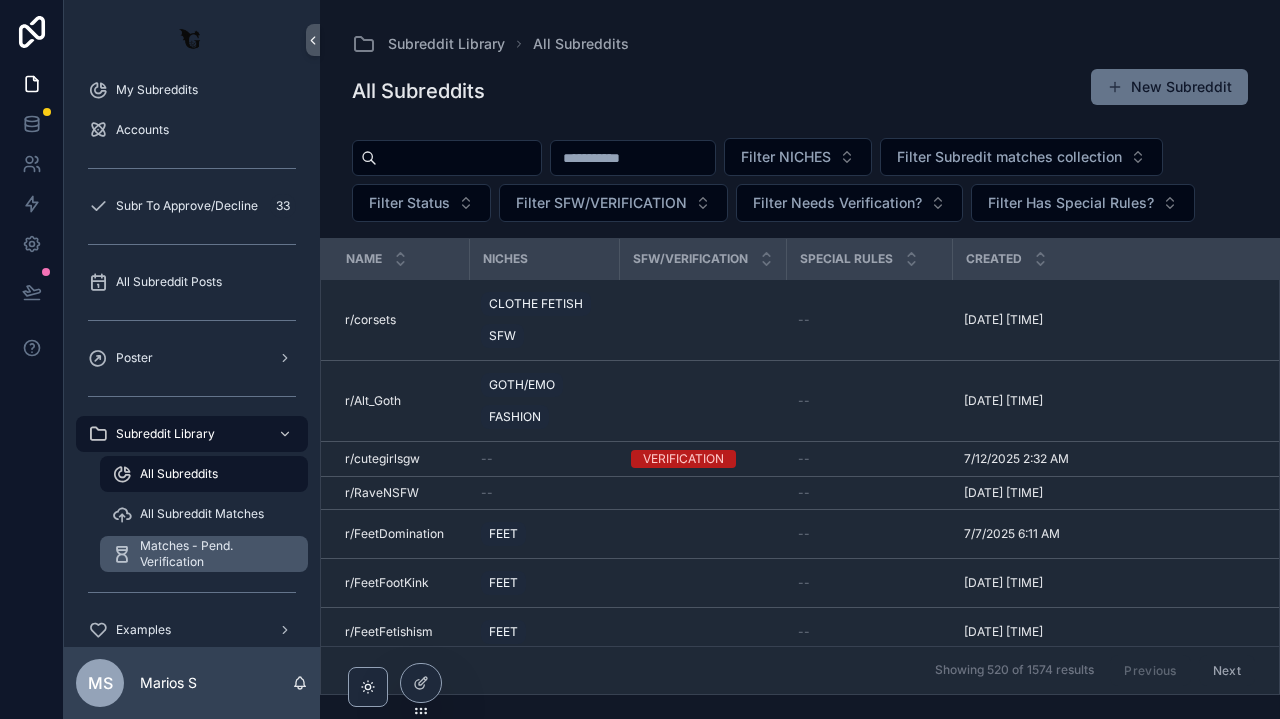 click on "Matches - Pend. Verification" at bounding box center (214, 554) 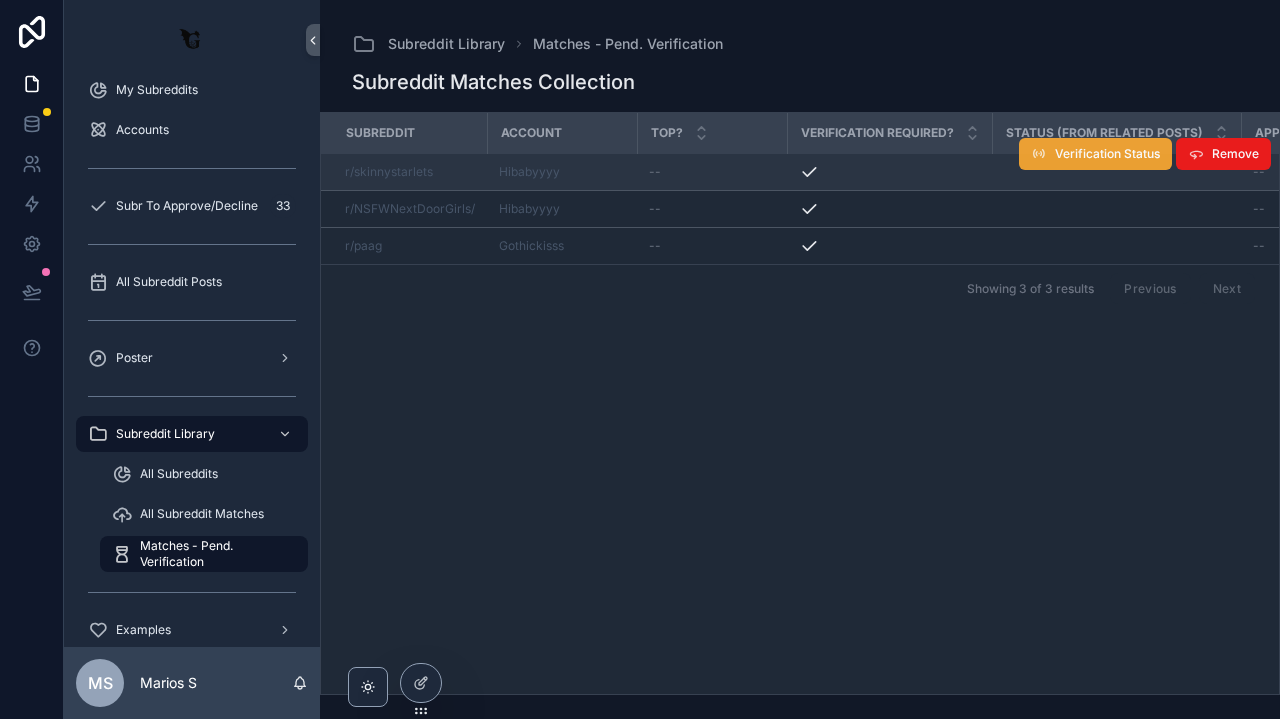 click on "Verification Status" at bounding box center (1107, 154) 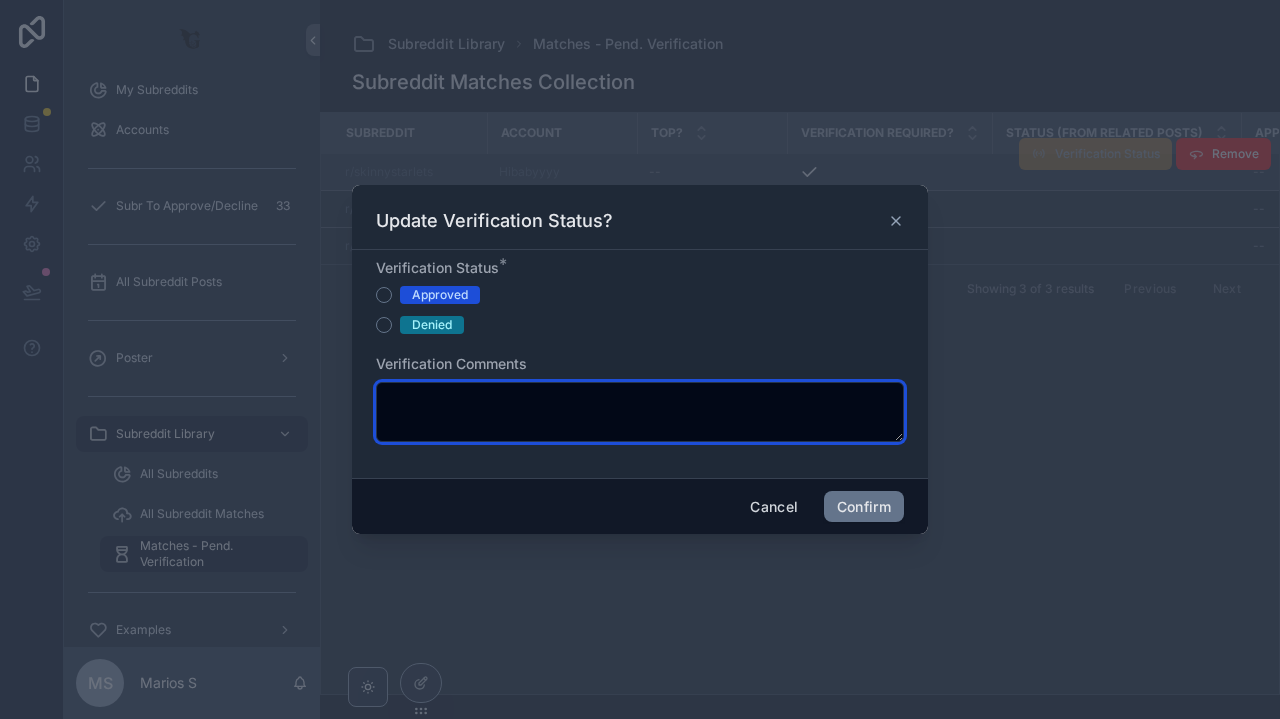 click at bounding box center (640, 412) 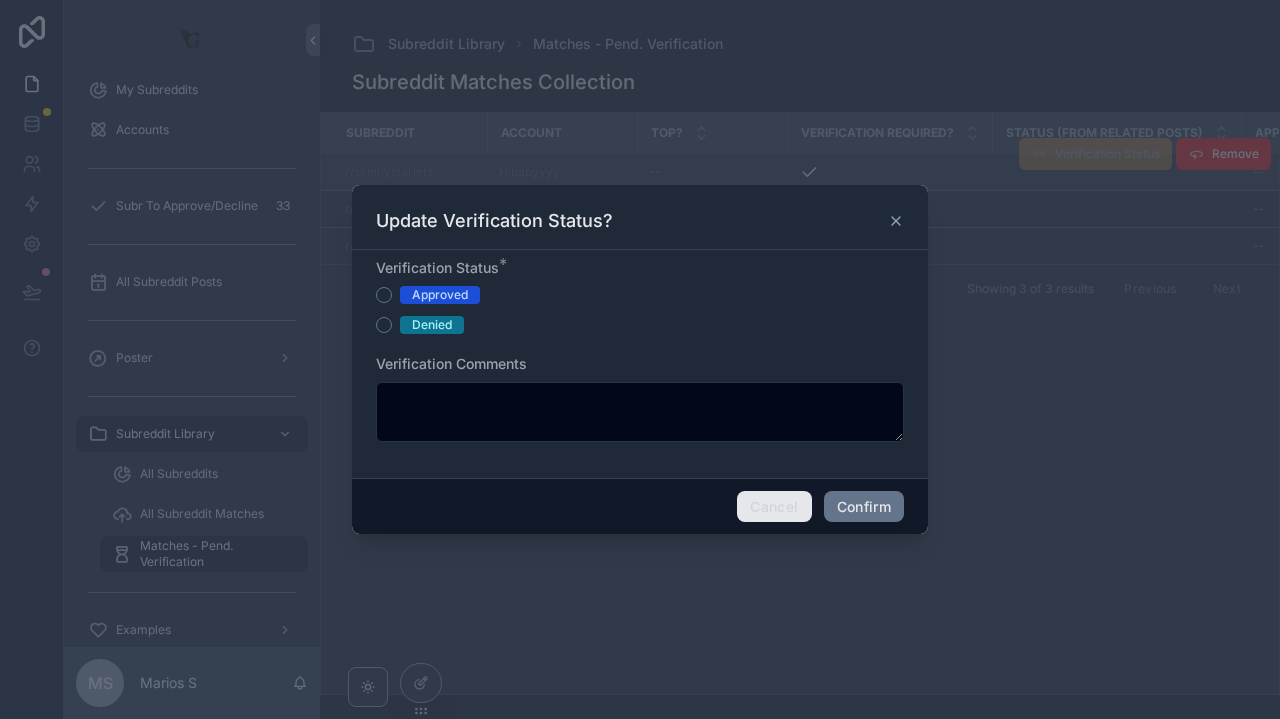 click on "Cancel" at bounding box center [774, 507] 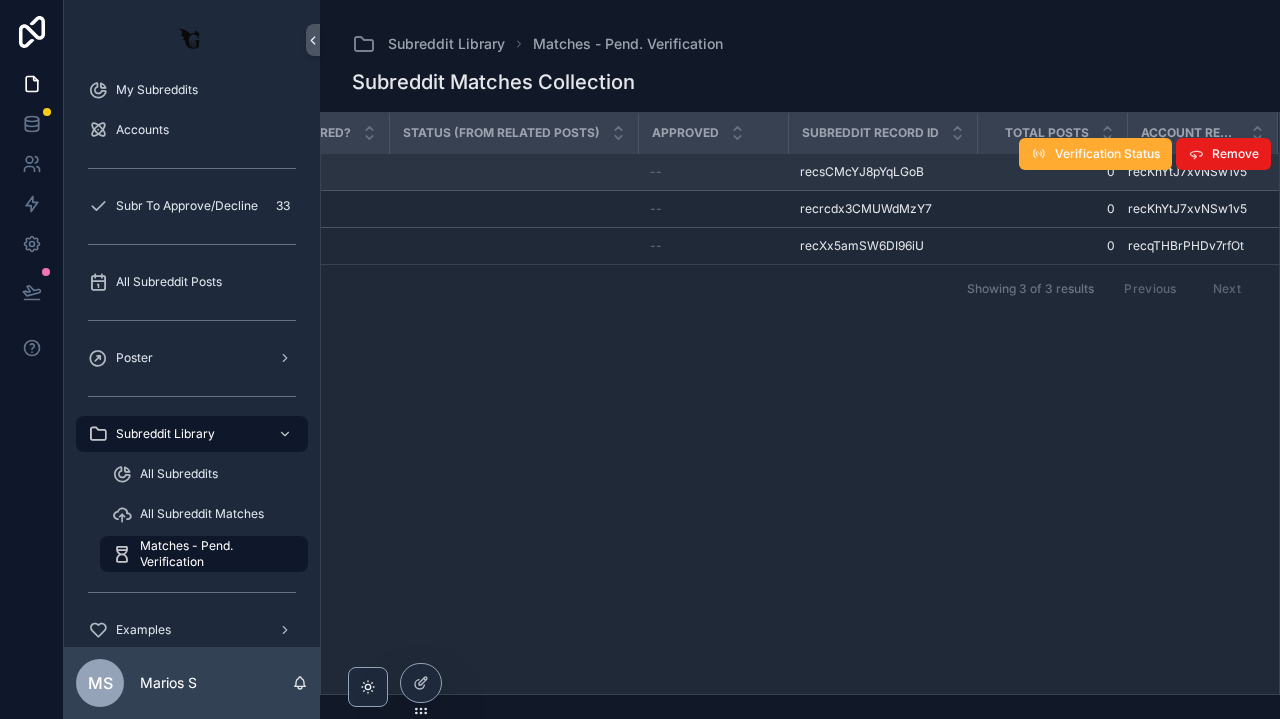scroll, scrollTop: 0, scrollLeft: 599, axis: horizontal 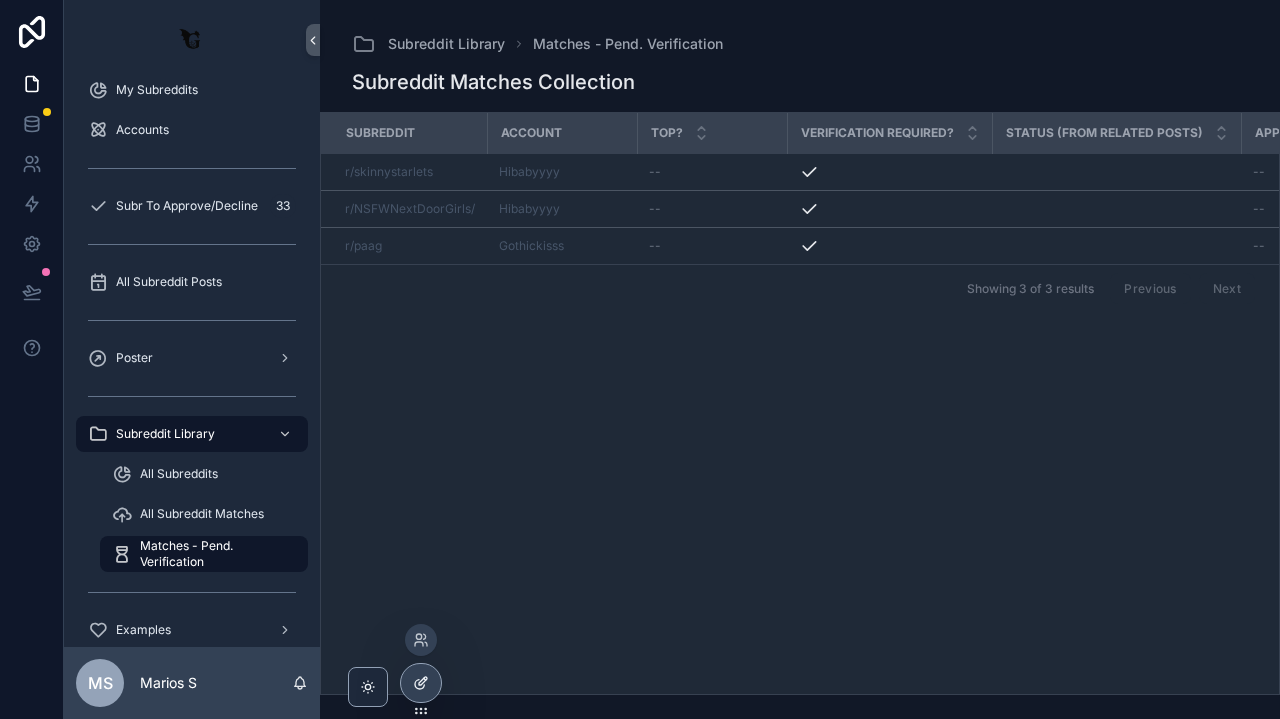click at bounding box center [421, 683] 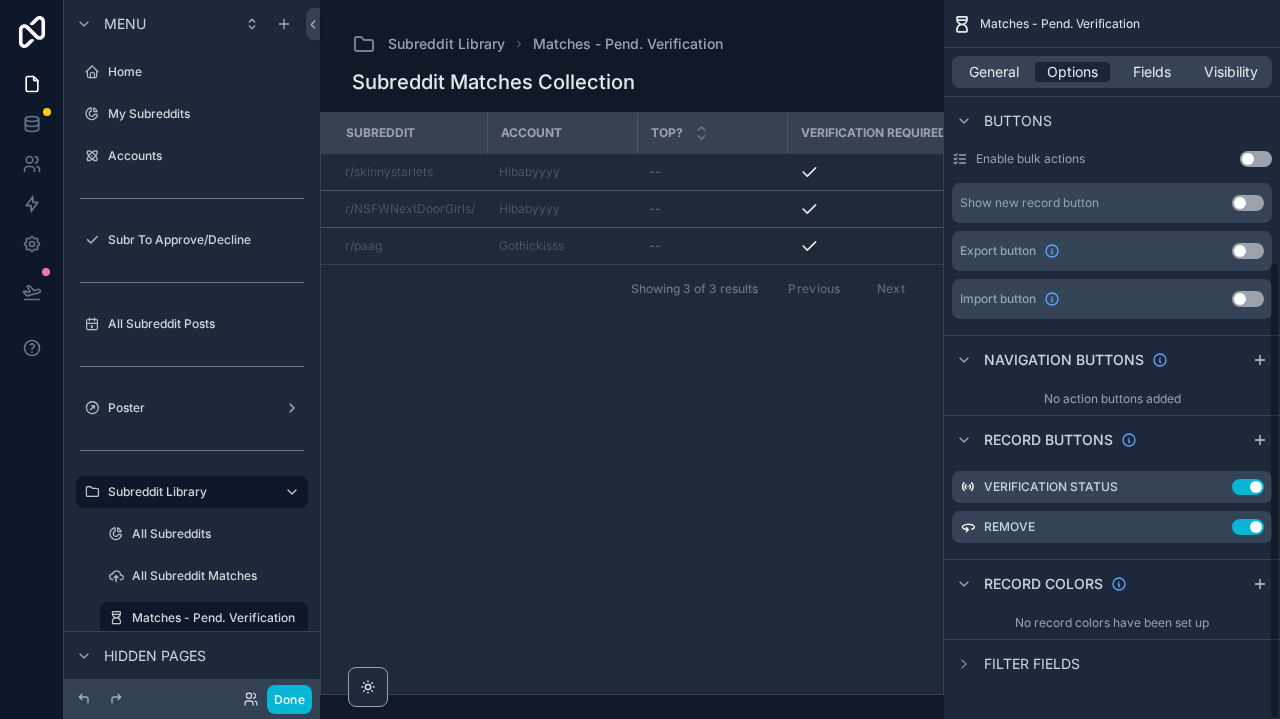 scroll, scrollTop: 409, scrollLeft: 0, axis: vertical 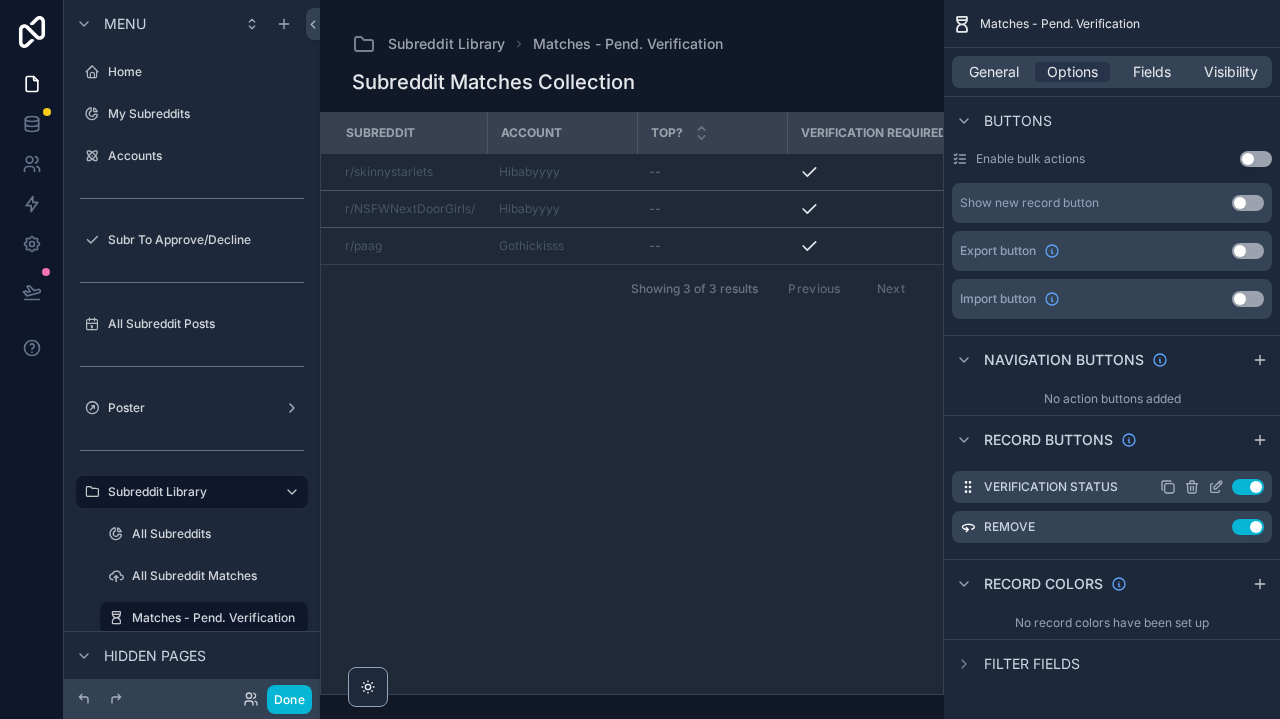 click 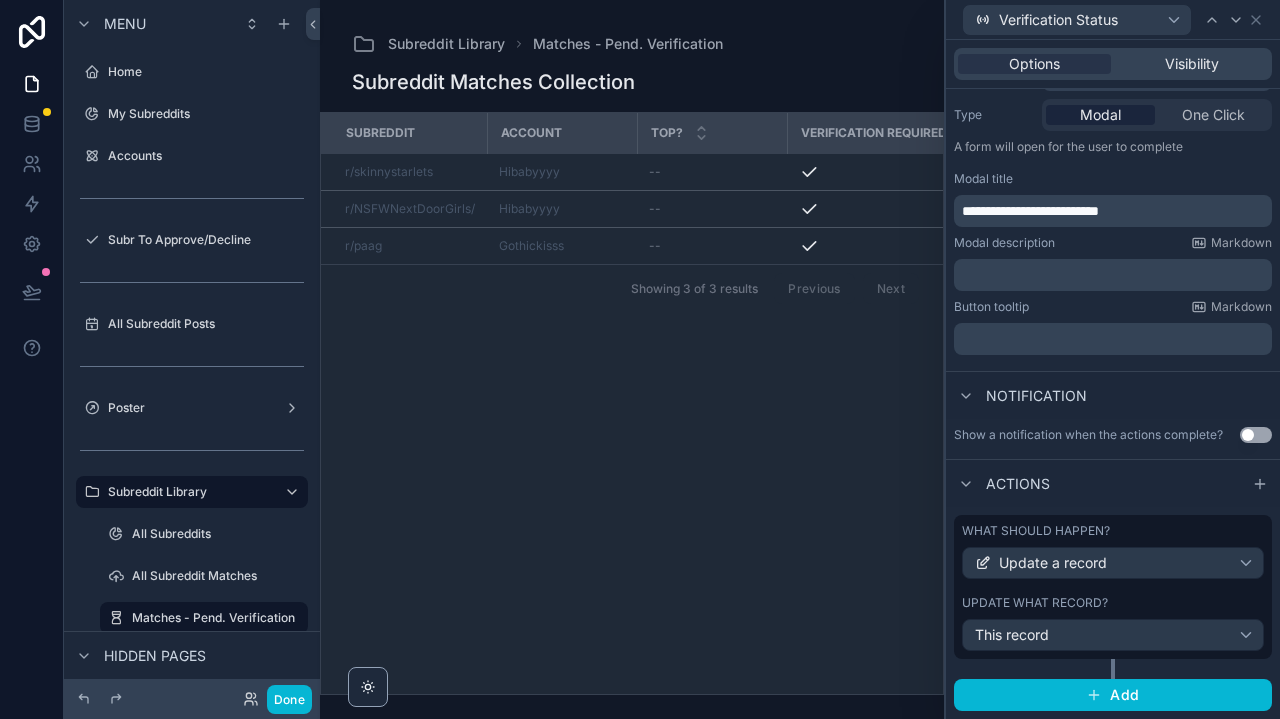 scroll, scrollTop: 237, scrollLeft: 0, axis: vertical 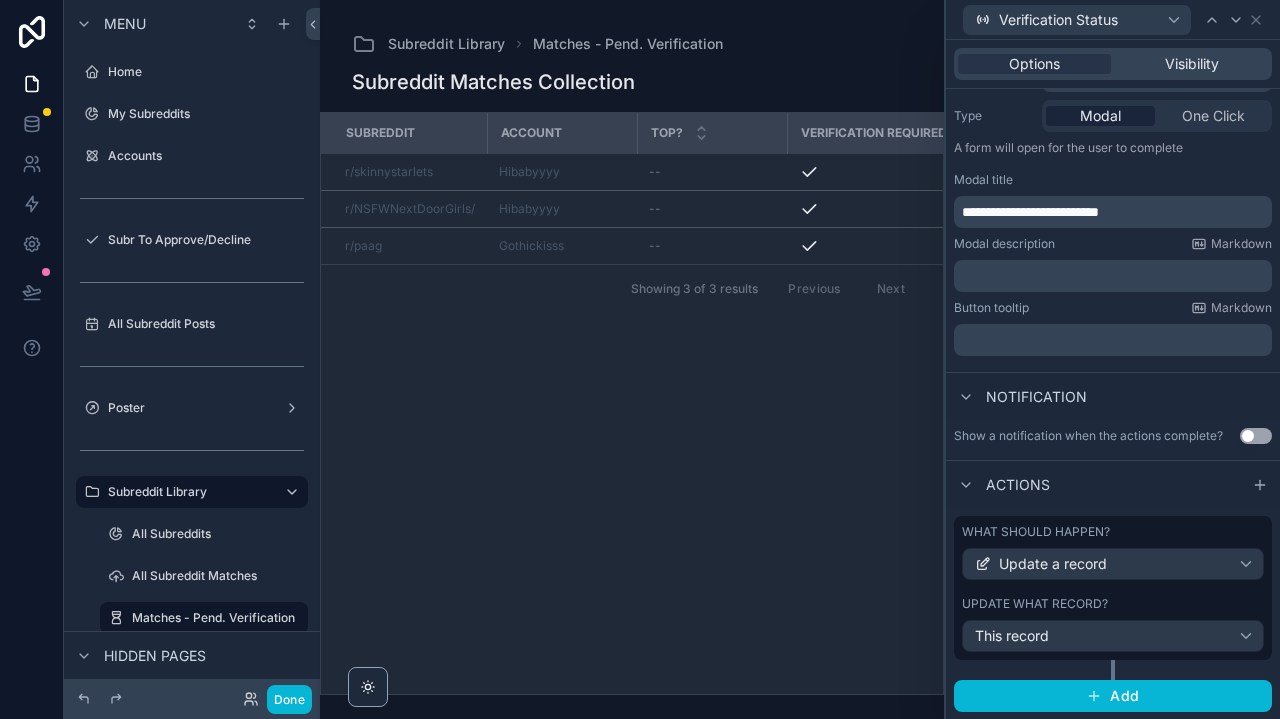 click on "This record" at bounding box center [1113, 636] 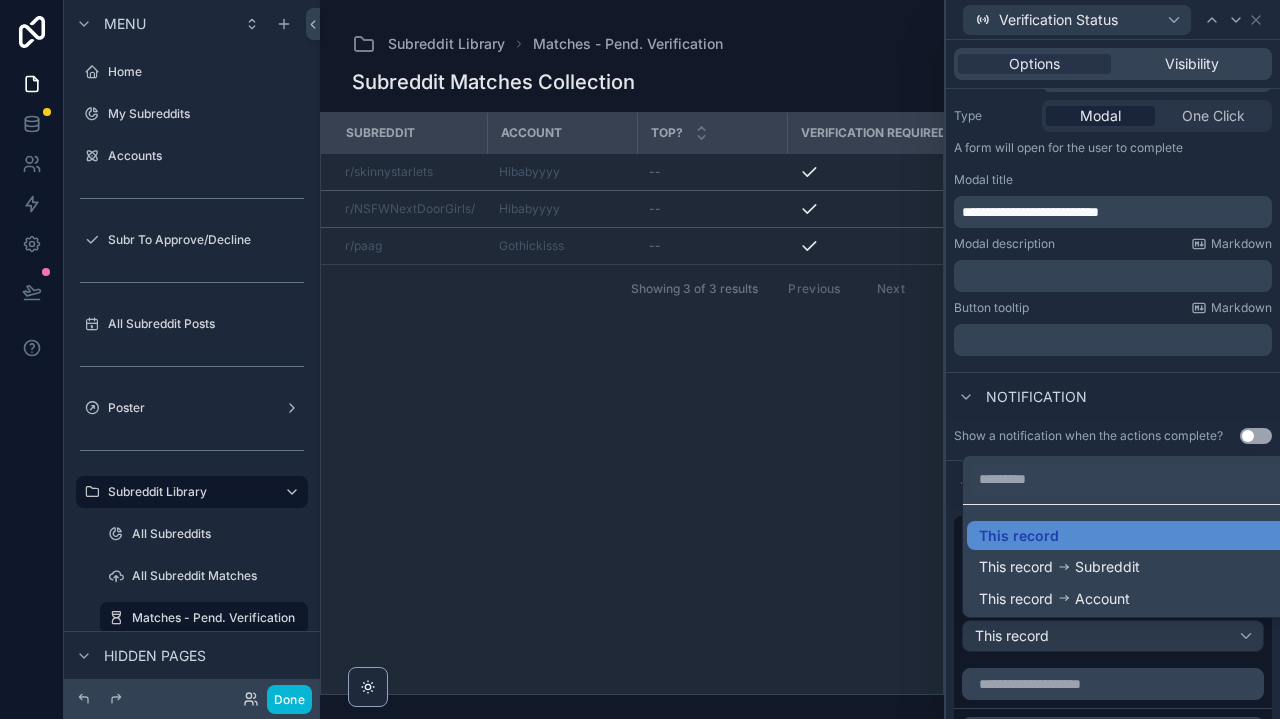 click at bounding box center (632, 359) 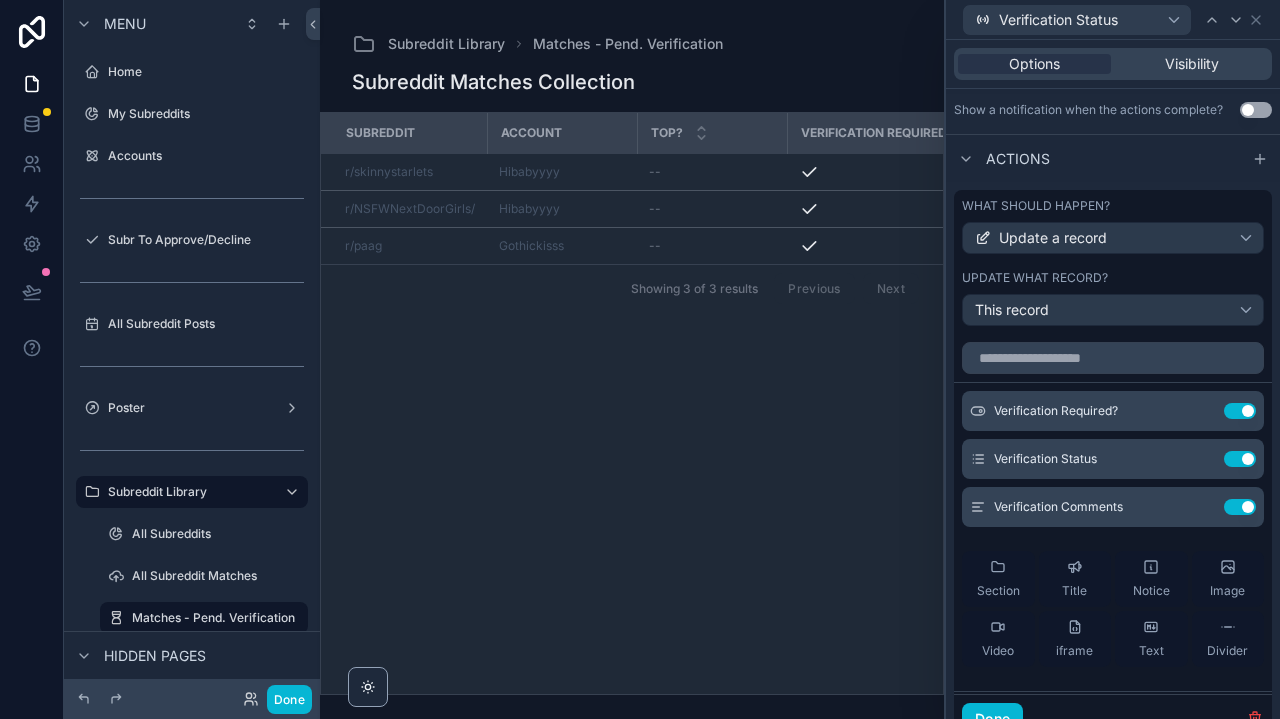 scroll, scrollTop: 641, scrollLeft: 0, axis: vertical 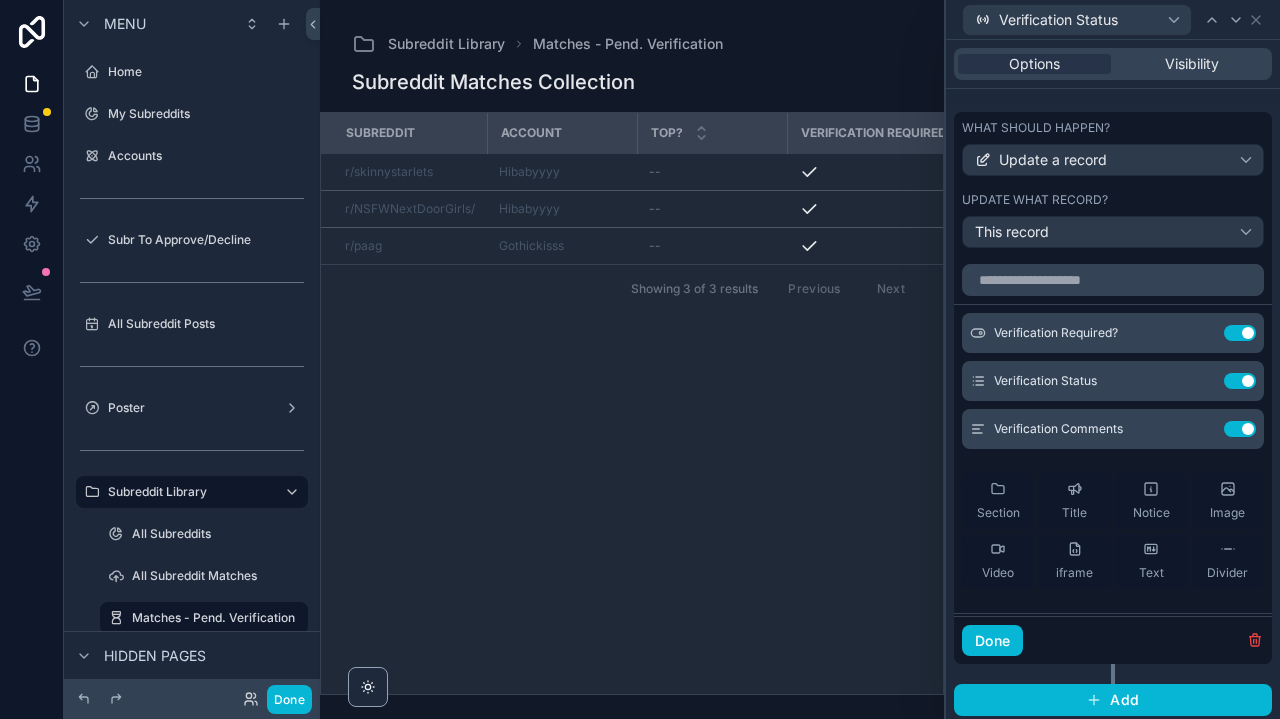 click on "Done" at bounding box center (192, 699) 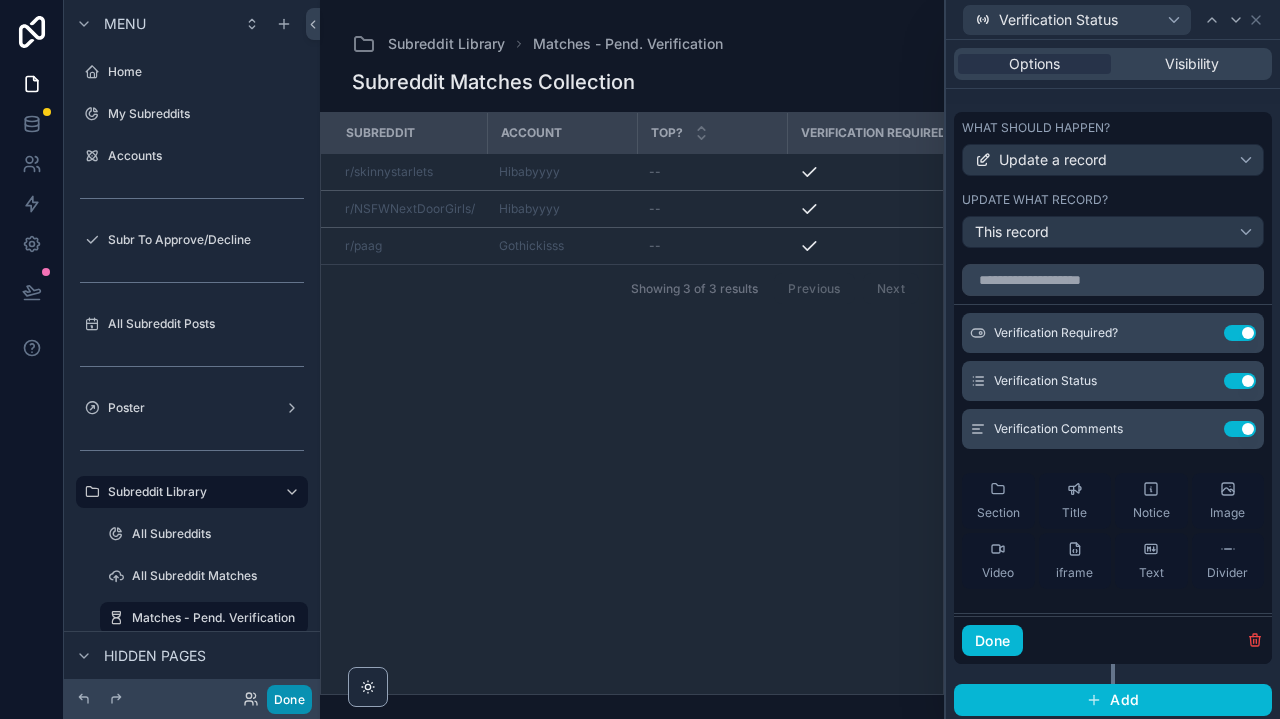 click on "Done" at bounding box center (289, 699) 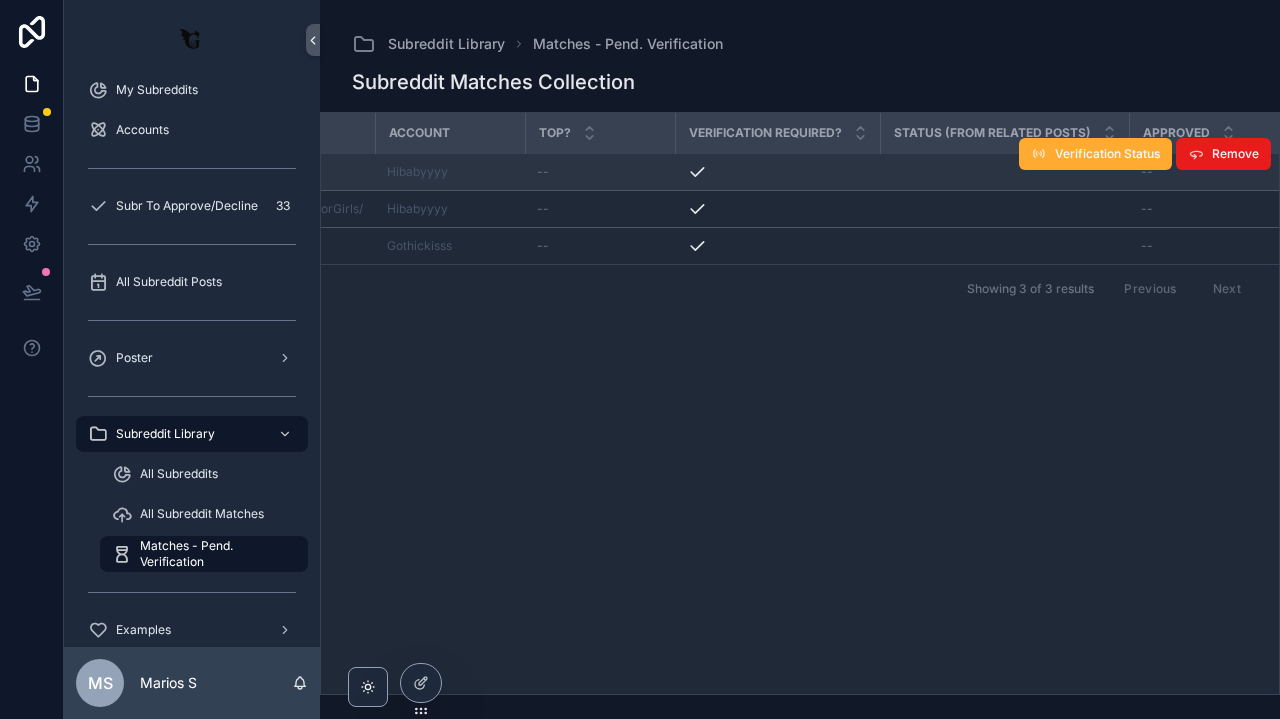 scroll, scrollTop: 0, scrollLeft: 153, axis: horizontal 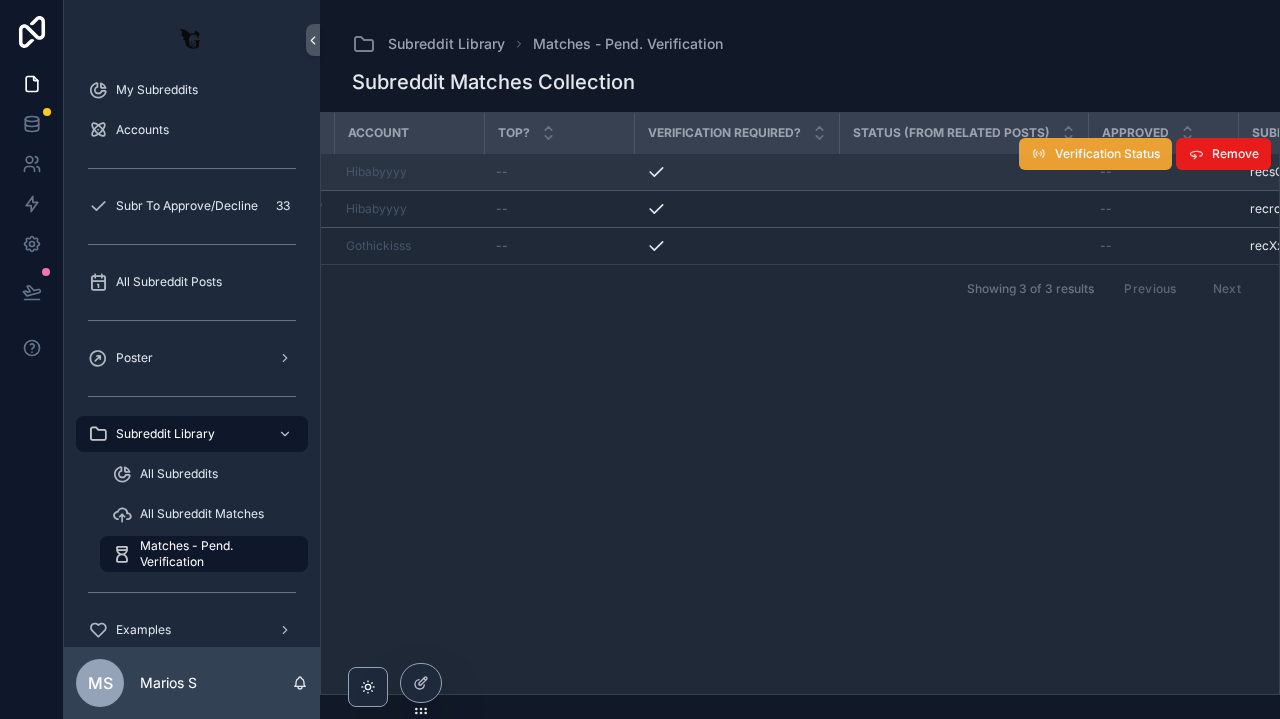 click on "Verification Status" at bounding box center (1107, 154) 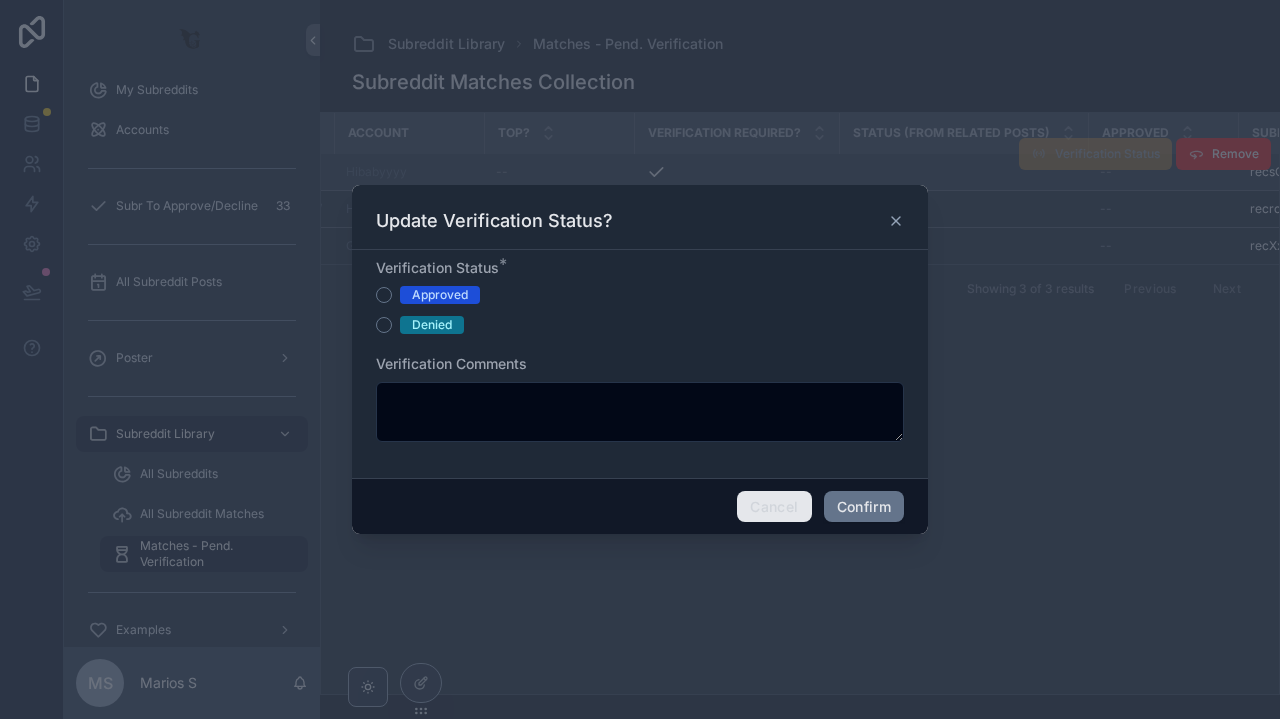 click on "Cancel" at bounding box center [774, 507] 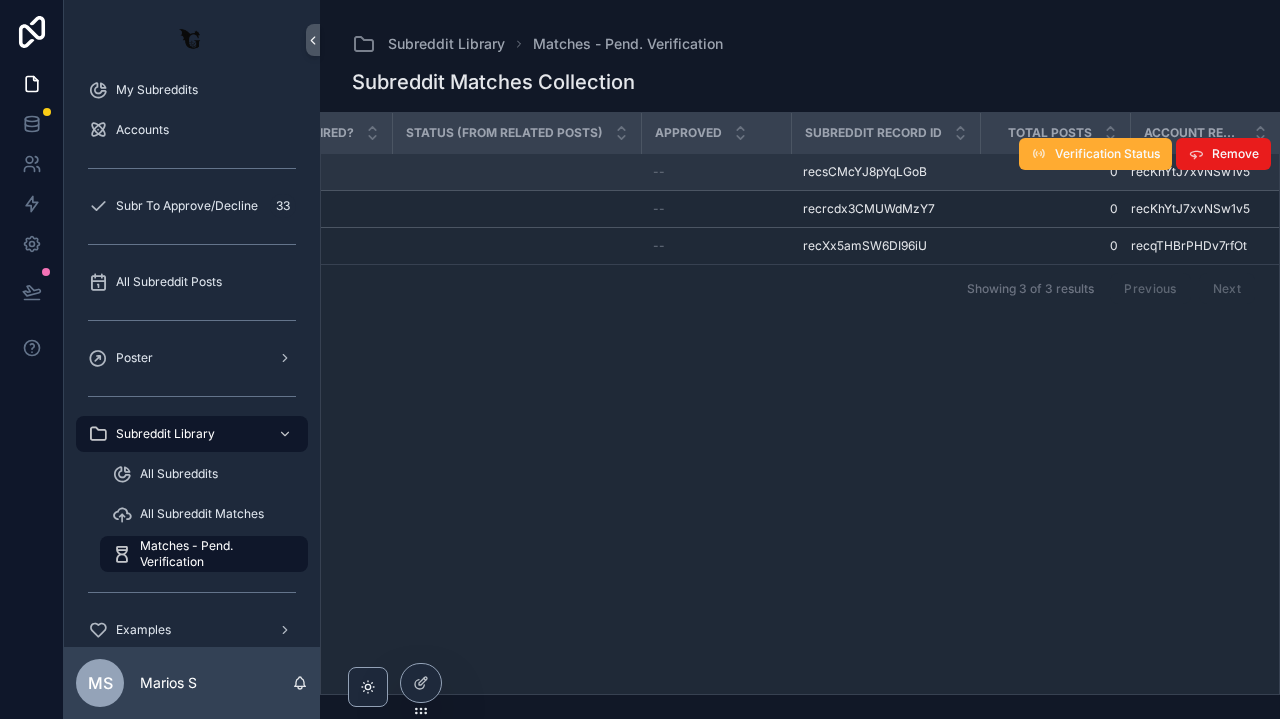 scroll, scrollTop: 0, scrollLeft: 599, axis: horizontal 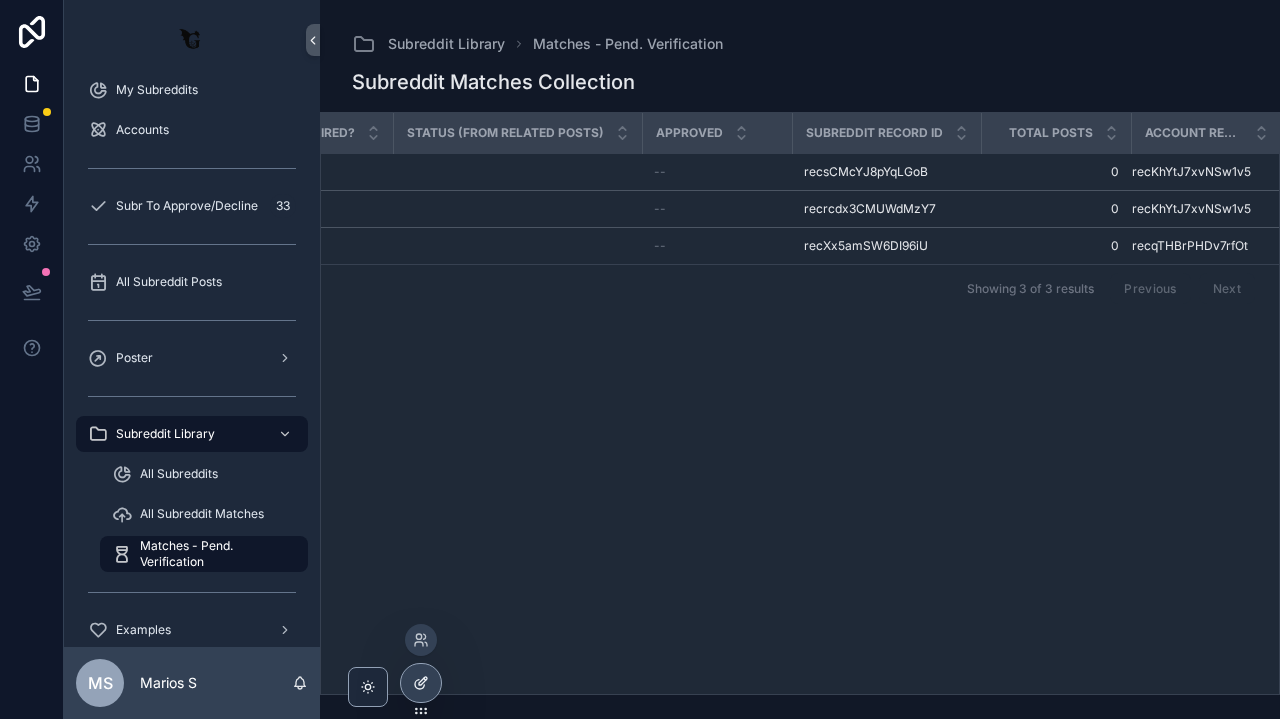click 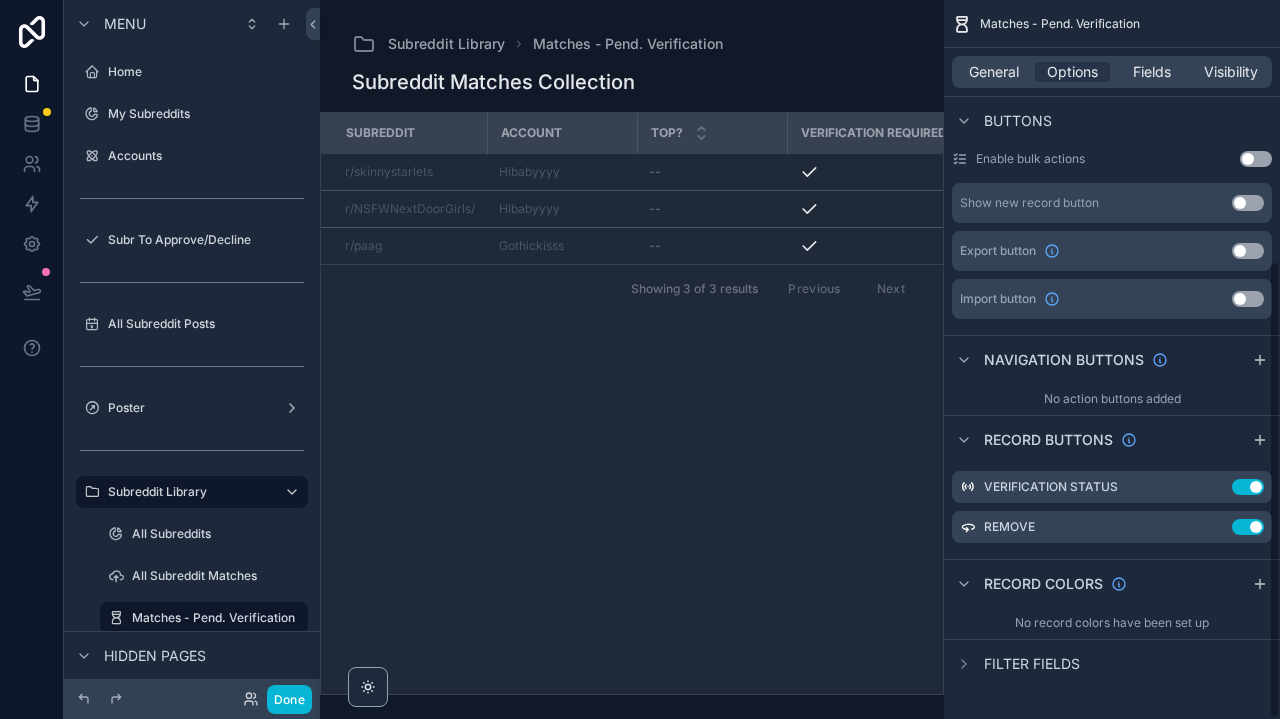scroll, scrollTop: 409, scrollLeft: 0, axis: vertical 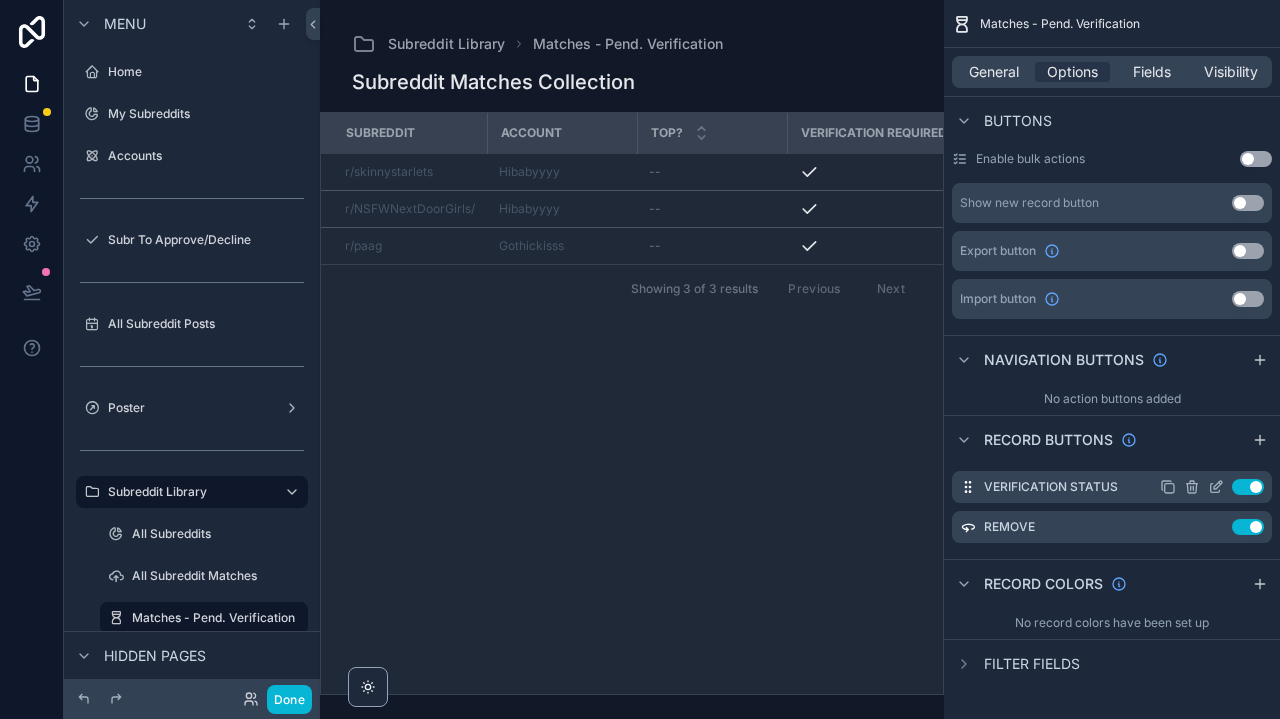click 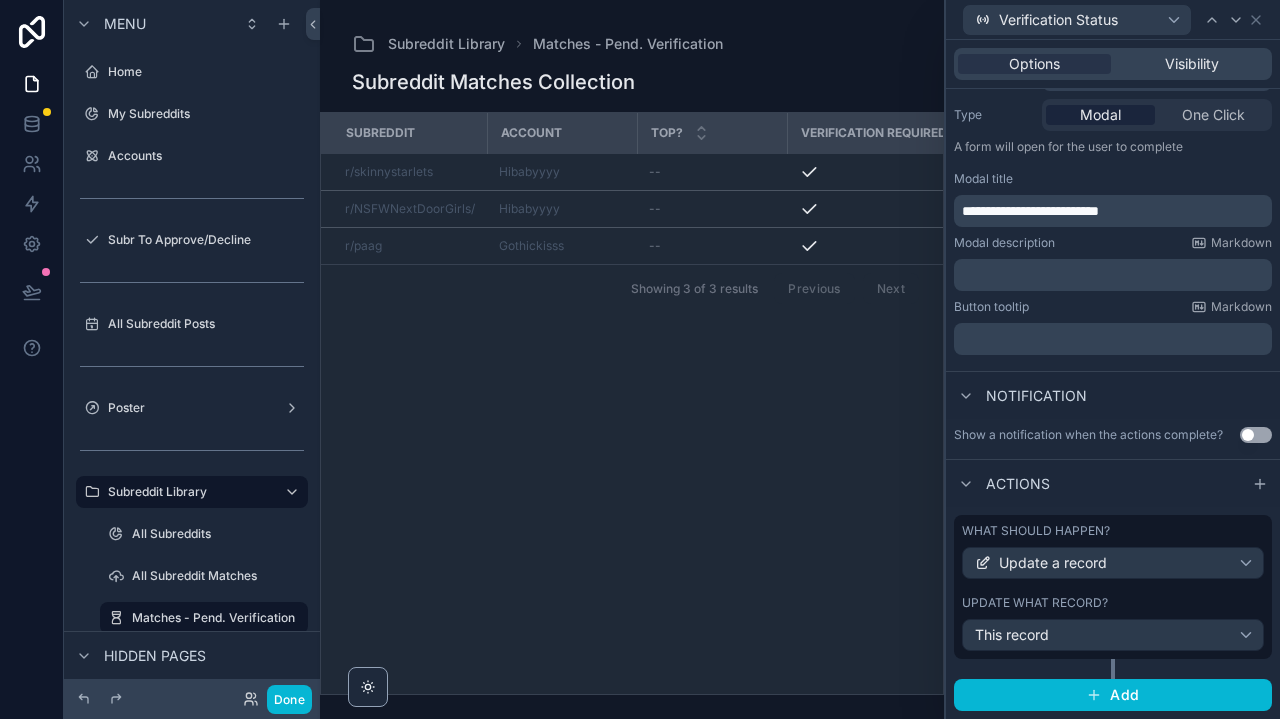 scroll, scrollTop: 237, scrollLeft: 0, axis: vertical 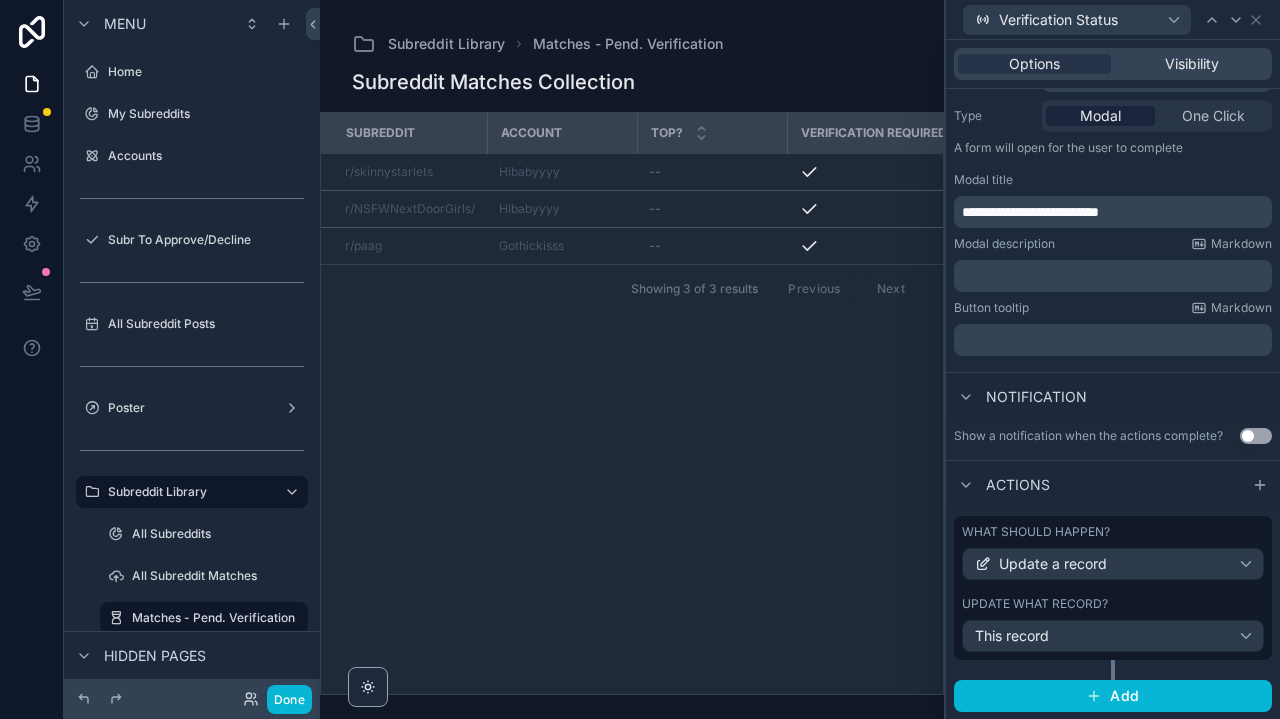 click on "This record" at bounding box center (1113, 636) 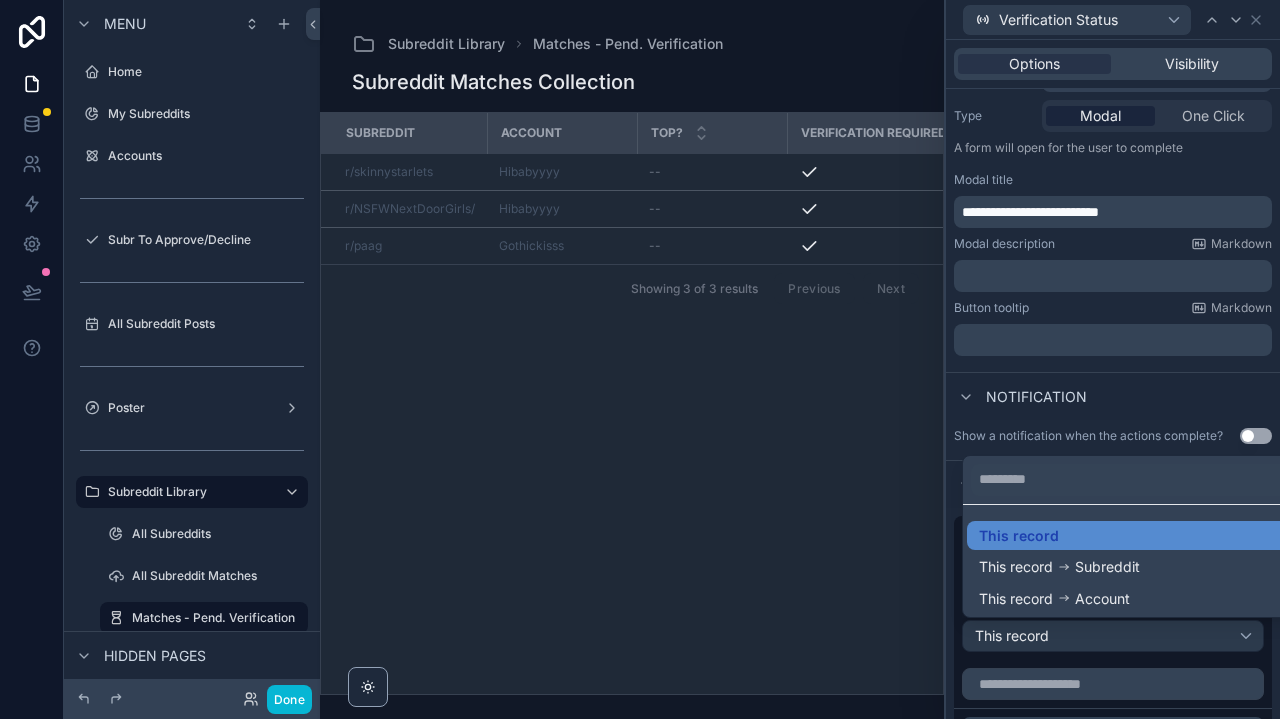 click on "This record This record Subreddit This record Account" at bounding box center (1113, 535) 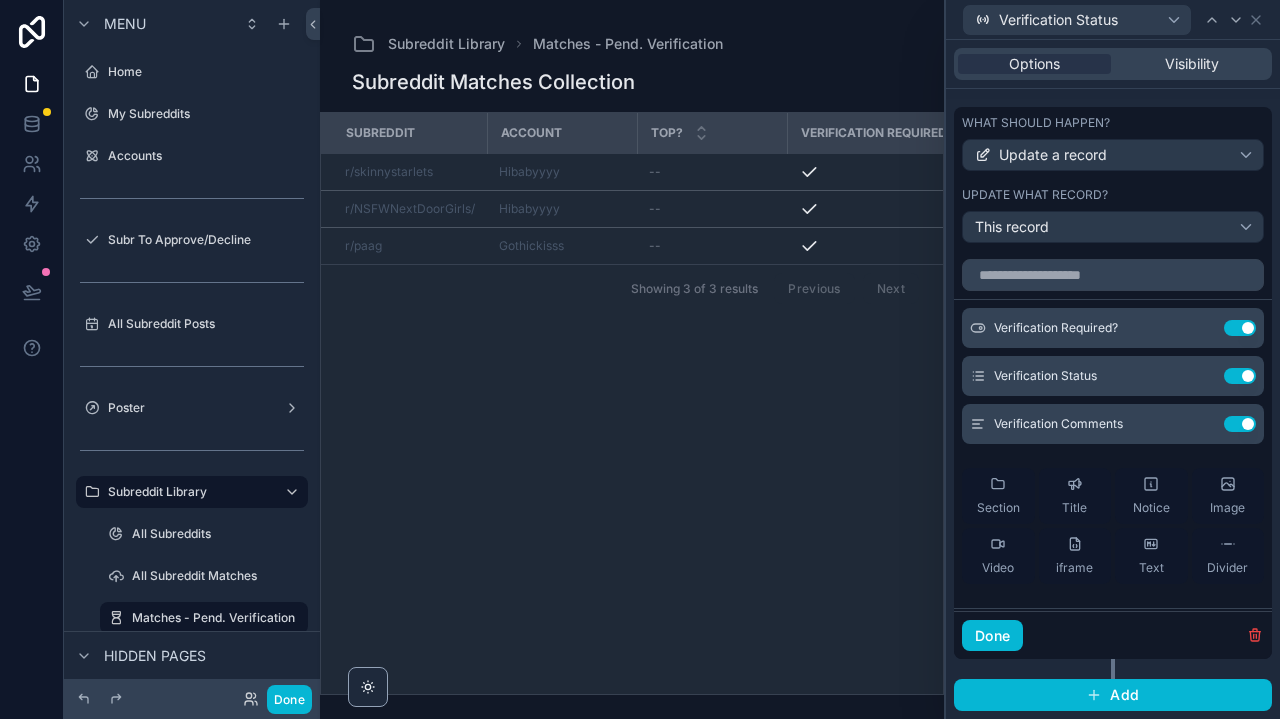 scroll, scrollTop: 645, scrollLeft: 0, axis: vertical 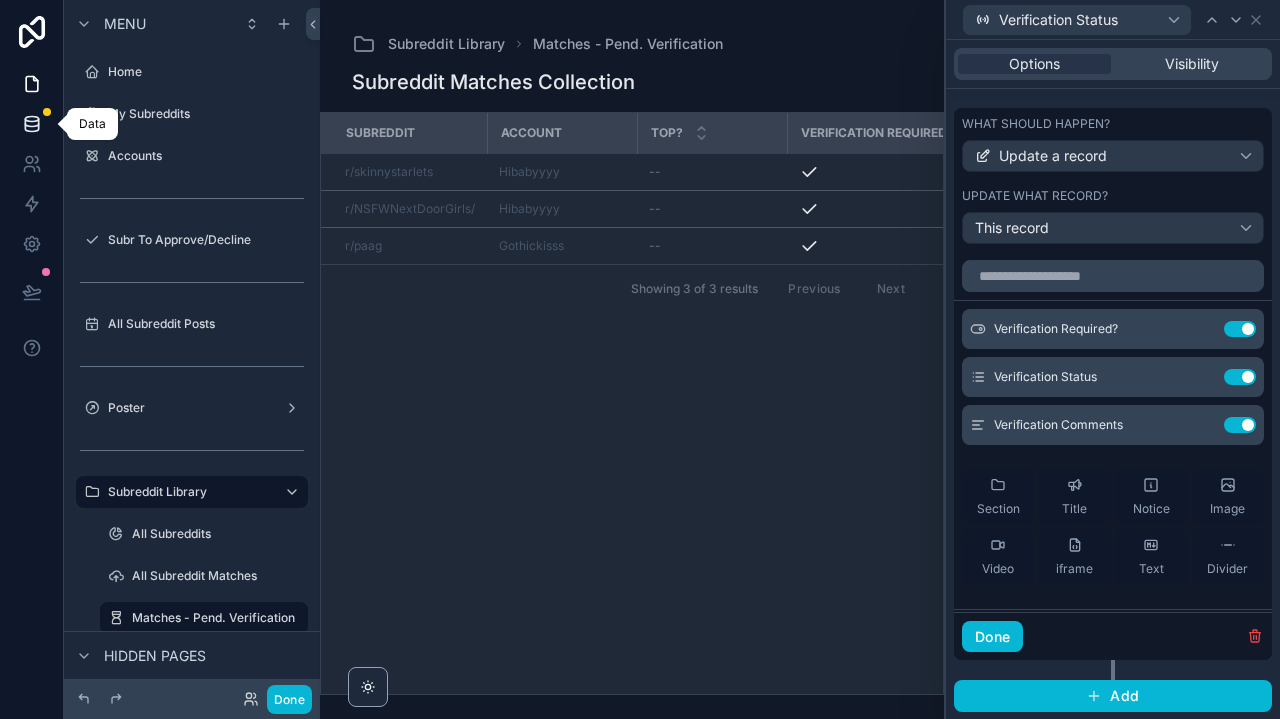 click at bounding box center (31, 124) 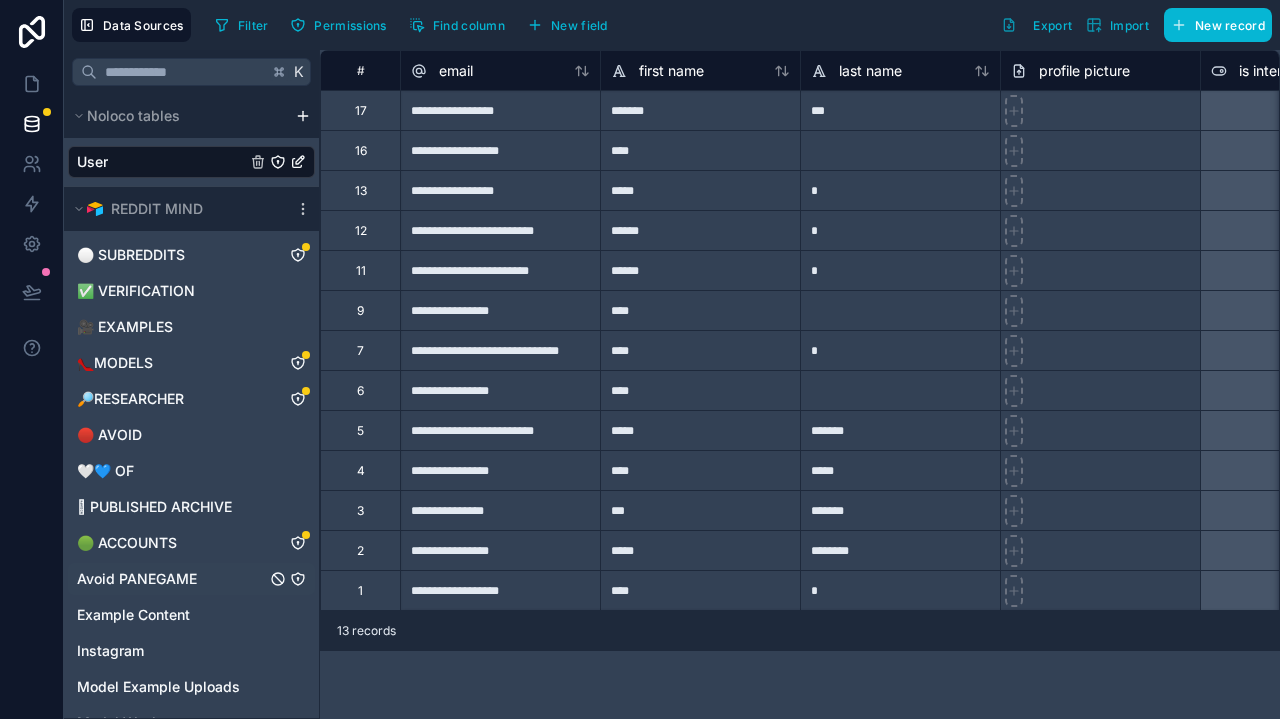 click on "Avoid PANEGAME" at bounding box center [137, 579] 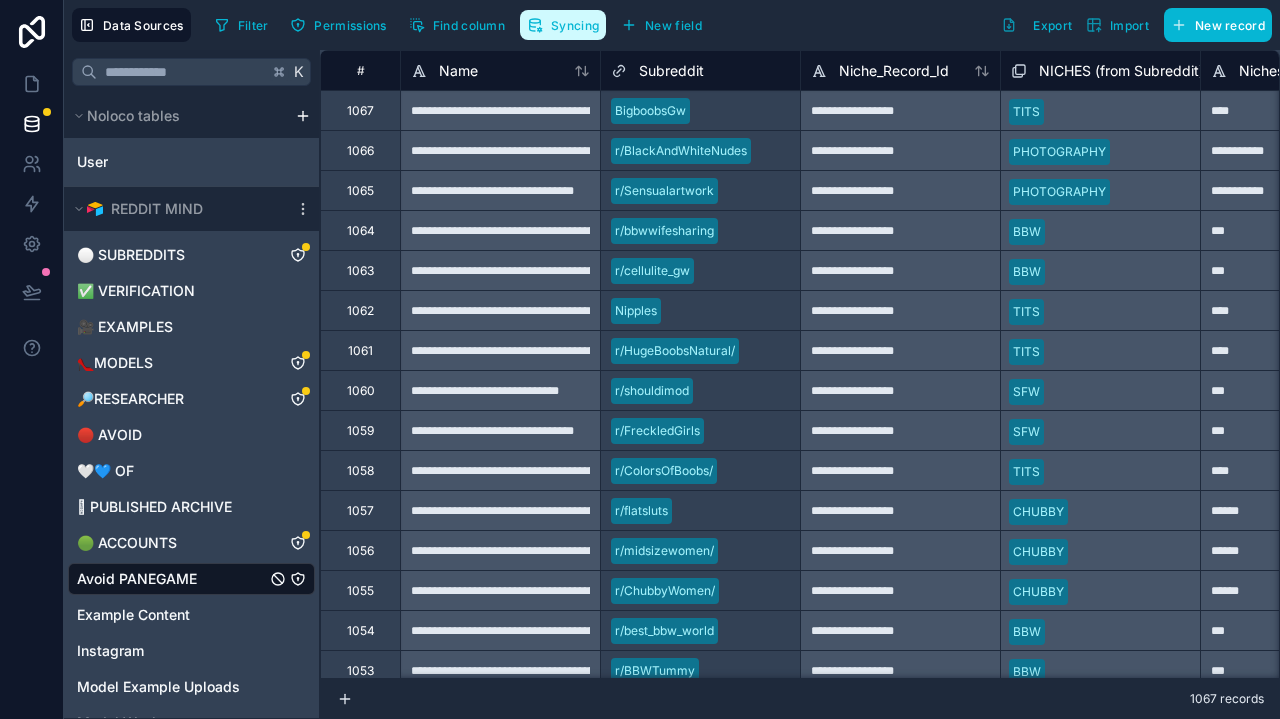 click on "Syncing" at bounding box center [575, 25] 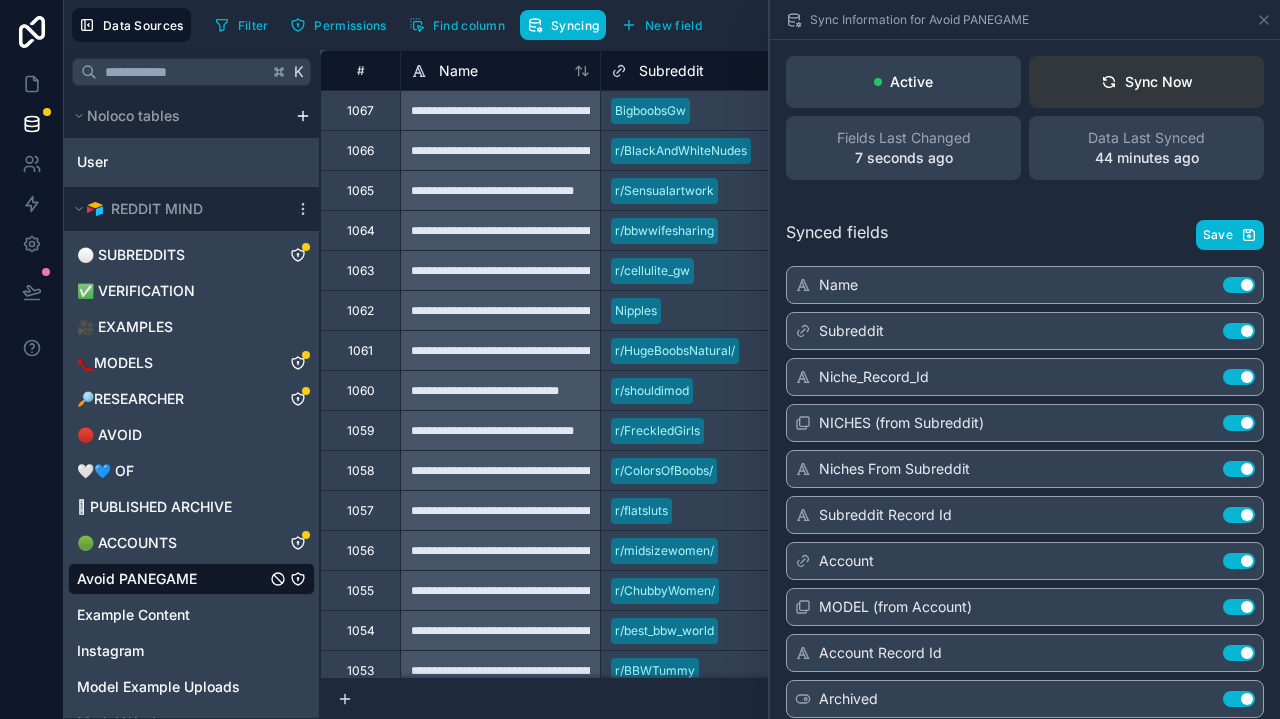 click on "Sync Now" at bounding box center (1147, 82) 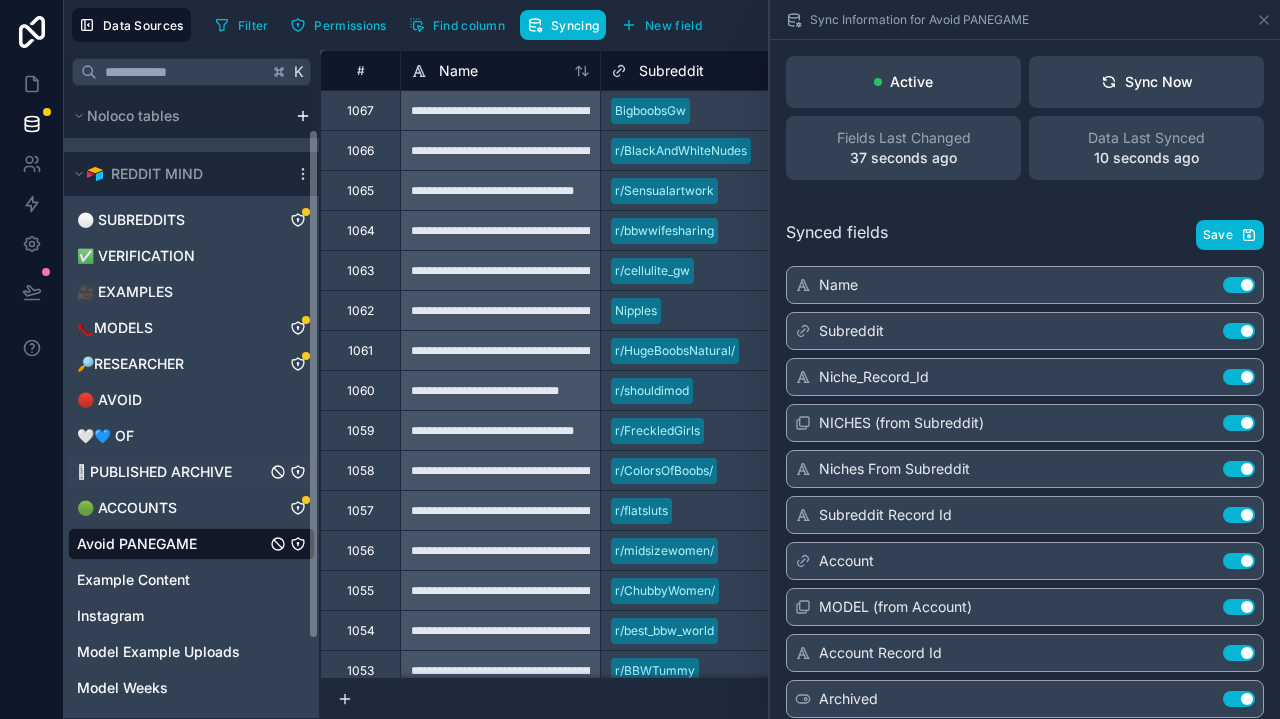 scroll, scrollTop: 43, scrollLeft: 0, axis: vertical 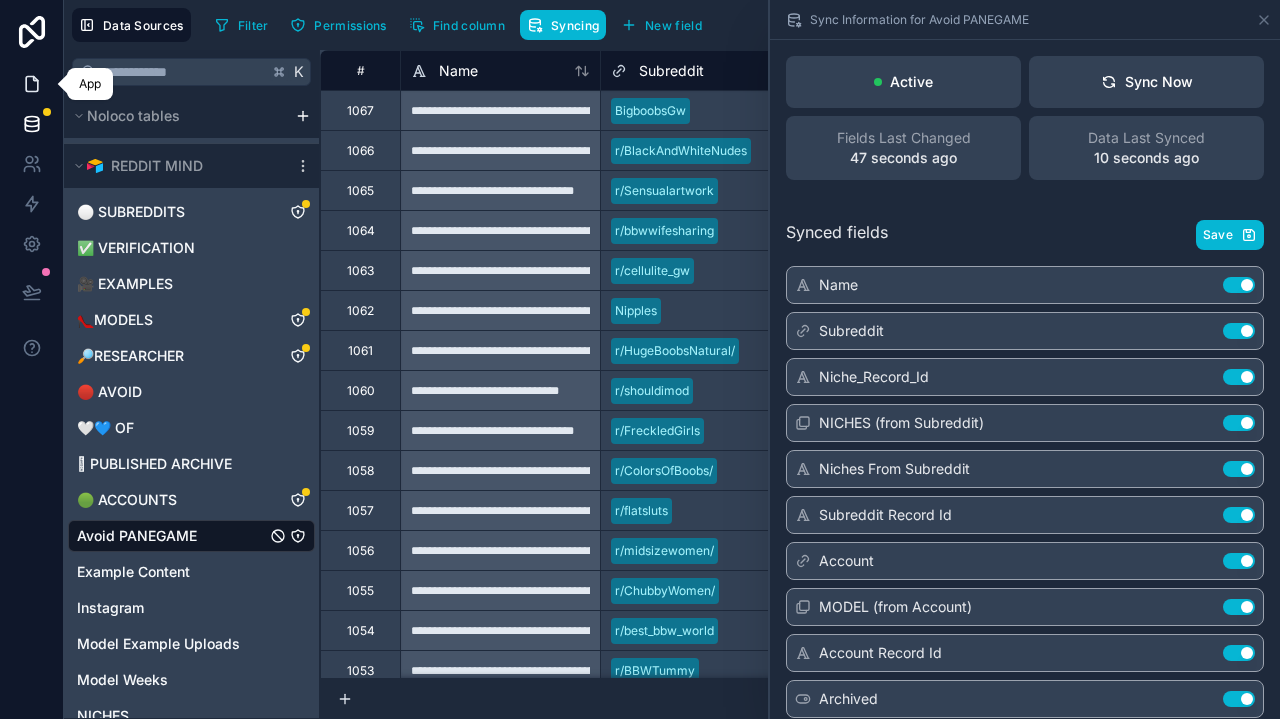 click 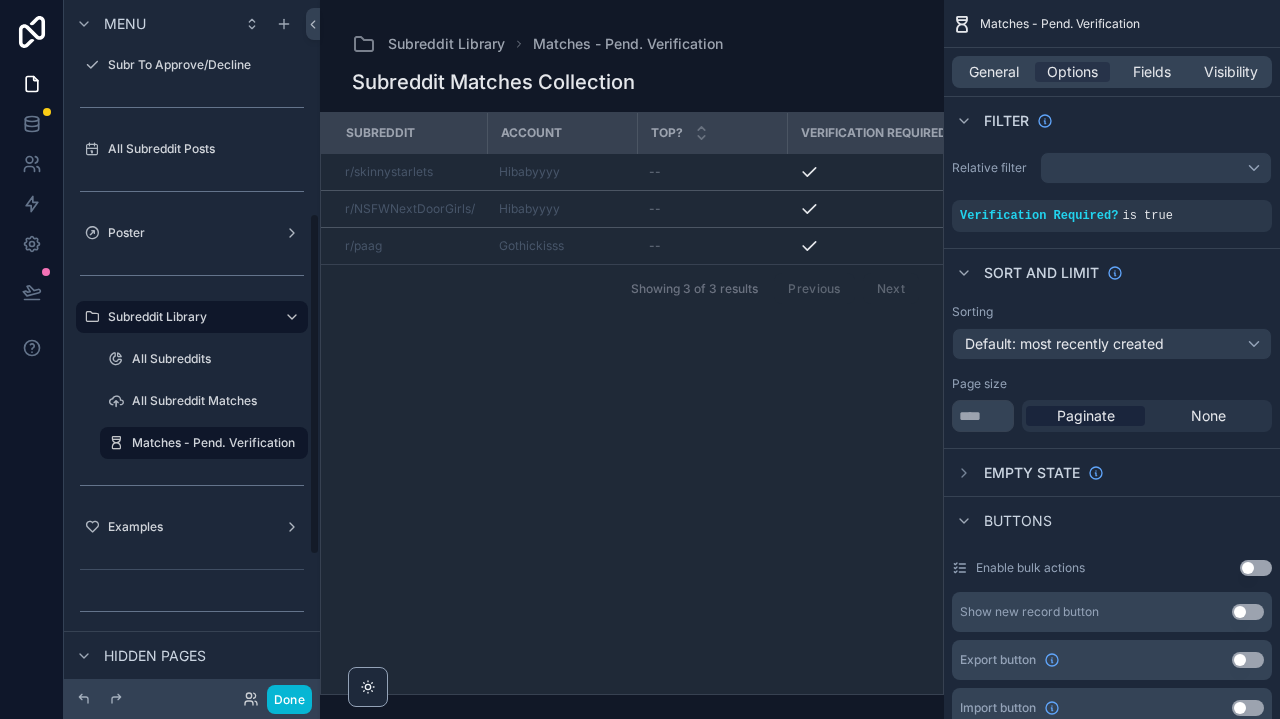 scroll, scrollTop: 150, scrollLeft: 0, axis: vertical 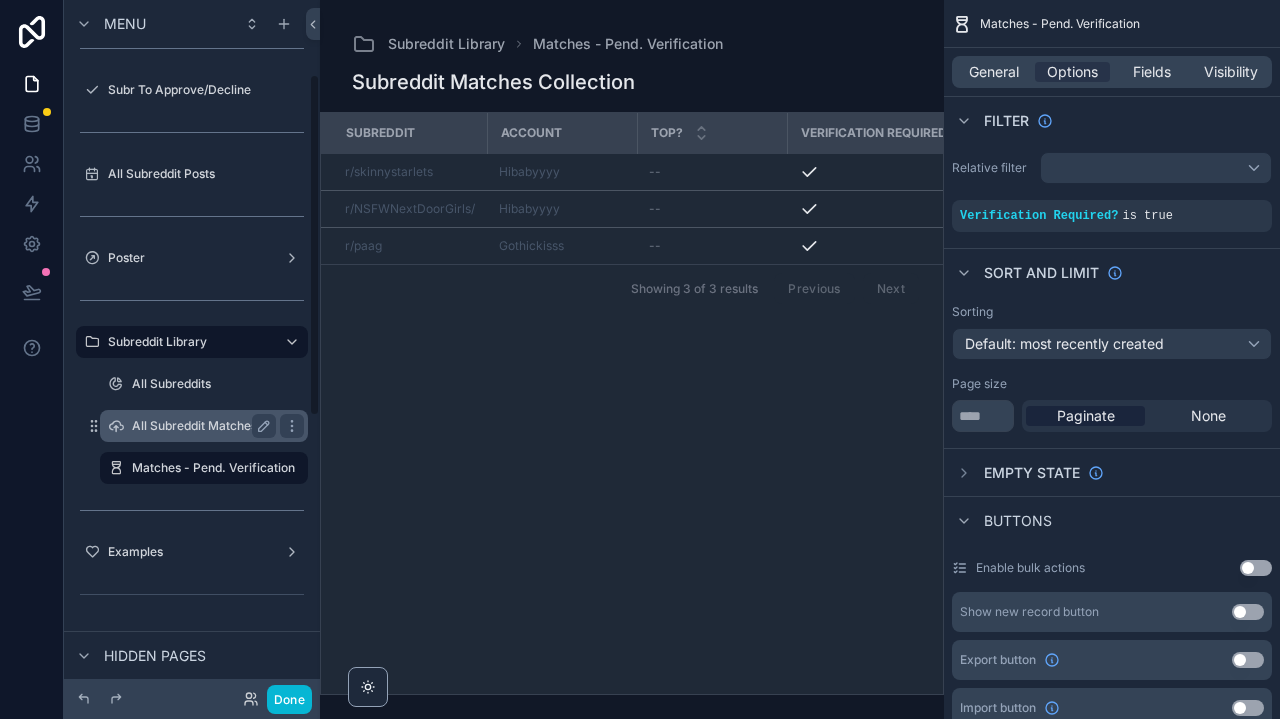 click on "All Subreddit Matches" at bounding box center [204, 426] 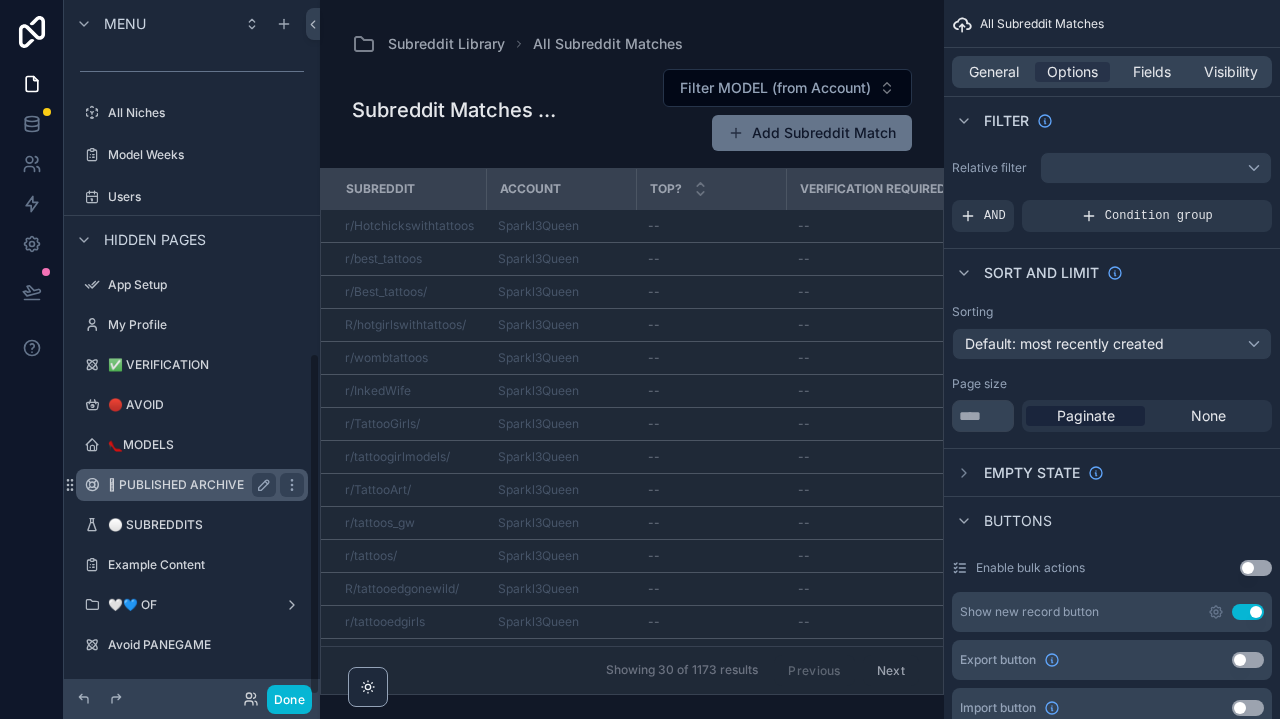 scroll, scrollTop: 715, scrollLeft: 0, axis: vertical 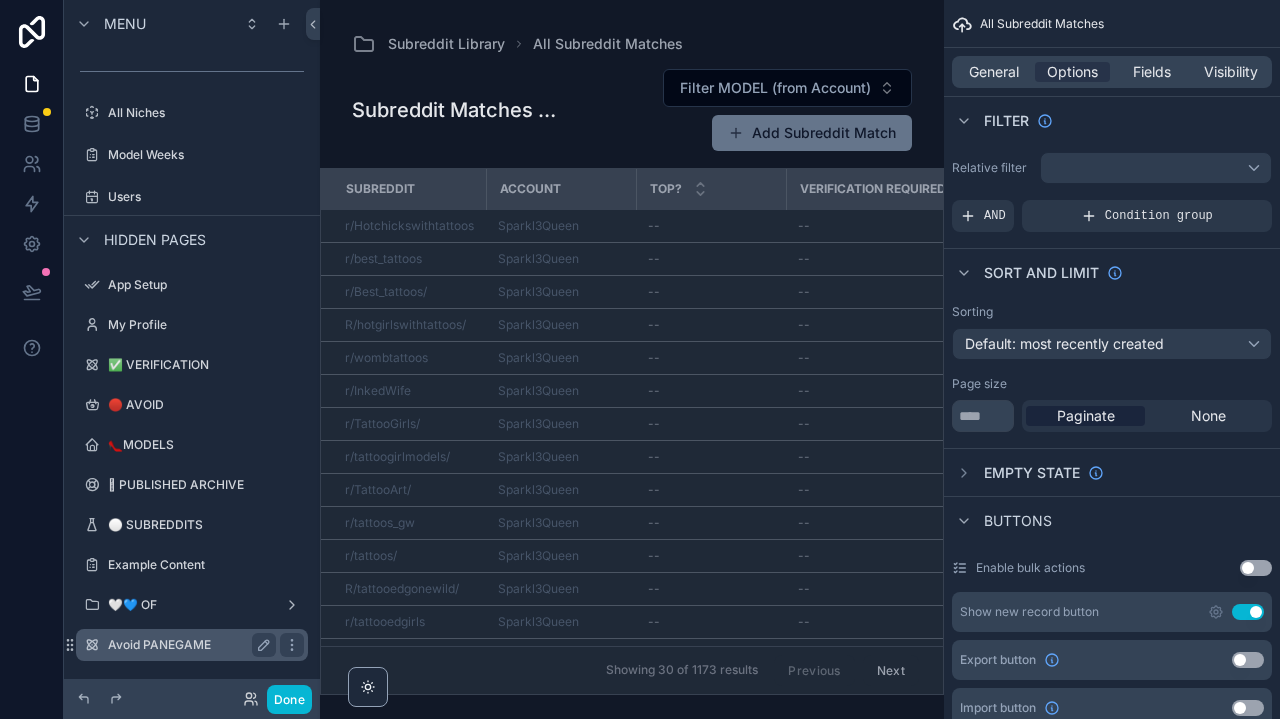 click on "Avoid PANEGAME" at bounding box center [188, 645] 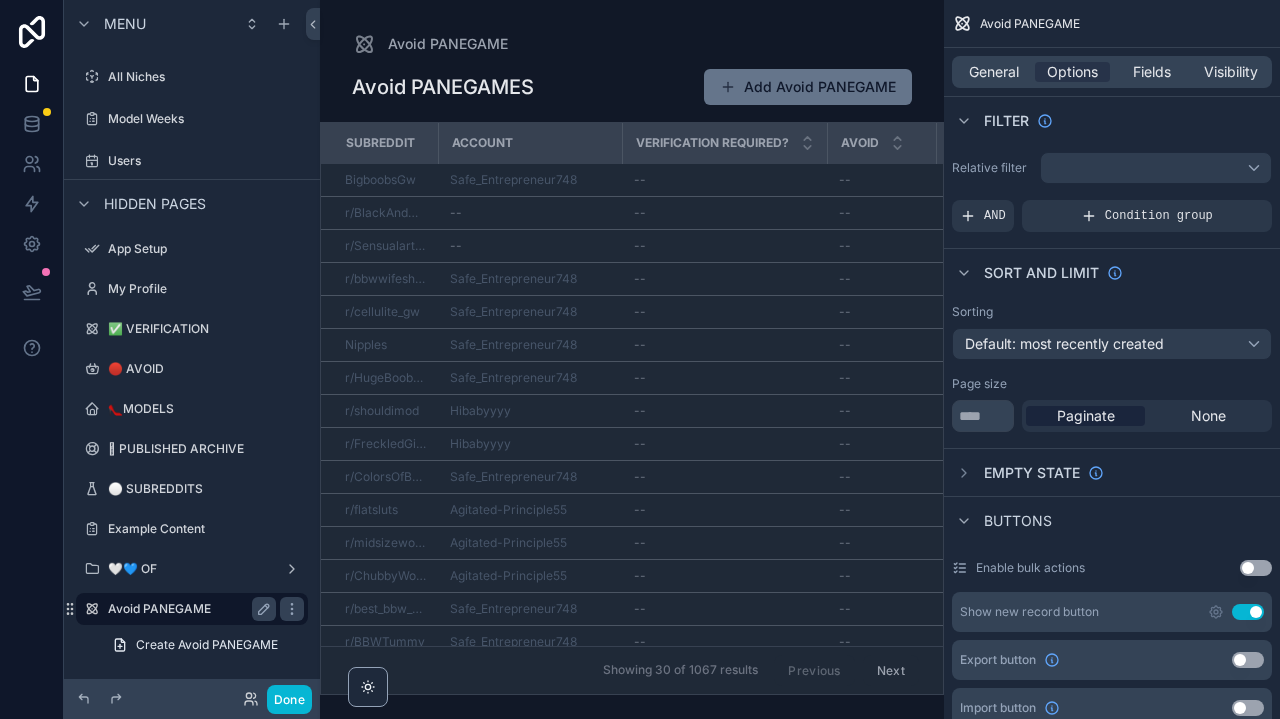 scroll, scrollTop: 625, scrollLeft: 0, axis: vertical 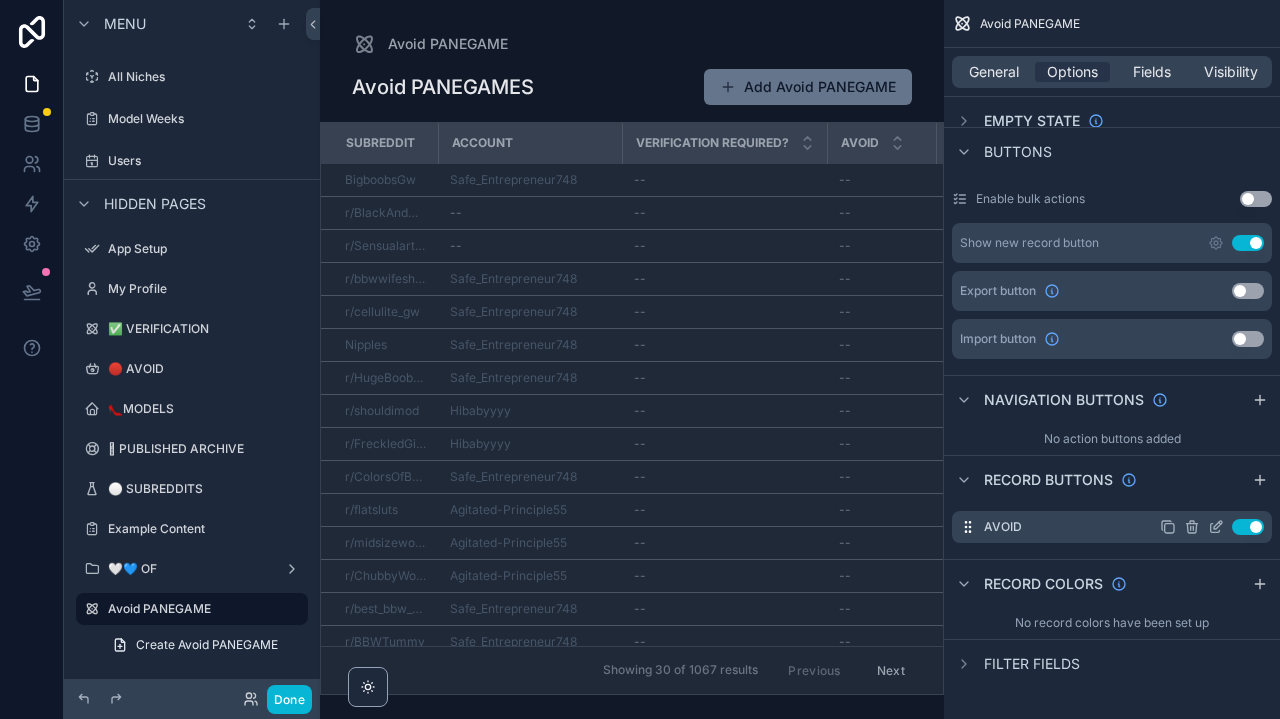 click 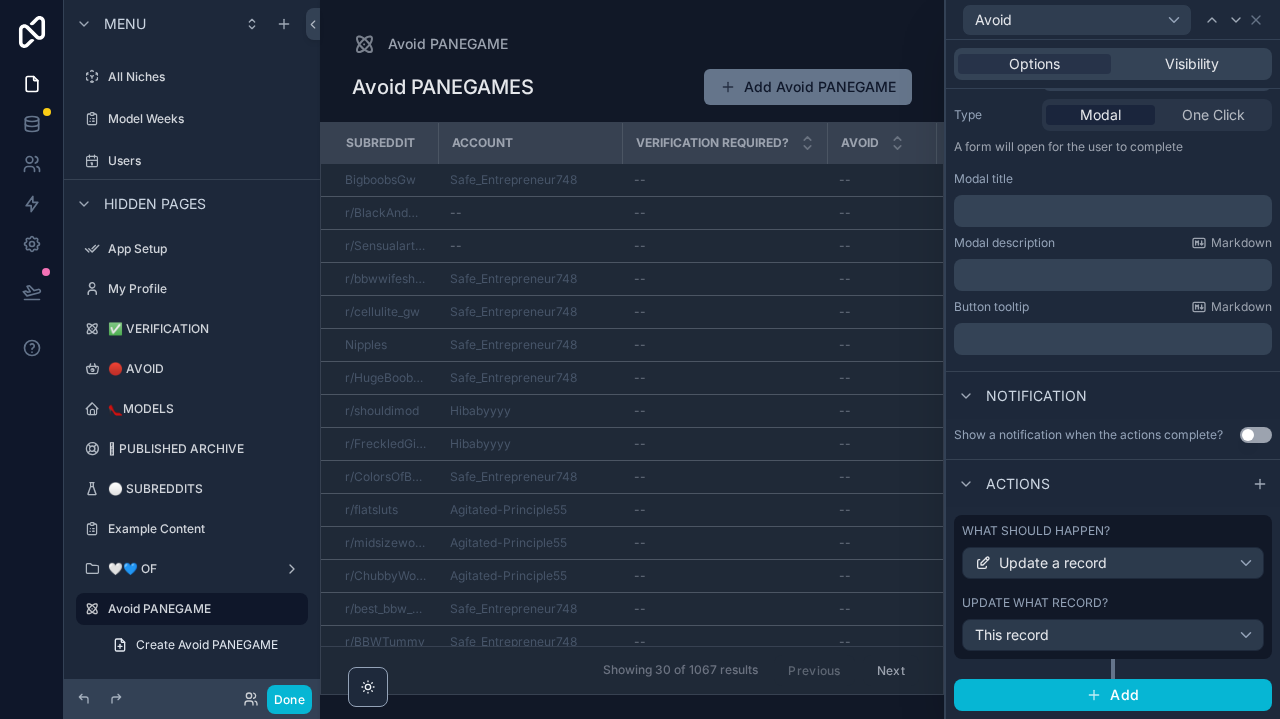 scroll, scrollTop: 237, scrollLeft: 0, axis: vertical 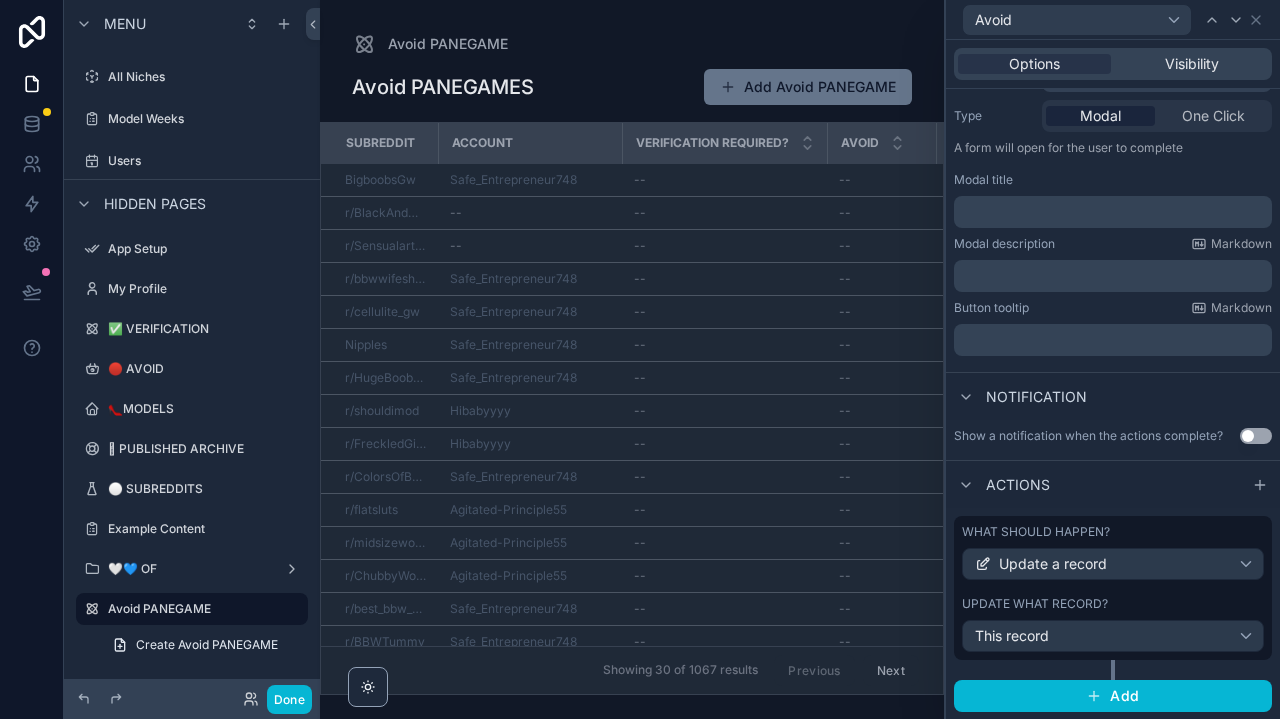 click on "This record" at bounding box center [1113, 636] 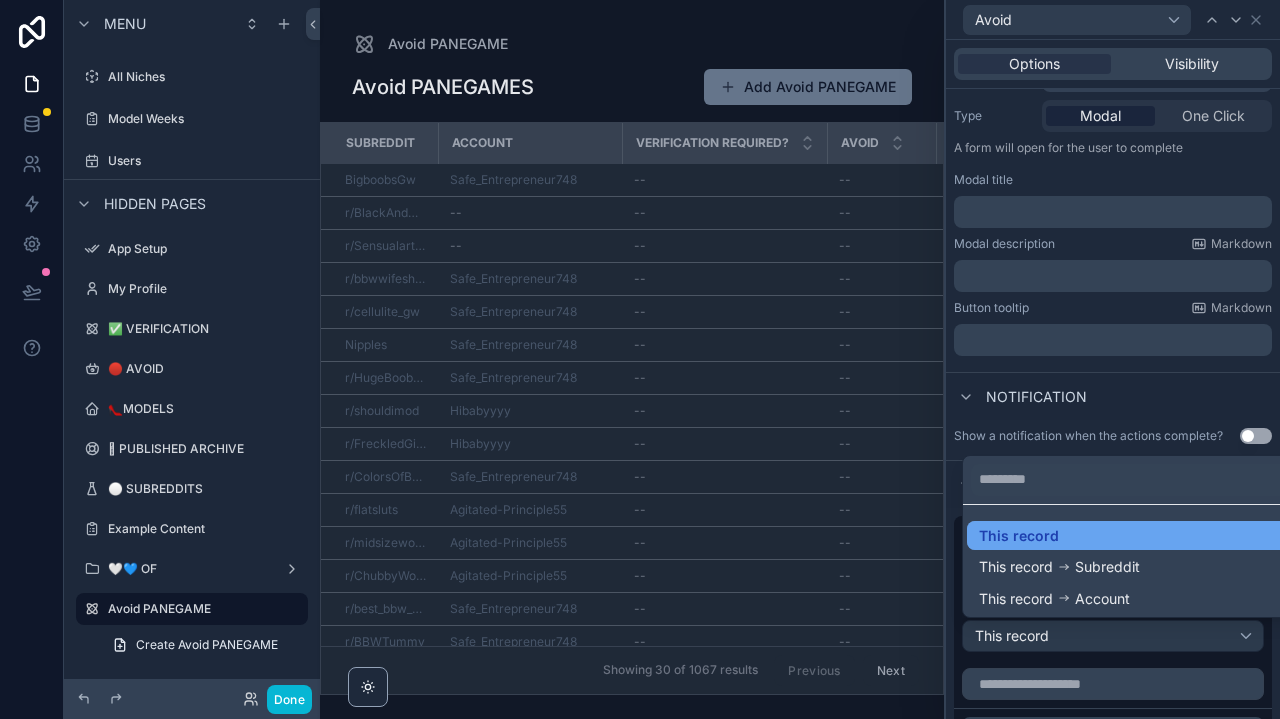 click on "This record" at bounding box center (1019, 536) 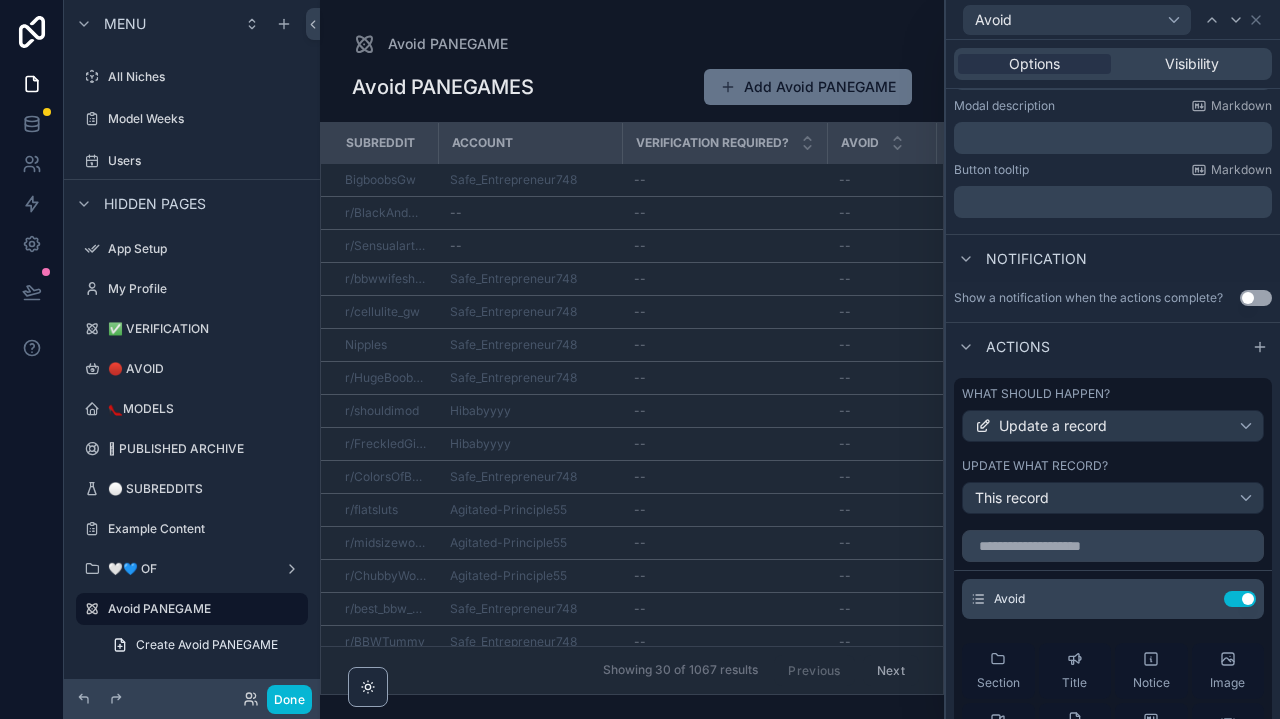 scroll, scrollTop: 487, scrollLeft: 0, axis: vertical 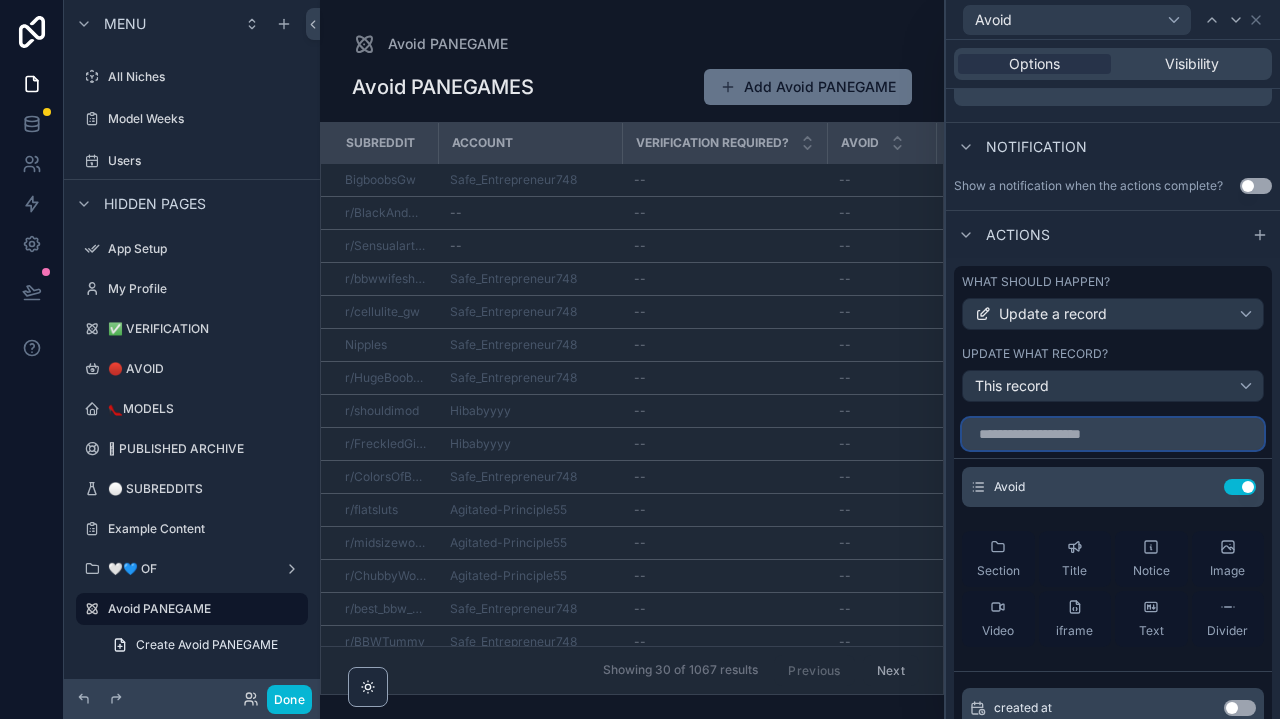 click at bounding box center [1113, 434] 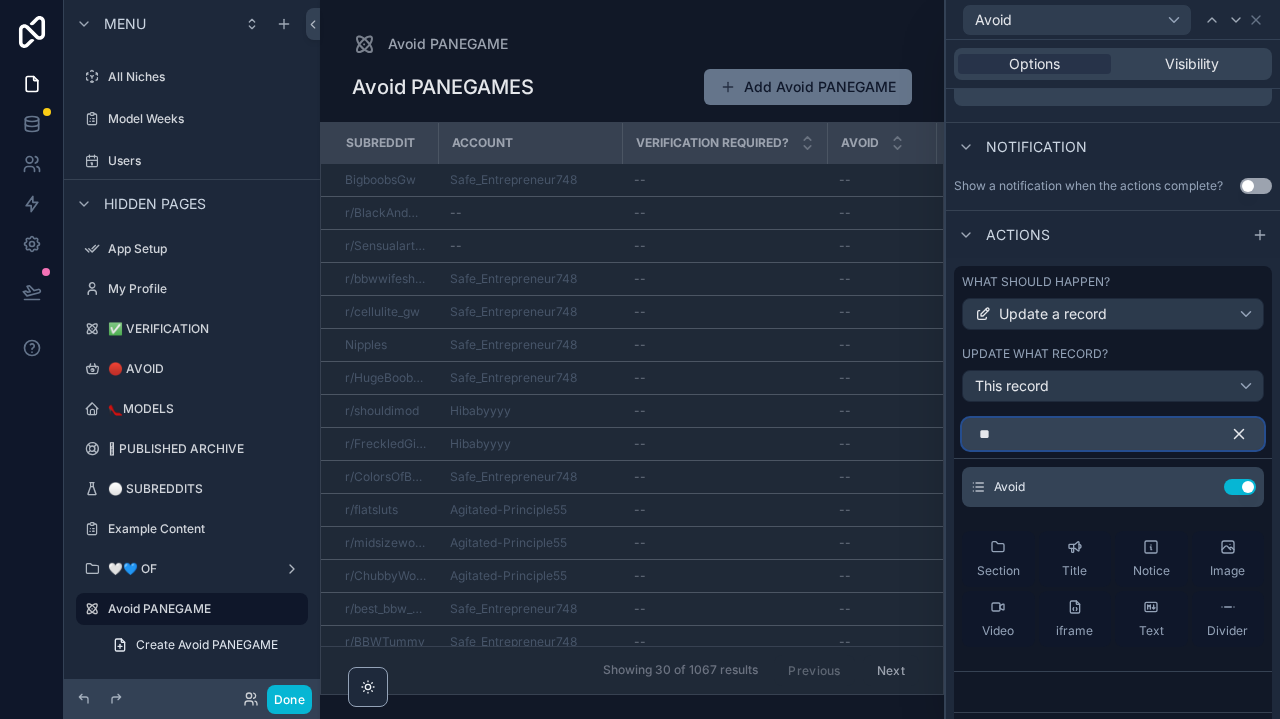 type on "*" 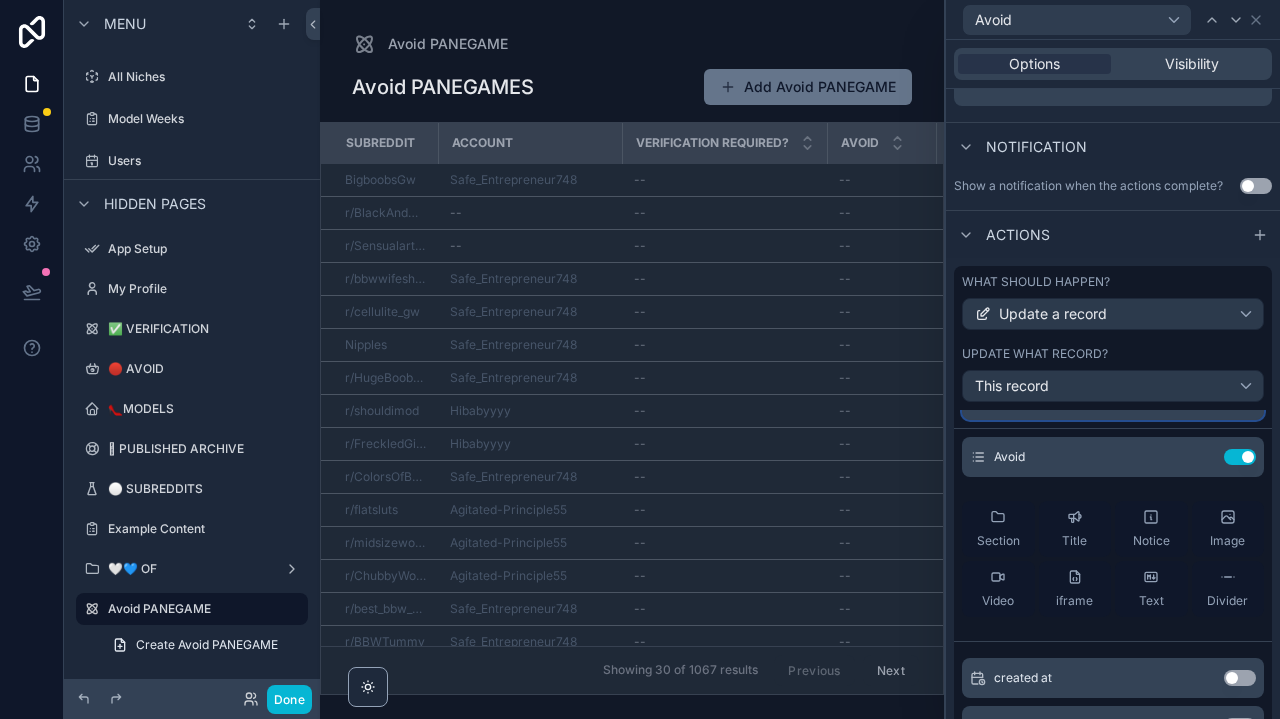 scroll, scrollTop: 0, scrollLeft: 0, axis: both 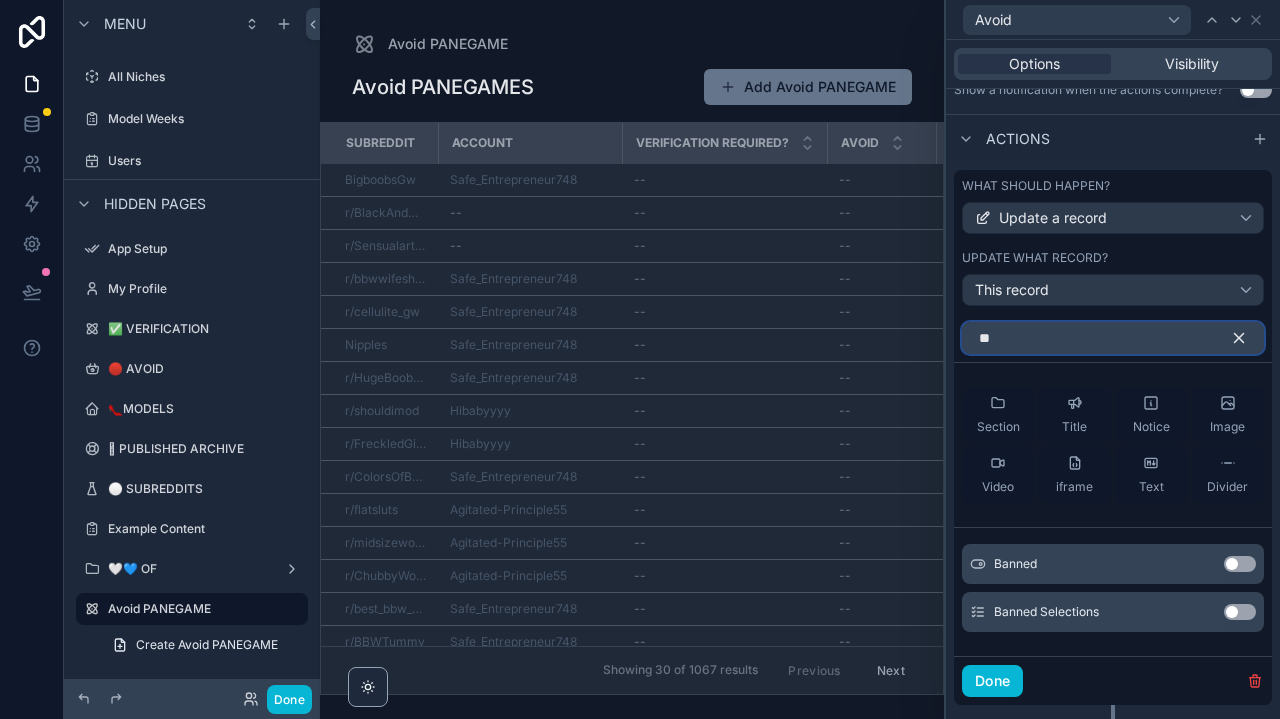 type on "*" 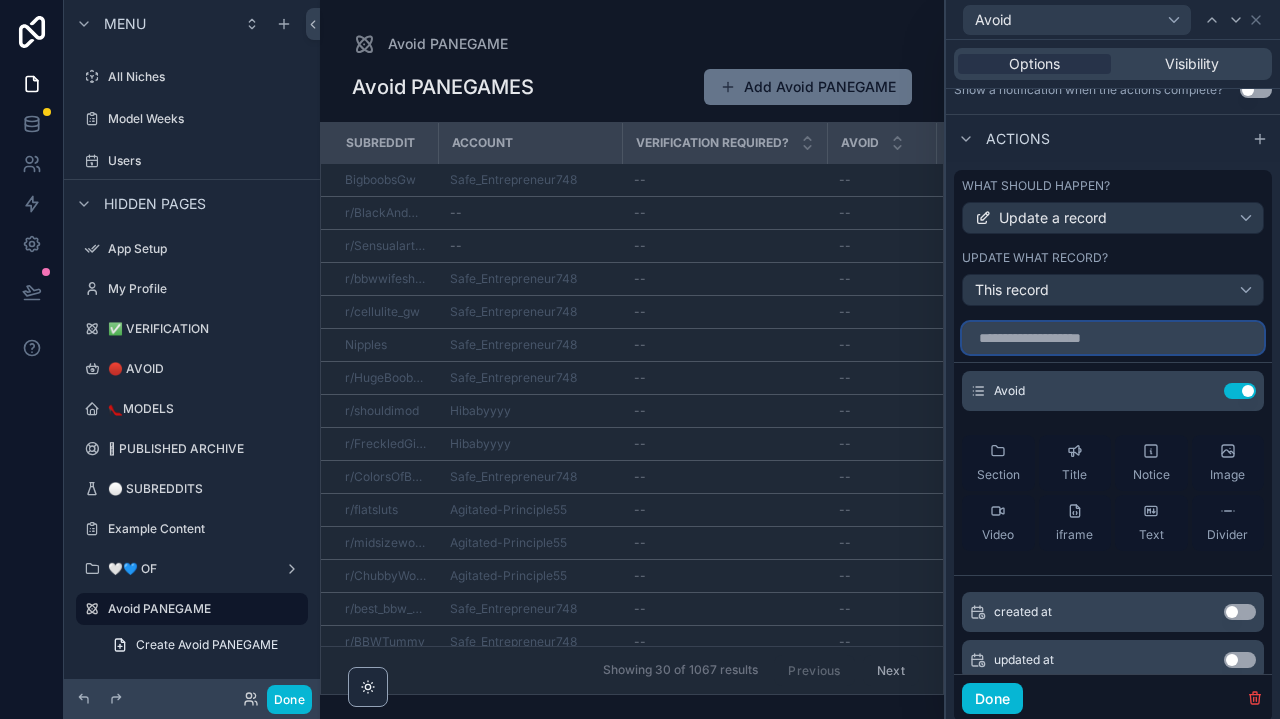 scroll, scrollTop: 0, scrollLeft: 0, axis: both 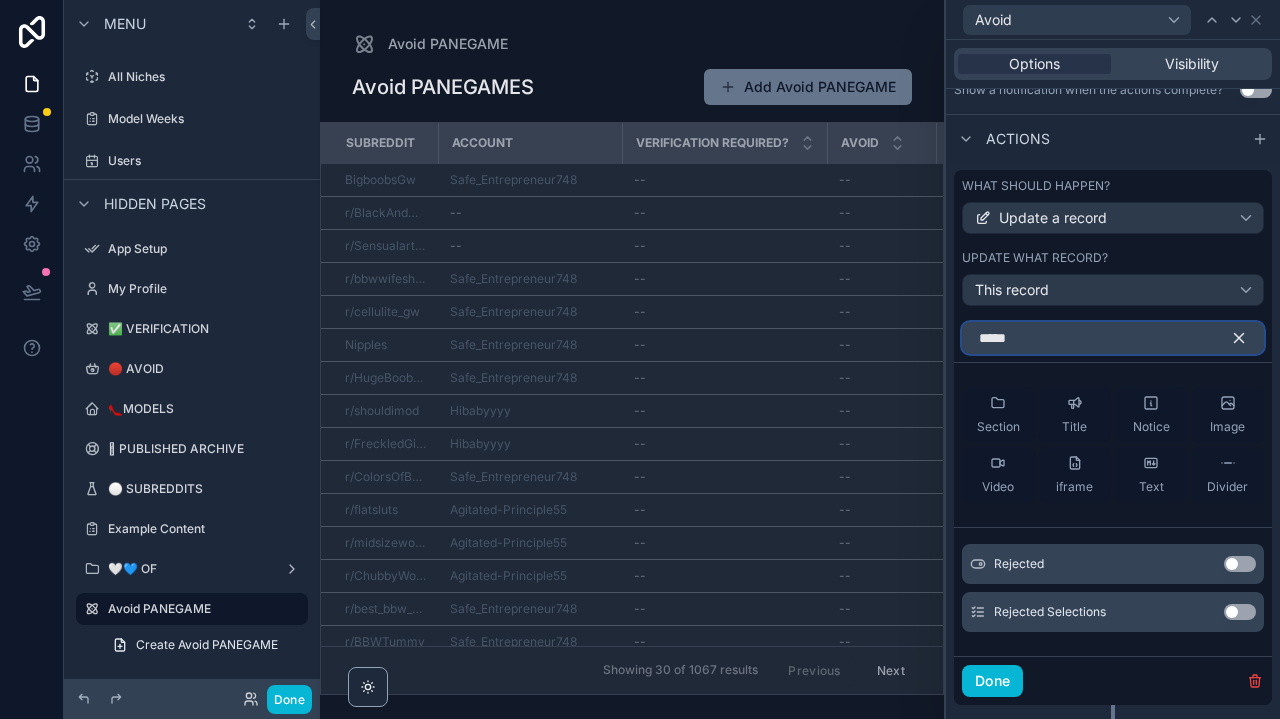 type on "*****" 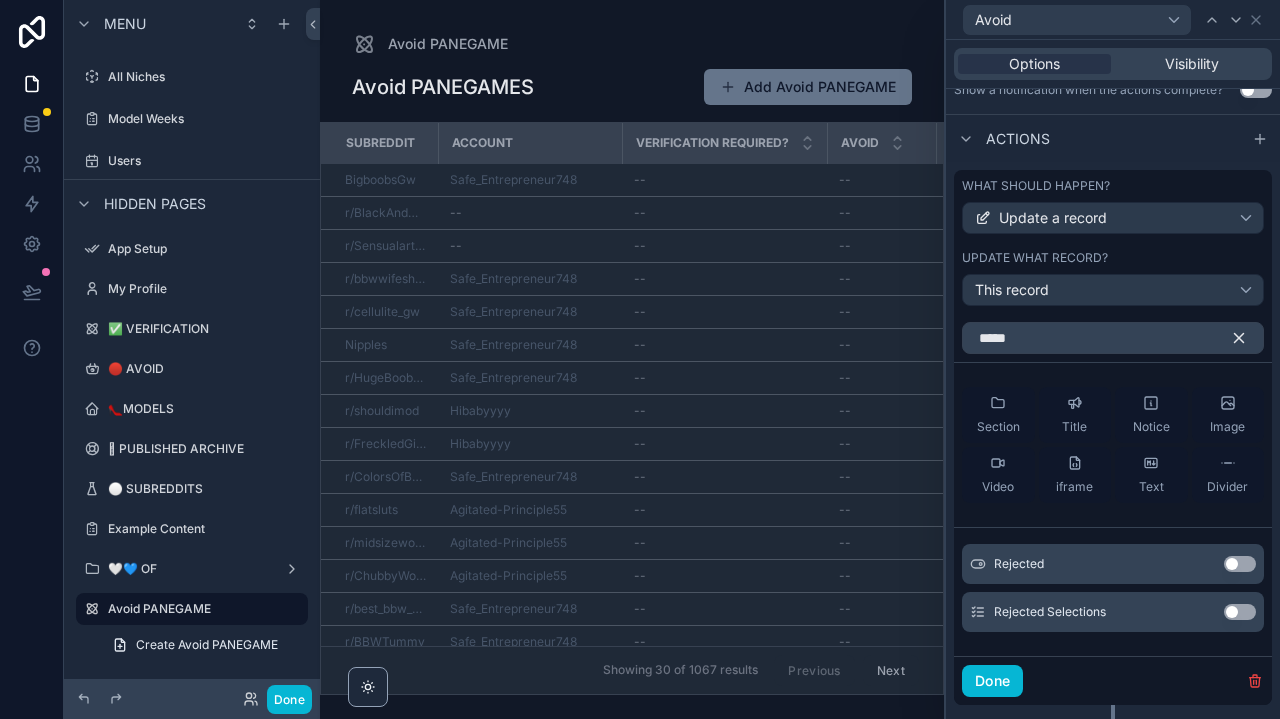 click on "Use setting" at bounding box center (1240, 612) 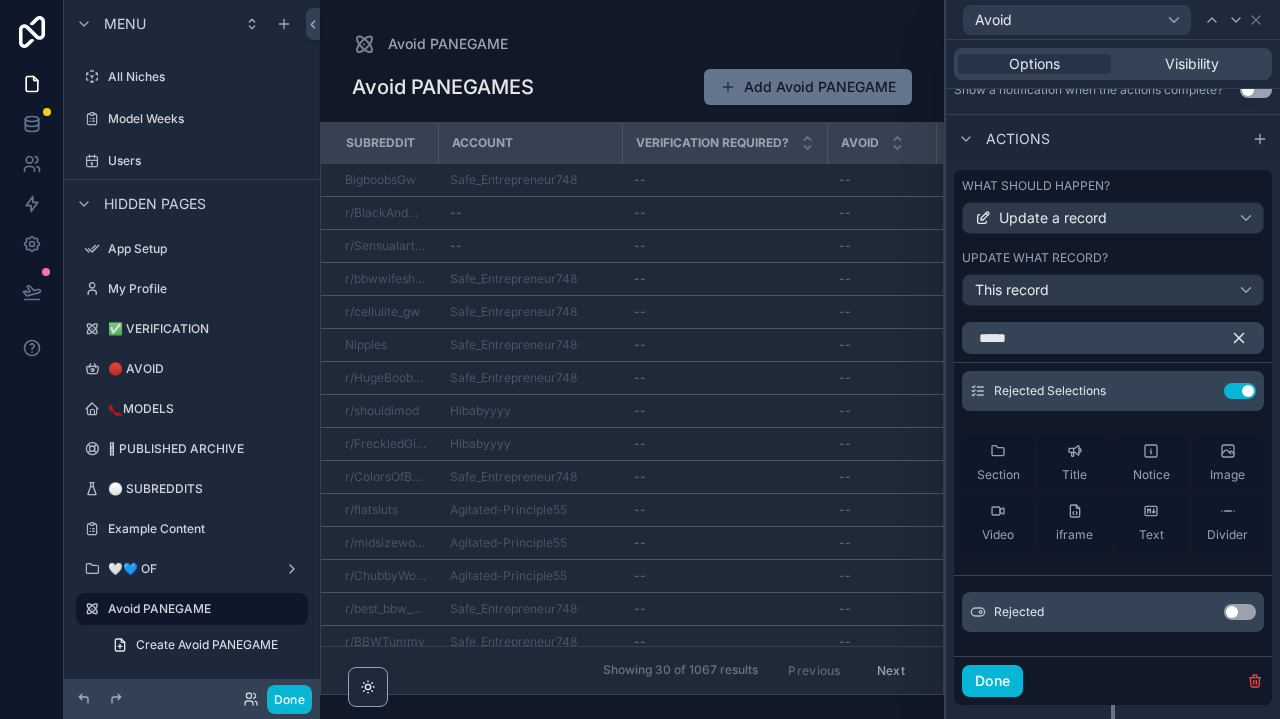 click at bounding box center (1247, 338) 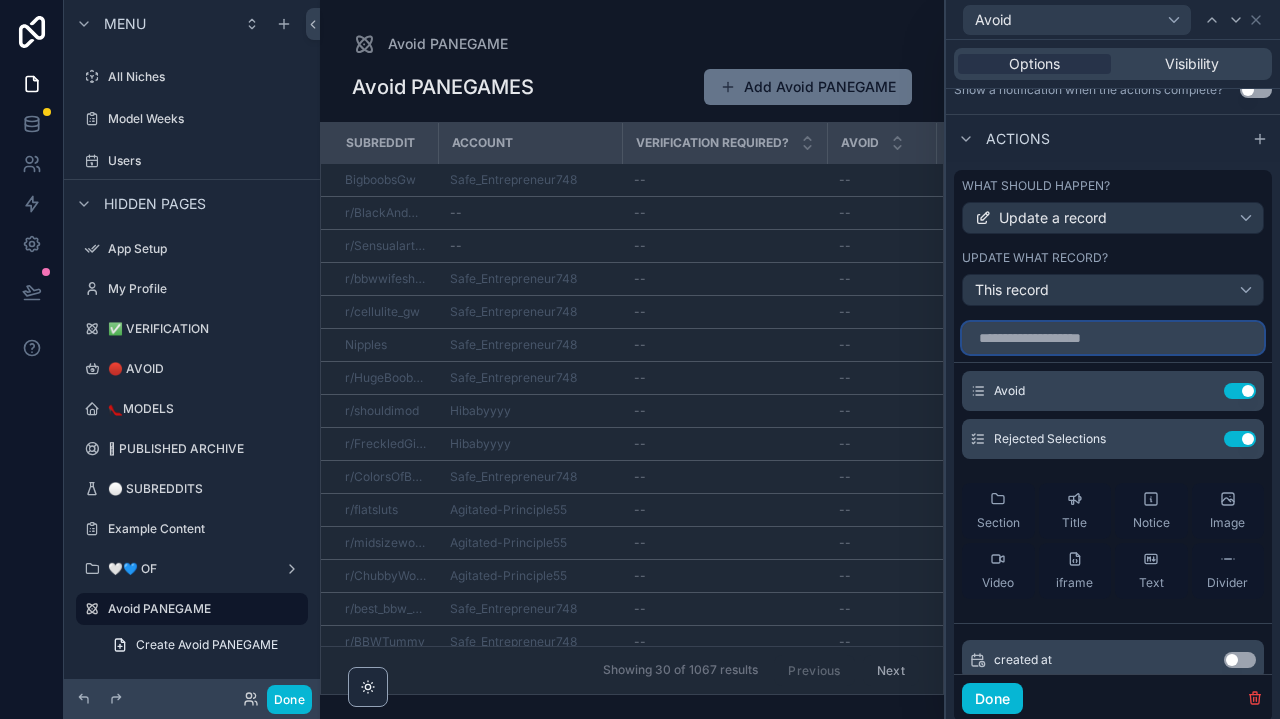 click at bounding box center [1113, 338] 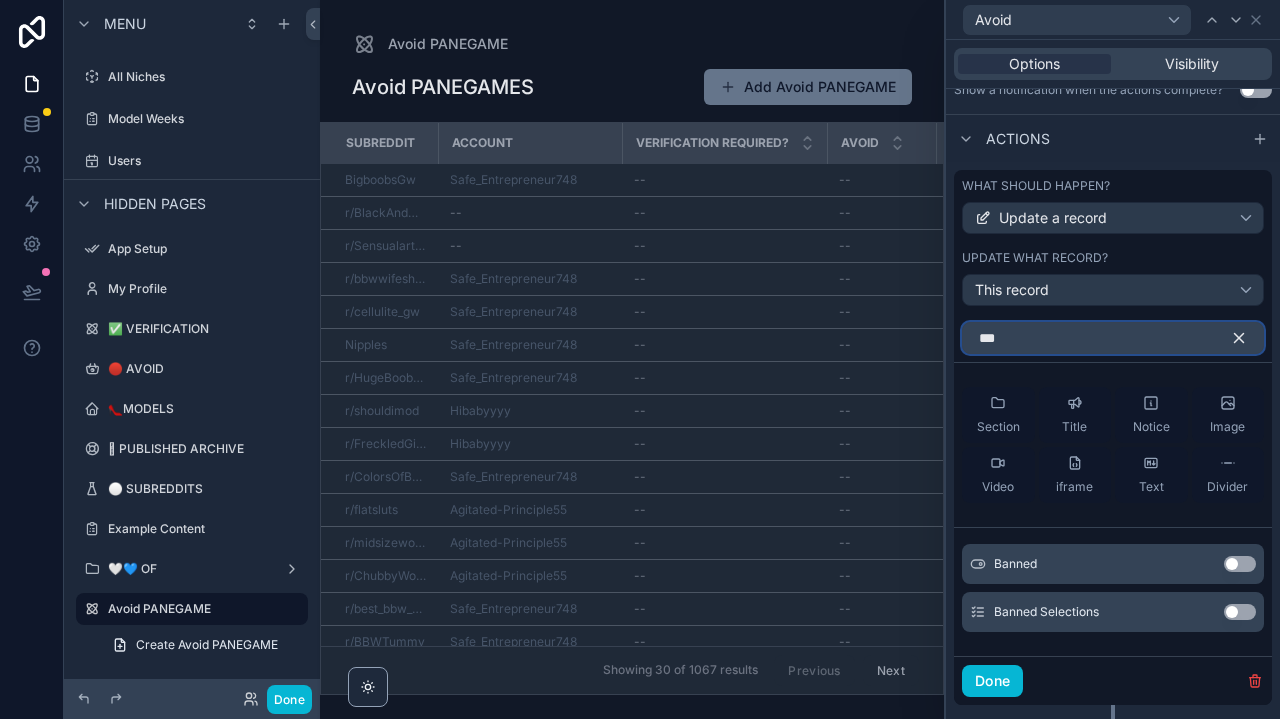 type on "***" 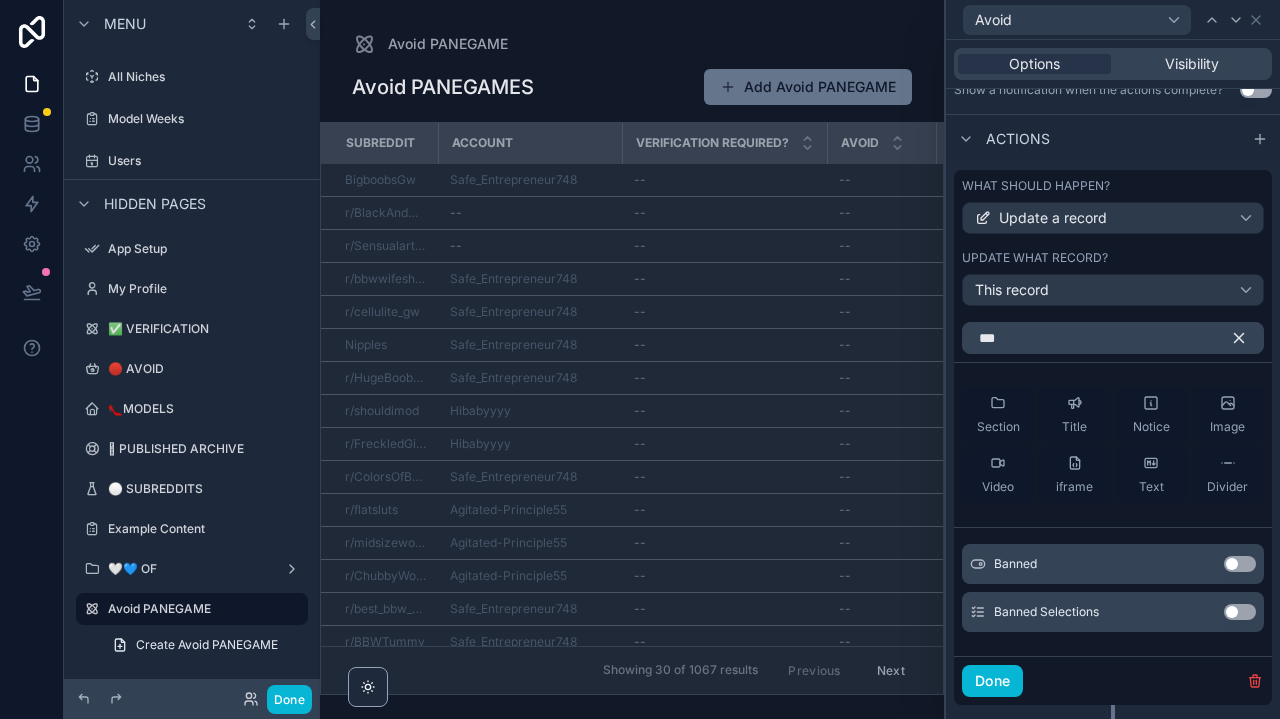 click on "Use setting" at bounding box center (1240, 612) 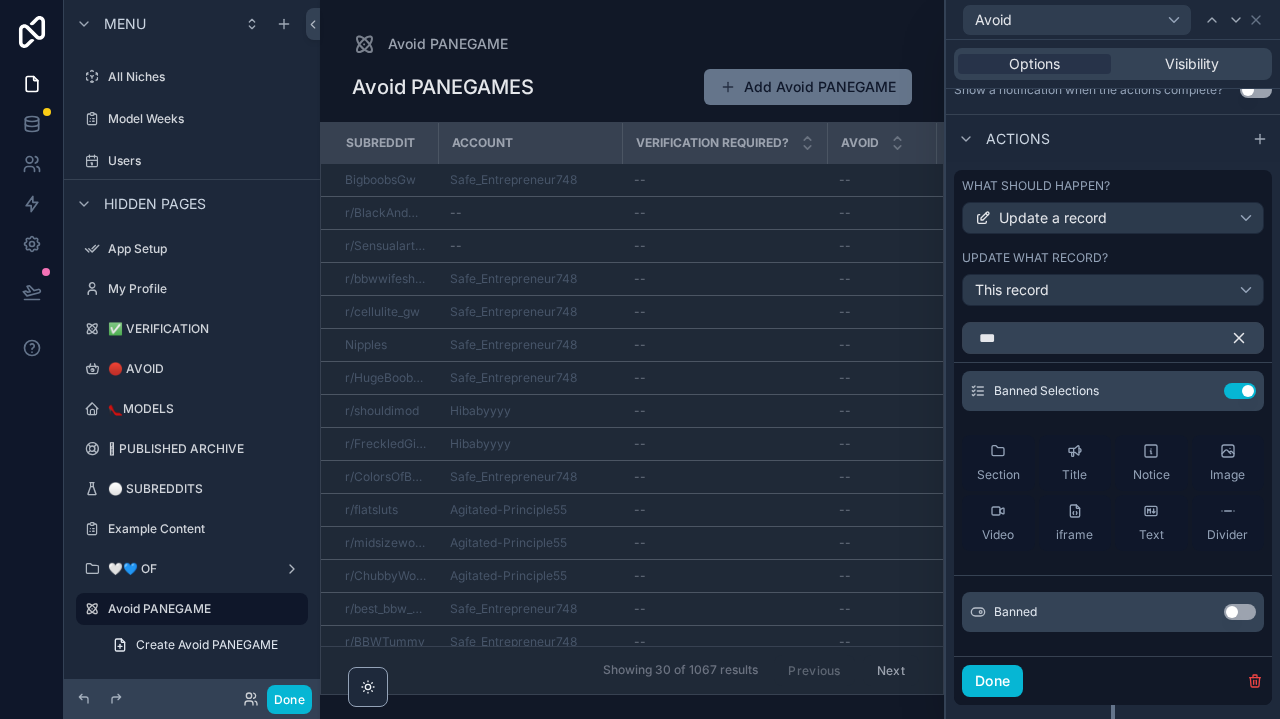 click at bounding box center [1247, 338] 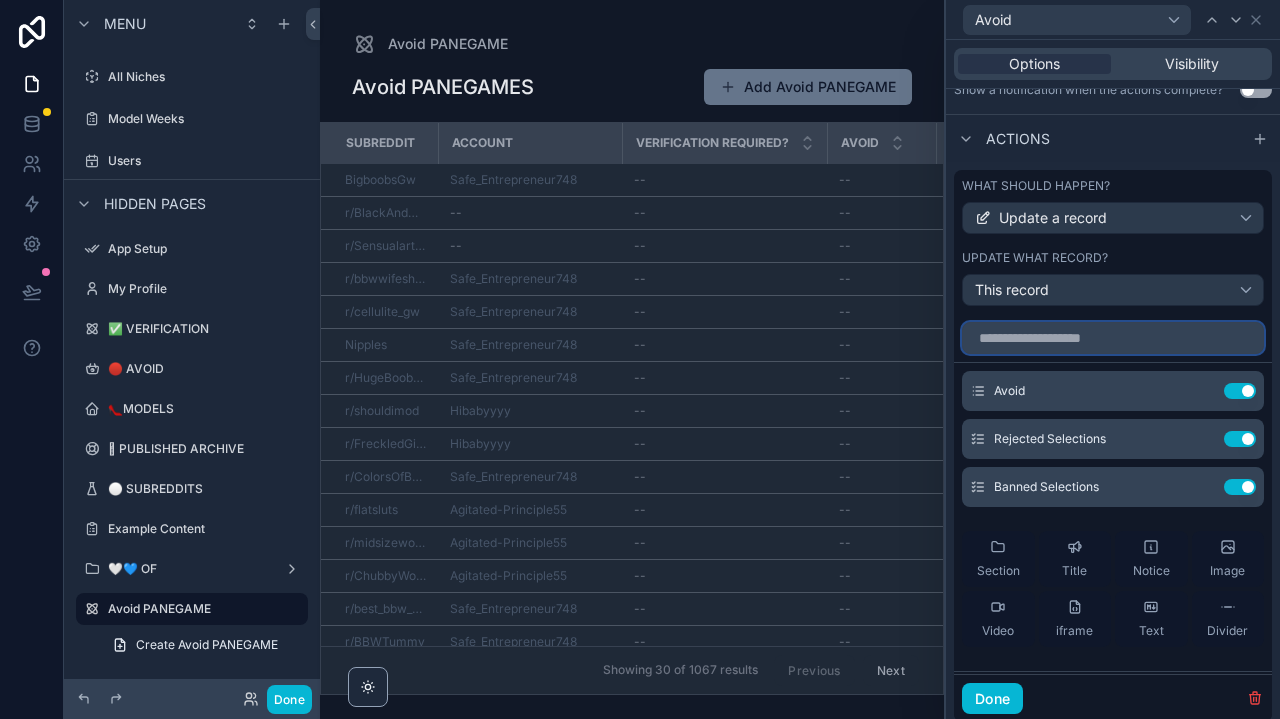 click at bounding box center (1113, 338) 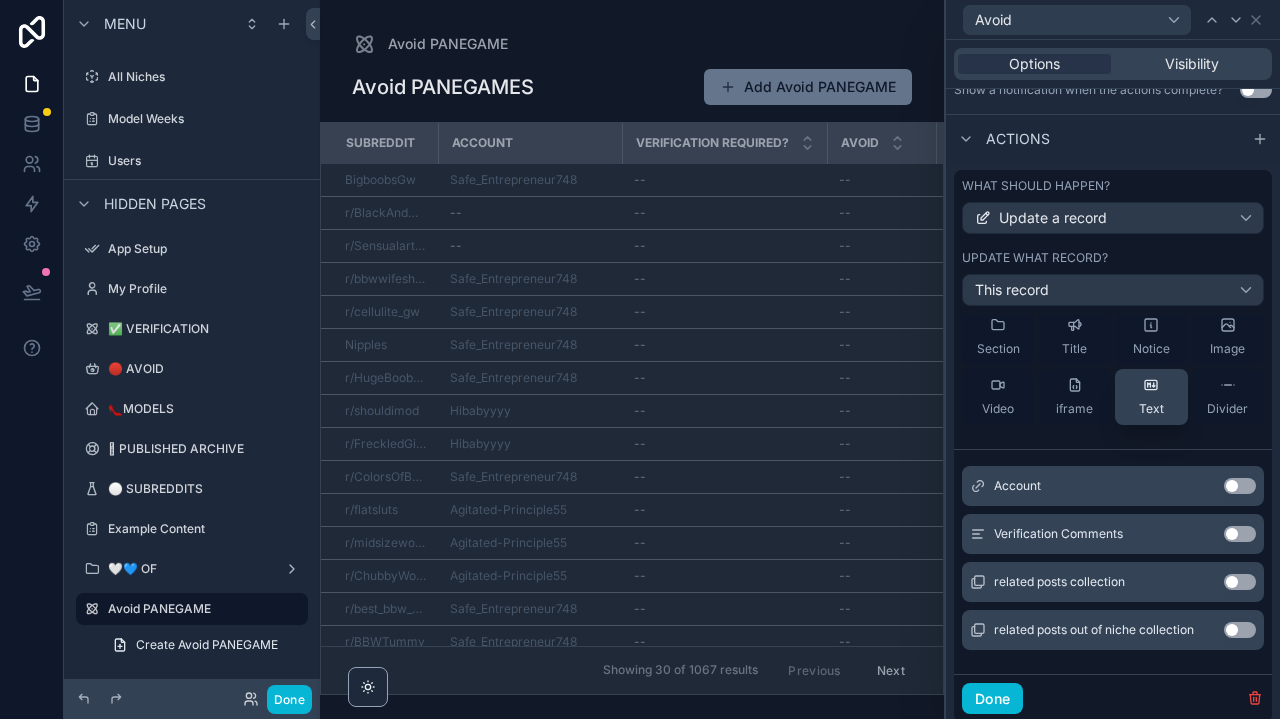 scroll, scrollTop: 79, scrollLeft: 0, axis: vertical 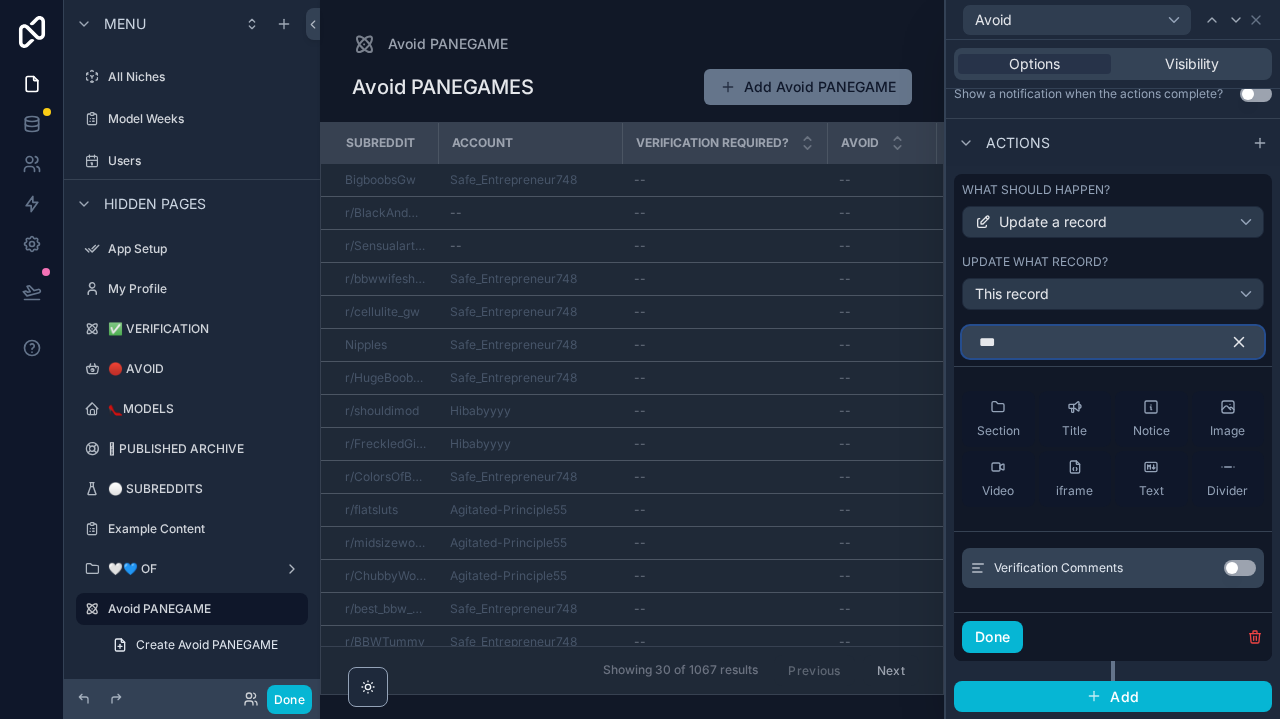 type on "***" 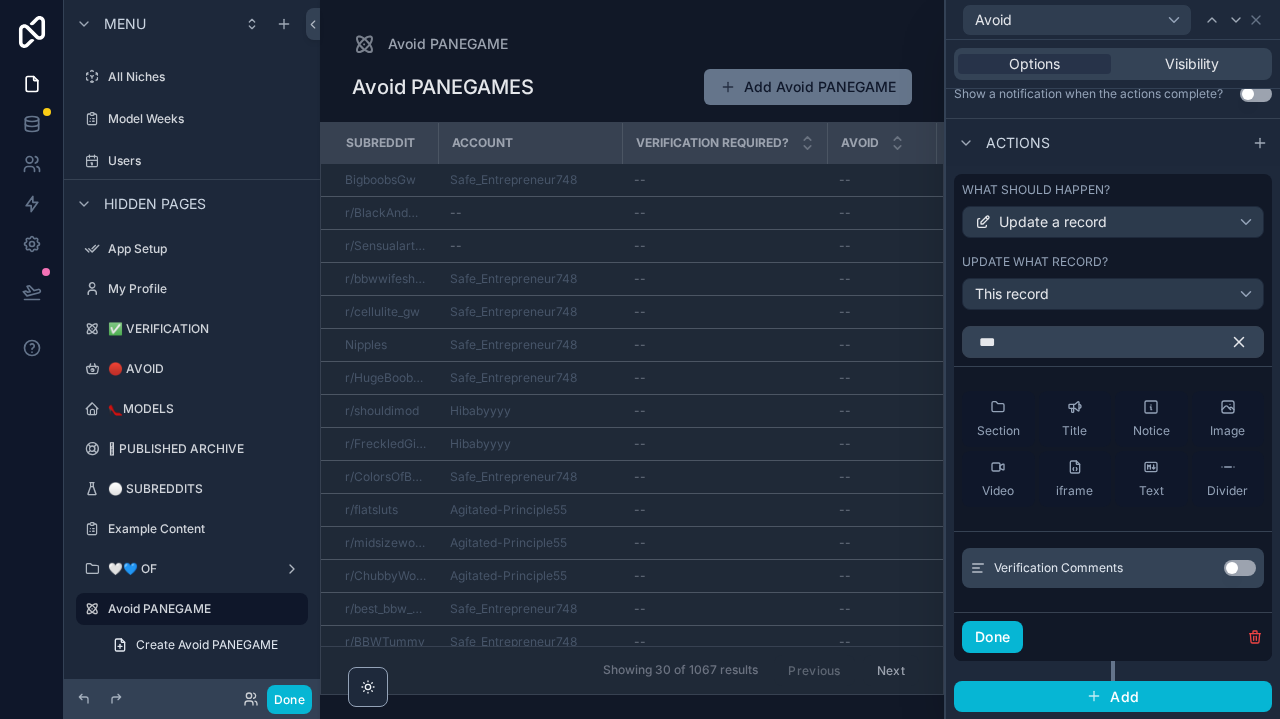 click on "Use setting" at bounding box center [1240, 568] 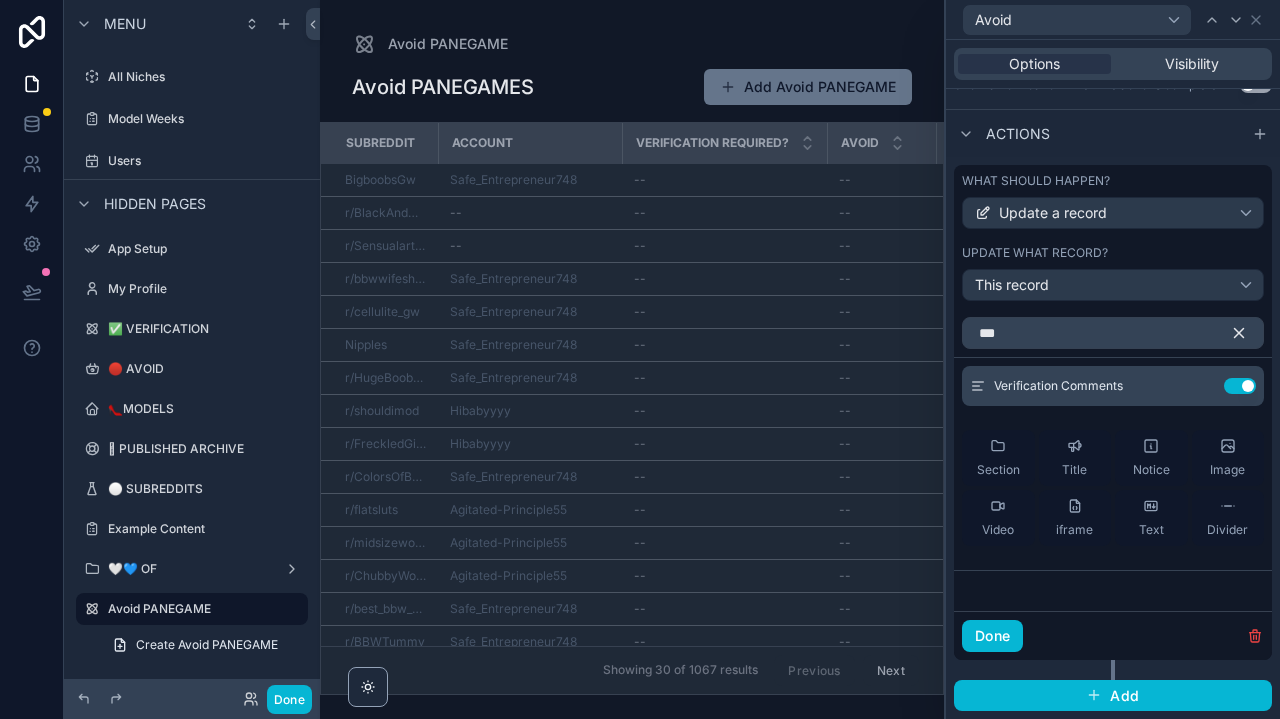 scroll, scrollTop: 587, scrollLeft: 0, axis: vertical 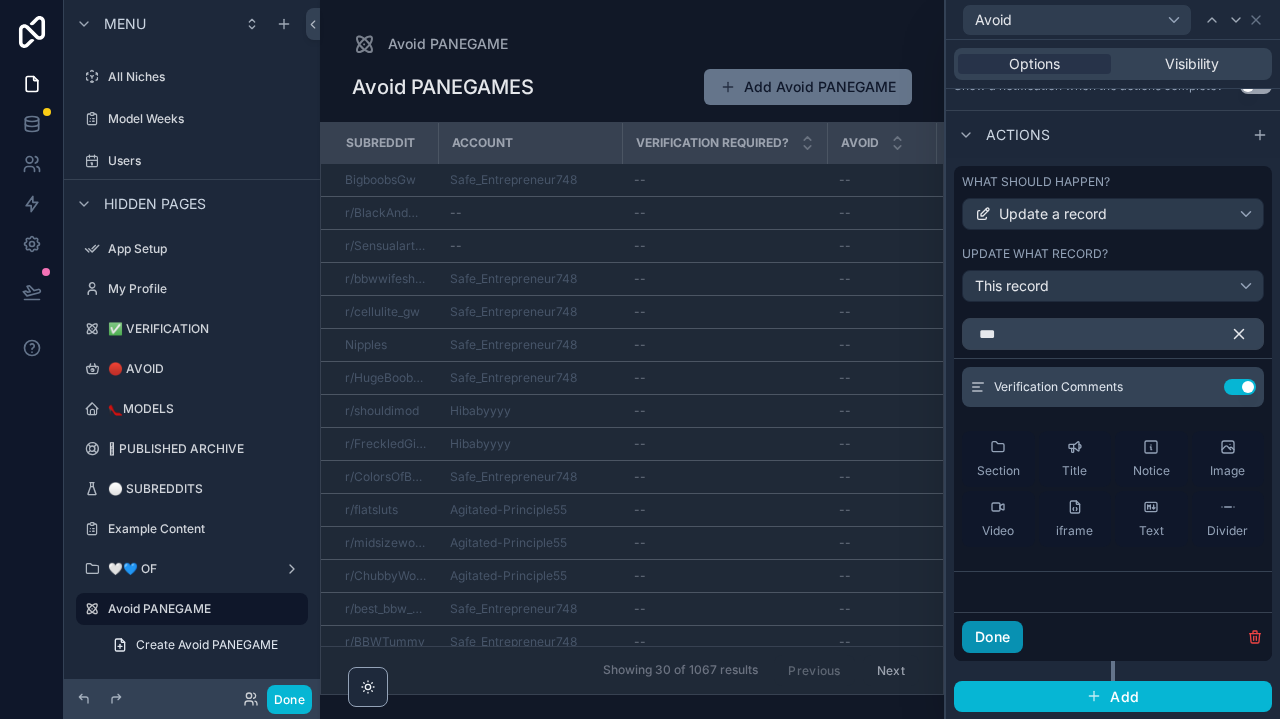 click on "Done" at bounding box center (992, 637) 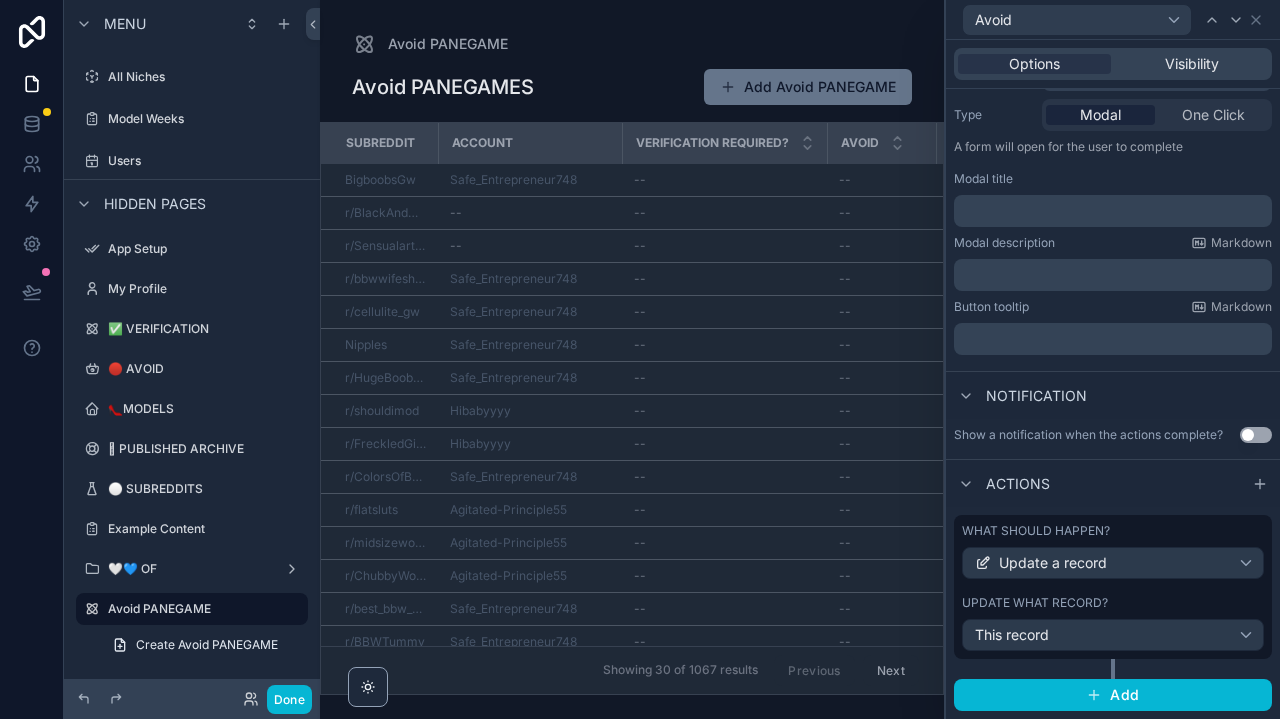scroll, scrollTop: 237, scrollLeft: 0, axis: vertical 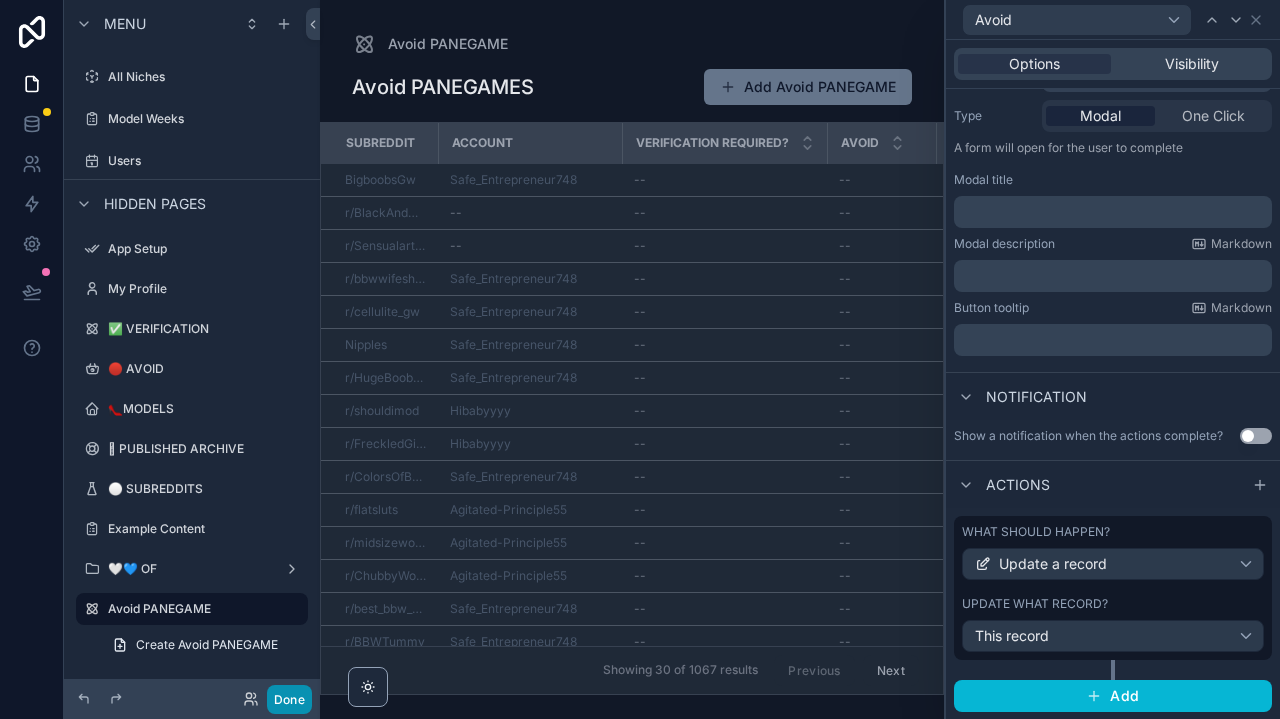 click on "Done" at bounding box center (289, 699) 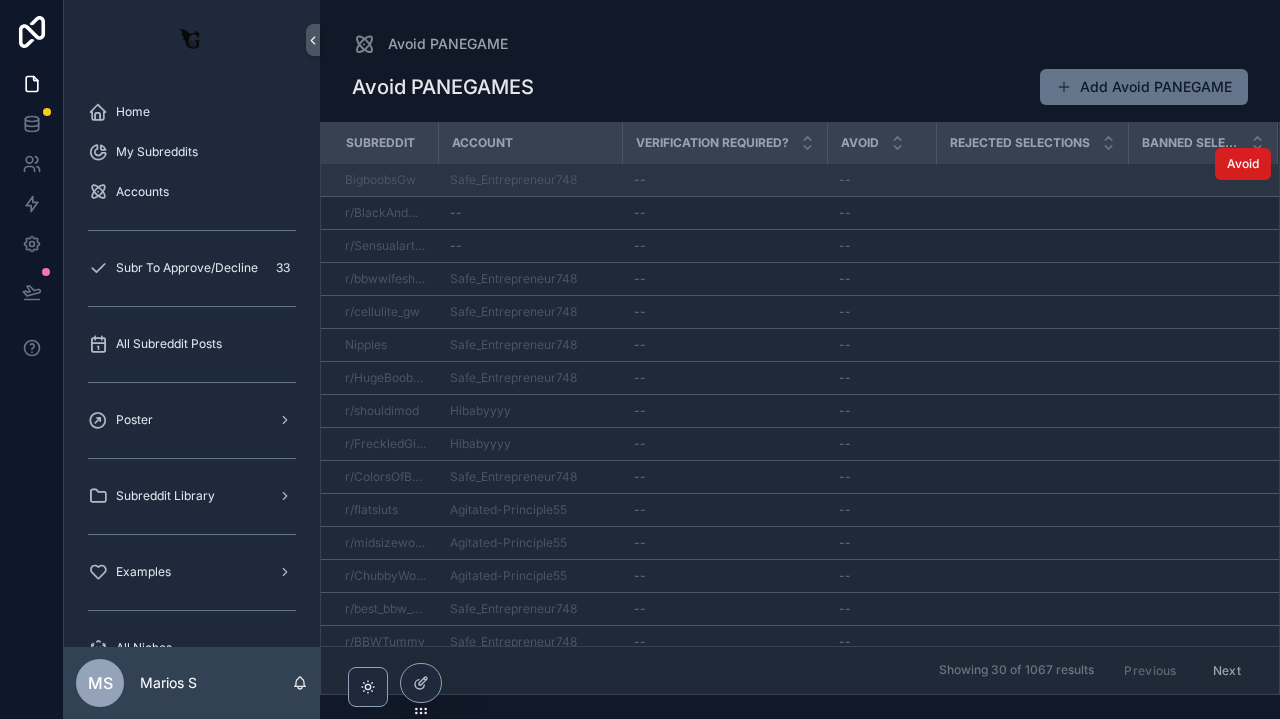 click on "Avoid" at bounding box center (1243, 164) 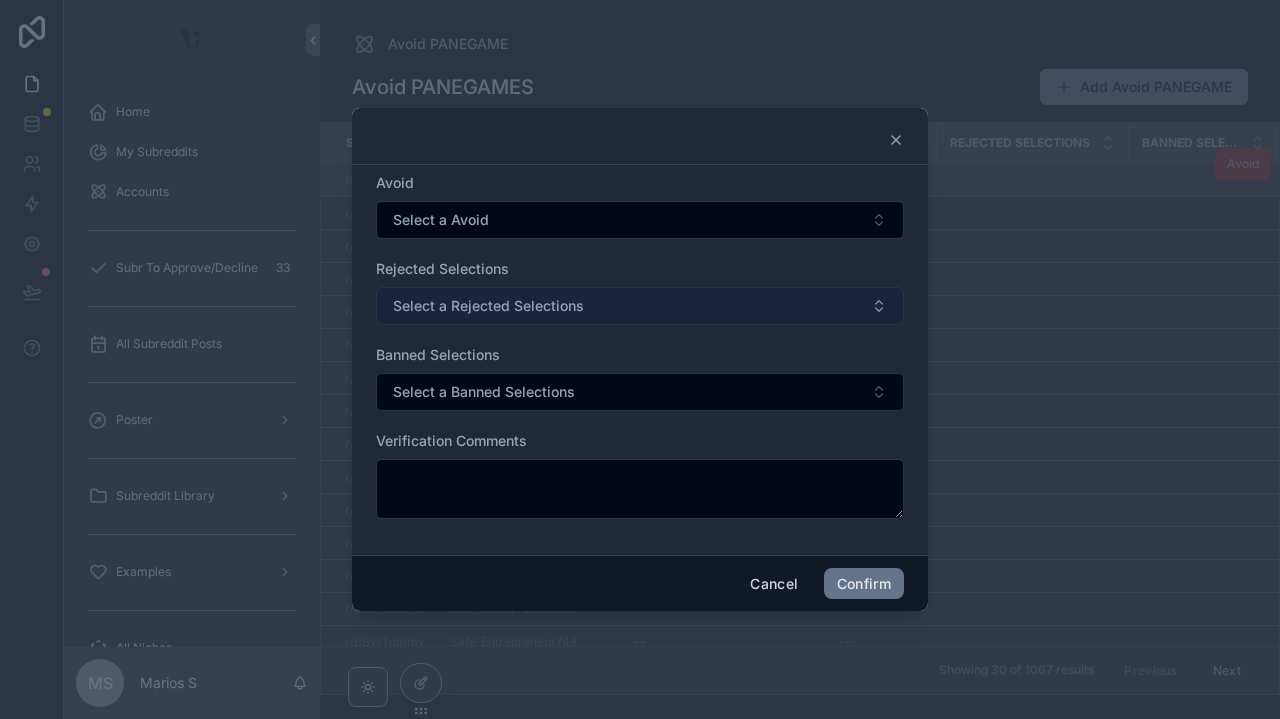 click on "Select a Rejected Selections" at bounding box center (488, 306) 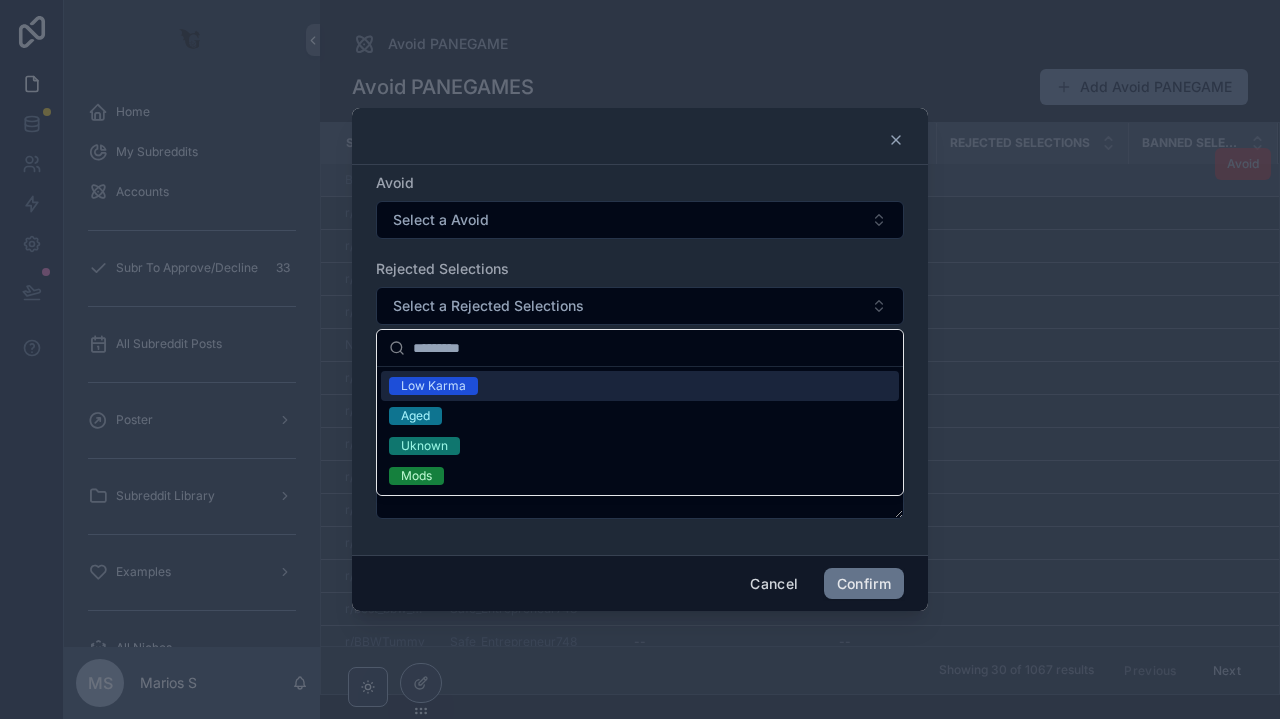 click on "Low Karma" at bounding box center [433, 386] 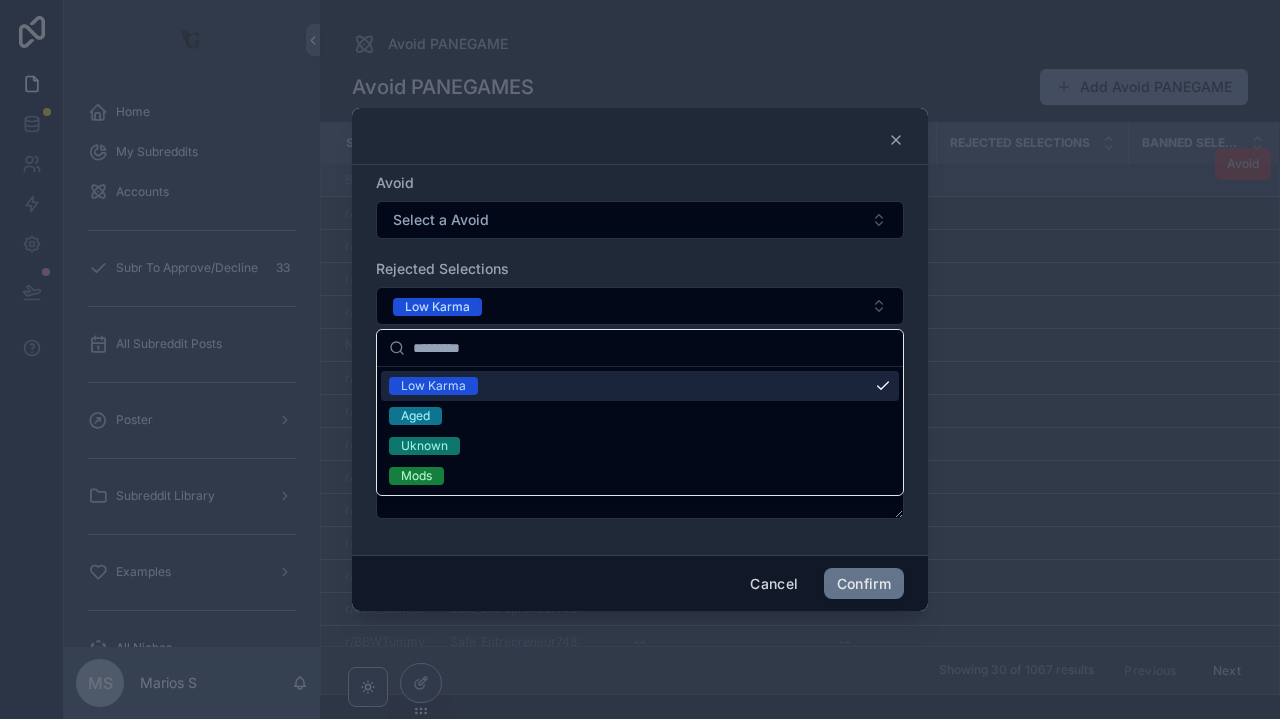 click on "Rejected Selections" at bounding box center (640, 269) 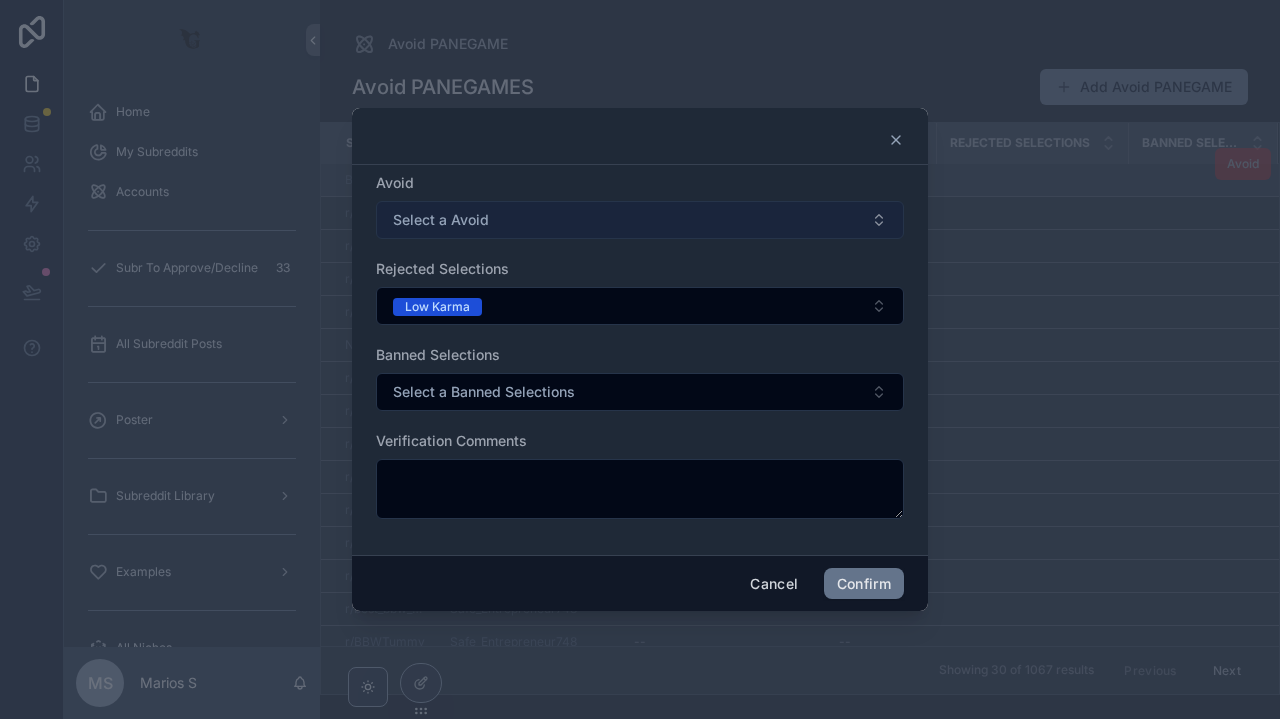 click on "Select a Avoid" at bounding box center [640, 220] 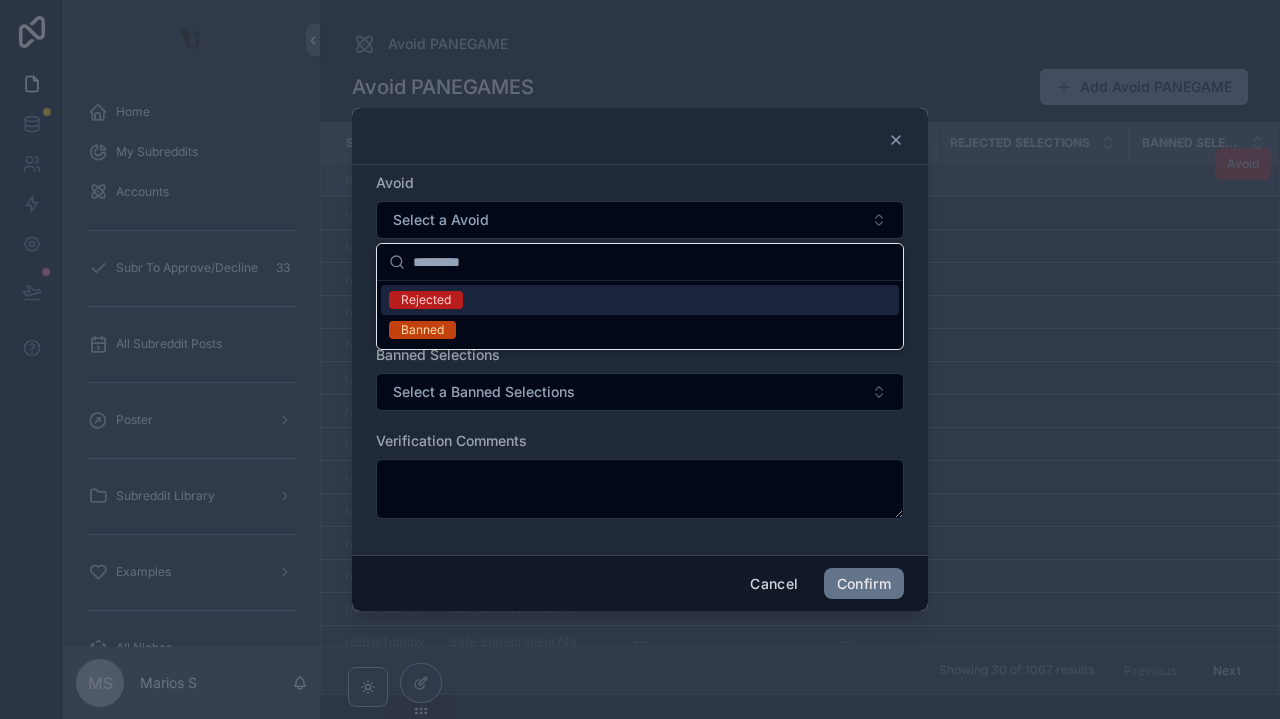 click on "Rejected" at bounding box center (426, 300) 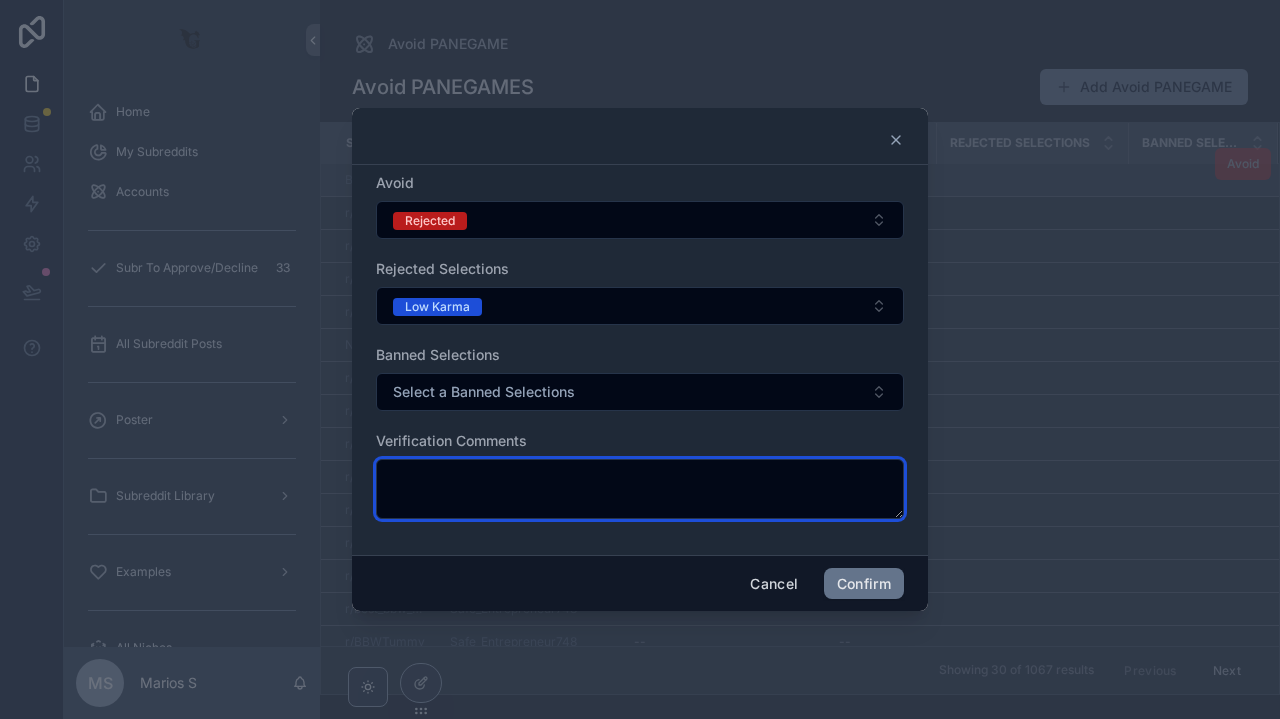 click at bounding box center (640, 489) 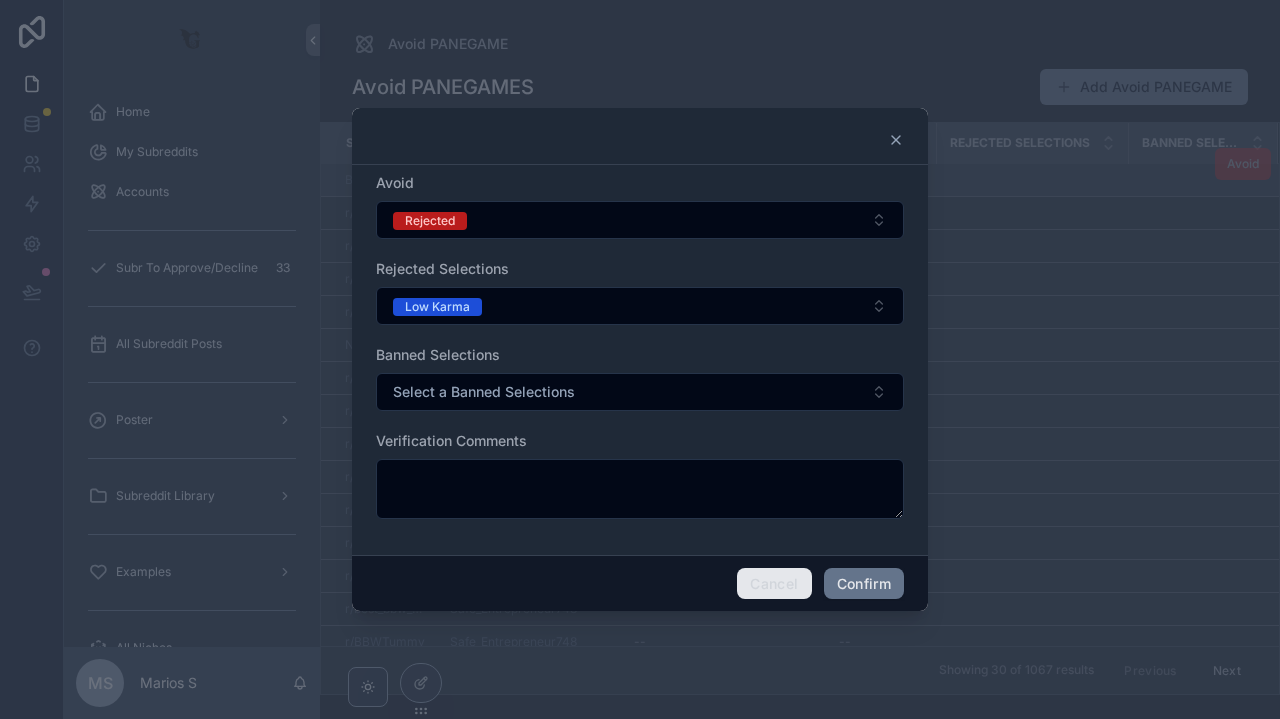 click on "Cancel" at bounding box center [774, 584] 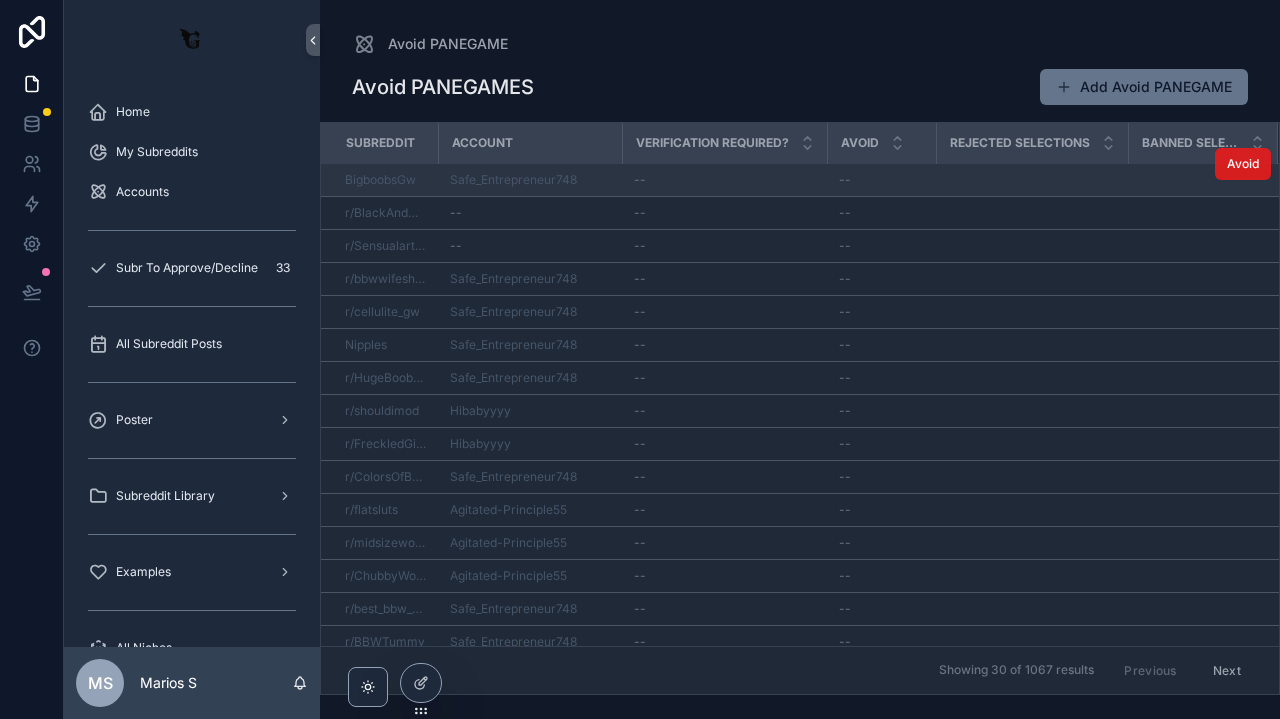 scroll, scrollTop: 0, scrollLeft: 0, axis: both 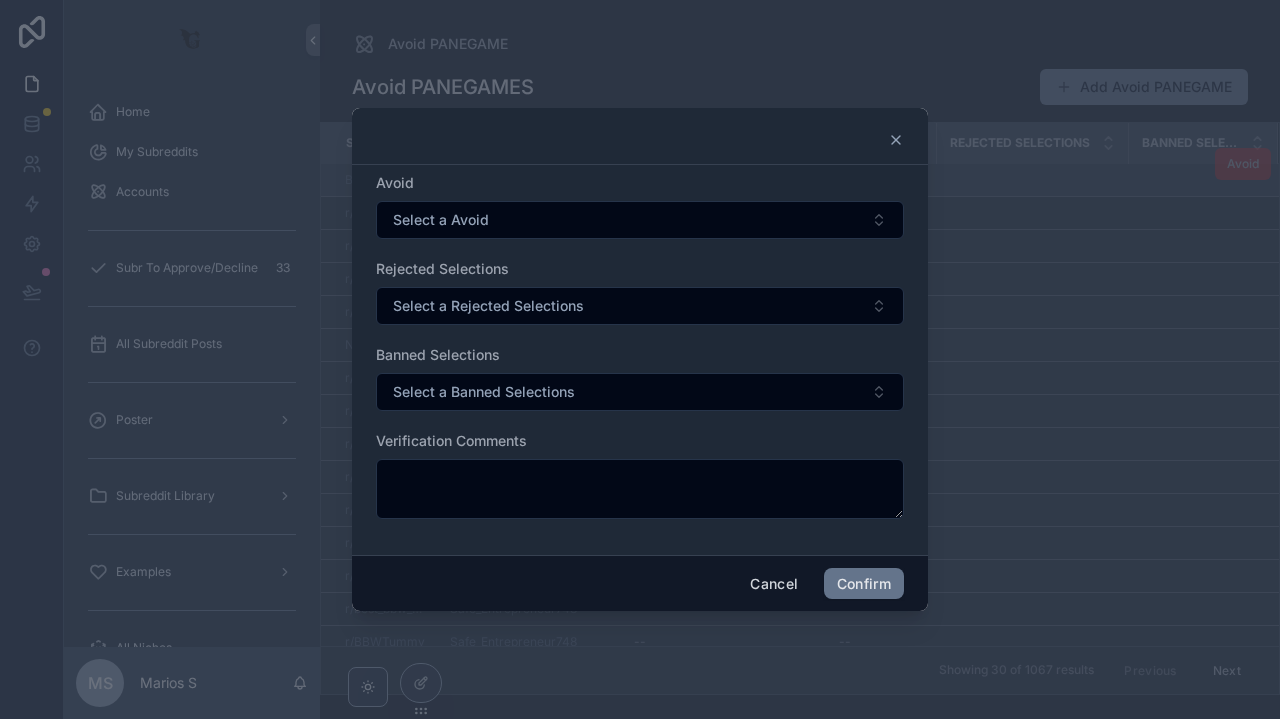 click at bounding box center [640, 136] 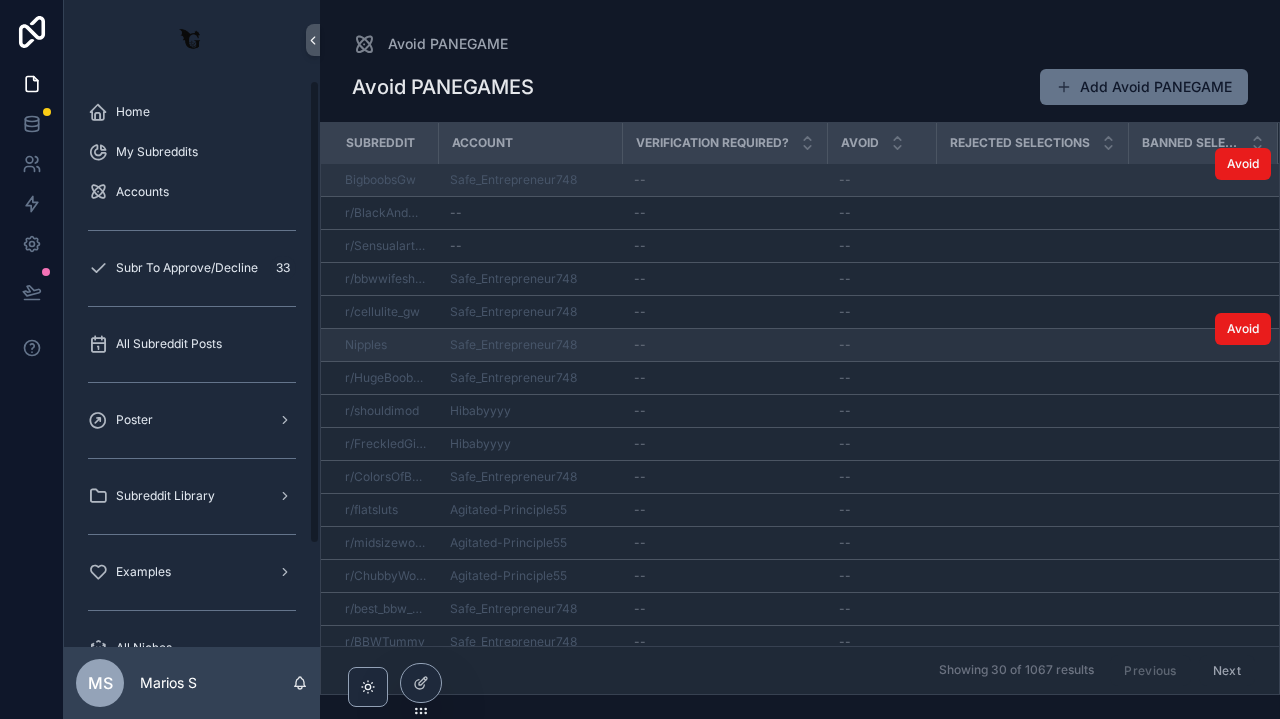 scroll, scrollTop: 0, scrollLeft: 0, axis: both 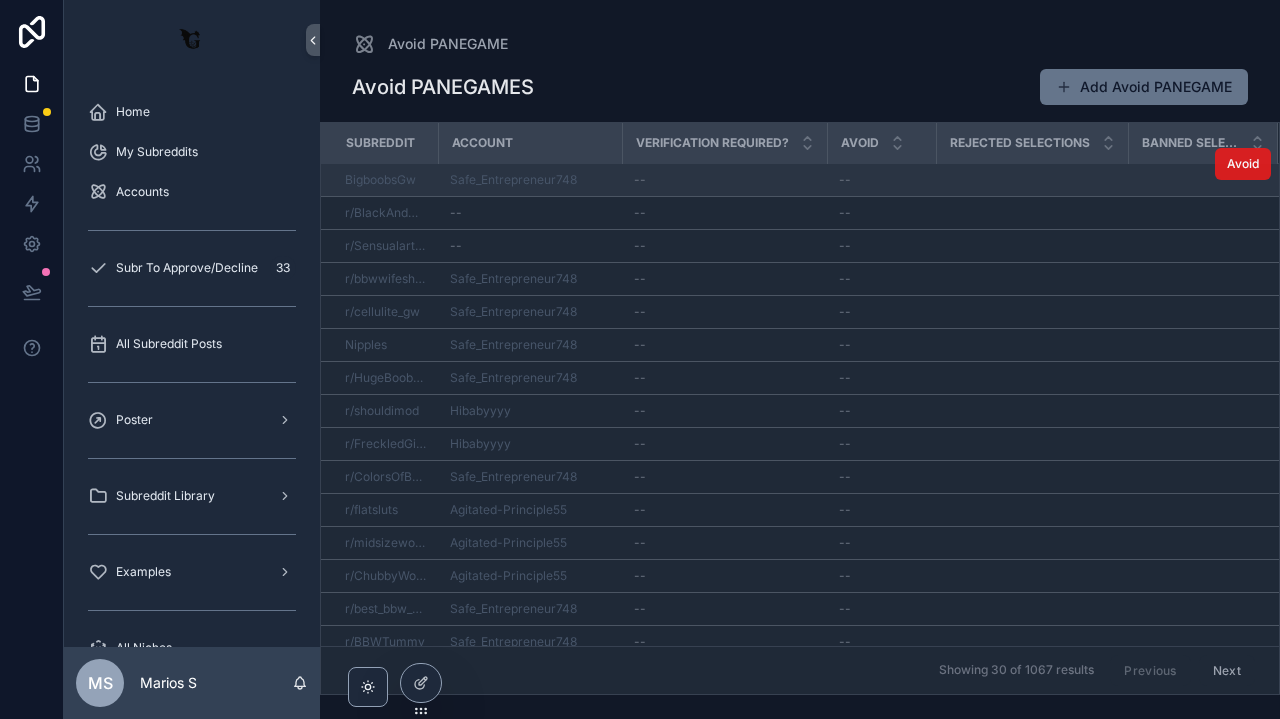 click on "Avoid" at bounding box center (1243, 164) 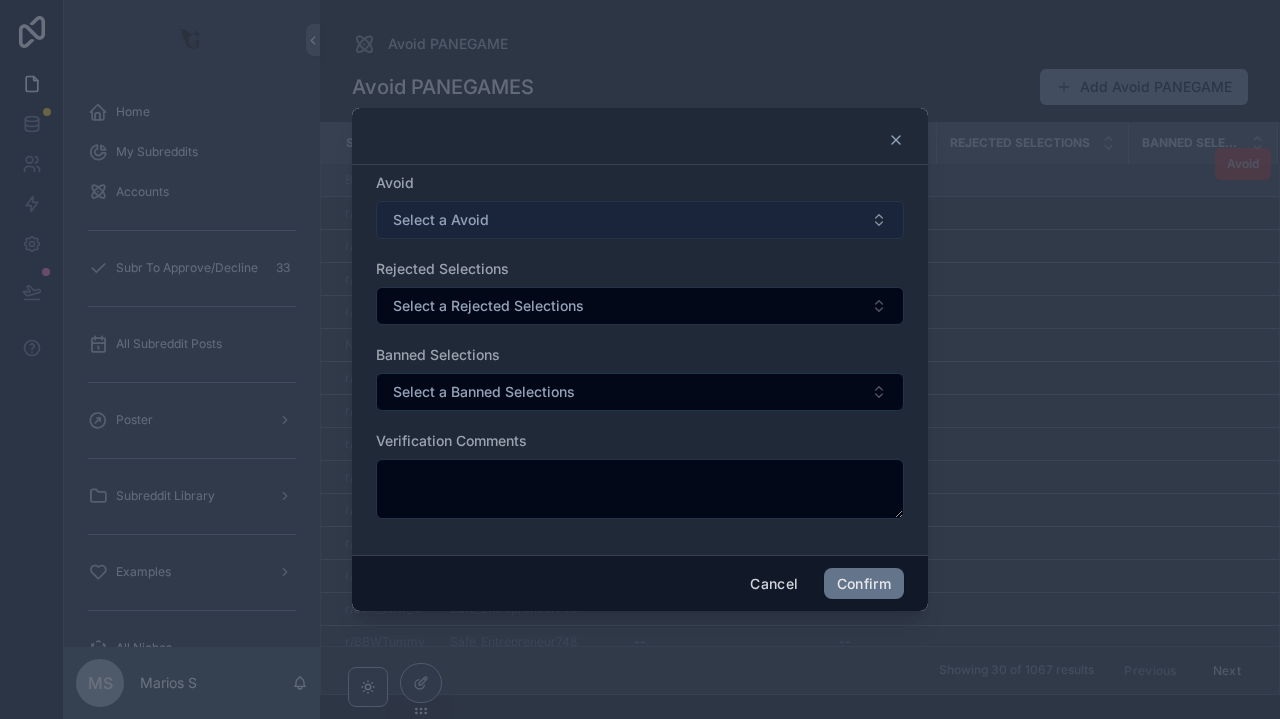 click on "Select a Avoid" at bounding box center [640, 220] 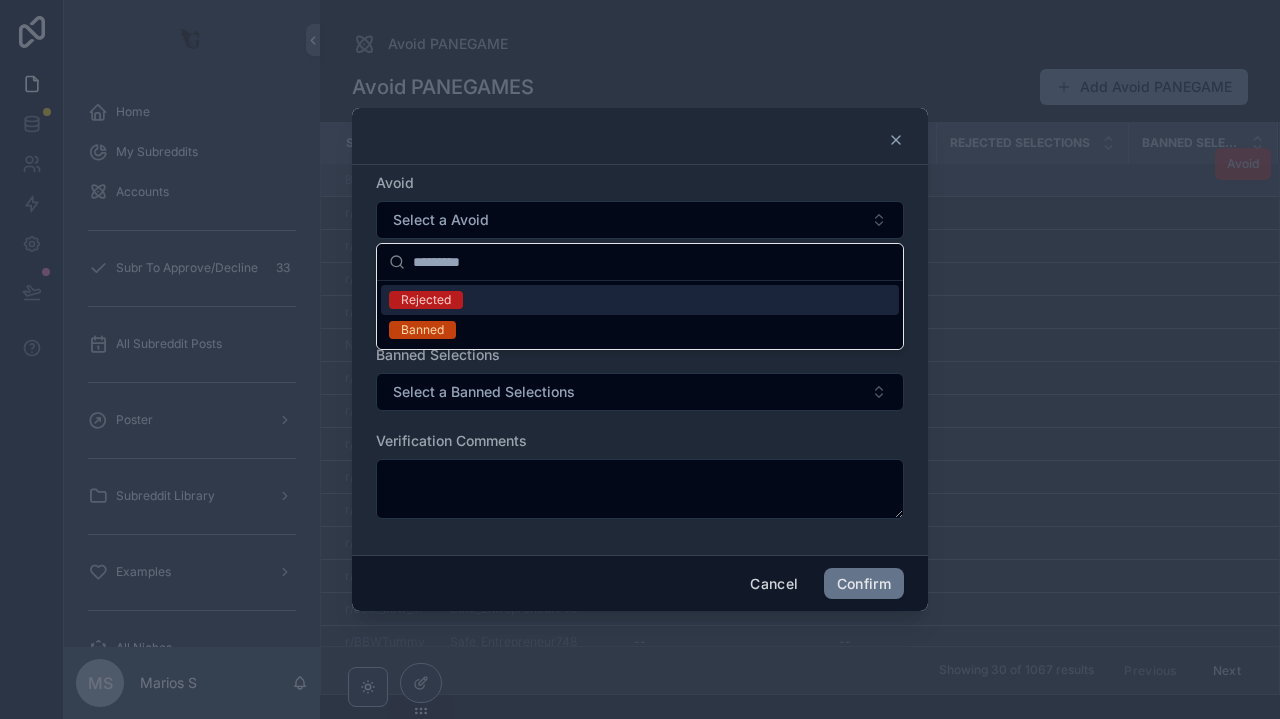 click on "Rejected" at bounding box center (426, 300) 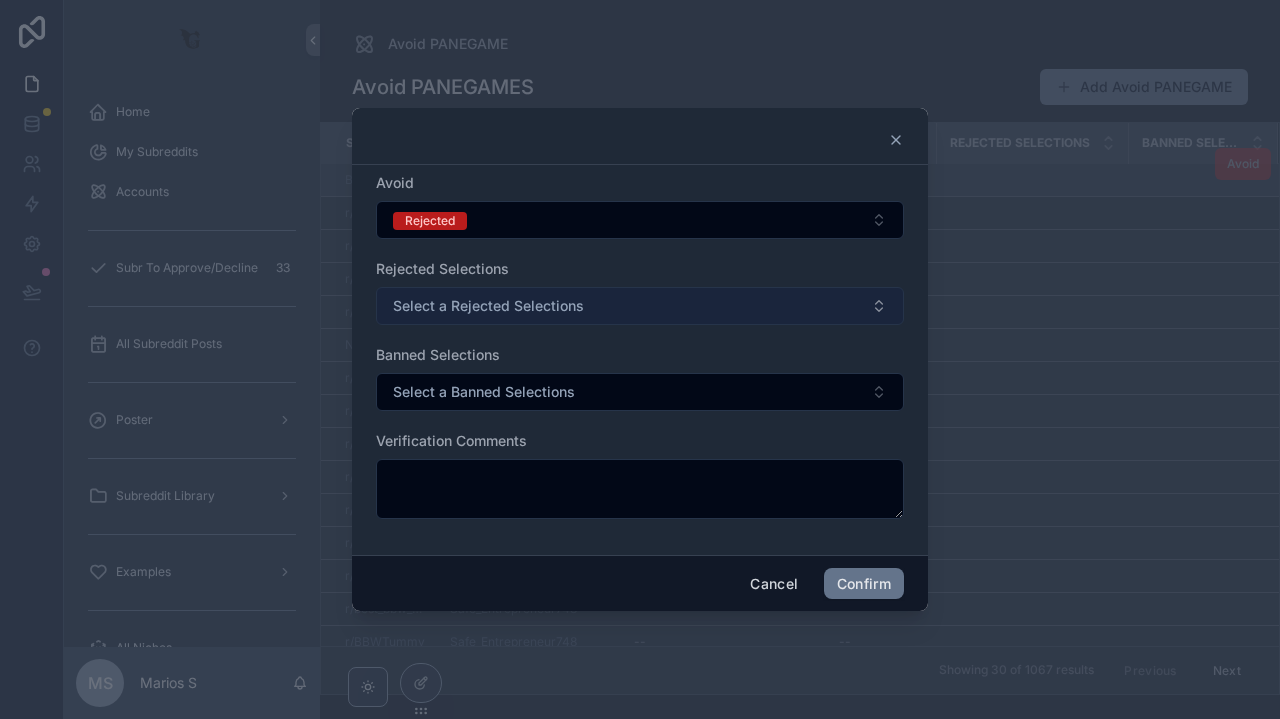 click on "Select a Rejected Selections" at bounding box center [640, 306] 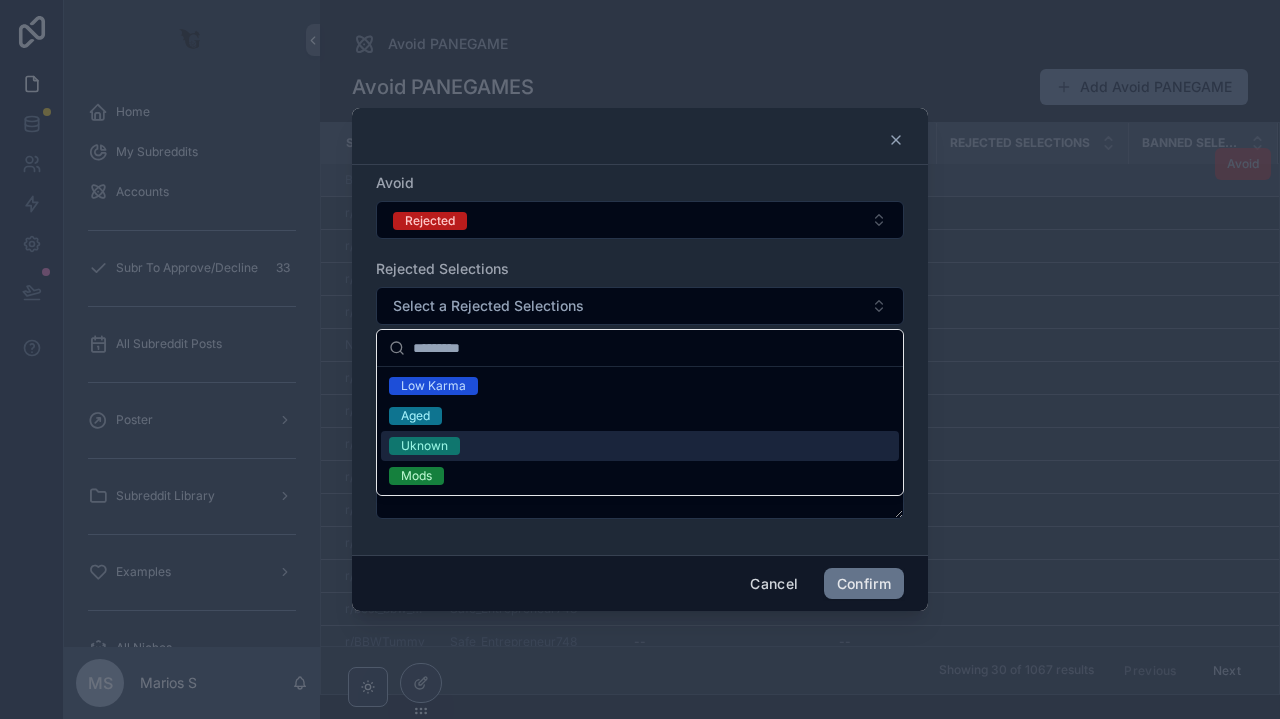 click on "Uknown" at bounding box center (640, 446) 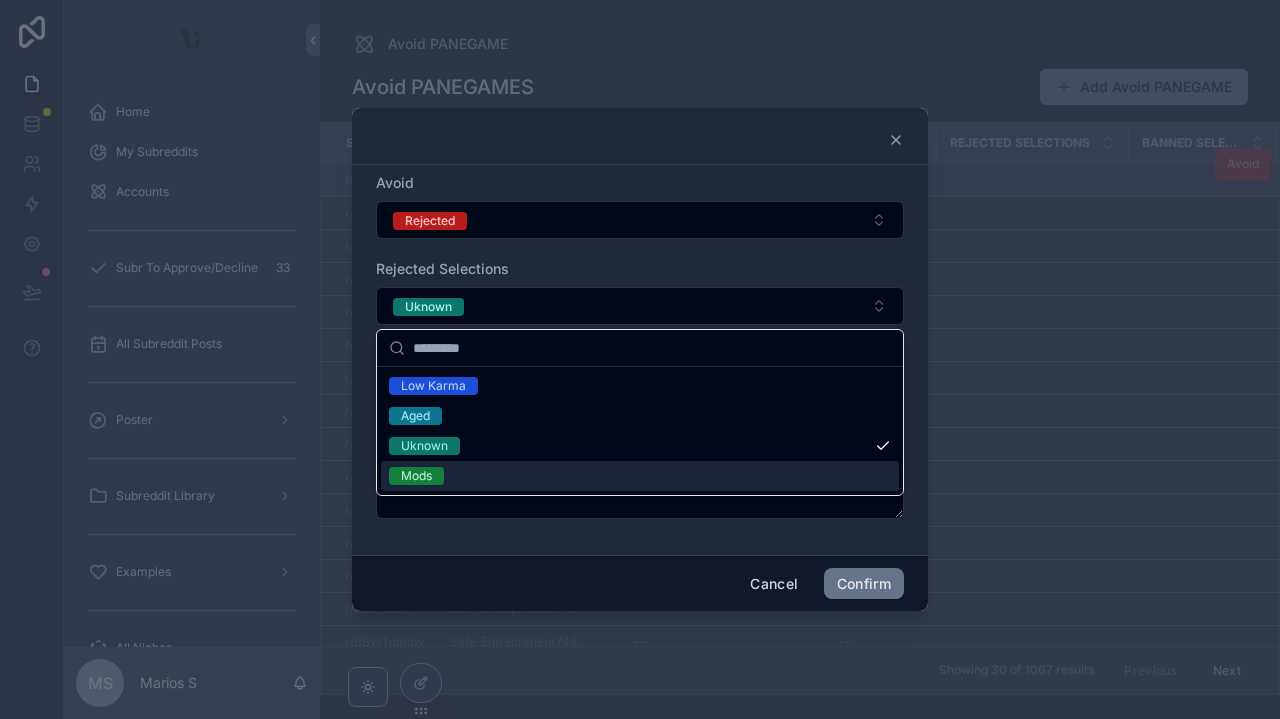 click on "Avoid Rejected  Rejected Selections Uknown Banned Selections Select a Banned Selections Verification Comments" at bounding box center [640, 356] 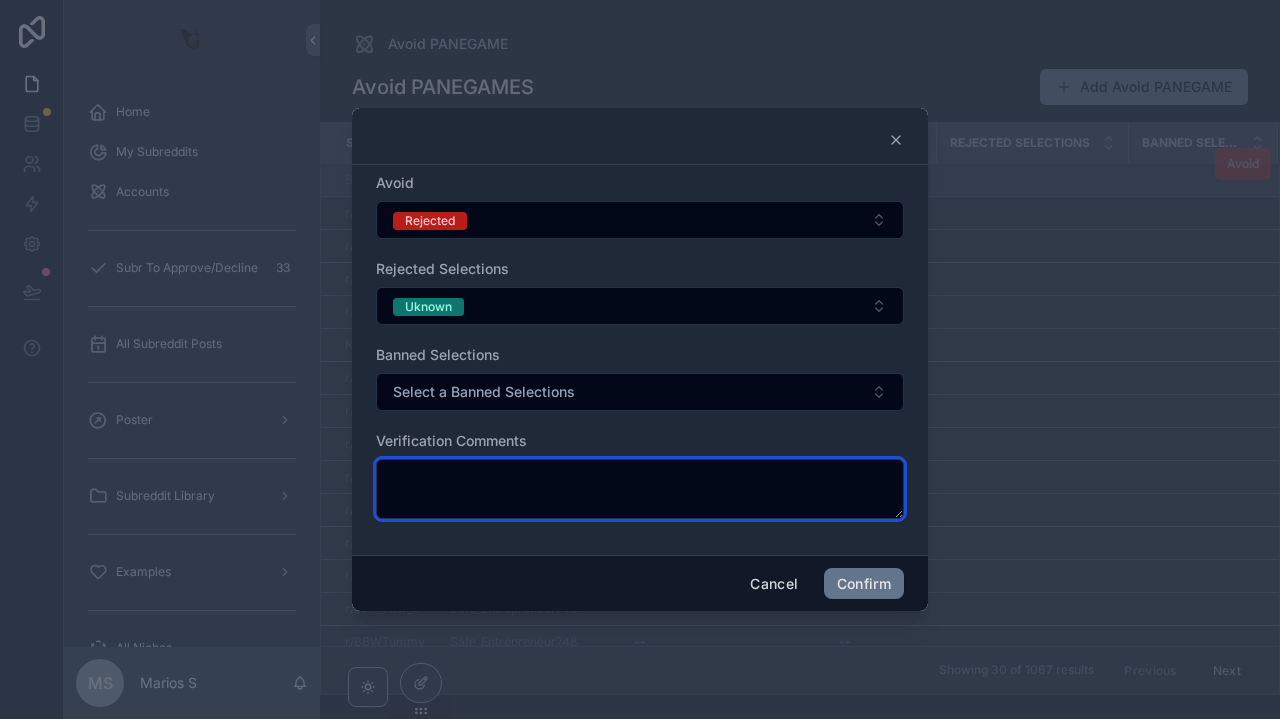 click at bounding box center (640, 489) 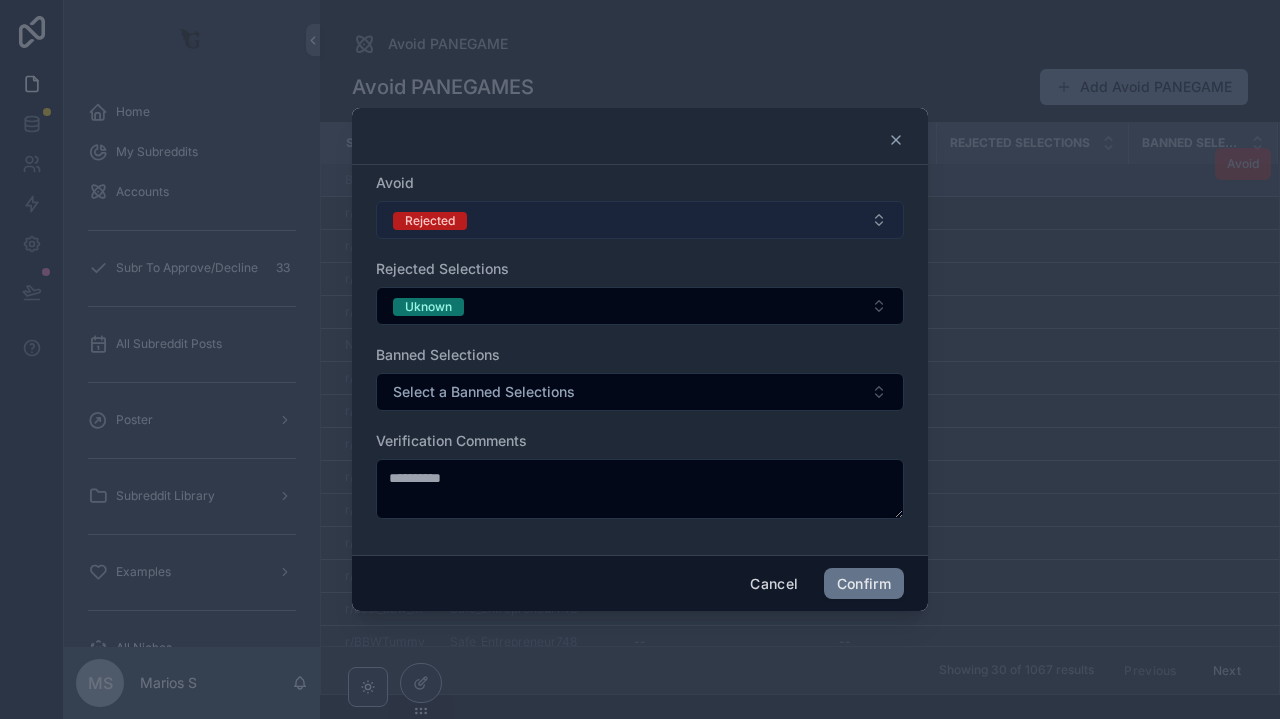 click on "Rejected" at bounding box center (640, 220) 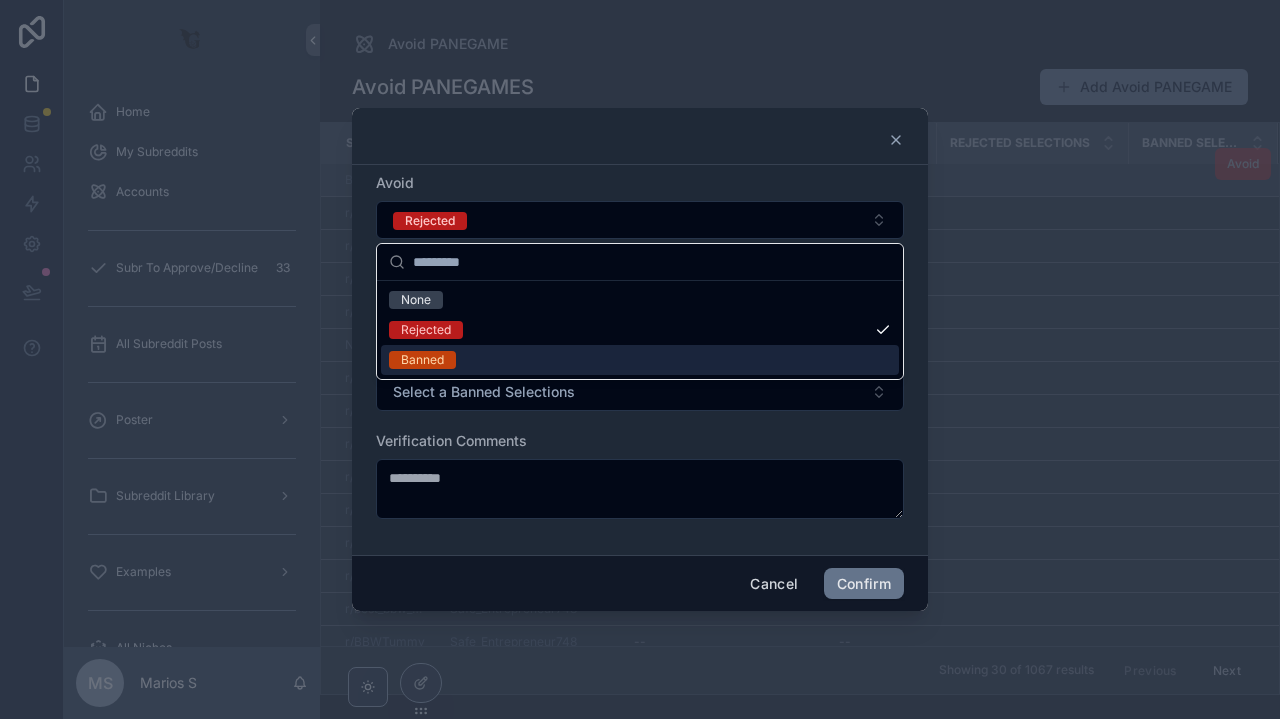 click on "Banned" at bounding box center [422, 360] 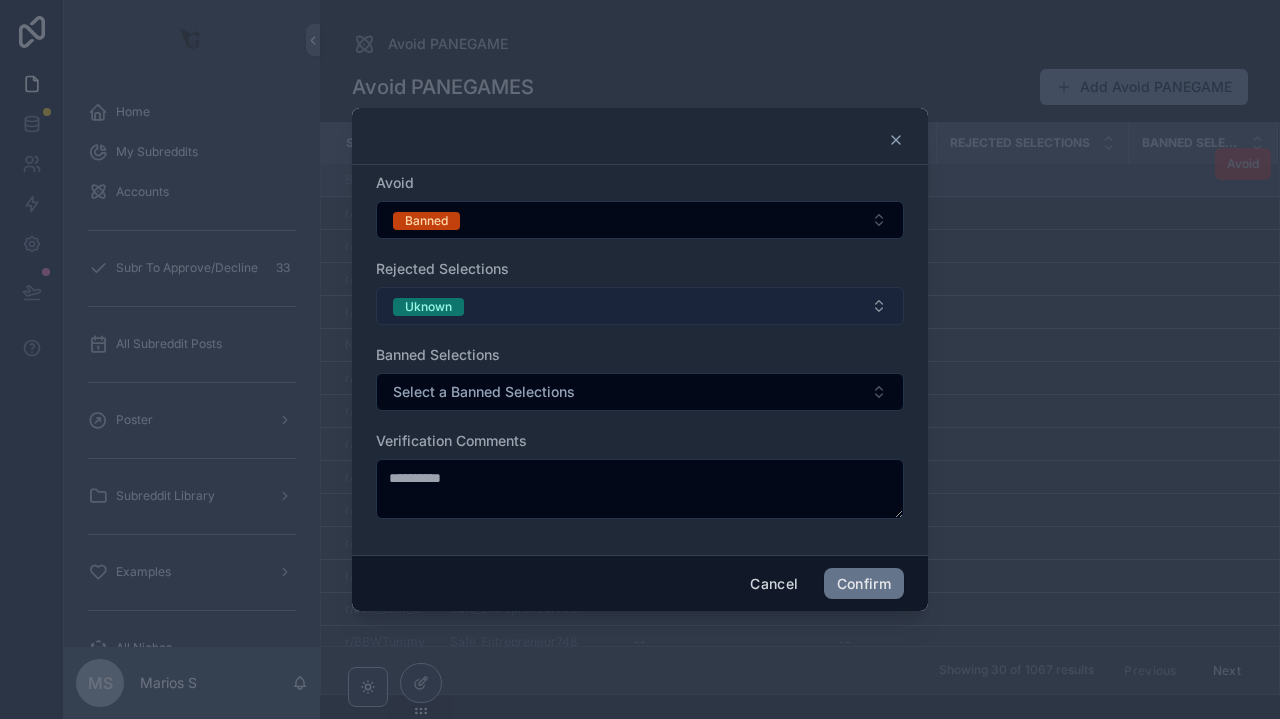 click on "Uknown" at bounding box center [640, 306] 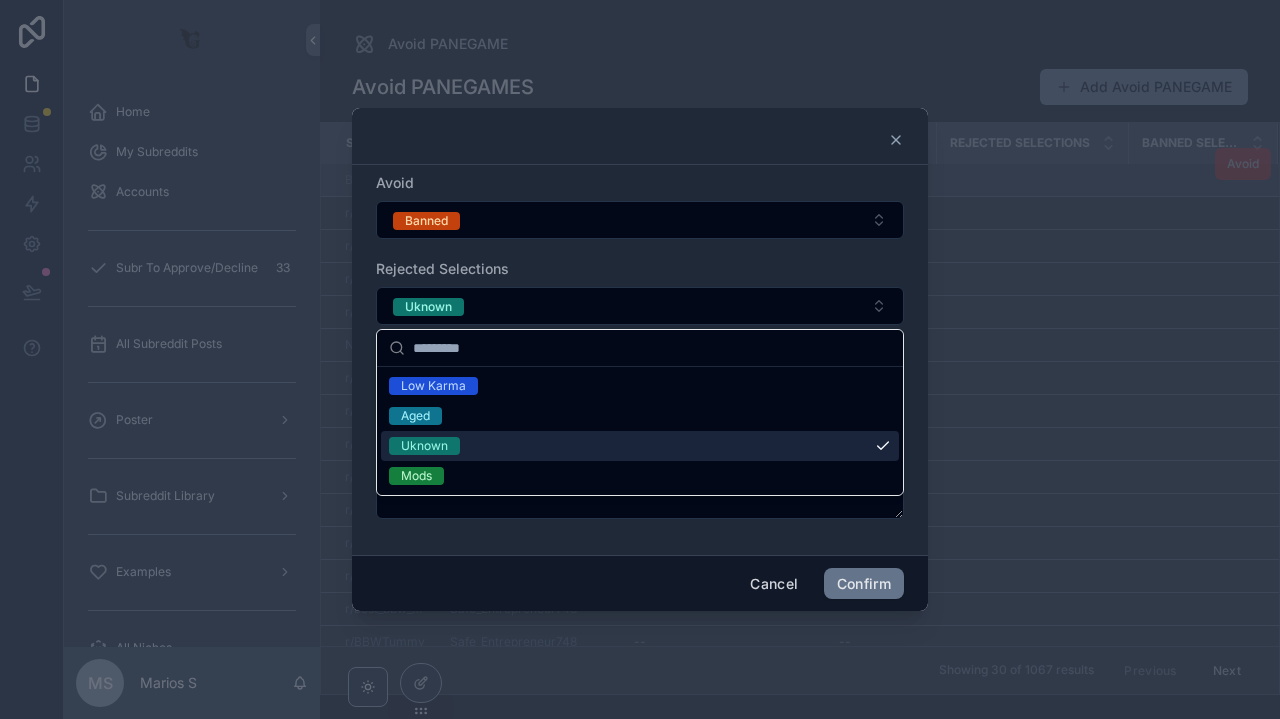 click on "Uknown" at bounding box center [640, 446] 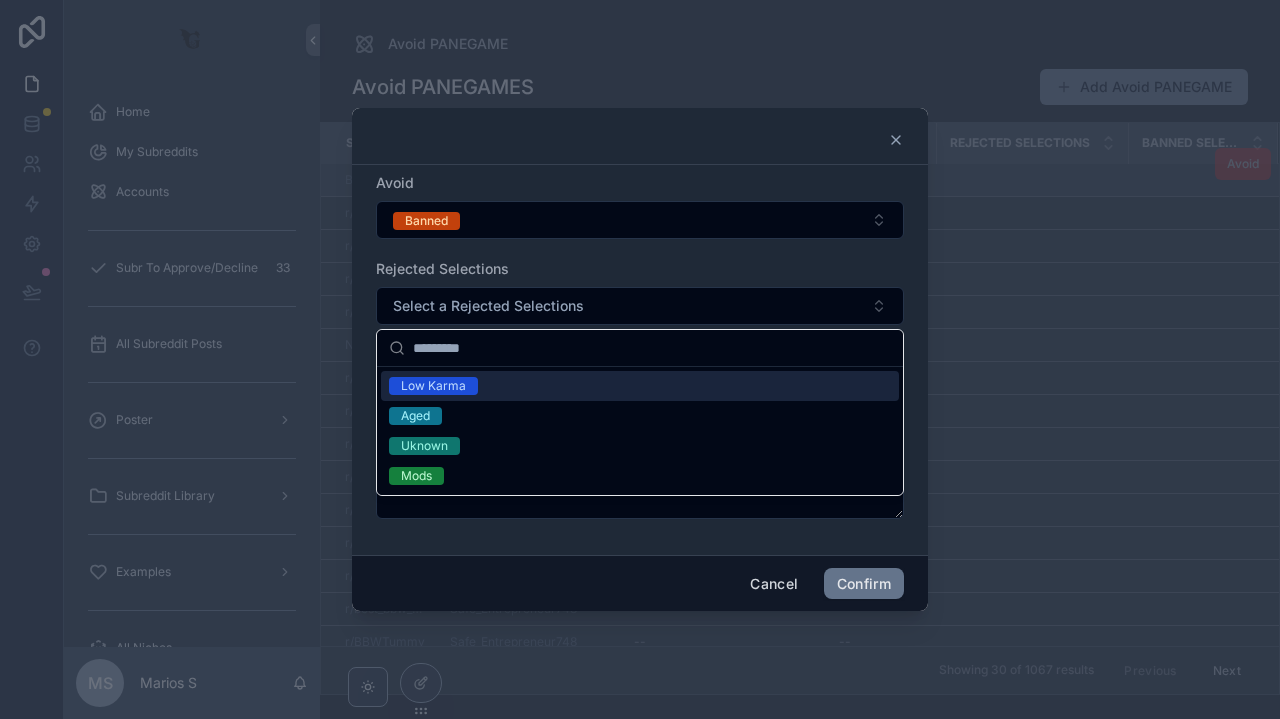 click on "**********" at bounding box center [640, 356] 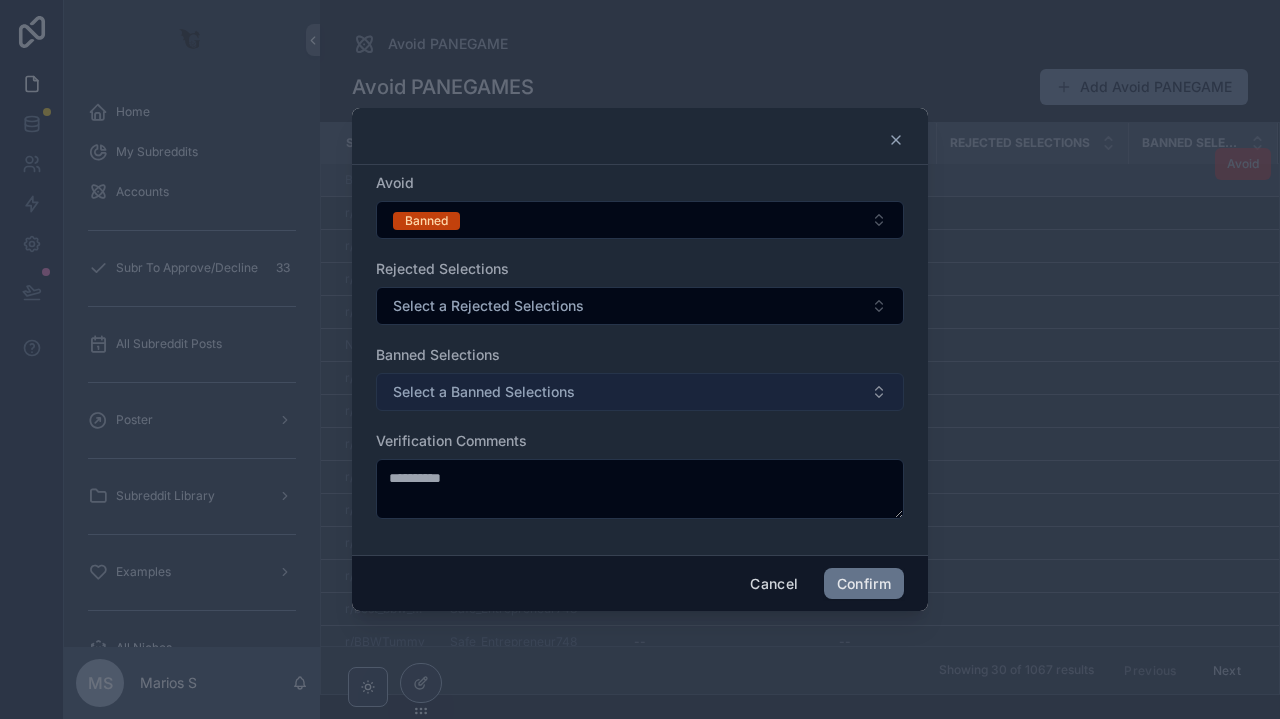 click on "Select a Banned Selections" at bounding box center (484, 392) 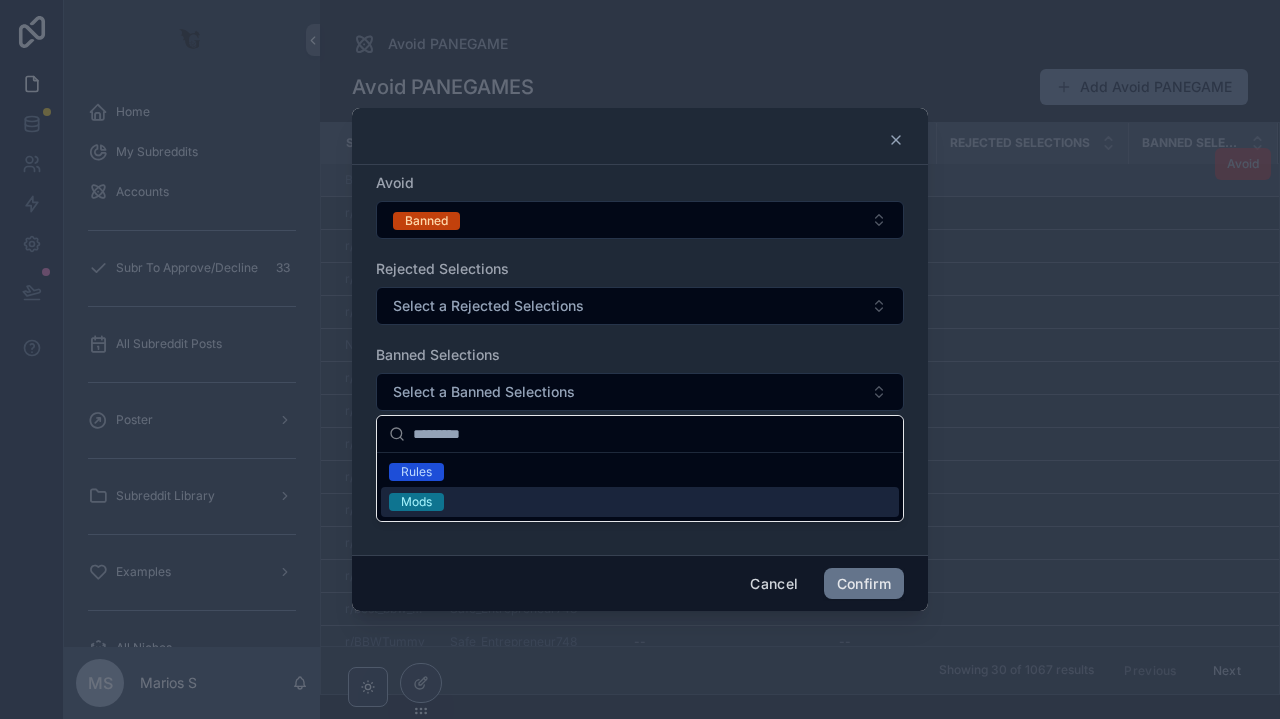 click on "Mods" at bounding box center [640, 502] 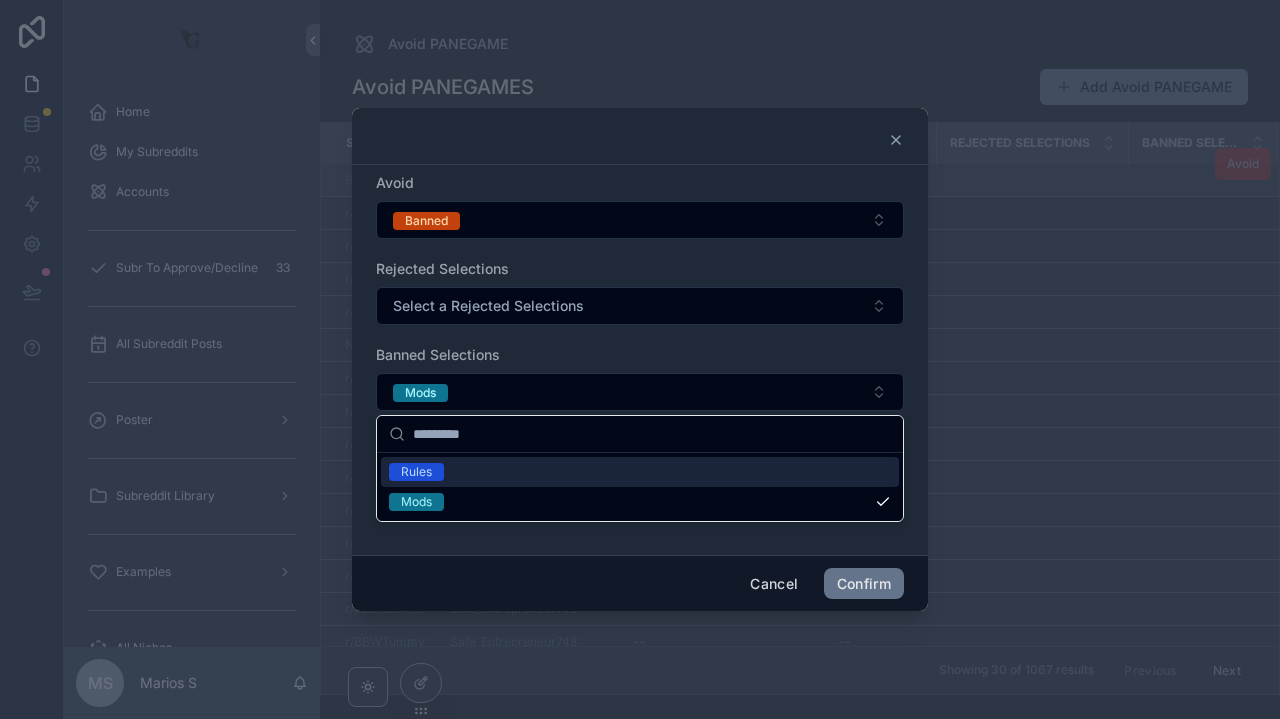 click on "Mods" at bounding box center [640, 502] 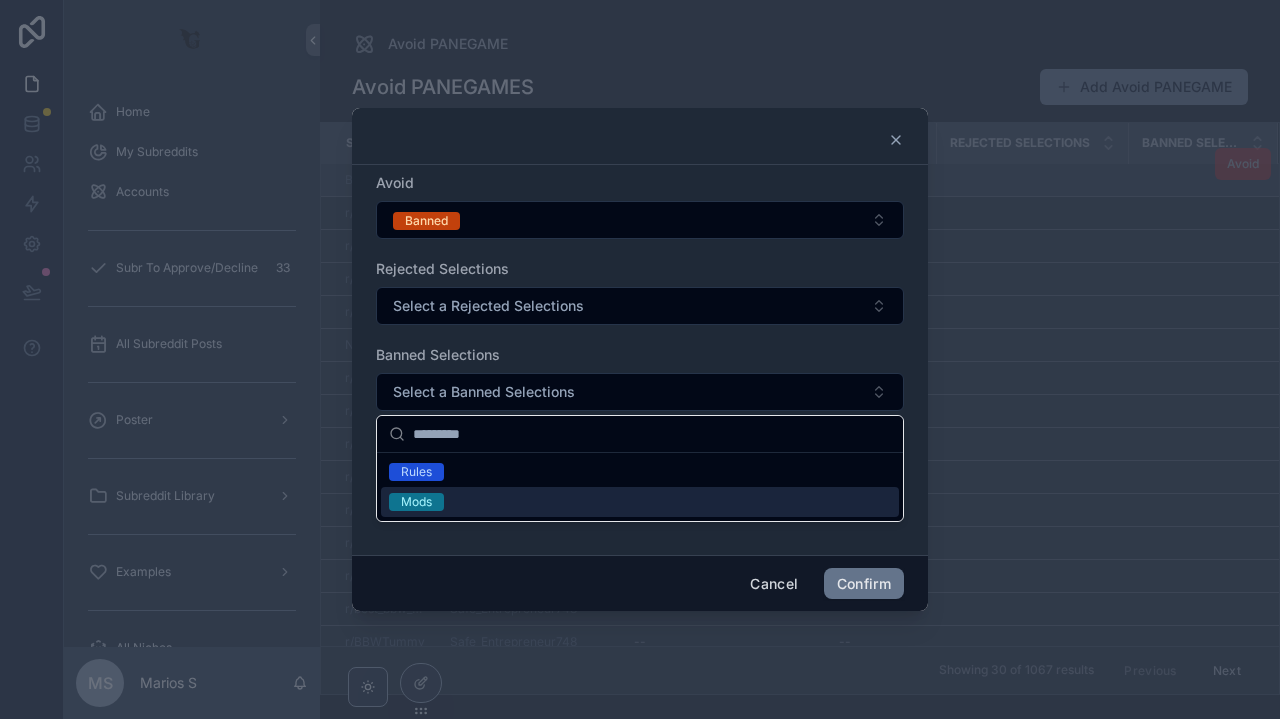 click on "Mods" at bounding box center [640, 502] 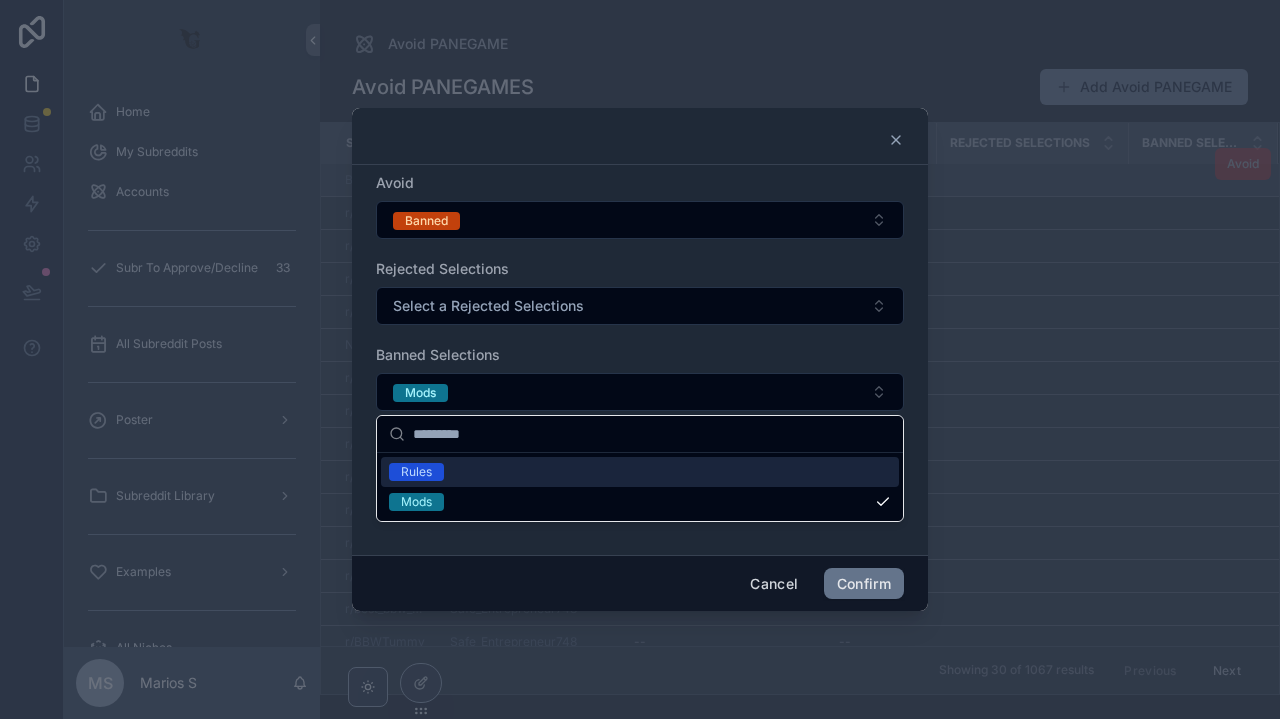 click on "Banned Selections" at bounding box center [640, 355] 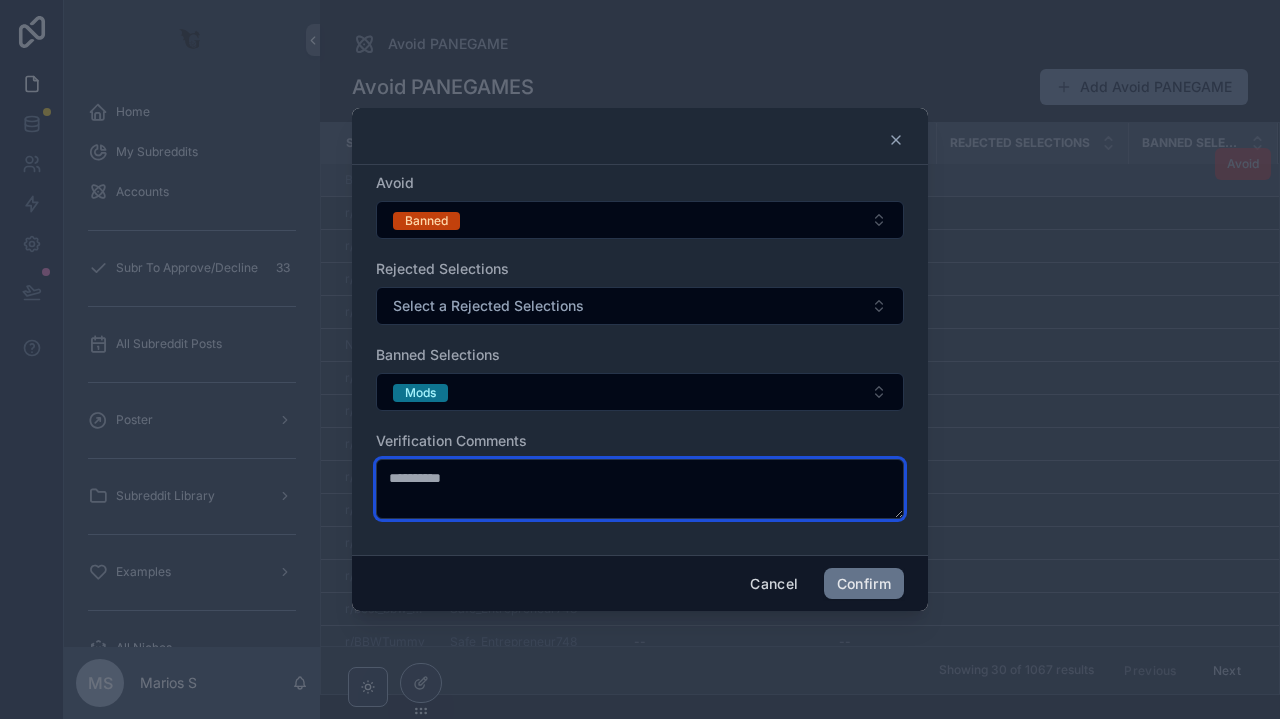 click on "**********" at bounding box center (640, 489) 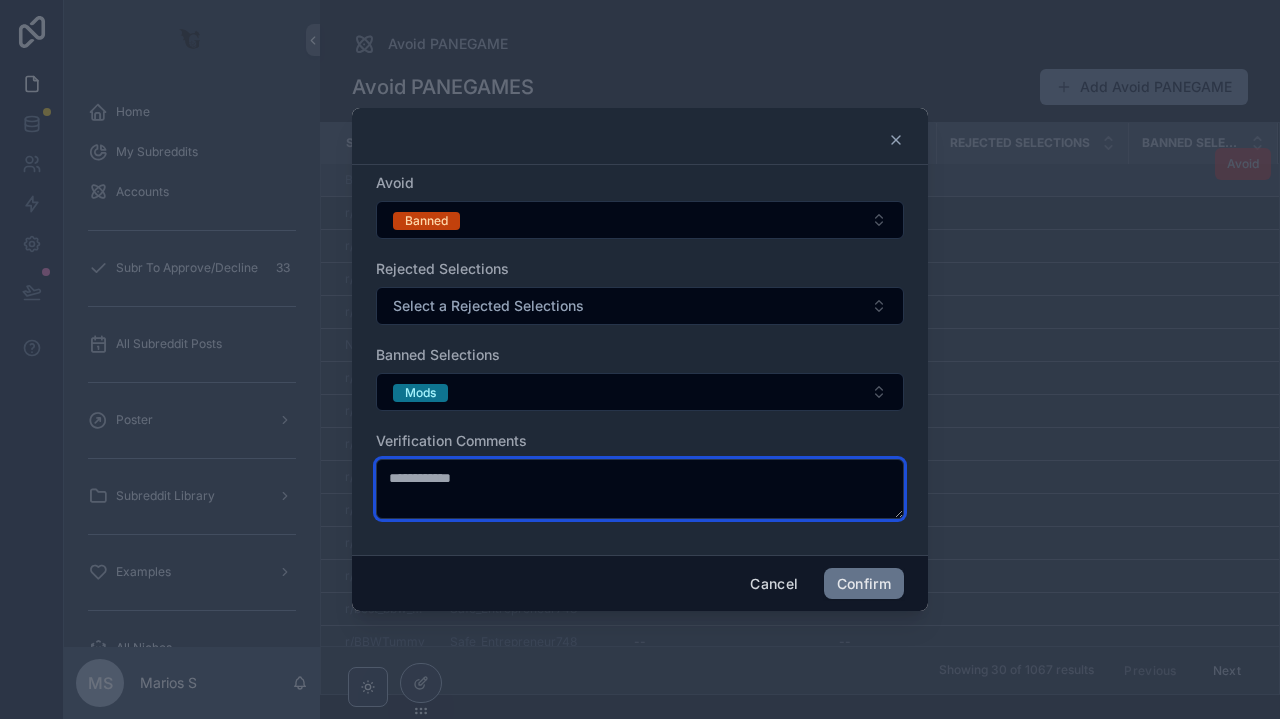 type on "**********" 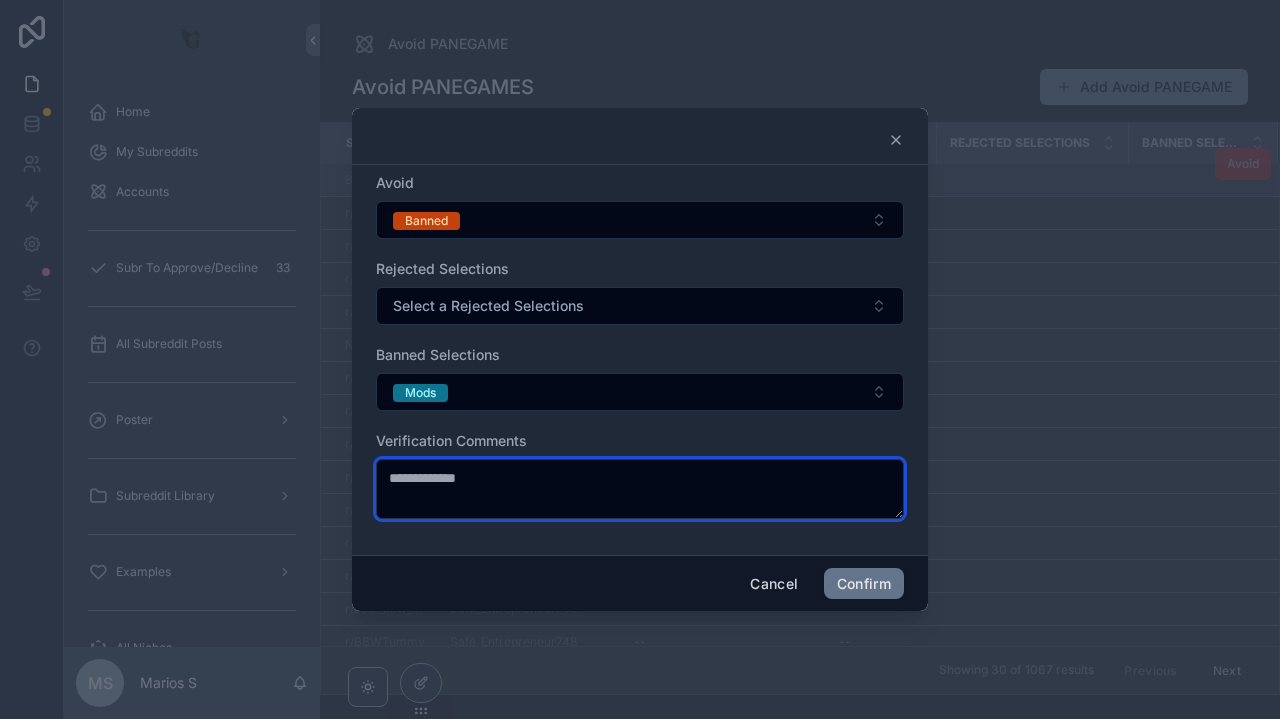 drag, startPoint x: 543, startPoint y: 475, endPoint x: 276, endPoint y: 475, distance: 267 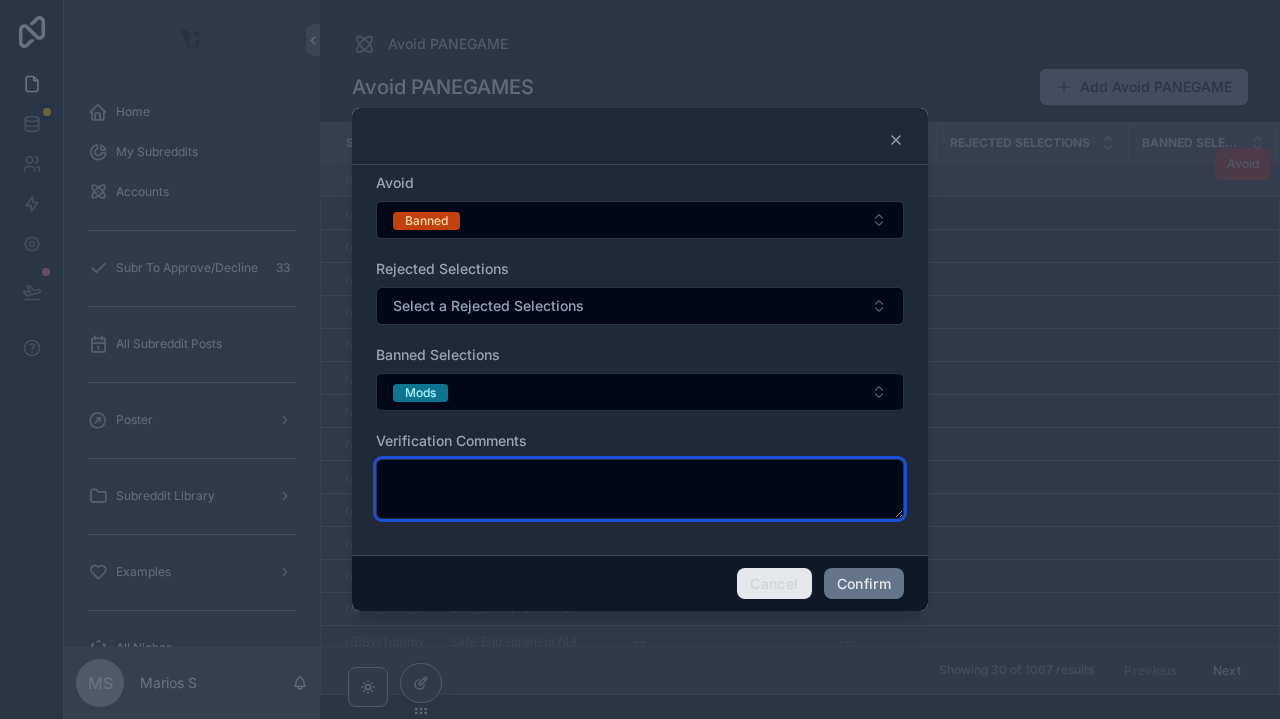 type 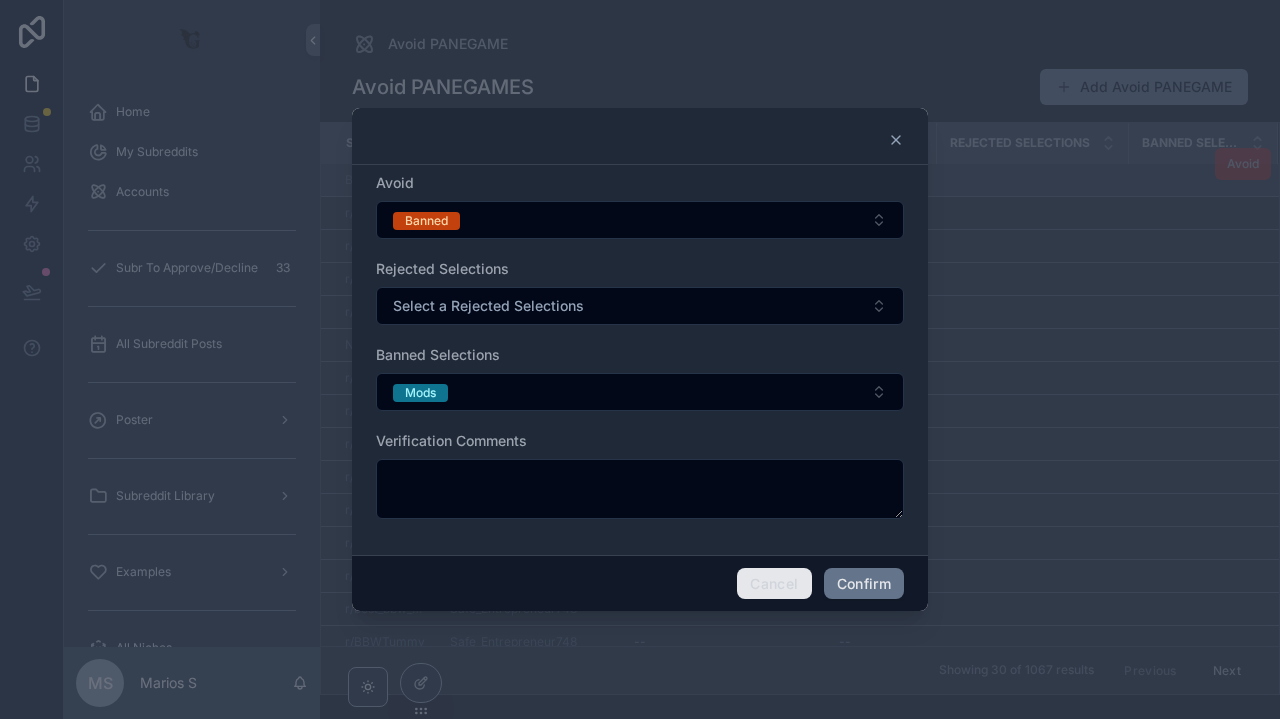 click on "Cancel" at bounding box center [774, 584] 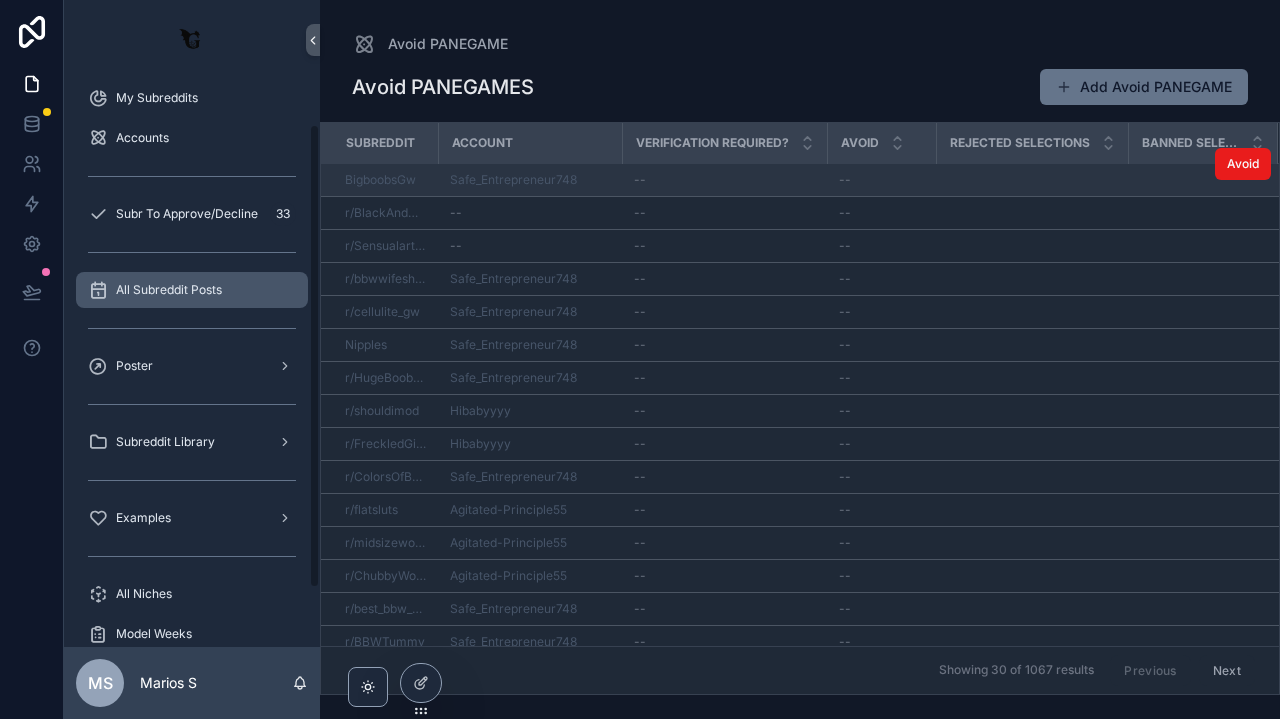 scroll, scrollTop: 52, scrollLeft: 0, axis: vertical 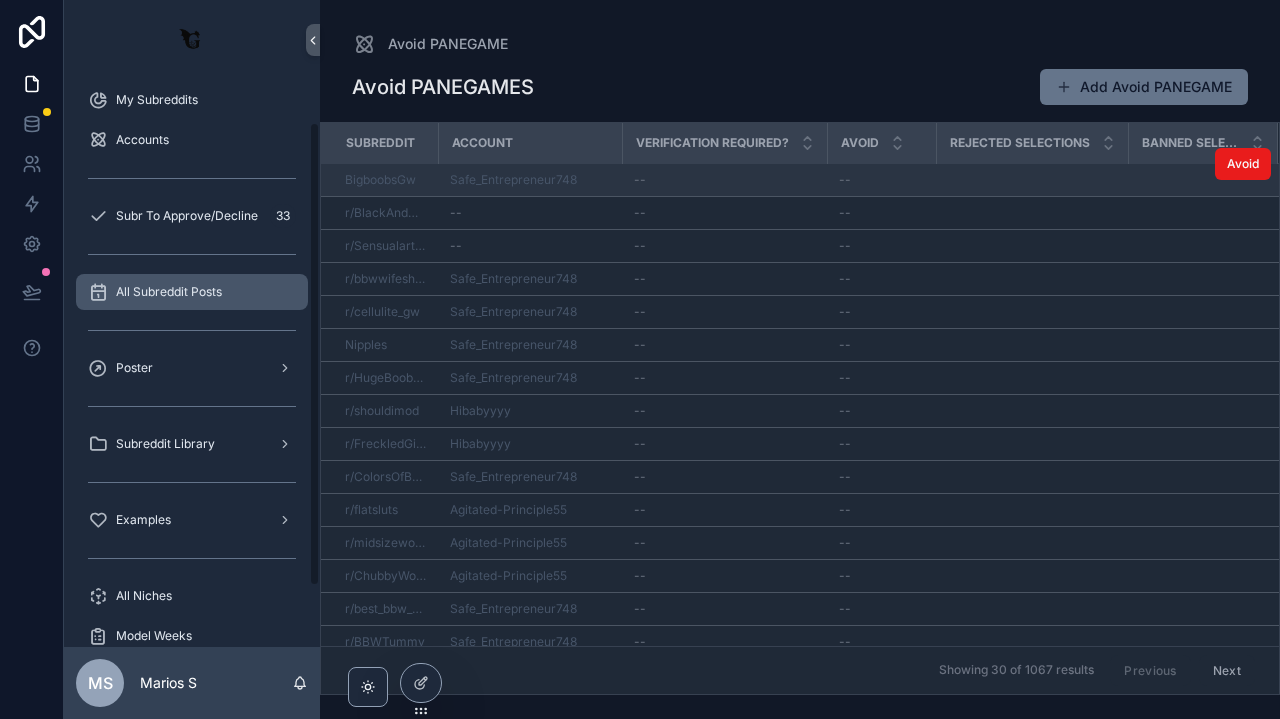 click on "All Subreddit Posts" at bounding box center [192, 292] 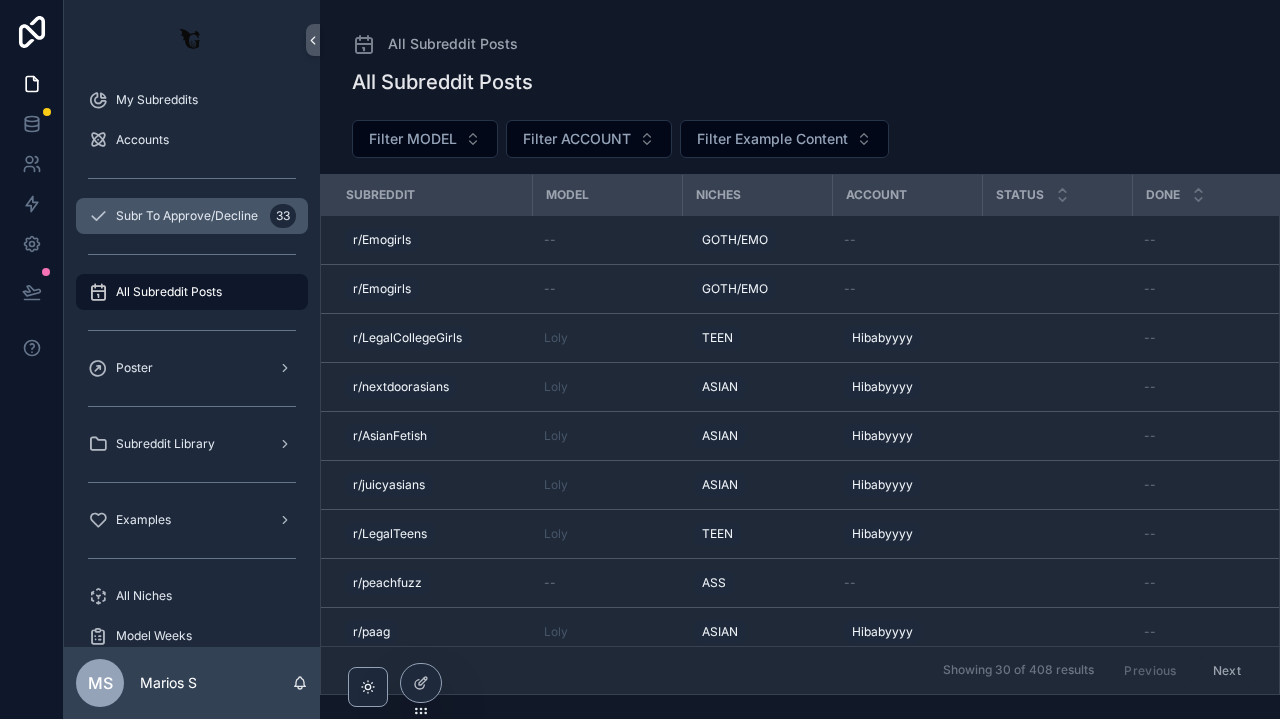click on "Subr To Approve/Decline 33" at bounding box center [192, 216] 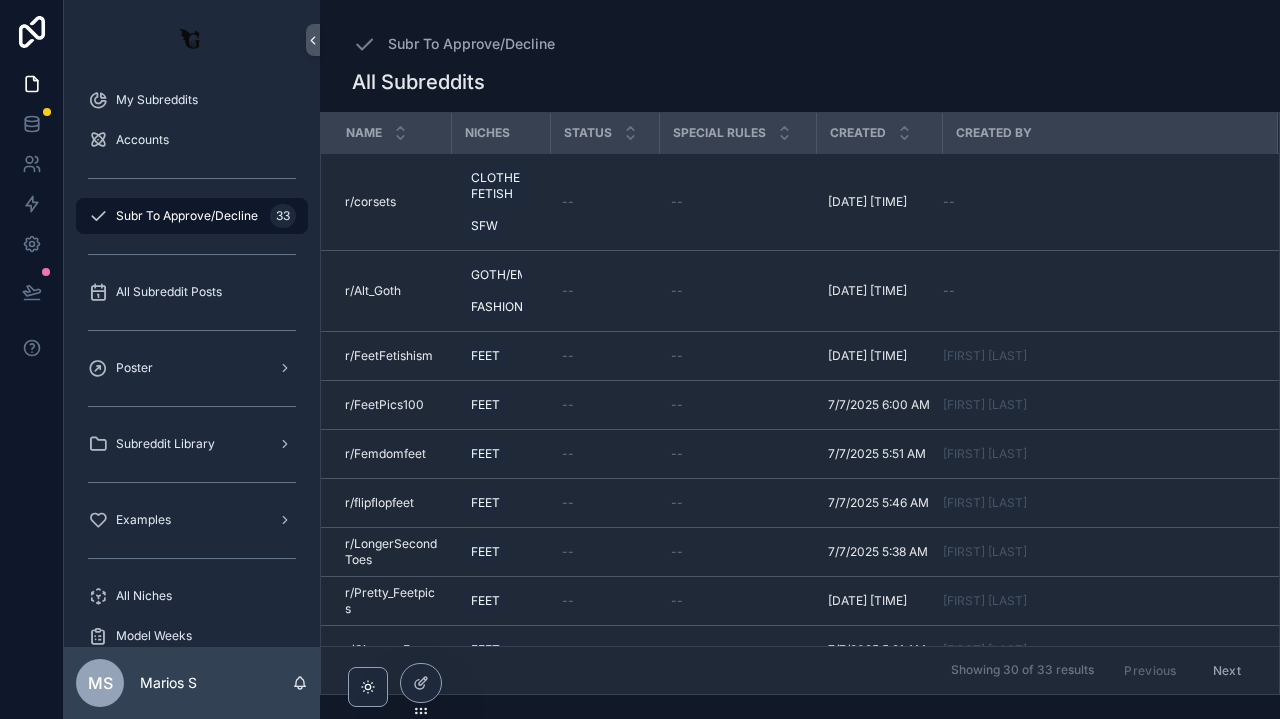 click at bounding box center [192, 482] 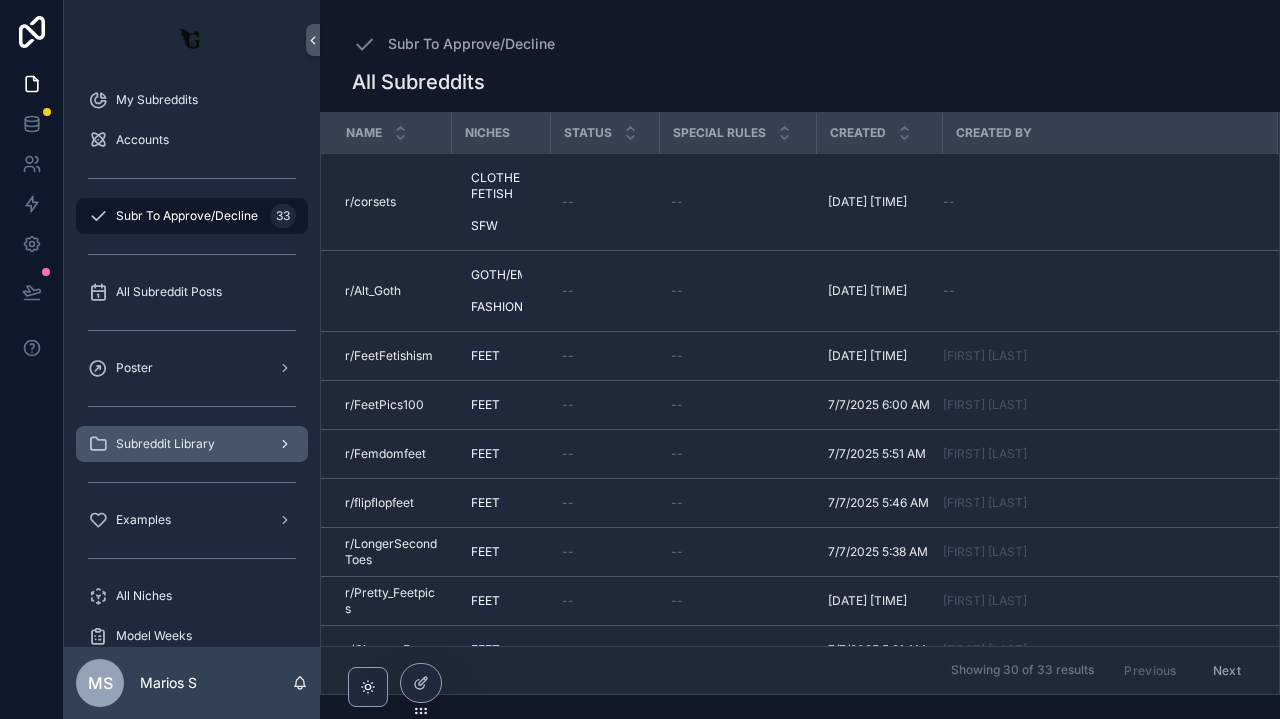 click on "Subreddit Library" at bounding box center [165, 444] 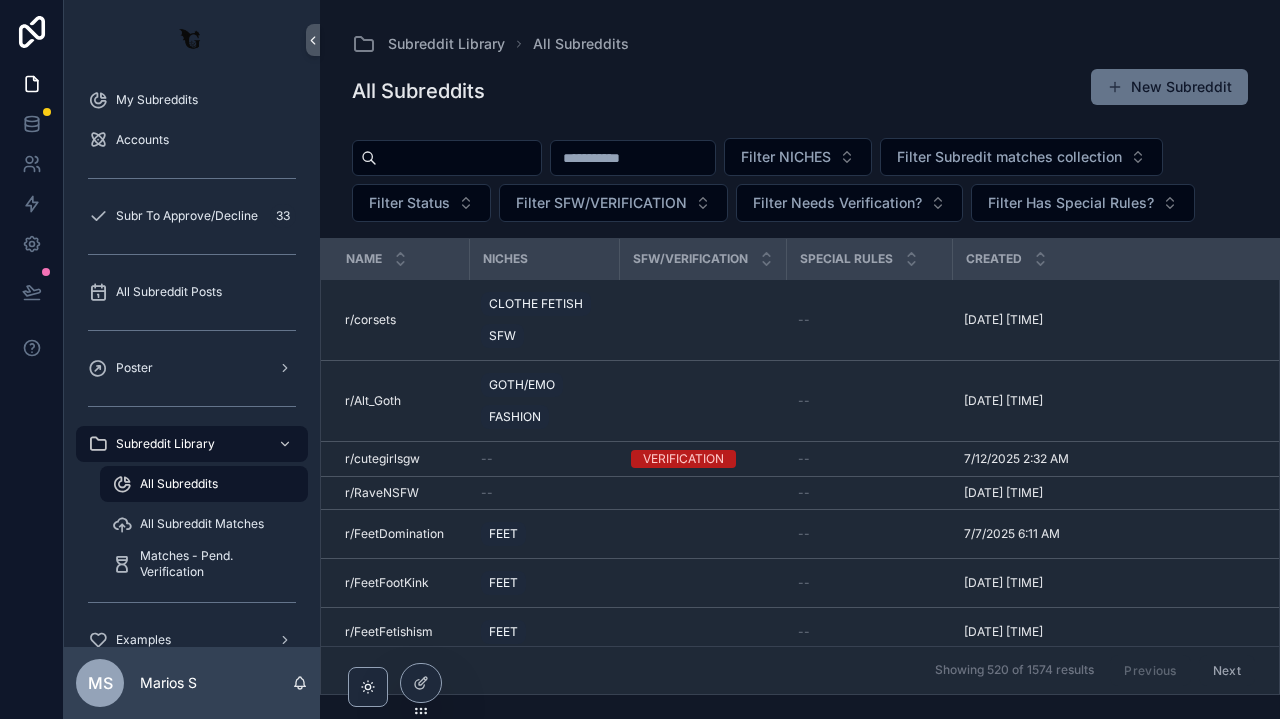 click on "All Subreddits" at bounding box center (204, 484) 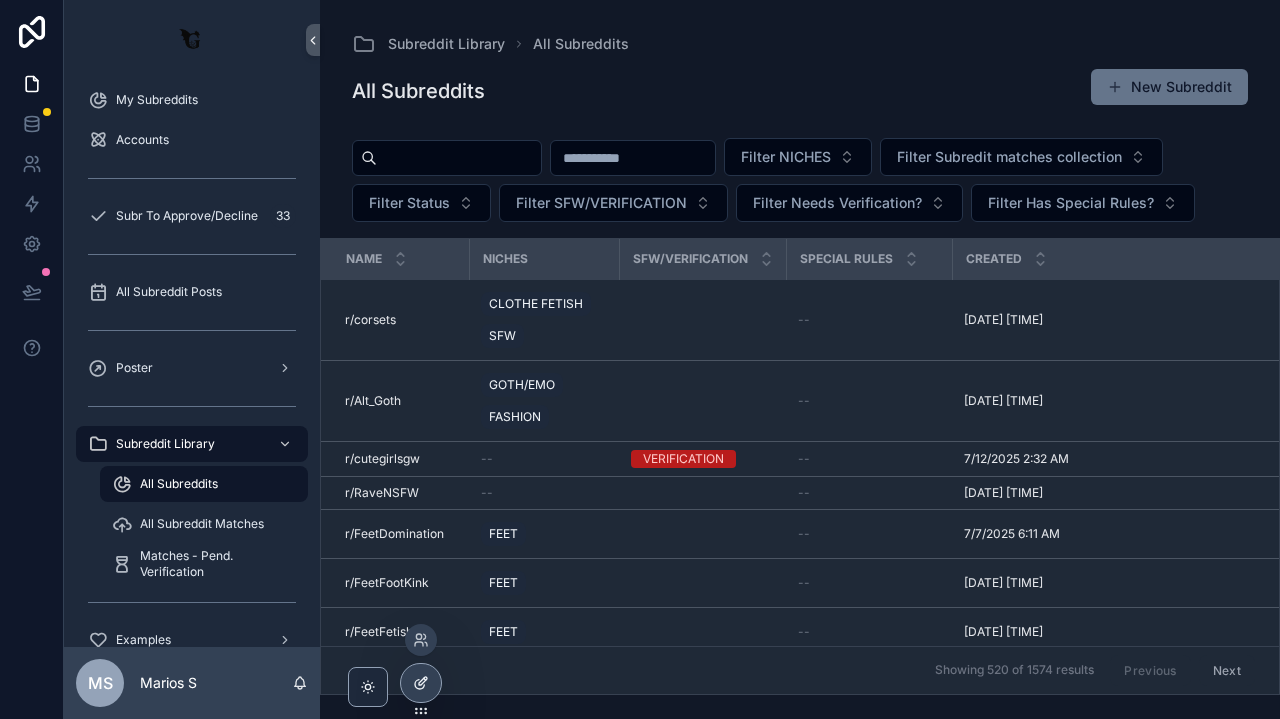 click at bounding box center (421, 683) 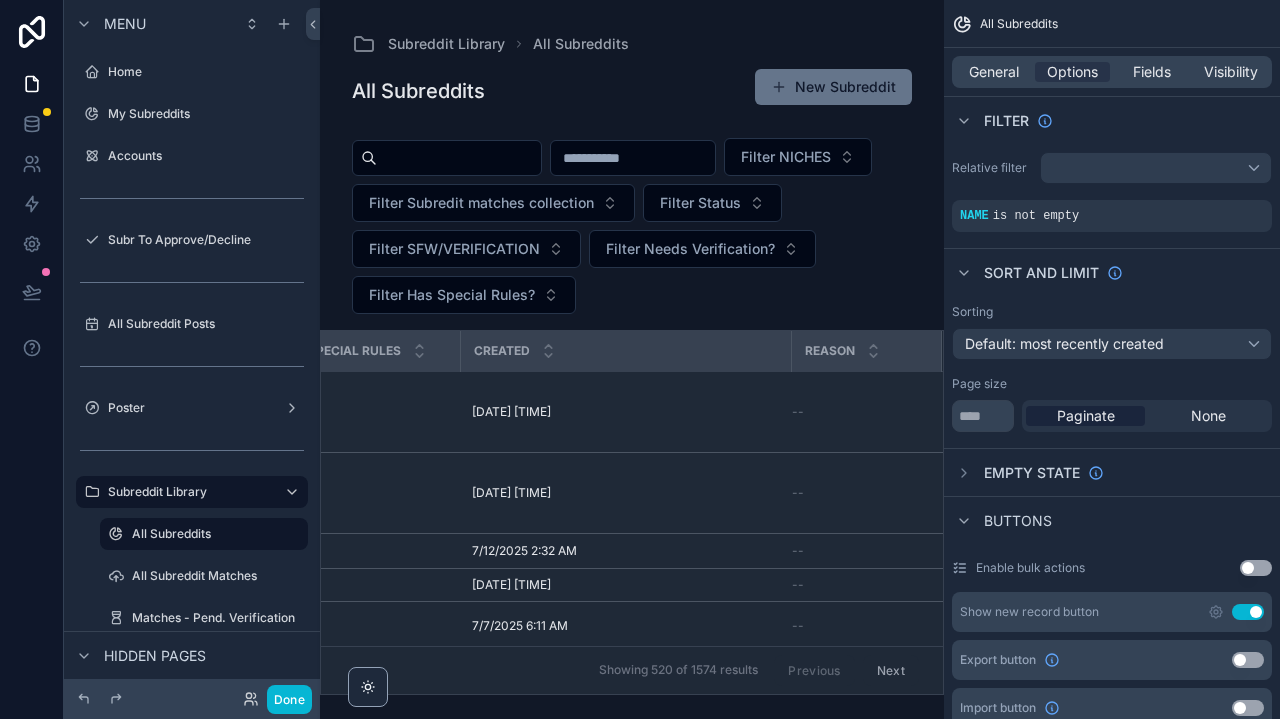 scroll, scrollTop: 0, scrollLeft: 493, axis: horizontal 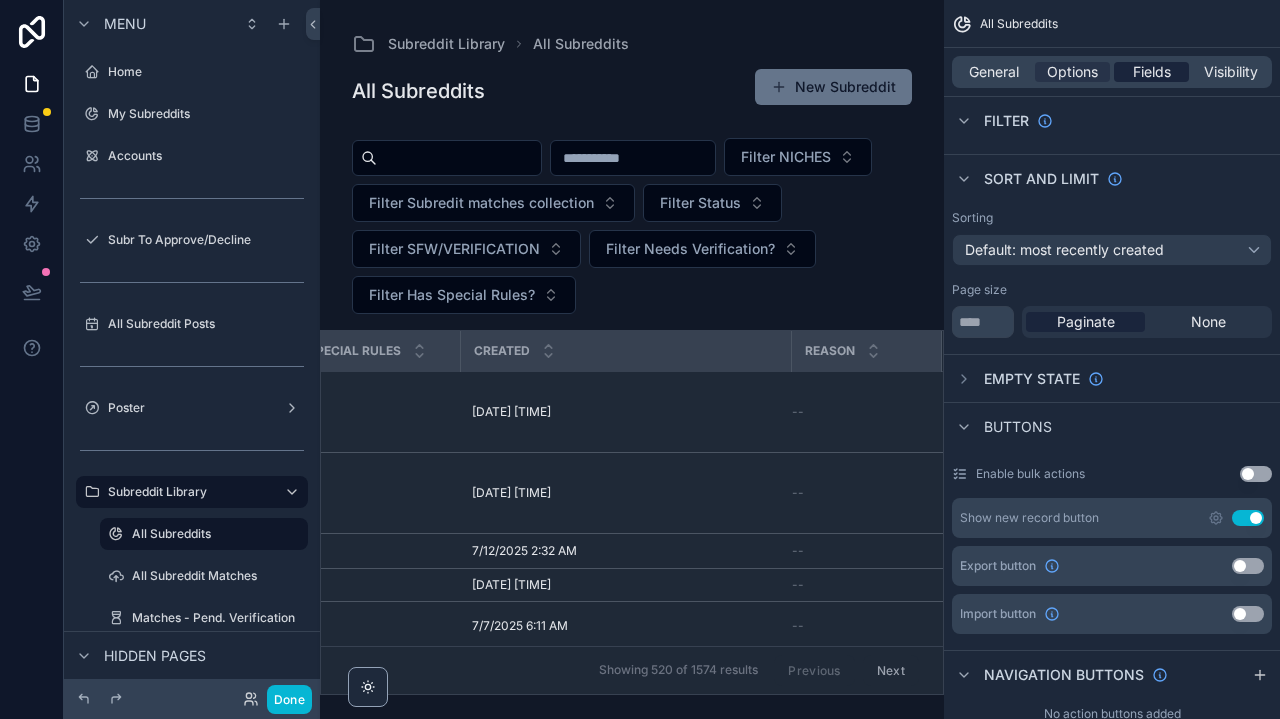click on "Fields" at bounding box center [1152, 72] 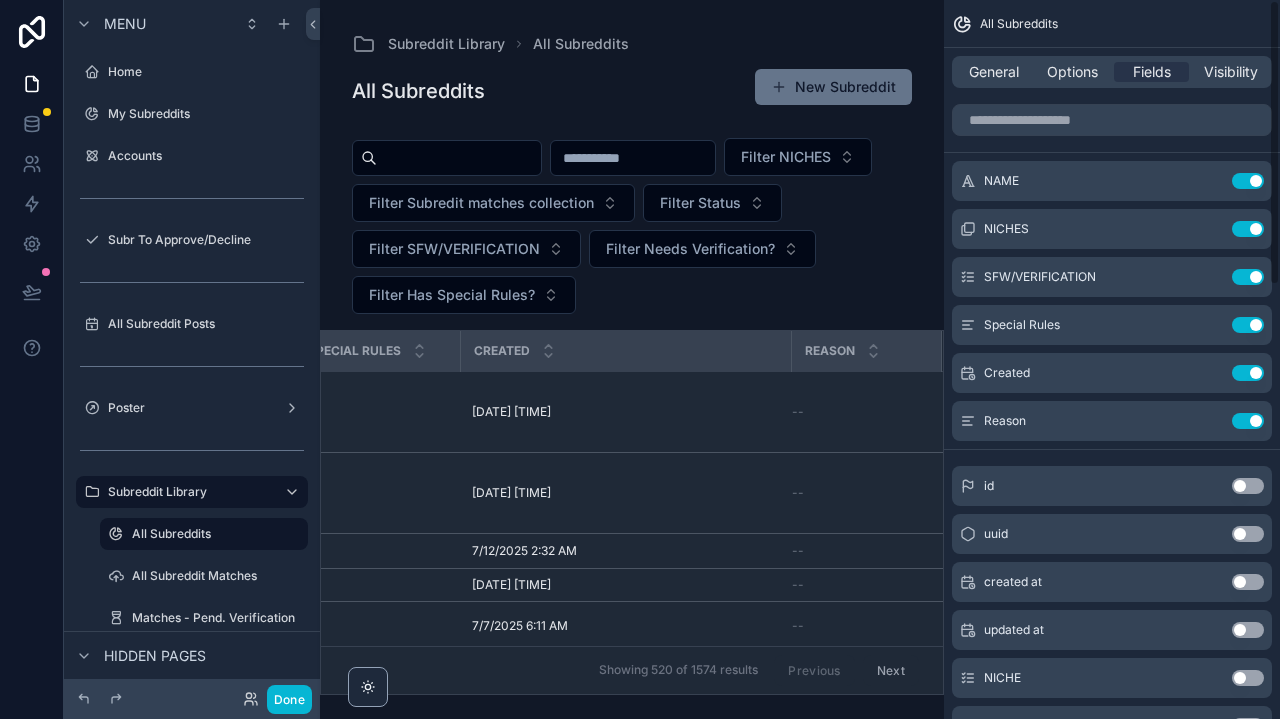 scroll, scrollTop: 0, scrollLeft: 0, axis: both 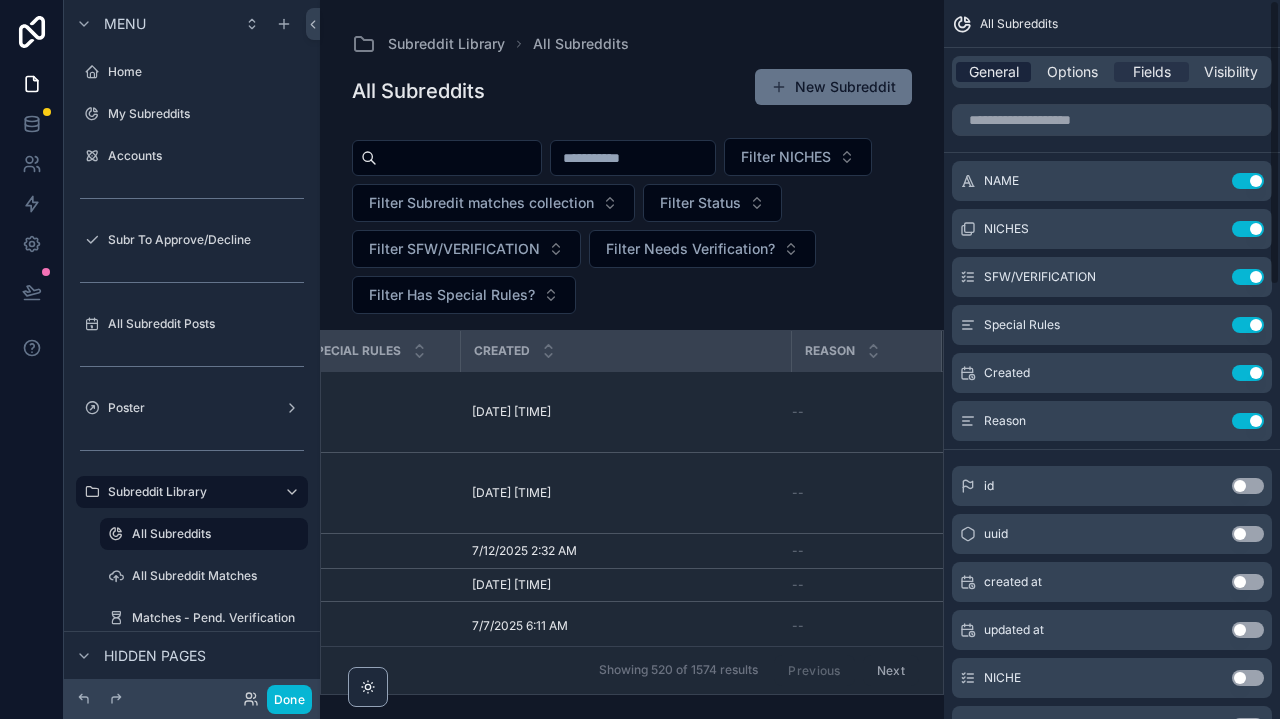 click on "General" at bounding box center [994, 72] 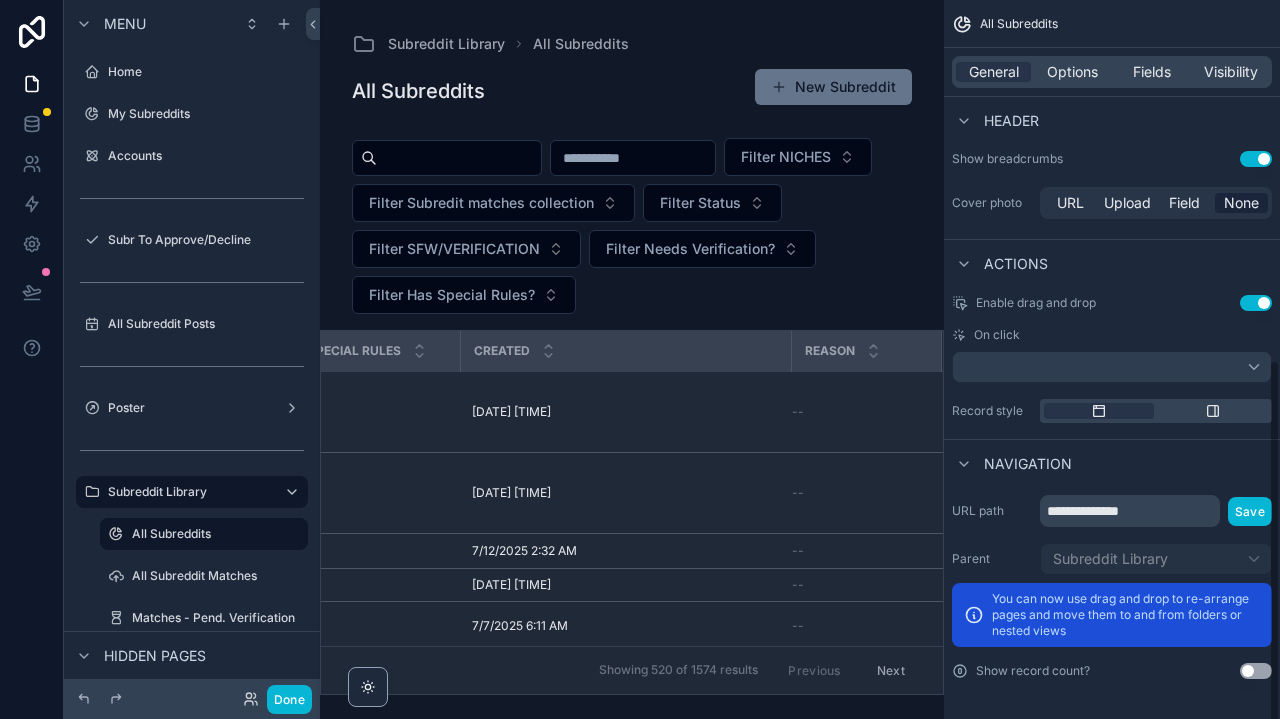 scroll, scrollTop: 701, scrollLeft: 0, axis: vertical 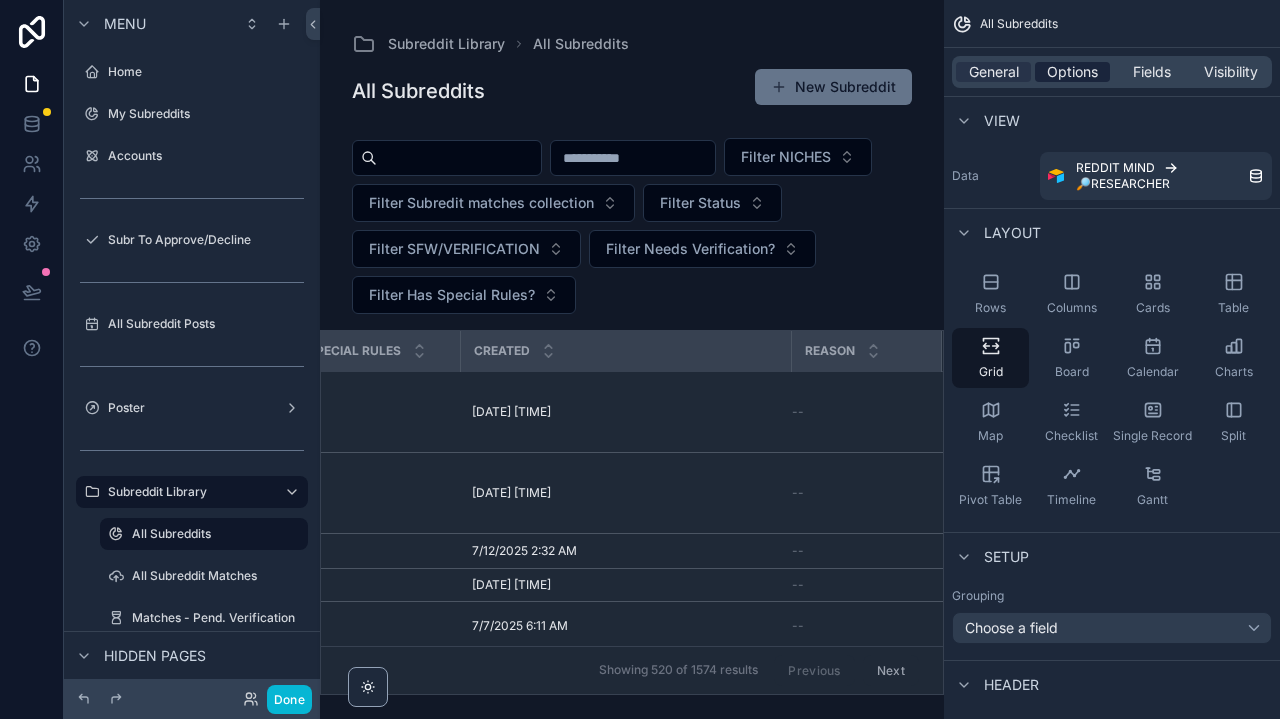 click on "Options" at bounding box center (1072, 72) 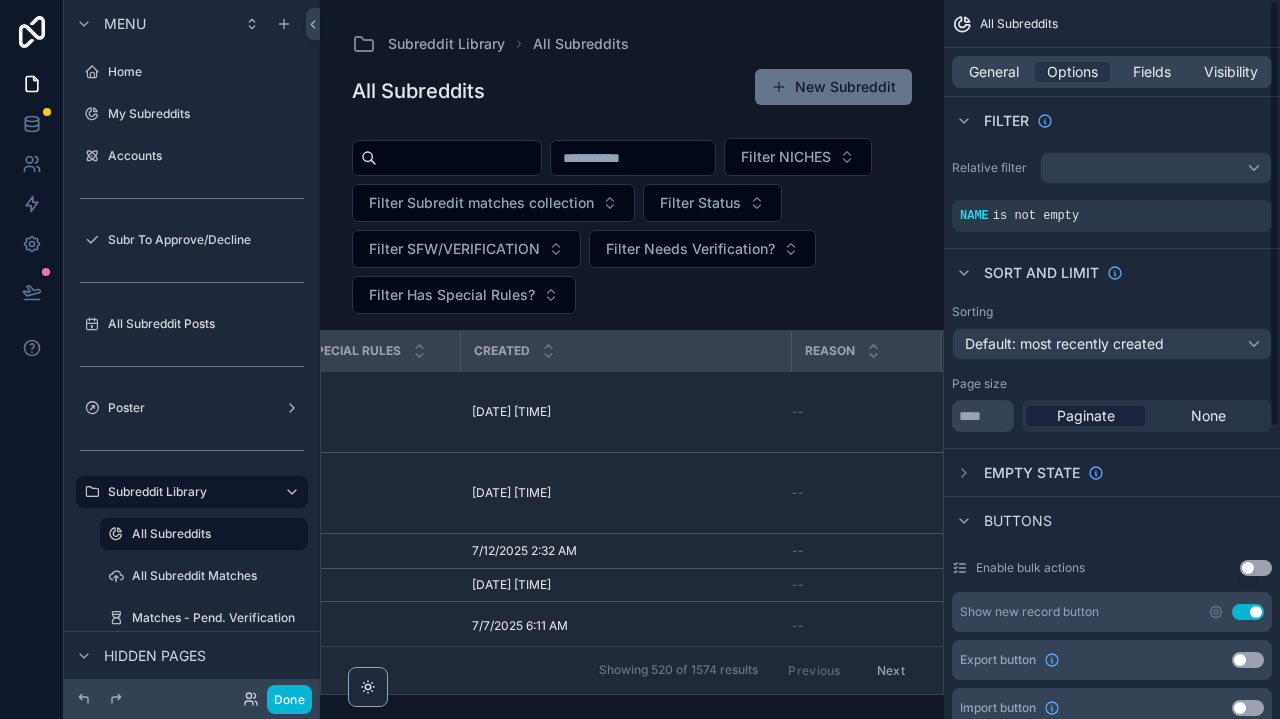 scroll, scrollTop: 0, scrollLeft: 0, axis: both 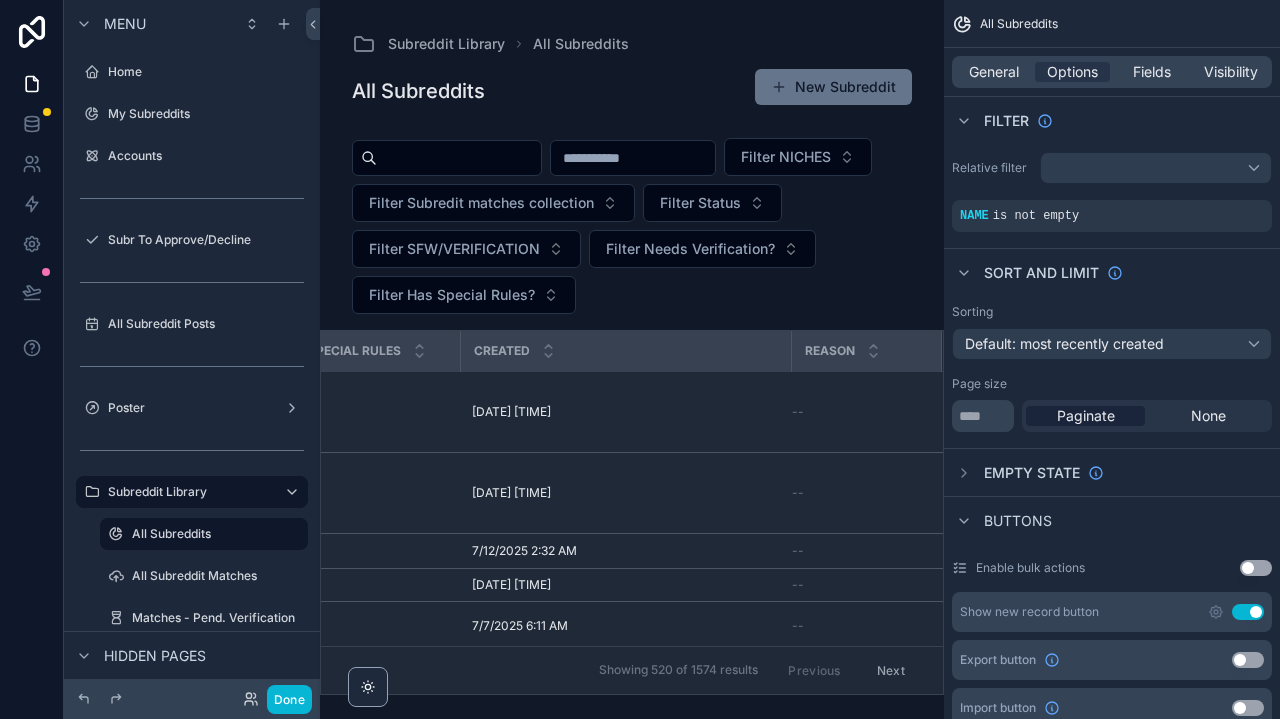click at bounding box center (1156, 168) 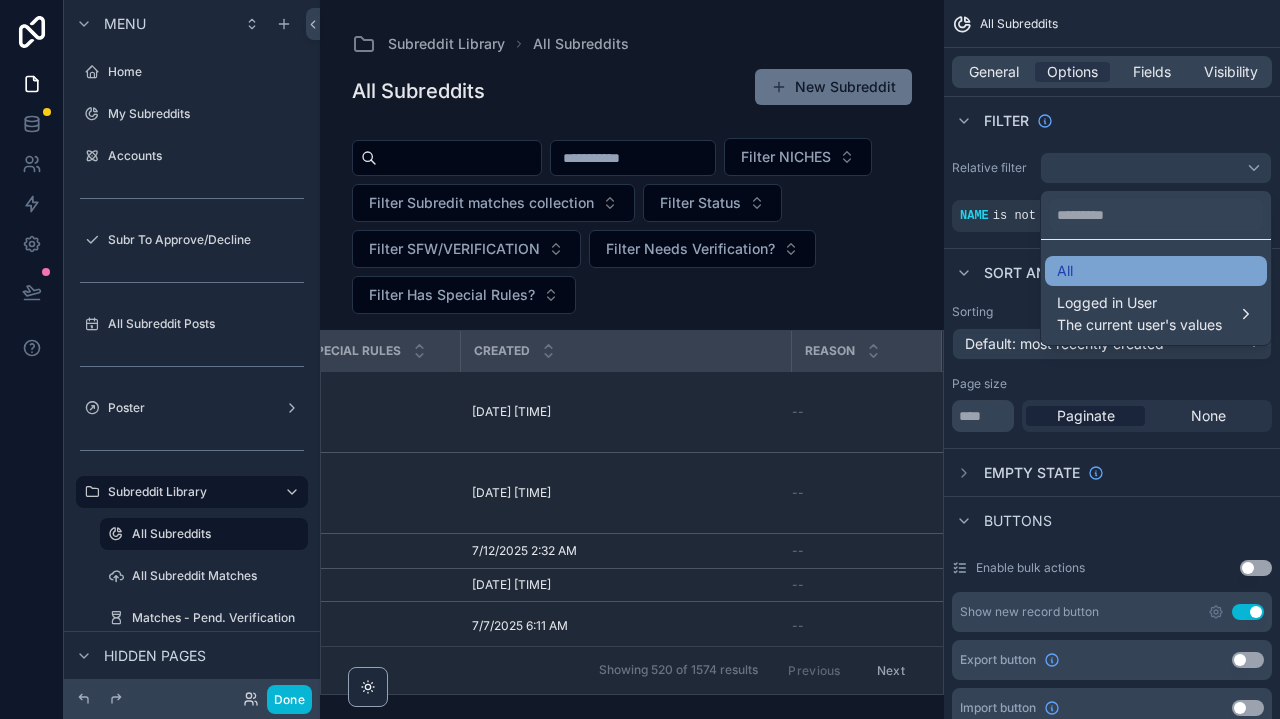 click on "All" at bounding box center [1156, 271] 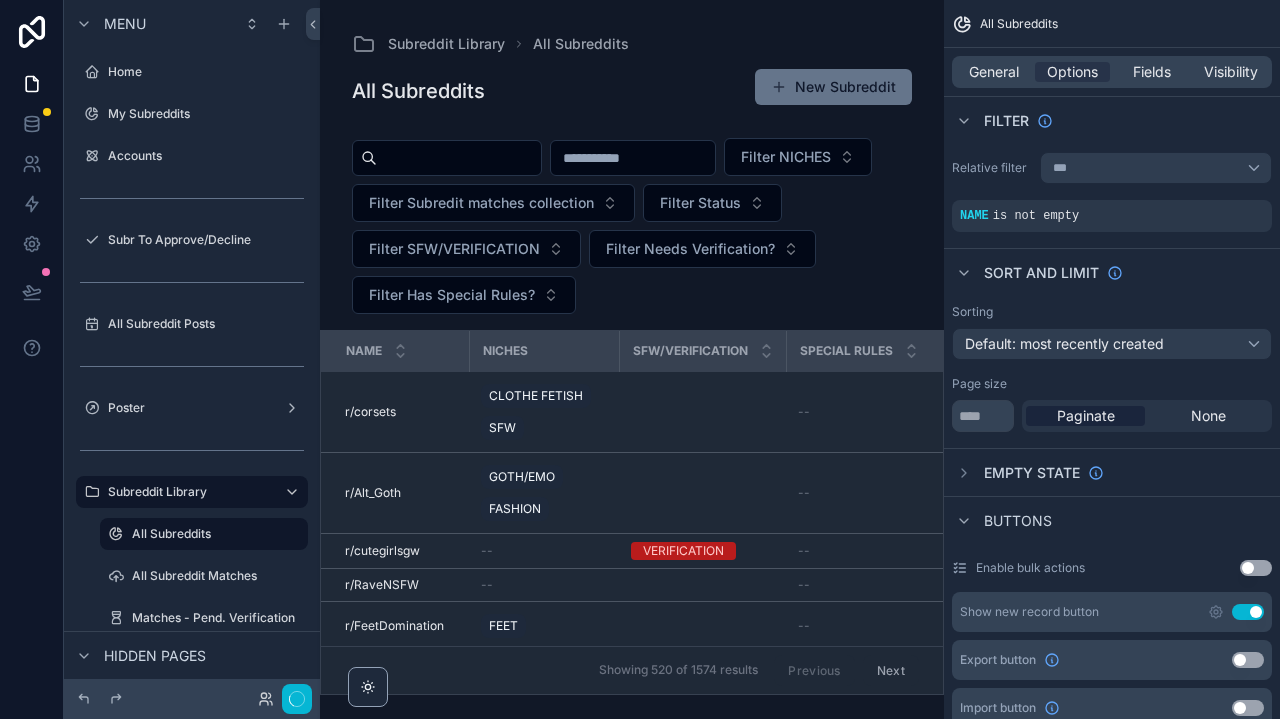 click on "***" at bounding box center [1156, 168] 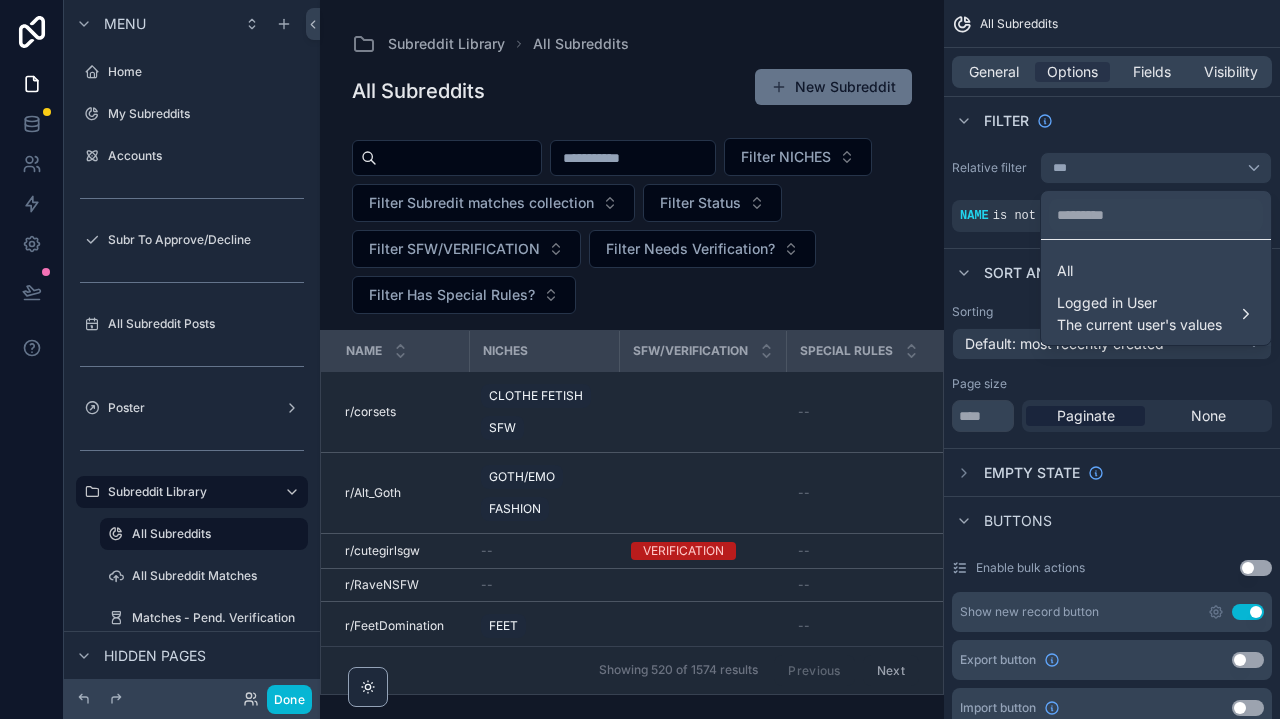 click at bounding box center [640, 359] 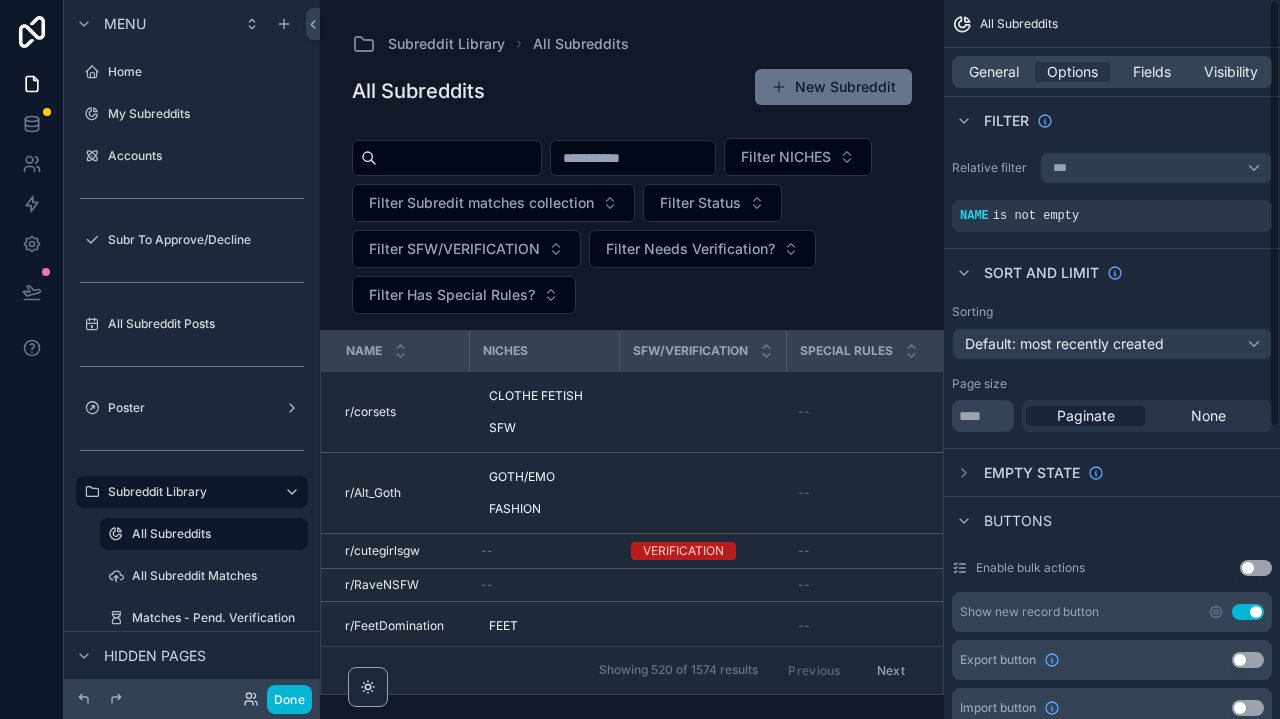 click on "***" at bounding box center [1156, 168] 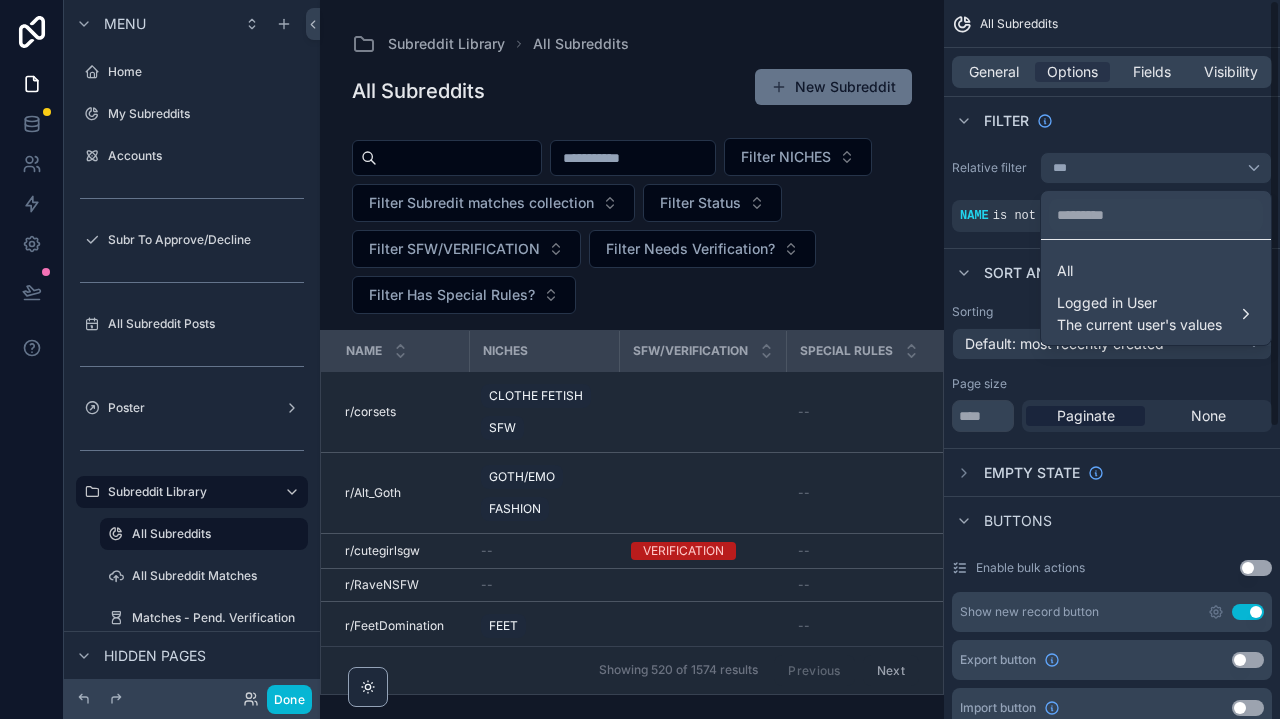 click at bounding box center (640, 359) 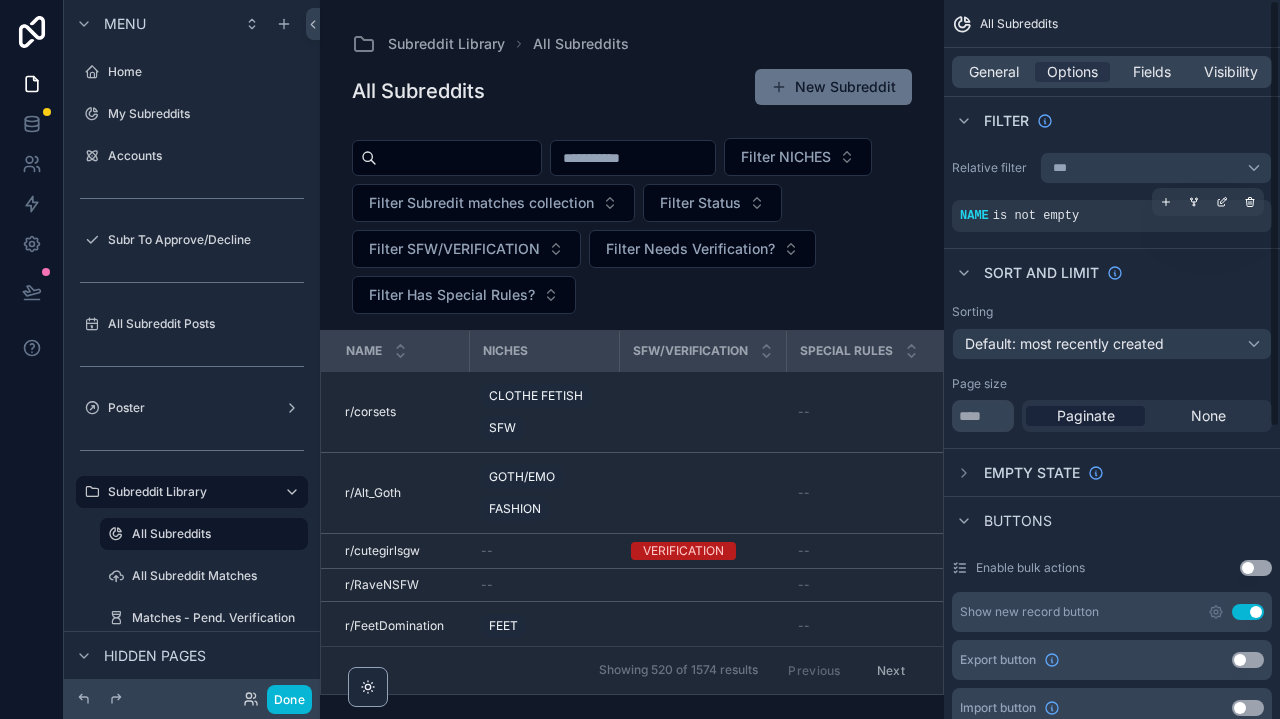 click on "NAME is not empty" at bounding box center (1112, 216) 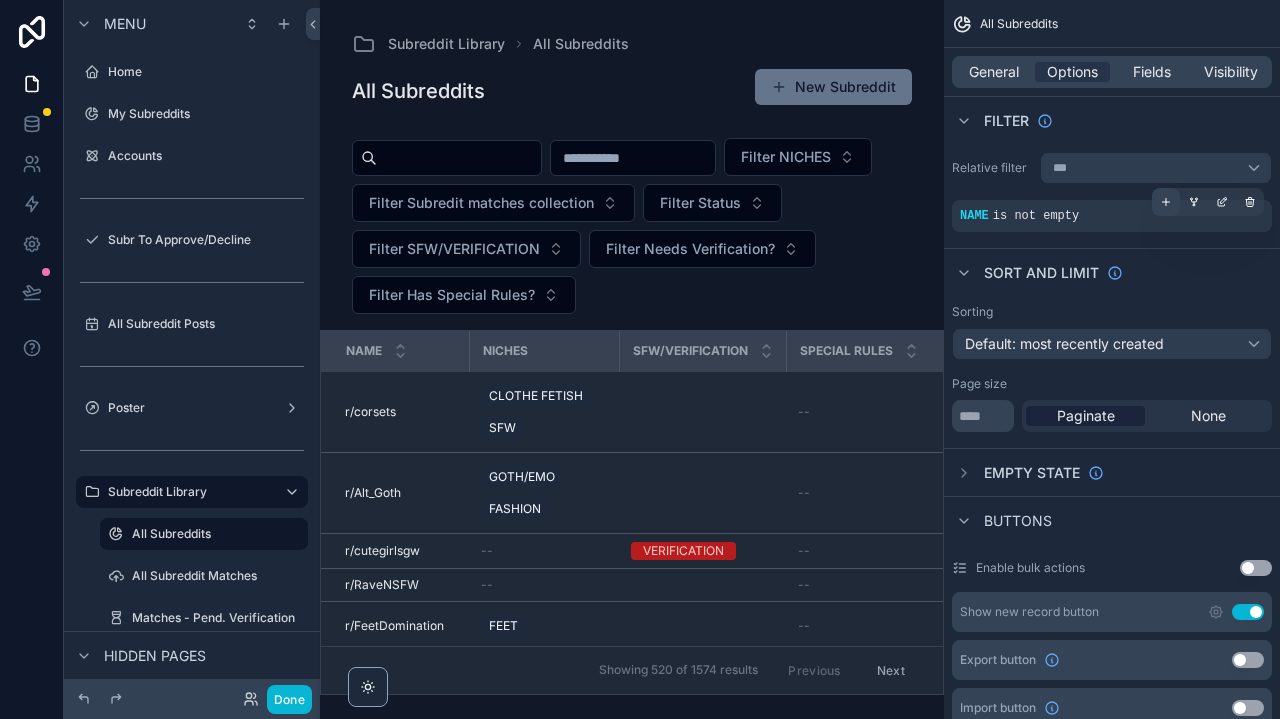 click at bounding box center (1166, 202) 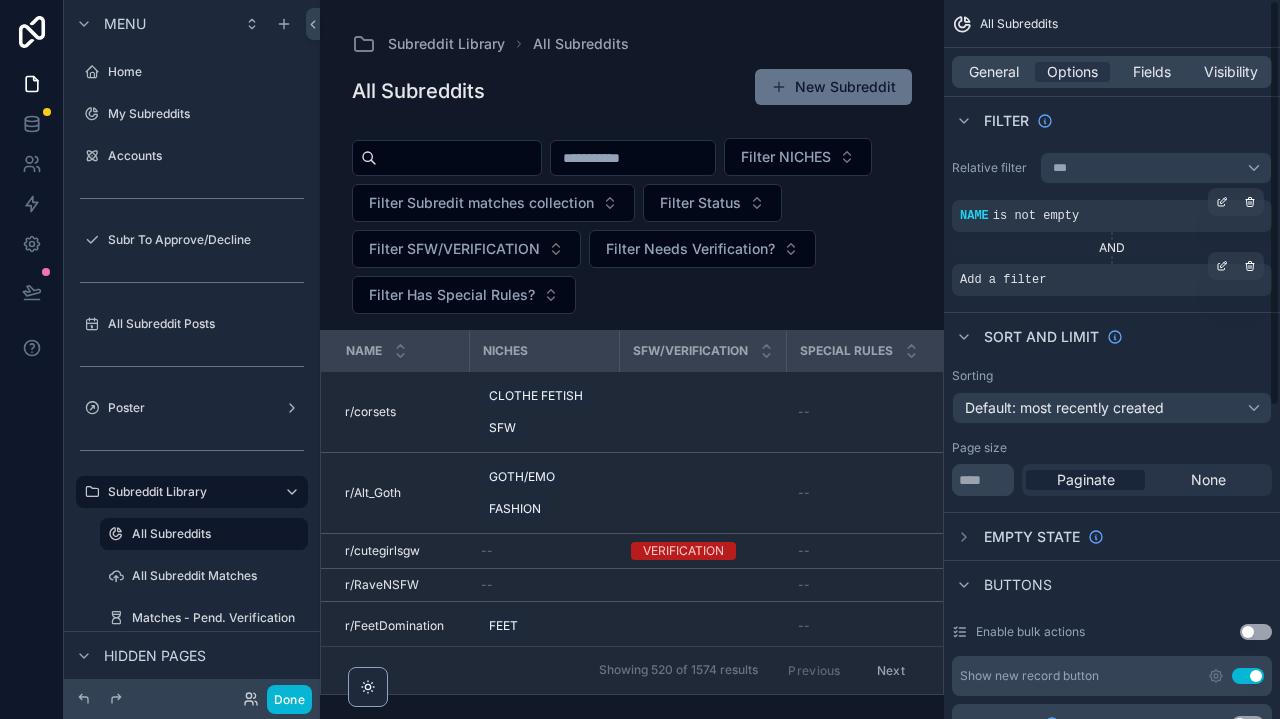 click on "Add a filter" at bounding box center (1112, 280) 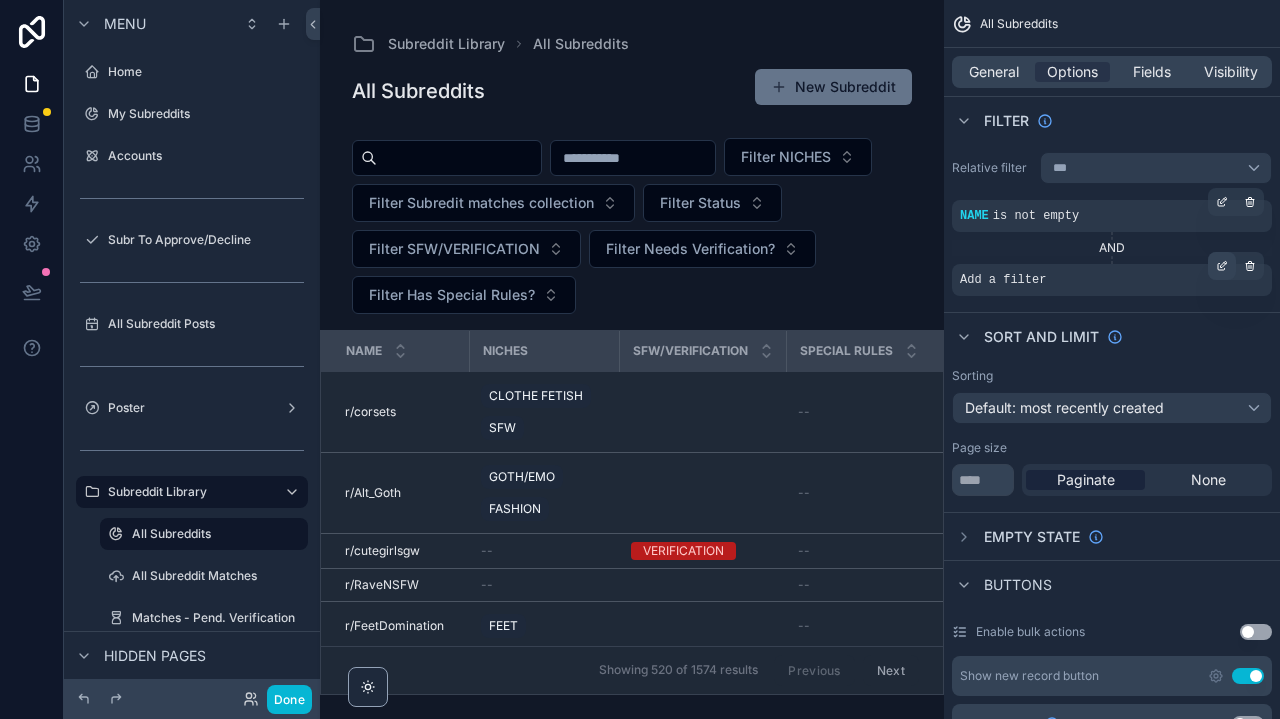 click 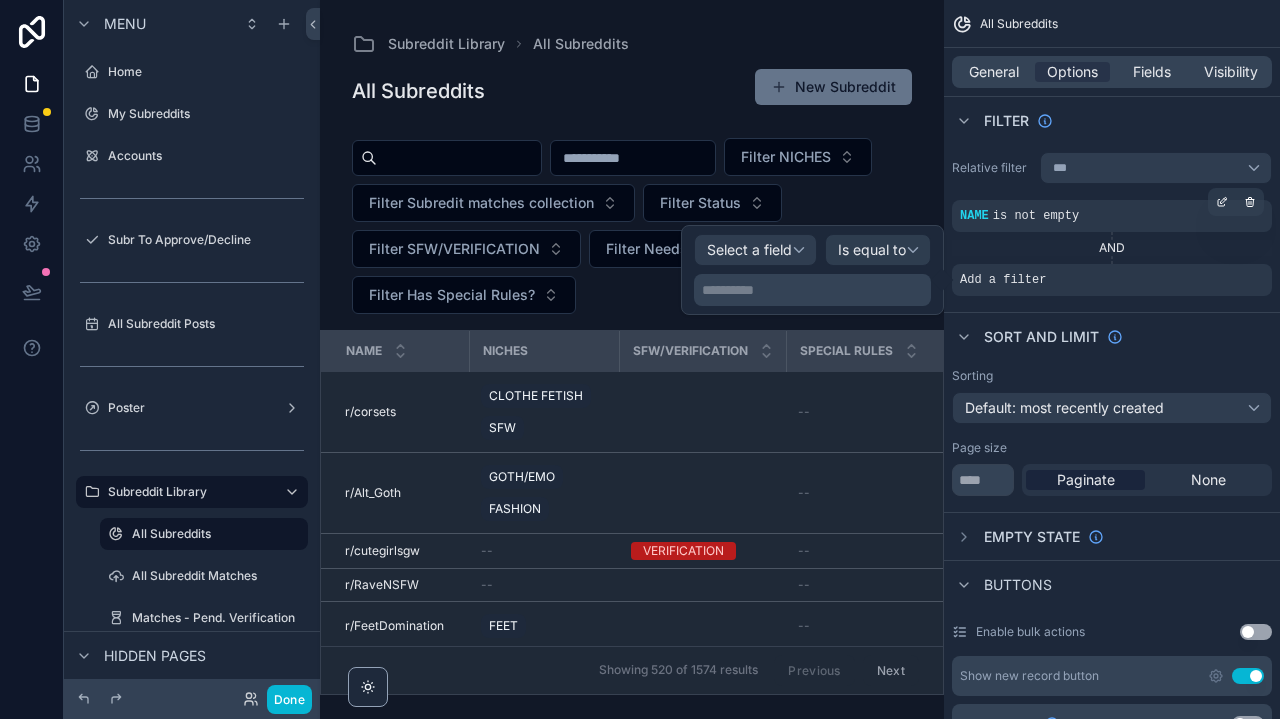 click on "Select a field" at bounding box center (755, 250) 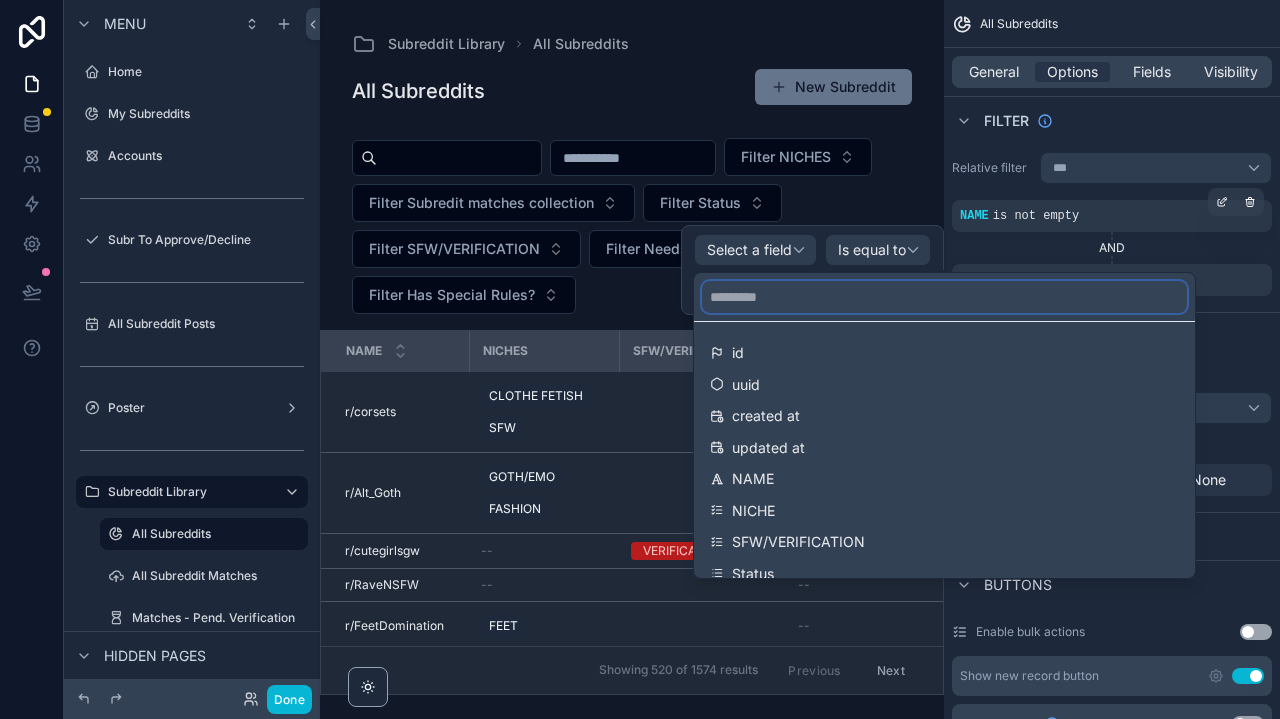 click at bounding box center (944, 297) 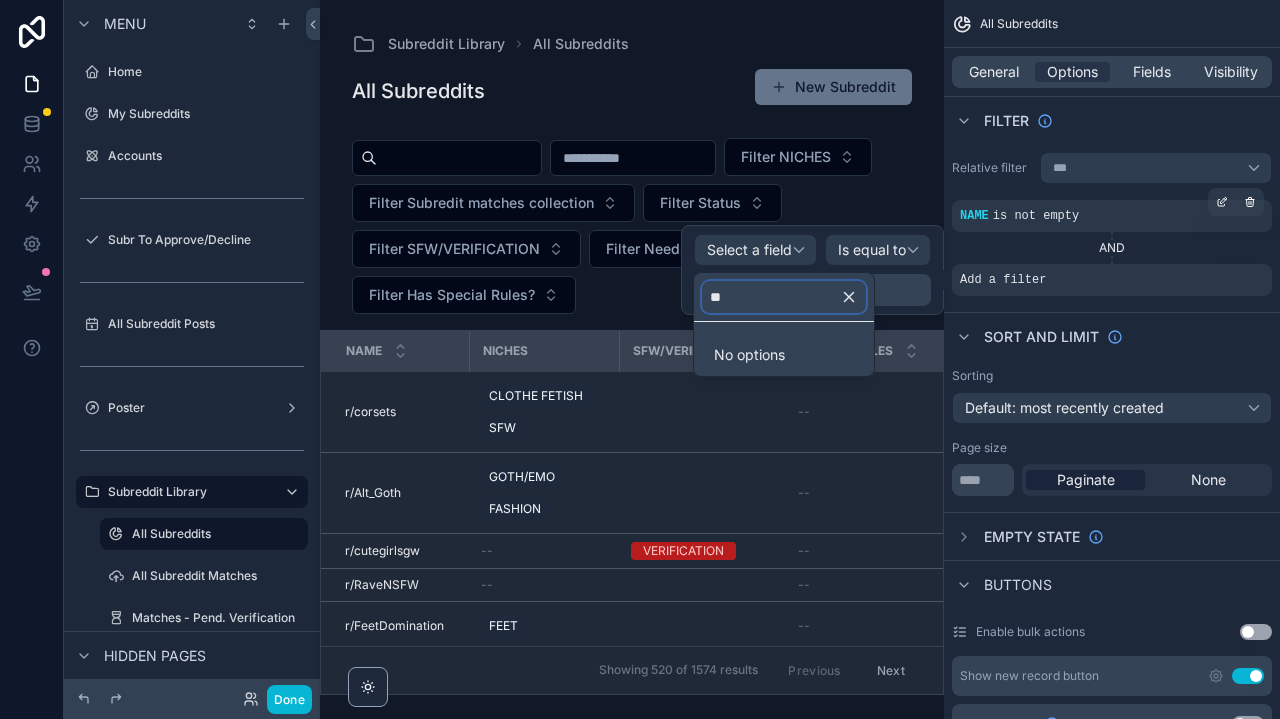 type on "*" 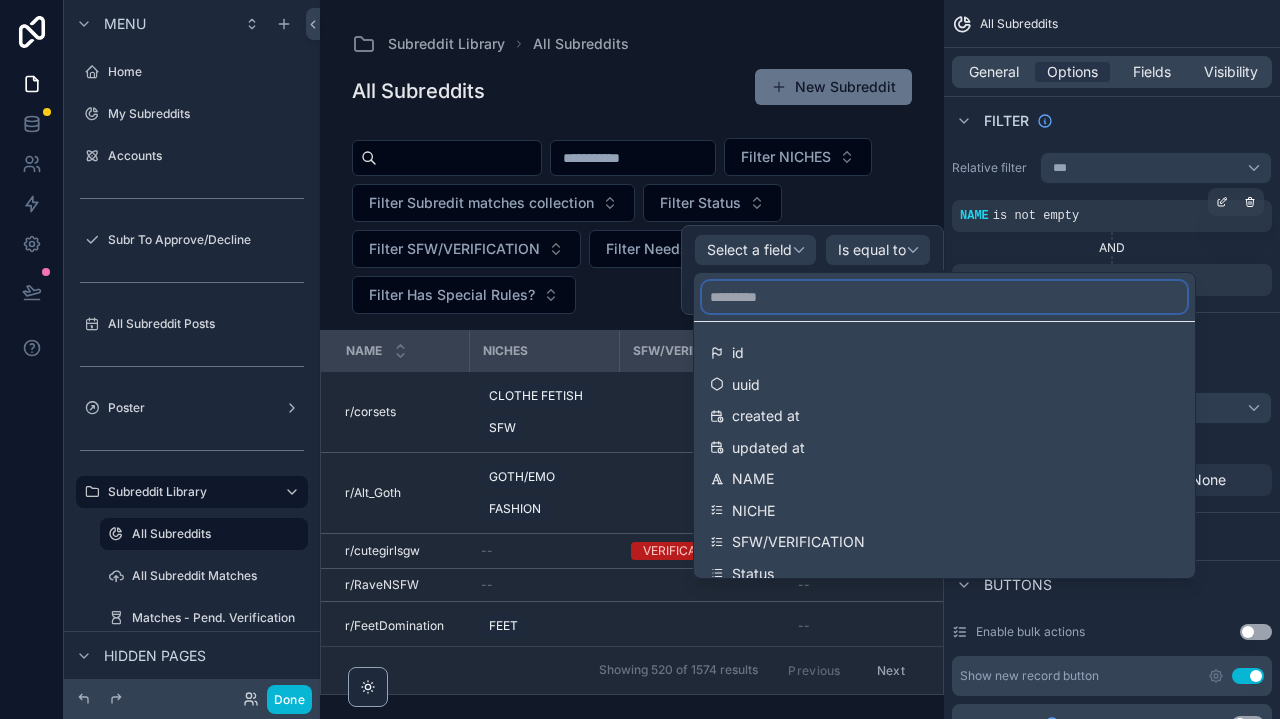 type on "*" 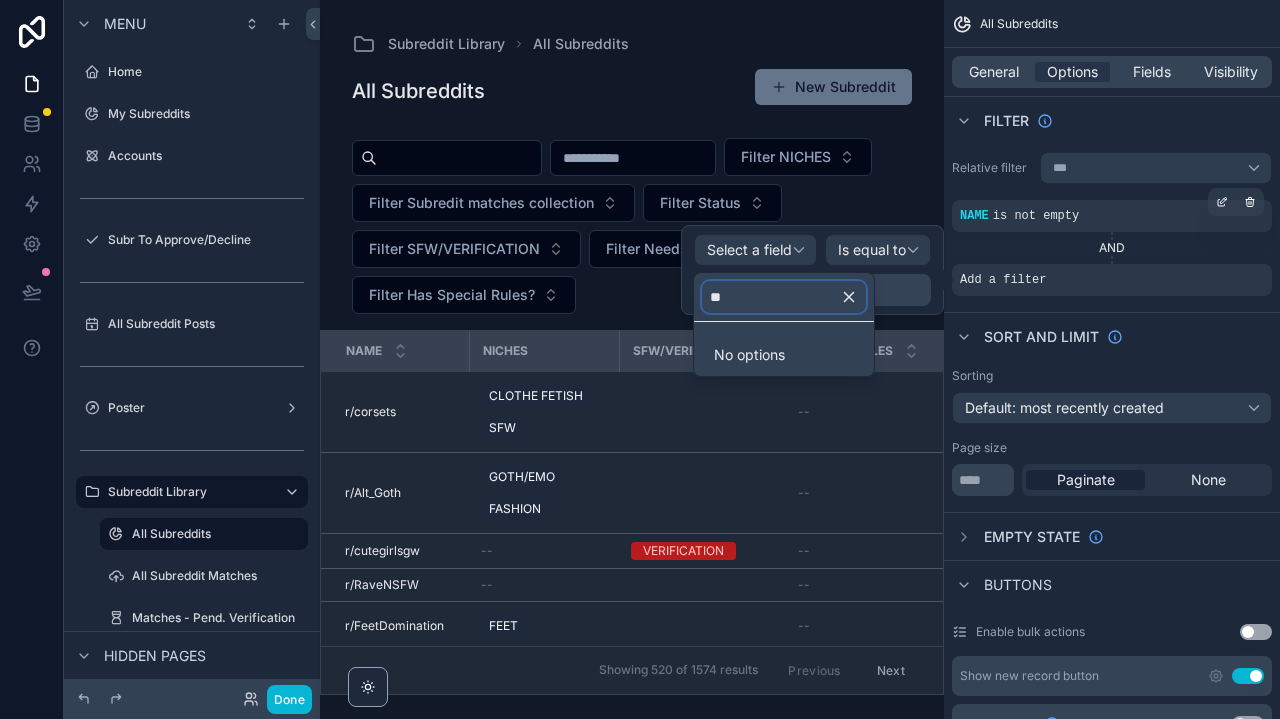 type on "*" 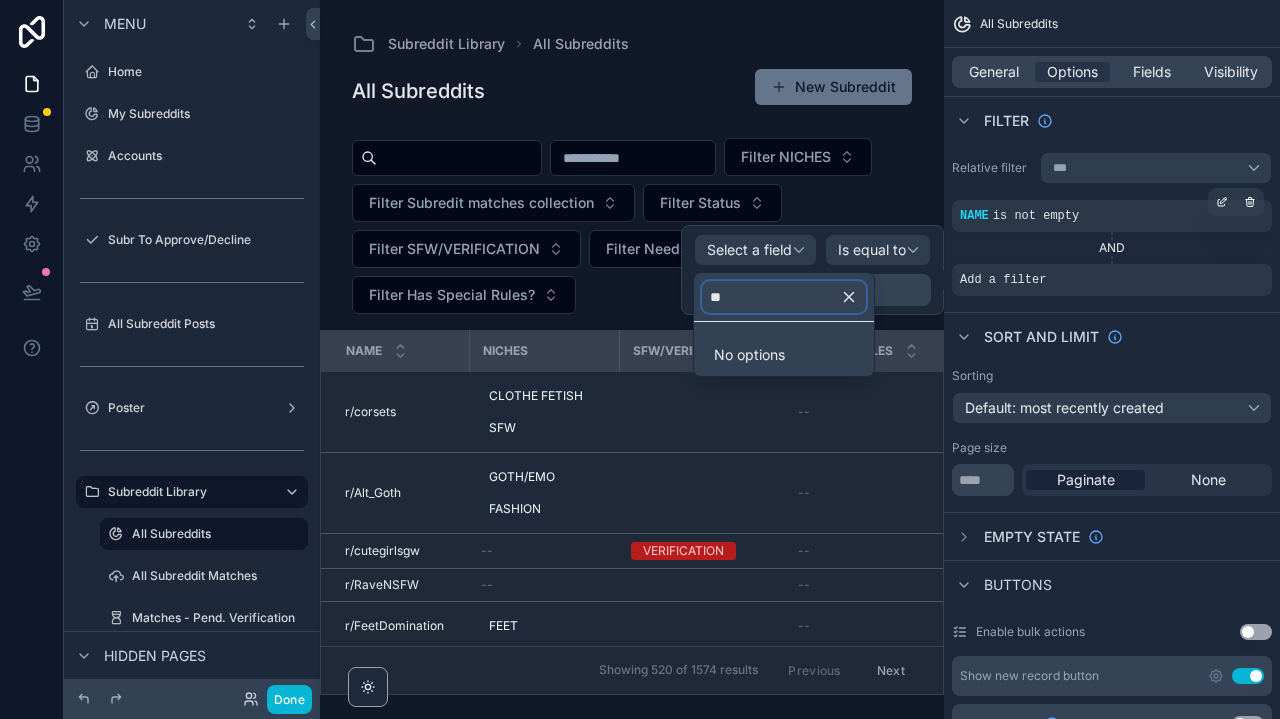 type on "*" 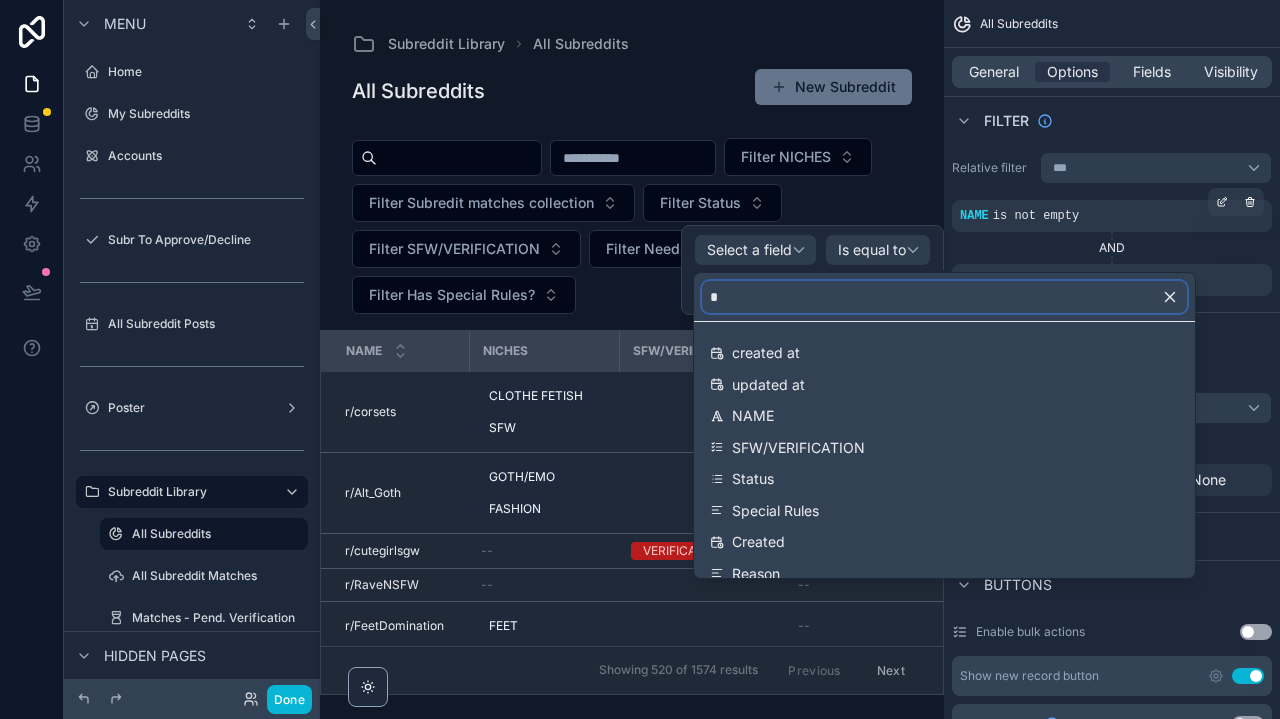 type 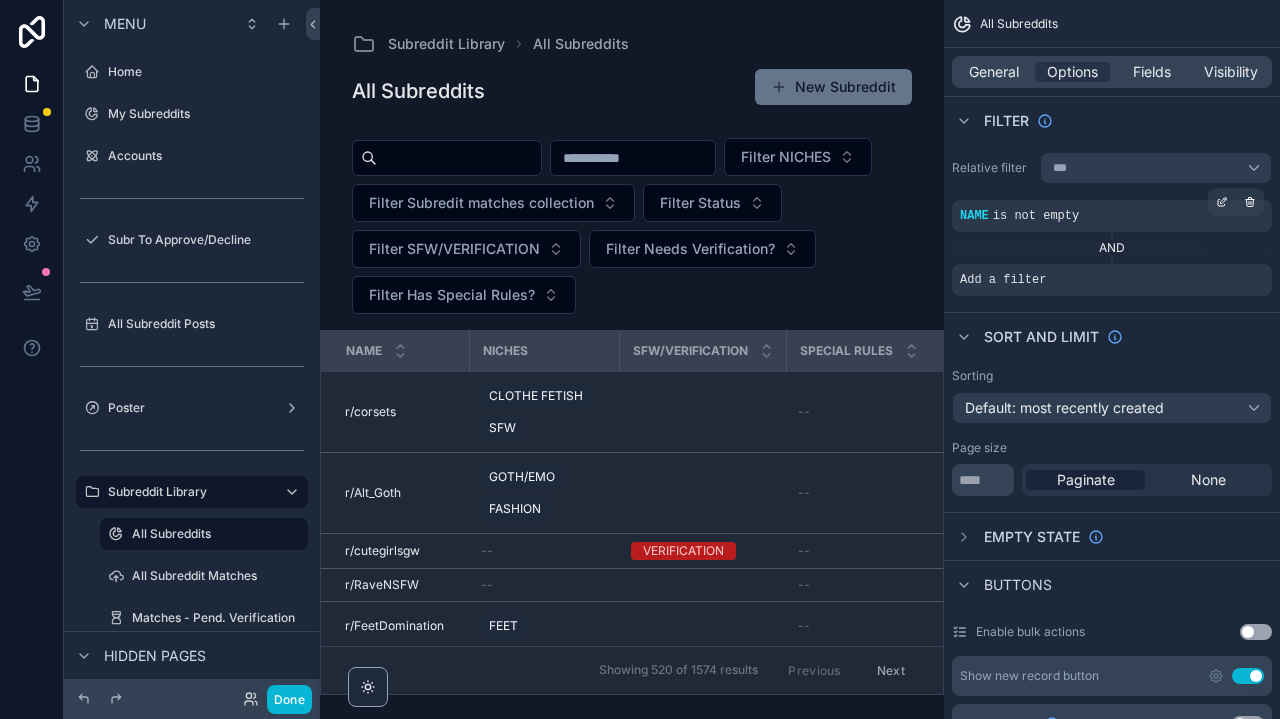 click on "AND" at bounding box center [1112, 248] 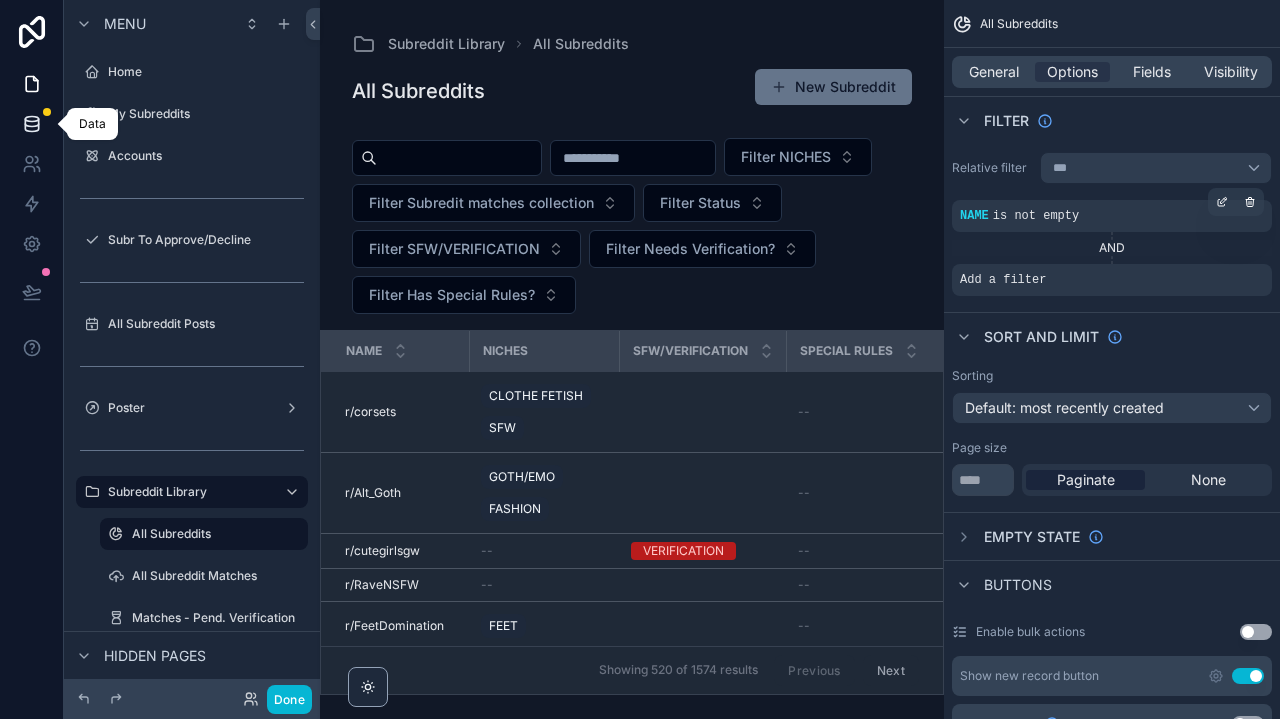 click 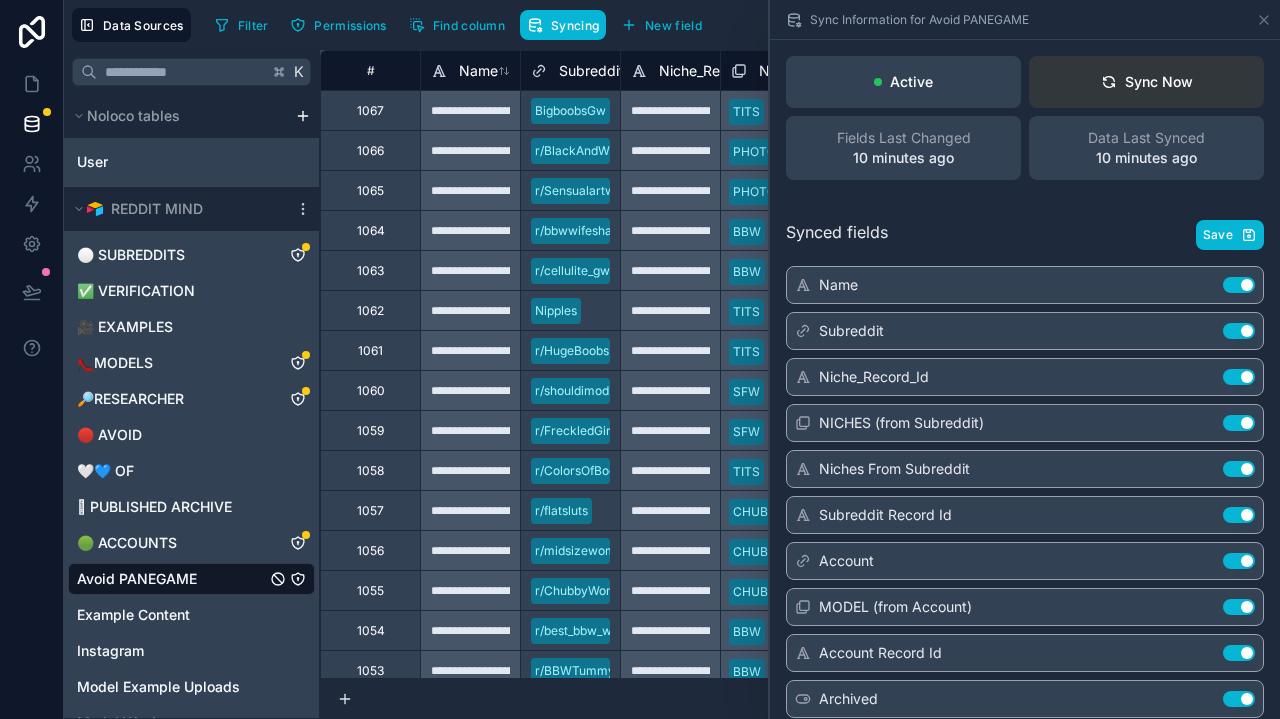 click on "Sync Now" at bounding box center (1146, 82) 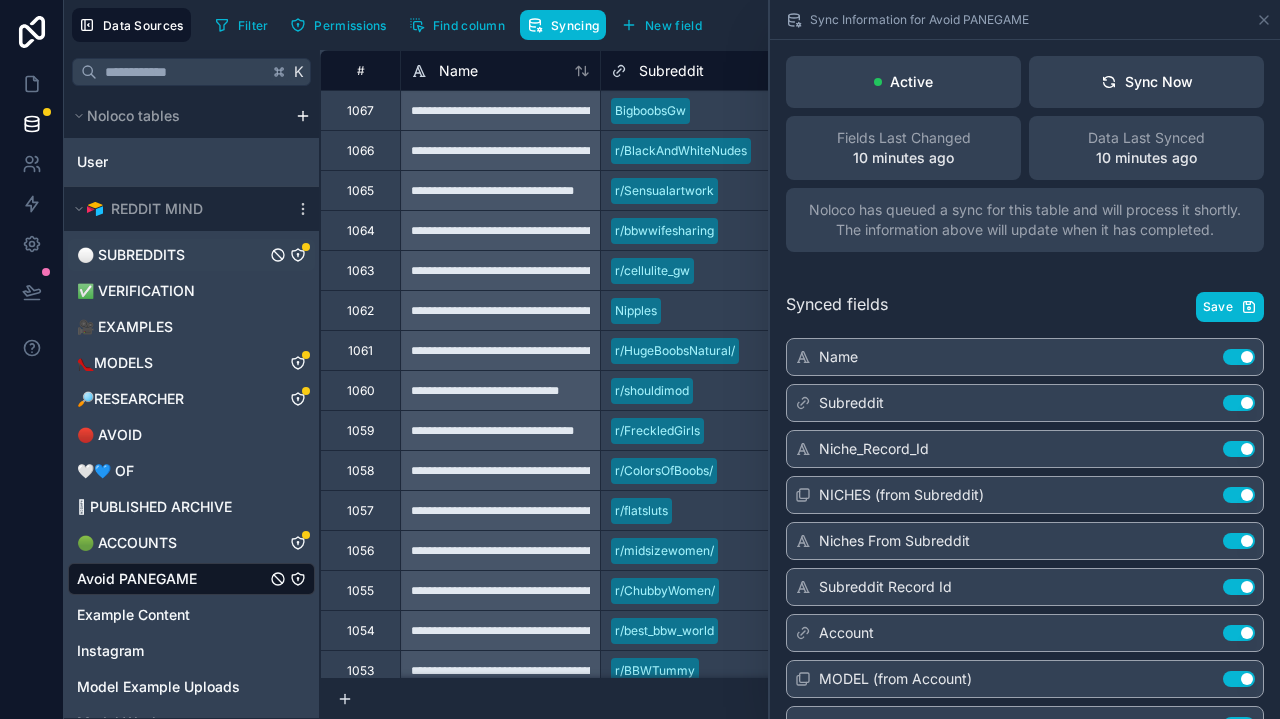 click on "⚪️ SUBREDDITS" at bounding box center [131, 255] 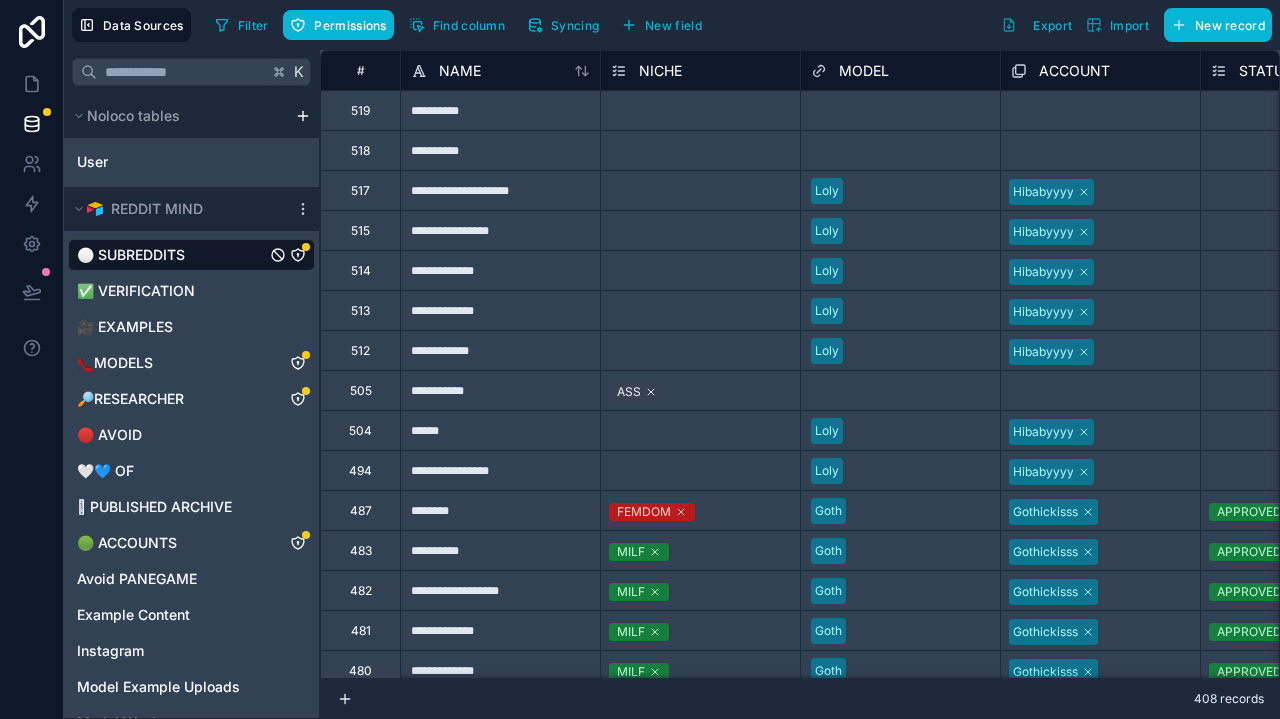 click on "Data Sources Filter Permissions Find column Syncing New field Export Import New record" at bounding box center [672, 25] 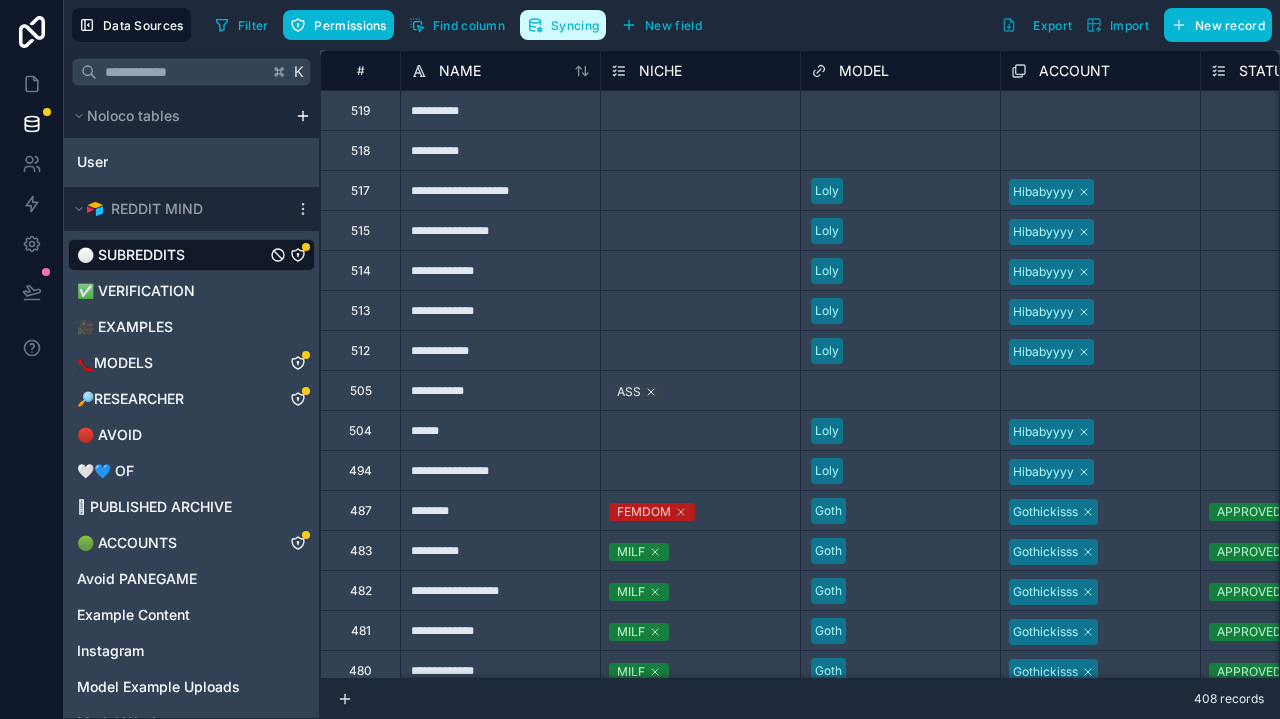 click on "Syncing" at bounding box center [575, 25] 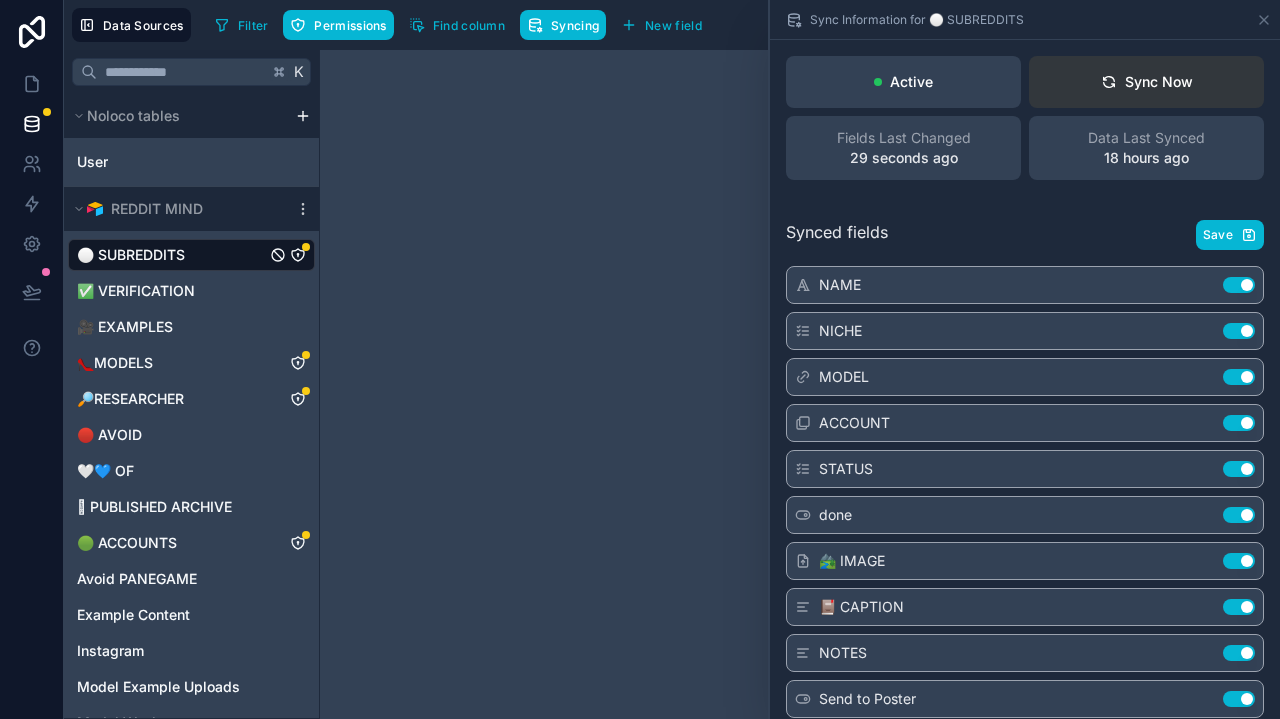click on "Sync Now" at bounding box center (1146, 82) 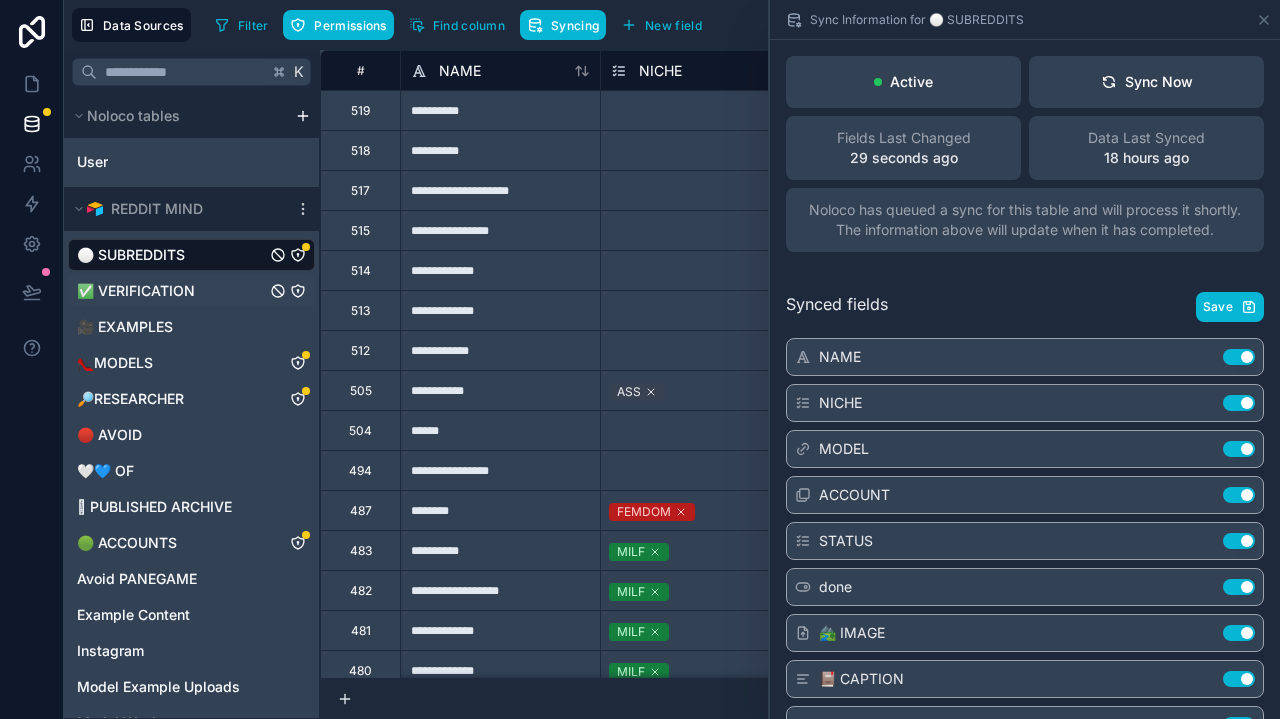 click on "✅ VERIFICATION" at bounding box center [191, 291] 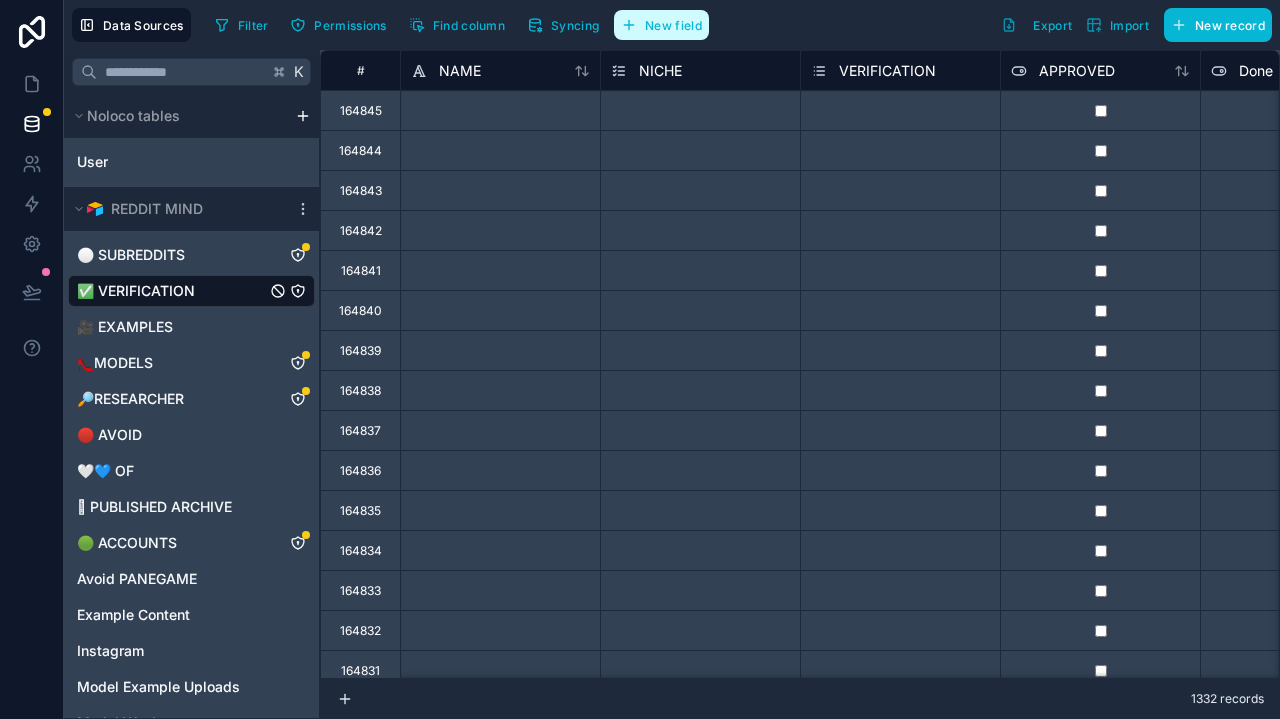click on "New field" at bounding box center [661, 25] 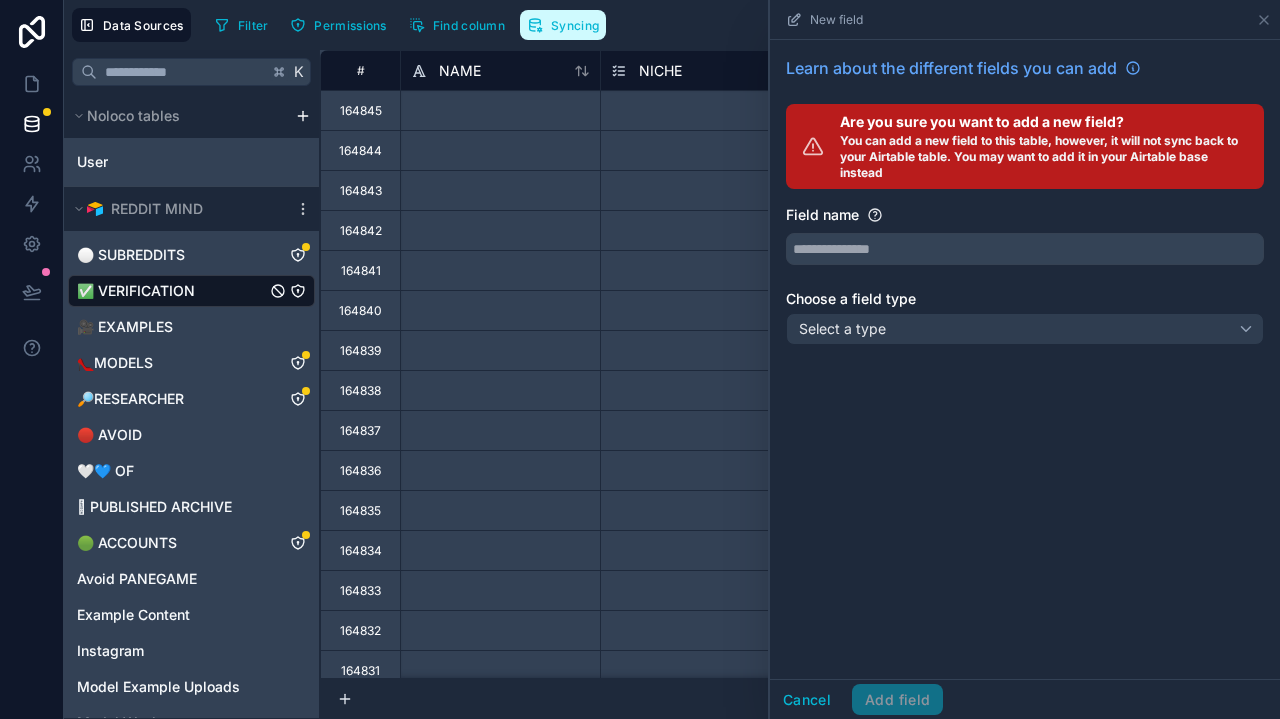click on "Syncing" at bounding box center [575, 25] 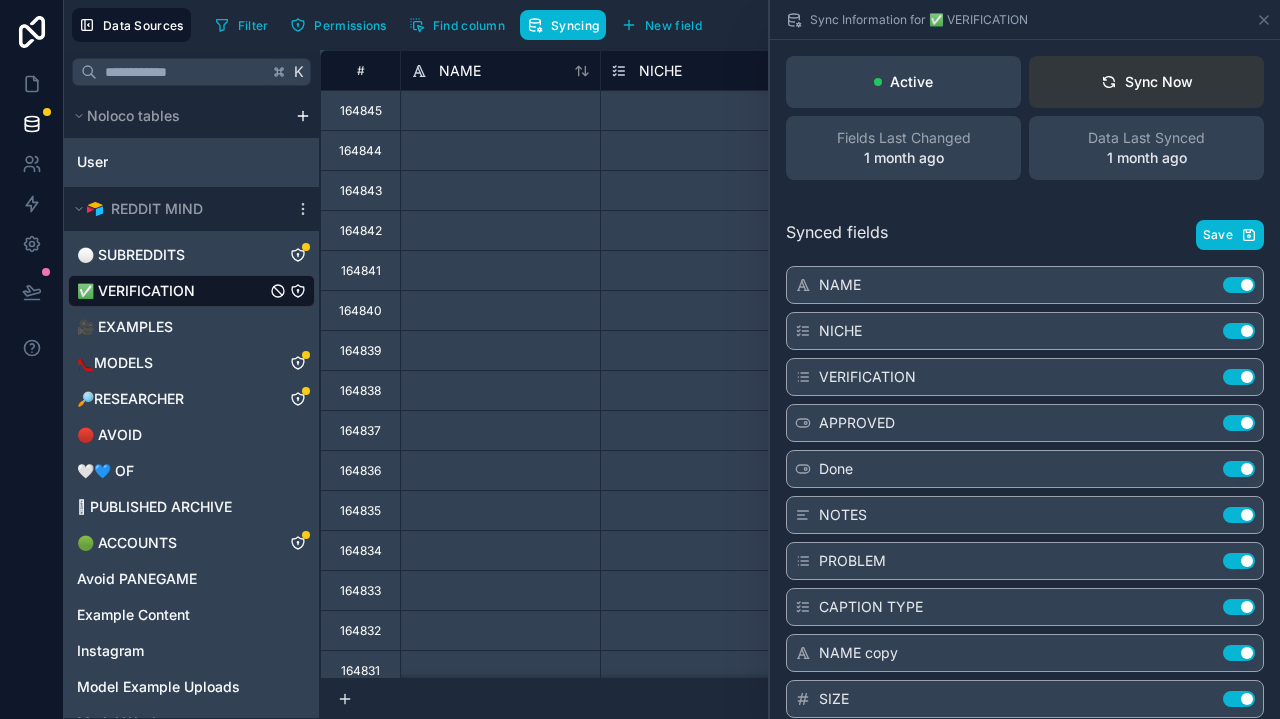 click on "Sync Now" at bounding box center (1147, 82) 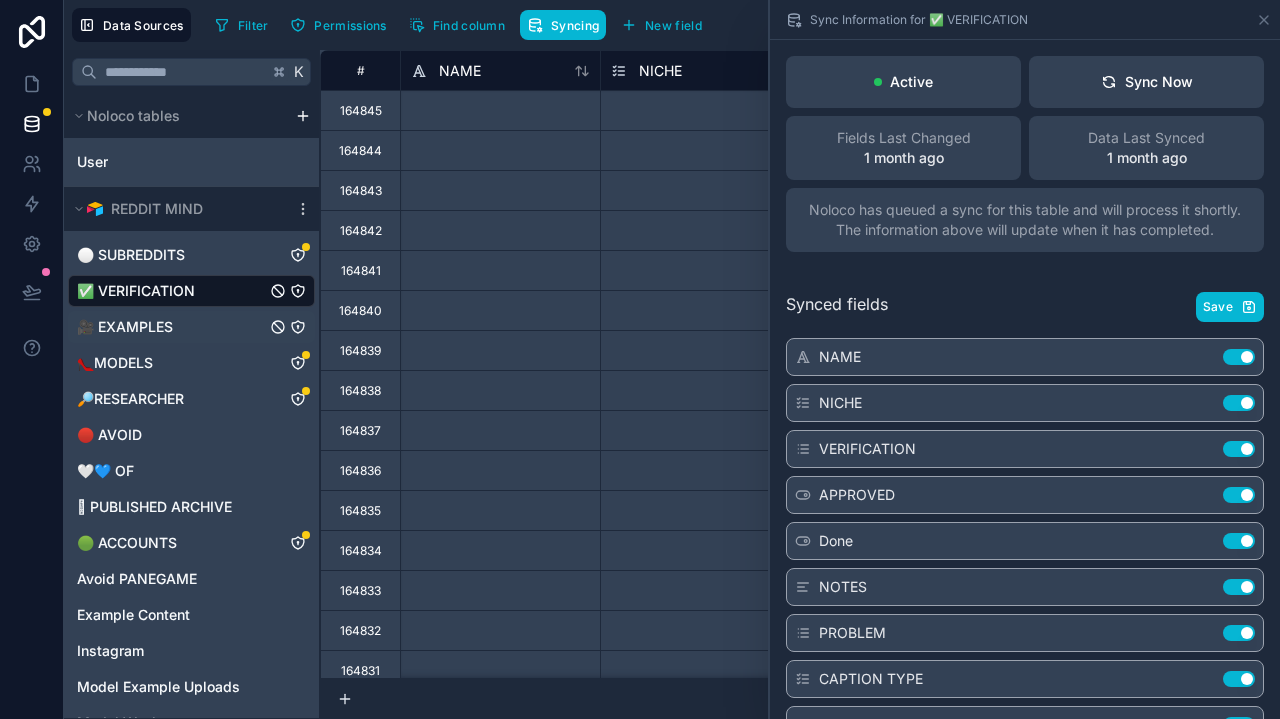 click on "🎥 EXAMPLES" at bounding box center [125, 327] 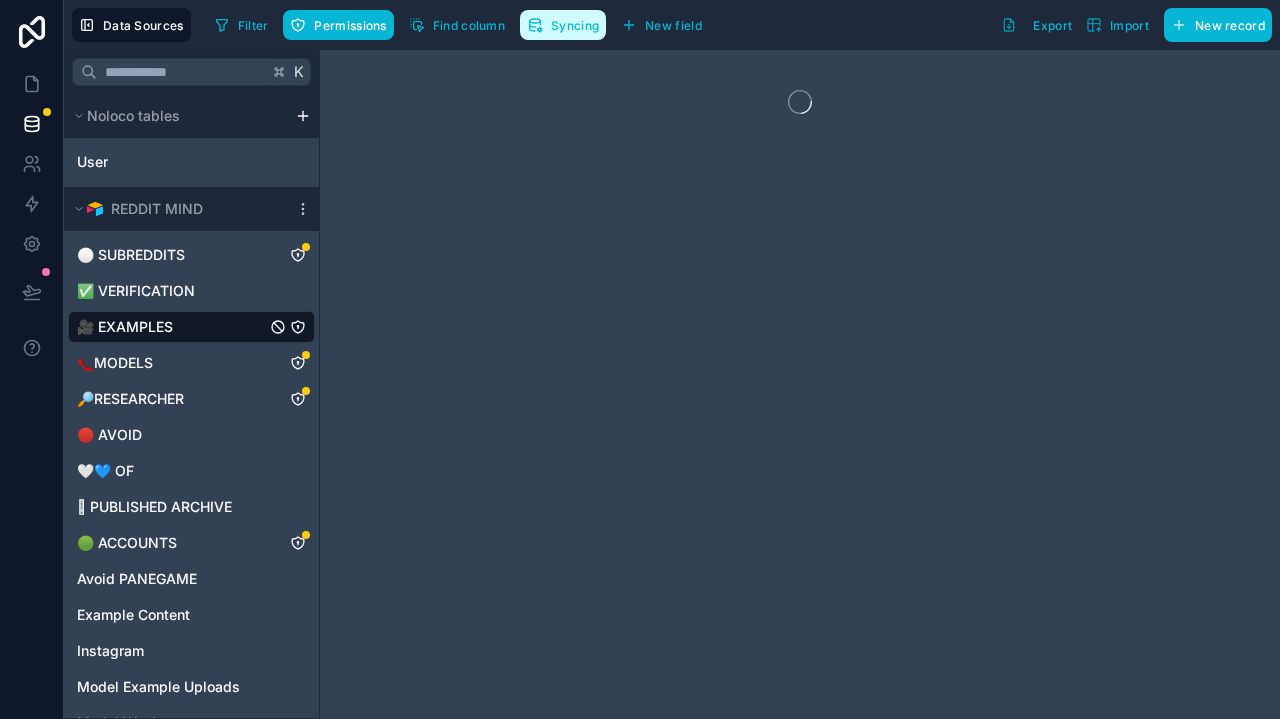 click on "Syncing" at bounding box center [563, 25] 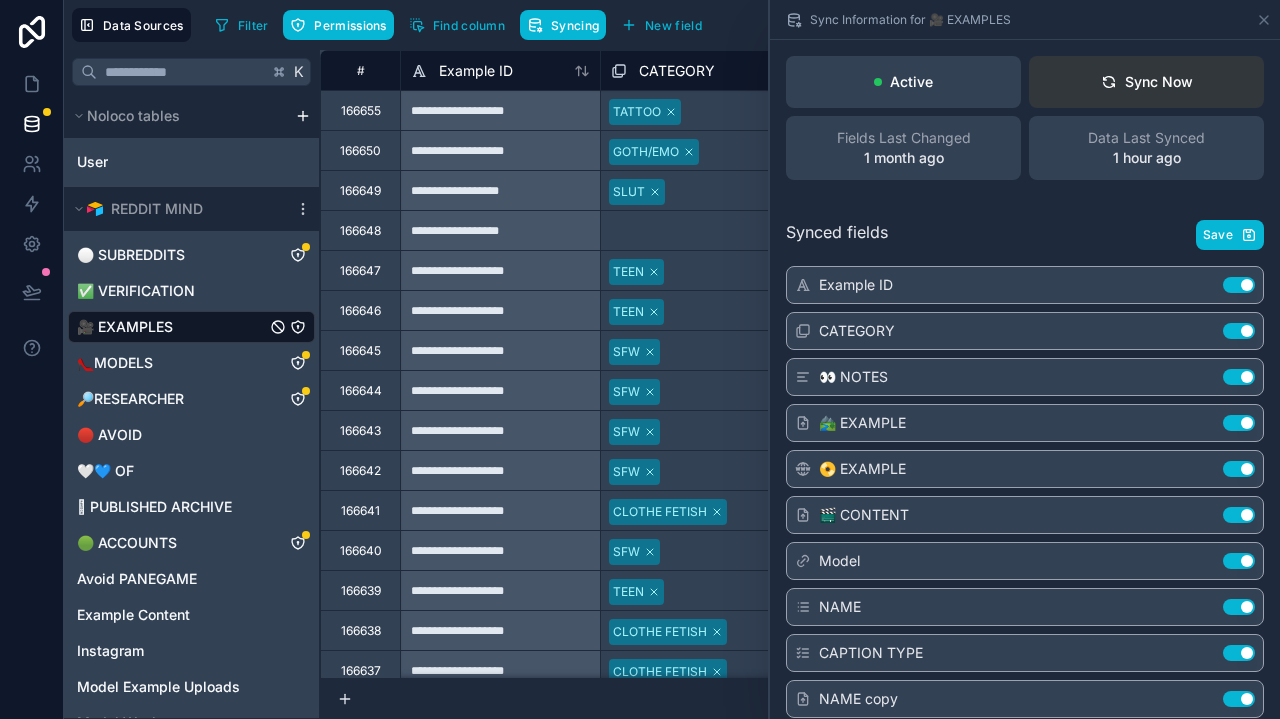 click on "Sync Now" at bounding box center (1147, 82) 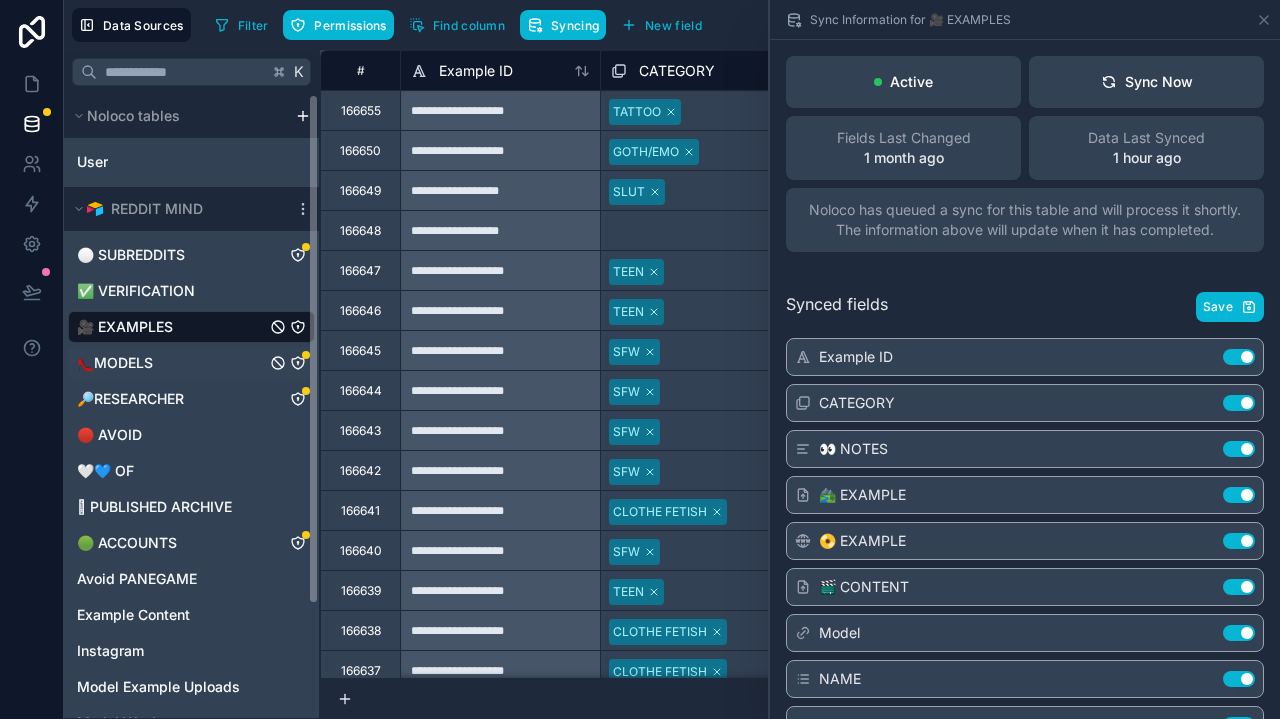 click on "👠MODELS" at bounding box center (191, 363) 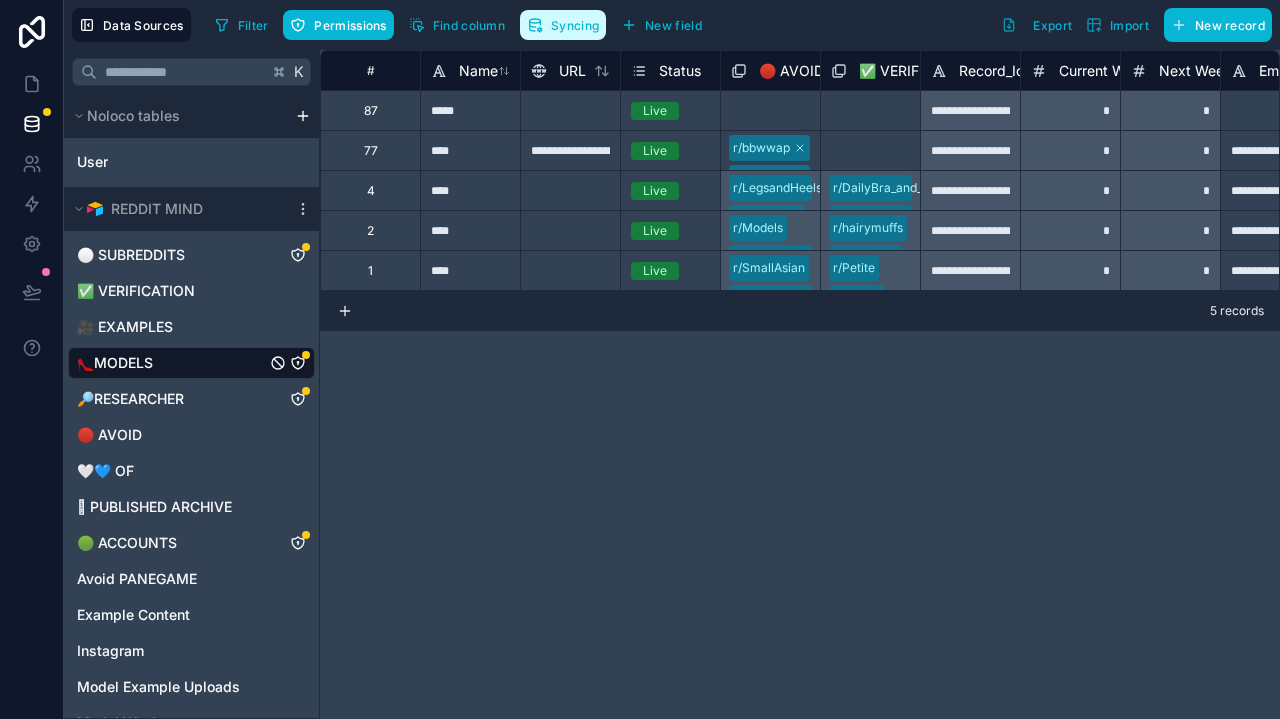 click on "Syncing" at bounding box center [575, 25] 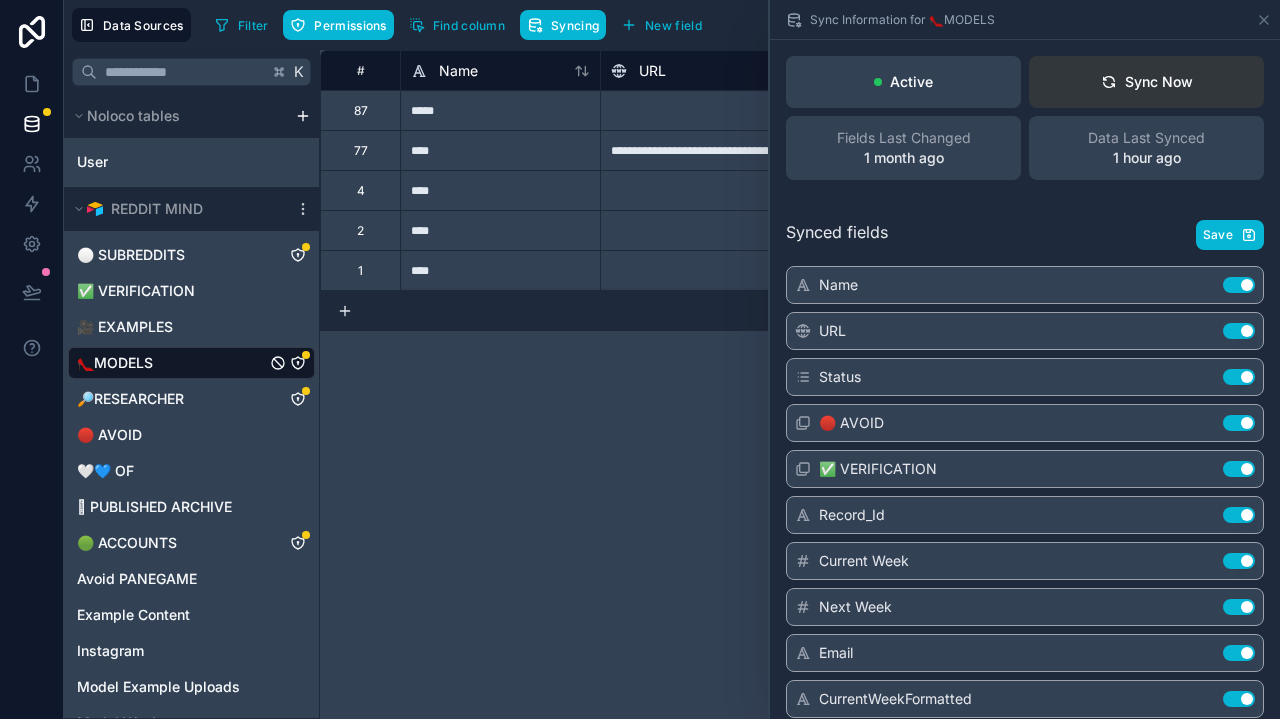 click 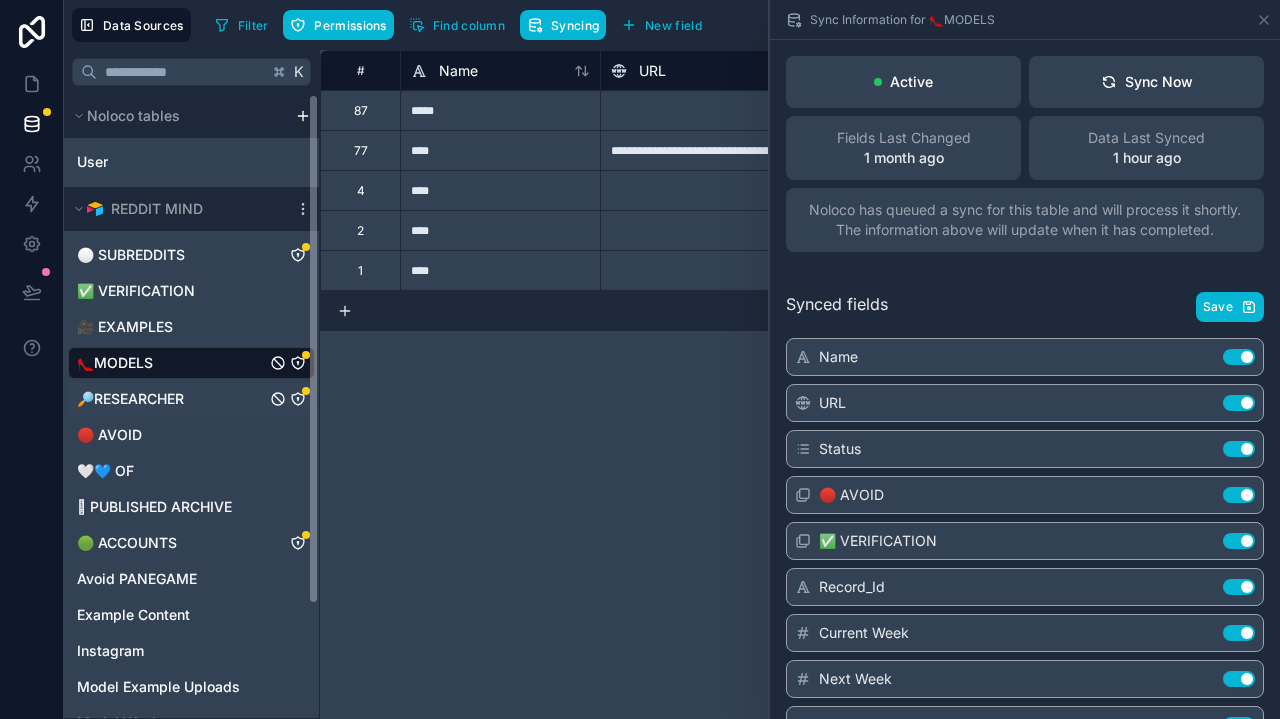 click on "🔎RESEARCHER" at bounding box center [130, 399] 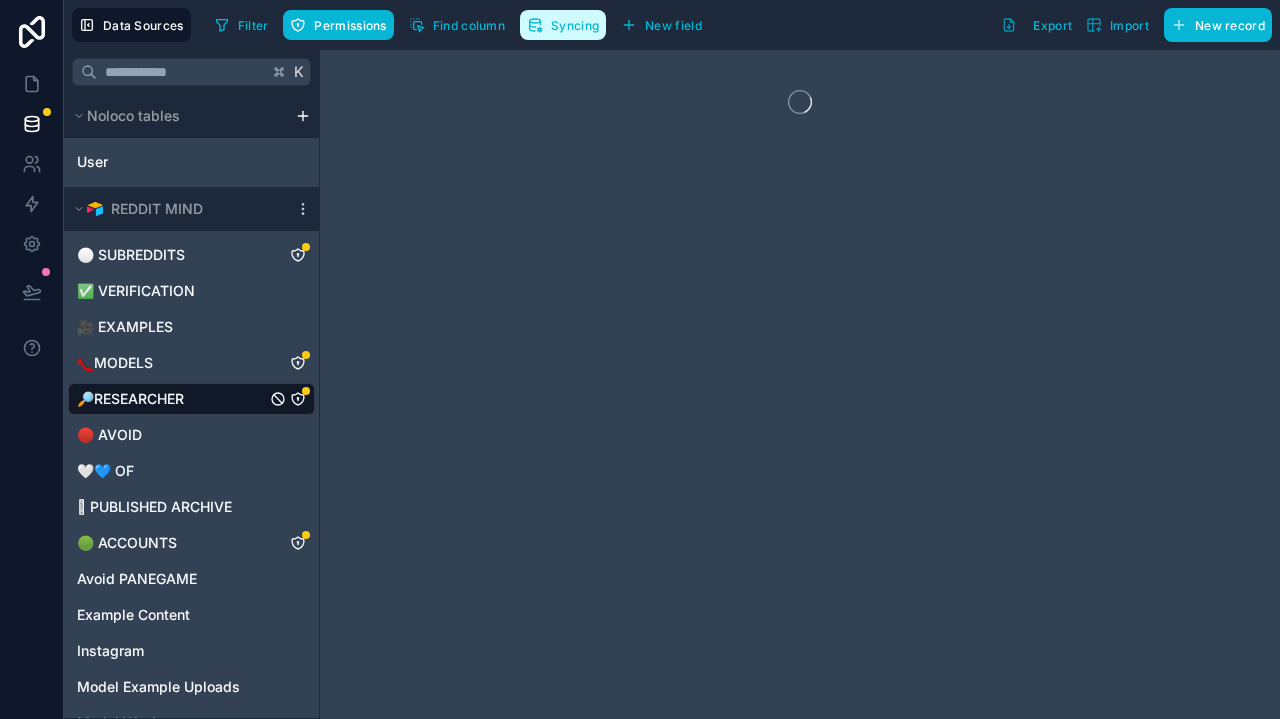 click on "Syncing" at bounding box center (563, 25) 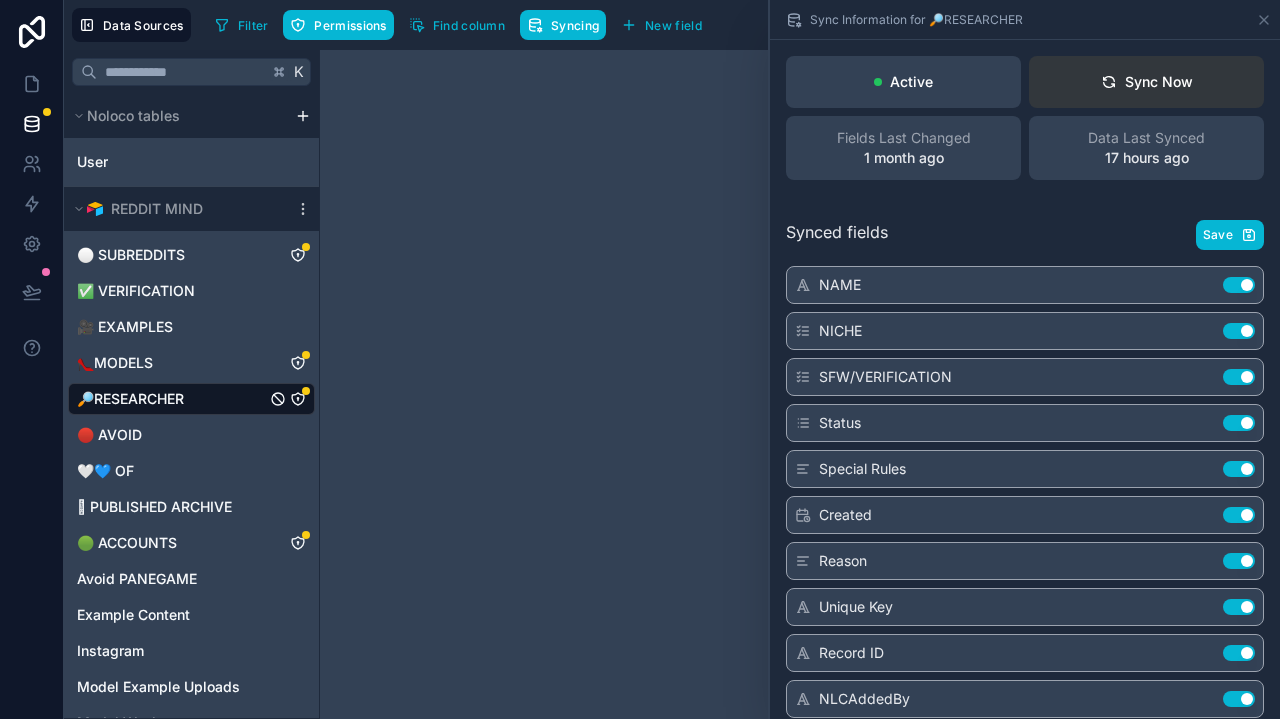 click on "Sync Now" at bounding box center (1147, 82) 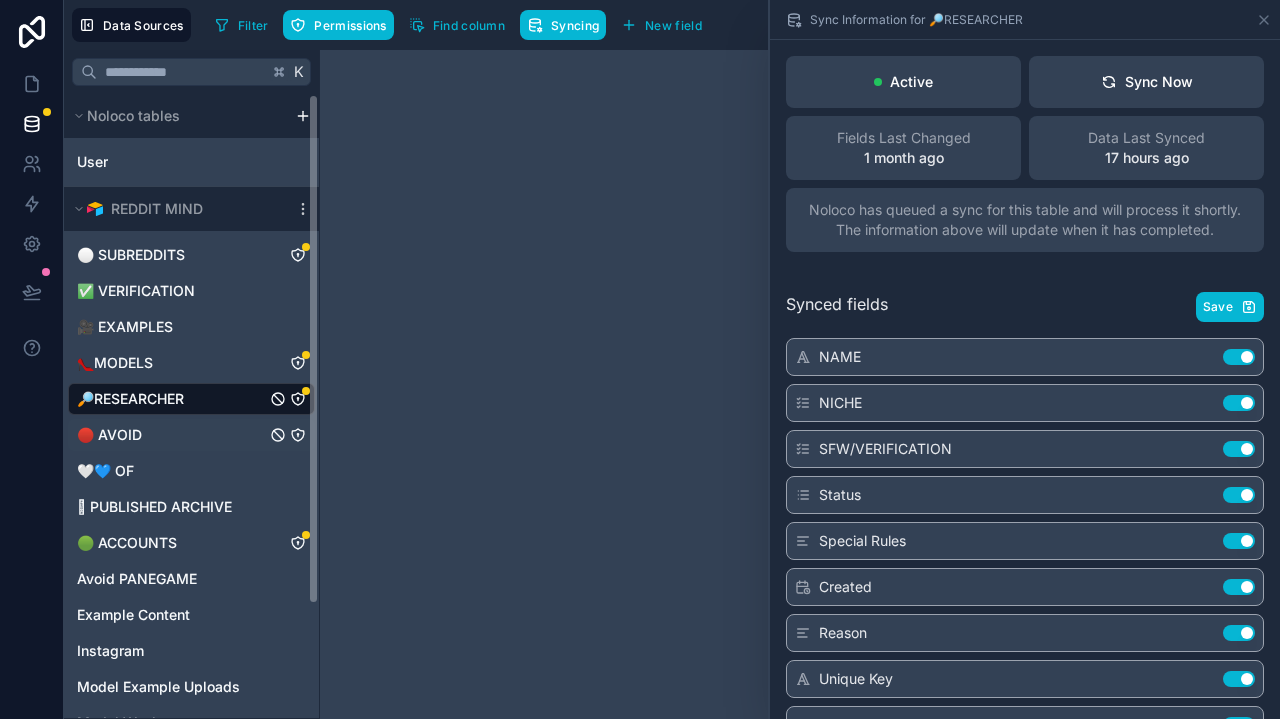 click on "🔴 AVOID" at bounding box center [191, 435] 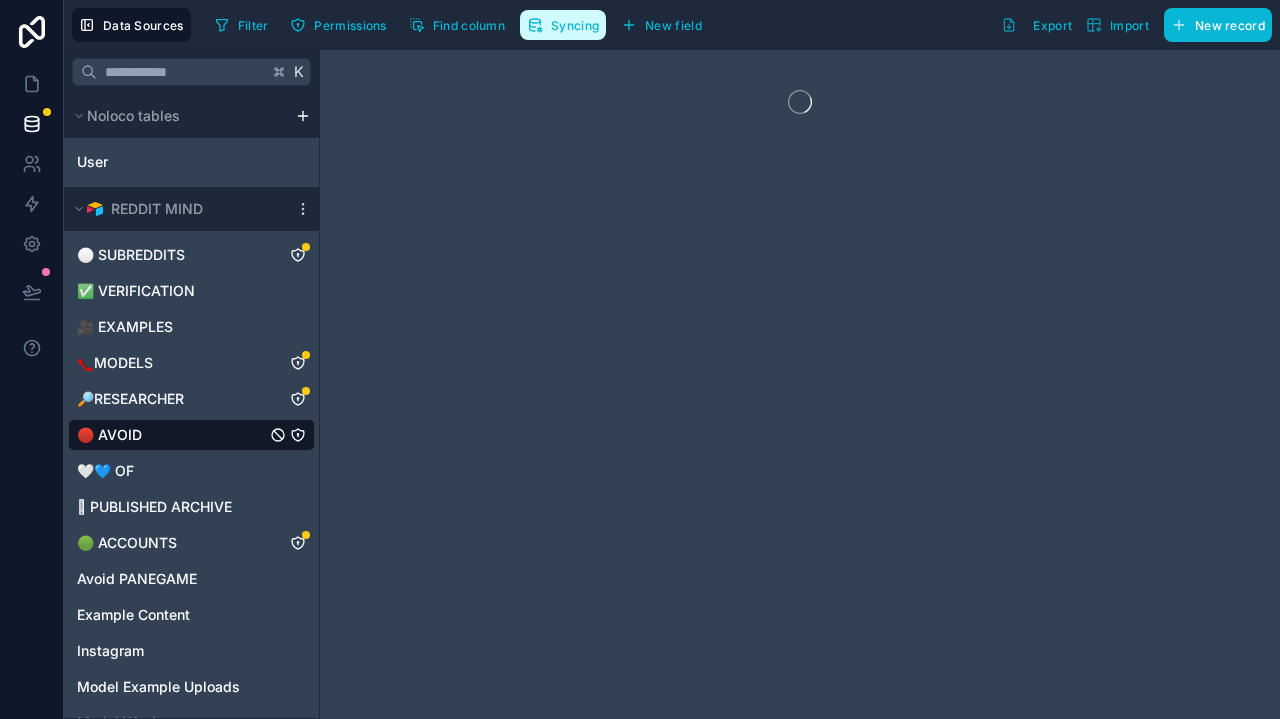 click on "Syncing" at bounding box center [575, 25] 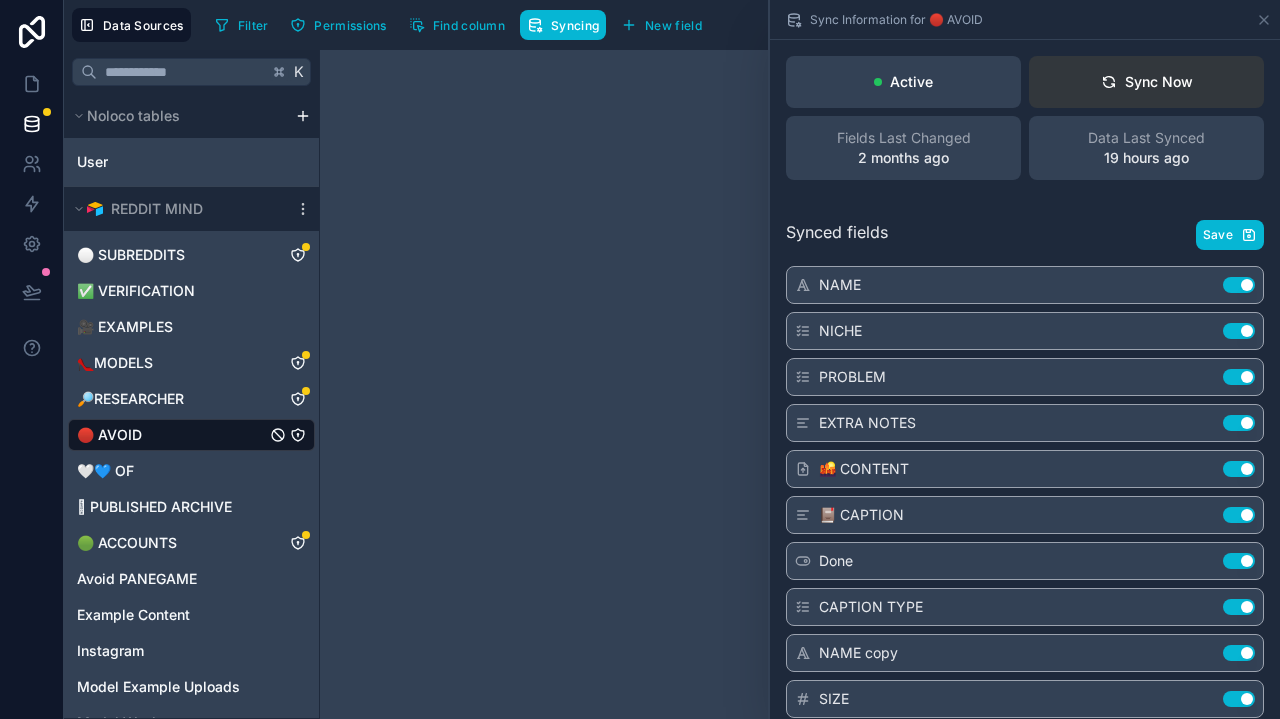 click on "Sync Now" at bounding box center [1146, 82] 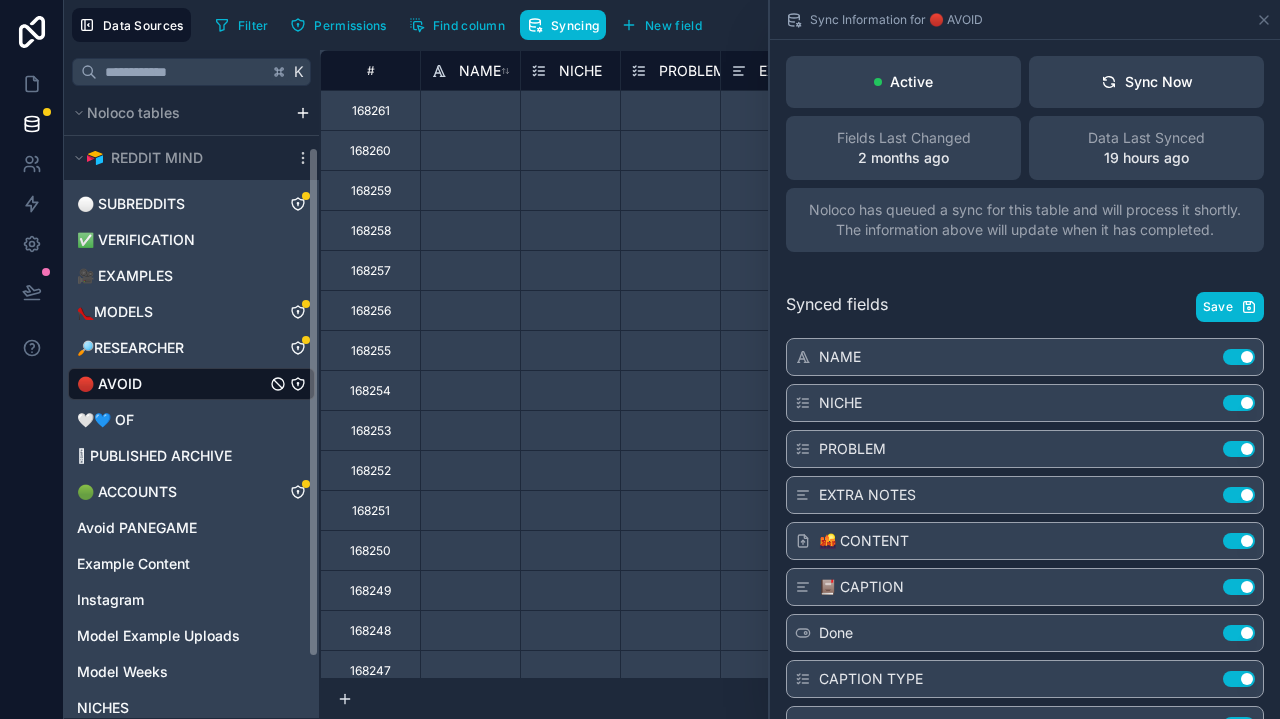 scroll, scrollTop: 65, scrollLeft: 0, axis: vertical 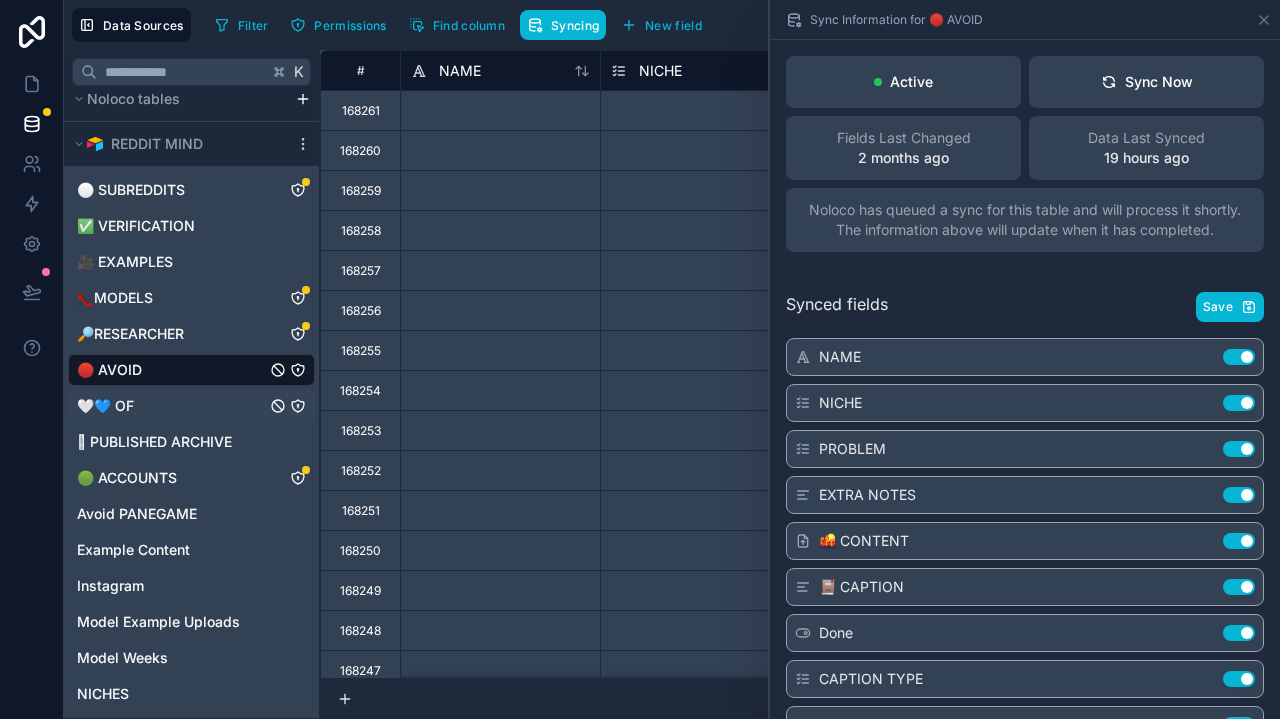 click on "🤍💙 OF" at bounding box center (191, 406) 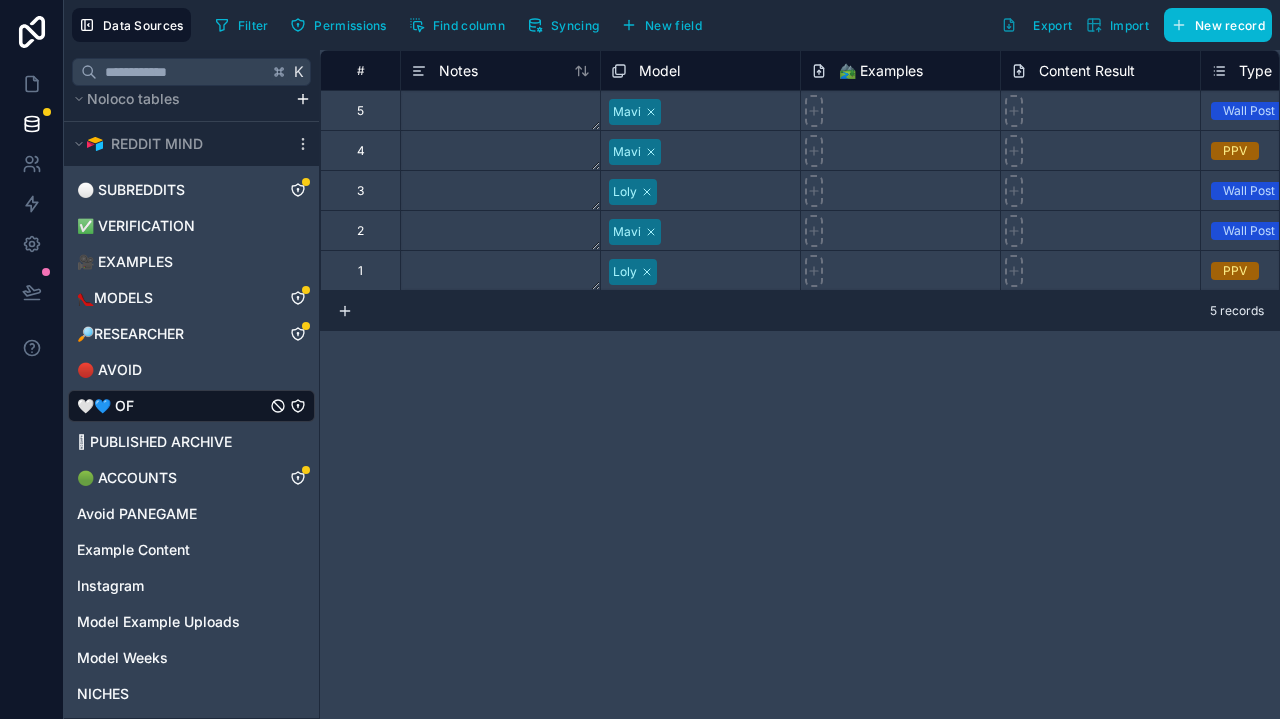 click on "Data Sources Filter Permissions Find column Syncing New field Export Import New record" at bounding box center (672, 25) 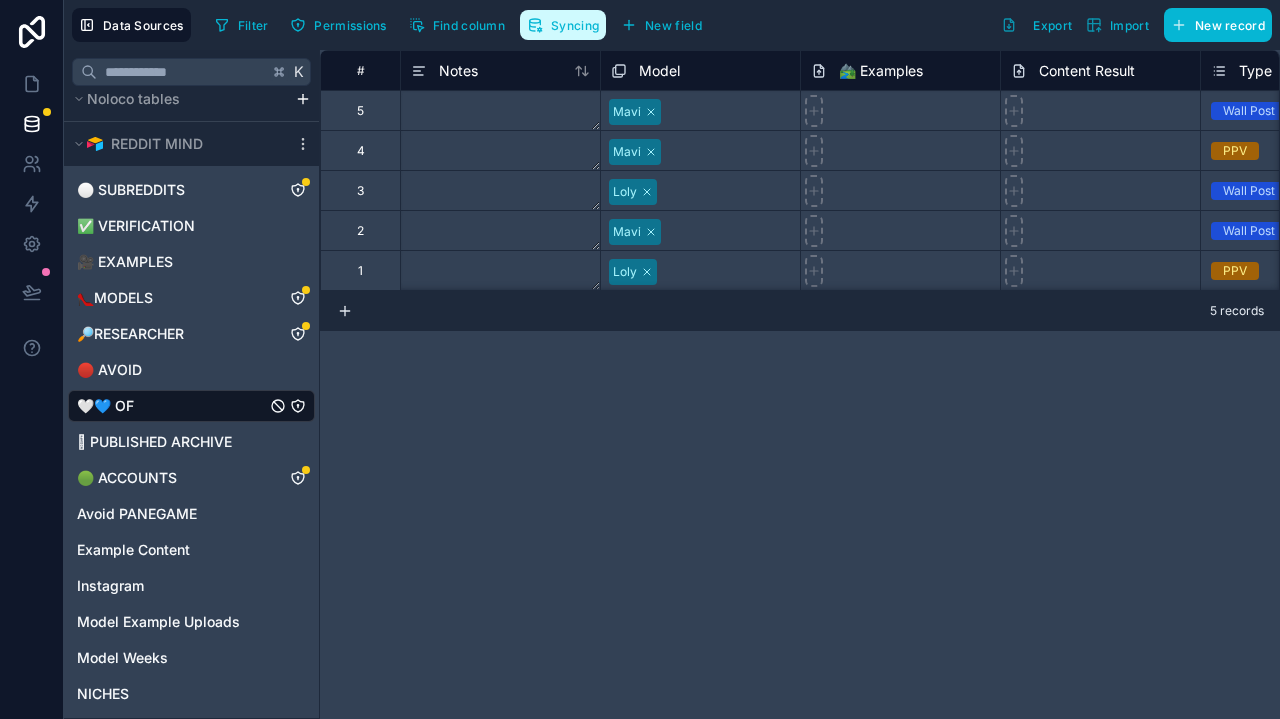 click on "Syncing" at bounding box center (575, 25) 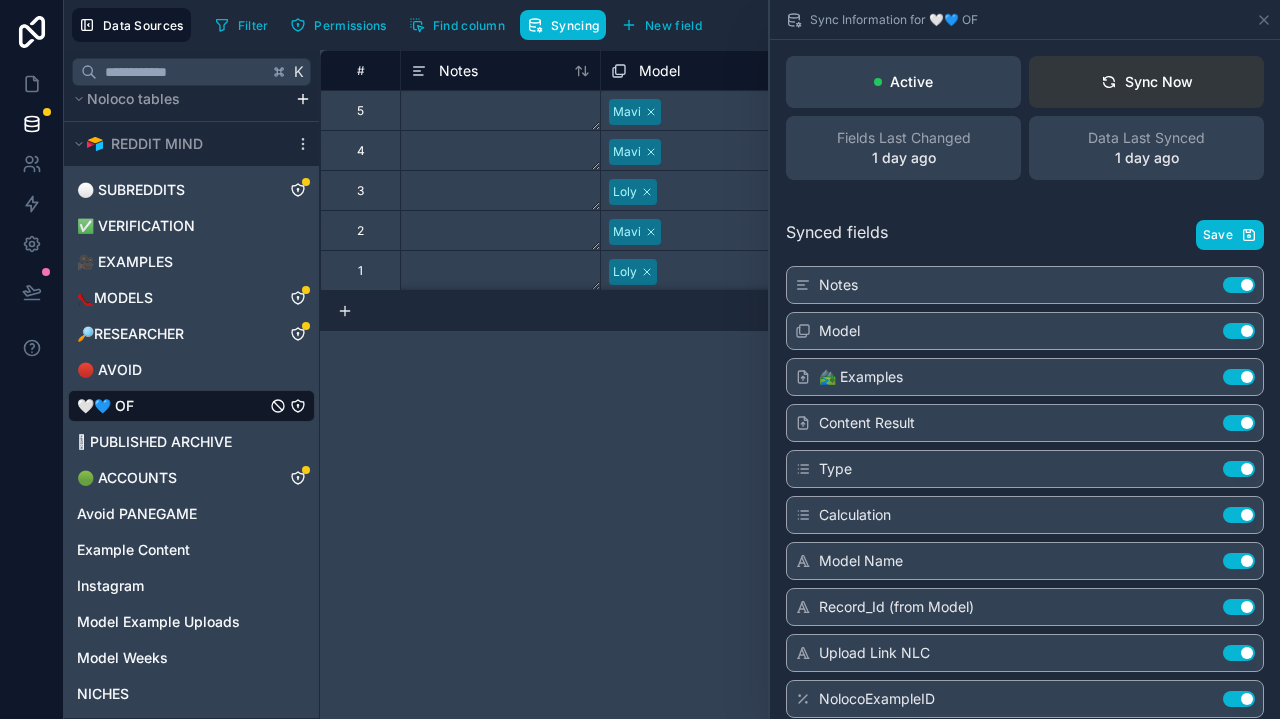 click on "Sync Now" at bounding box center (1147, 82) 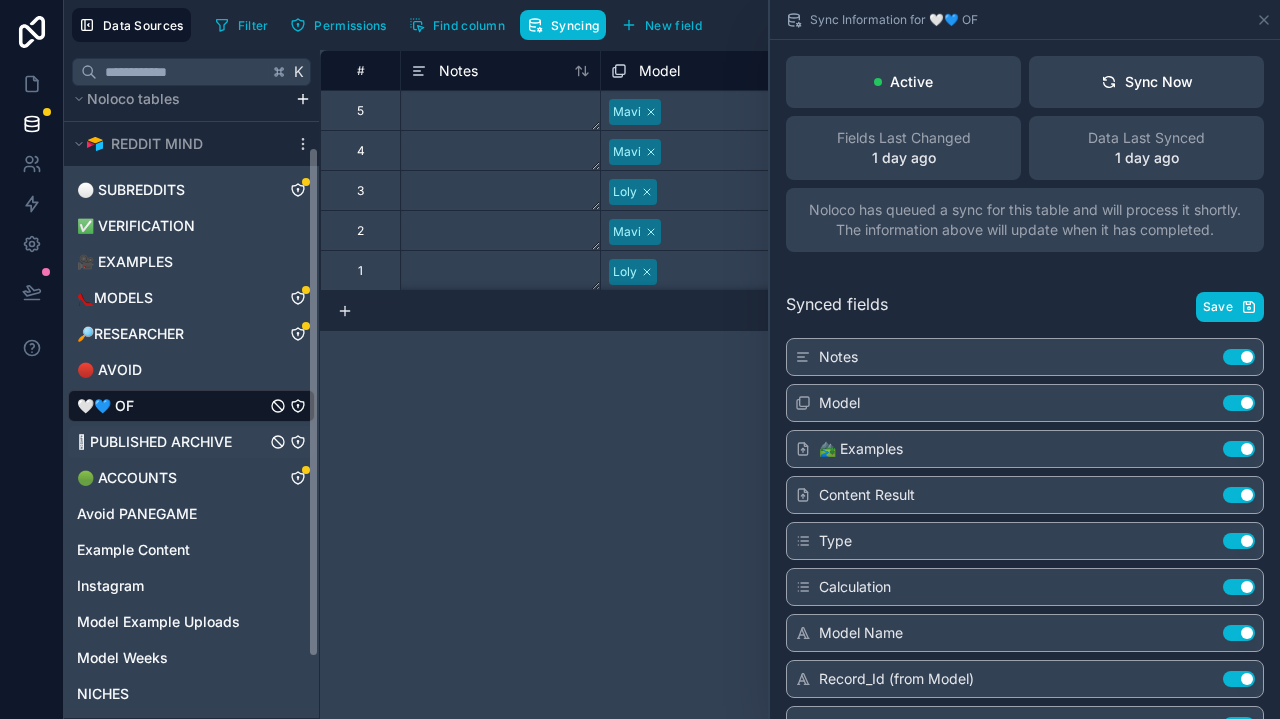 click on "🫙 PUBLISHED ARCHIVE" at bounding box center (191, 442) 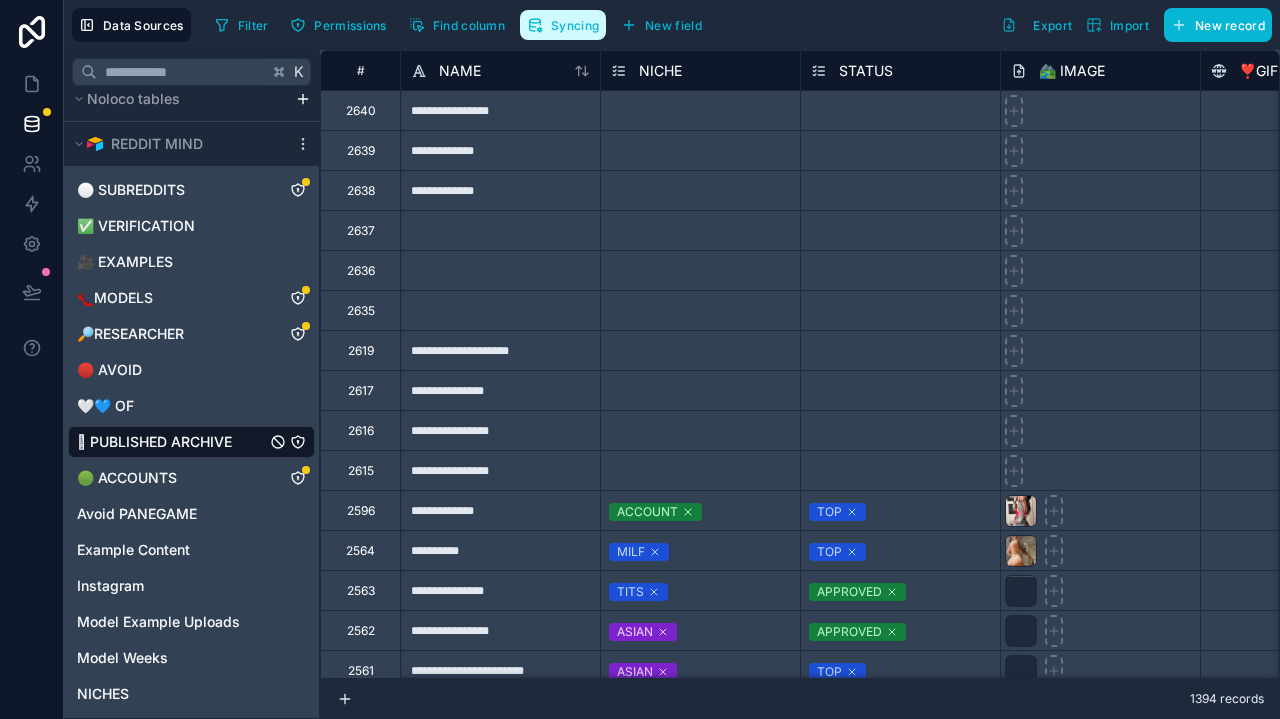 click on "Syncing" at bounding box center (563, 25) 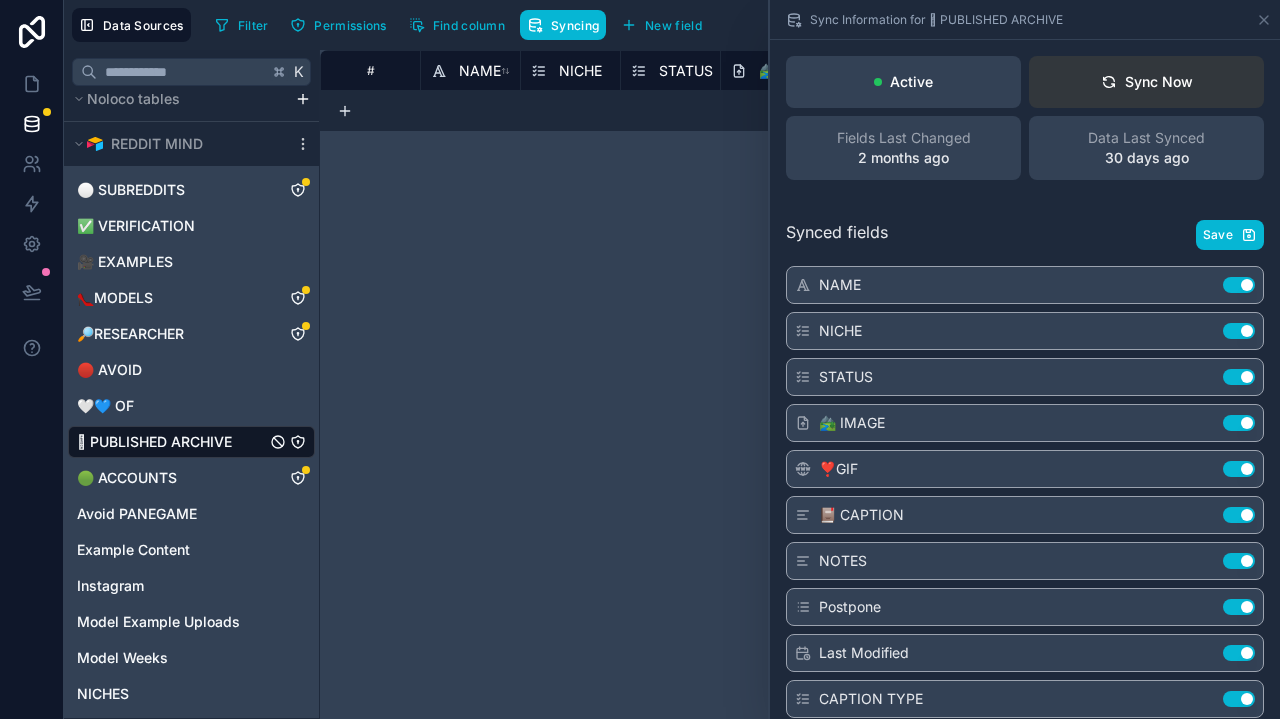 click on "Sync Now" at bounding box center (1147, 82) 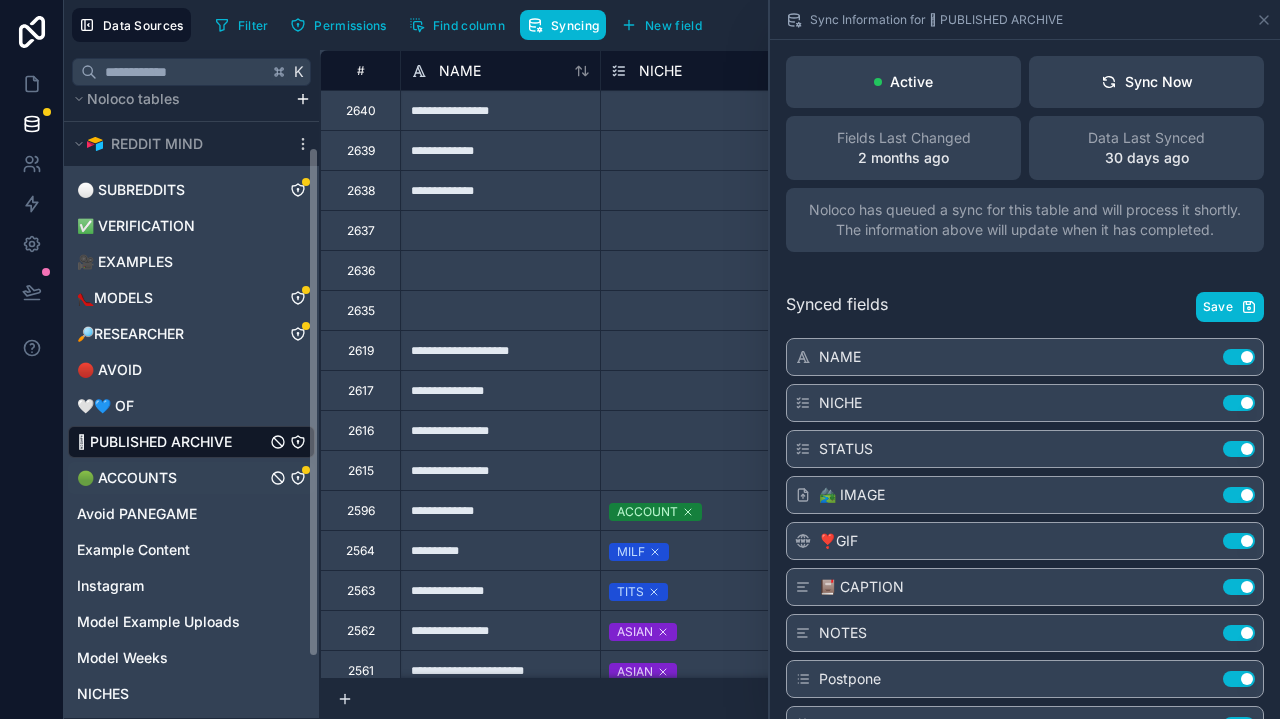 click on "🟢 ACCOUNTS" at bounding box center (127, 478) 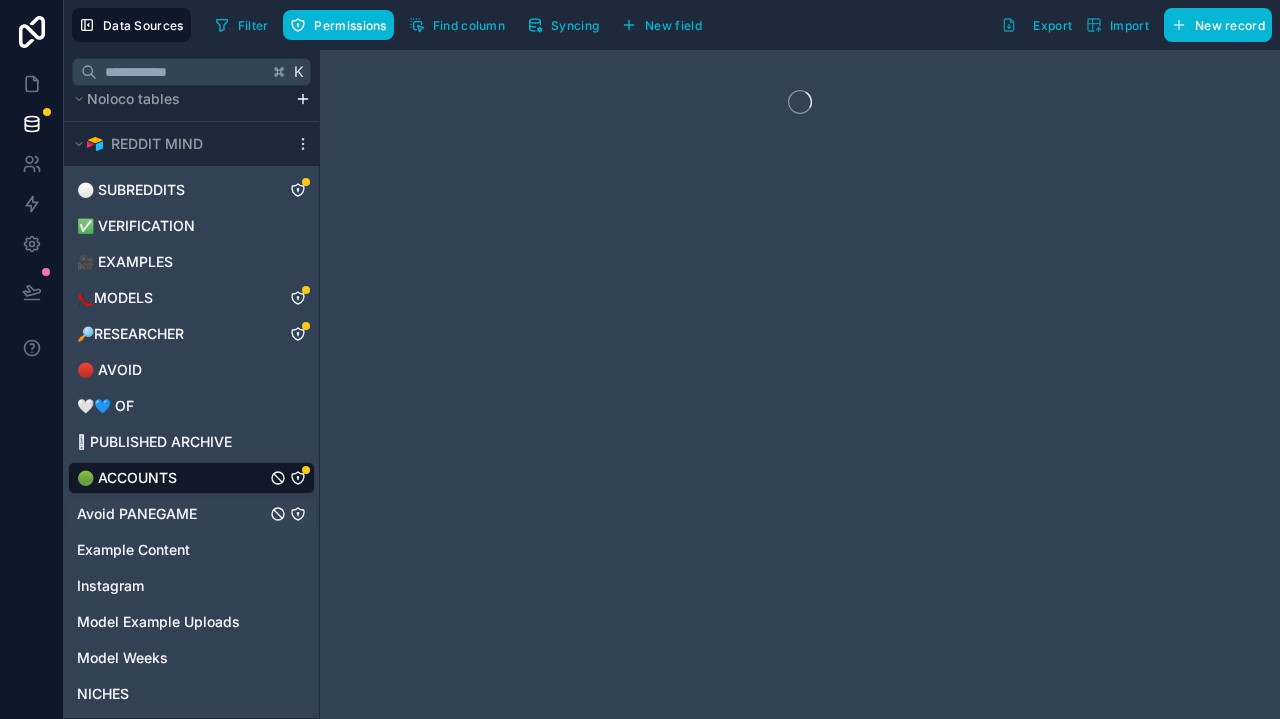 click on "Avoid PANEGAME" at bounding box center [137, 514] 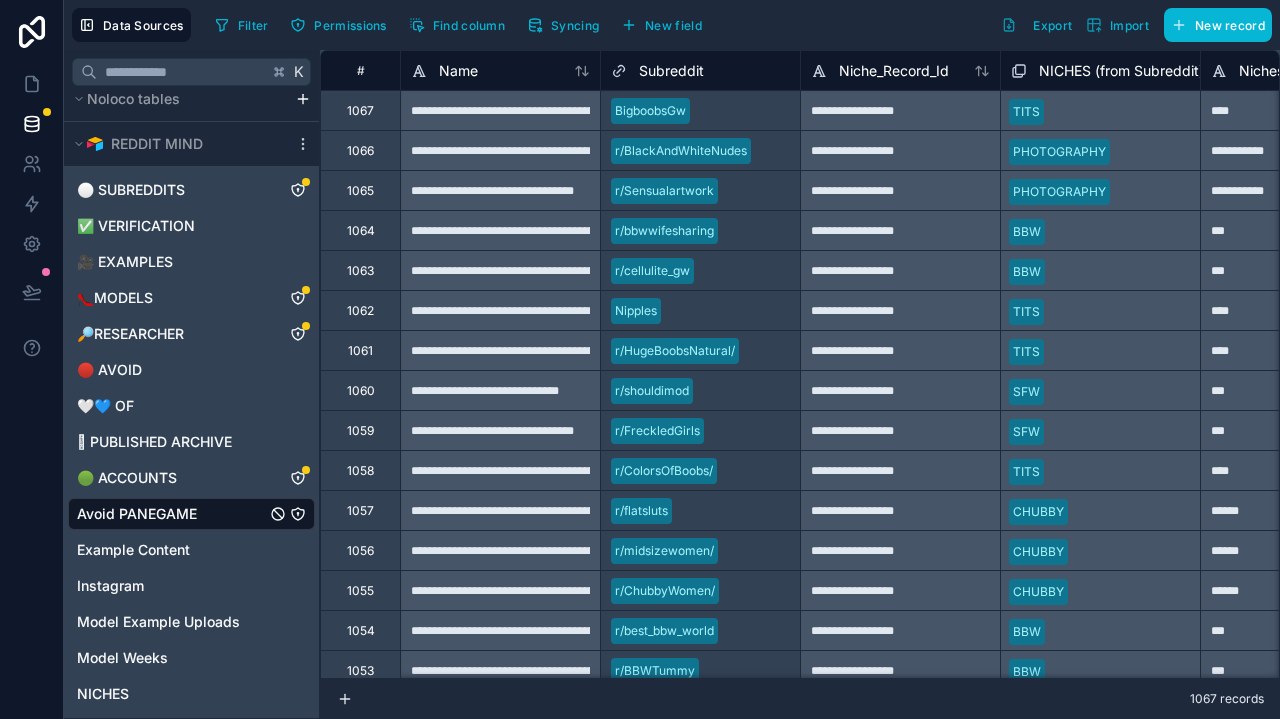 click on "Filter Permissions Find column Syncing New field" at bounding box center [462, 25] 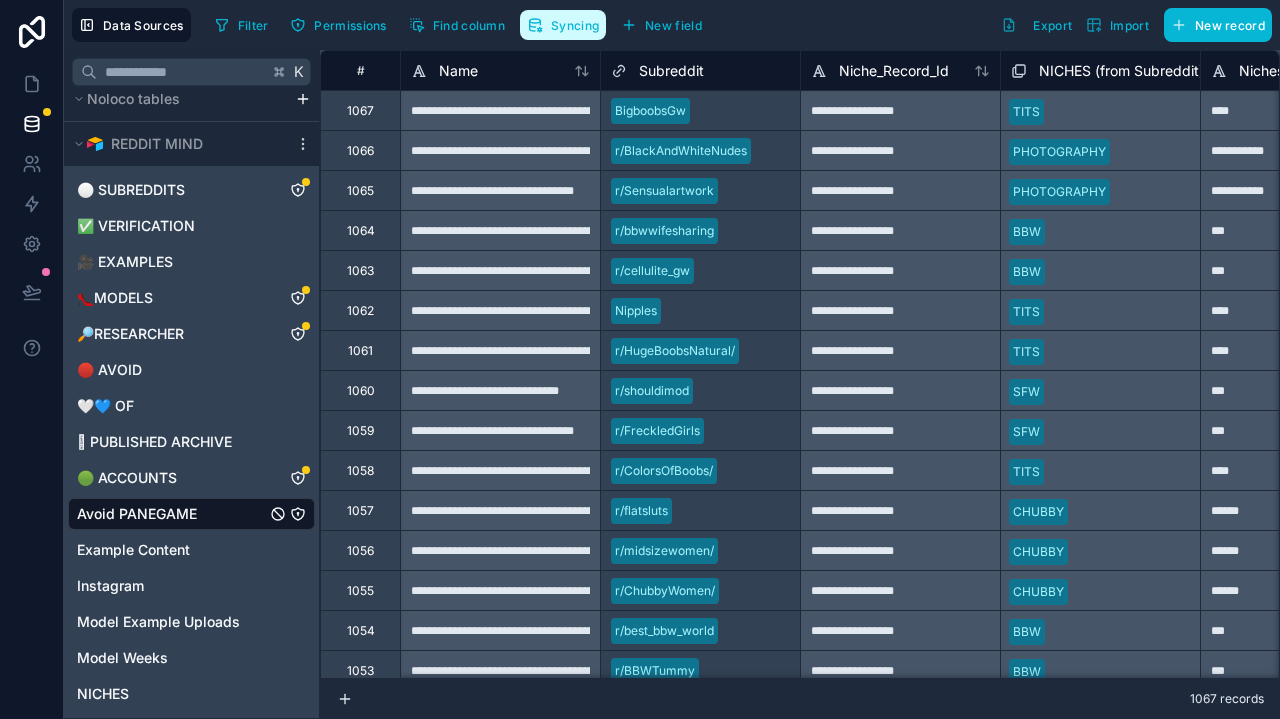 click on "Syncing" at bounding box center [575, 25] 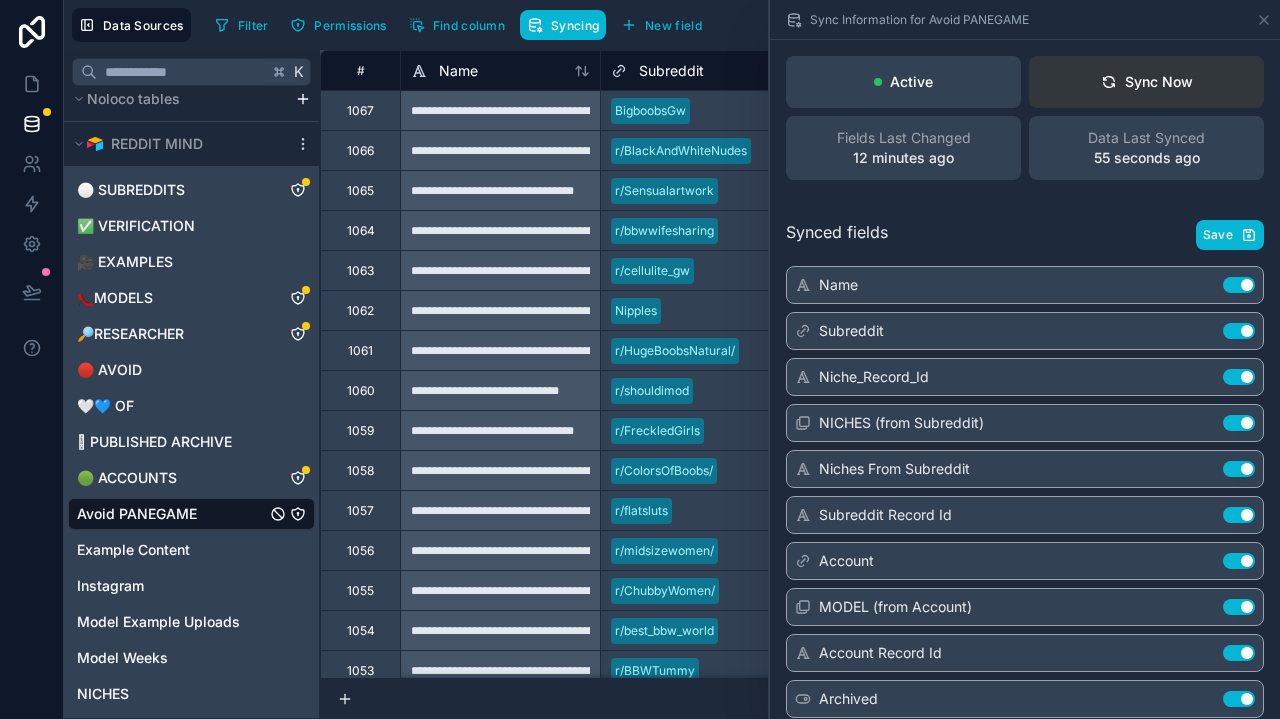 click on "Sync Now" at bounding box center (1146, 82) 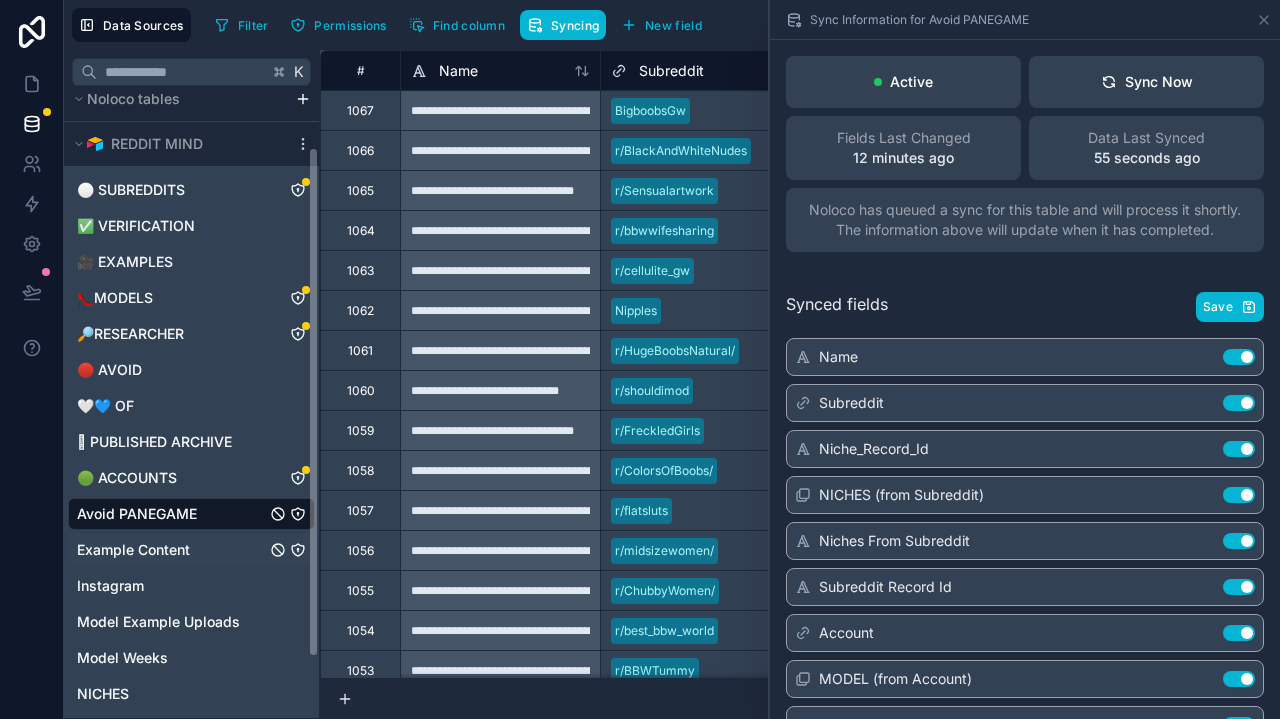 click on "Example Content" at bounding box center (191, 550) 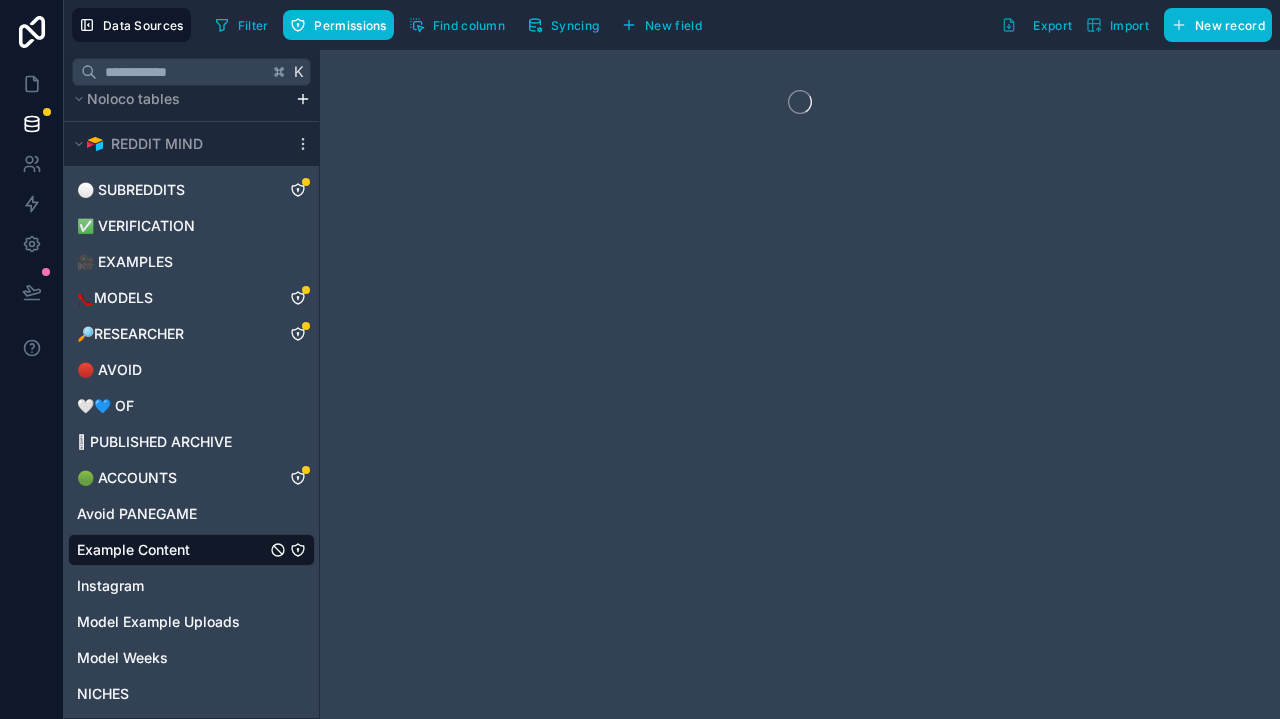 click on "Data Sources Filter Permissions Find column Syncing New field Export Import New record" at bounding box center (672, 25) 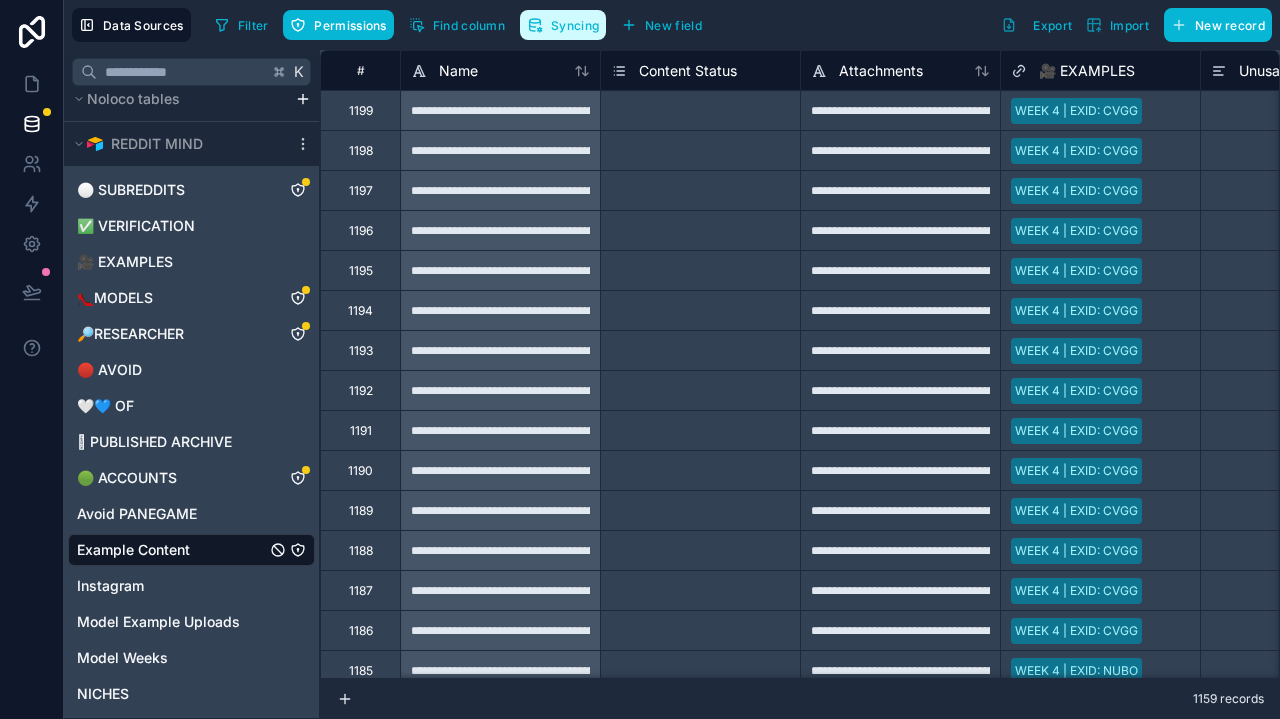 click on "Syncing" at bounding box center (563, 25) 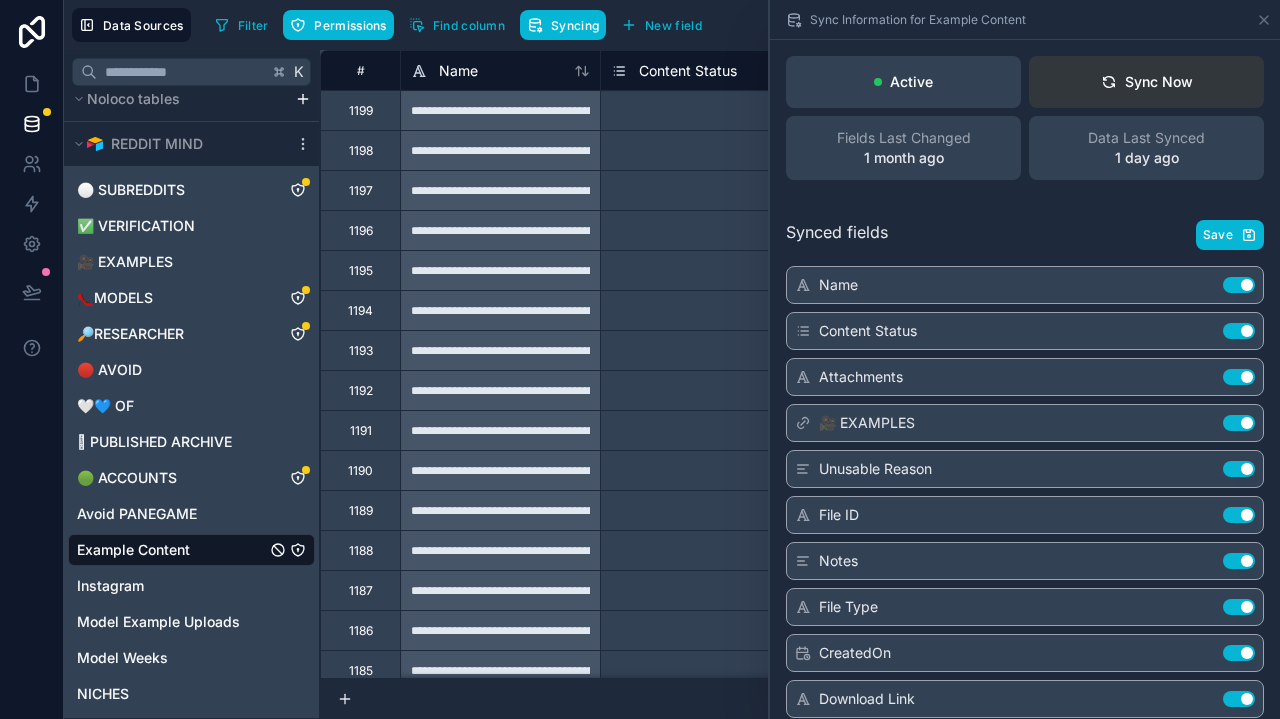 click 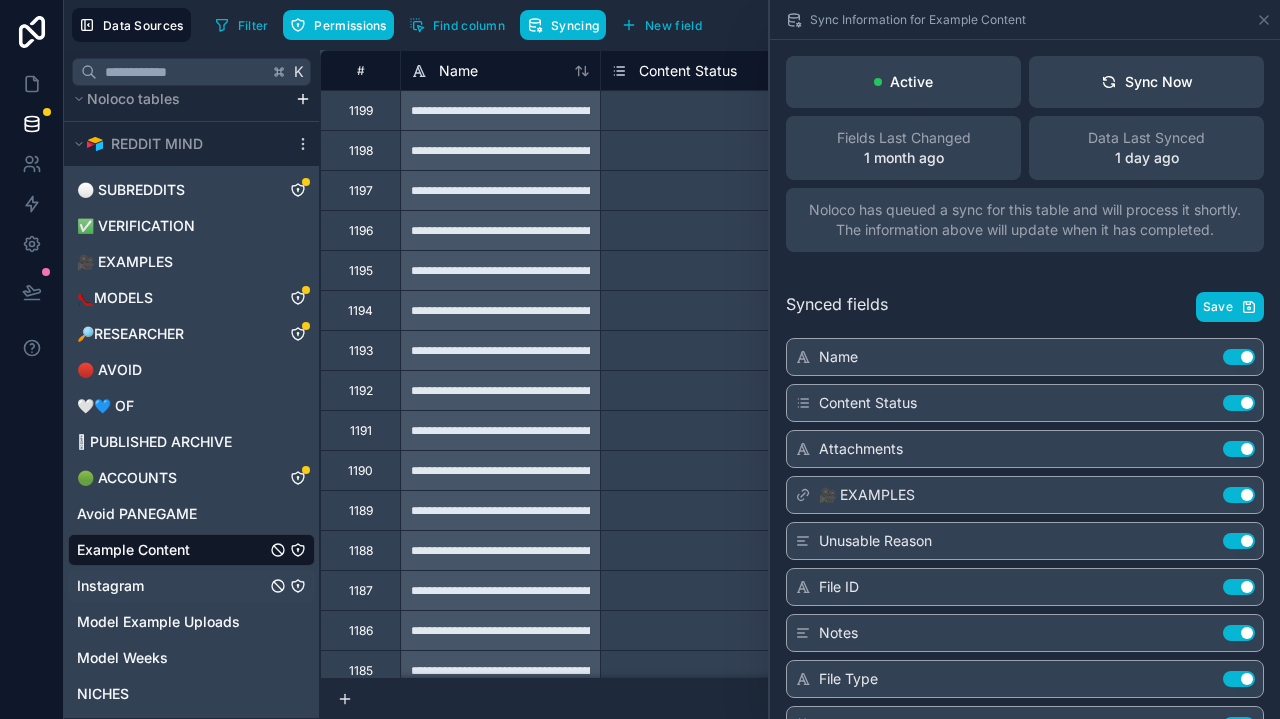 click on "Instagram" at bounding box center (191, 586) 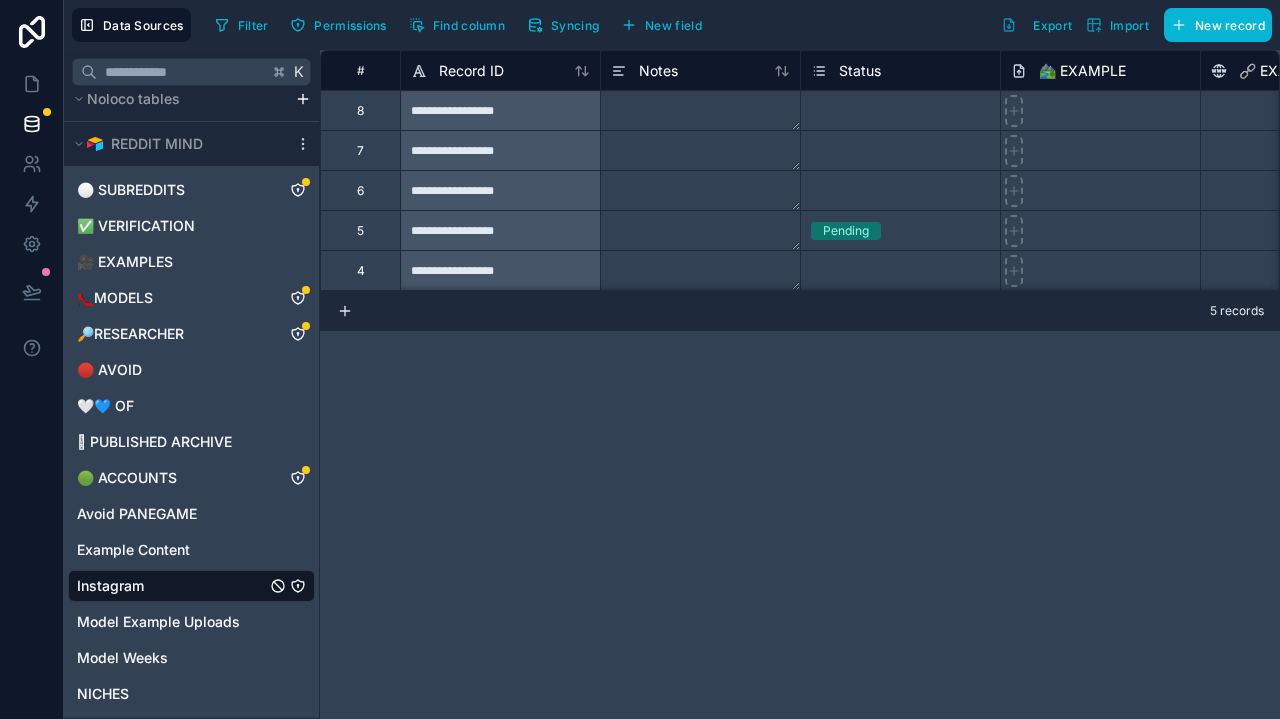 click on "Data Sources Filter Permissions Find column Syncing New field Export Import New record" at bounding box center (672, 25) 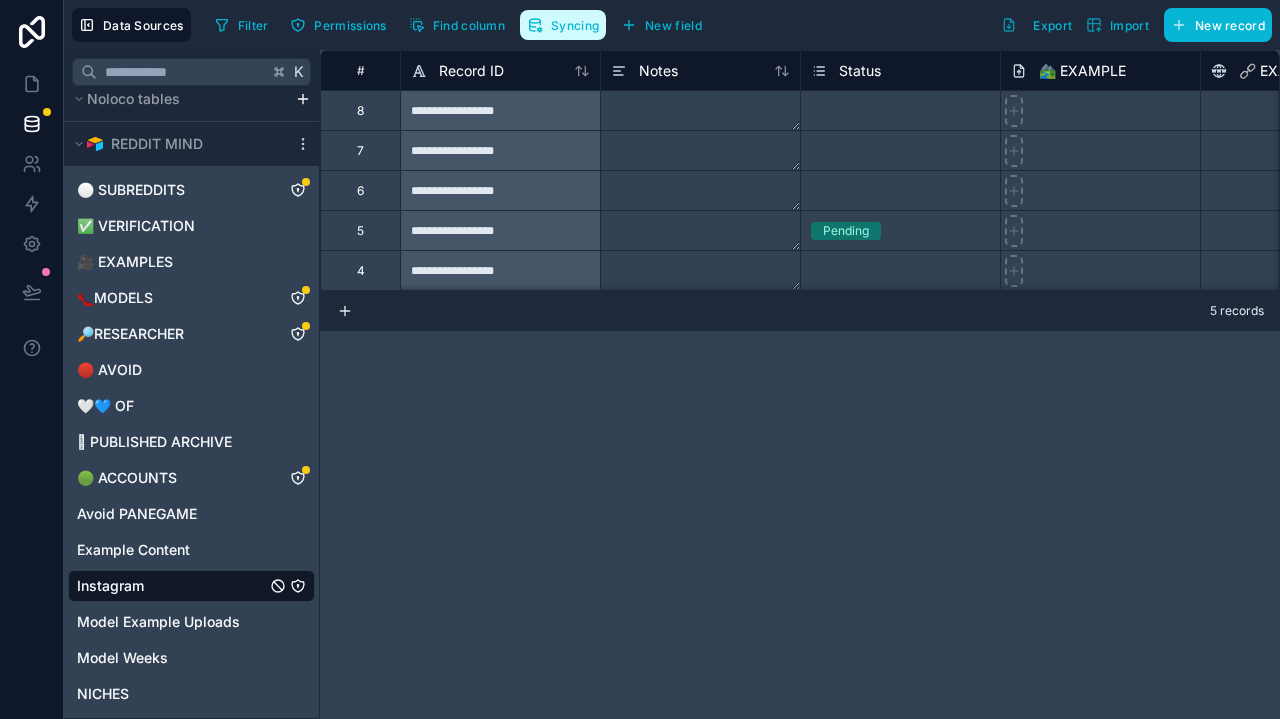 click on "Syncing" at bounding box center [563, 25] 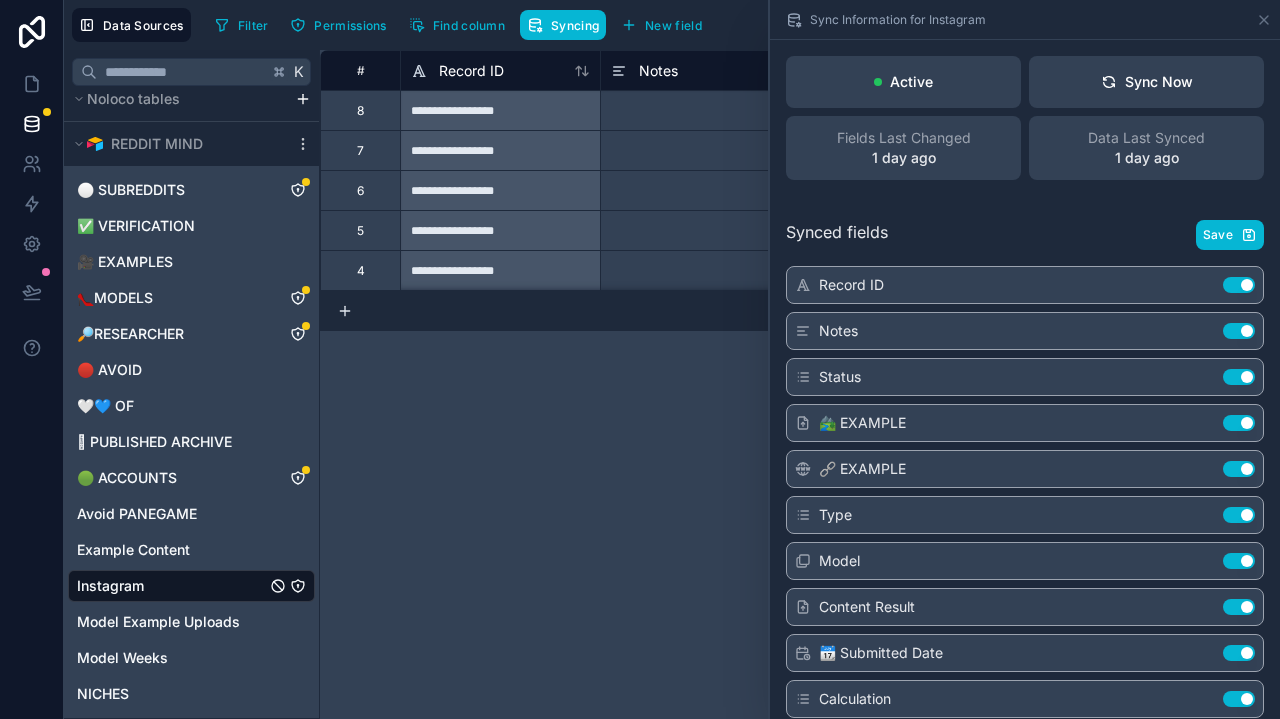 click on "Active Sync Now Fields Last Changed 1 day ago Data Last Synced 1 day ago" at bounding box center [1025, 118] 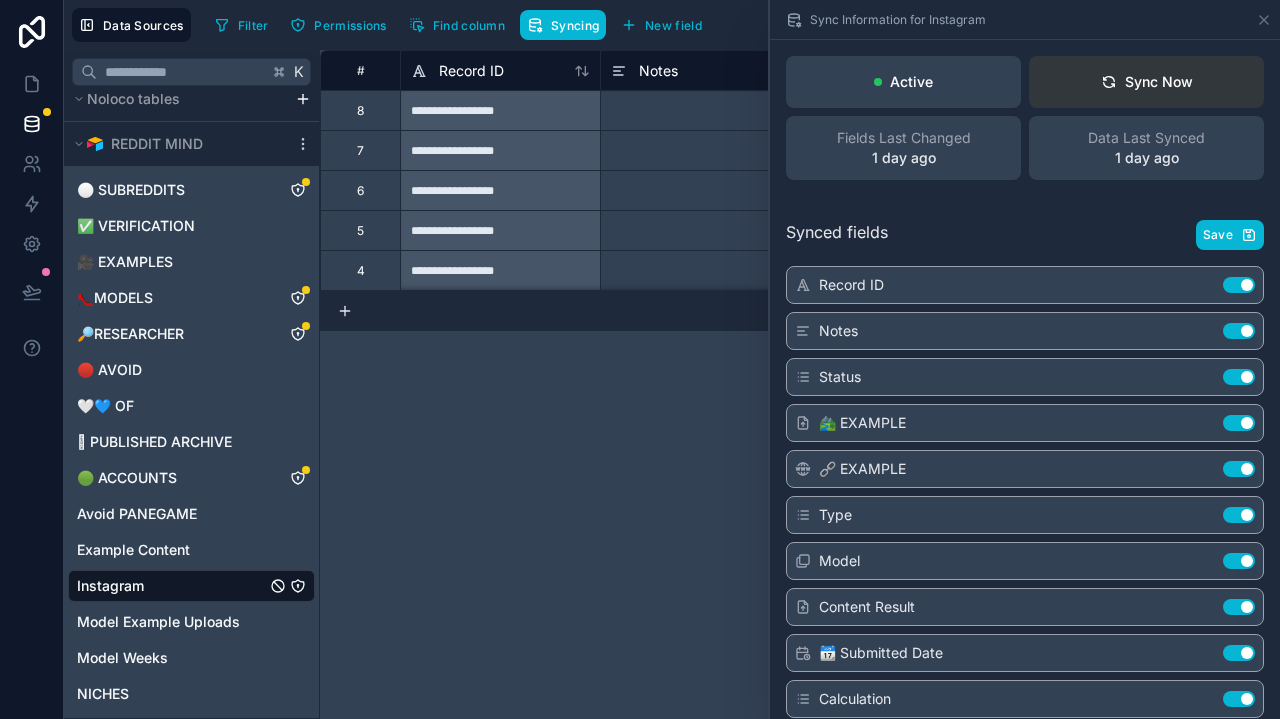 click on "Sync Now" at bounding box center [1146, 82] 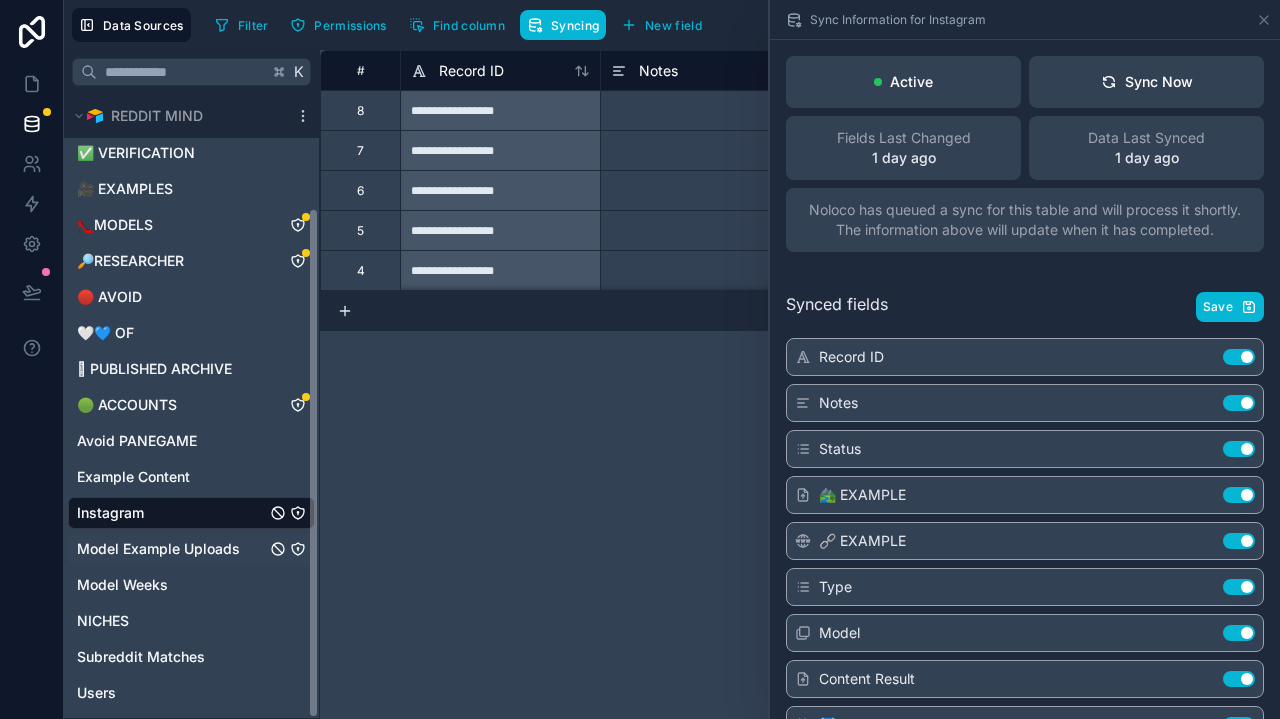 scroll, scrollTop: 138, scrollLeft: 0, axis: vertical 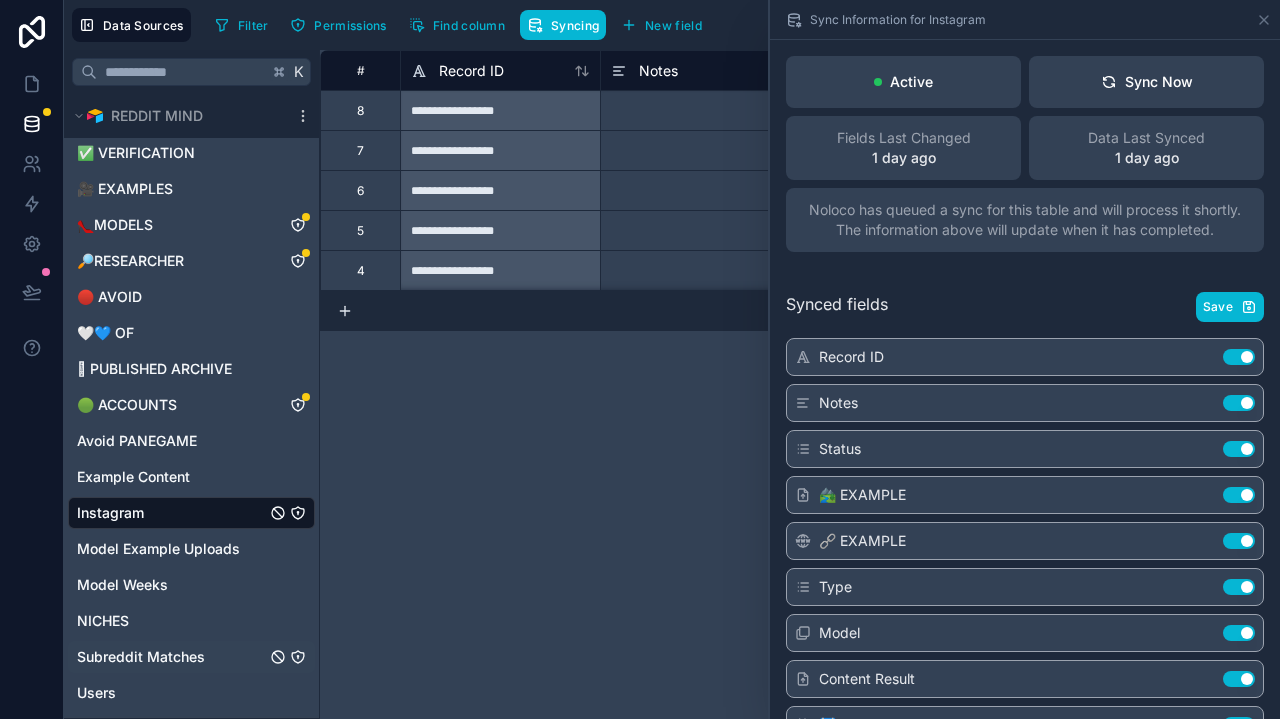 click on "Subreddit Matches" at bounding box center [141, 657] 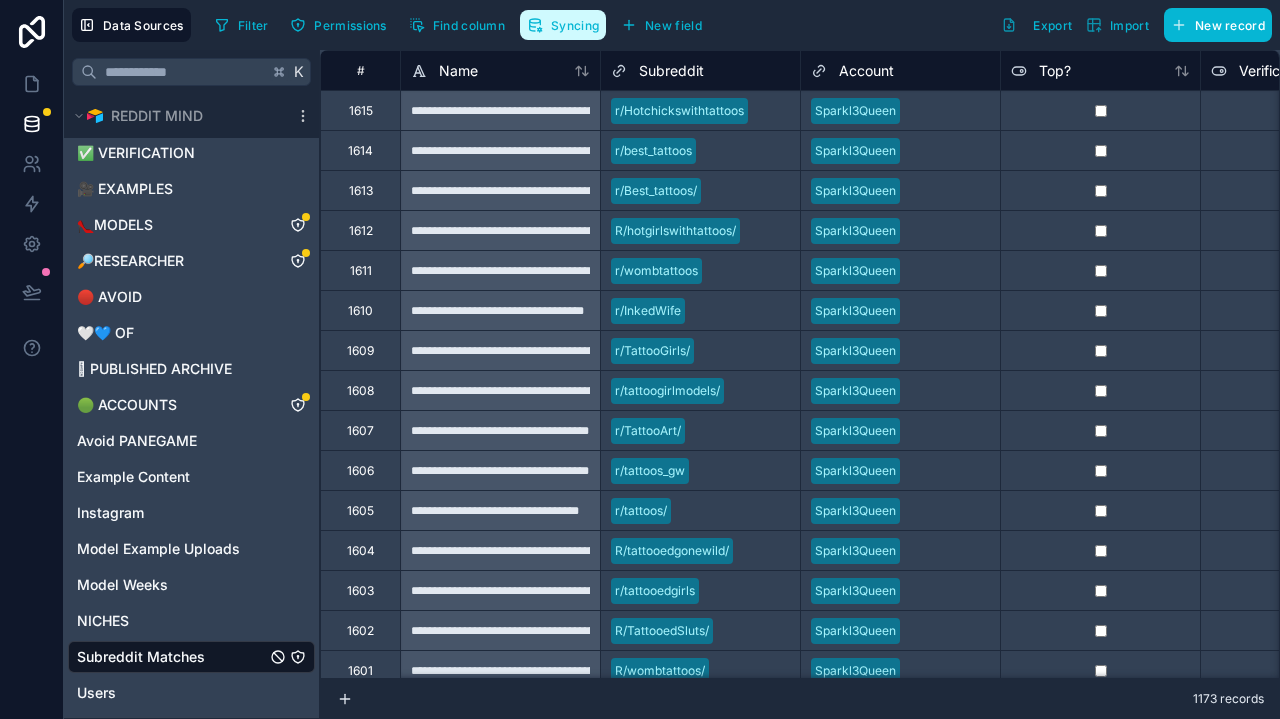 click on "Syncing" at bounding box center [575, 25] 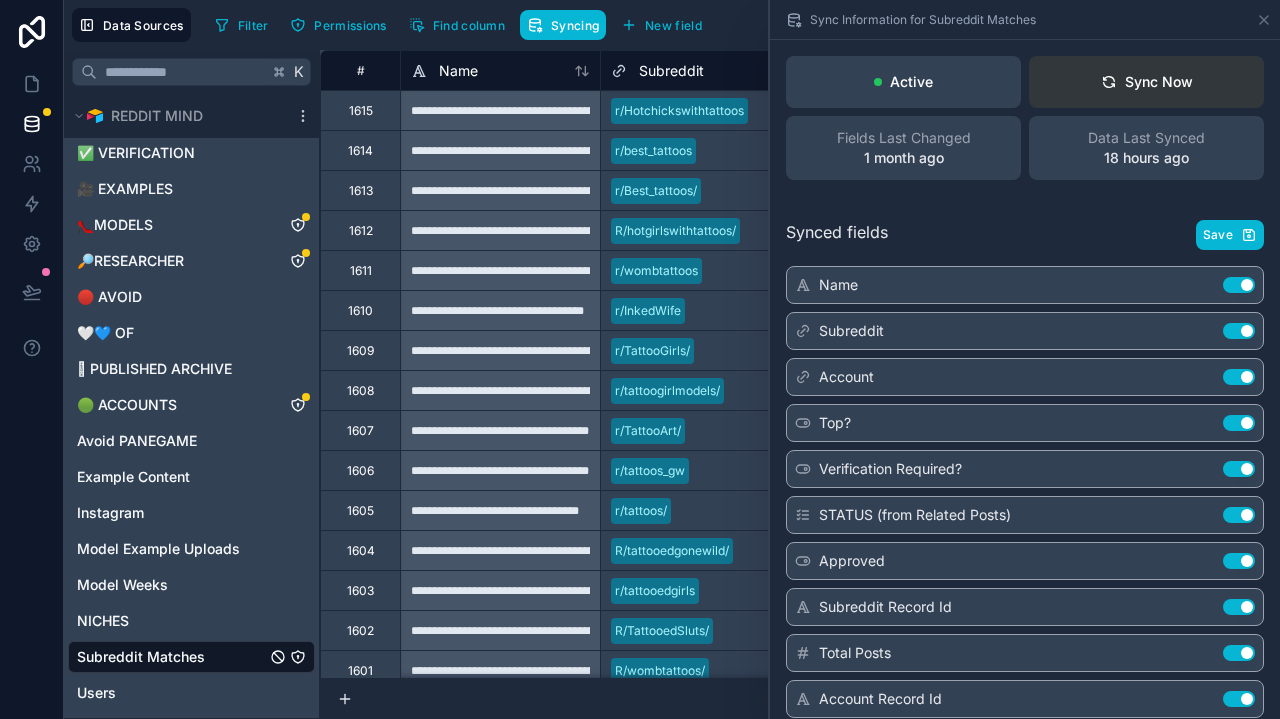 click on "Sync Now" at bounding box center [1147, 82] 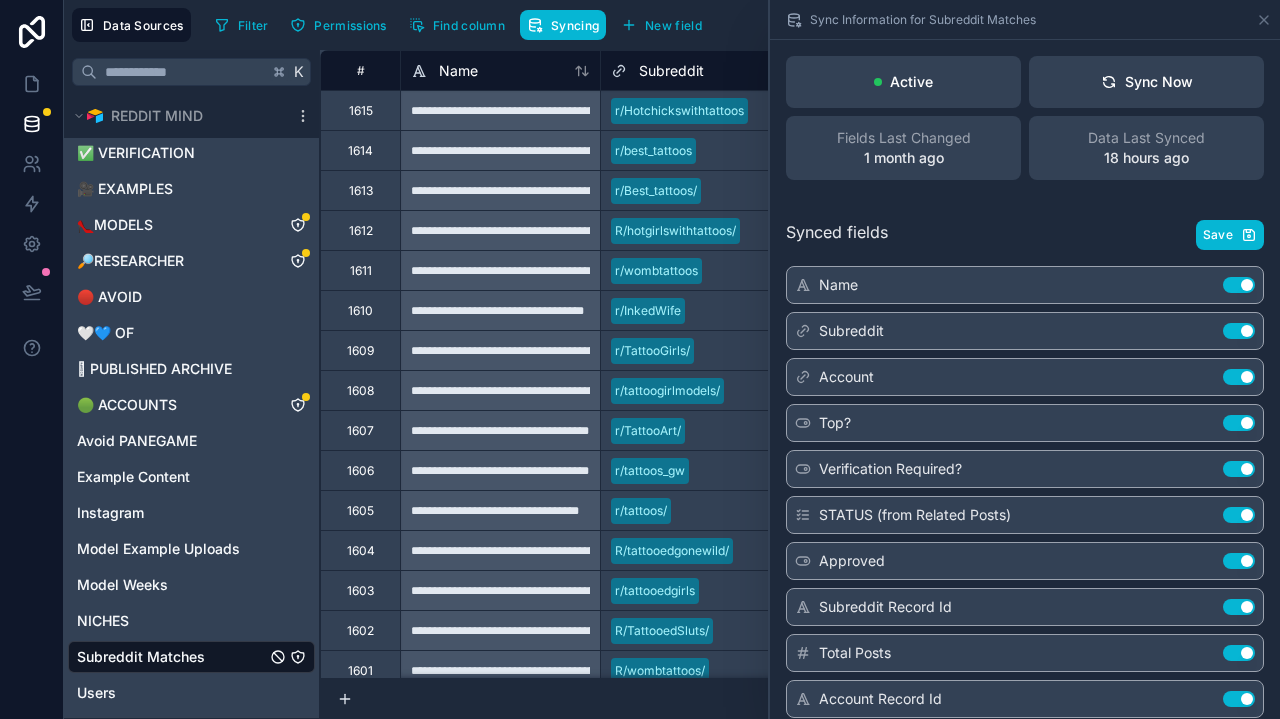 click on "Synced fields Save Name Use setting Subreddit Use setting Account Use setting Top? Use setting Verification Required? Use setting STATUS (from Related Posts) Use setting Approved Use setting Subreddit Record Id Use setting Total Posts Use setting Account Record Id Use setting MODEL (from Account) Use setting Verification Comments Use setting Verification Status Use setting NICHES (from Subreddit) Use setting Niches From Subreddit Use setting Archived Use setting DateTime When Last Archived Use setting Niche_Record_Id Use setting" at bounding box center (1025, 649) 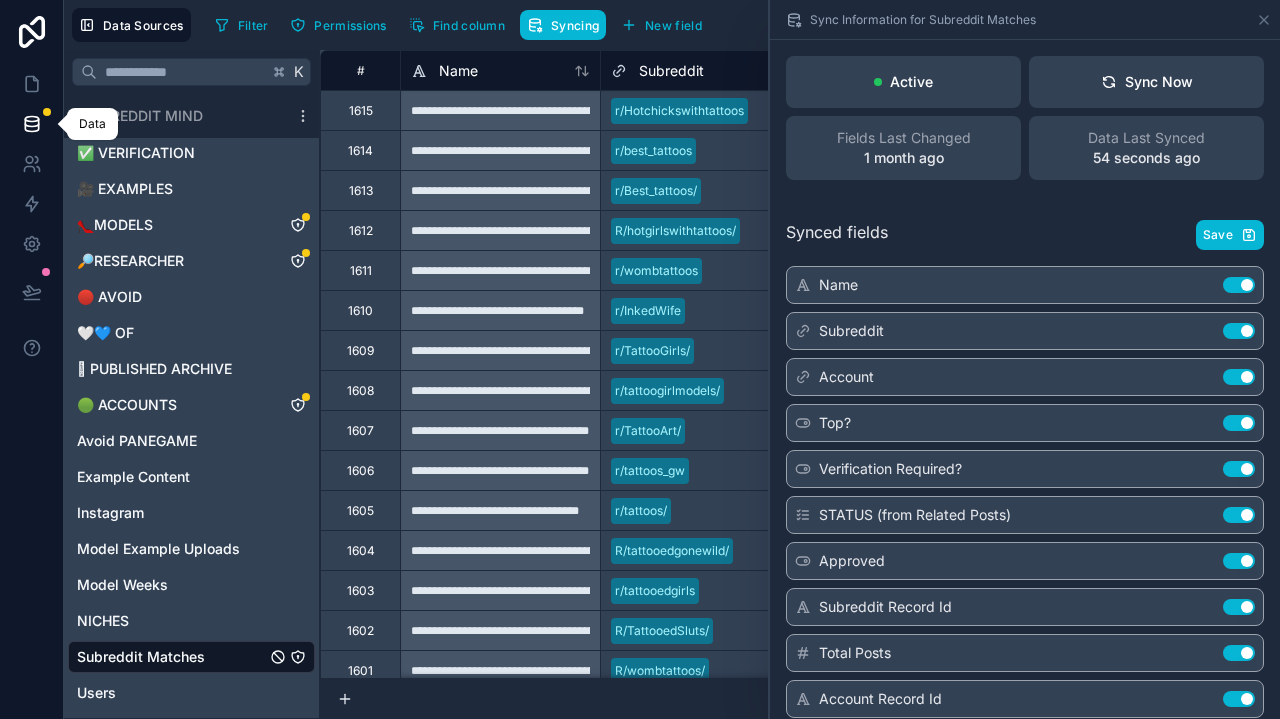 click at bounding box center (31, 124) 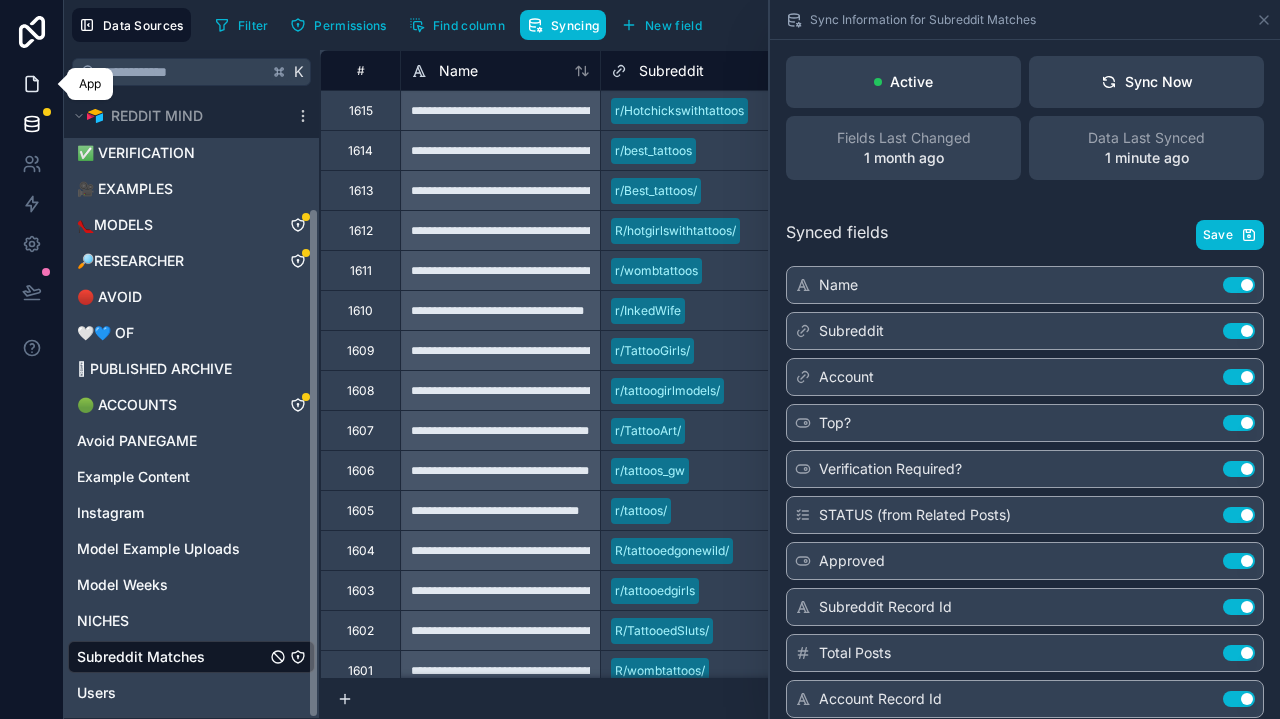 click 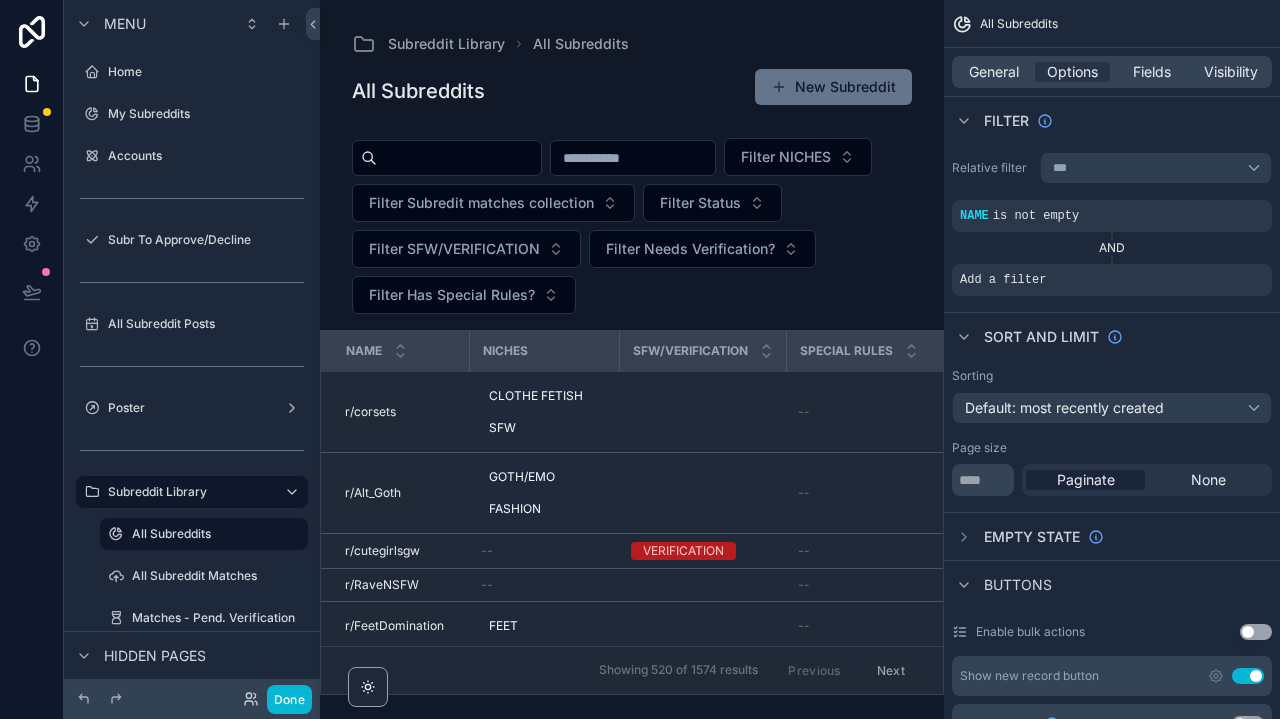 scroll, scrollTop: 0, scrollLeft: 0, axis: both 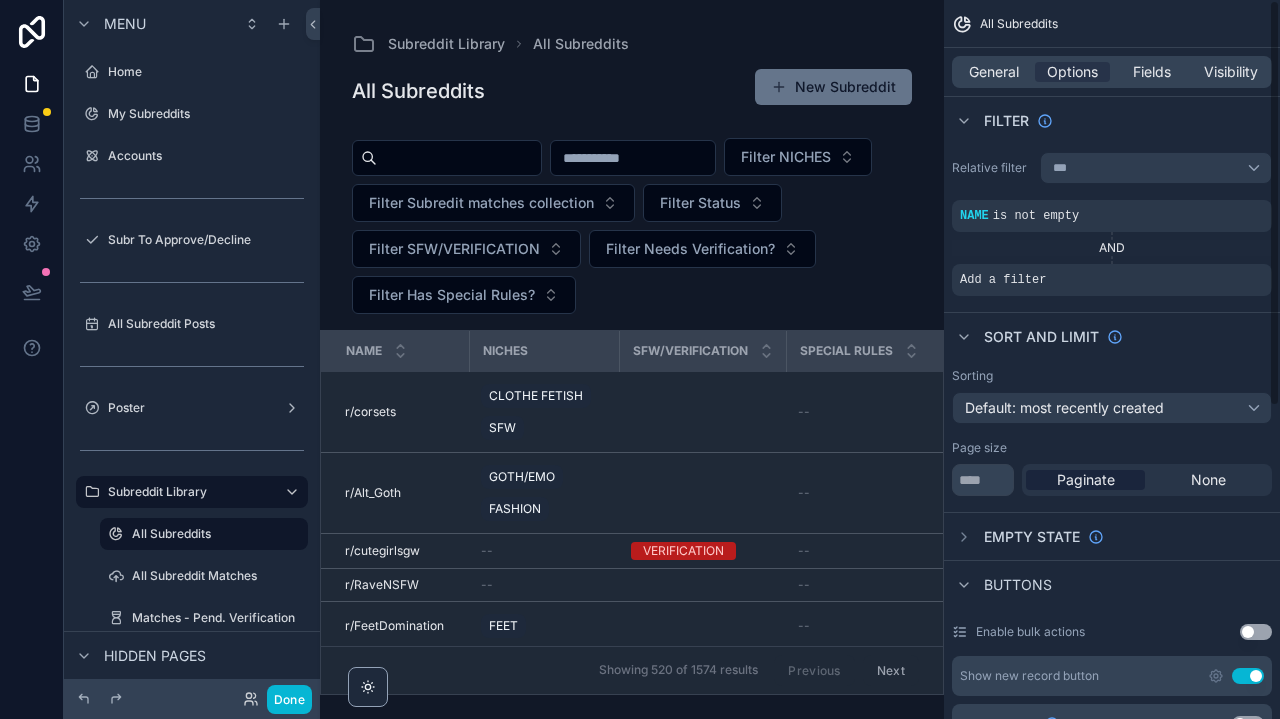 click on "All Subreddits" at bounding box center [1112, 24] 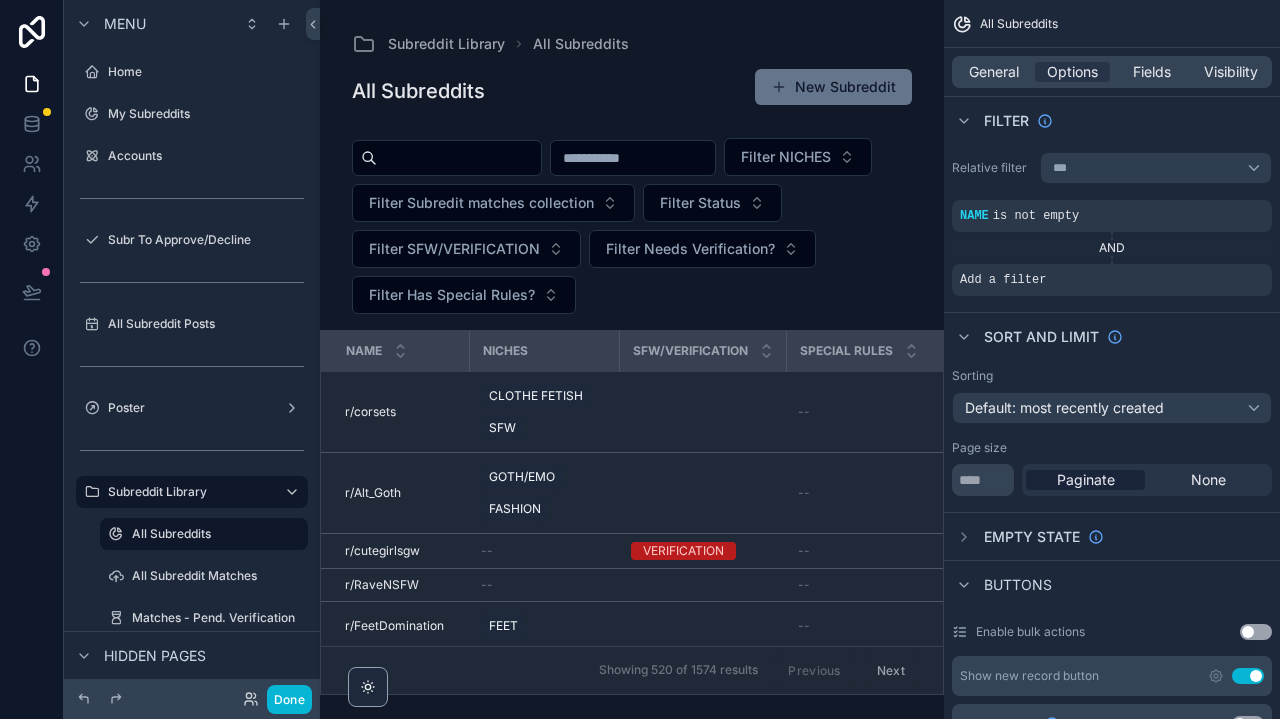 scroll, scrollTop: 0, scrollLeft: 0, axis: both 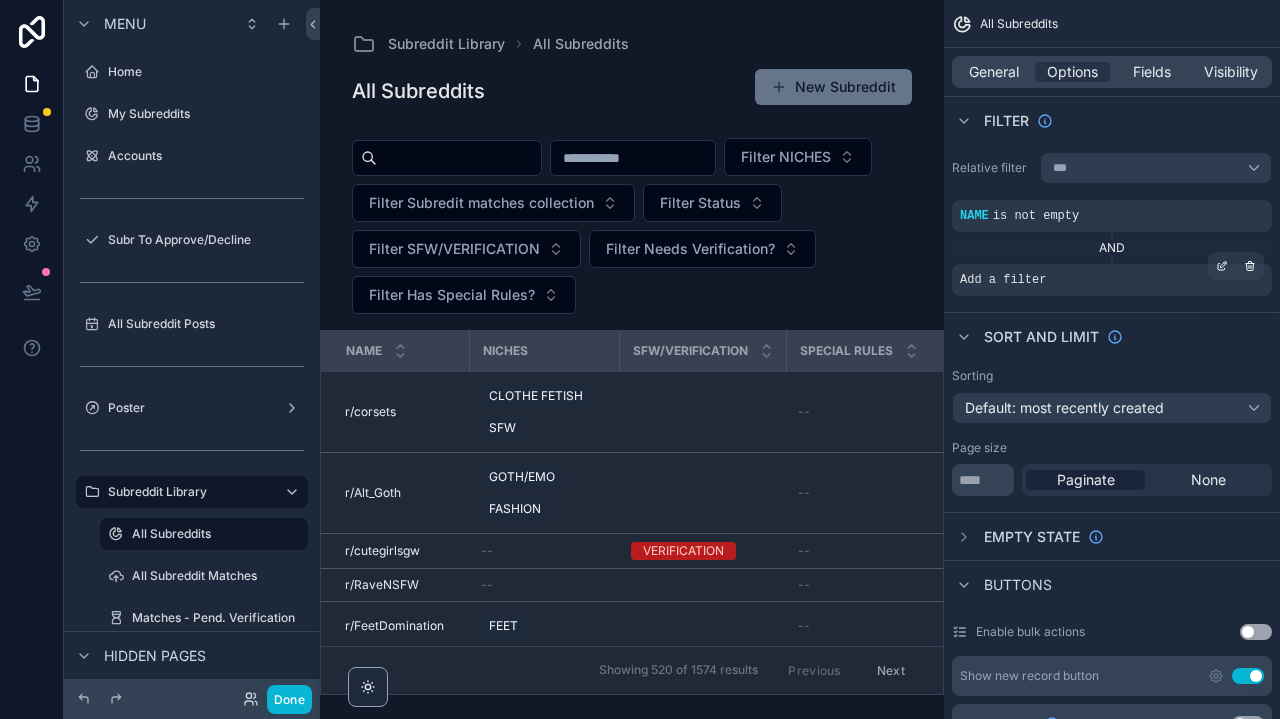 click on "Add a filter" at bounding box center (1112, 280) 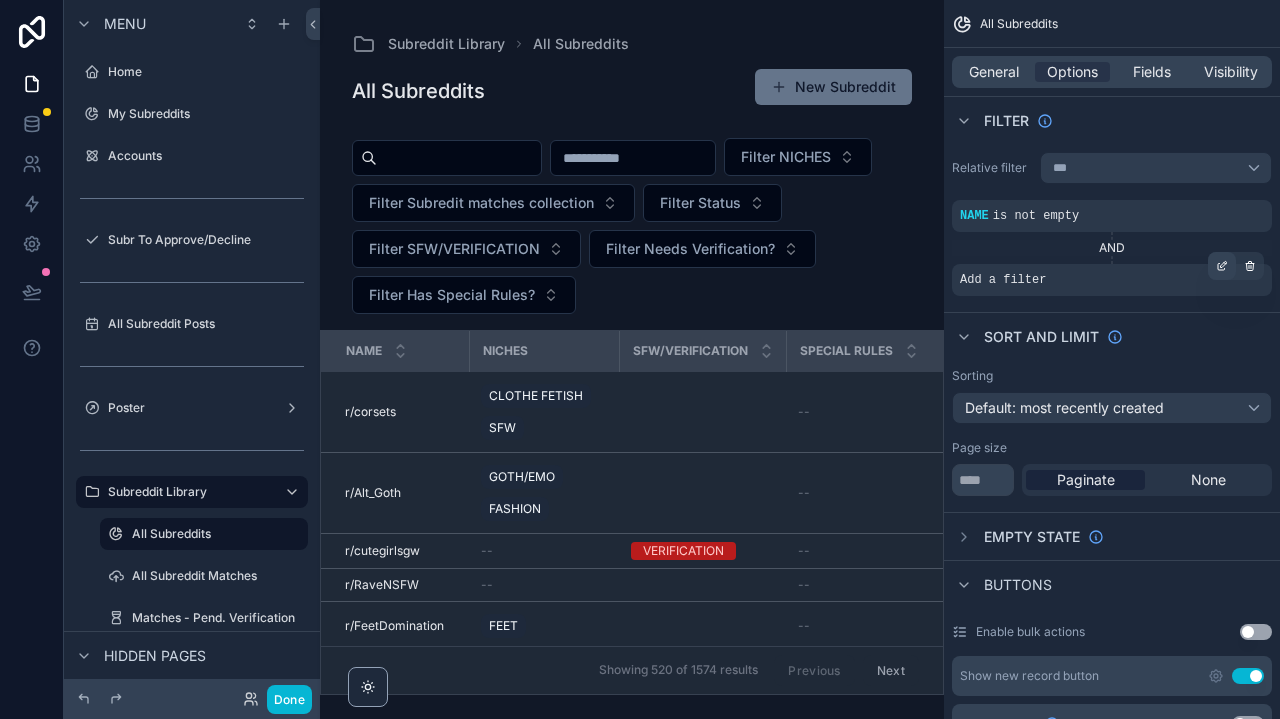 click 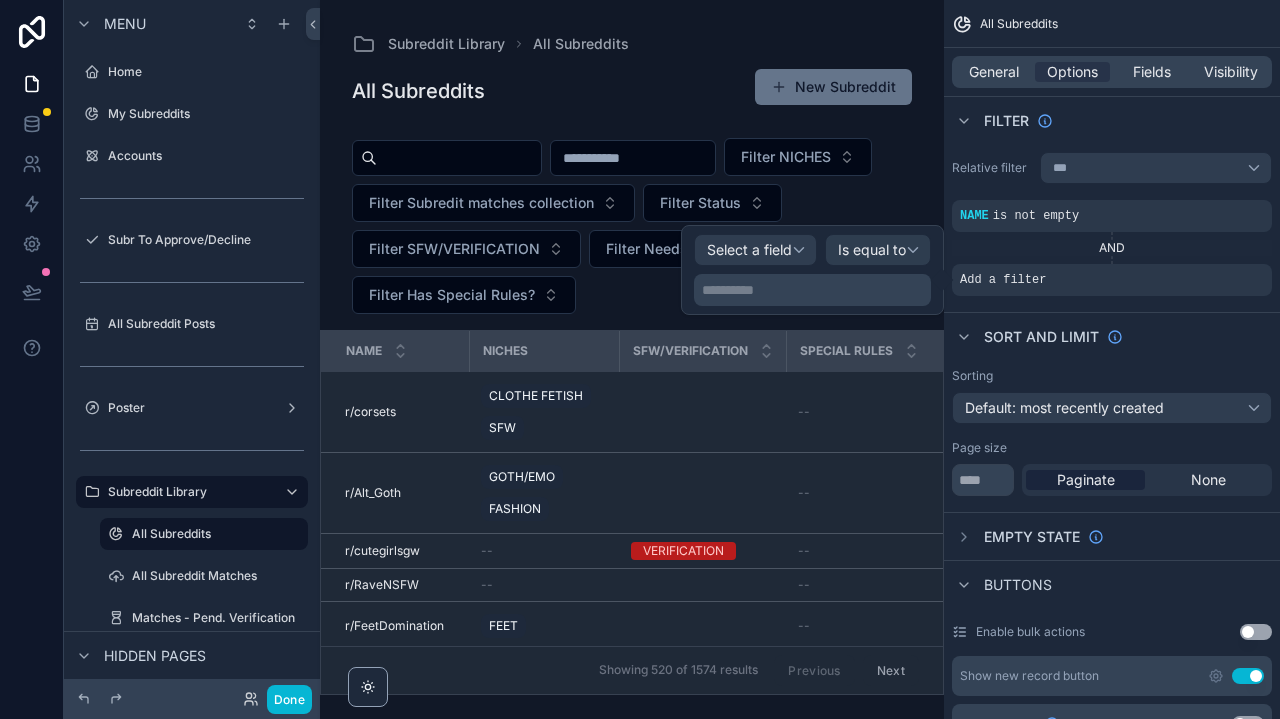 click on "**********" at bounding box center [814, 290] 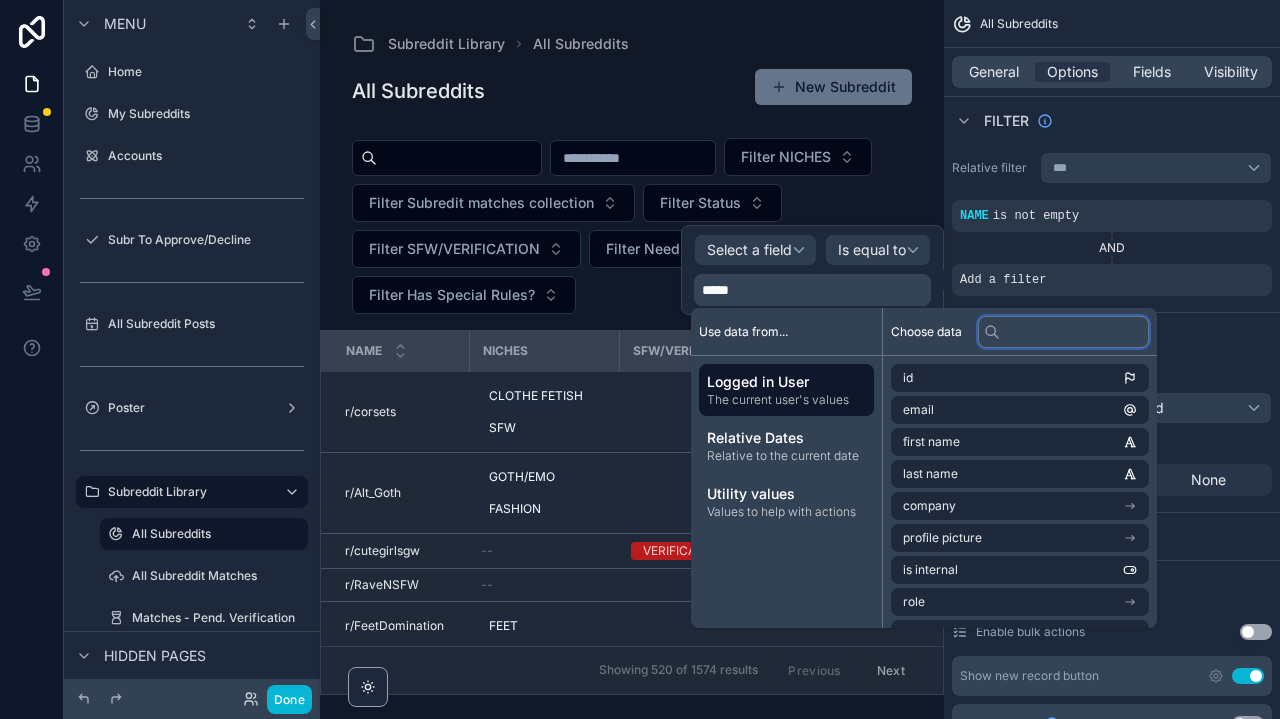 click at bounding box center (1063, 332) 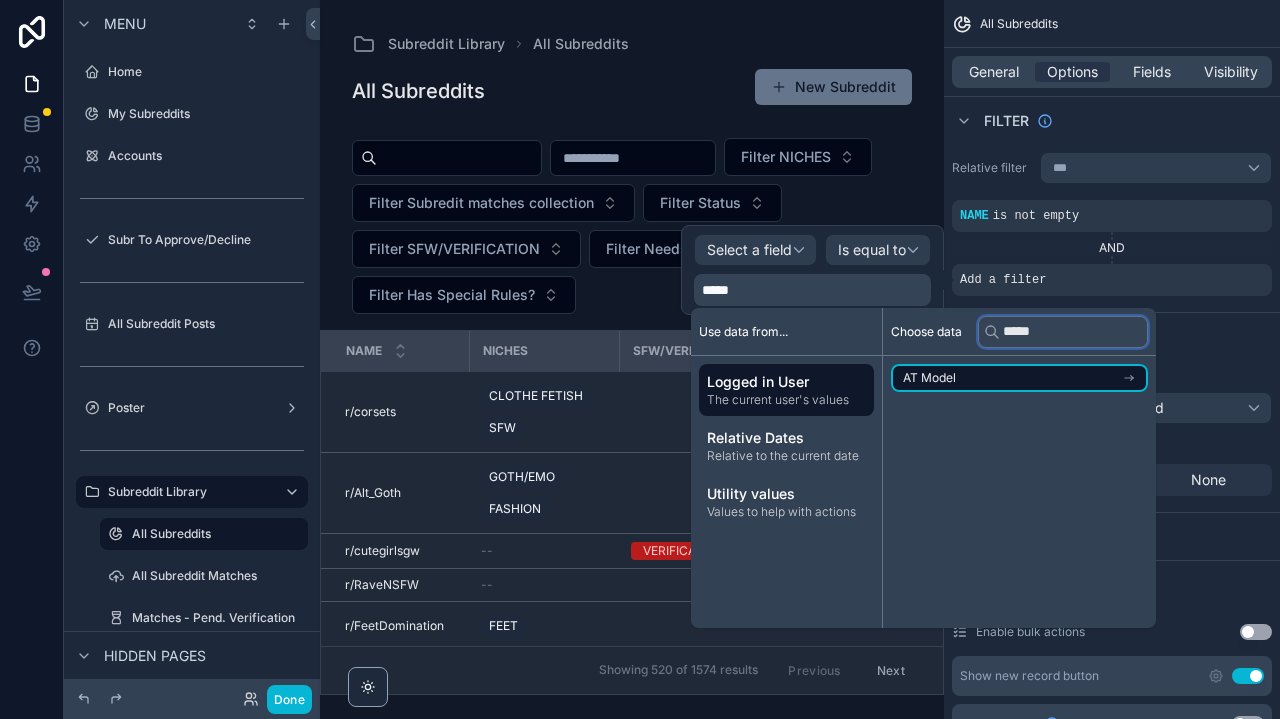 type on "*****" 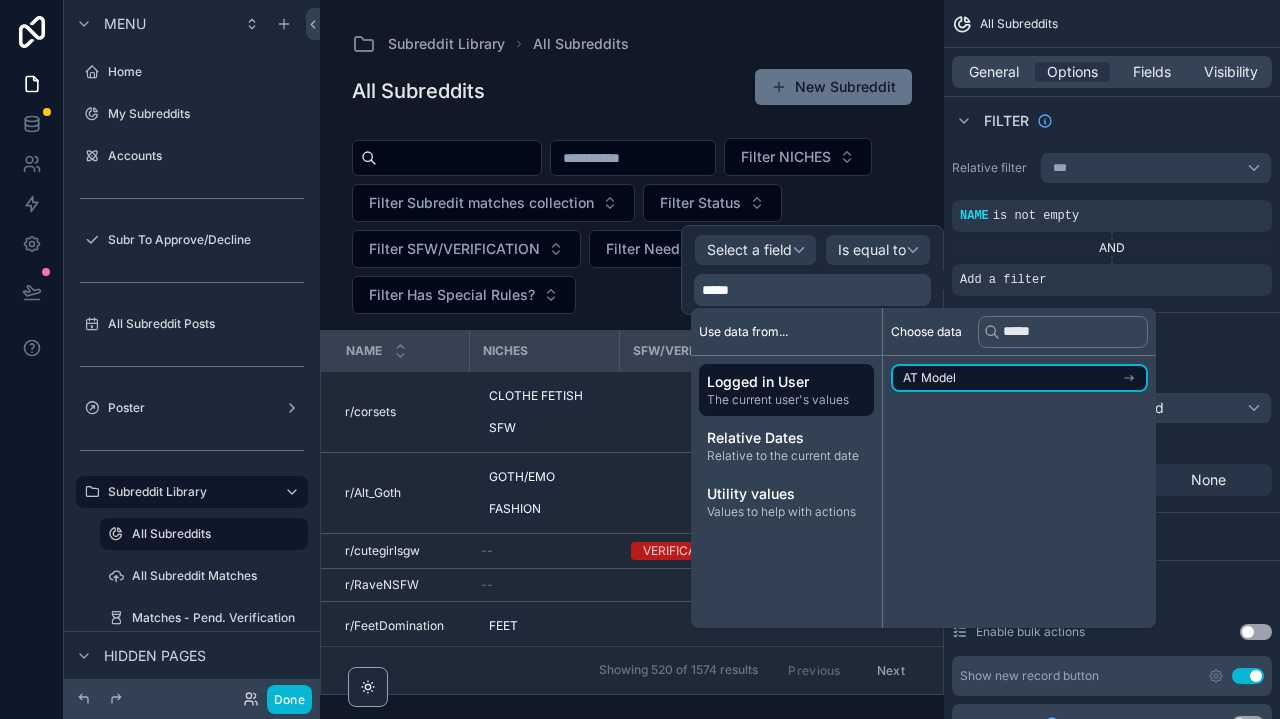 click on "AT Model" at bounding box center (1019, 378) 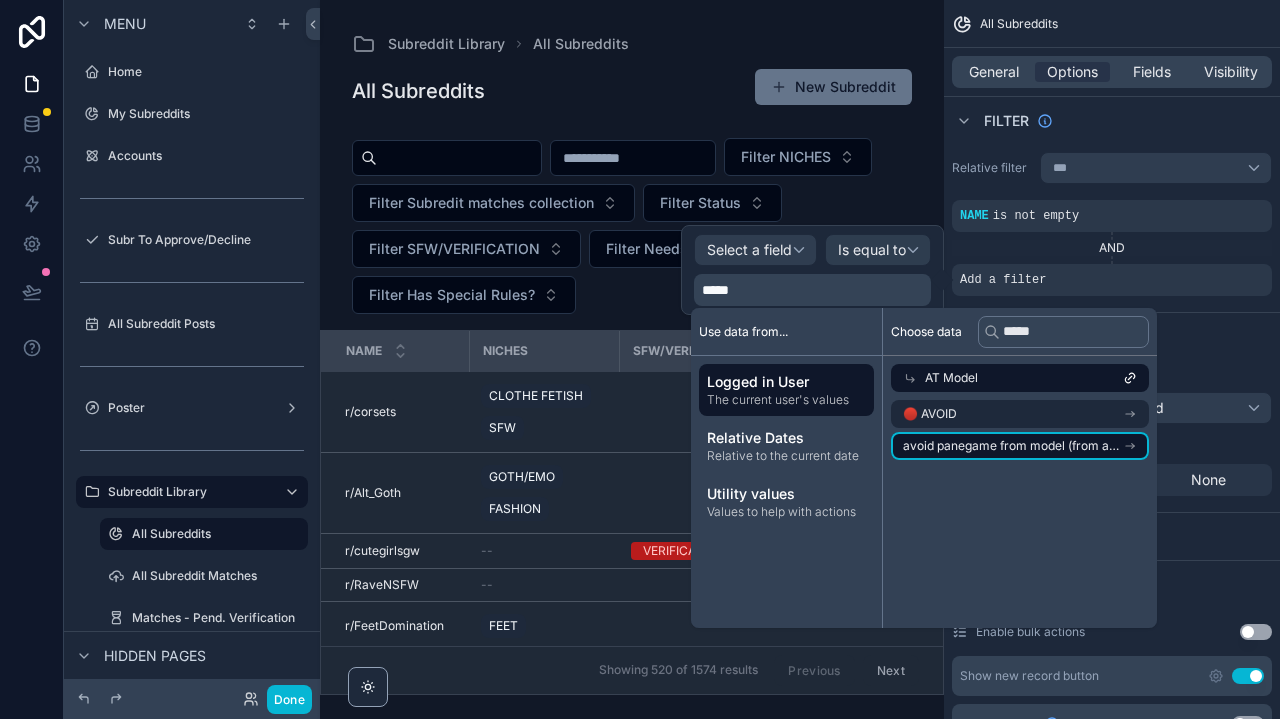 click on "avoid panegame from model (from account) collection" at bounding box center [1013, 446] 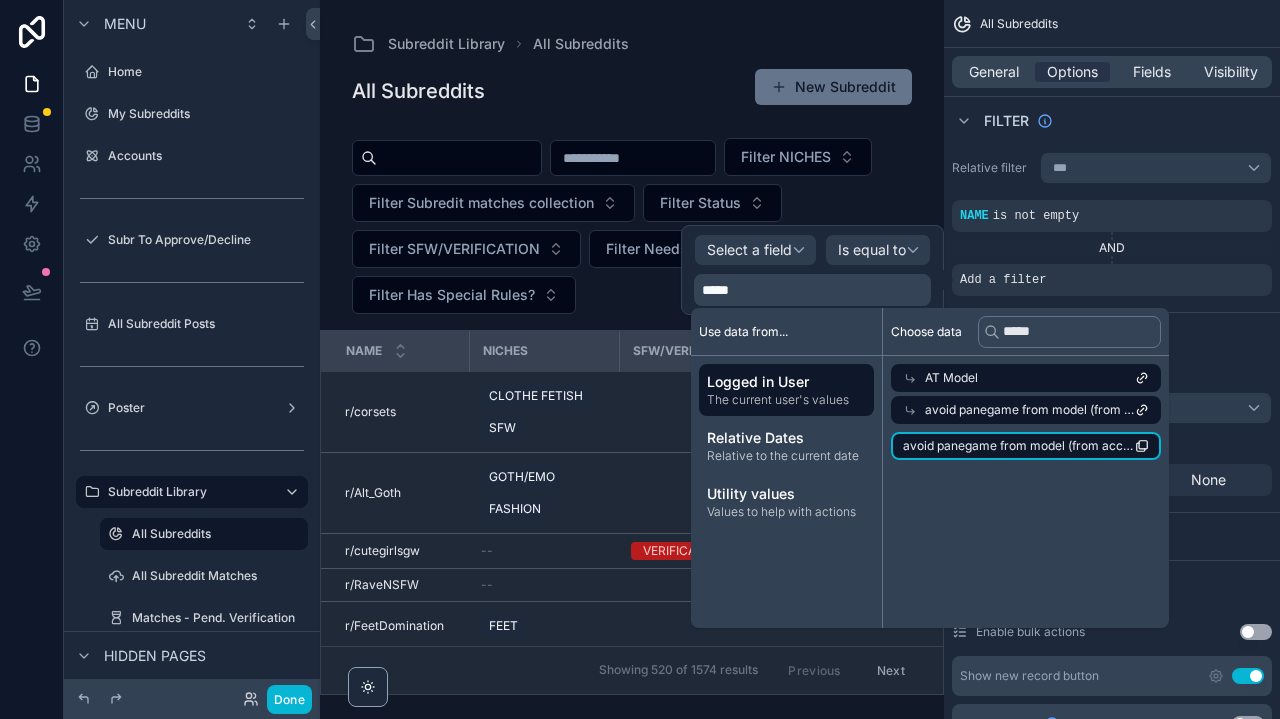 click on "avoid panegame from model (from account) collection count" at bounding box center (1026, 446) 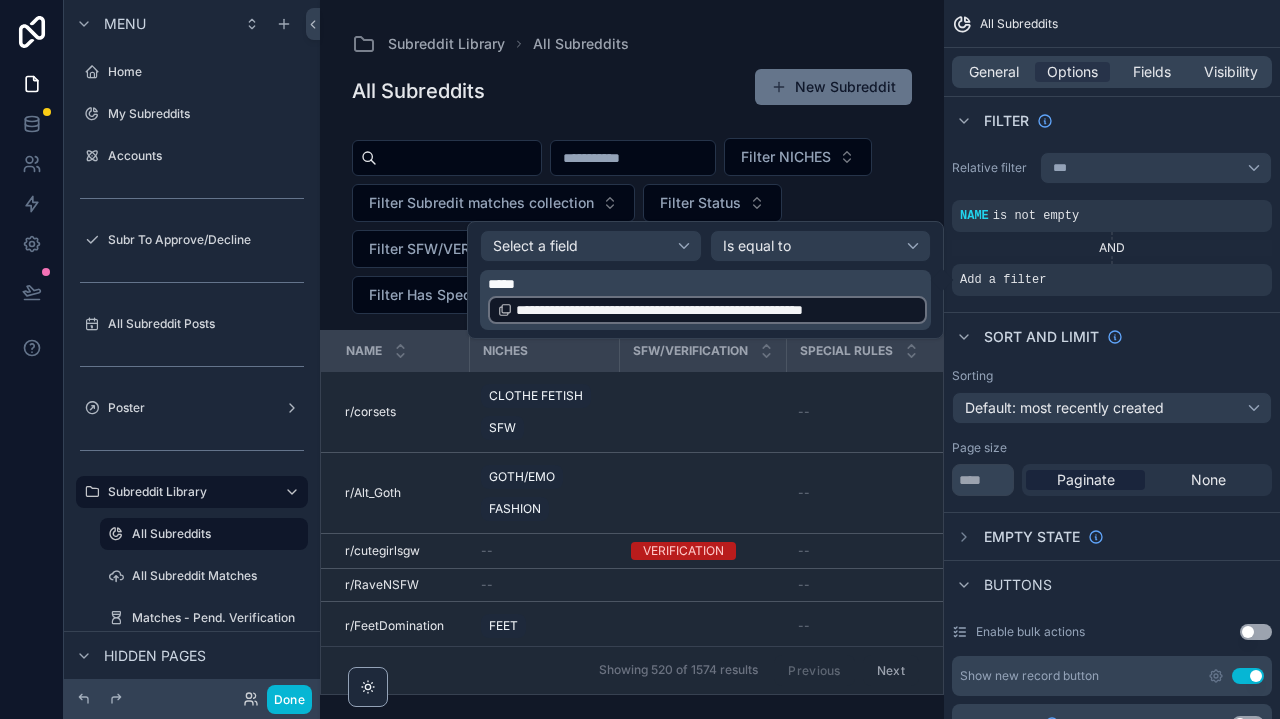 click on "*****" at bounding box center (501, 284) 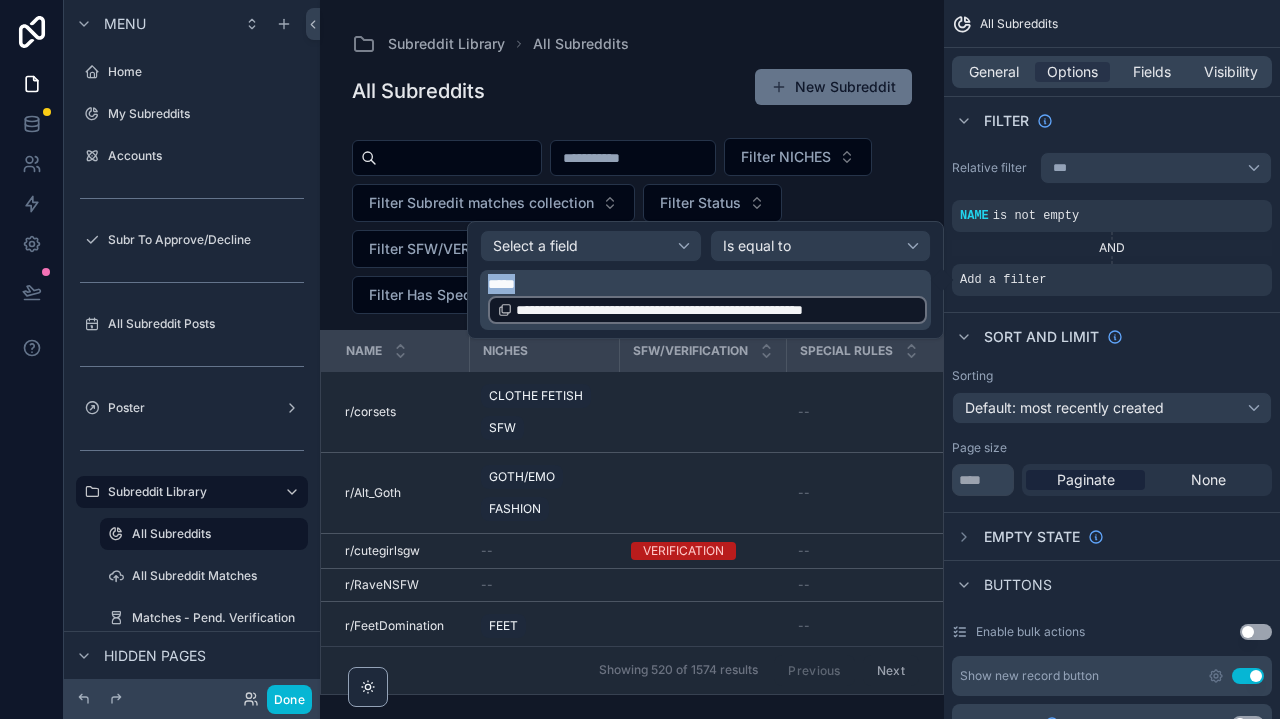 click on "*****" at bounding box center [501, 284] 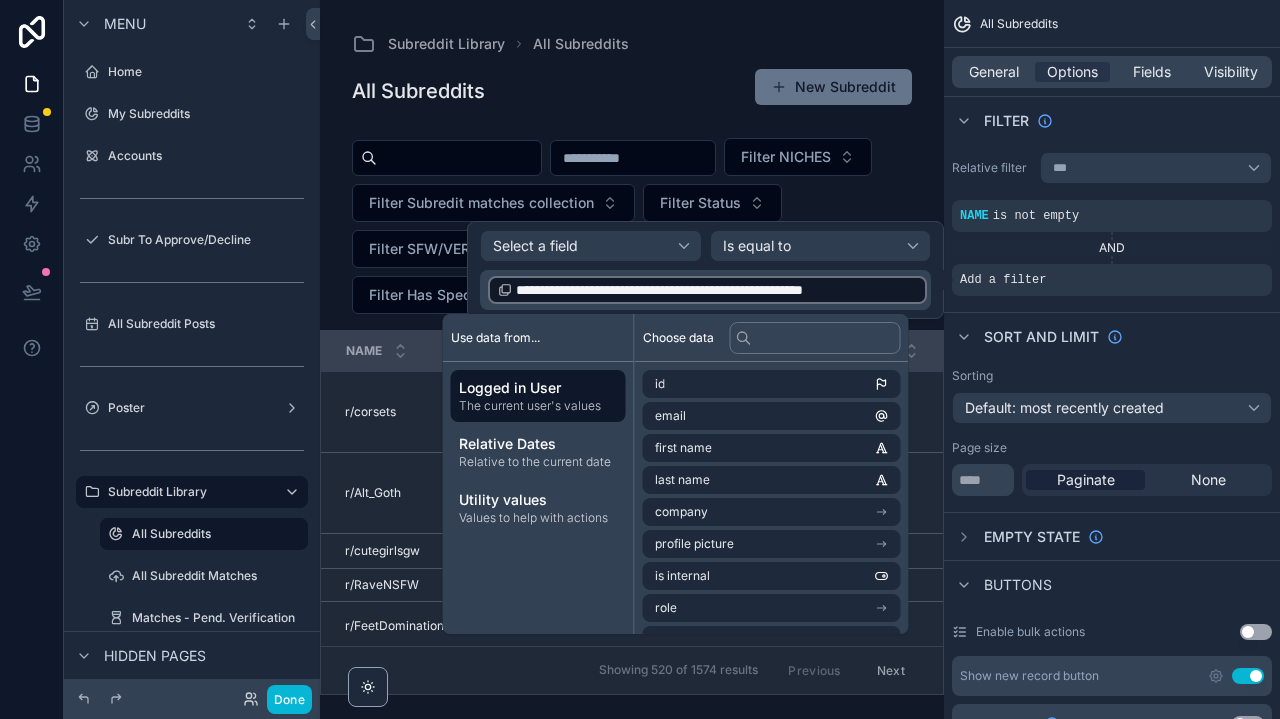 click on "**********" at bounding box center (705, 270) 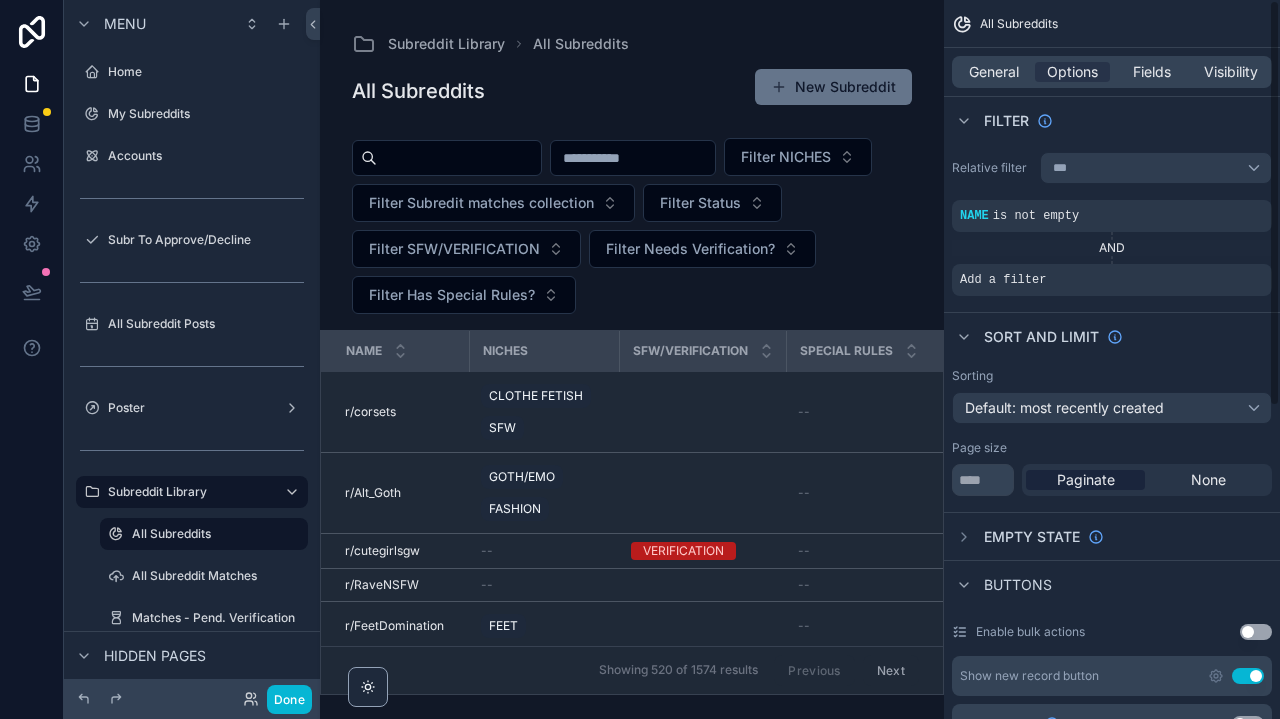 click on "Sort And Limit" at bounding box center (1037, 337) 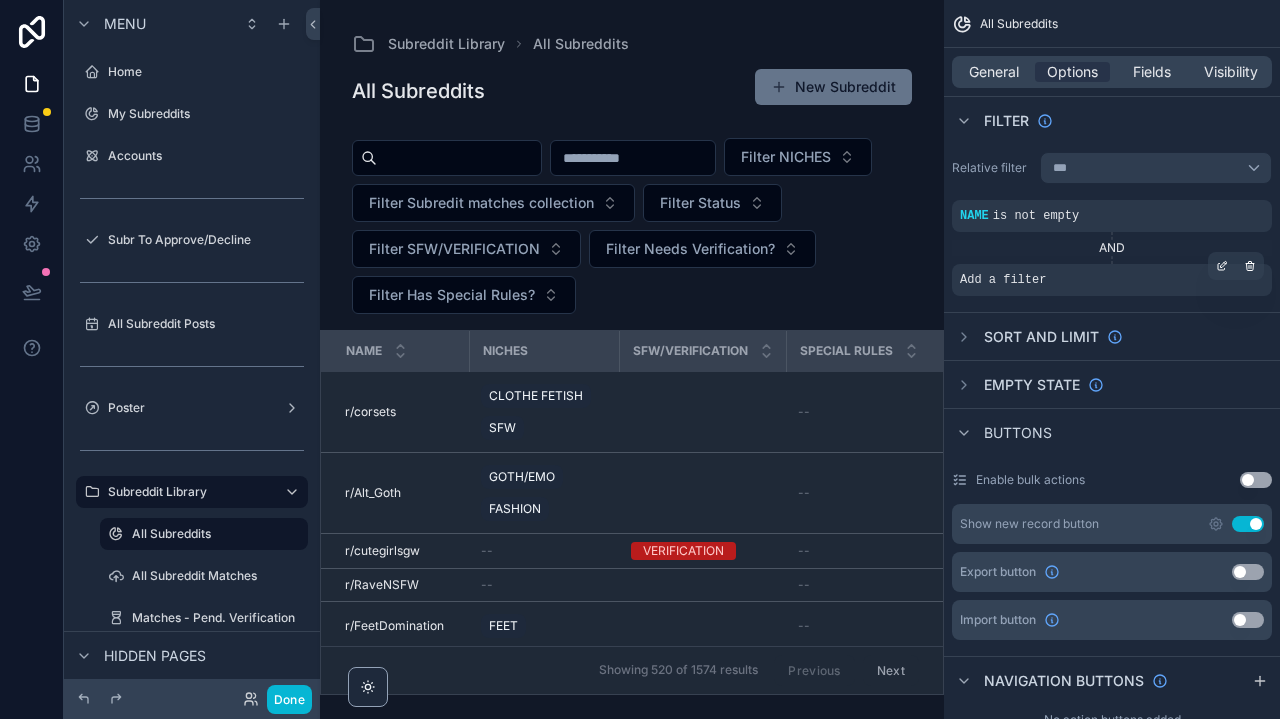 click on "Add a filter" at bounding box center (1112, 280) 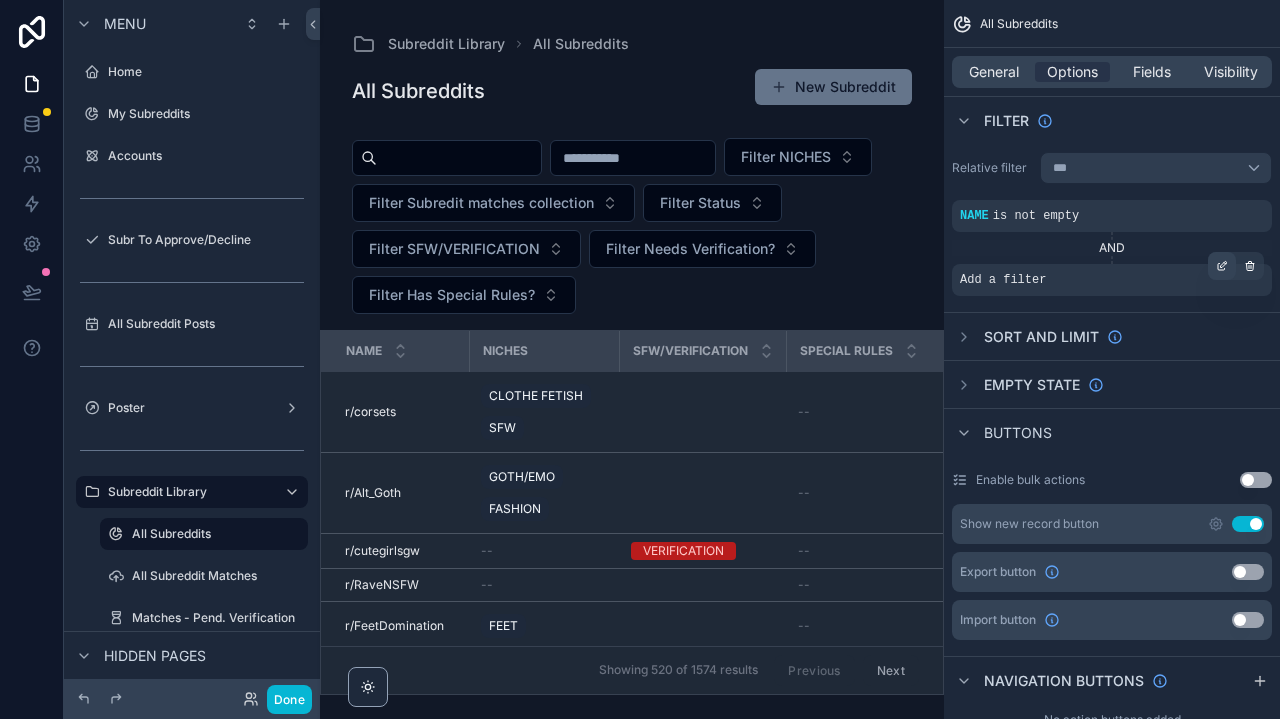 click 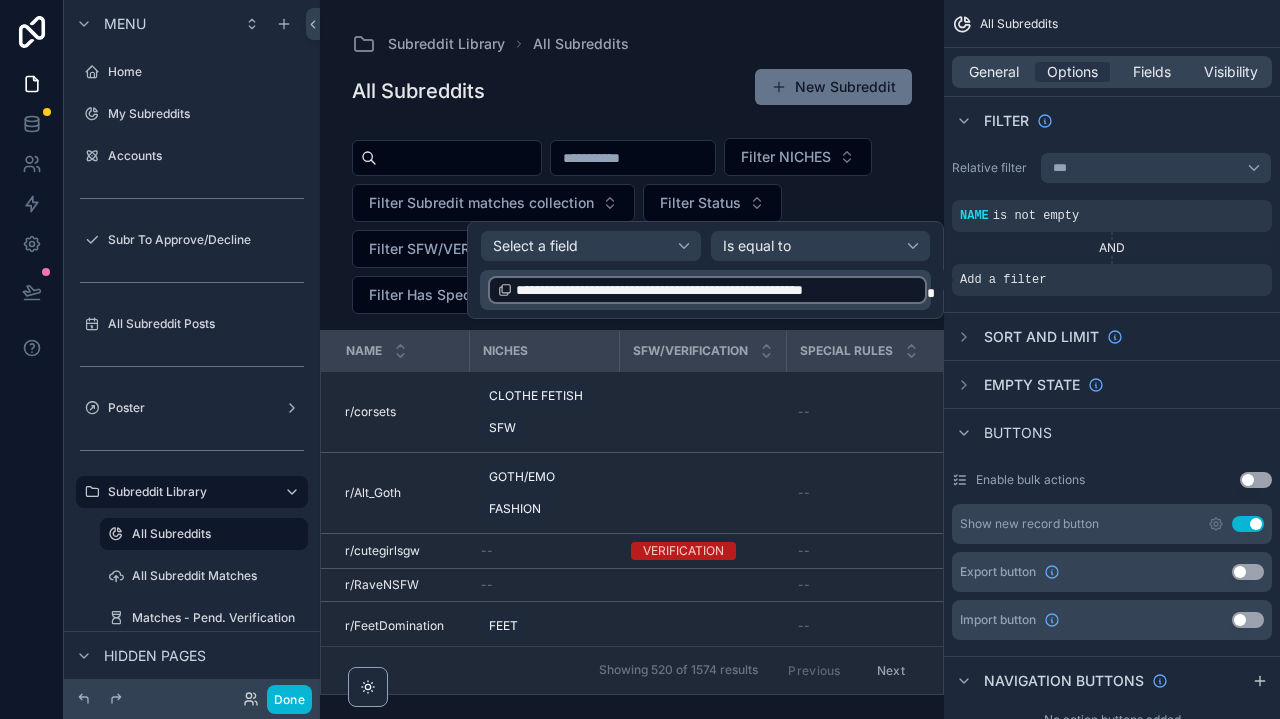 click on "**********" at bounding box center [716, 290] 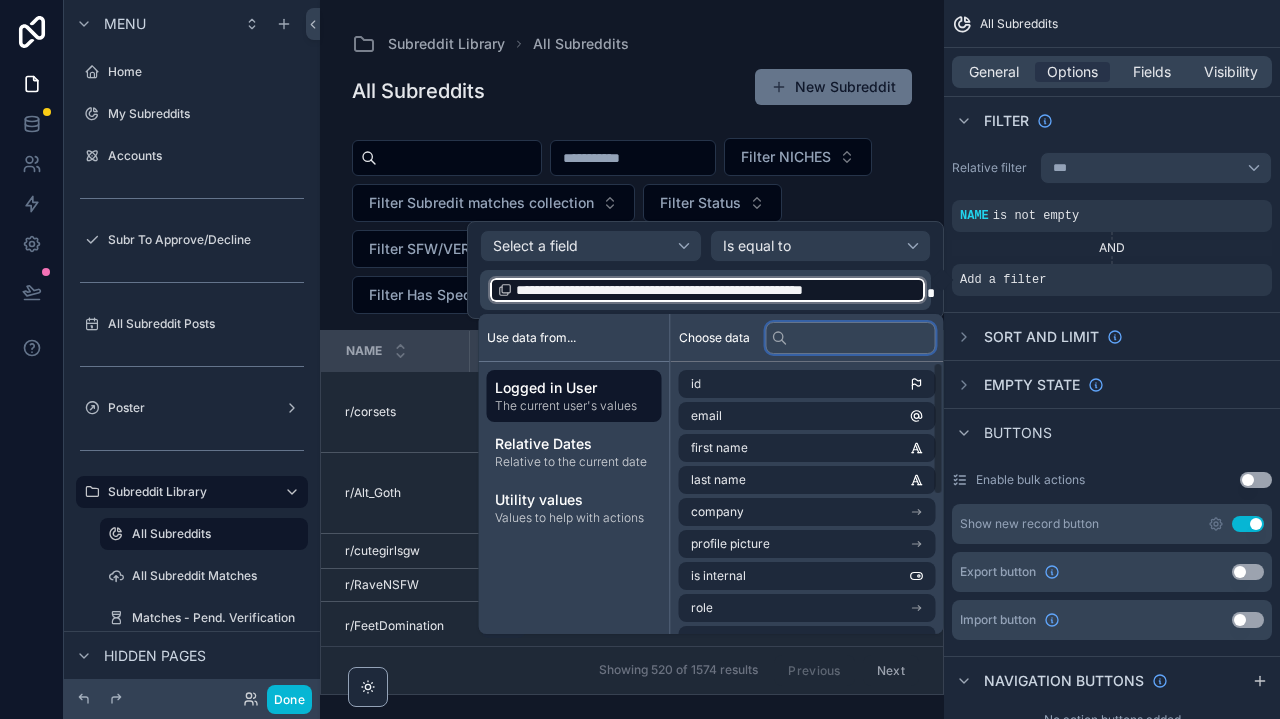 click at bounding box center [851, 338] 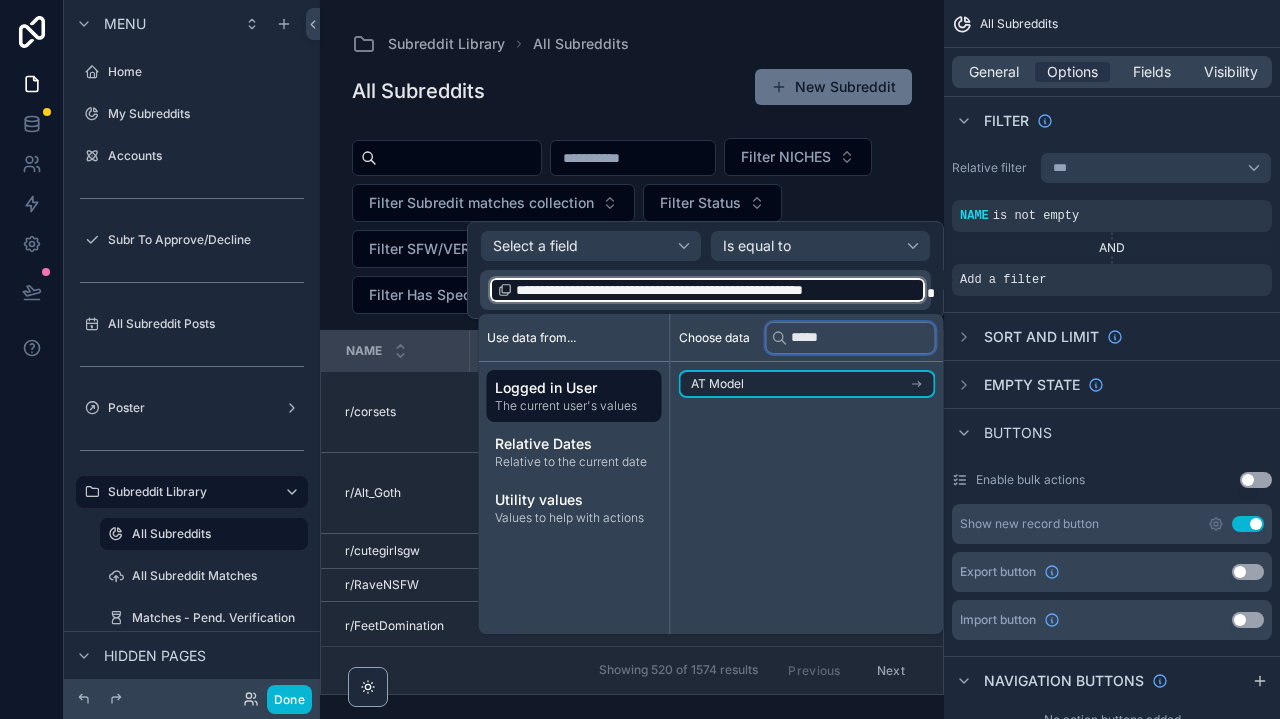 type on "*****" 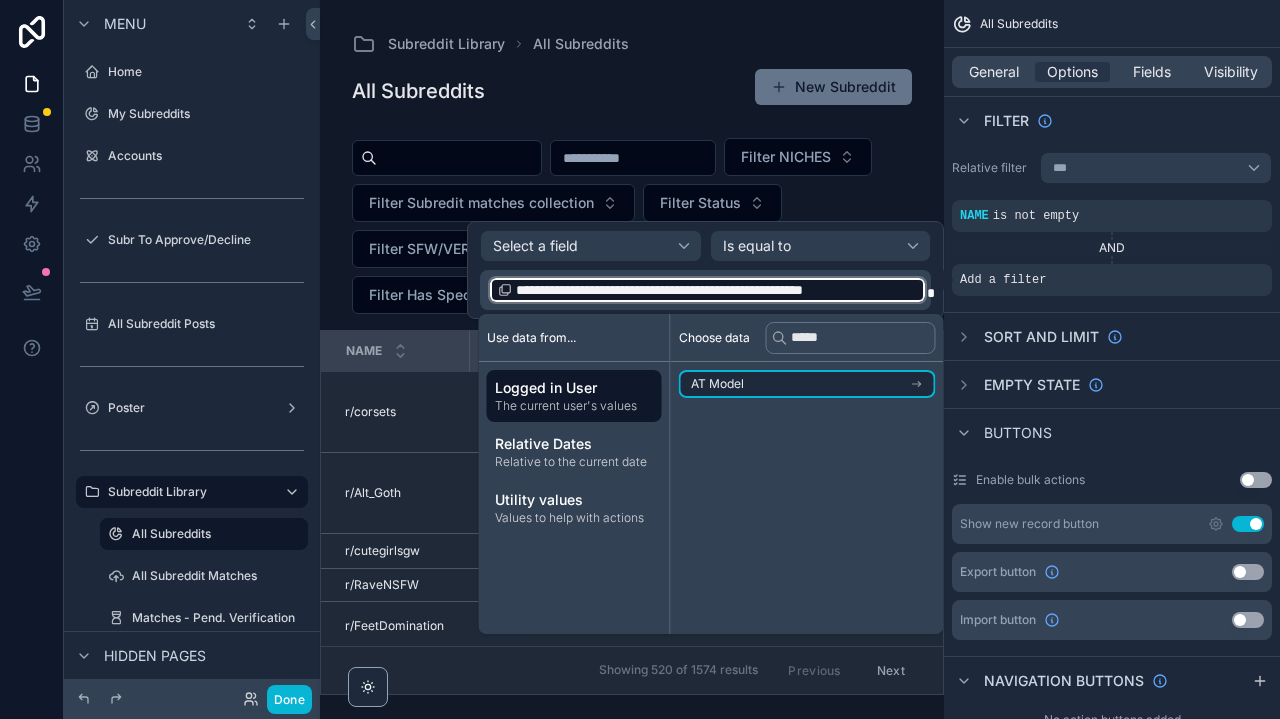 click on "AT Model" at bounding box center [807, 384] 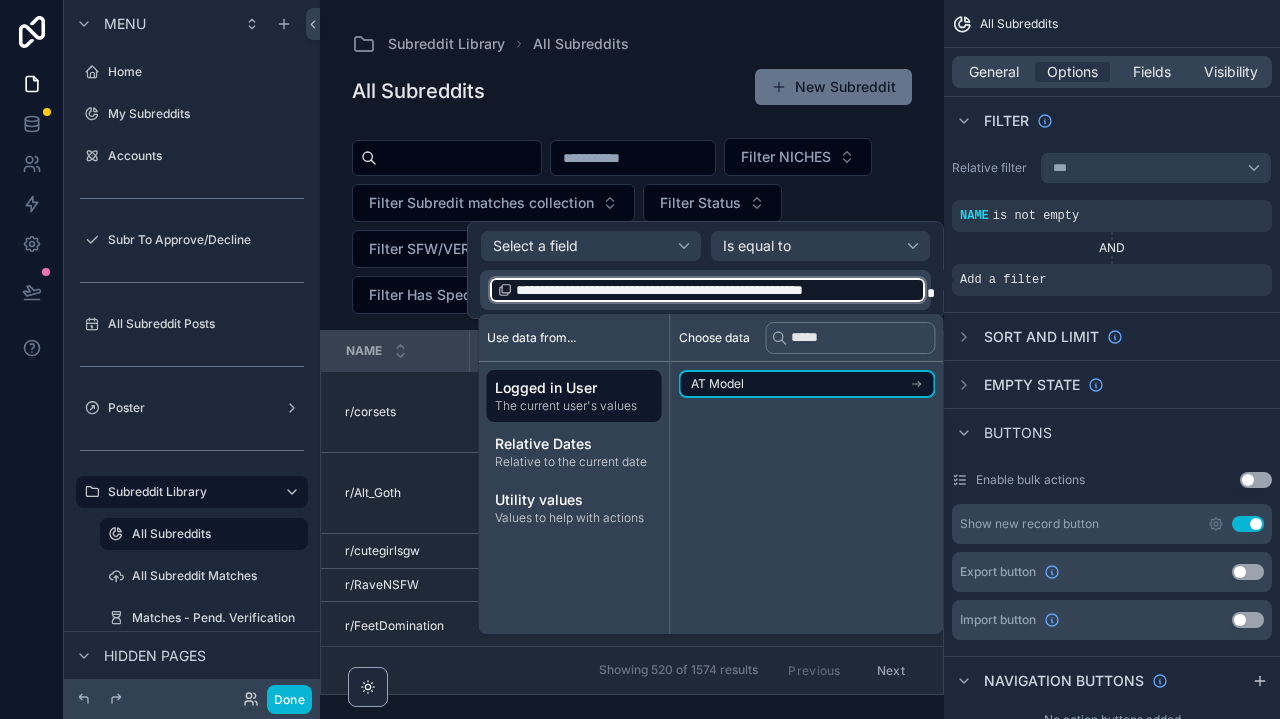 click on "AT Model" at bounding box center [807, 384] 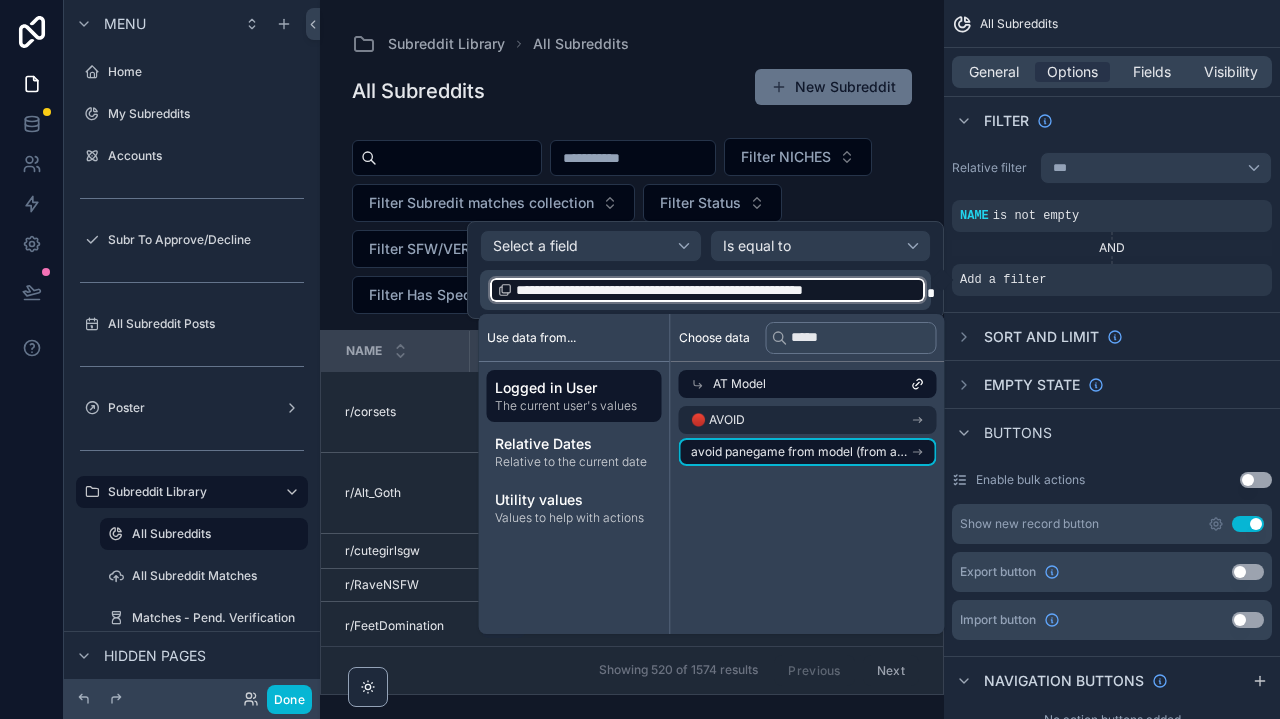 click on "avoid panegame from model (from account) collection" at bounding box center (801, 452) 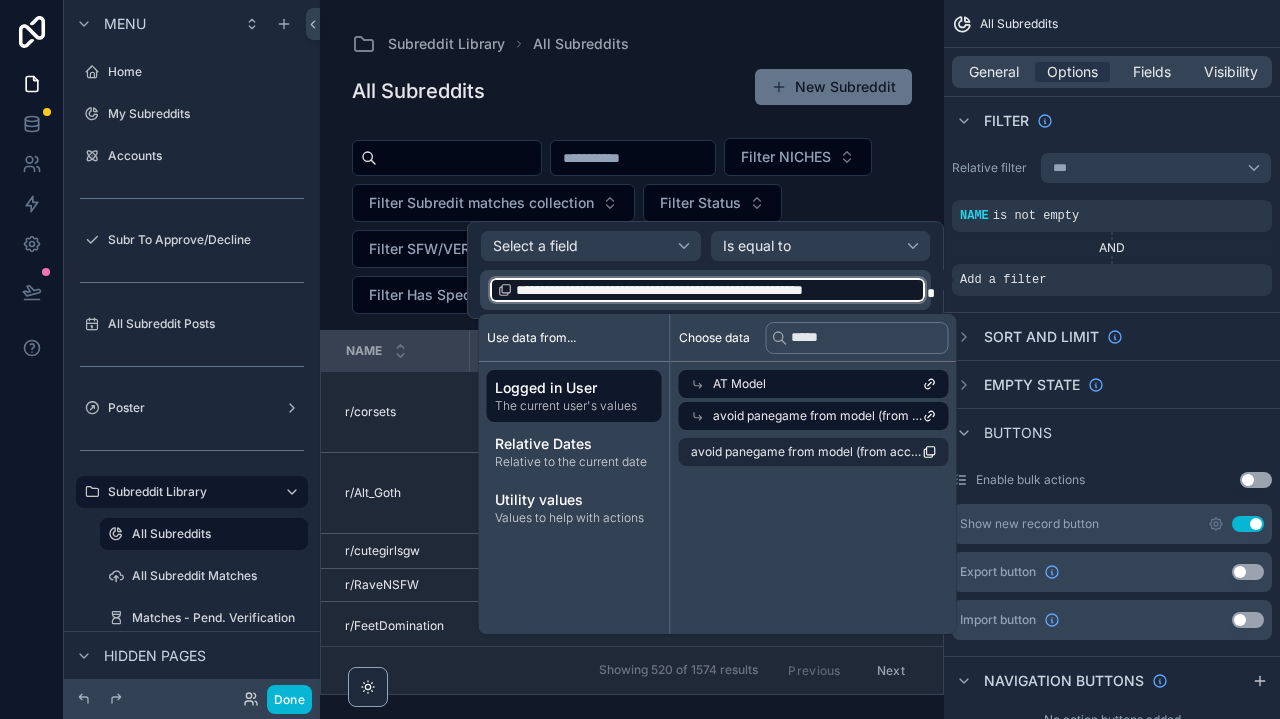 click on "avoid panegame from model (from account) collection" at bounding box center (818, 416) 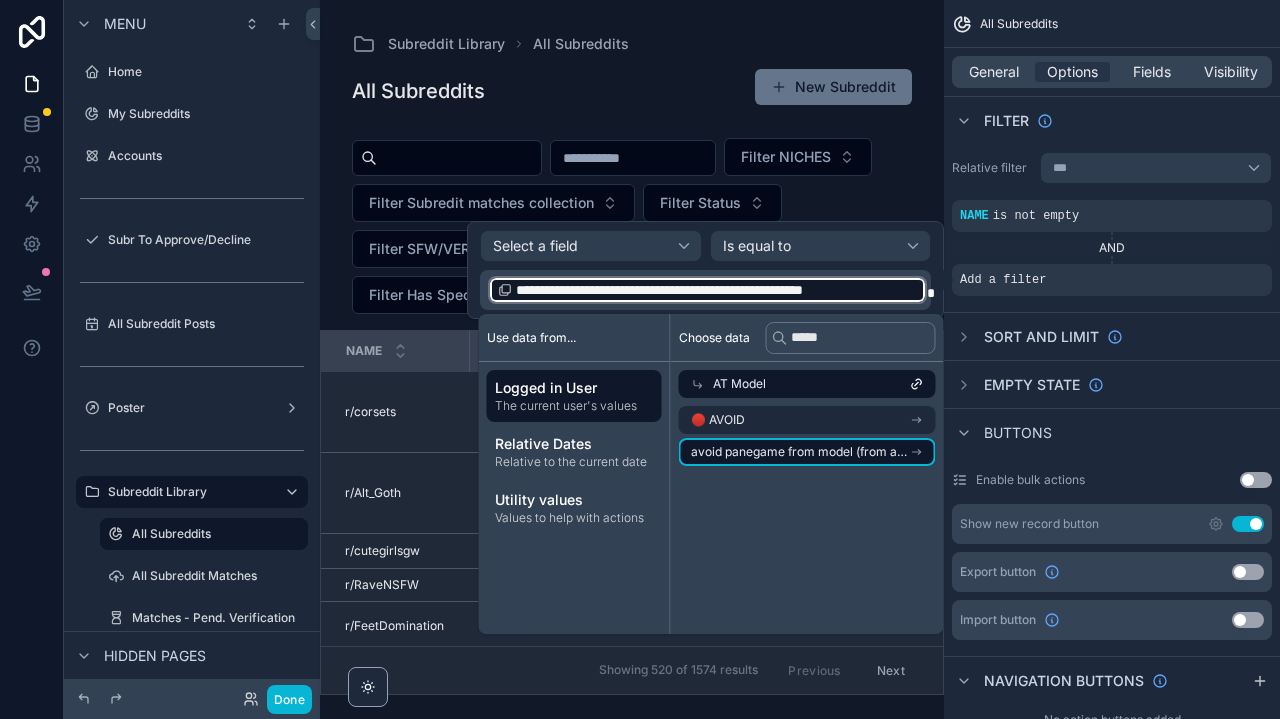 click on "avoid panegame from model (from account) collection" at bounding box center [800, 452] 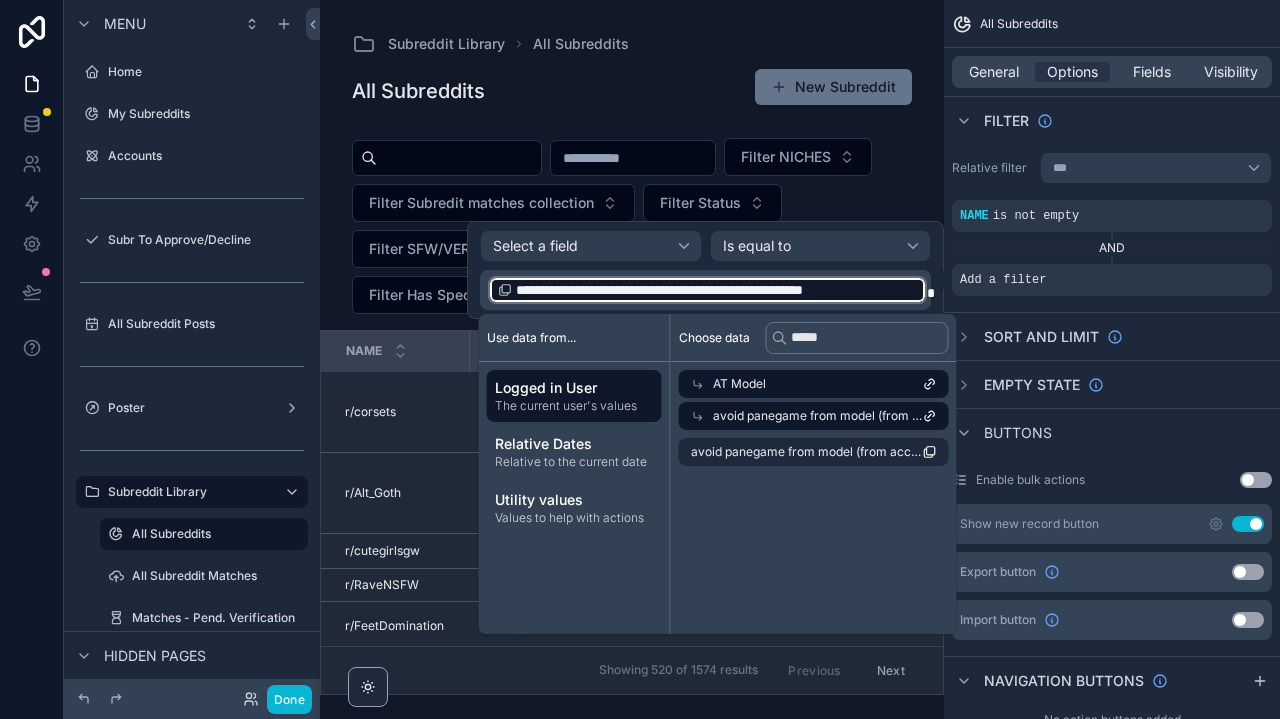 click on "avoid panegame from model (from account) collection" at bounding box center [818, 416] 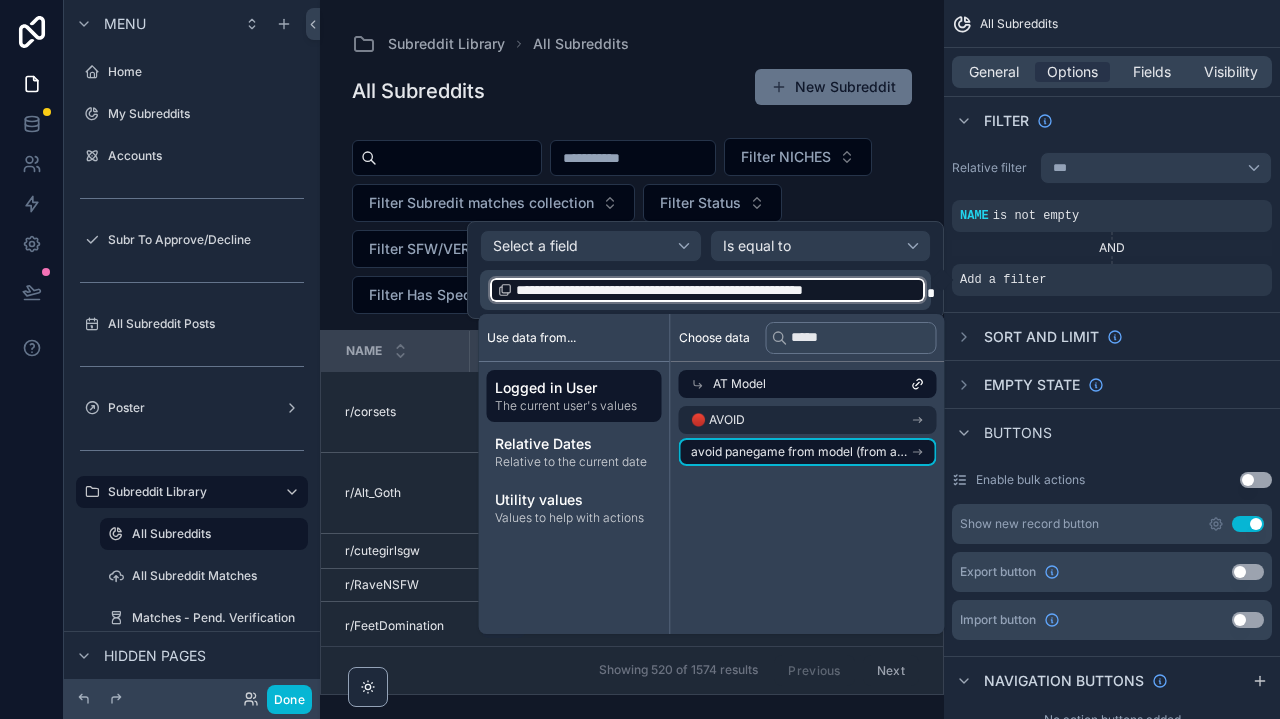 click on "avoid panegame from model (from account) collection" at bounding box center [801, 452] 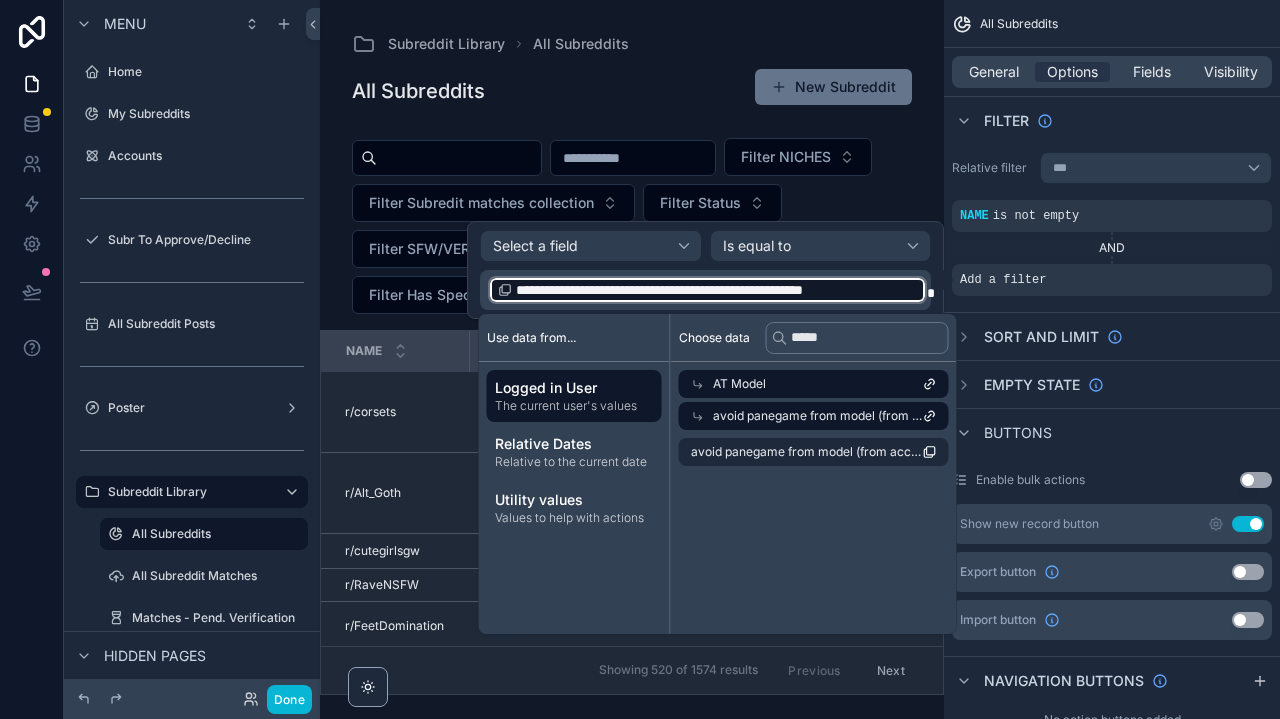 click 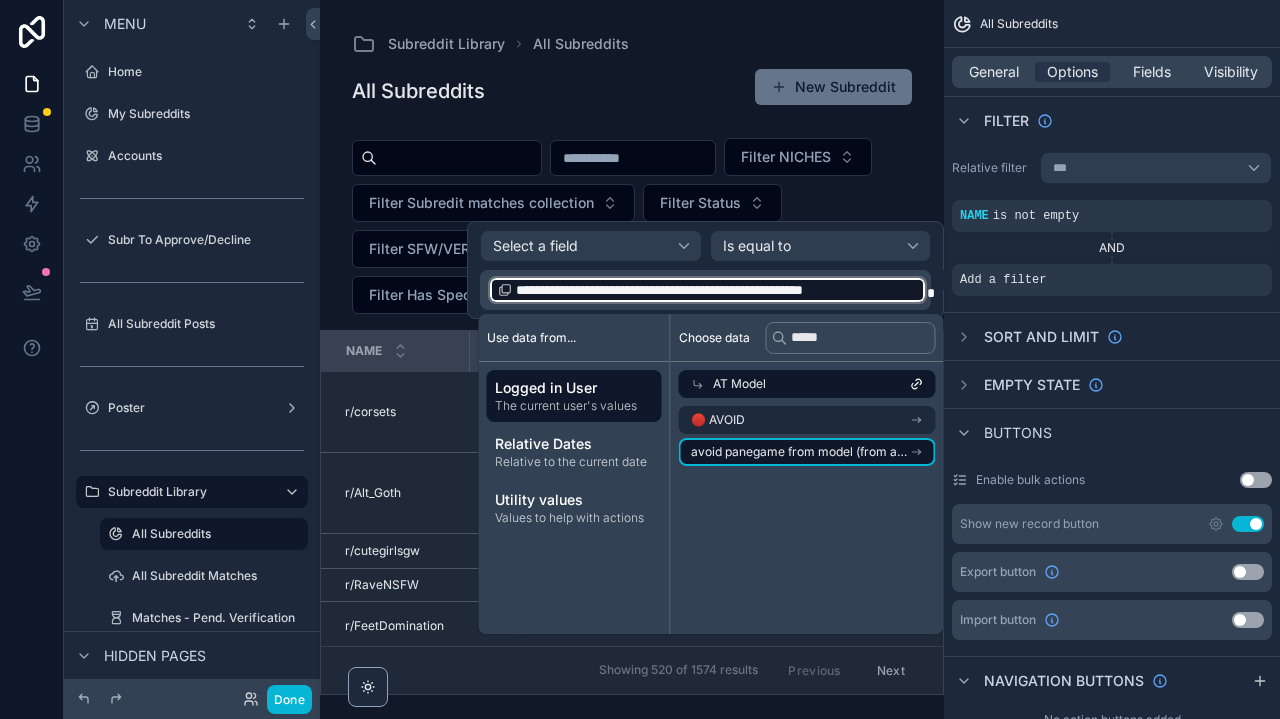 click on "avoid panegame from model (from account) collection" at bounding box center (800, 452) 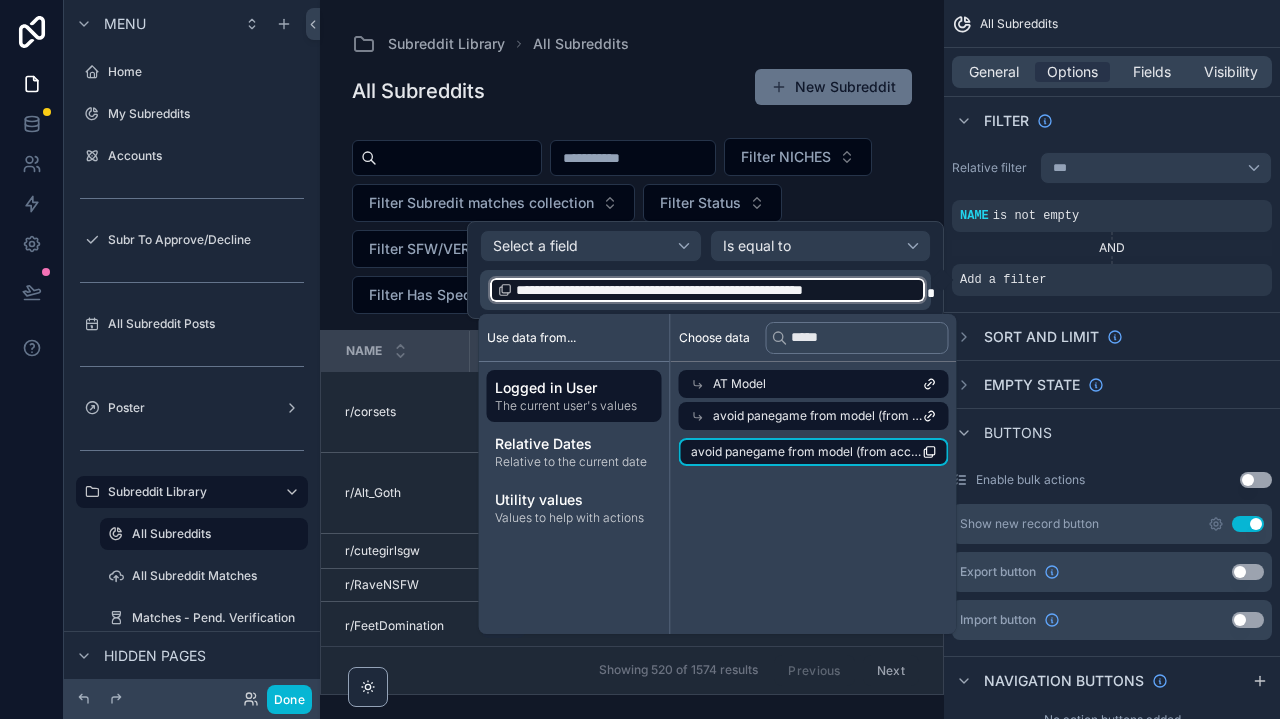 click on "avoid panegame from model (from account) collection count" at bounding box center (807, 452) 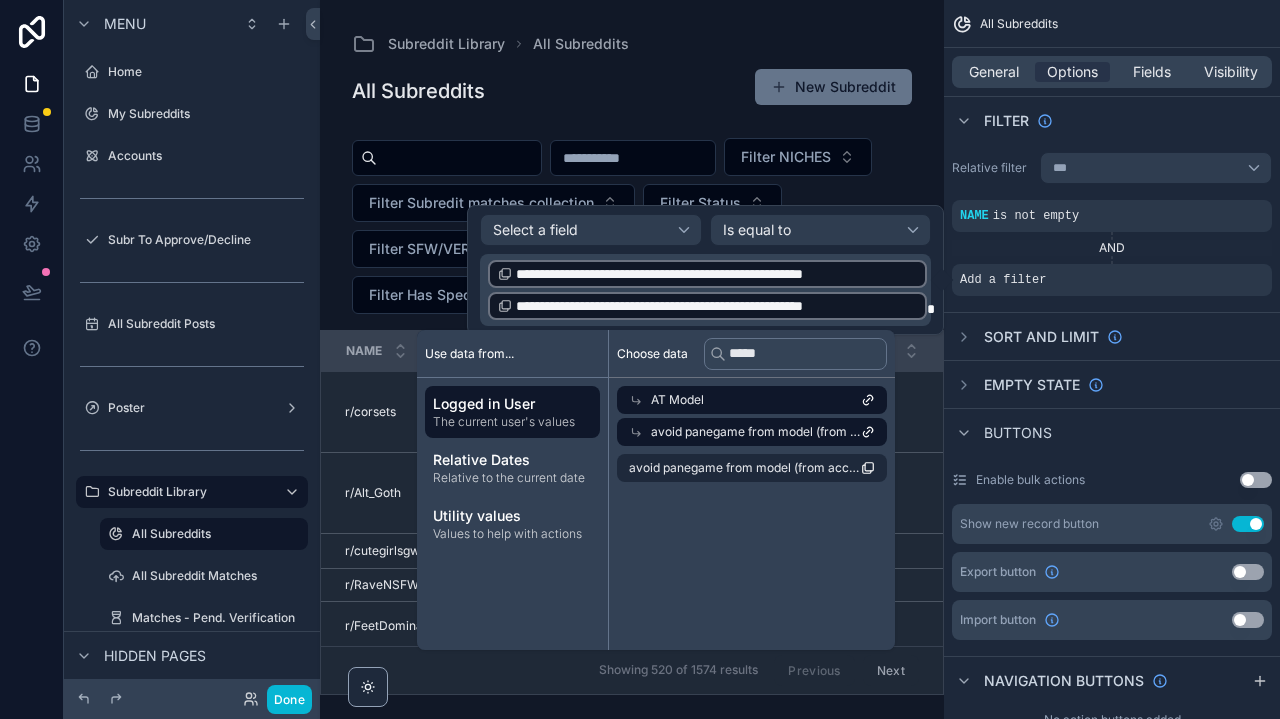click on "**********" at bounding box center (707, 290) 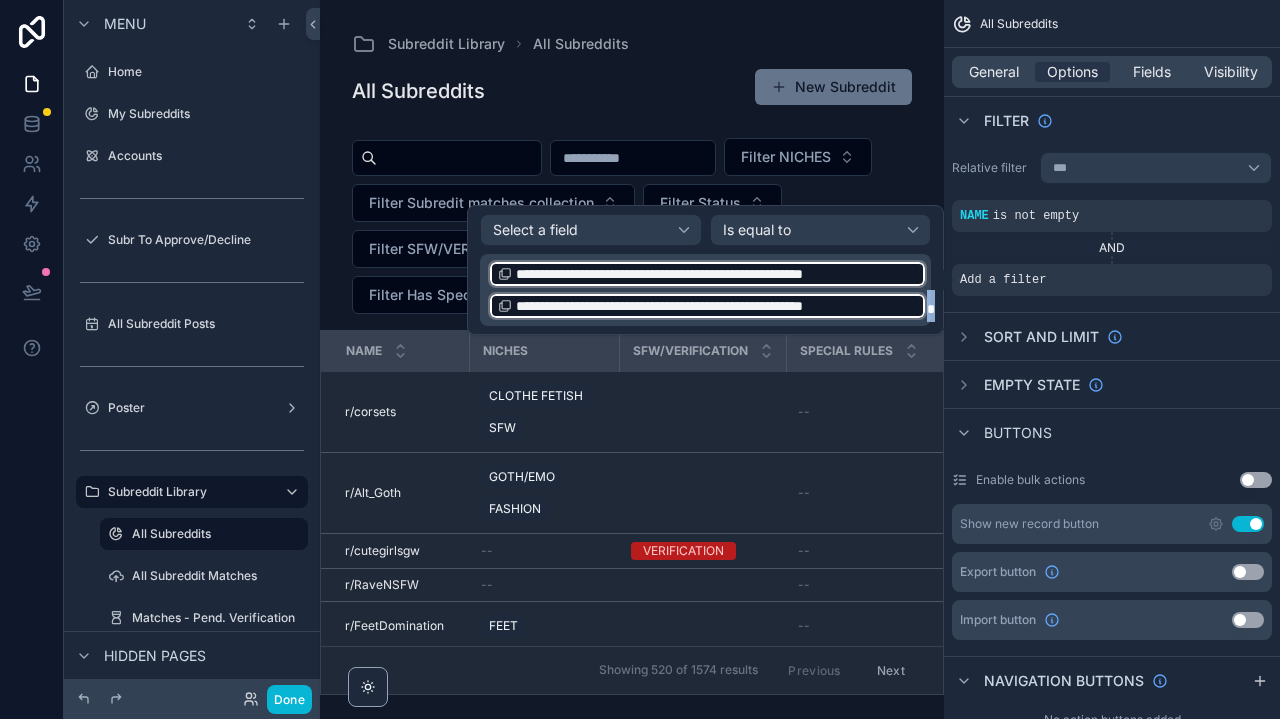 drag, startPoint x: 881, startPoint y: 314, endPoint x: 423, endPoint y: 310, distance: 458.01746 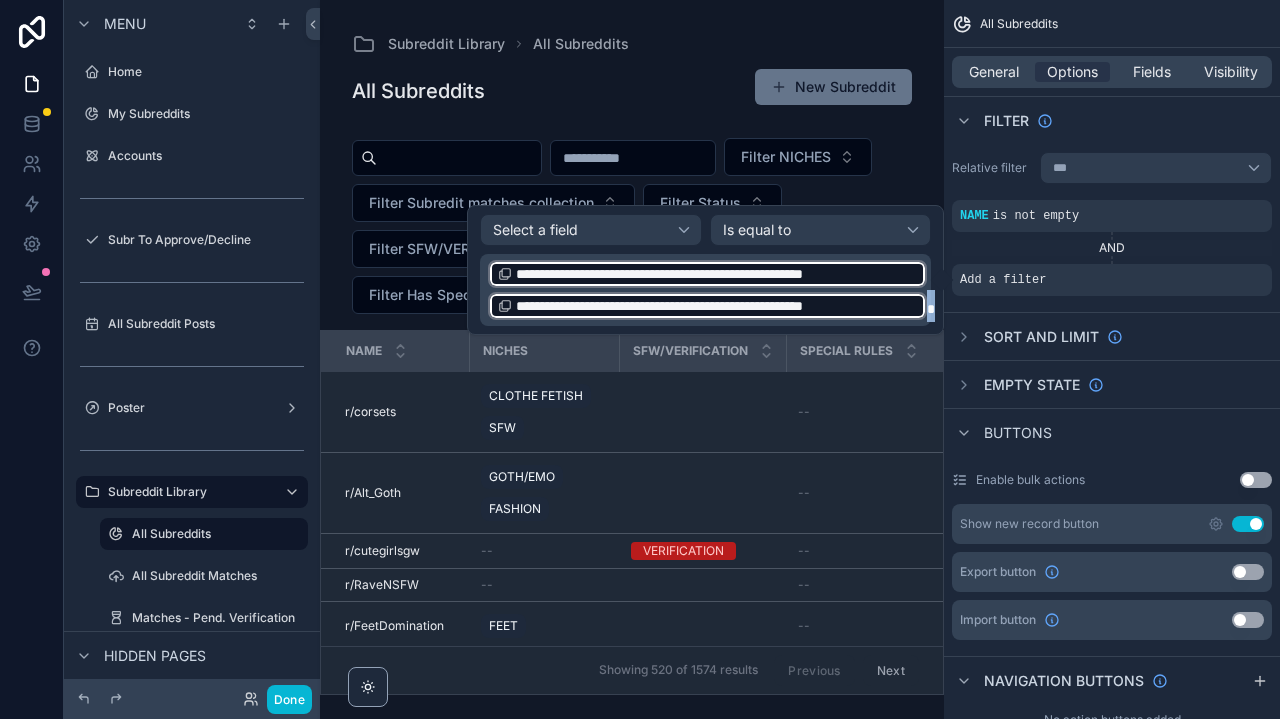 click on "**********" at bounding box center (705, 290) 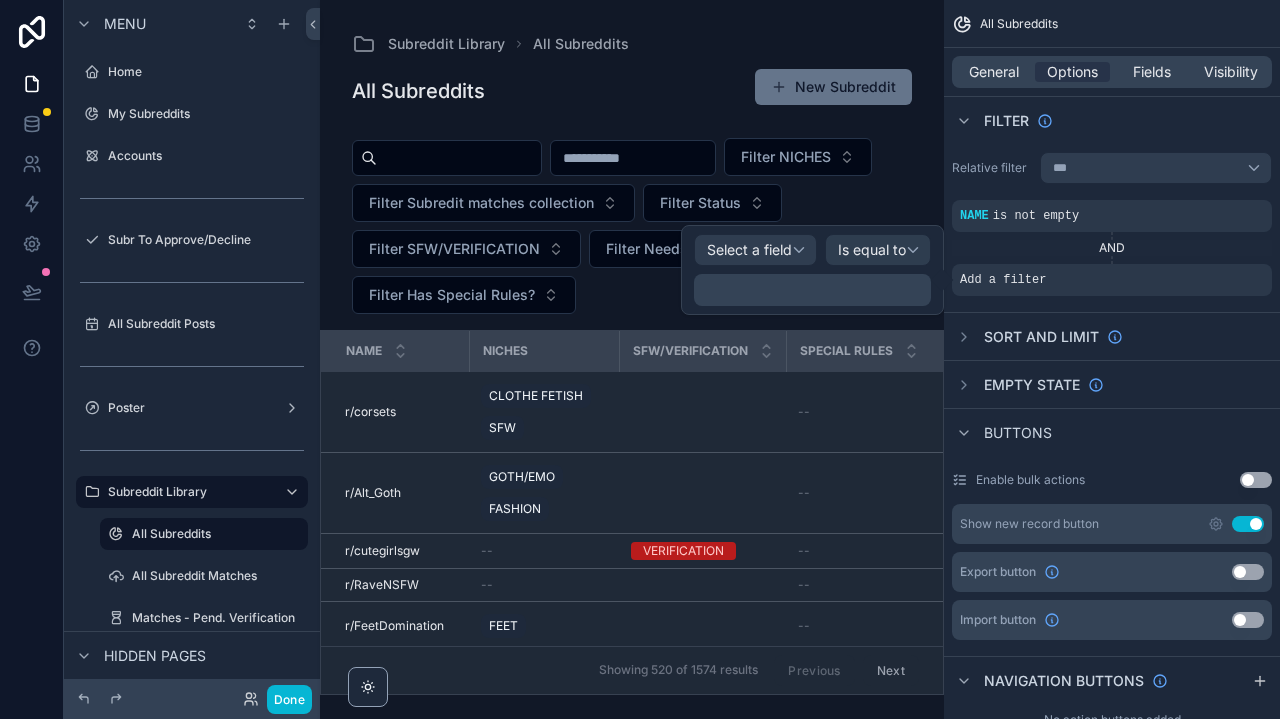 click on "Select a field" at bounding box center [755, 250] 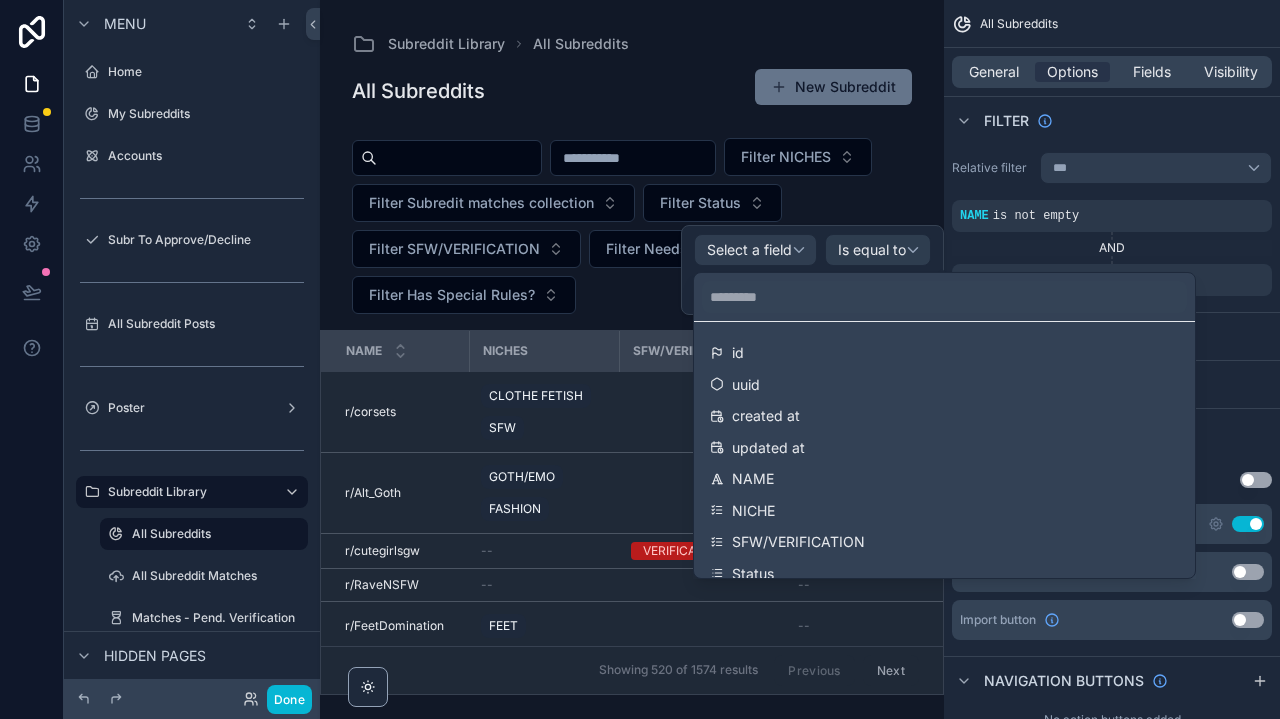 click at bounding box center [812, 270] 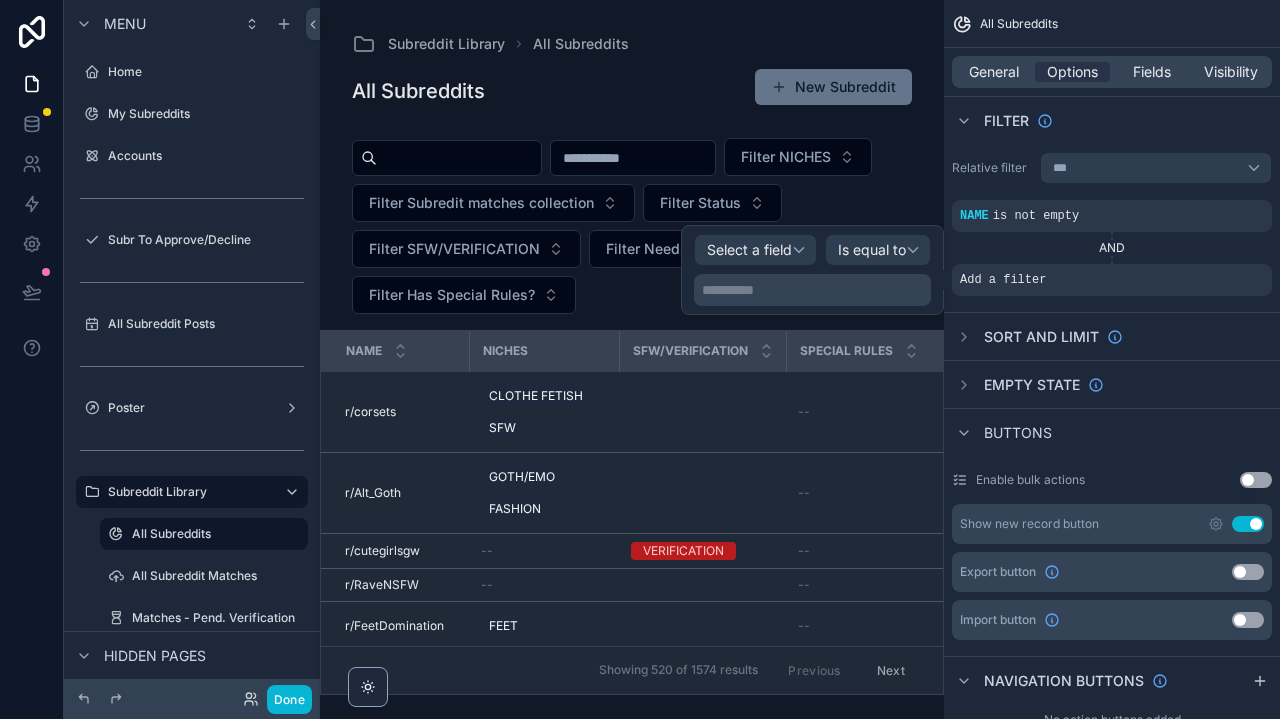 click on "Select a field" at bounding box center [749, 249] 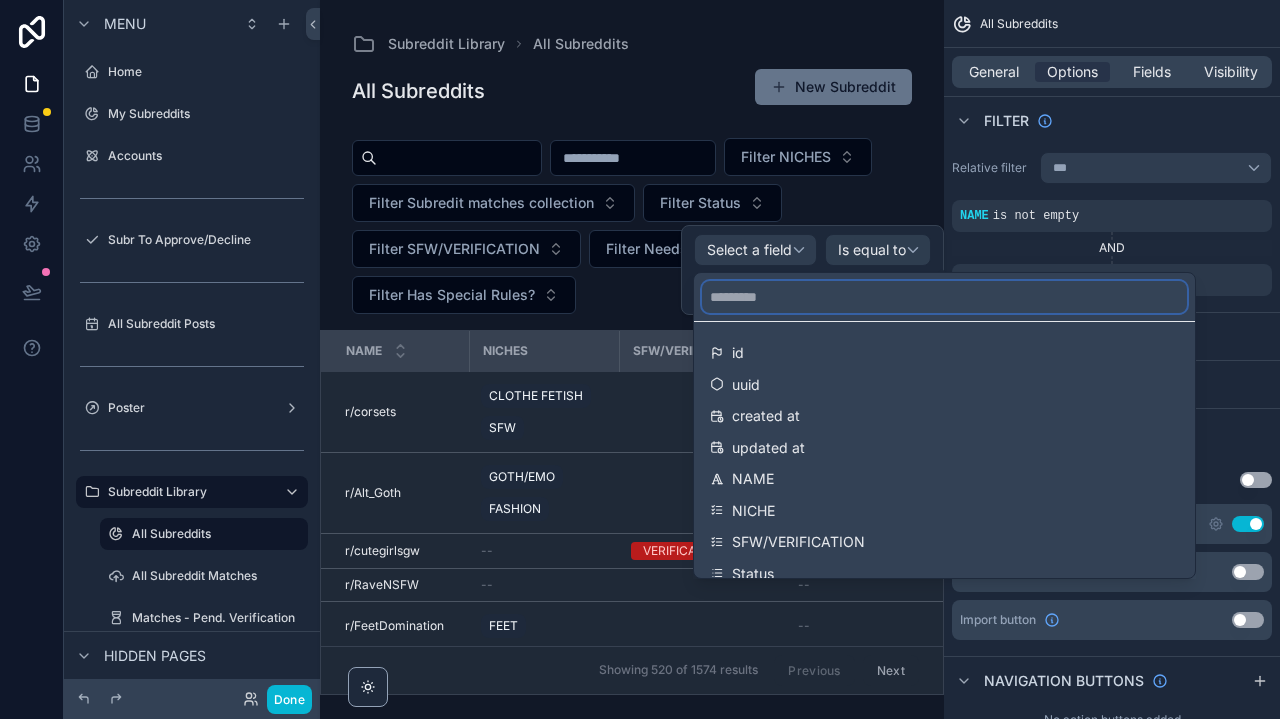 click at bounding box center [944, 297] 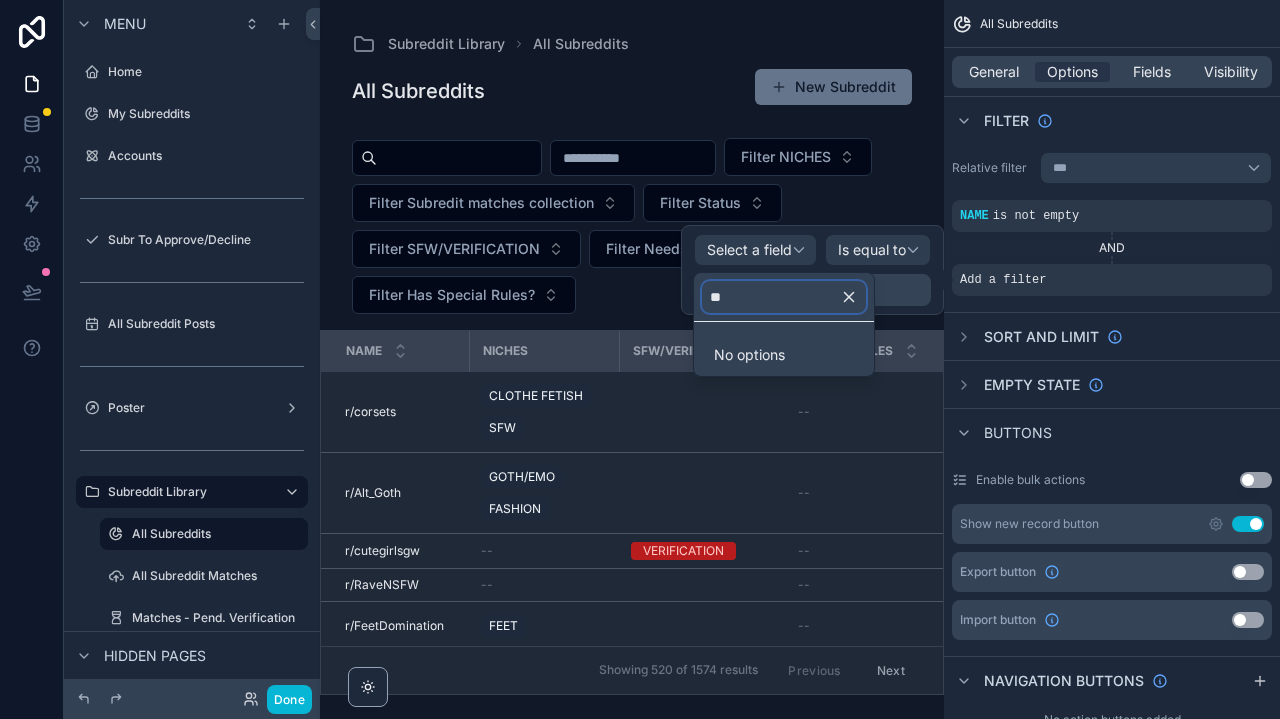 type on "*" 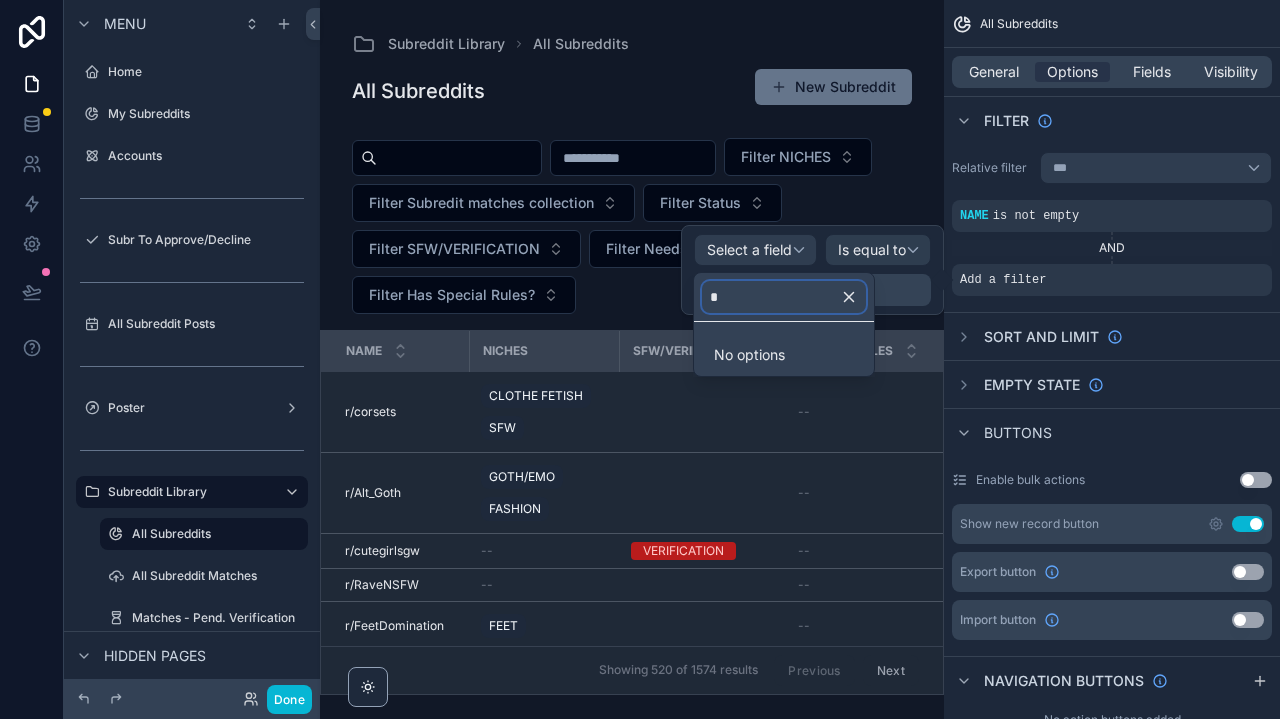 type 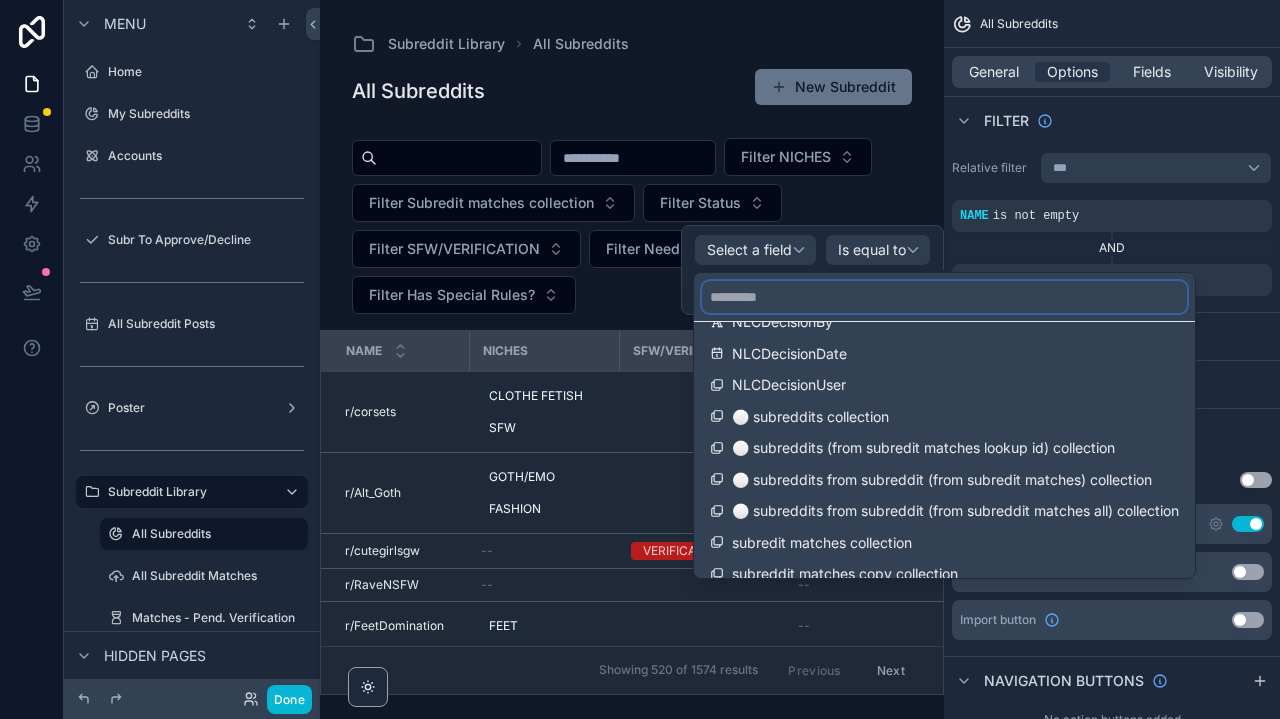 scroll, scrollTop: 785, scrollLeft: 0, axis: vertical 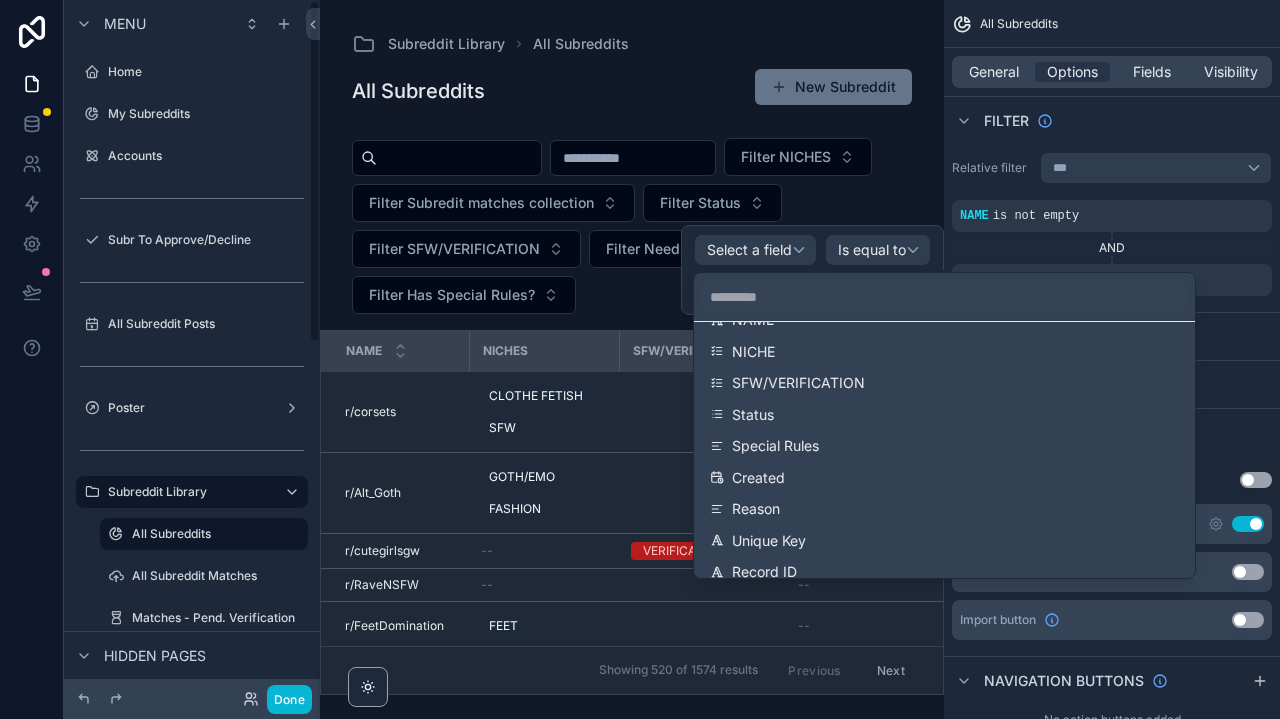 click on "Hidden pages" at bounding box center (192, 655) 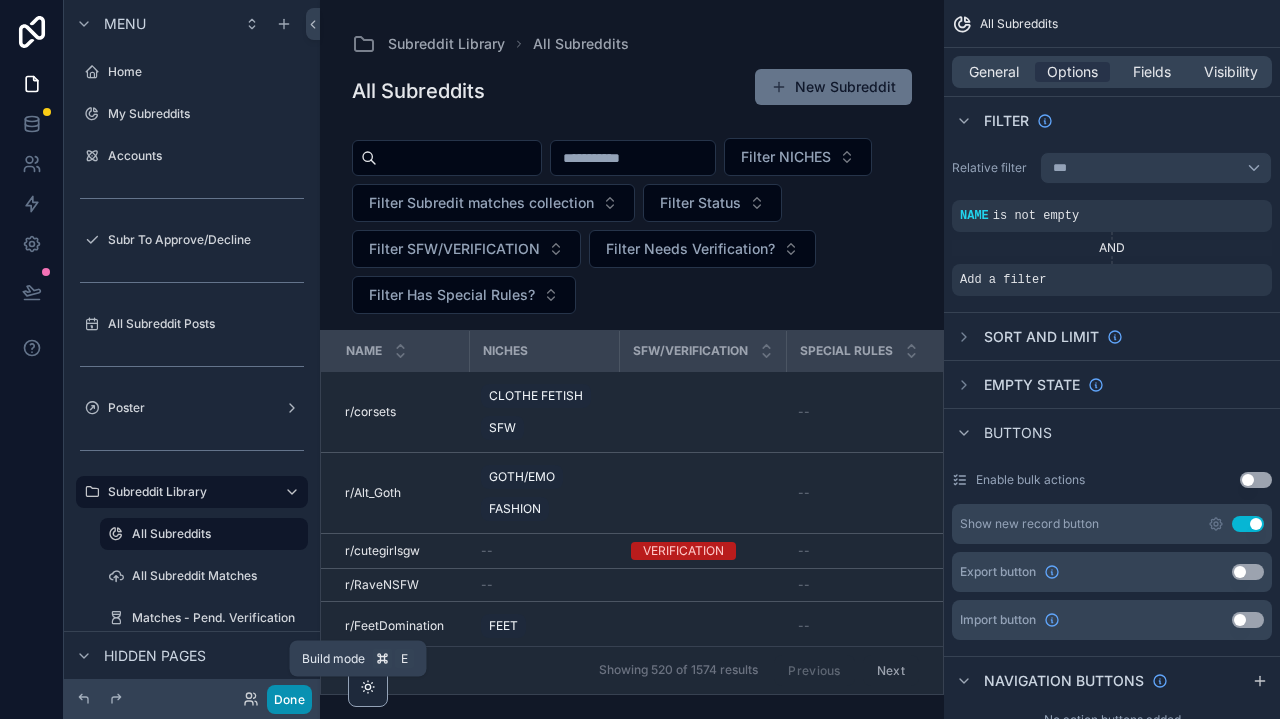 click on "Done" at bounding box center (289, 699) 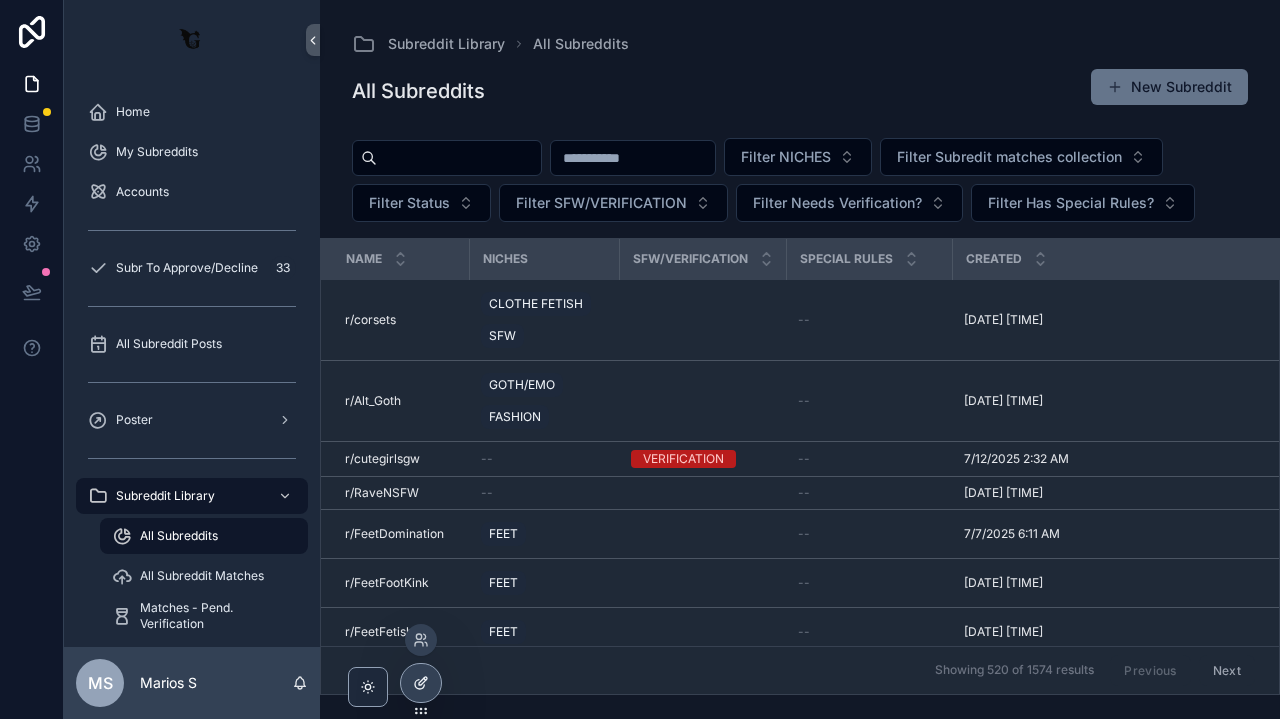 click at bounding box center [421, 683] 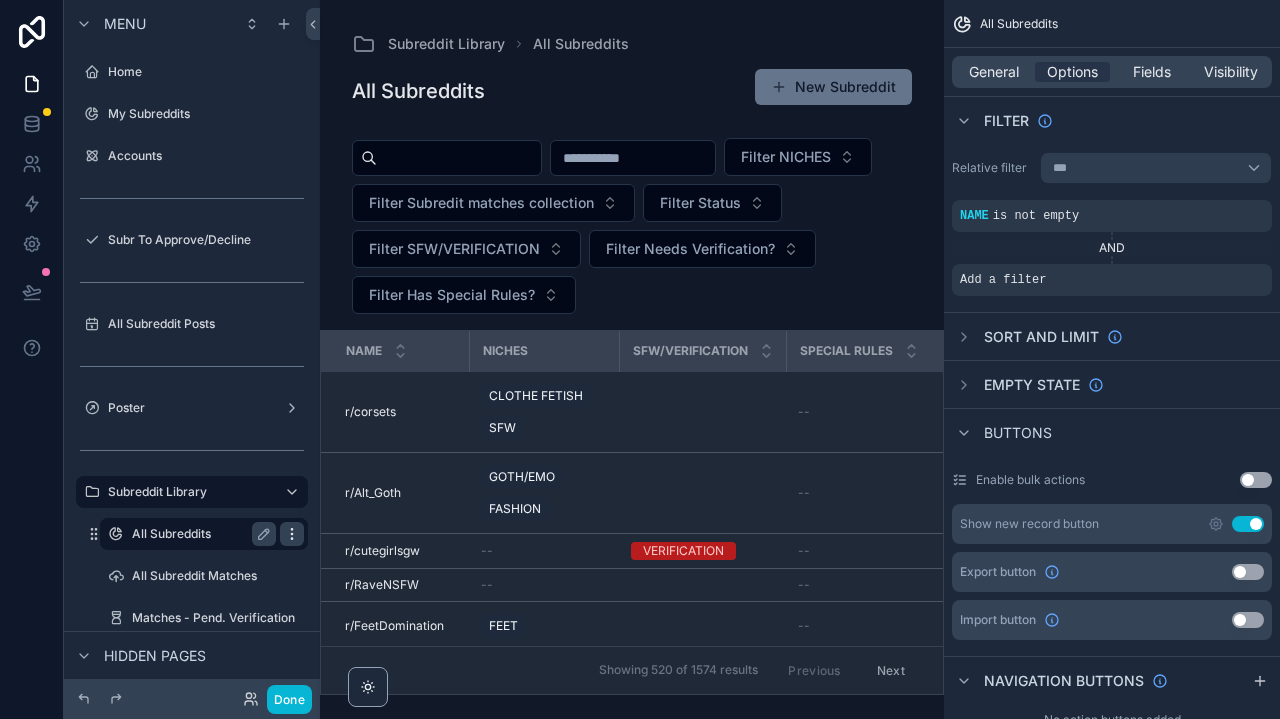 click 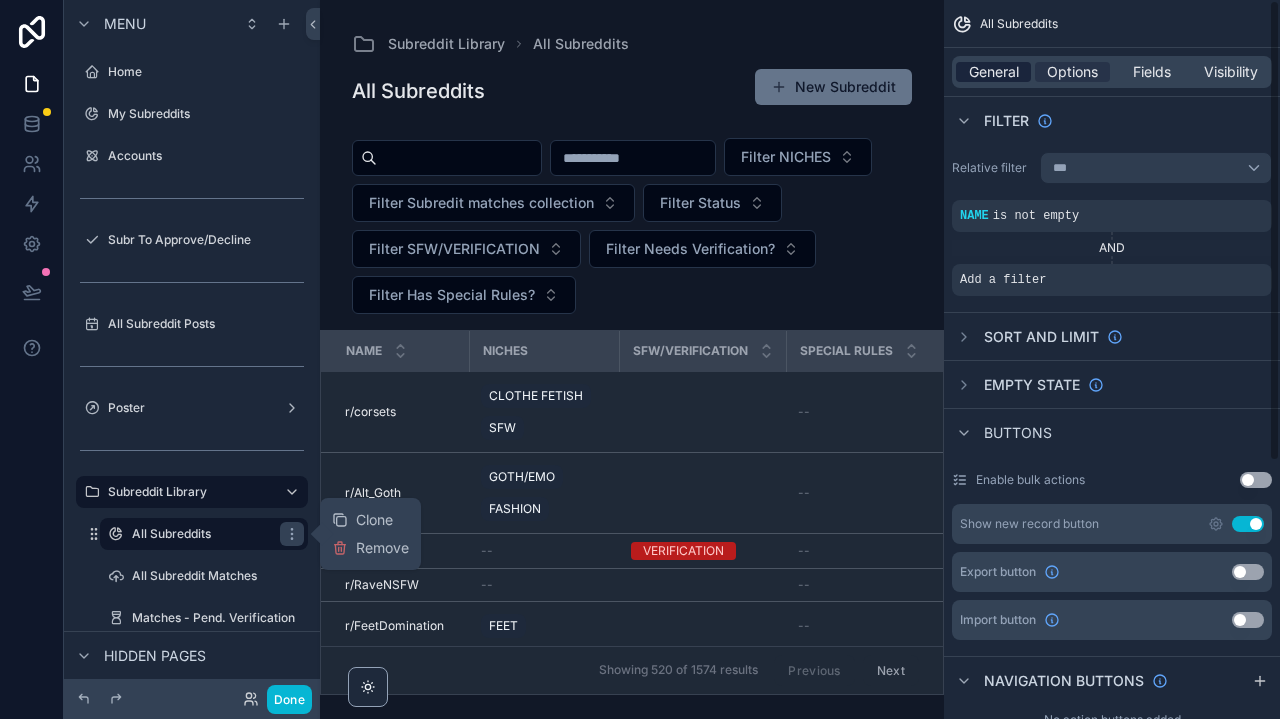 click on "General" at bounding box center (994, 72) 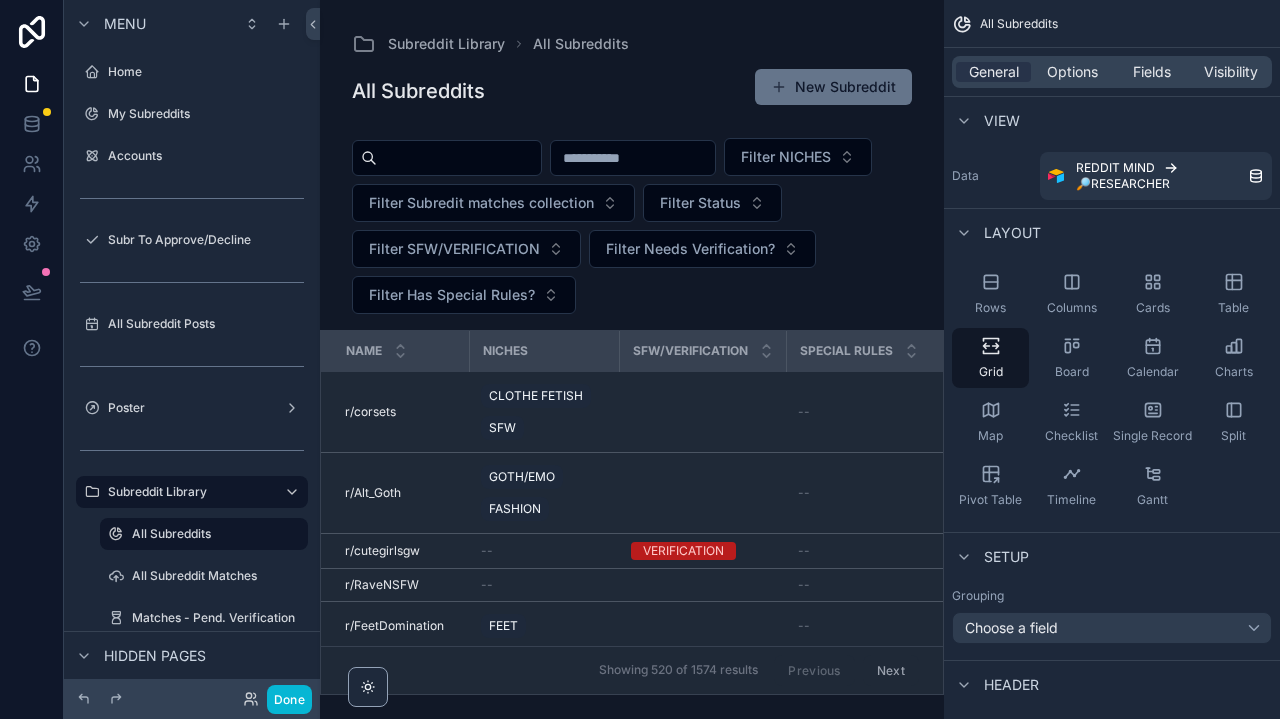 scroll, scrollTop: 0, scrollLeft: 0, axis: both 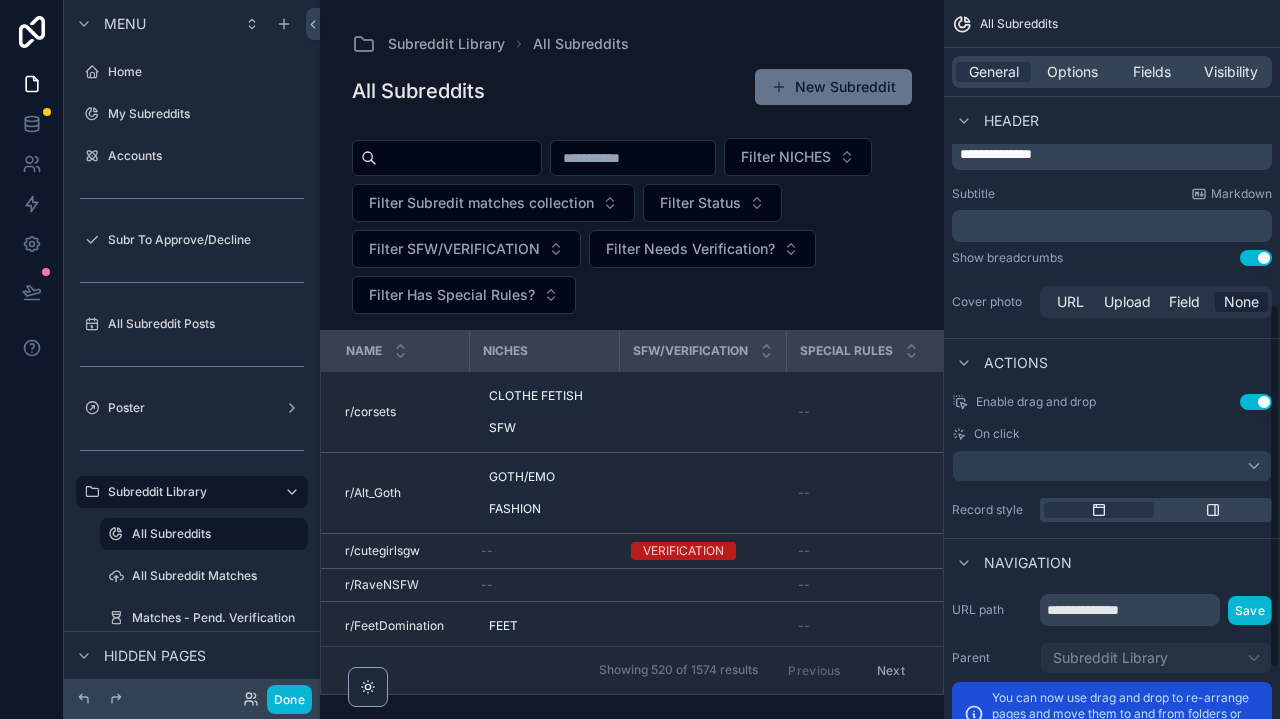 click on "All Subreddits" at bounding box center [1112, 24] 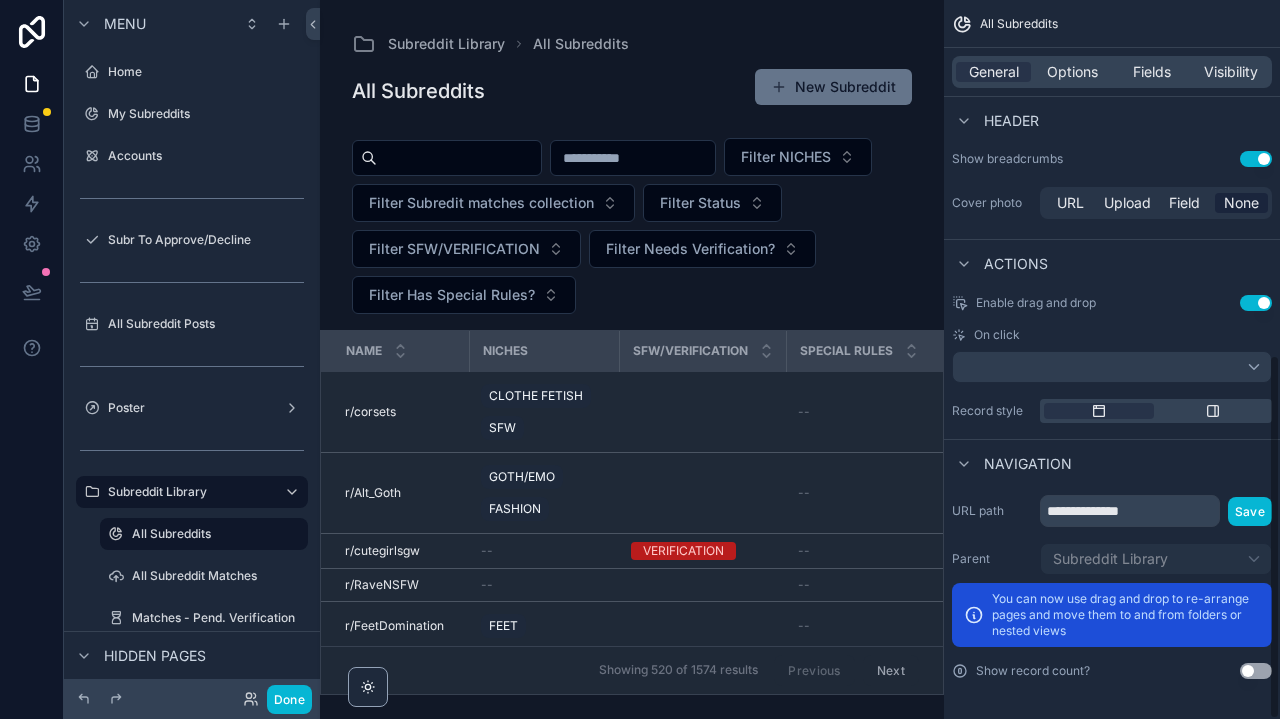 scroll, scrollTop: 701, scrollLeft: 0, axis: vertical 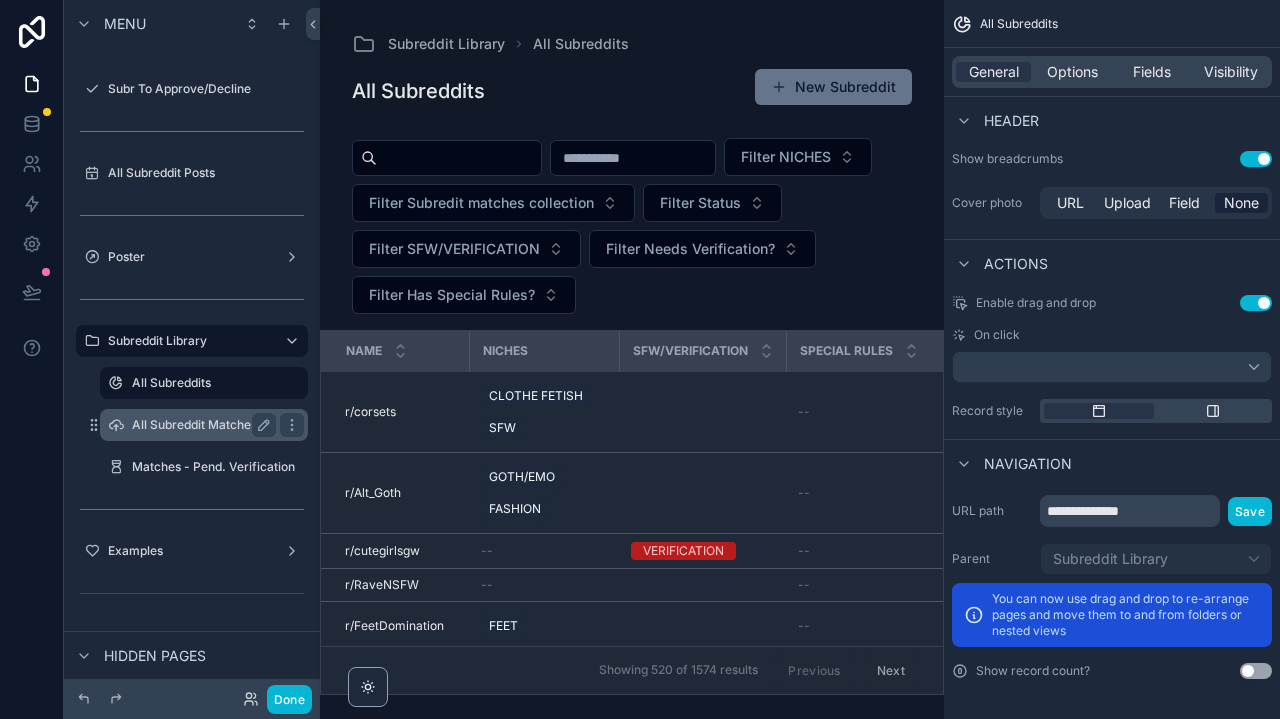 click on "All Subreddit Matches" at bounding box center [200, 425] 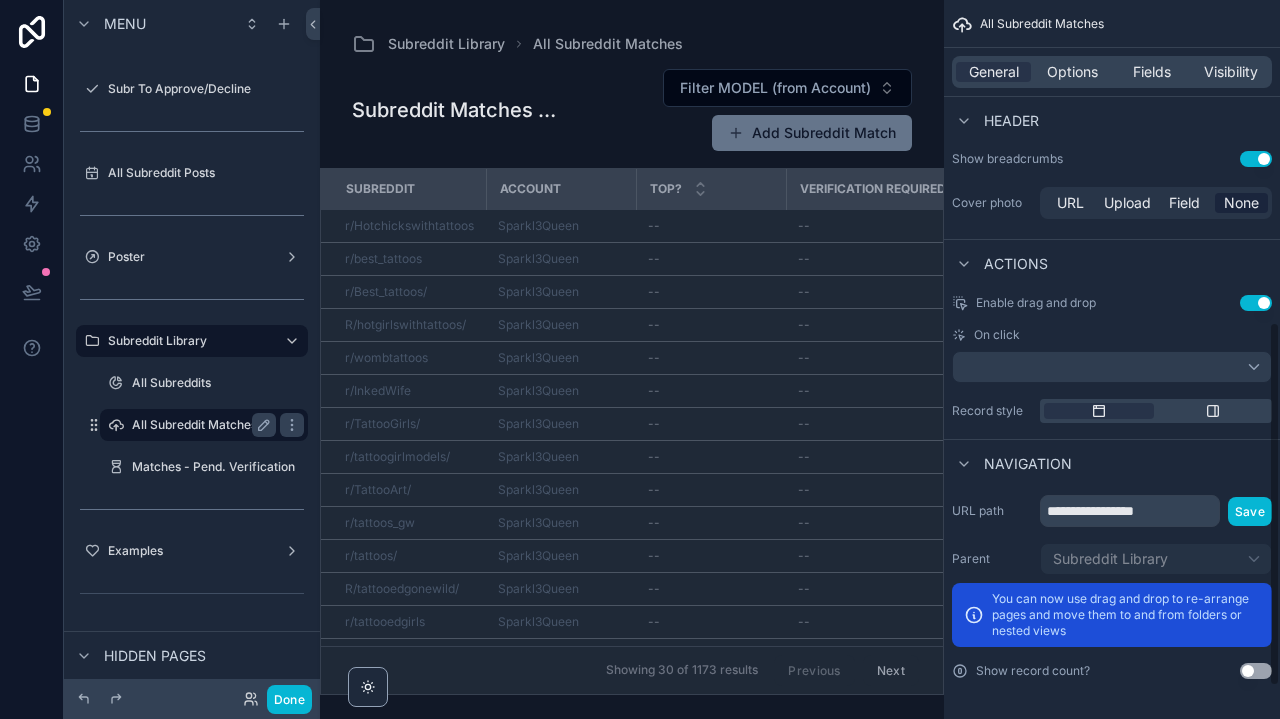 scroll, scrollTop: 637, scrollLeft: 0, axis: vertical 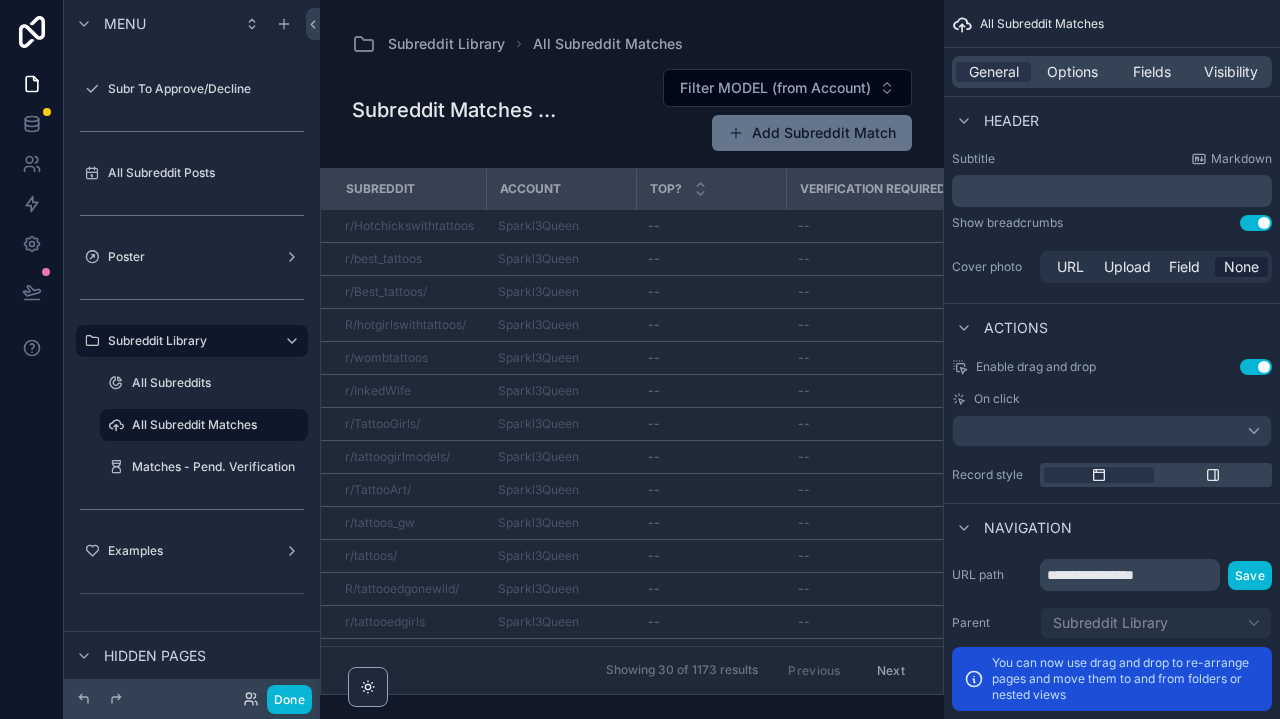 click on "Matches - Pend. Verification" at bounding box center (204, 467) 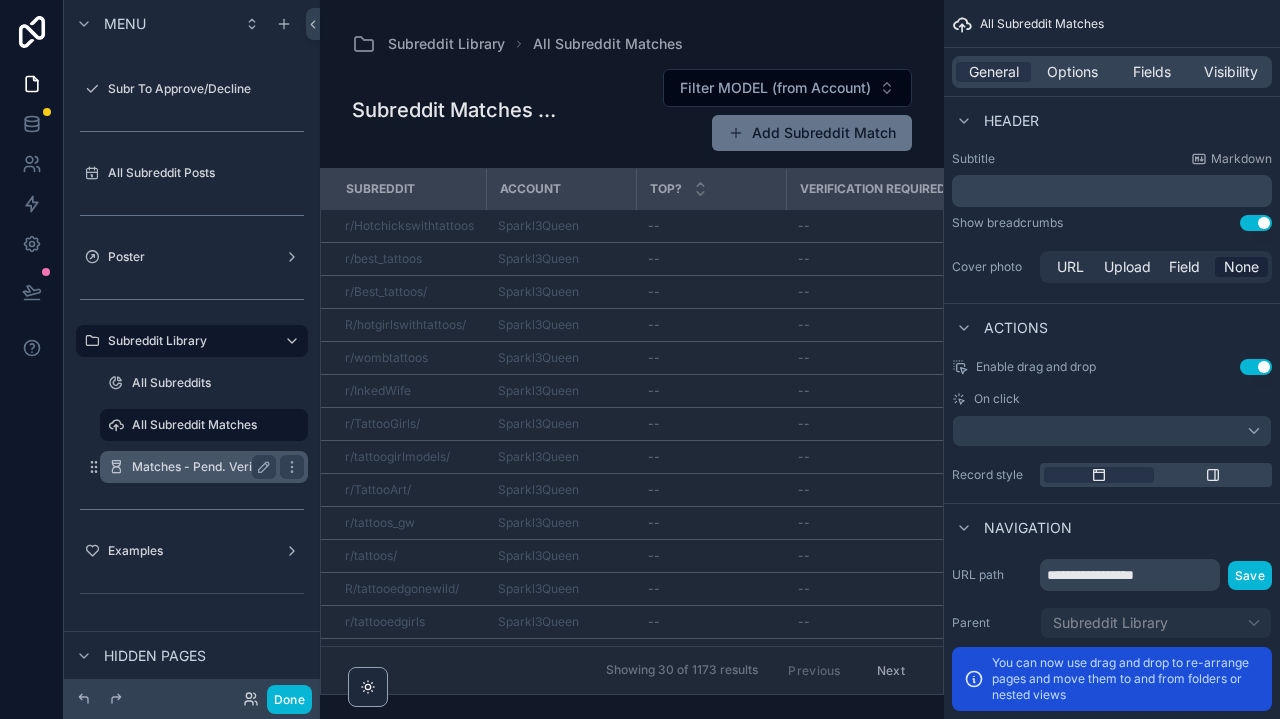 click on "Matches - Pend. Verification" at bounding box center [204, 467] 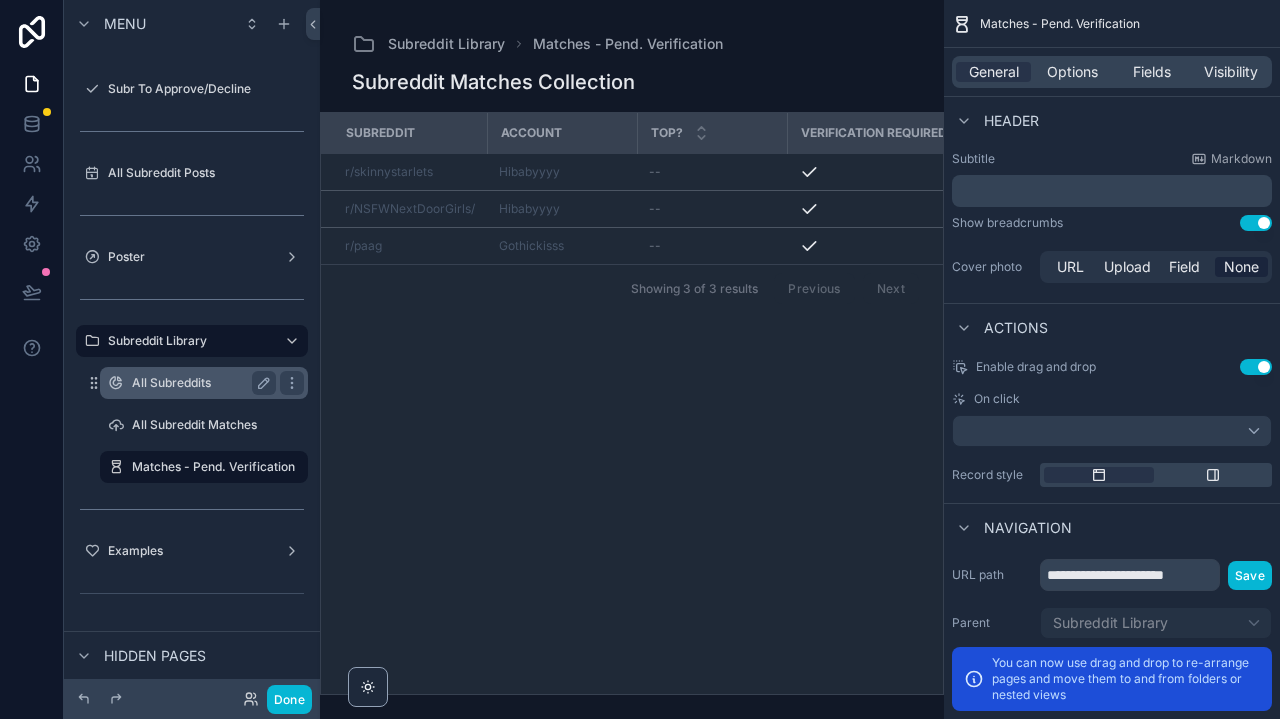 click on "All Subreddits" at bounding box center (200, 383) 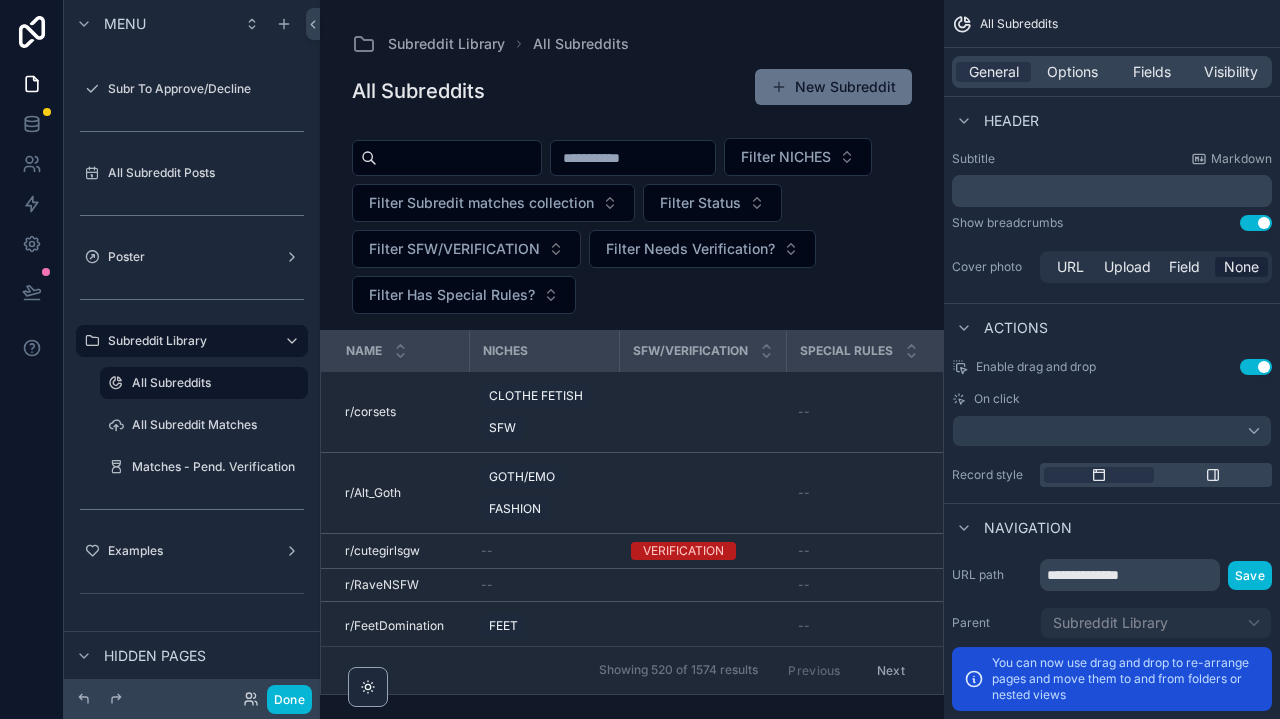 scroll, scrollTop: 0, scrollLeft: 0, axis: both 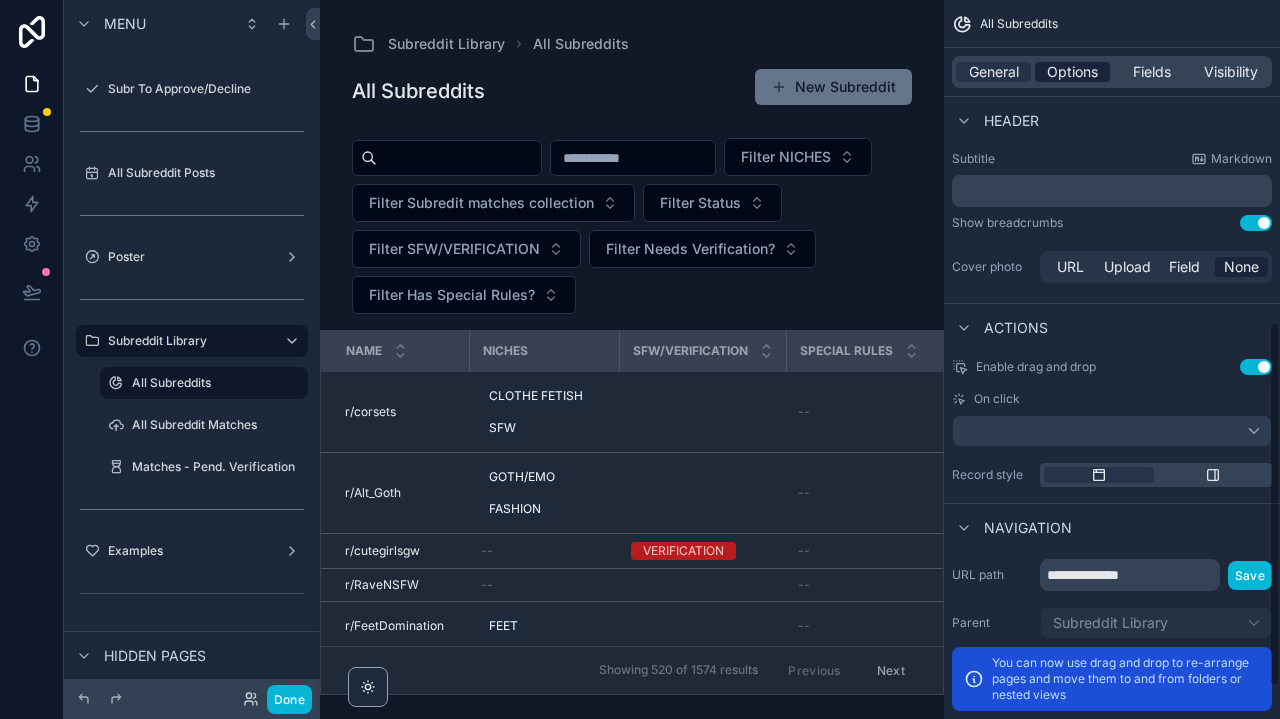 click on "Options" at bounding box center (1072, 72) 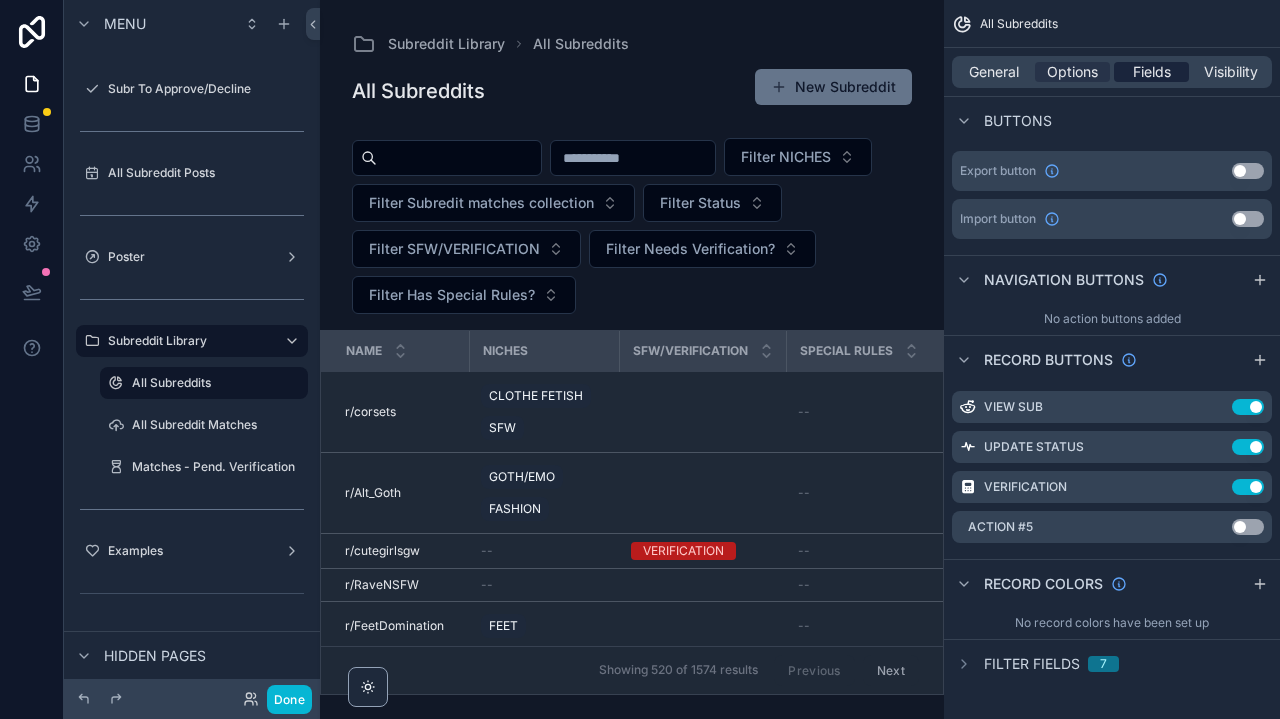 click on "Fields" at bounding box center [1152, 72] 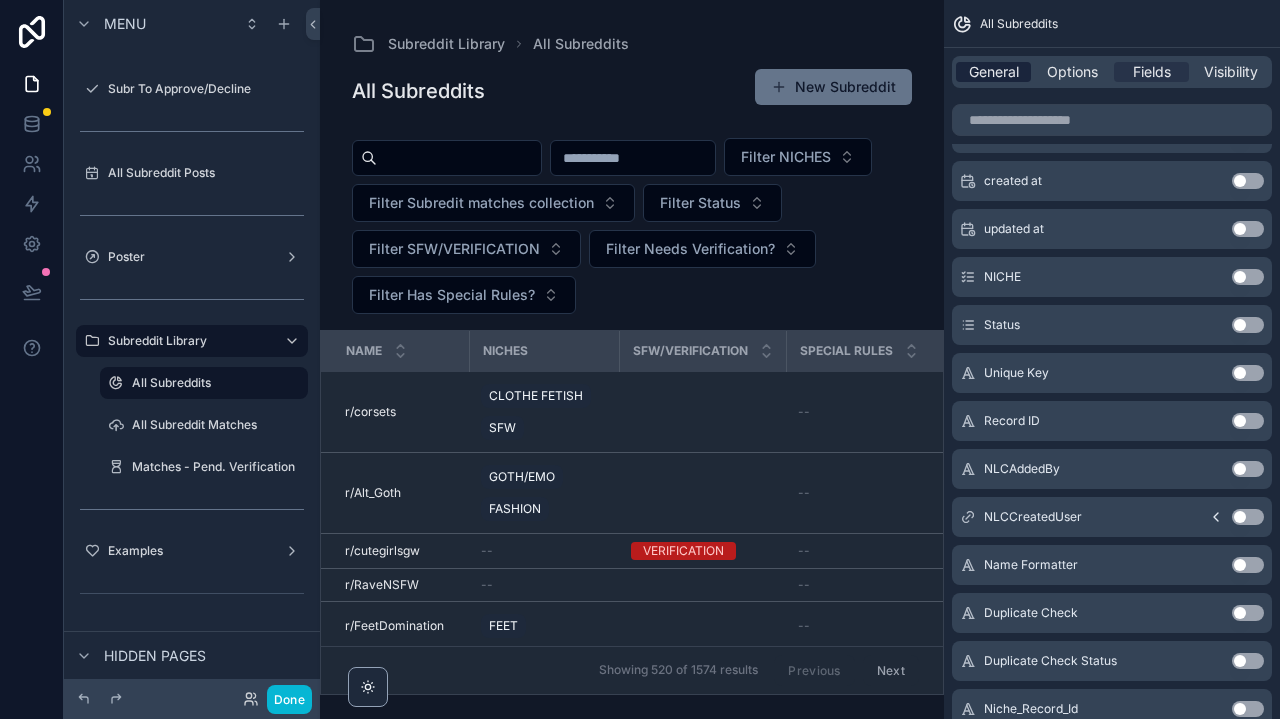 click on "General" at bounding box center (993, 72) 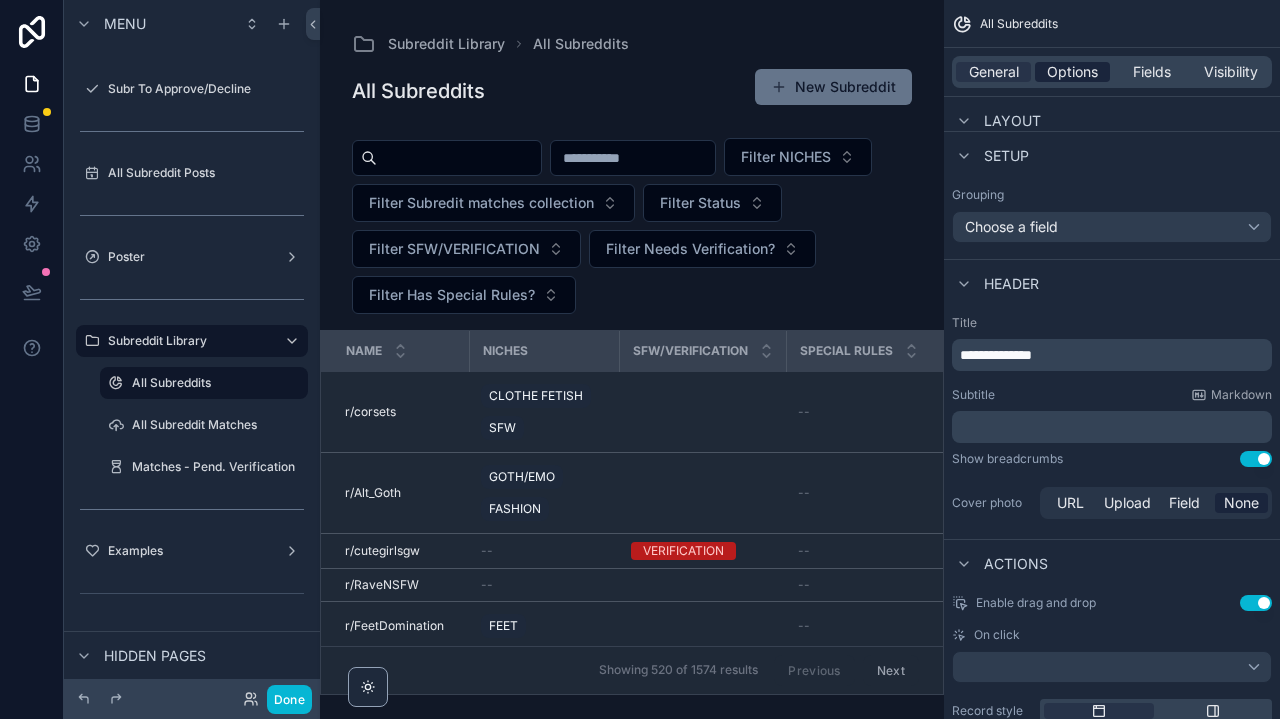 click on "Options" at bounding box center (1072, 72) 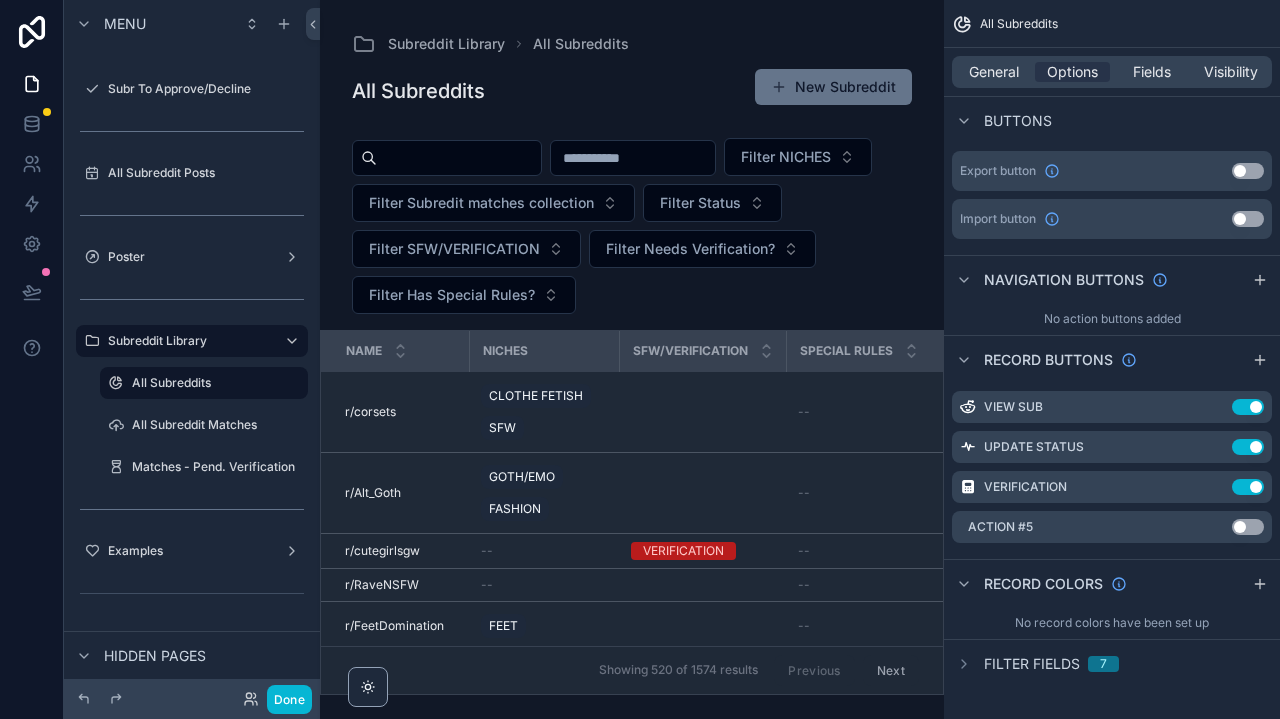 scroll, scrollTop: 0, scrollLeft: 0, axis: both 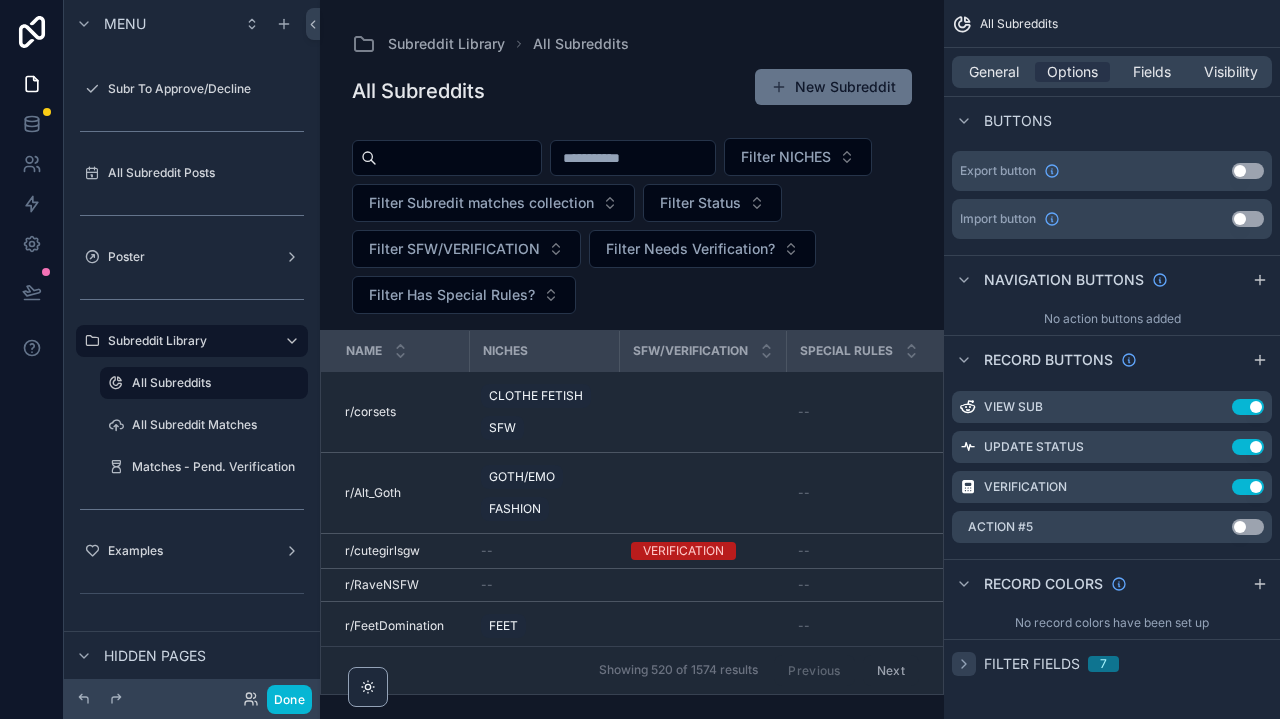 click 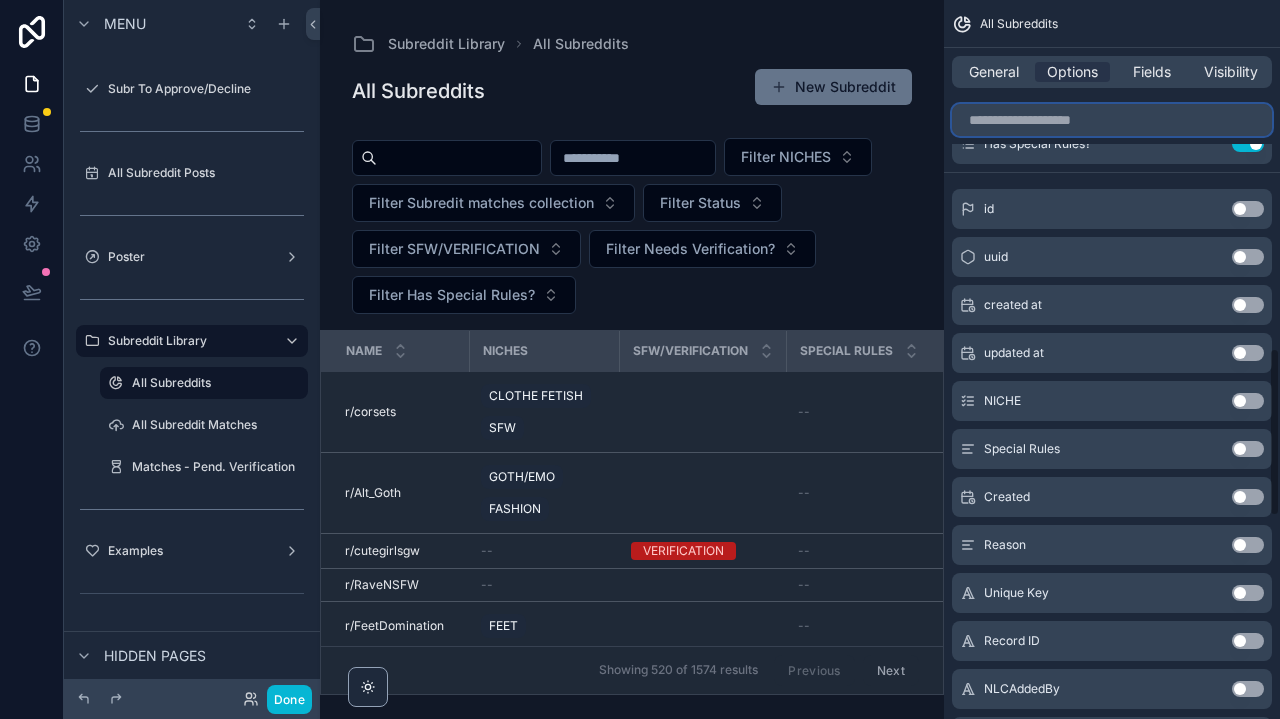 click at bounding box center [1112, 120] 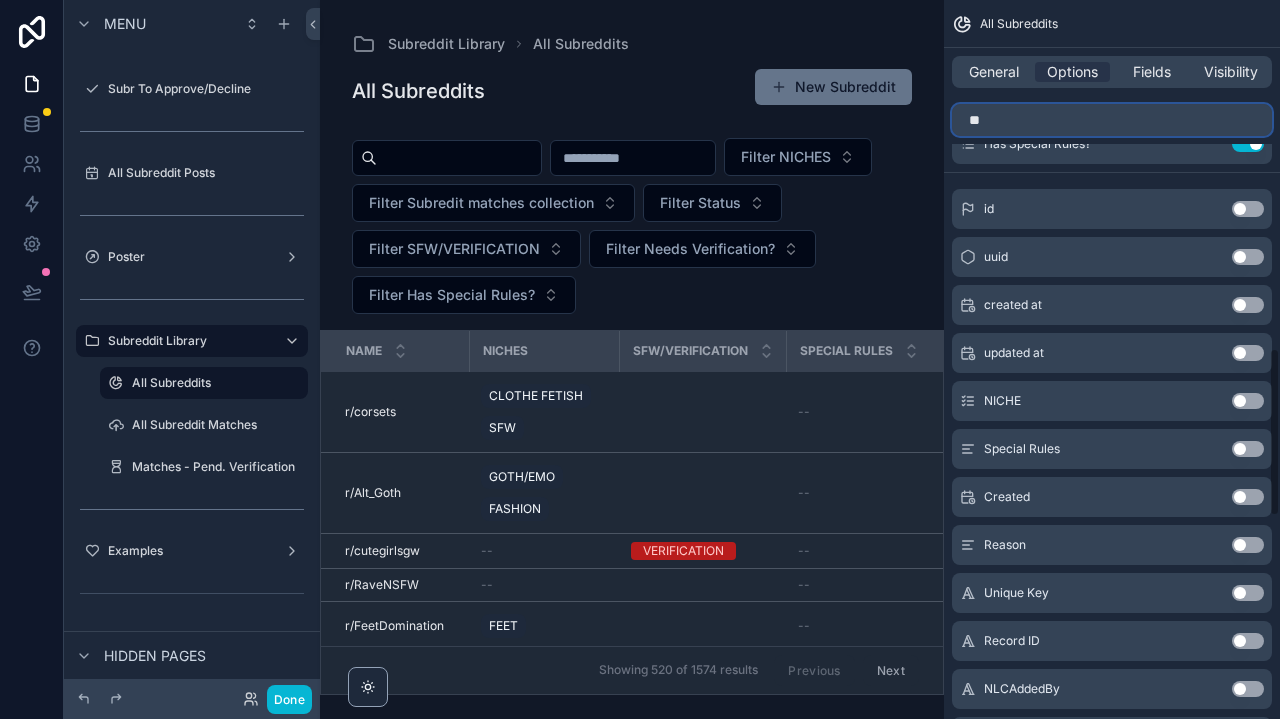 scroll, scrollTop: 771, scrollLeft: 0, axis: vertical 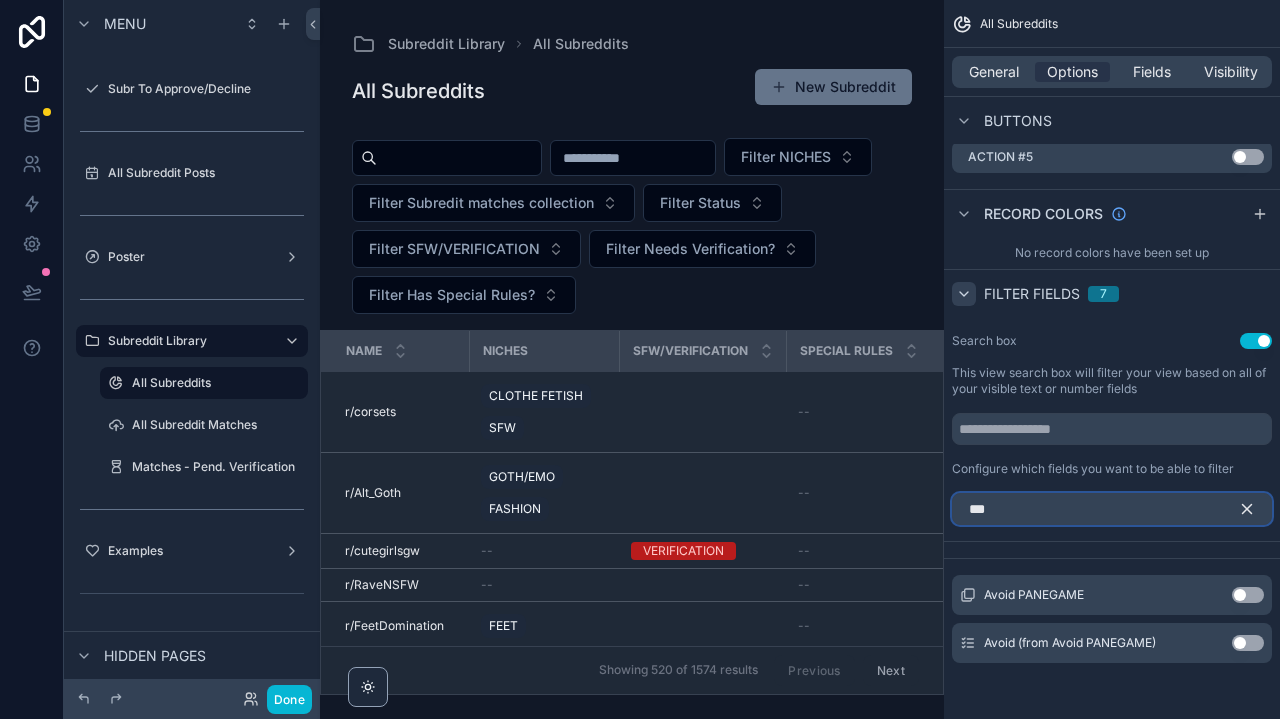 type on "***" 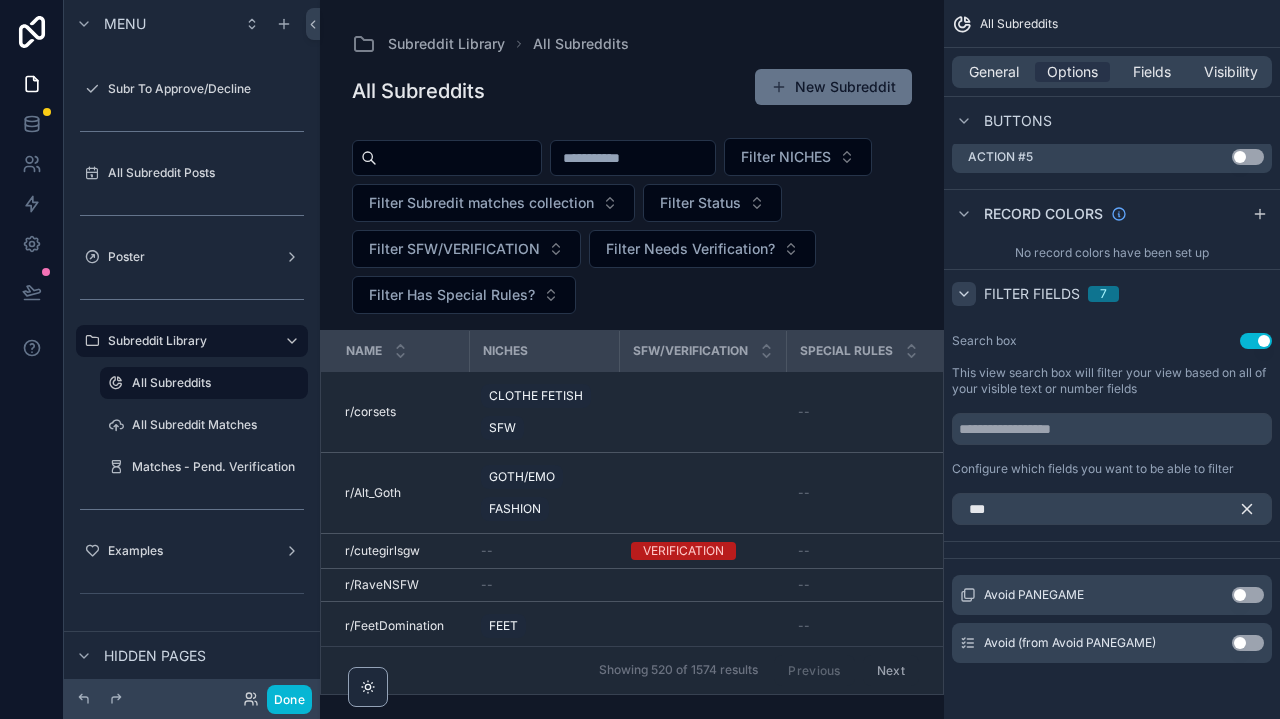 click on "Use setting" at bounding box center [1248, 595] 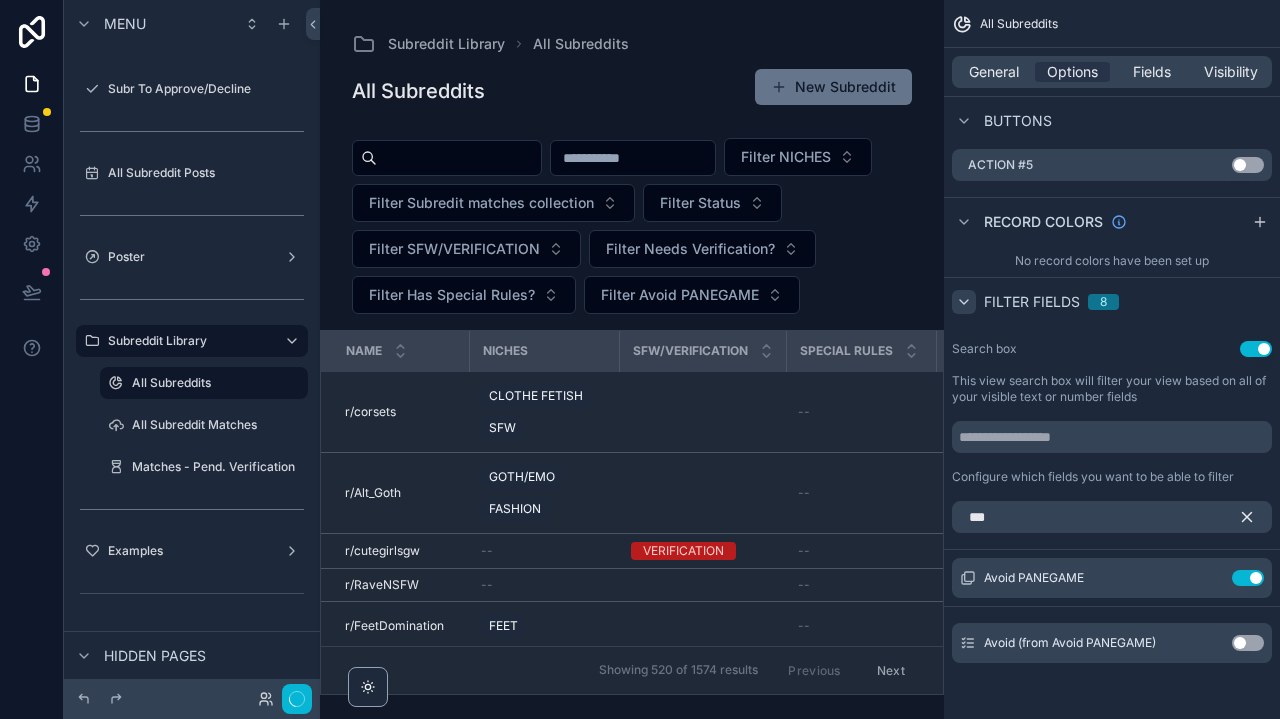 scroll, scrollTop: 763, scrollLeft: 0, axis: vertical 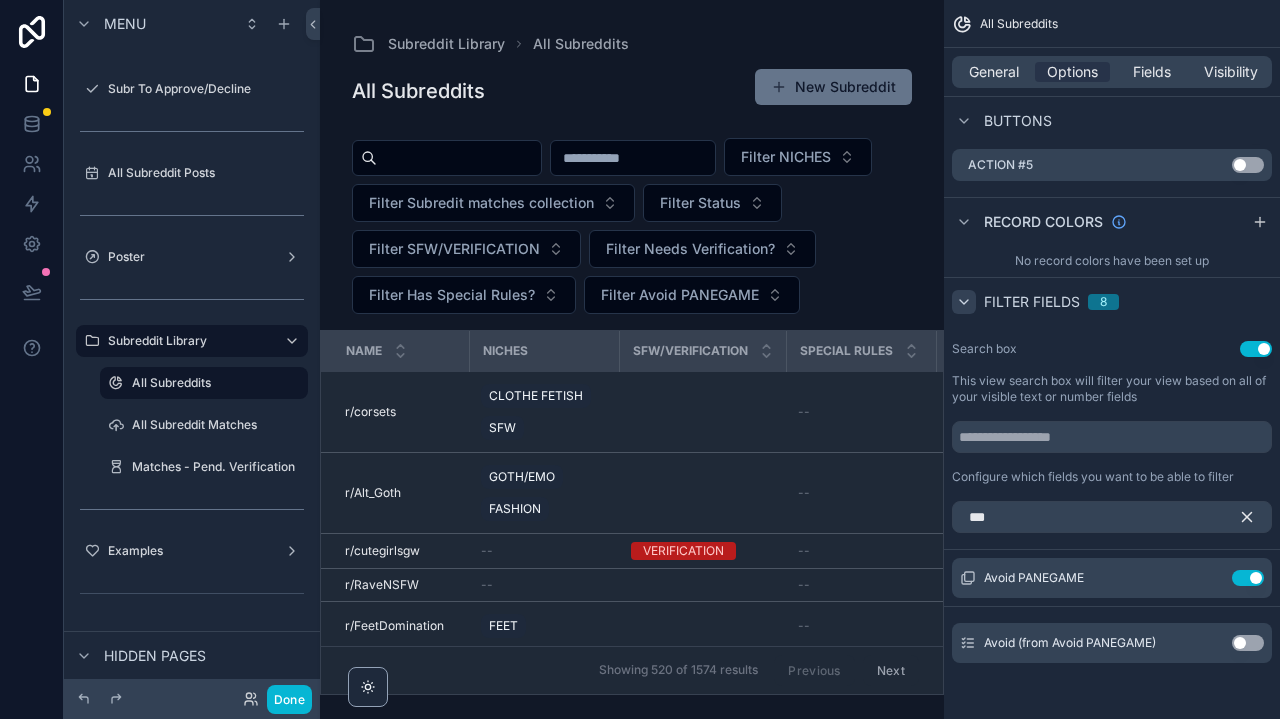 click on "Use setting" at bounding box center (1248, 643) 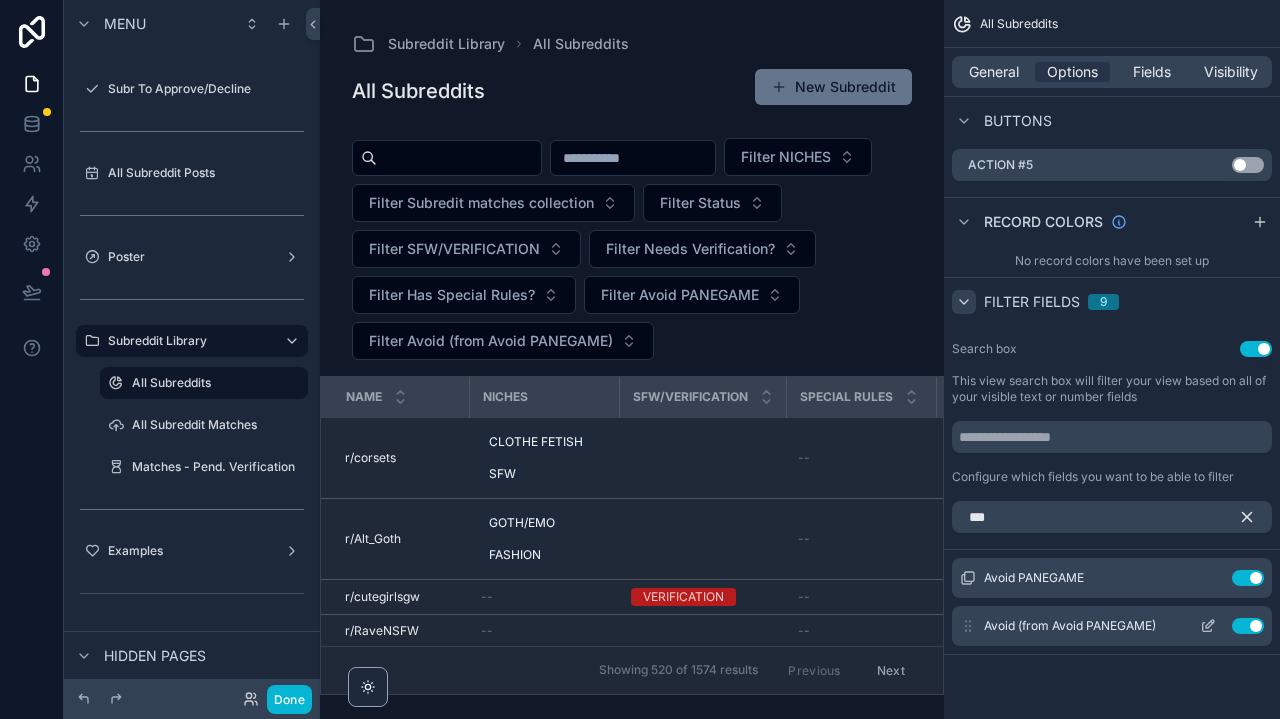 click on "Avoid (from Avoid PANEGAME) Use setting" at bounding box center (1112, 626) 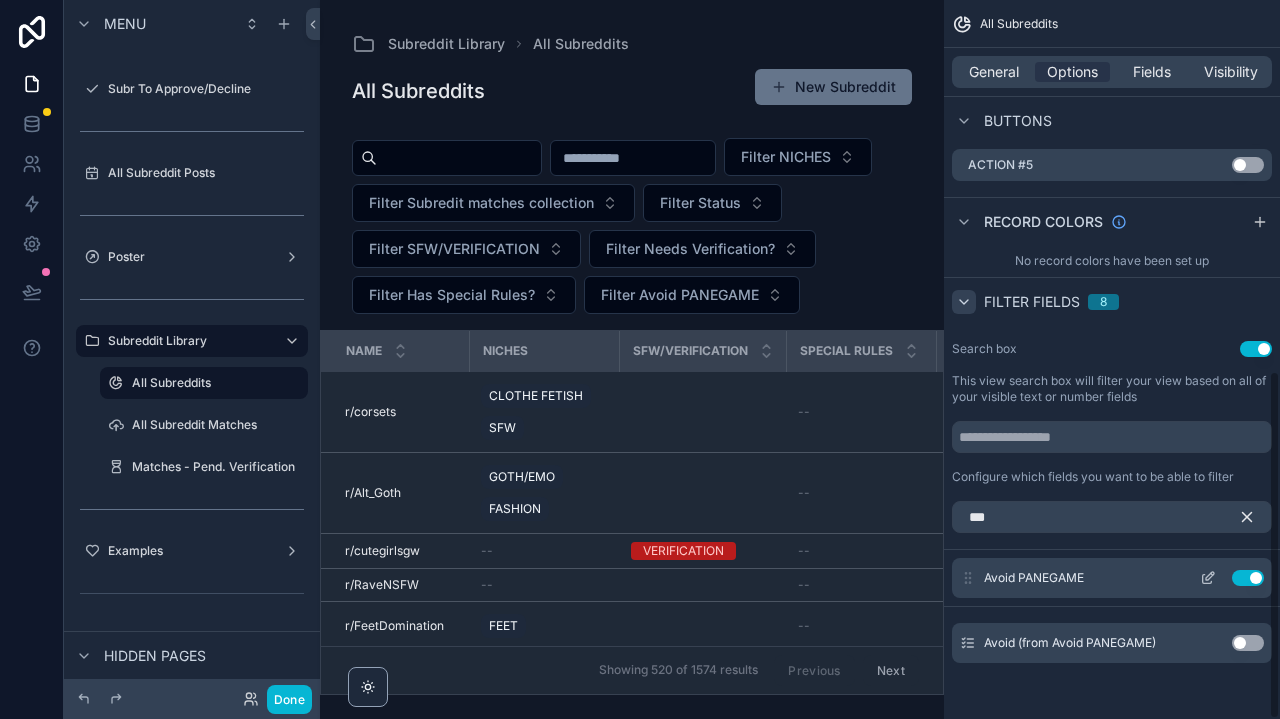 click on "Use setting" at bounding box center (1248, 578) 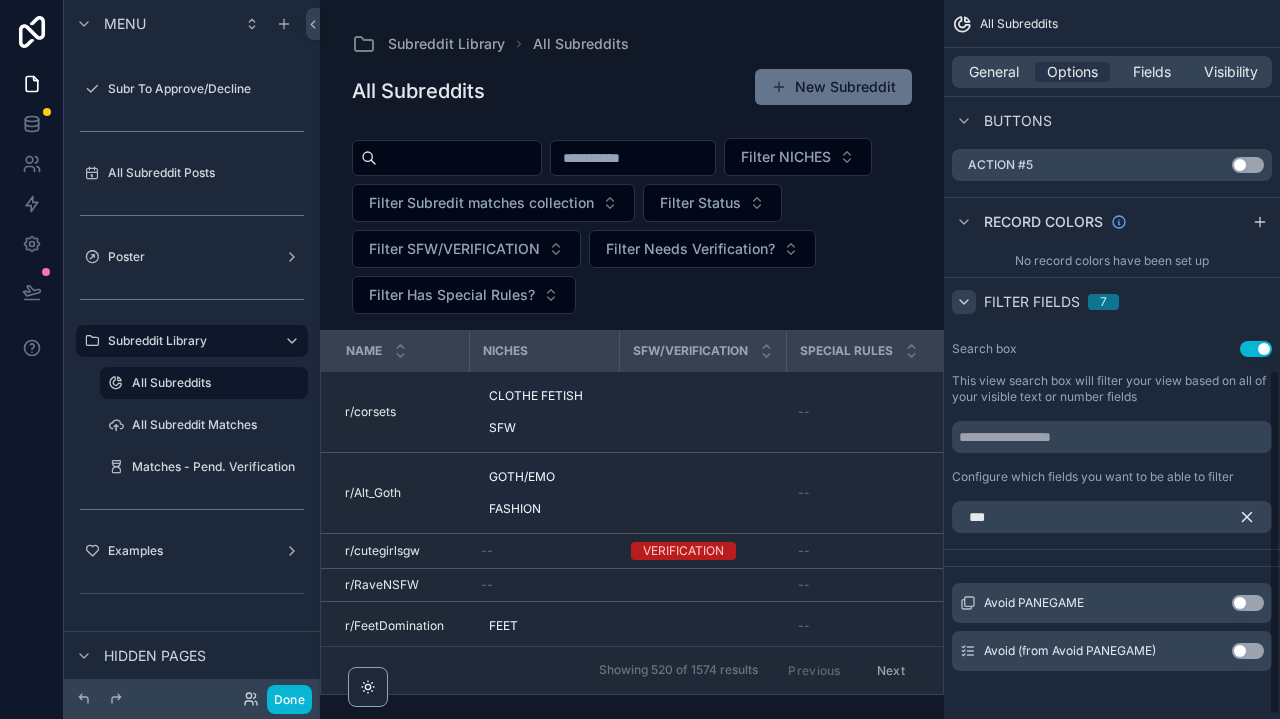click on "General Options Fields Visibility" at bounding box center [1112, 72] 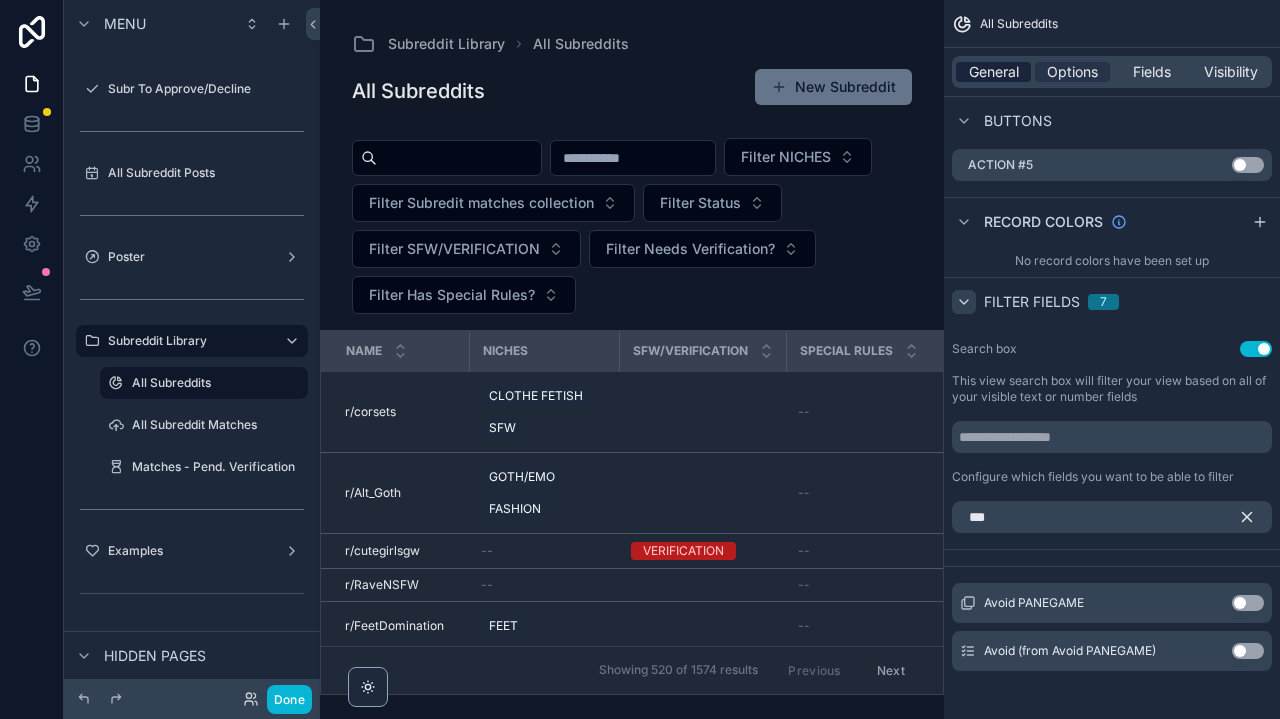 click on "General" at bounding box center (994, 72) 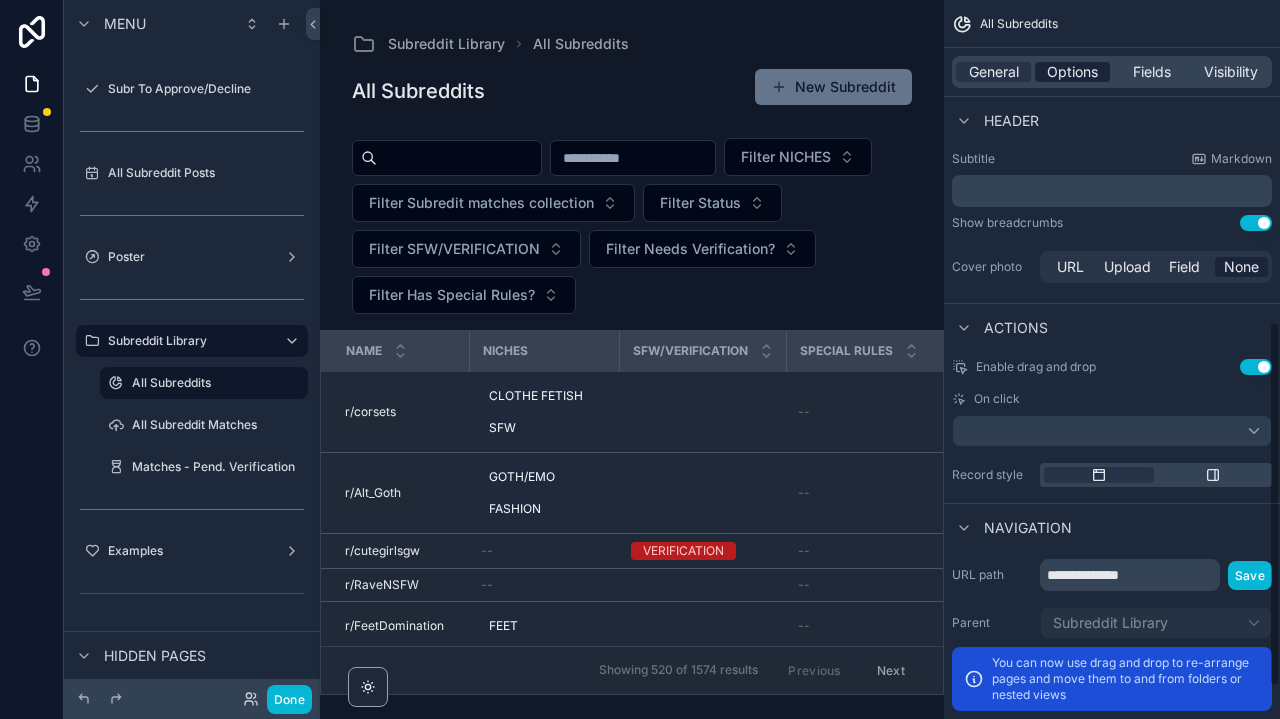 click on "Options" at bounding box center (1072, 72) 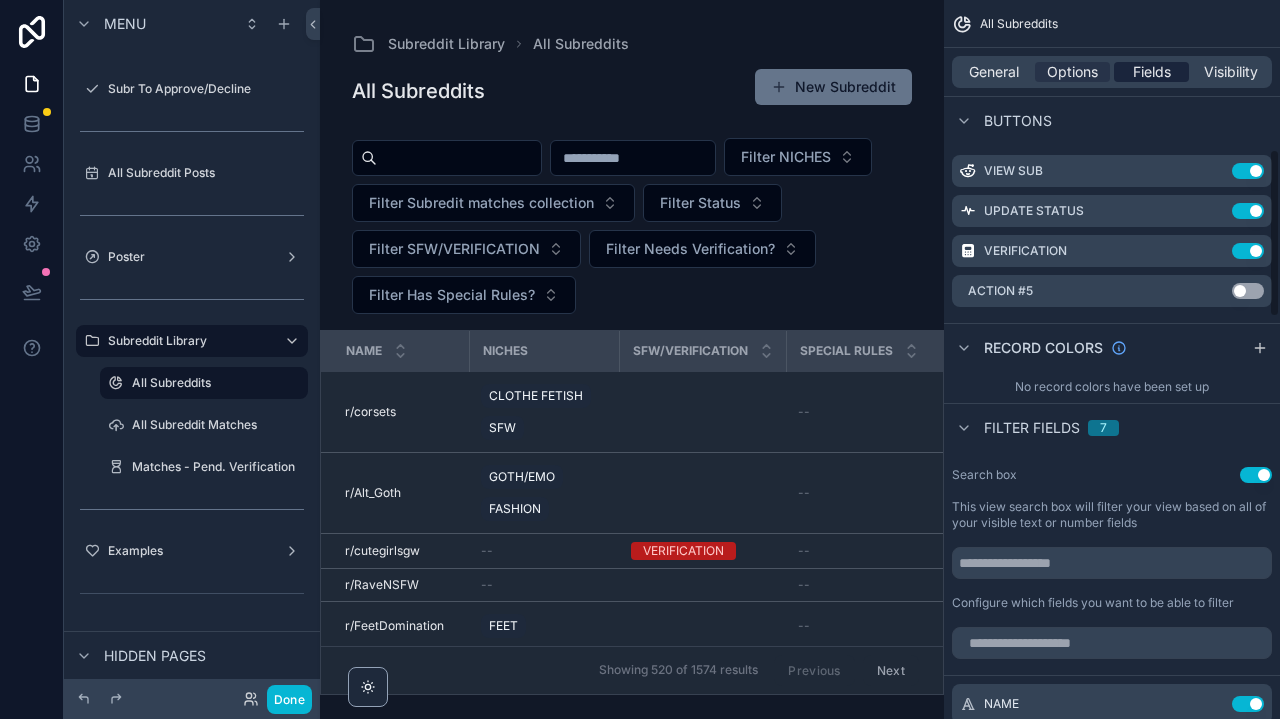 click on "Fields" at bounding box center (1152, 72) 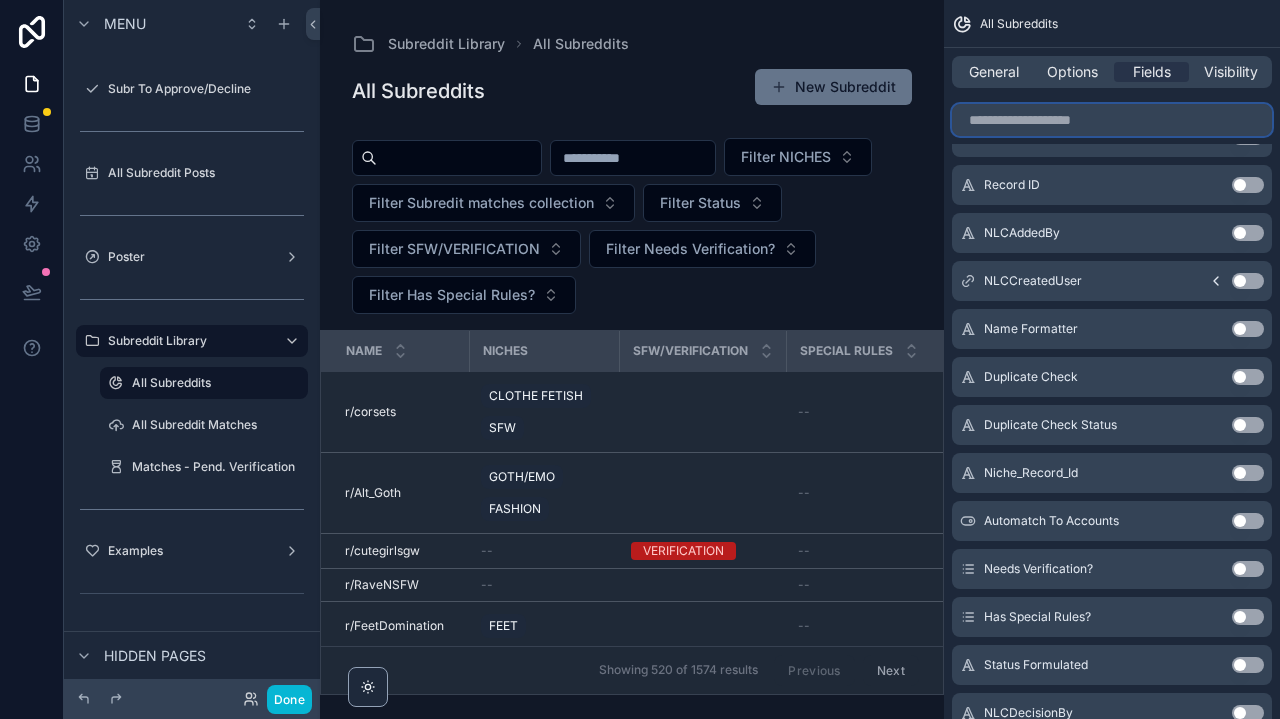 click at bounding box center [1112, 120] 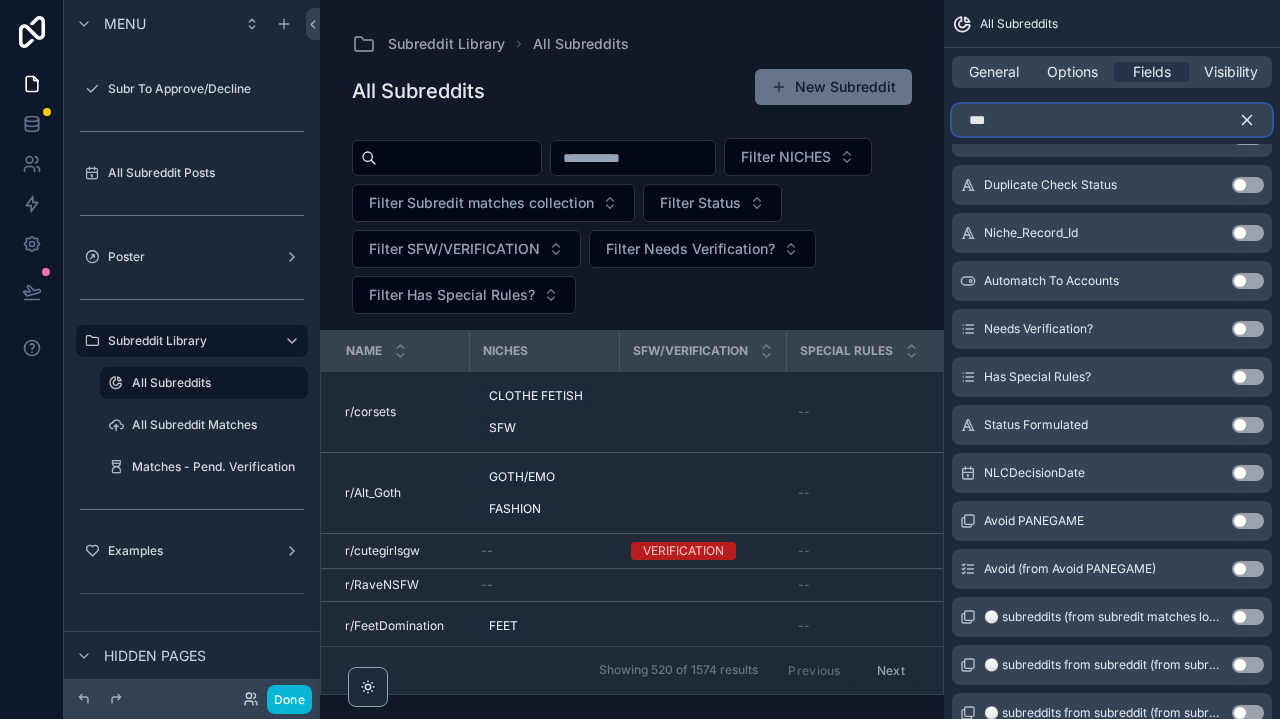 scroll, scrollTop: 0, scrollLeft: 0, axis: both 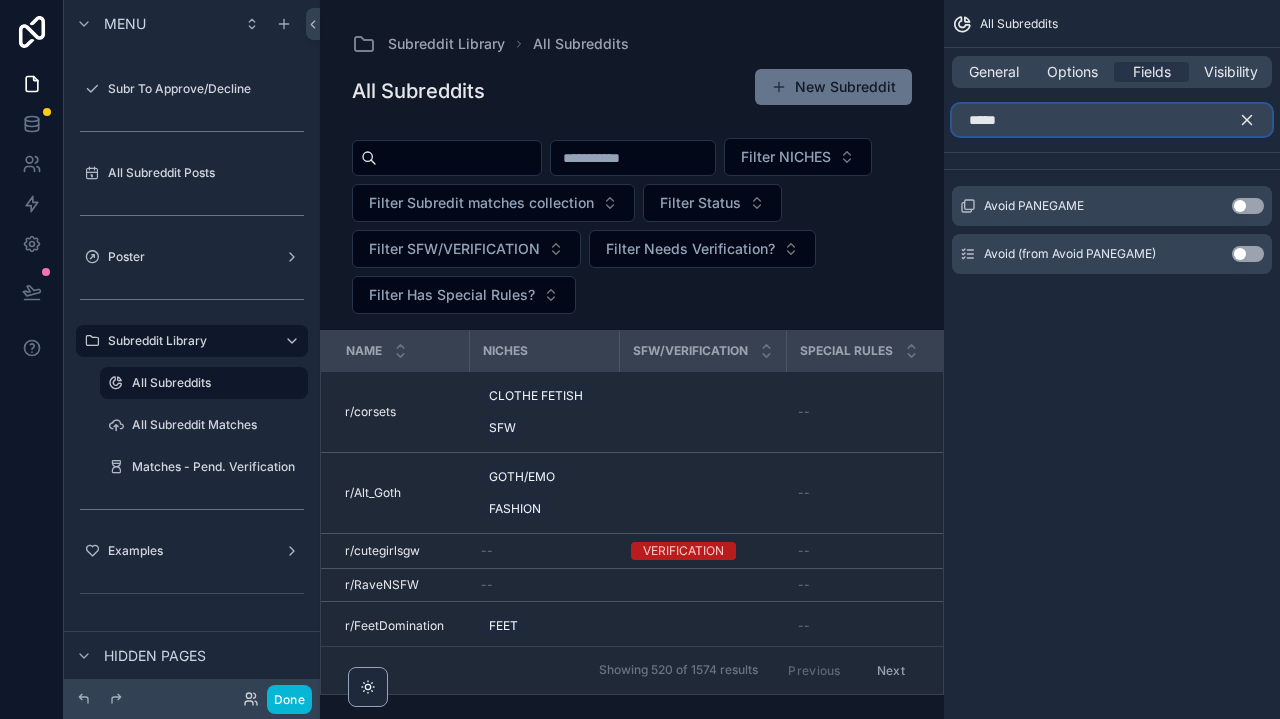 type on "*****" 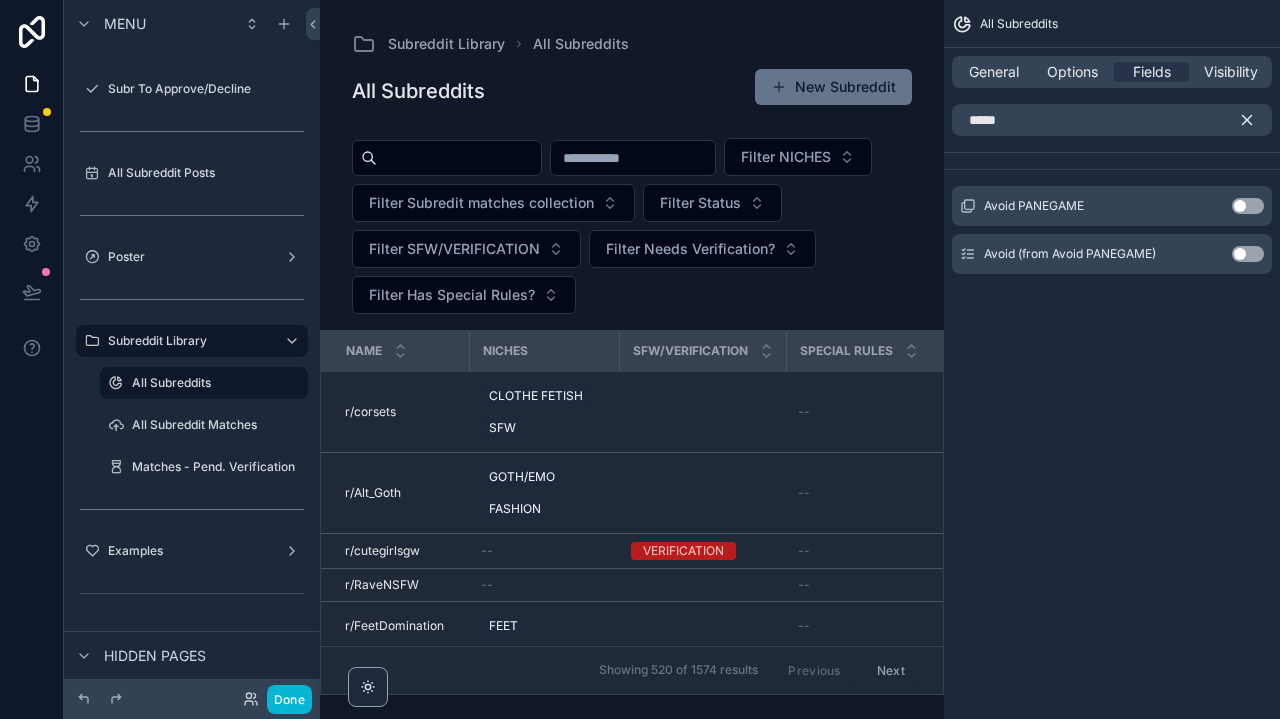 click on "Use setting" at bounding box center (1248, 206) 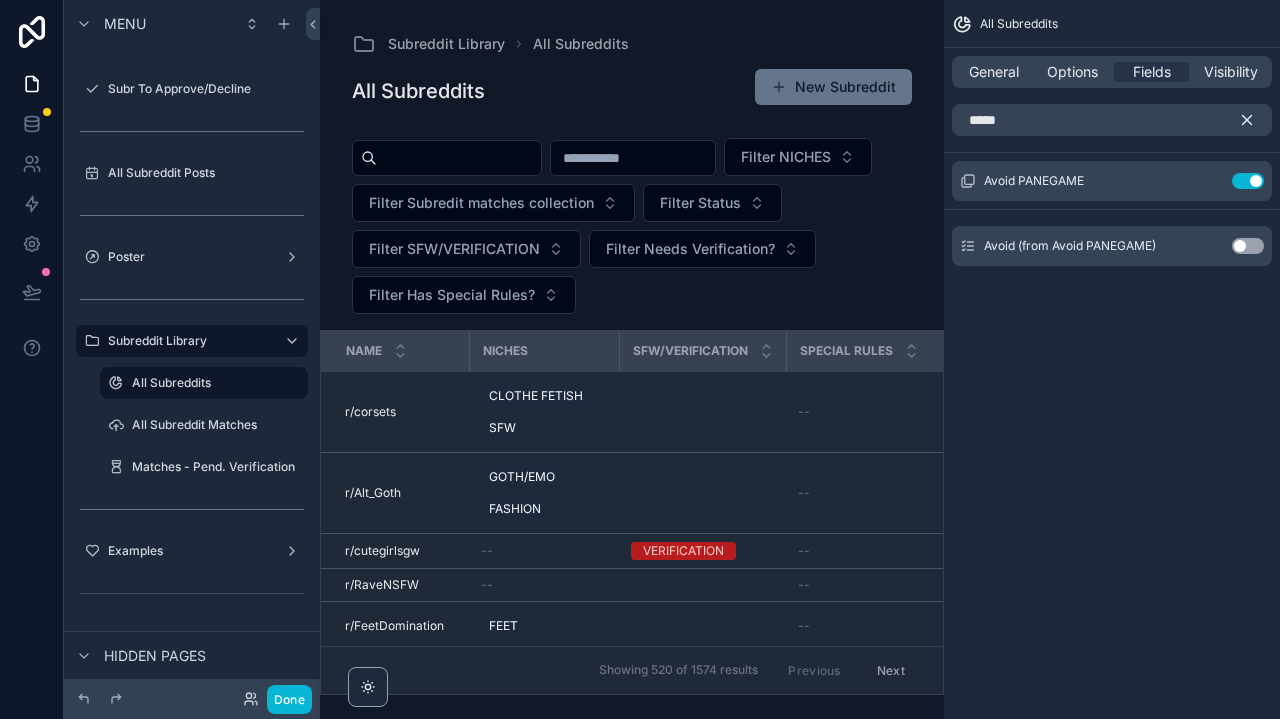 click on "Use setting" at bounding box center [1248, 246] 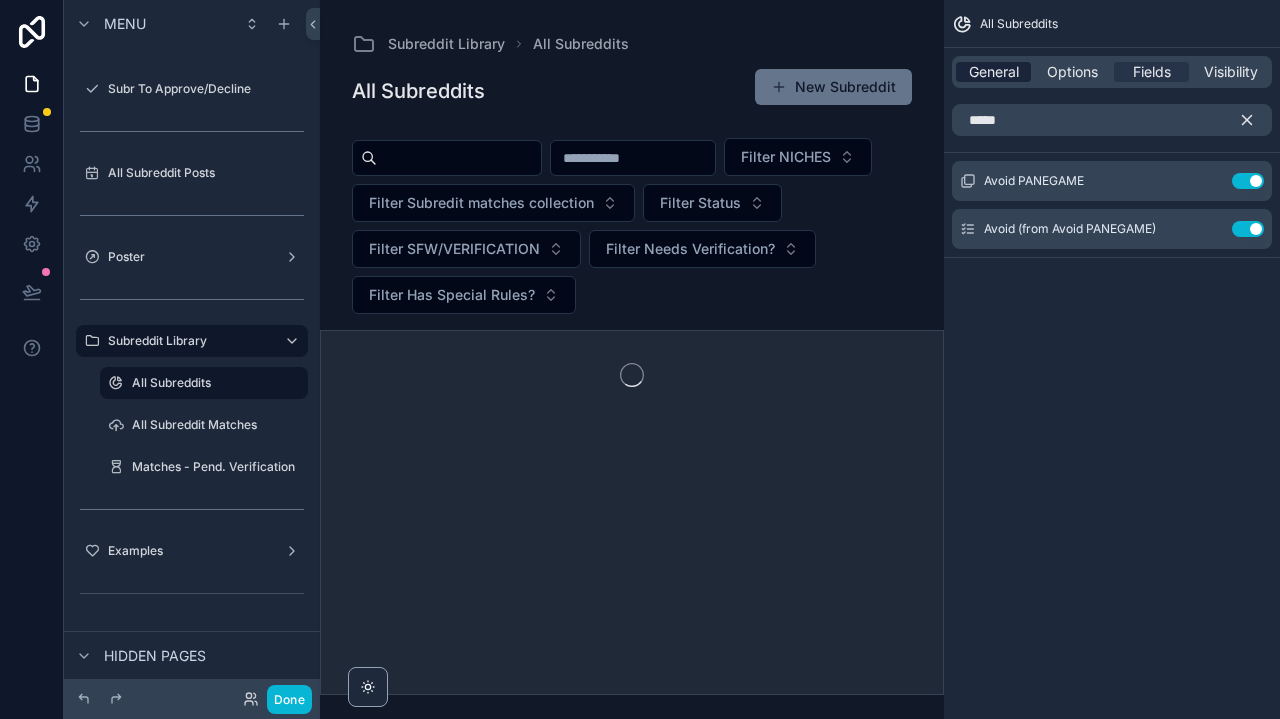 click on "General" at bounding box center [994, 72] 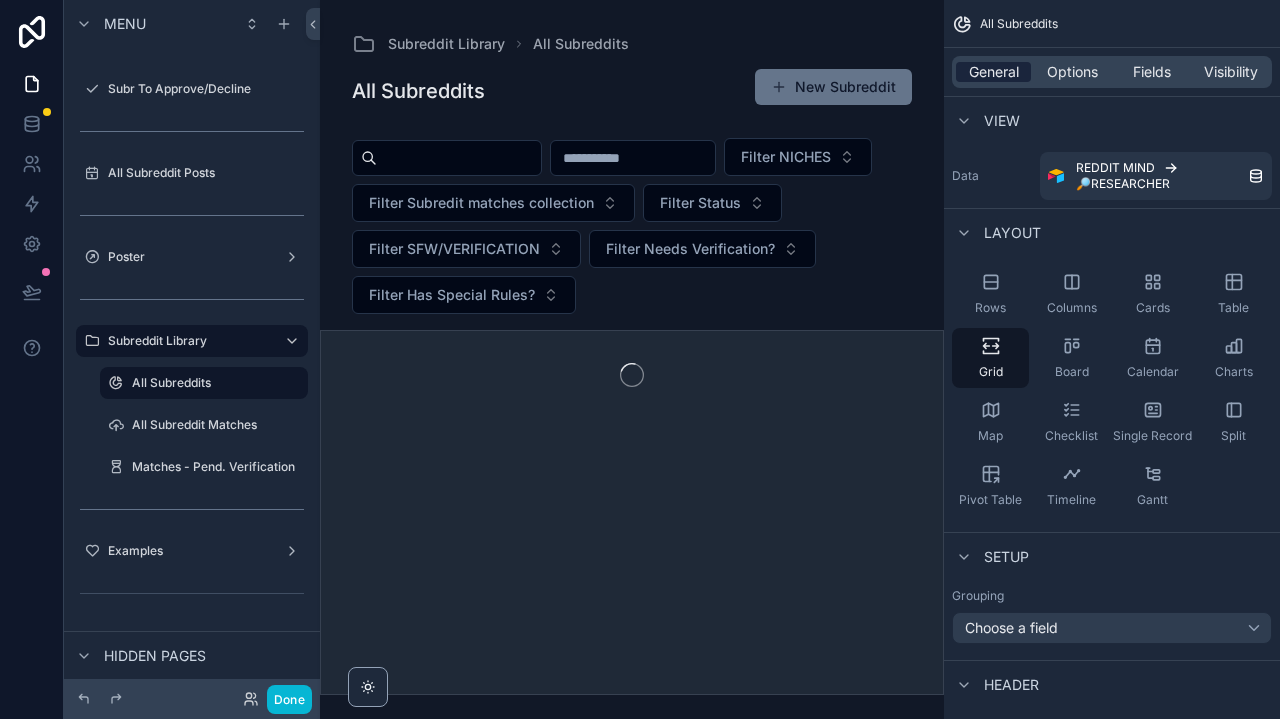 click on "General" at bounding box center (994, 72) 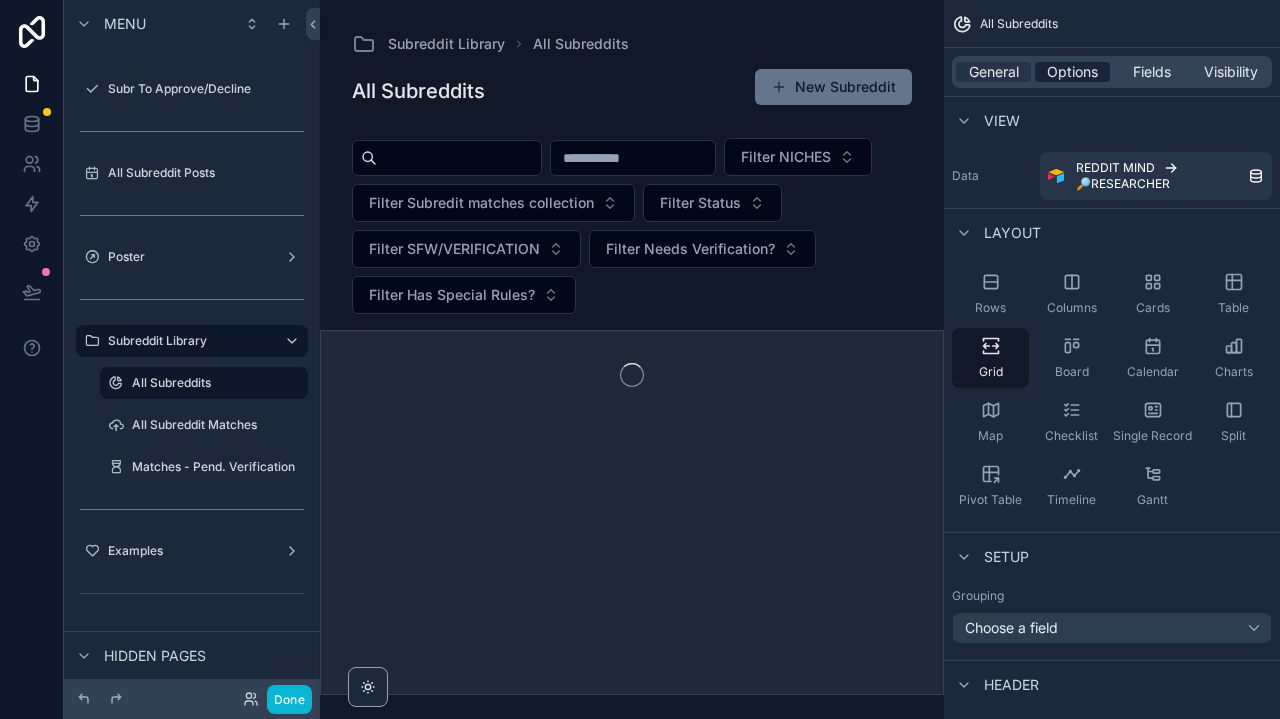 click on "Options" at bounding box center [1072, 72] 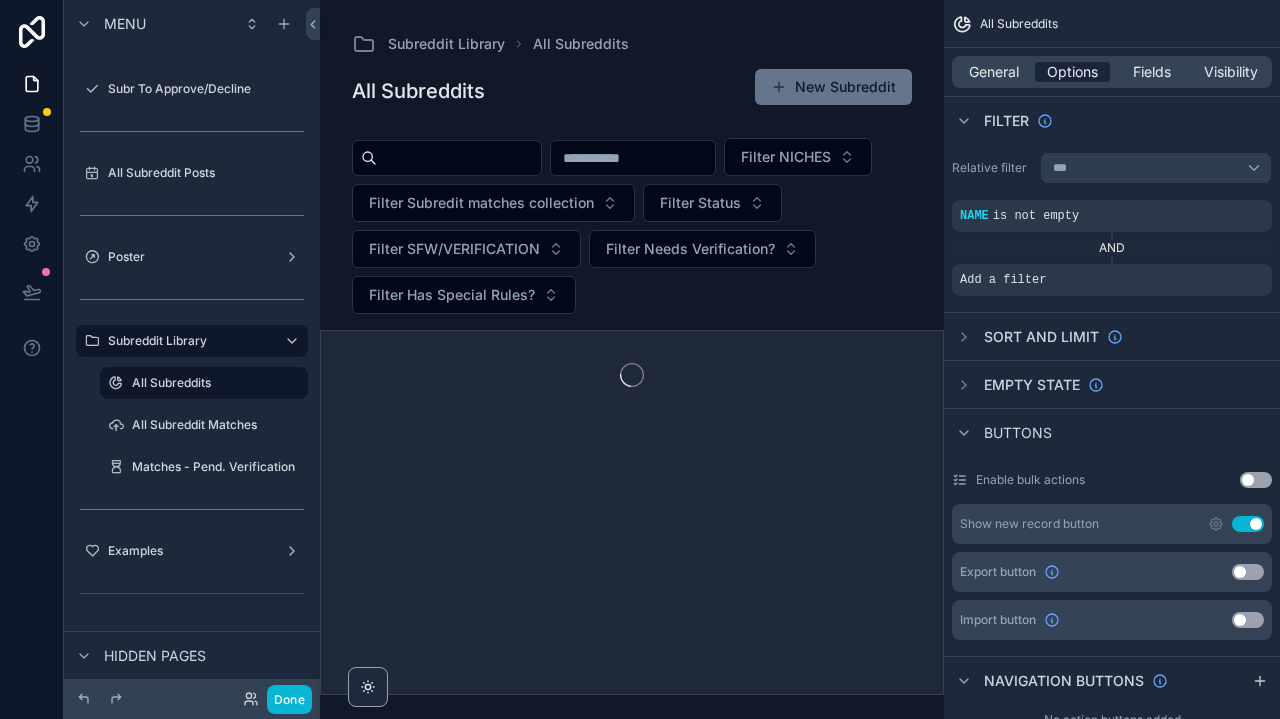 click on "Options" at bounding box center (1072, 72) 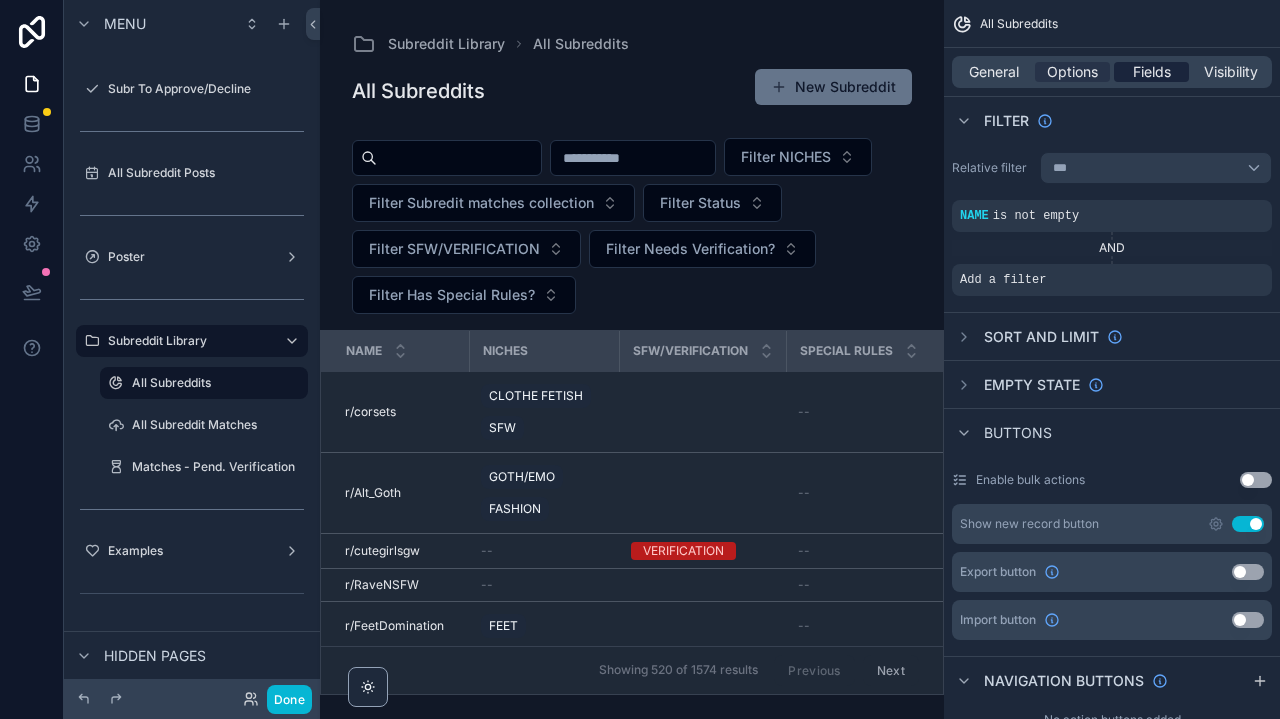 click on "Fields" at bounding box center [1152, 72] 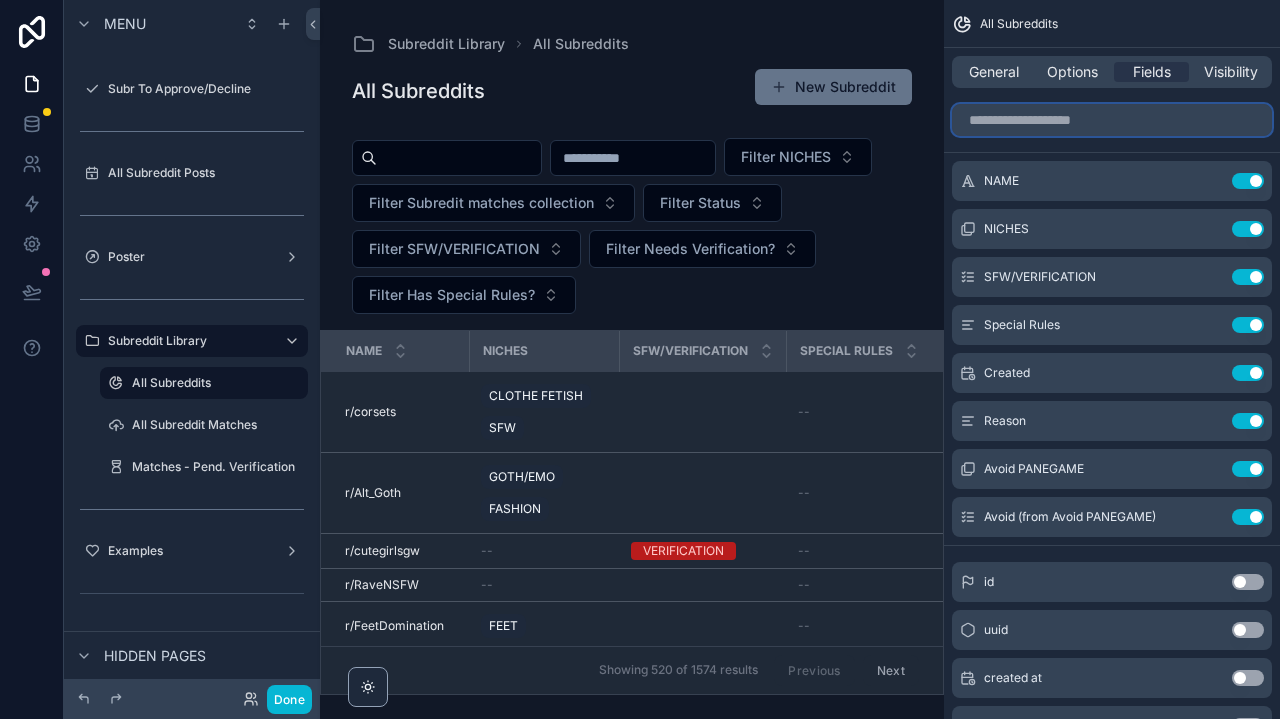click at bounding box center (1112, 120) 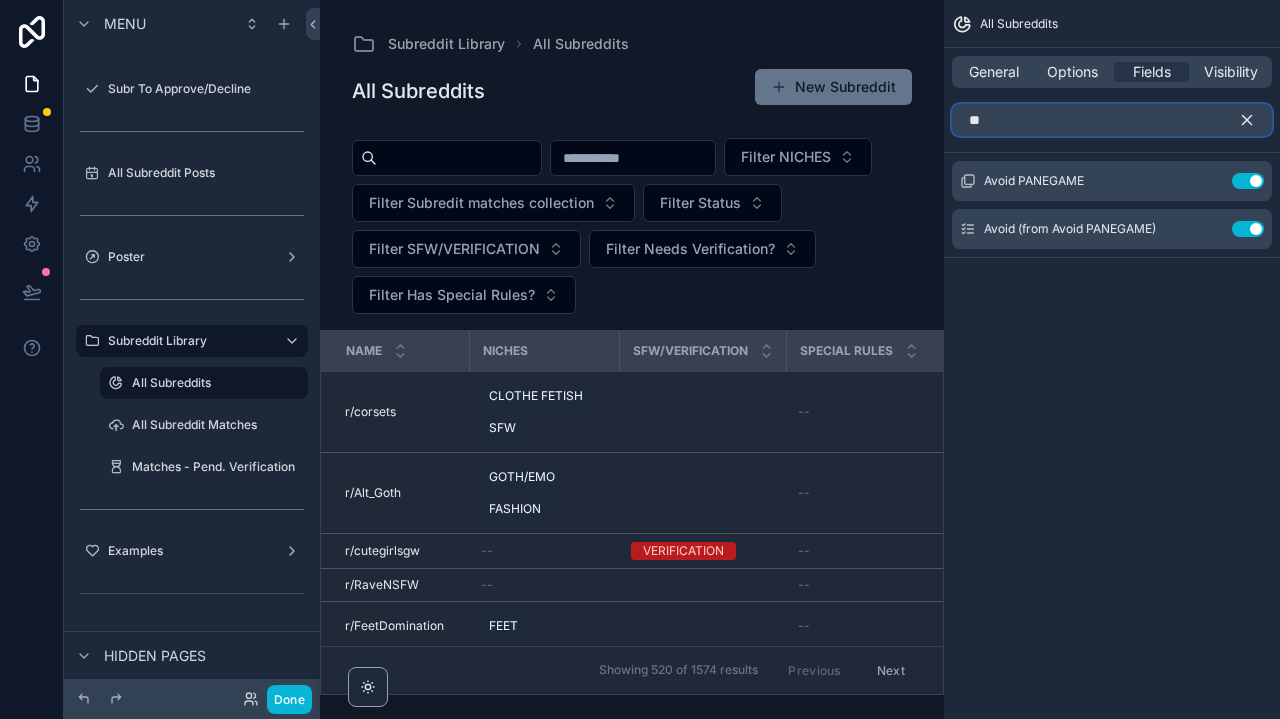 type on "*" 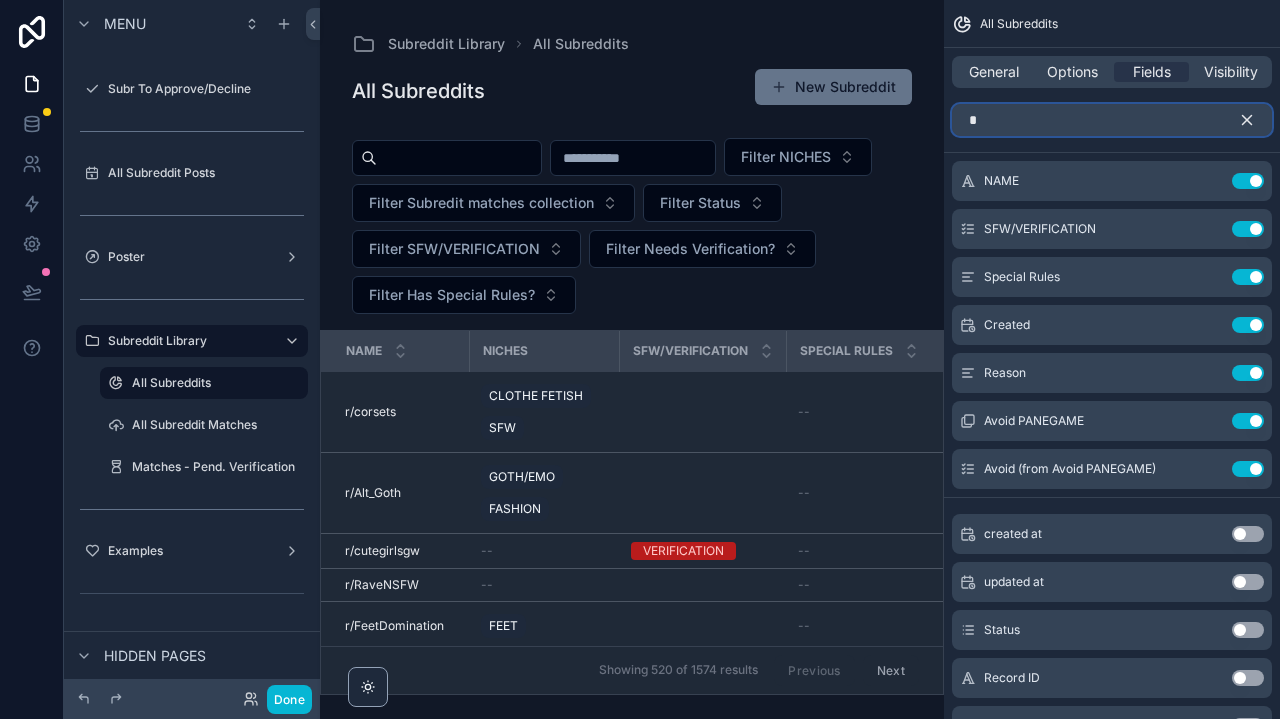 type 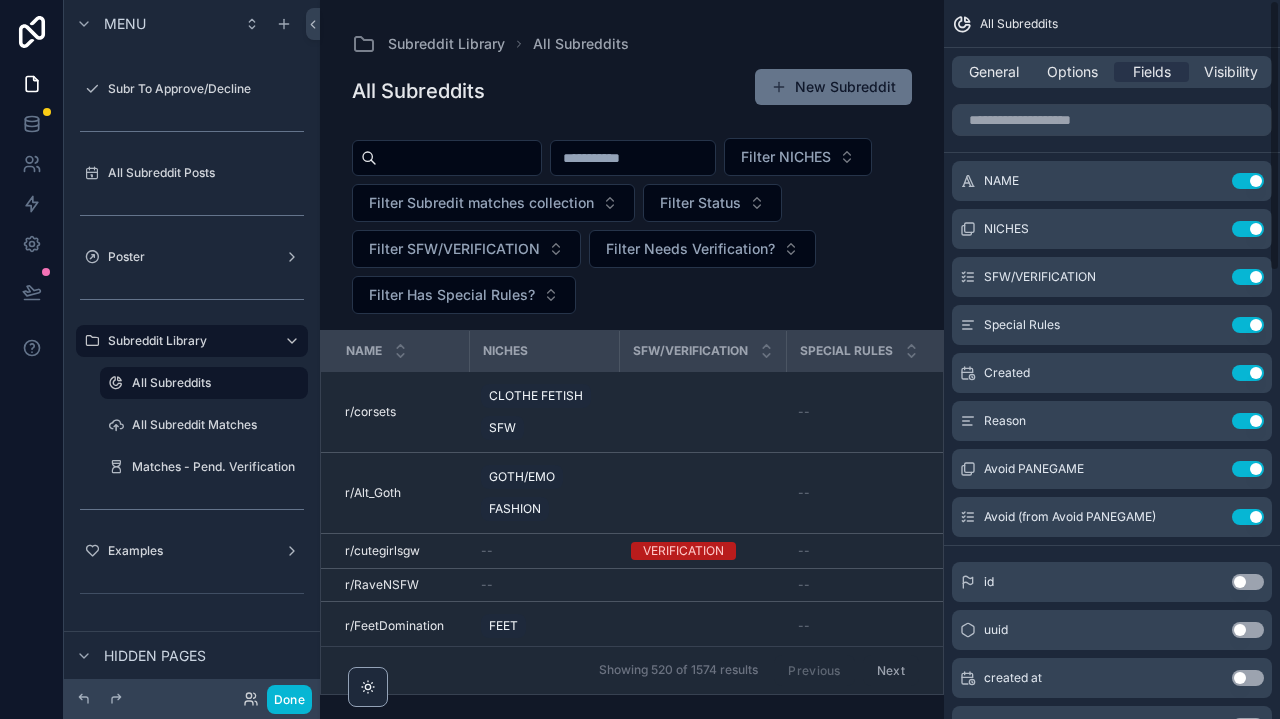 click on "General Options Fields Visibility" at bounding box center [1112, 72] 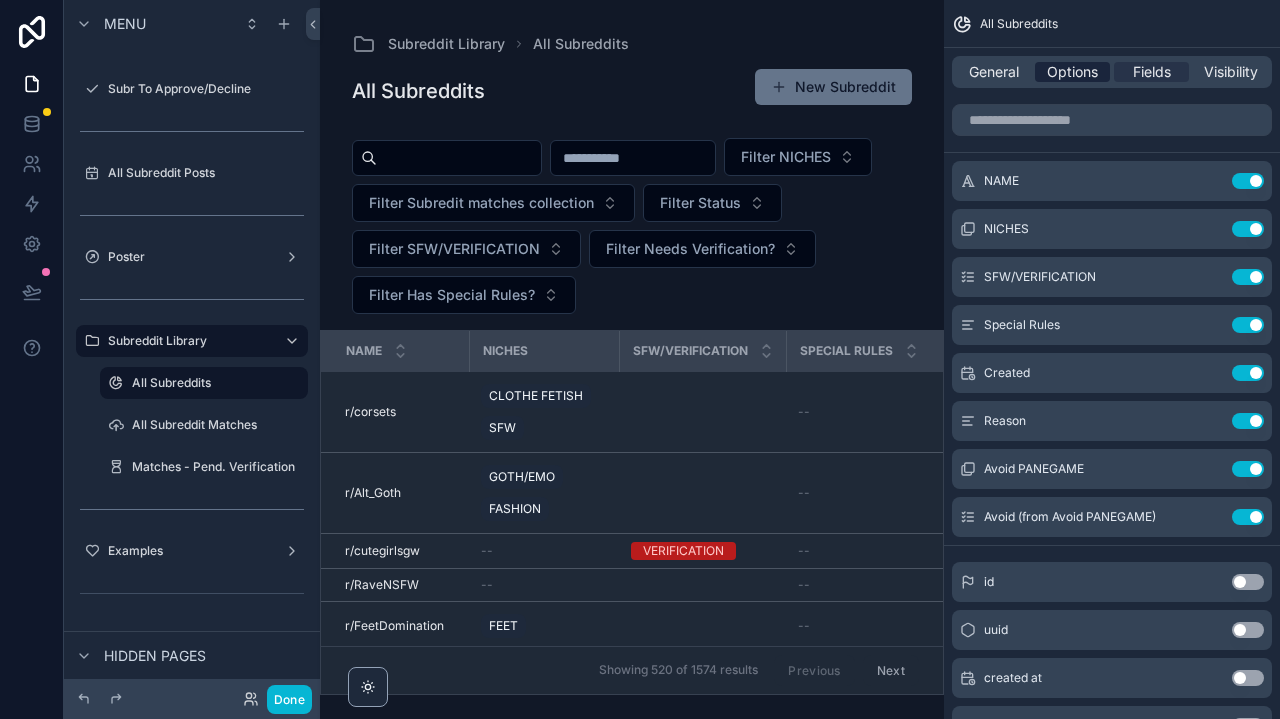 click on "Options" at bounding box center [1072, 72] 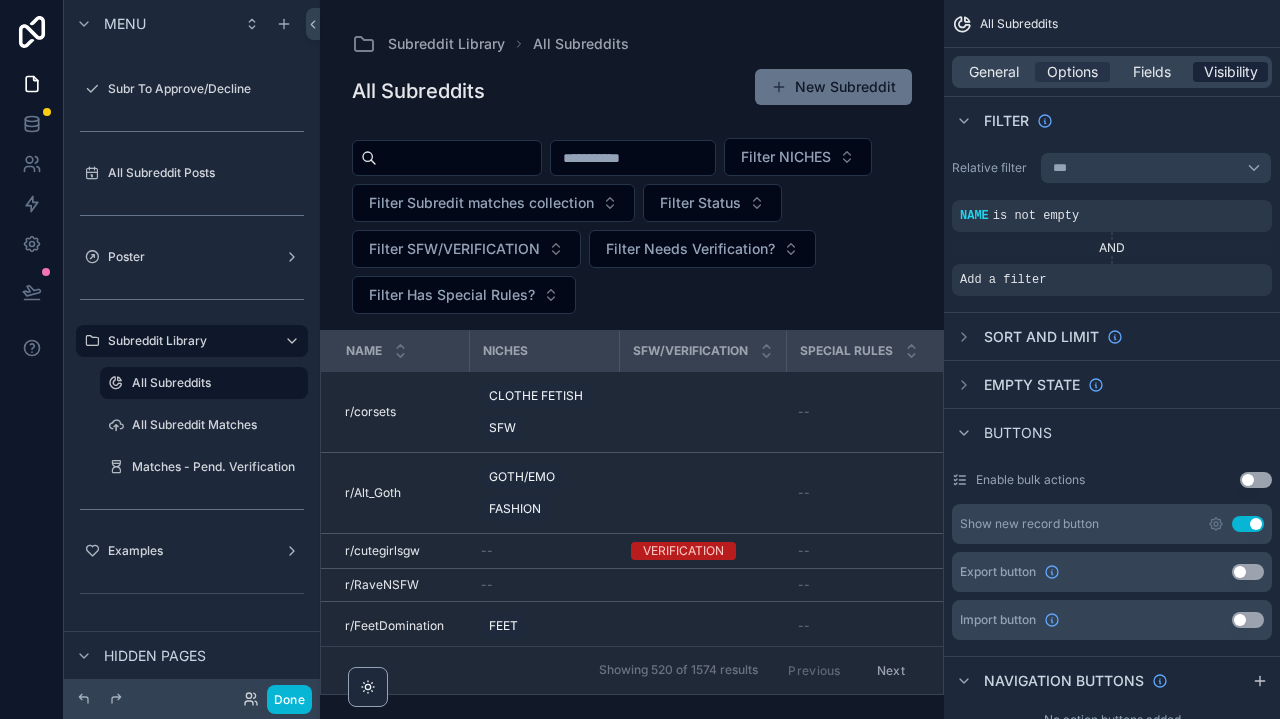click on "Visibility" at bounding box center [1231, 72] 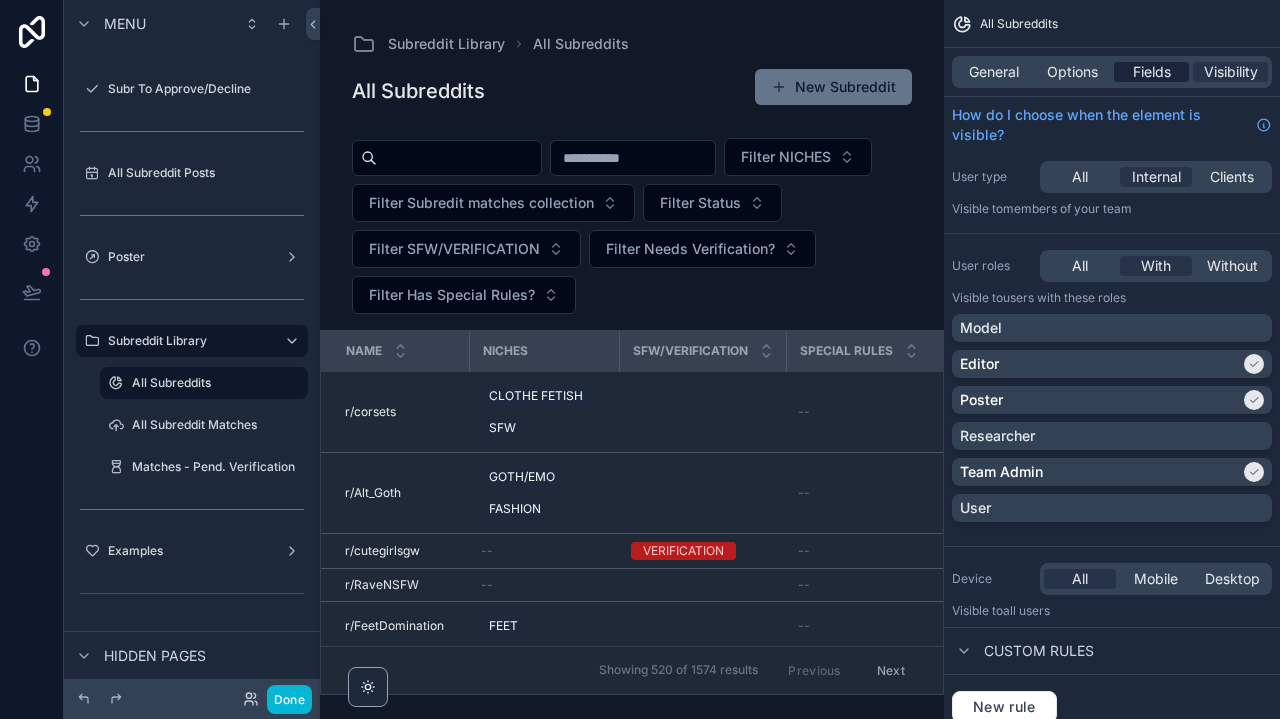 click on "Fields" at bounding box center [1152, 72] 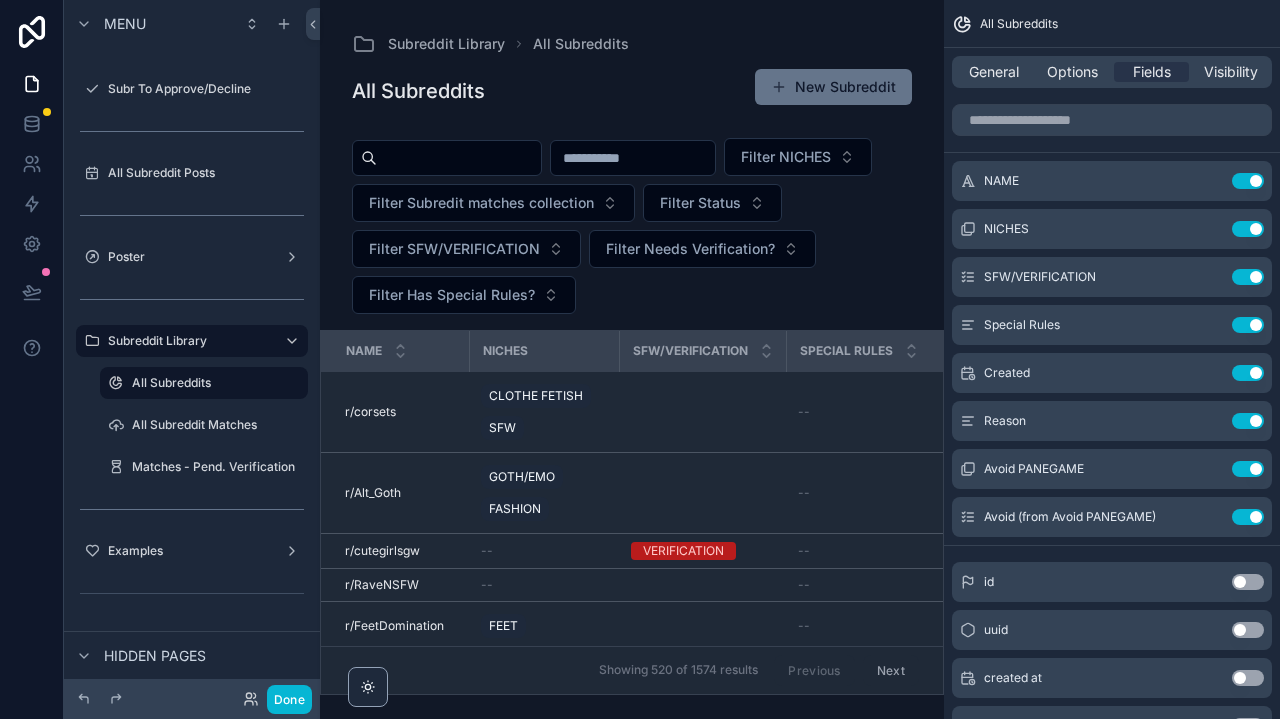 scroll, scrollTop: 0, scrollLeft: 0, axis: both 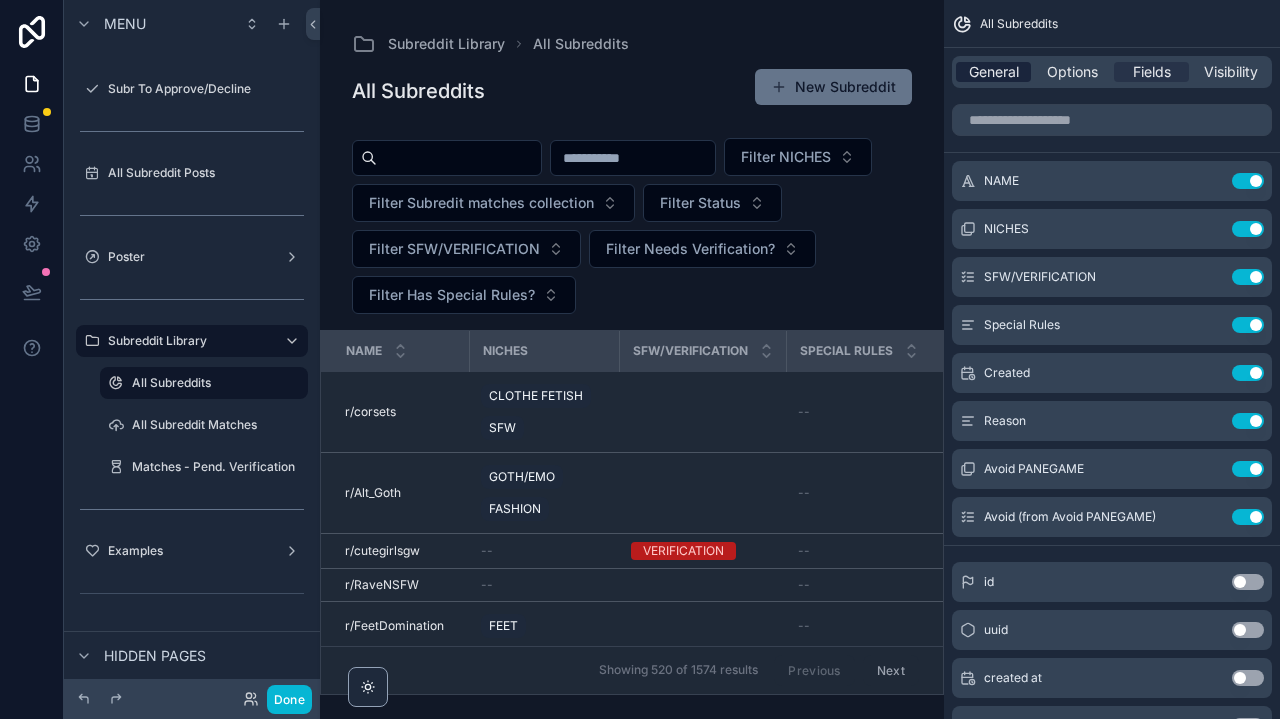 click on "General" at bounding box center [994, 72] 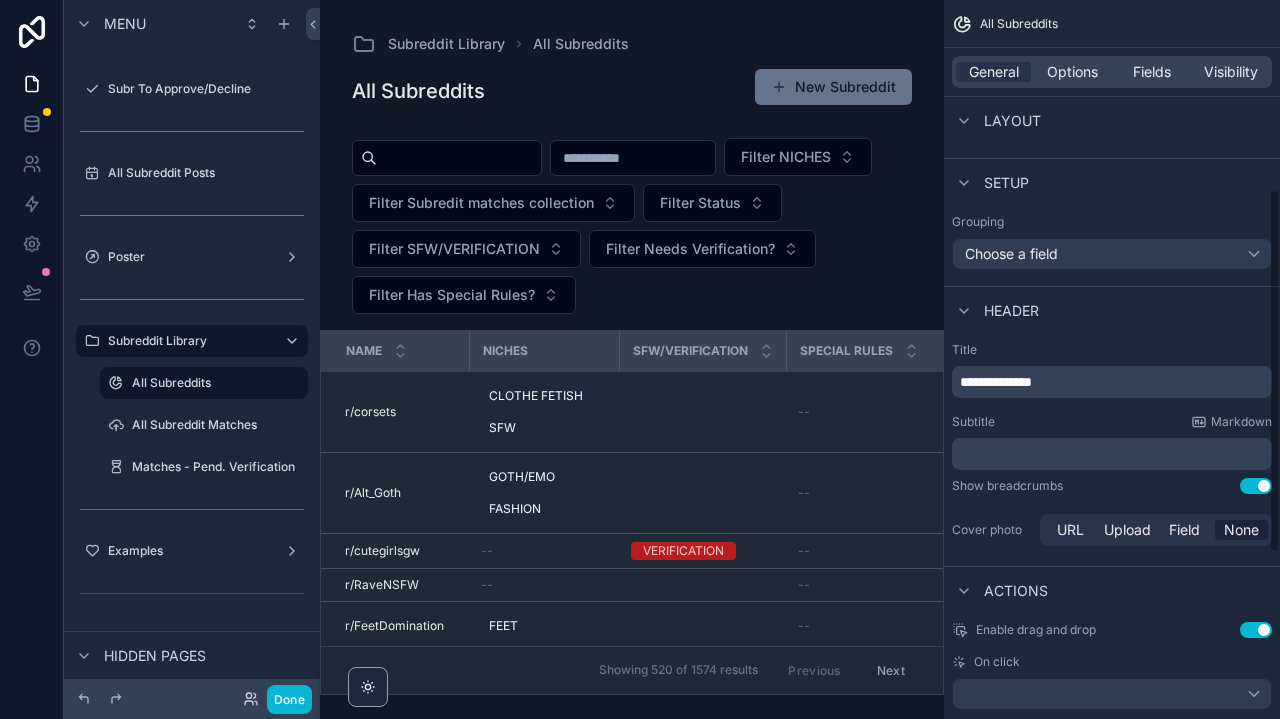scroll, scrollTop: 330, scrollLeft: 0, axis: vertical 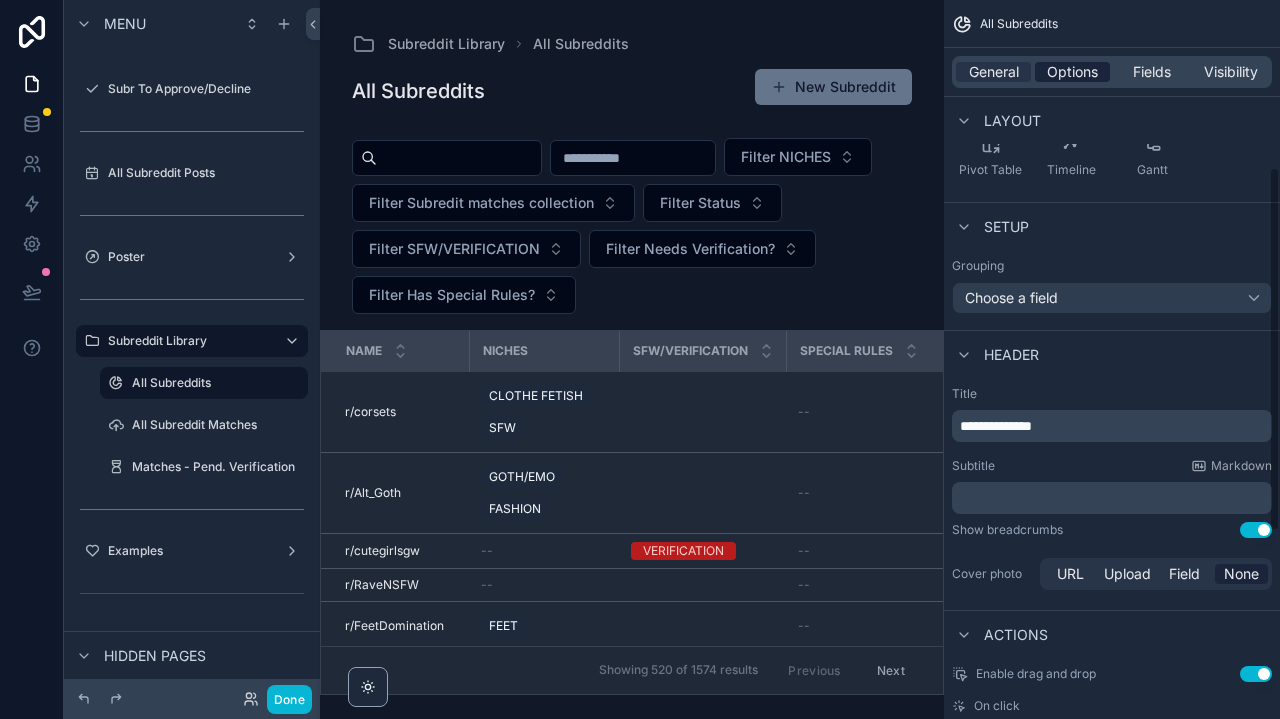 click on "Options" at bounding box center (1072, 72) 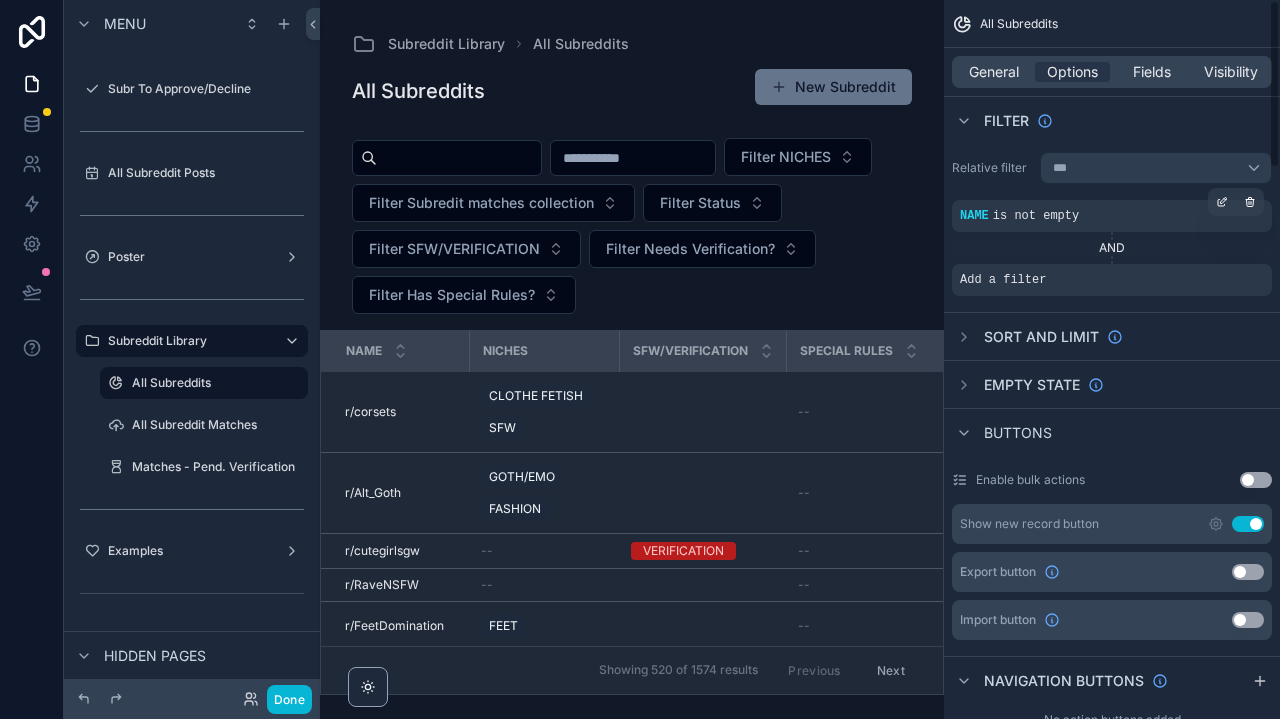 scroll, scrollTop: 0, scrollLeft: 0, axis: both 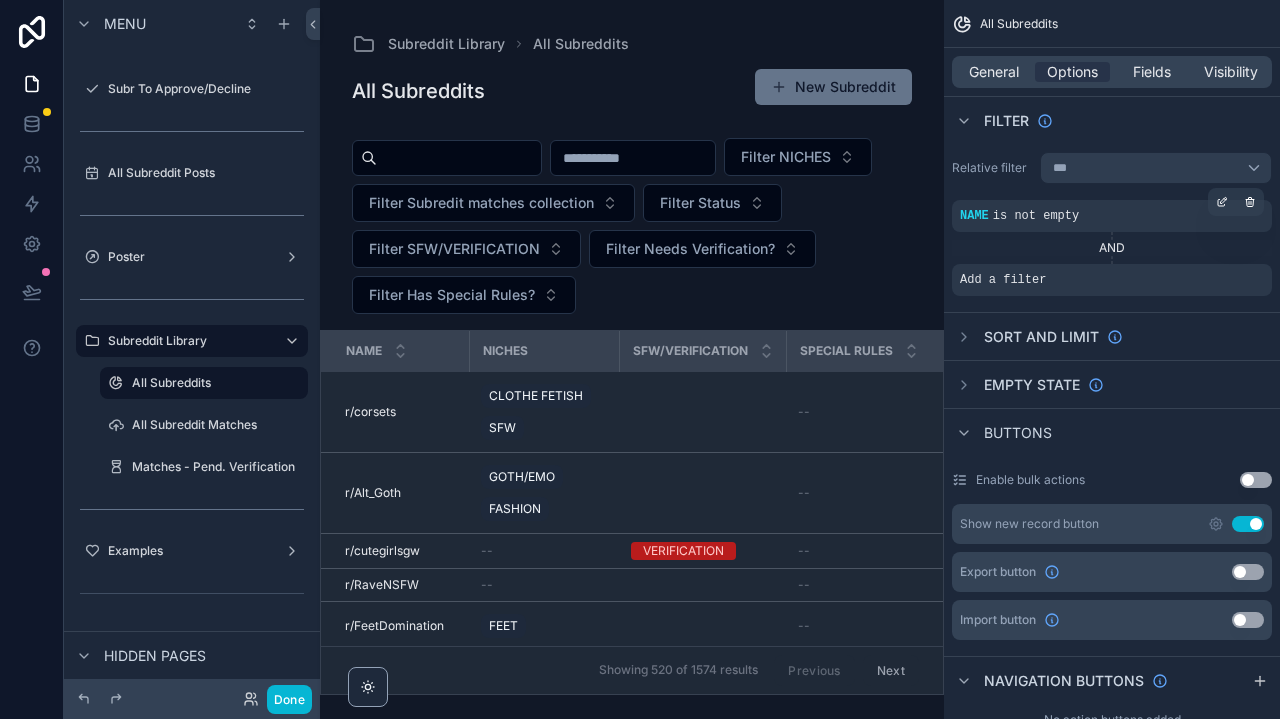 click on "is not empty" at bounding box center (1036, 216) 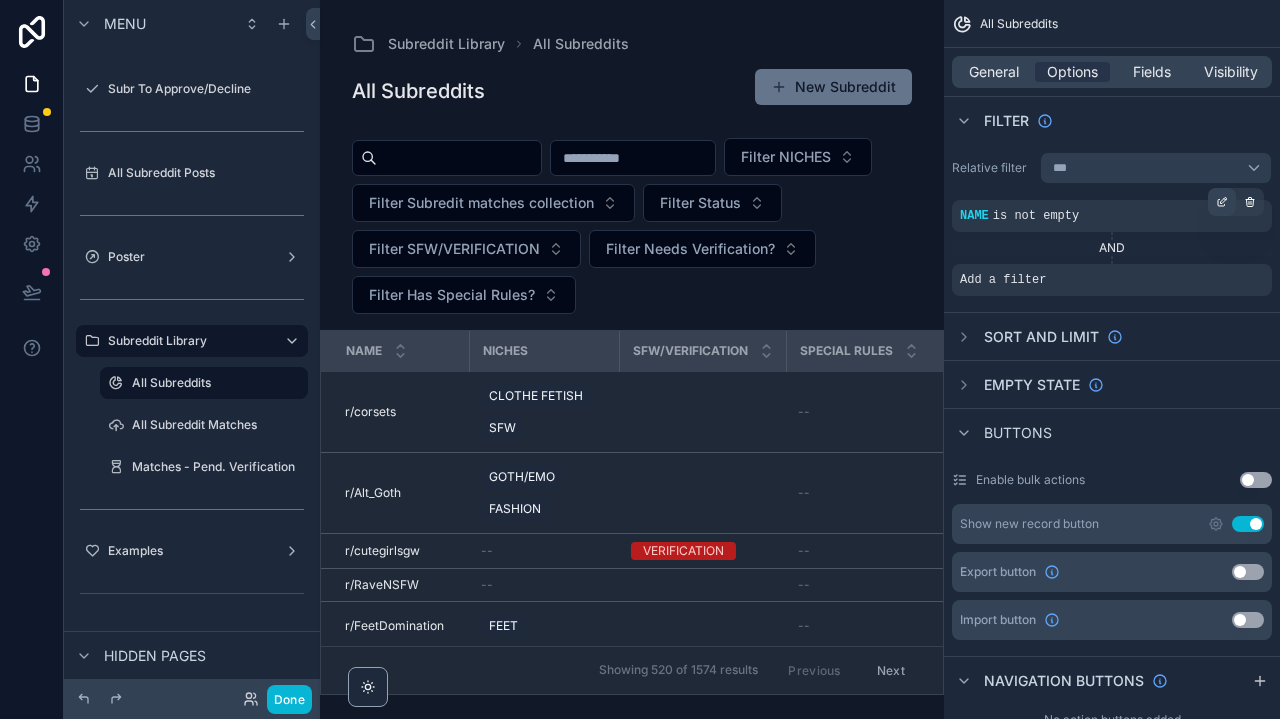 click 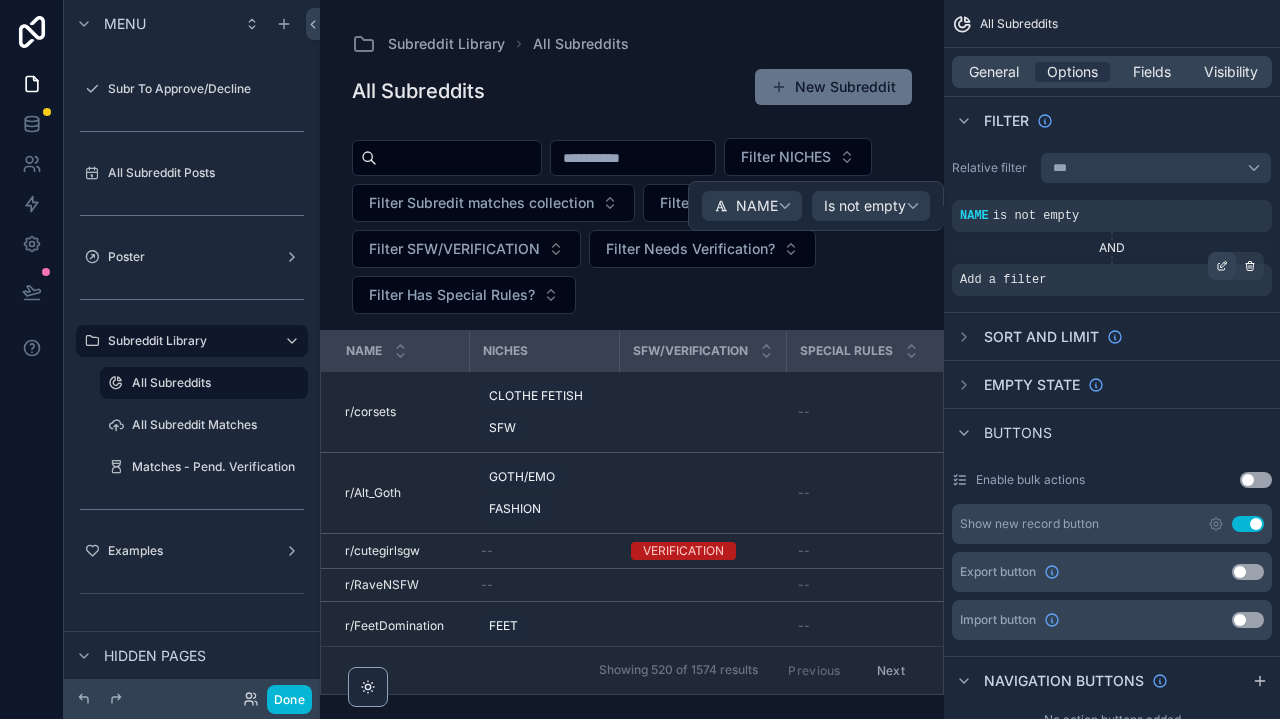 click 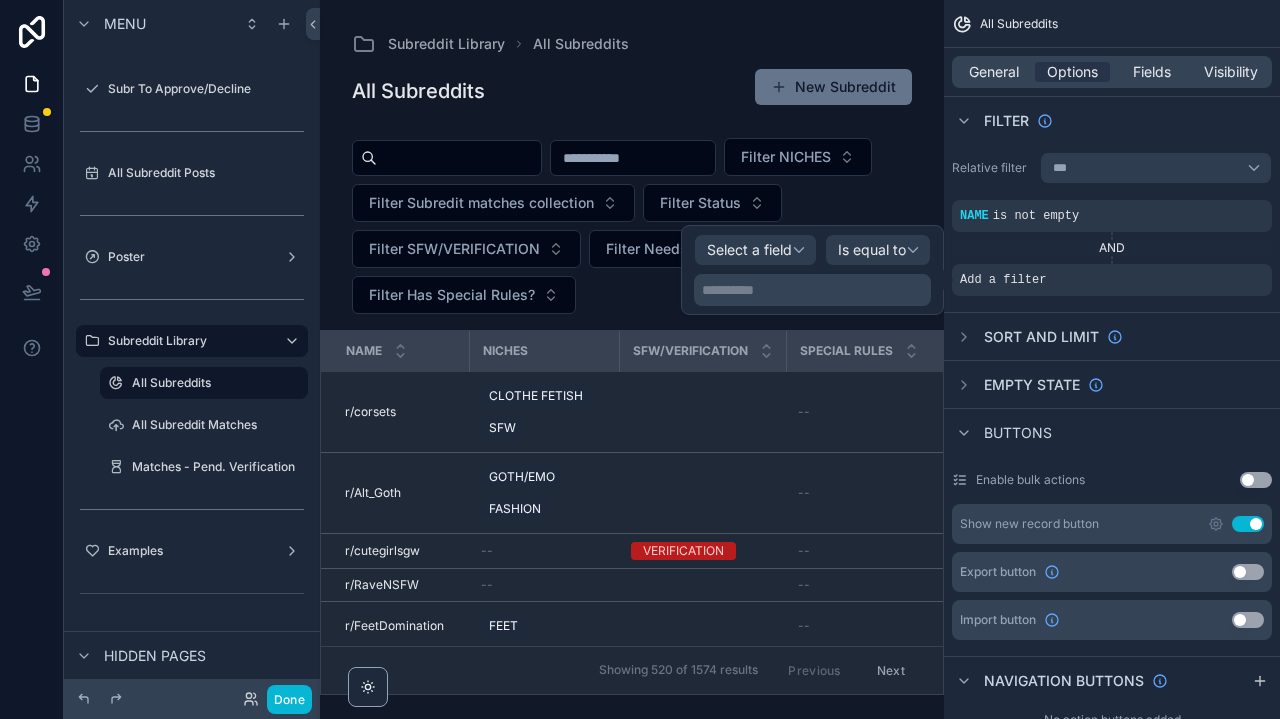 click on "Select a field" at bounding box center [749, 249] 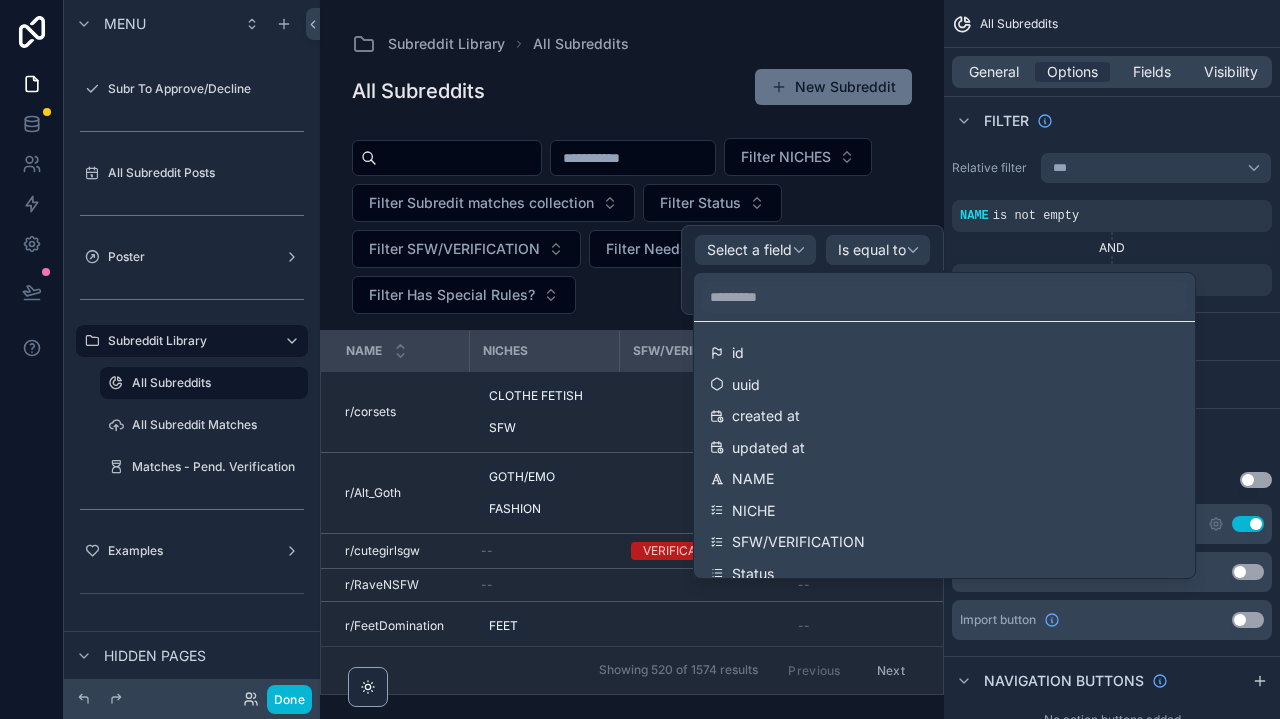 click at bounding box center [812, 270] 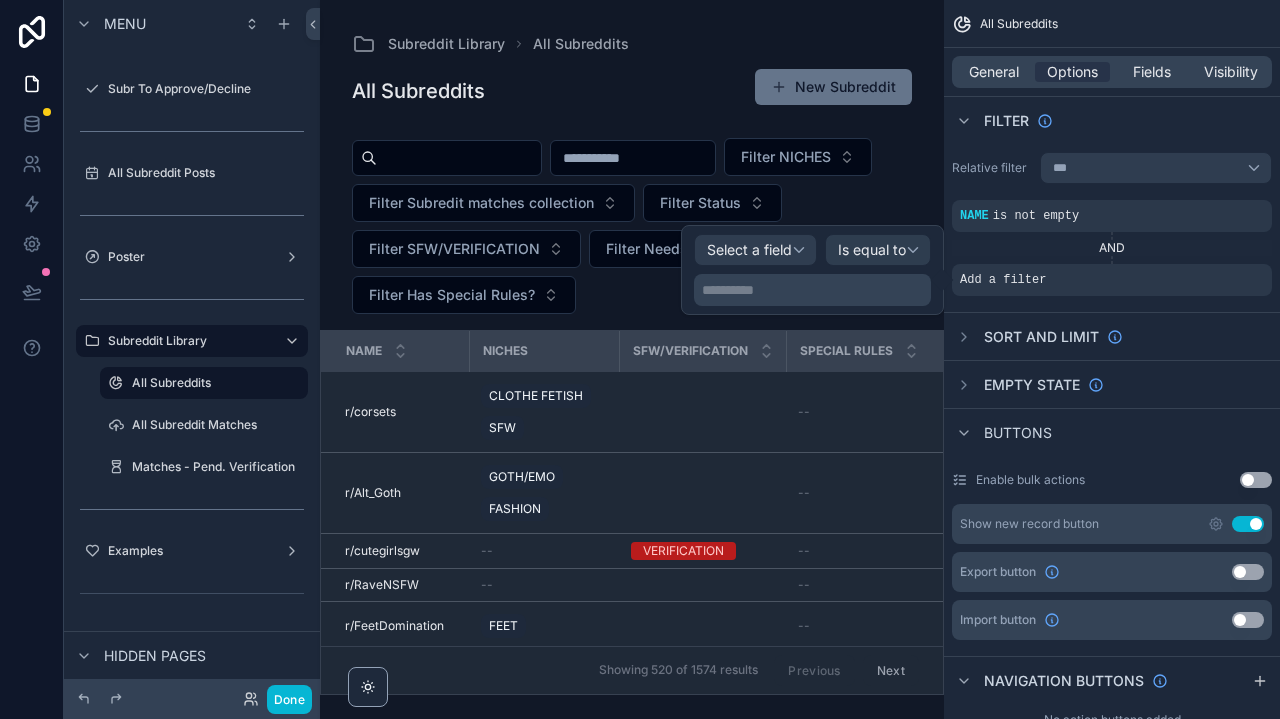 click on "**********" at bounding box center [814, 290] 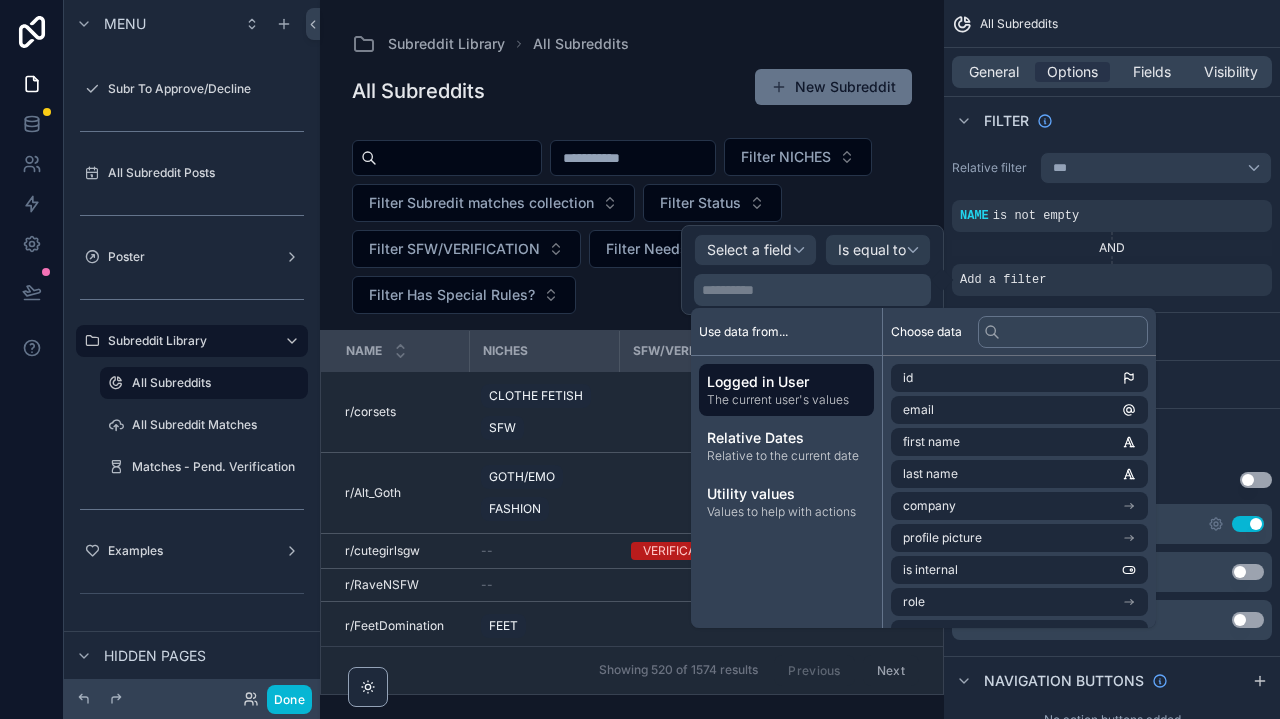 click on "Select a field" at bounding box center [749, 249] 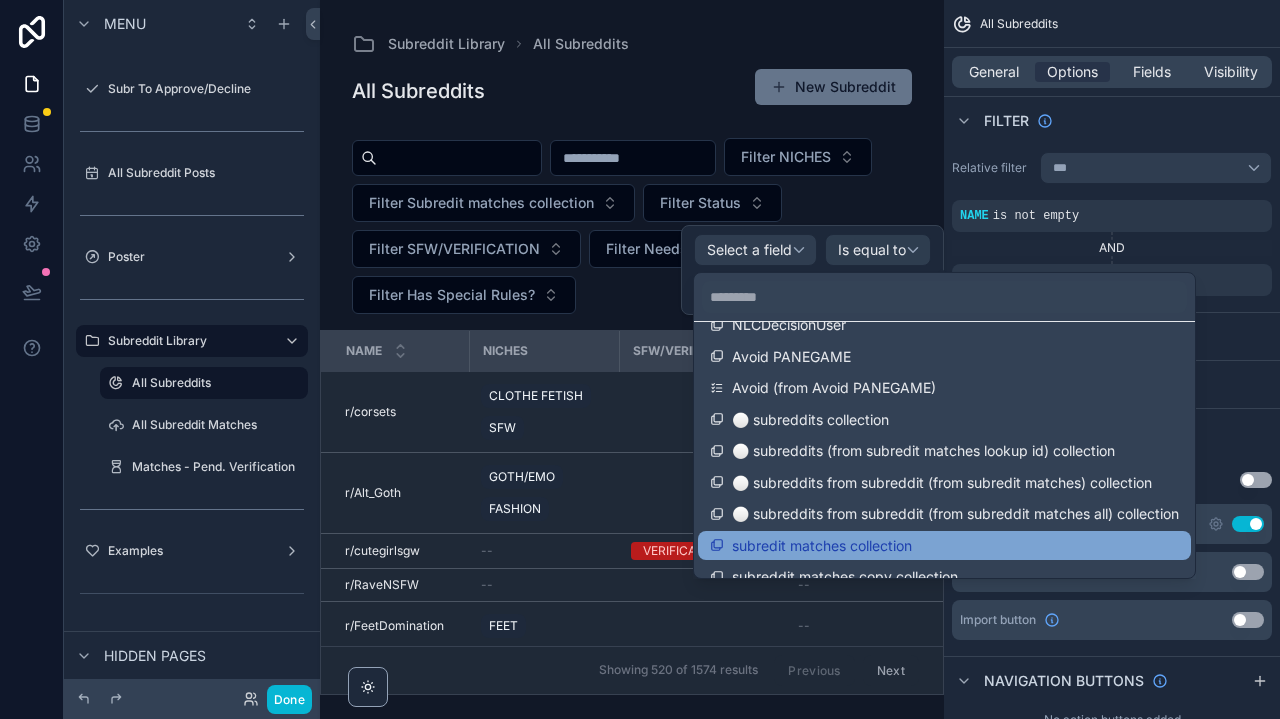 scroll, scrollTop: 796, scrollLeft: 0, axis: vertical 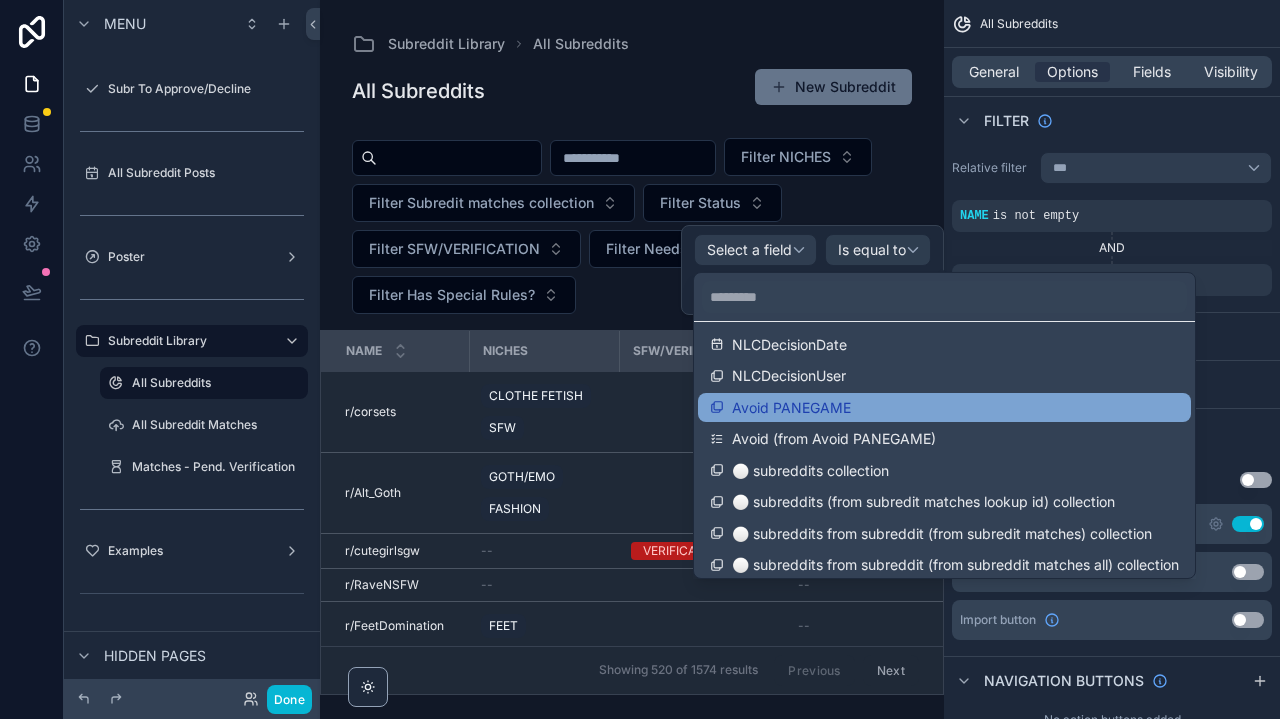 click on "Avoid PANEGAME" at bounding box center [791, 408] 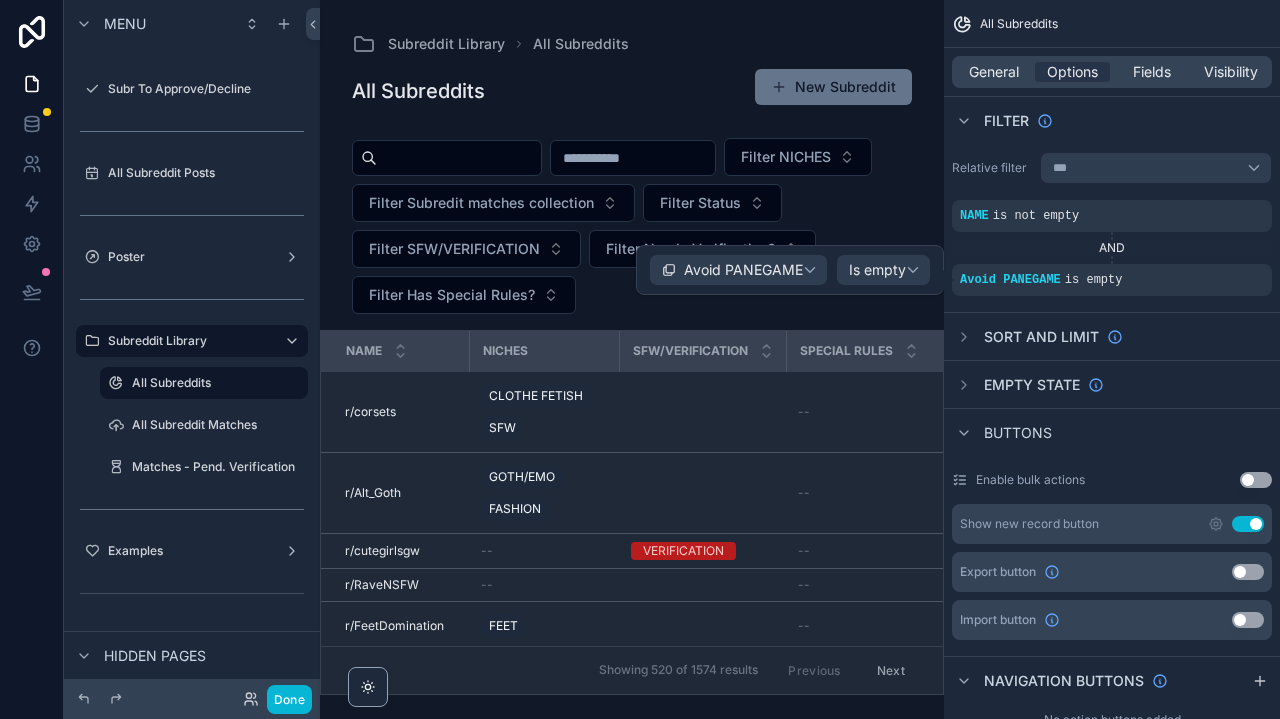 click on "Is empty" at bounding box center (877, 270) 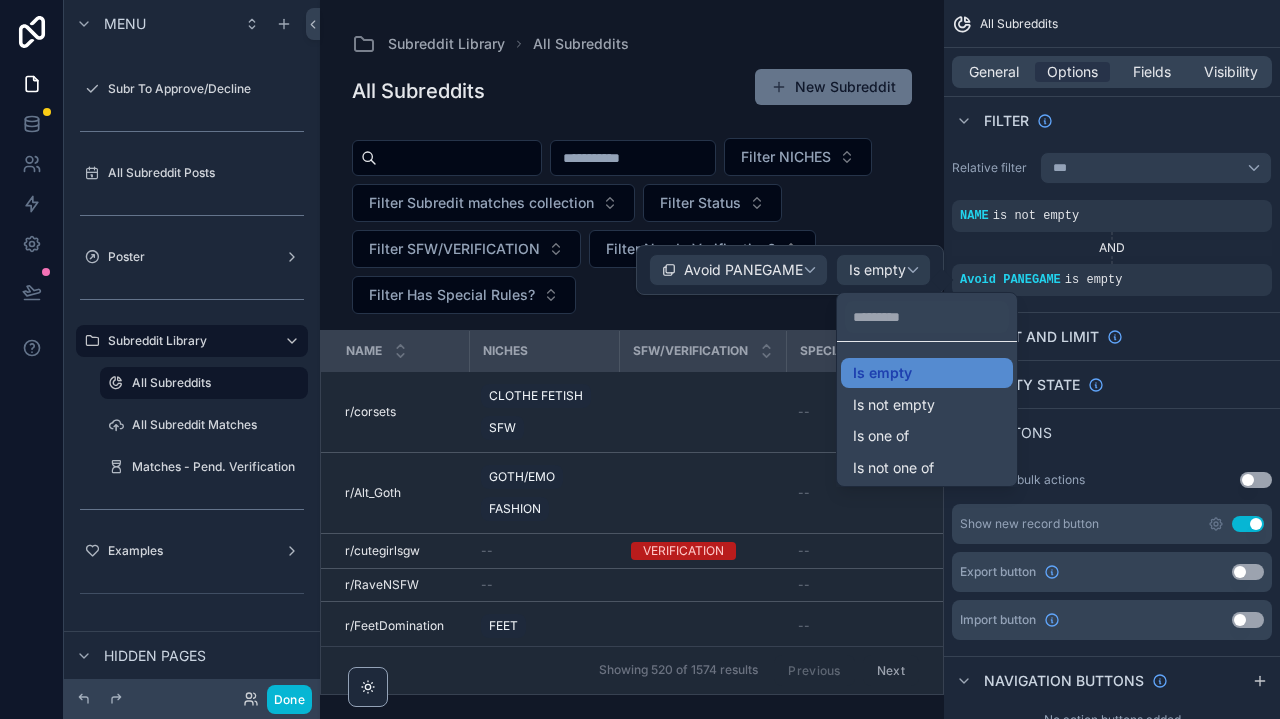 click at bounding box center [790, 270] 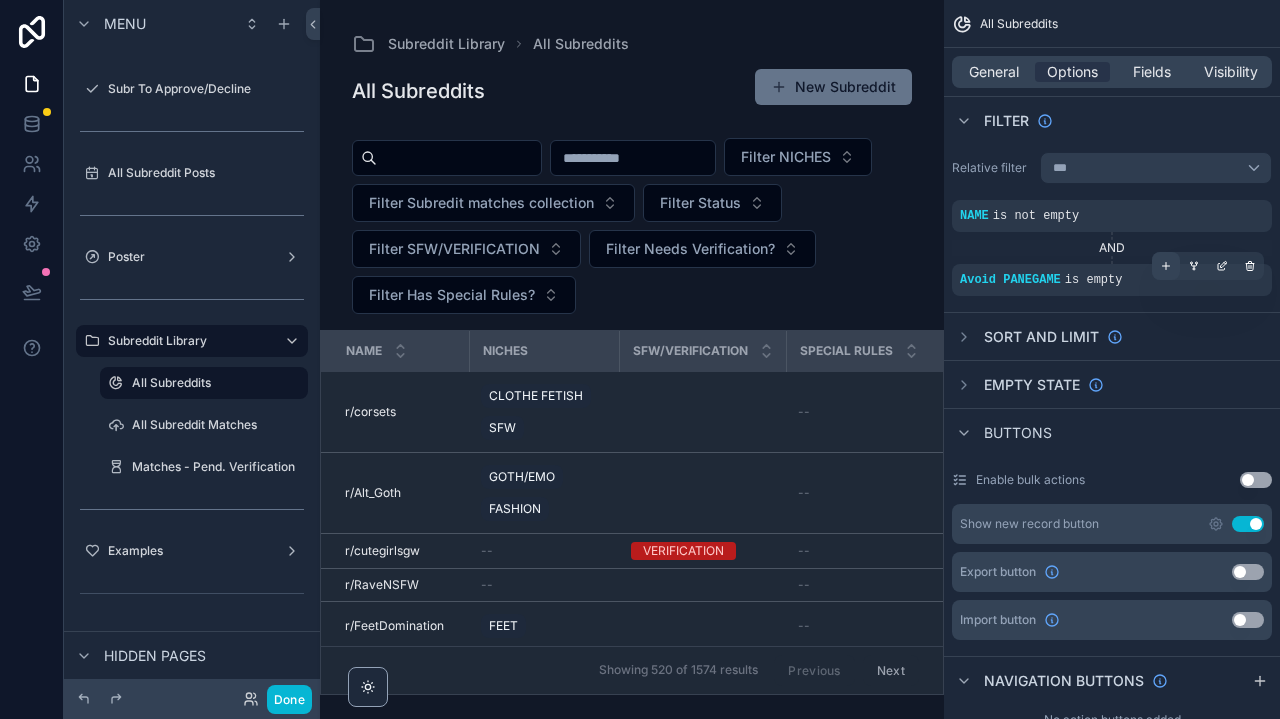click at bounding box center [1166, 266] 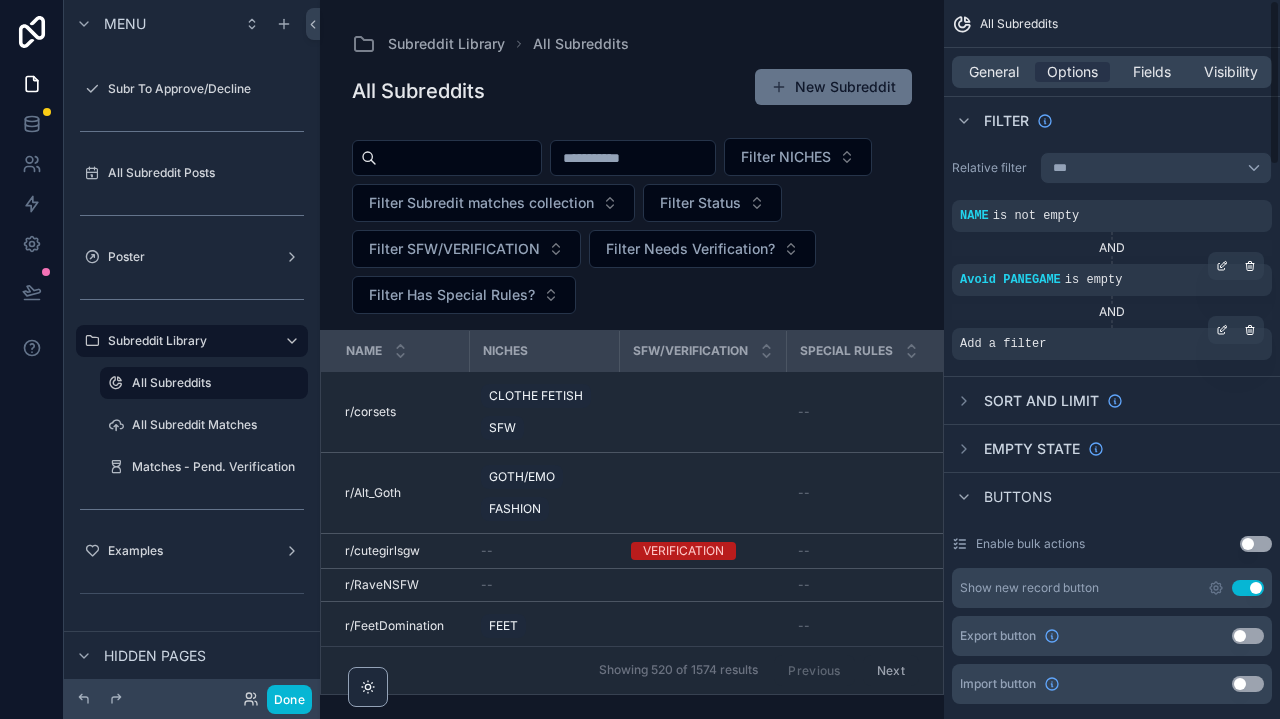 click on "Add a filter" at bounding box center (1112, 344) 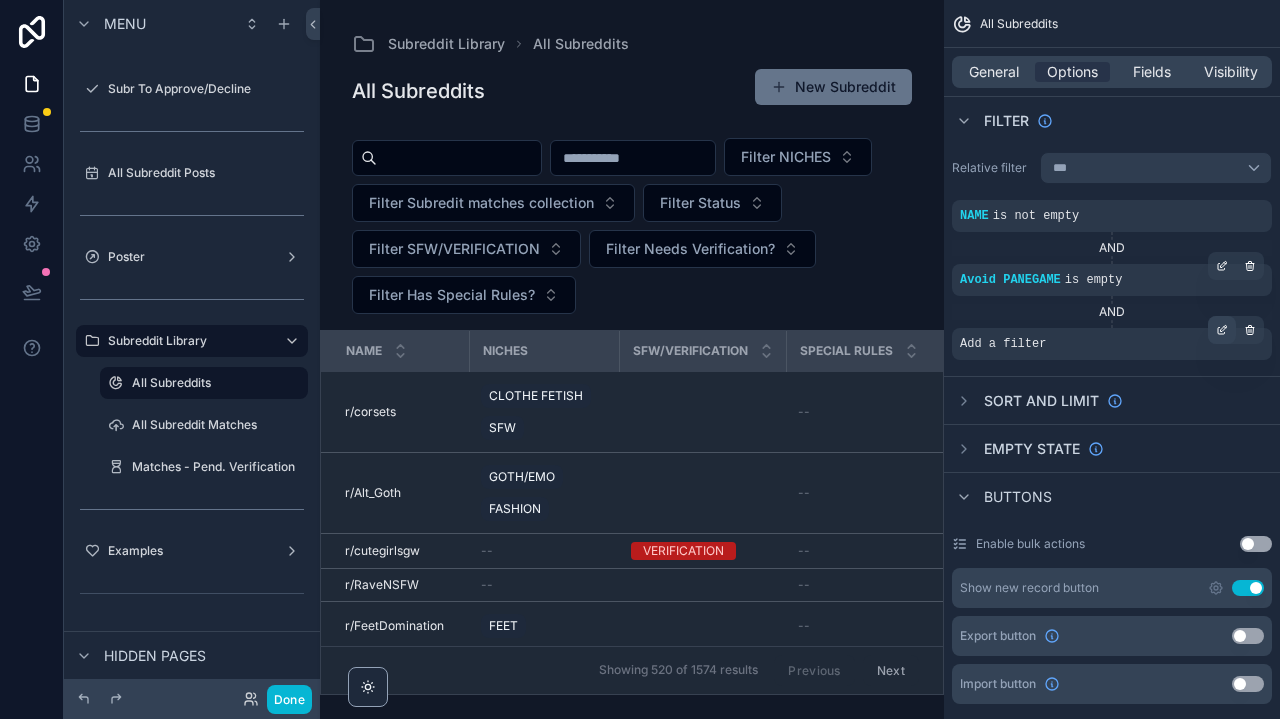 click 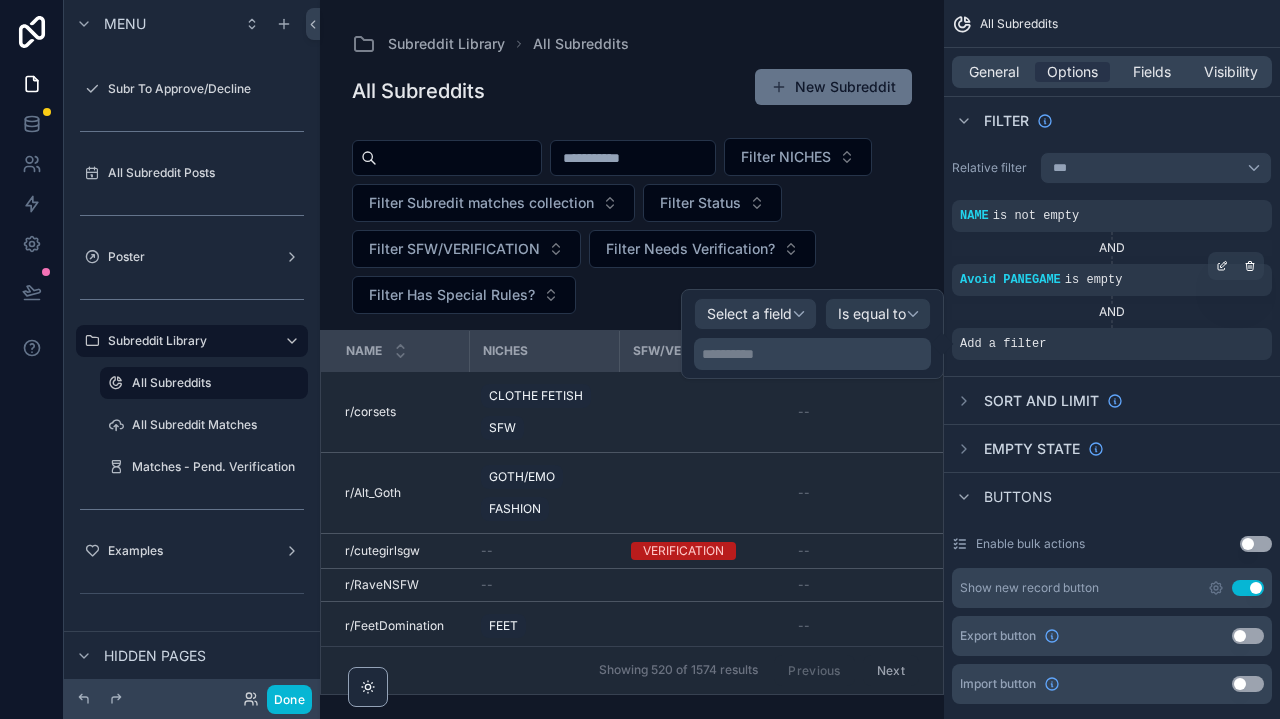 click on "**********" at bounding box center [812, 334] 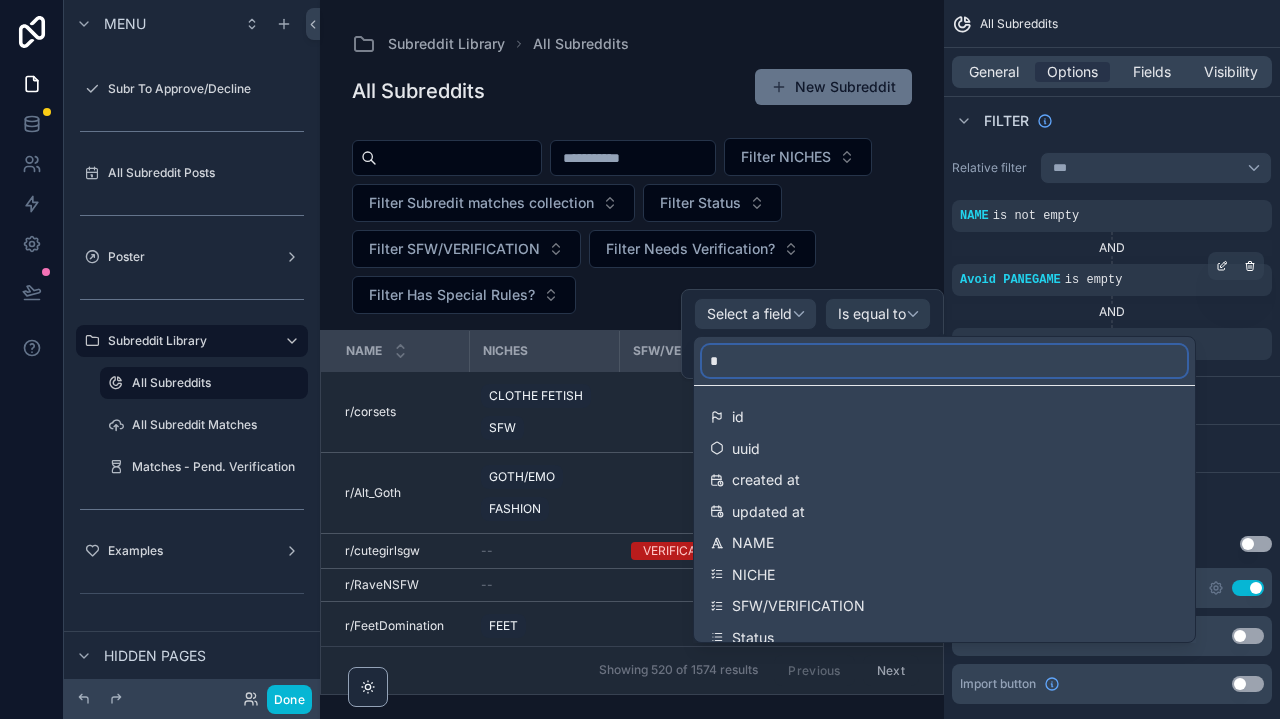 click on "*" at bounding box center (944, 361) 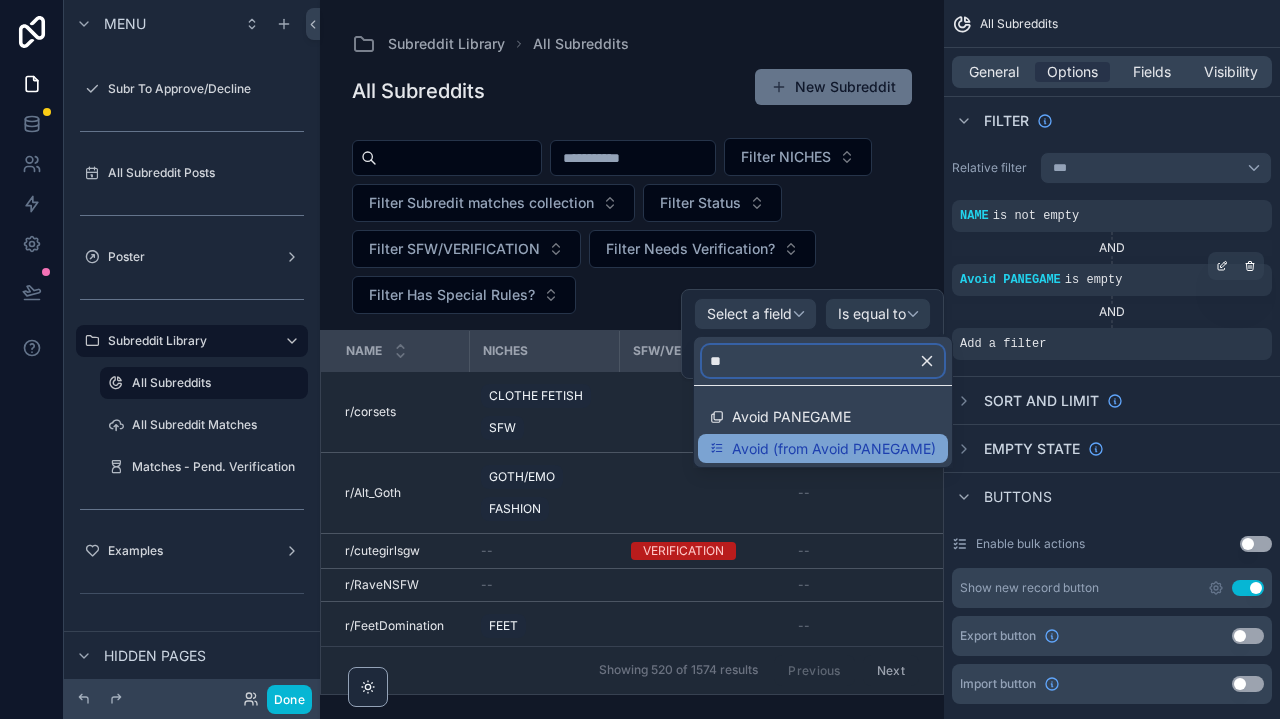 type on "**" 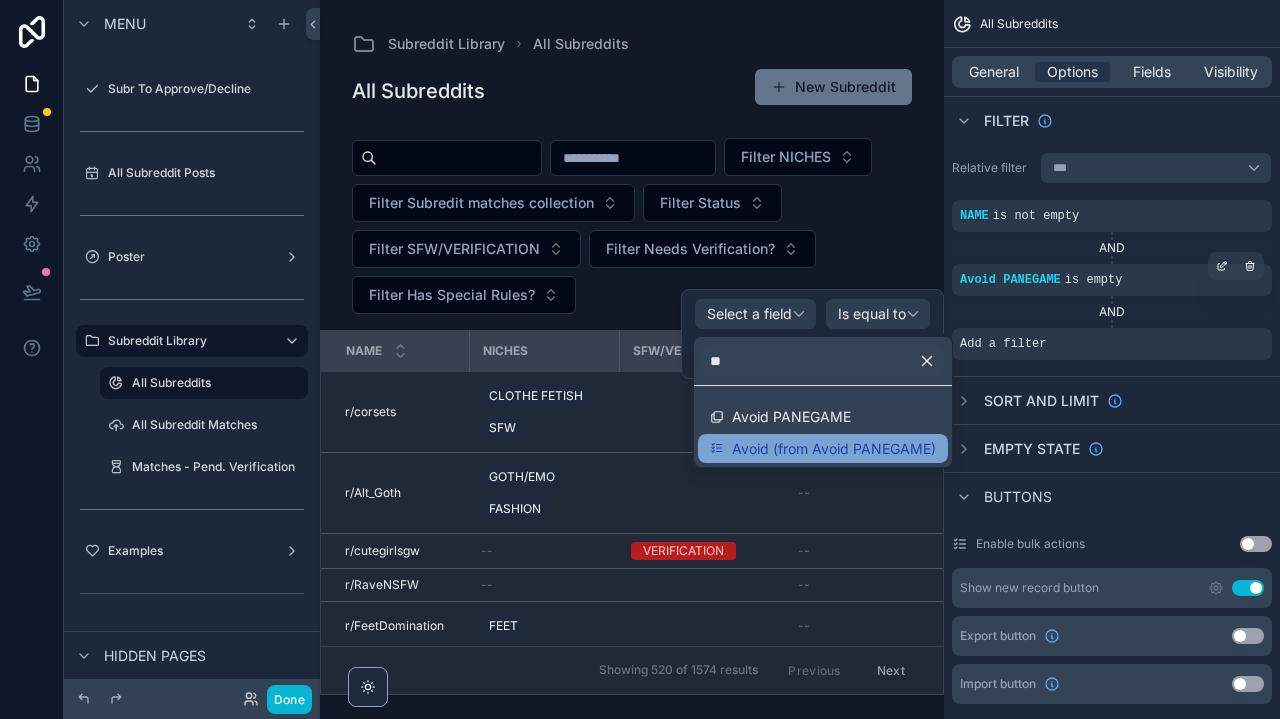 click on "Avoid (from Avoid PANEGAME)" at bounding box center (834, 449) 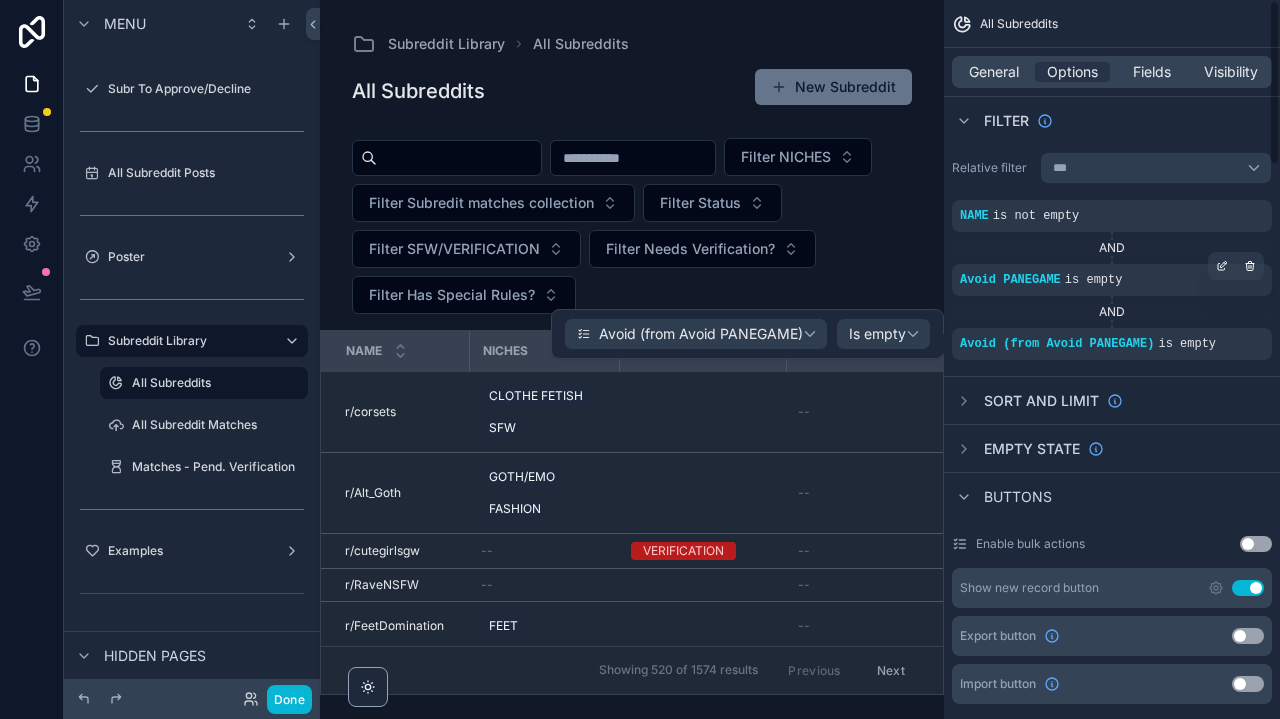 click on "AND" at bounding box center [1112, 312] 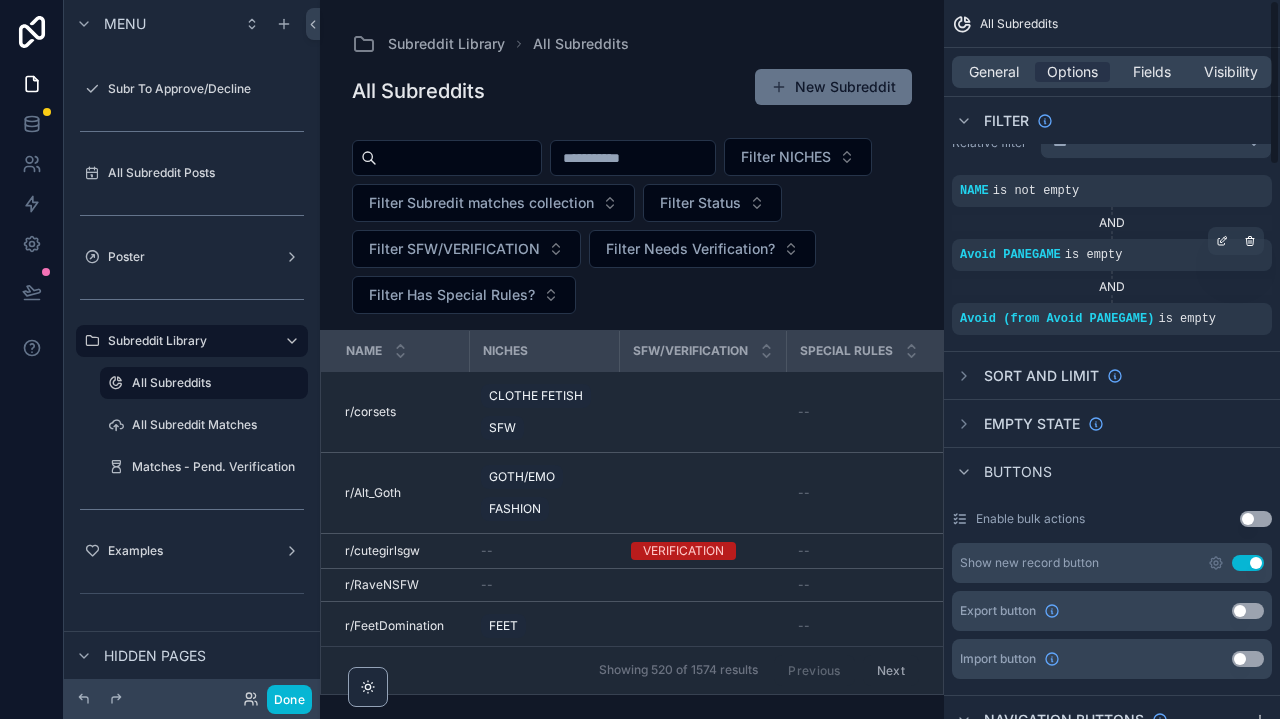 scroll, scrollTop: 0, scrollLeft: 0, axis: both 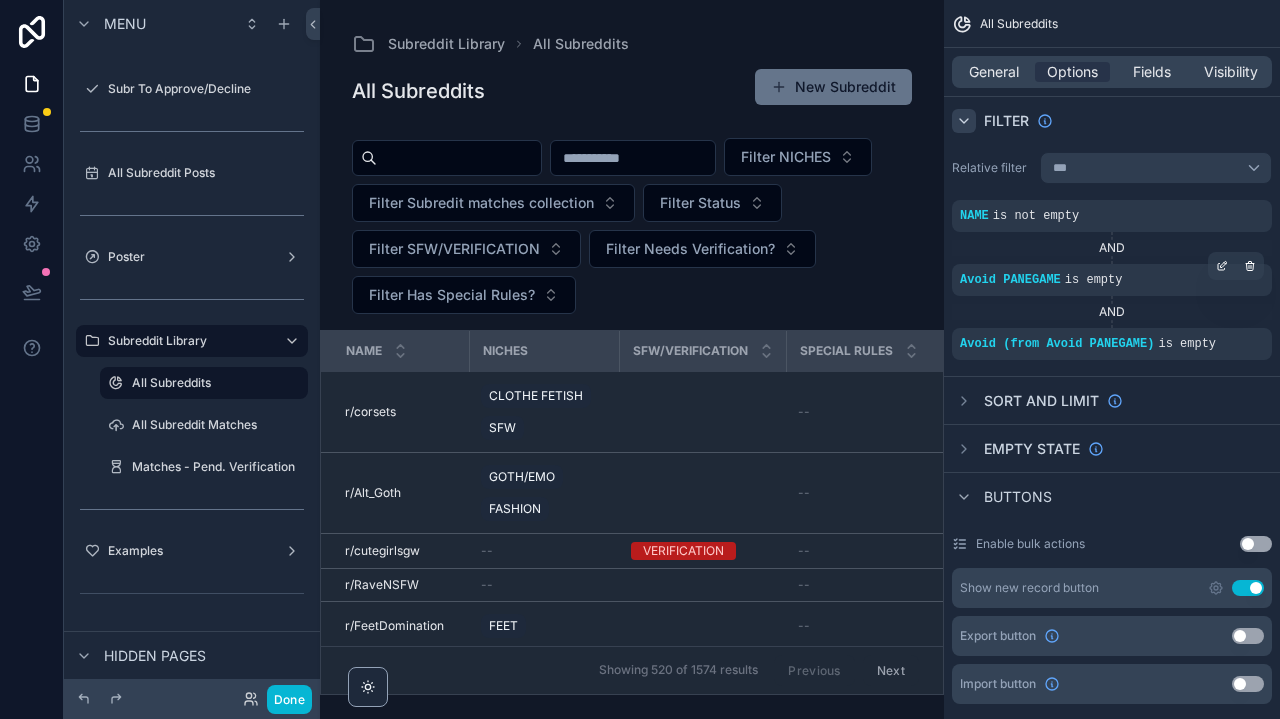 click 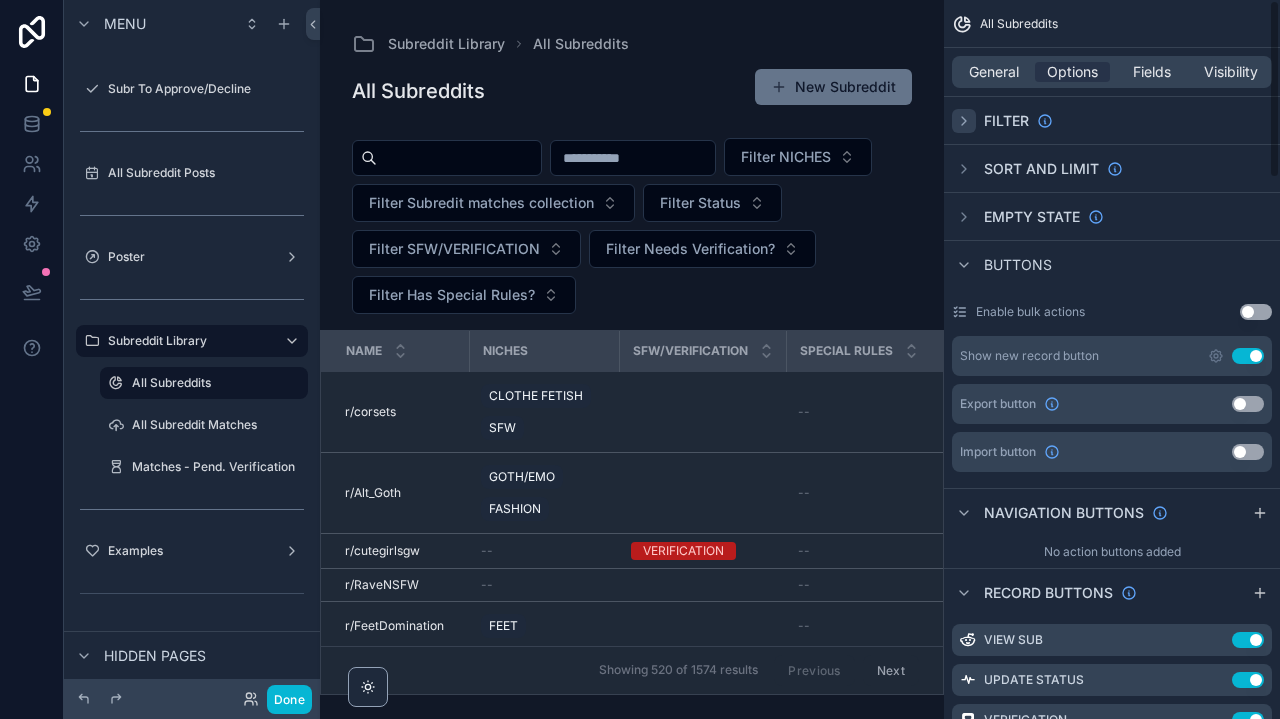 click 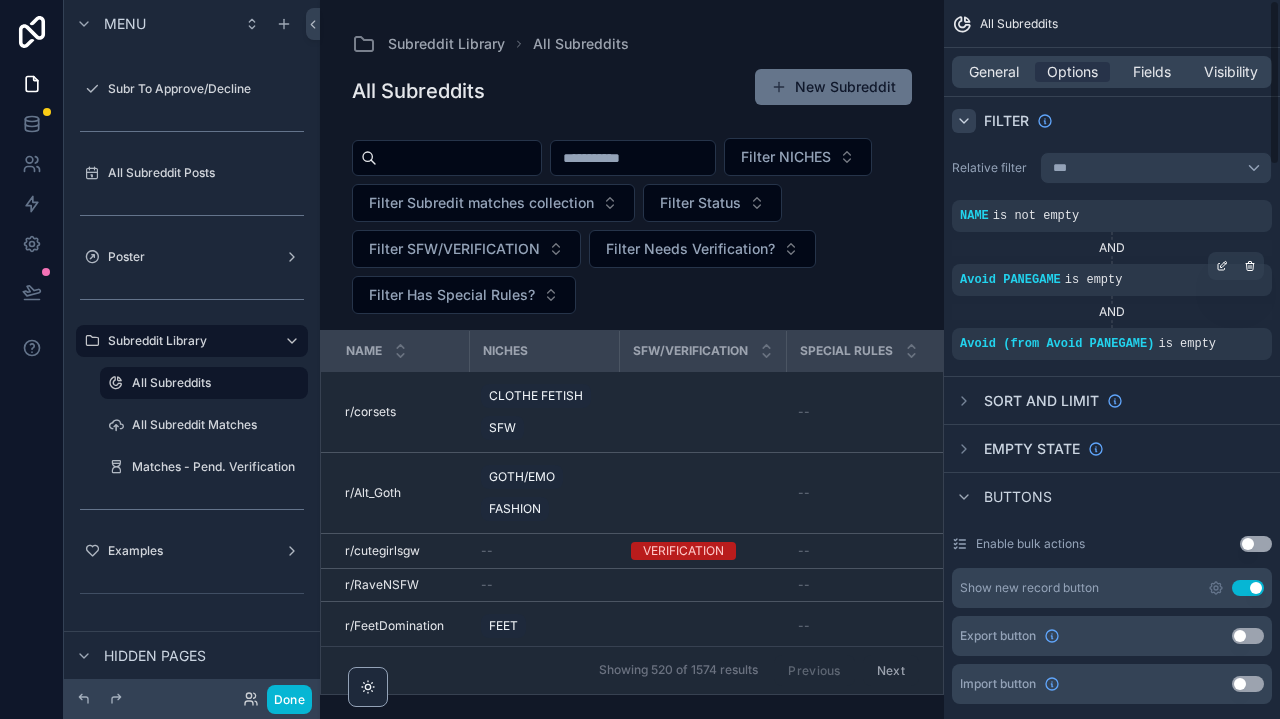 scroll, scrollTop: 0, scrollLeft: 0, axis: both 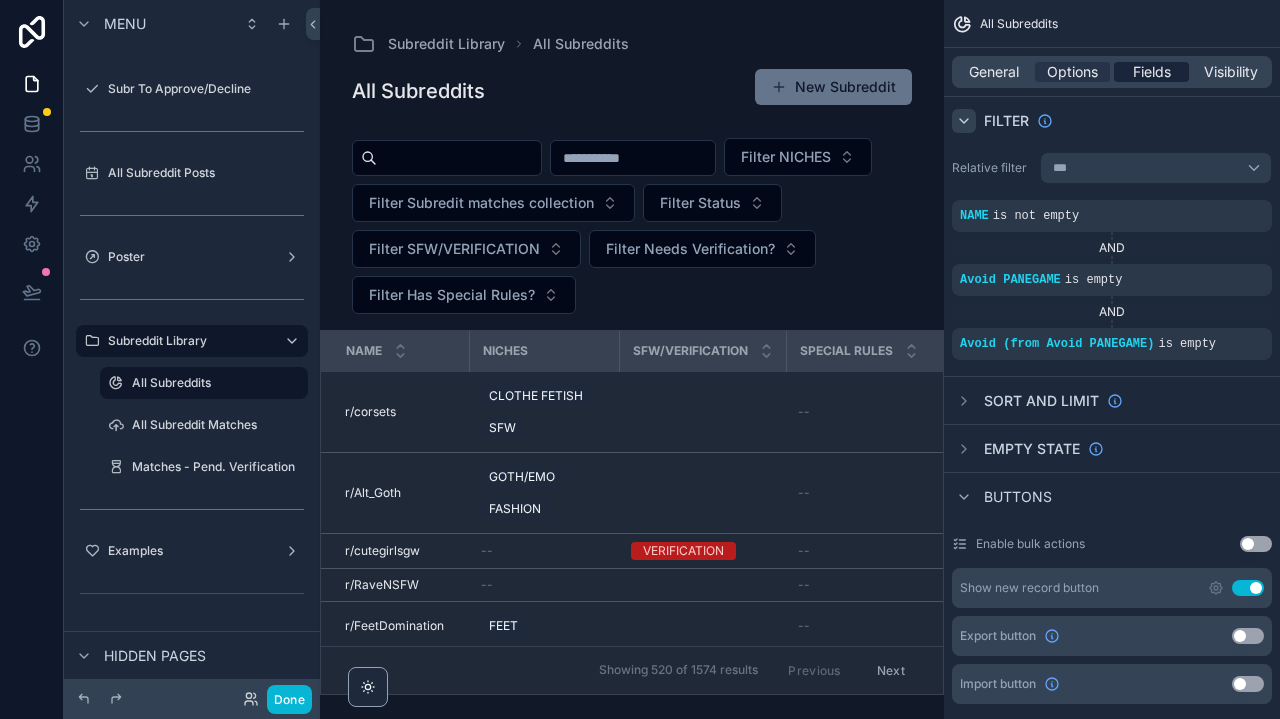 click on "Fields" at bounding box center [1152, 72] 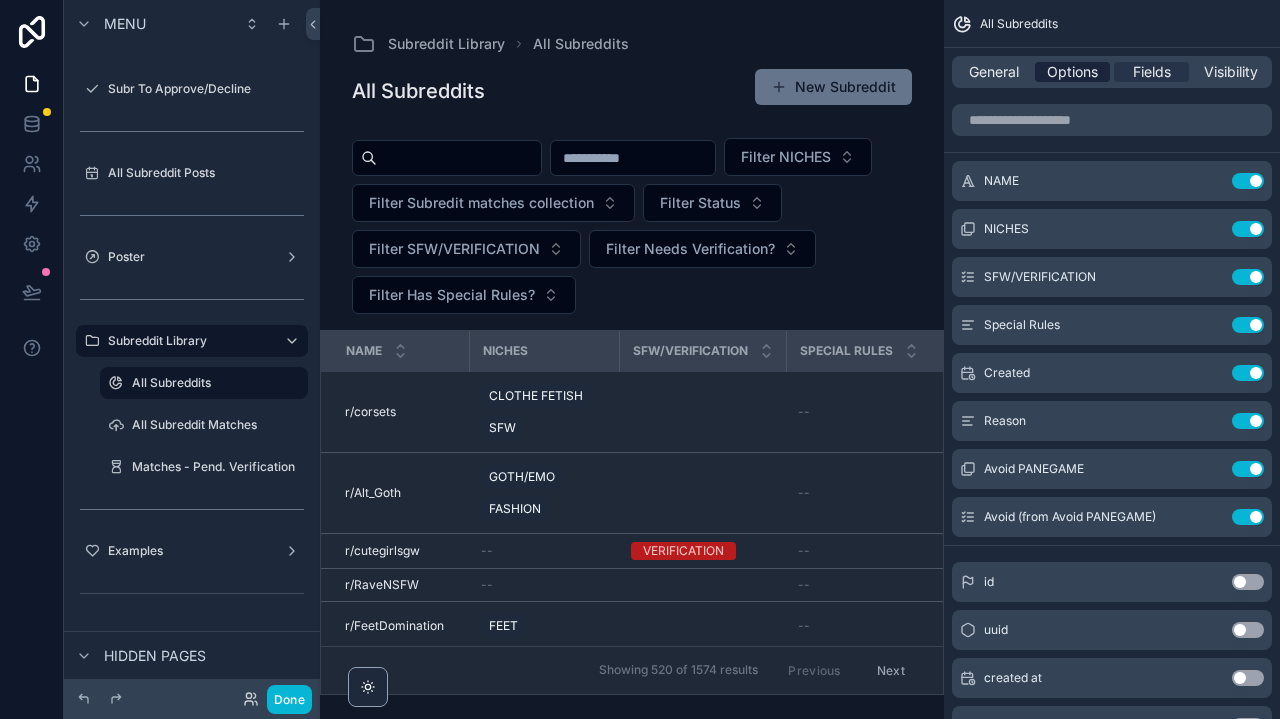click on "Options" at bounding box center [1072, 72] 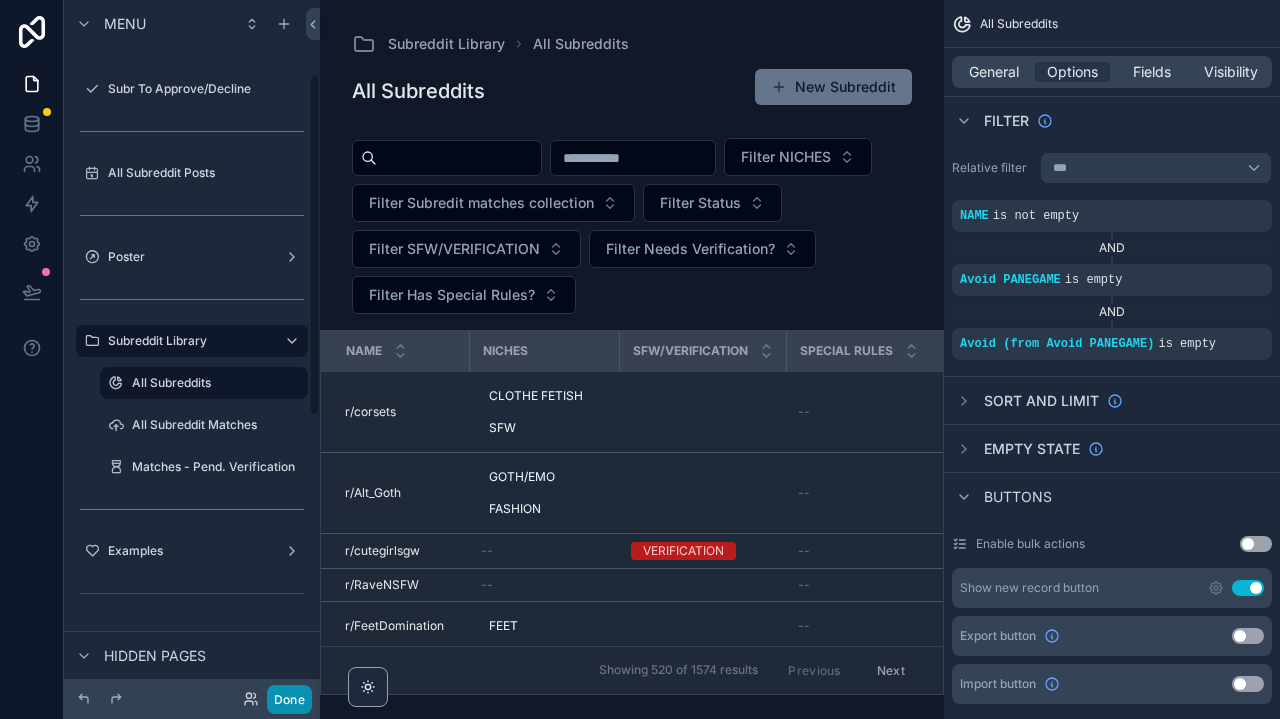 click on "Done" at bounding box center (289, 699) 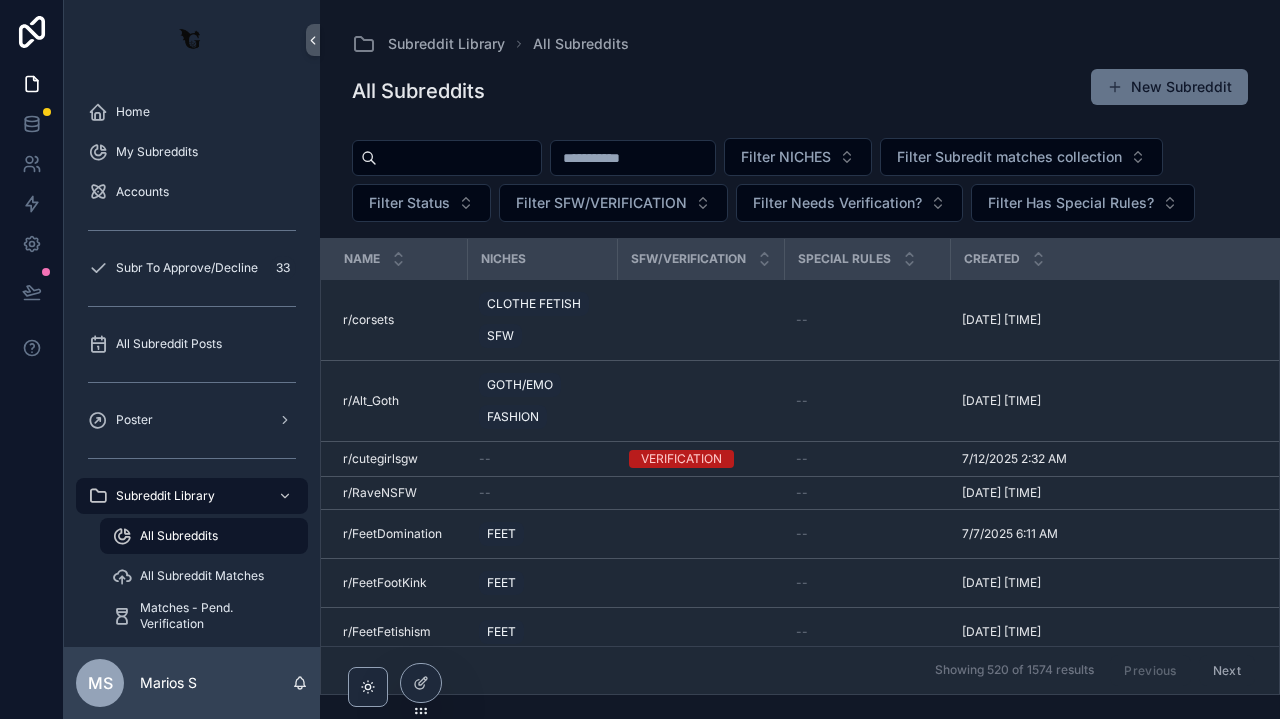 scroll, scrollTop: 0, scrollLeft: 2, axis: horizontal 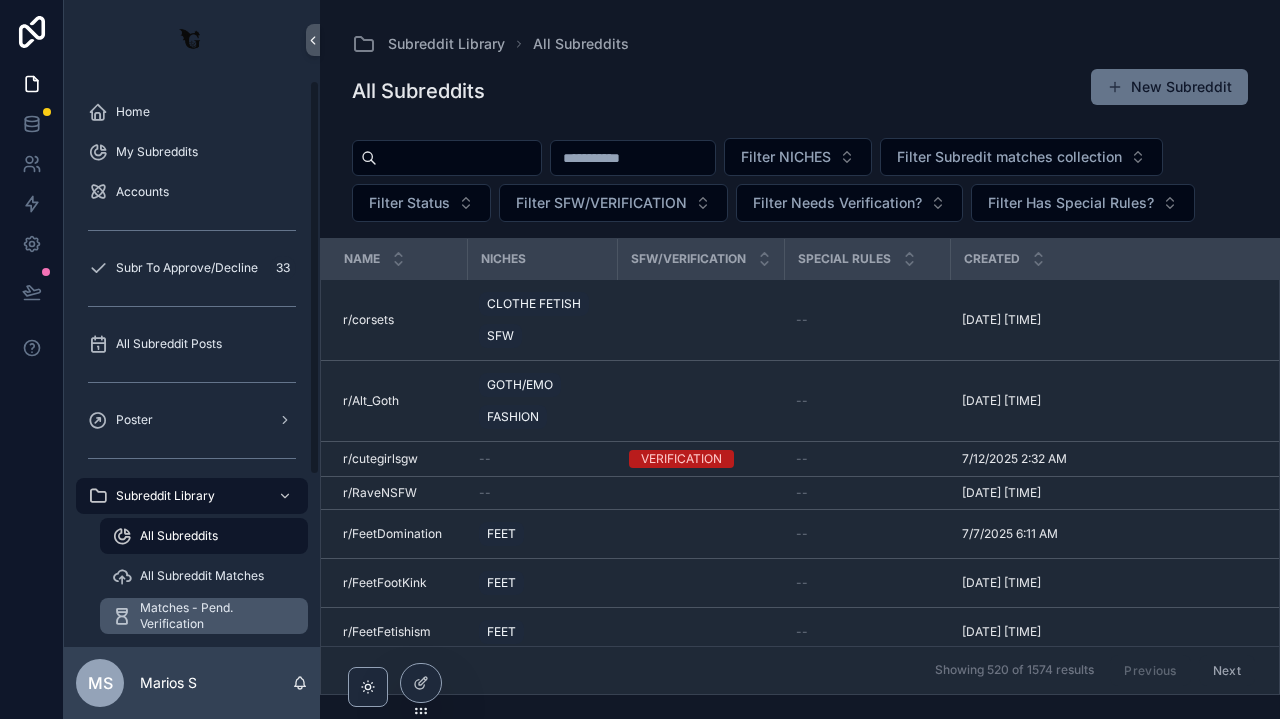 click on "Matches - Pend. Verification" at bounding box center [214, 616] 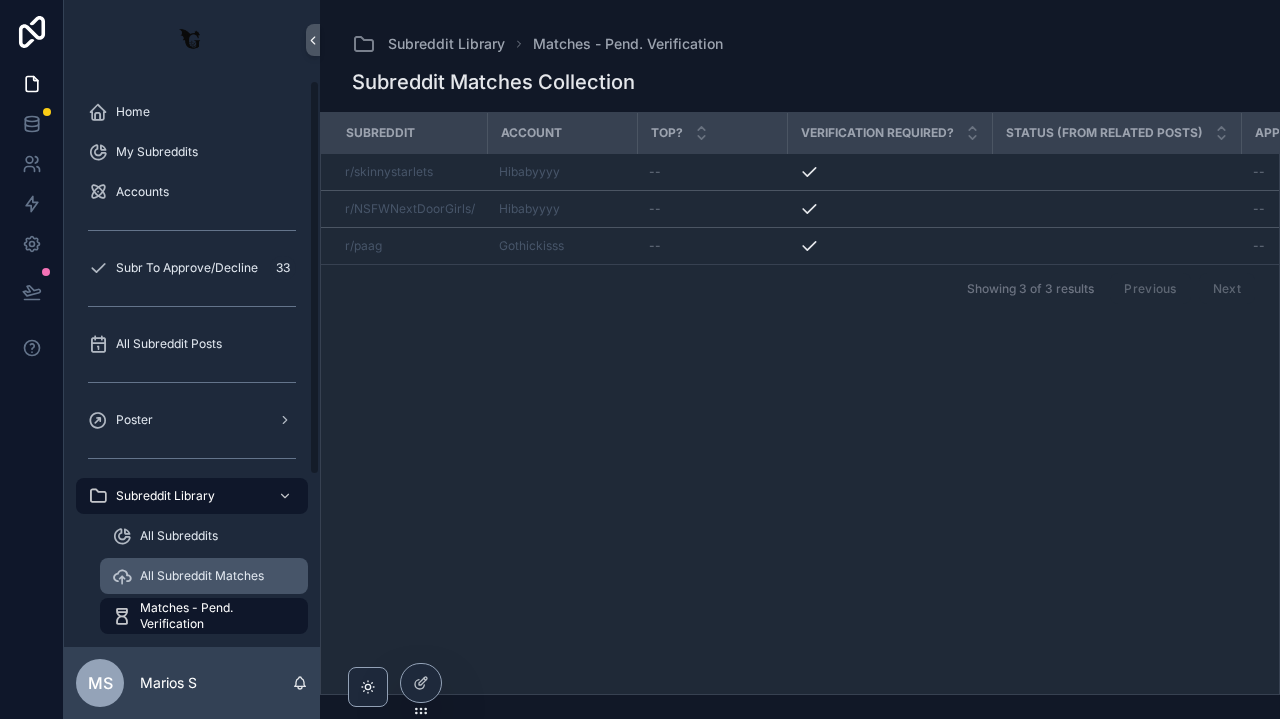 click on "All Subreddit Matches" at bounding box center [202, 576] 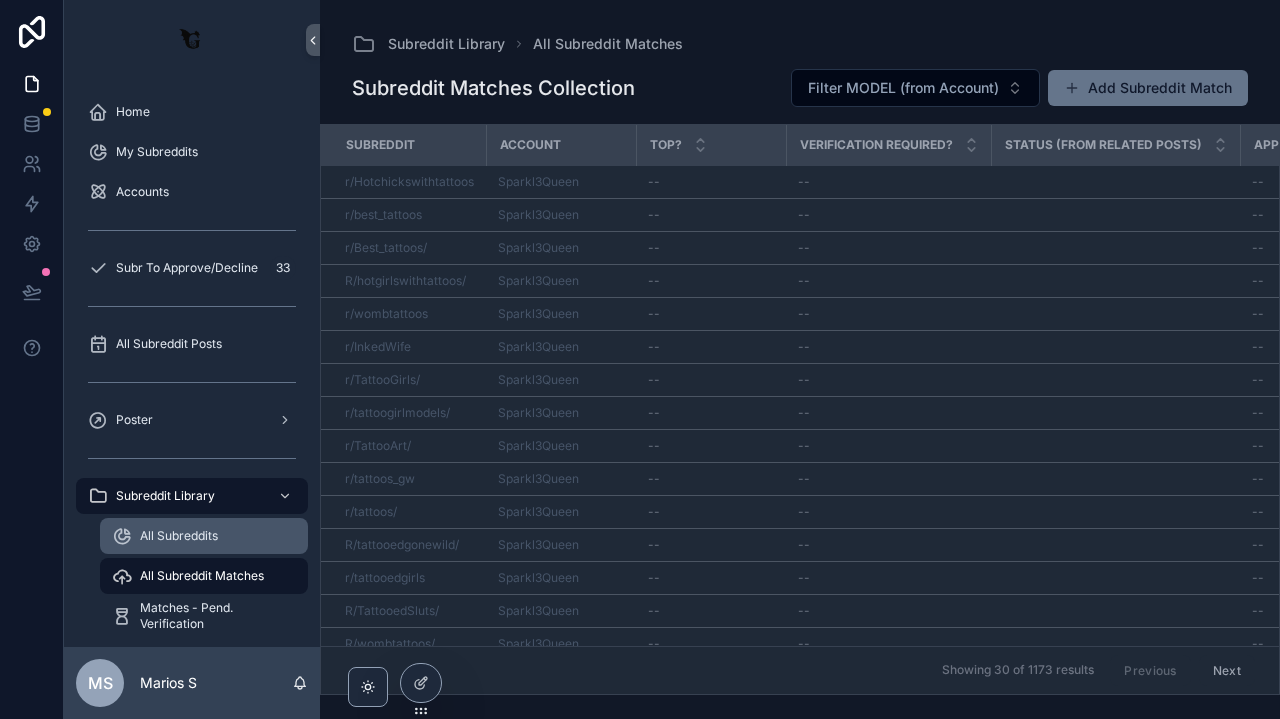 click on "All Subreddits" at bounding box center (204, 536) 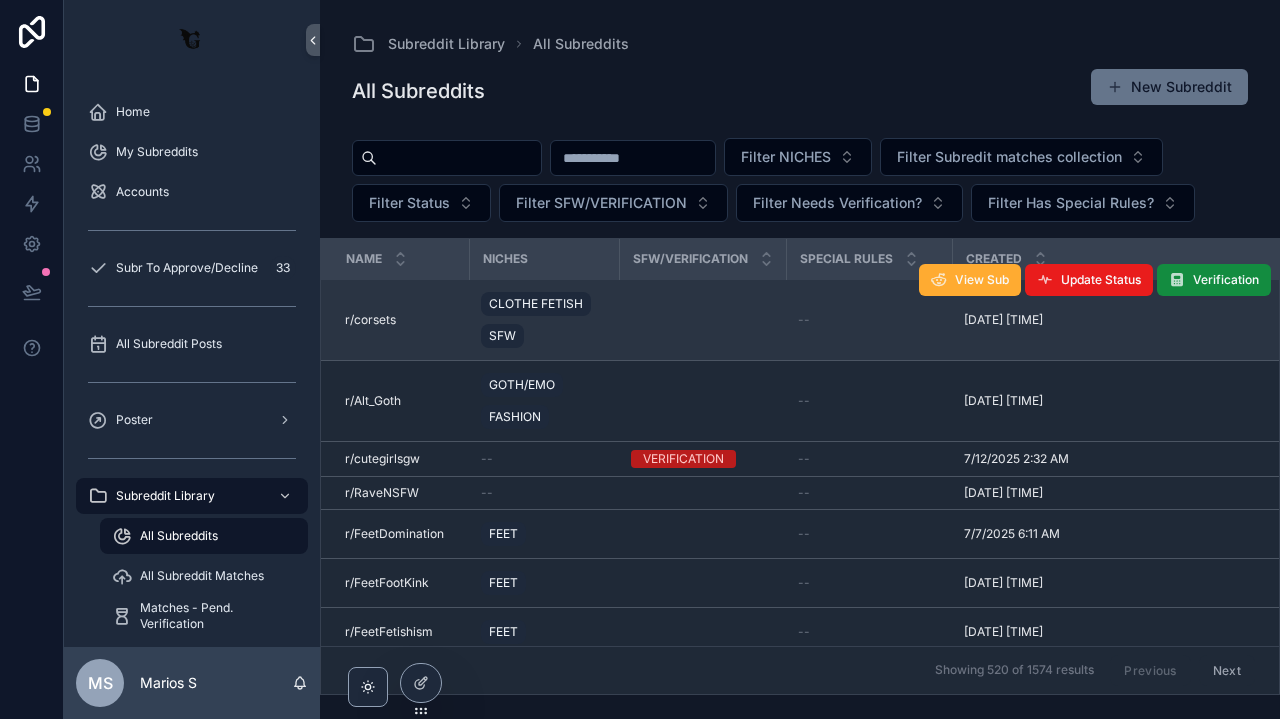 scroll, scrollTop: 0, scrollLeft: 0, axis: both 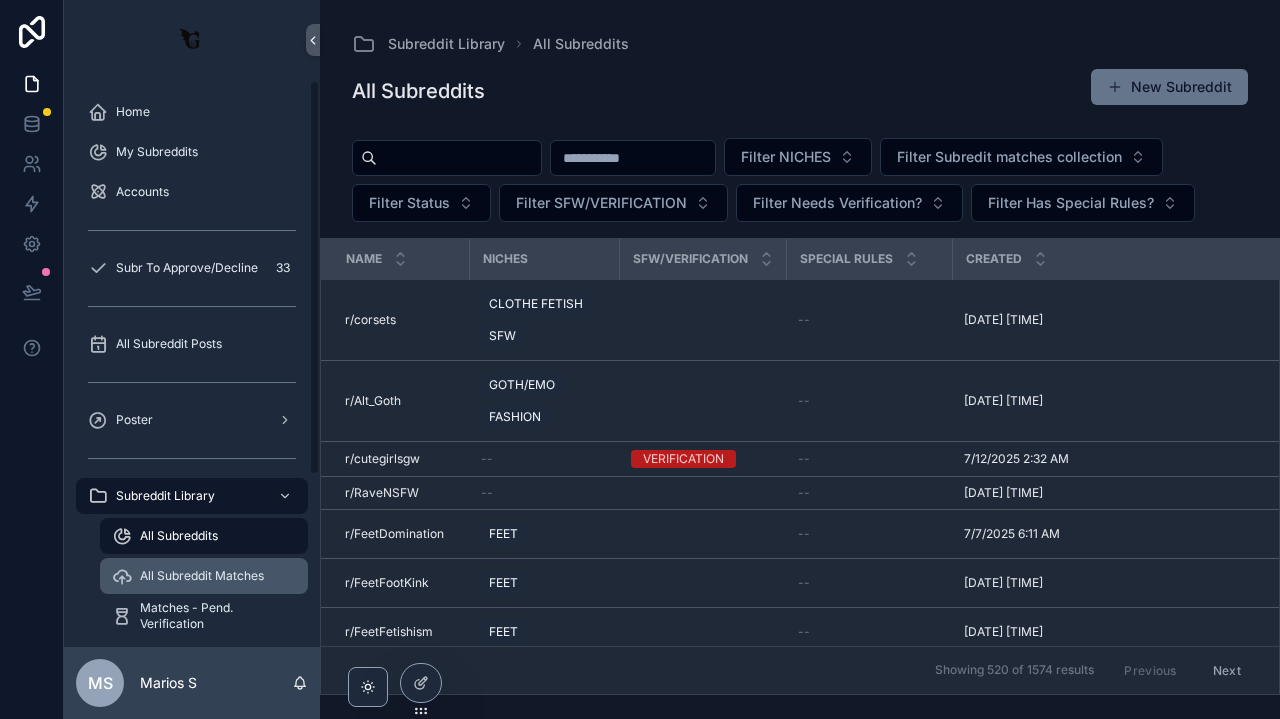 click on "All Subreddit Matches" at bounding box center (202, 576) 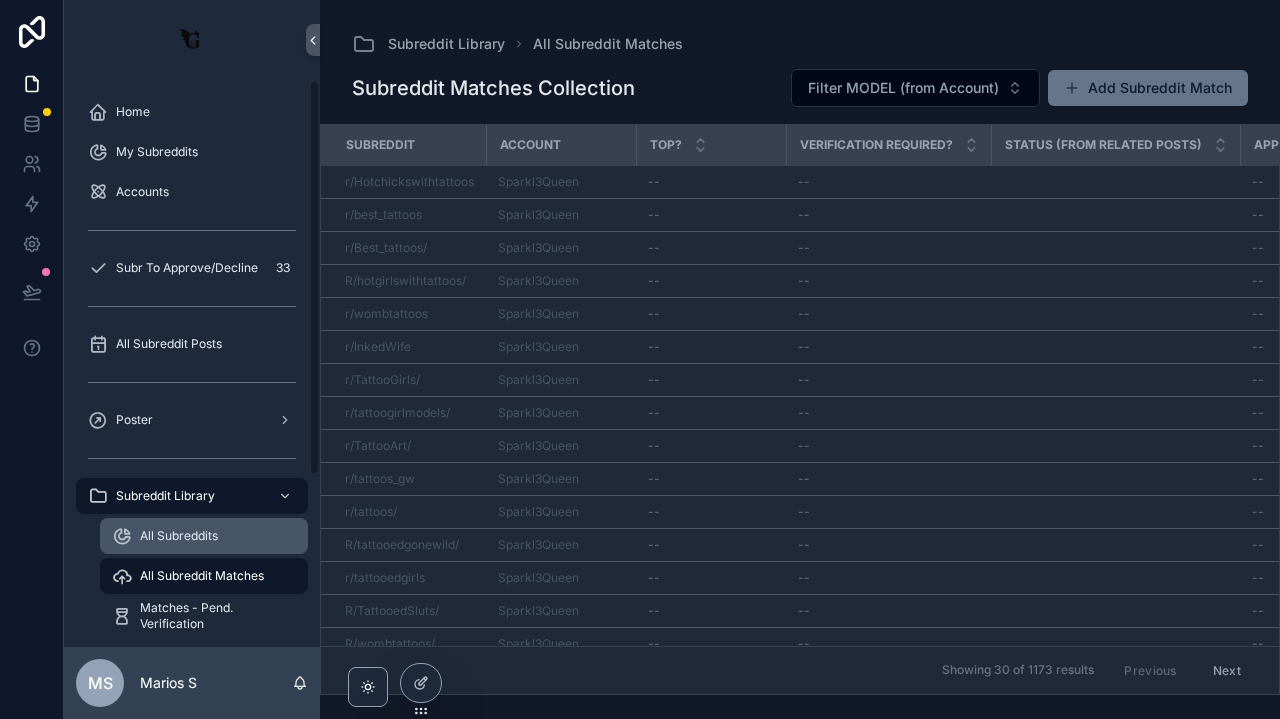 click on "All Subreddits" at bounding box center [179, 536] 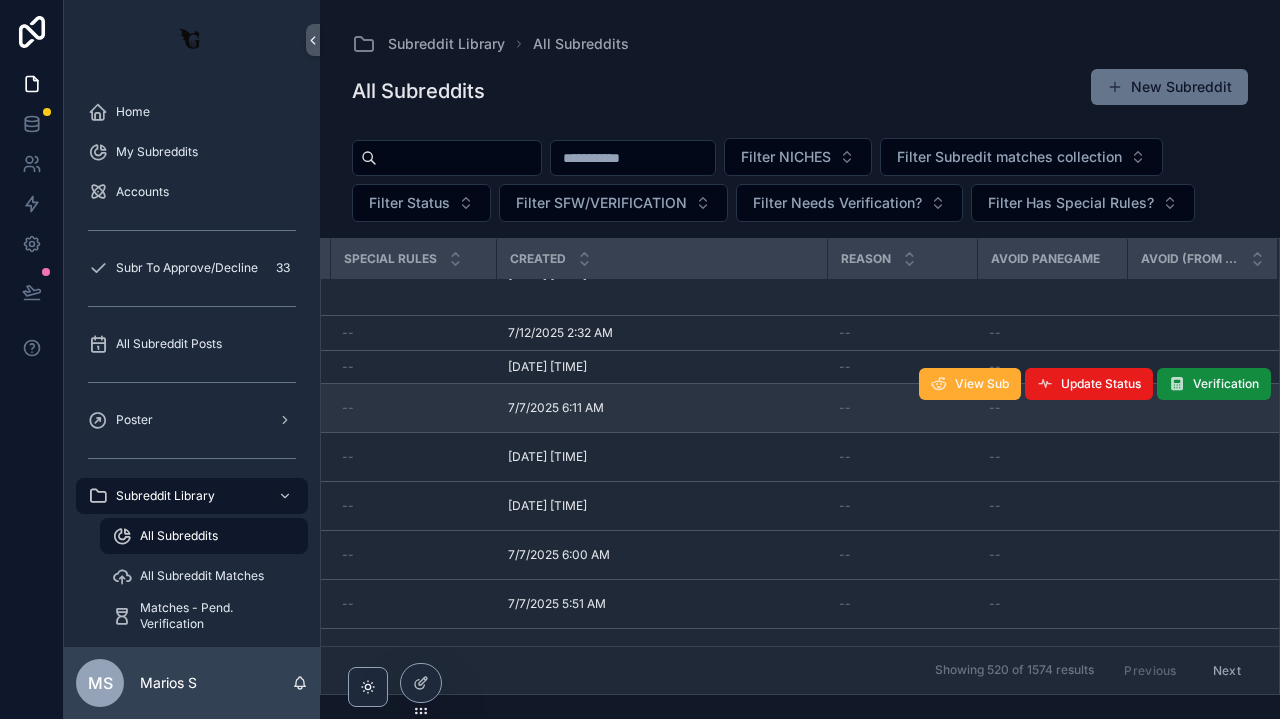 scroll, scrollTop: 126, scrollLeft: 457, axis: both 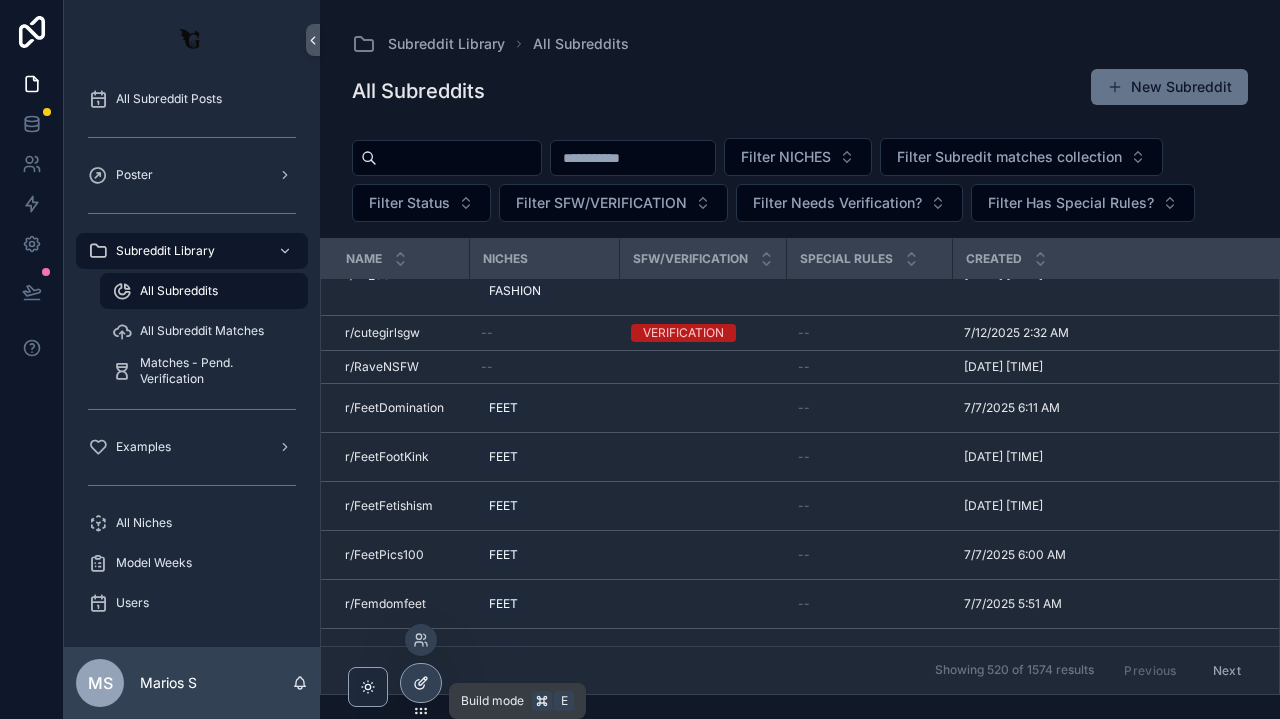 click 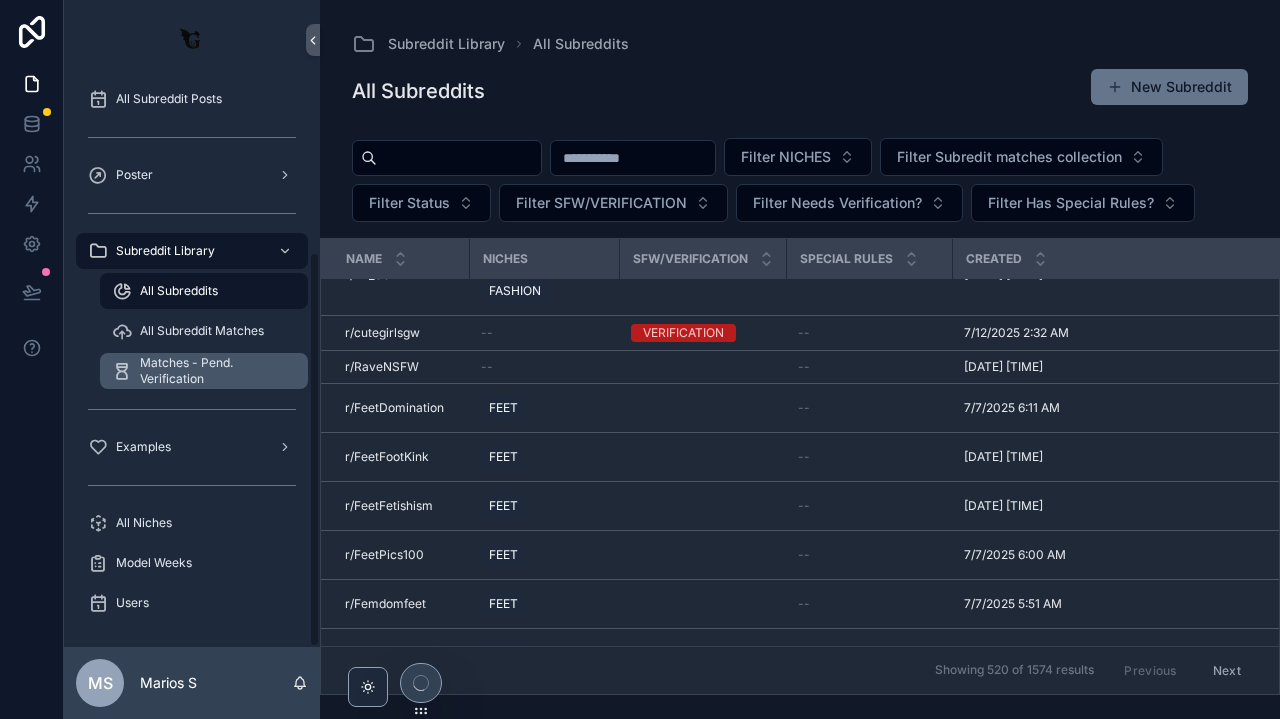 scroll, scrollTop: 0, scrollLeft: 0, axis: both 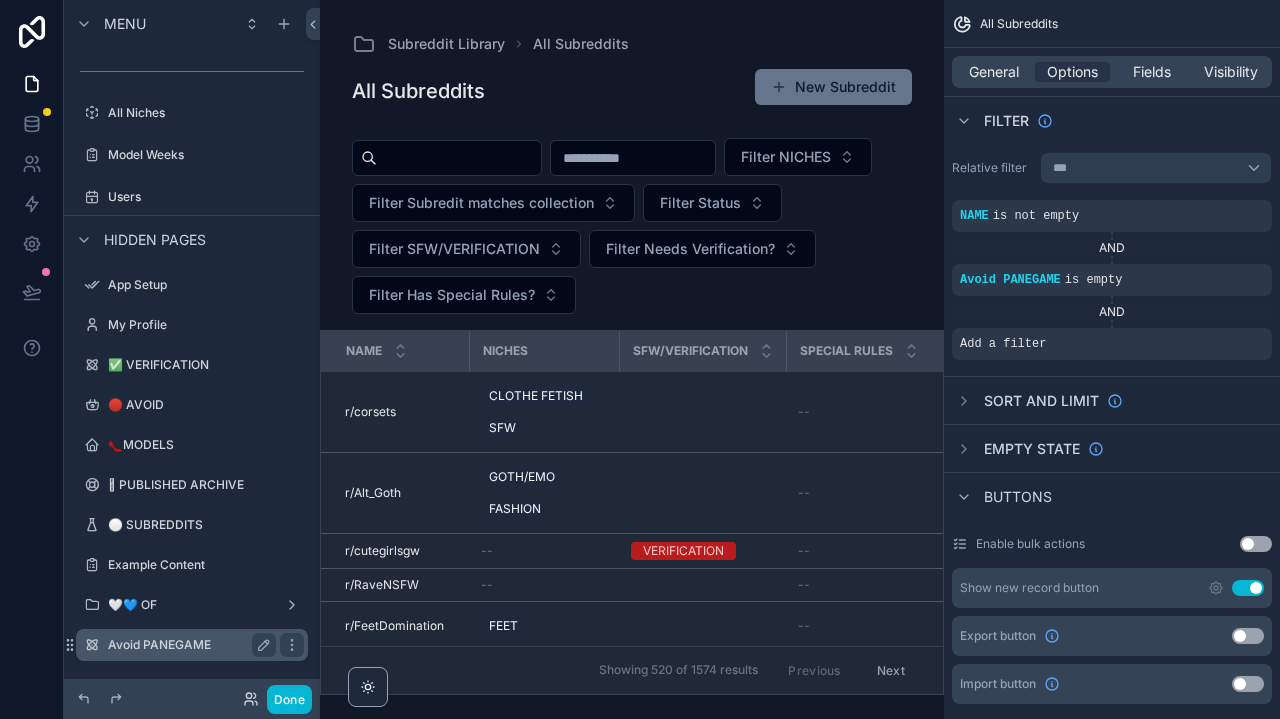 click on "Avoid PANEGAME" at bounding box center [188, 645] 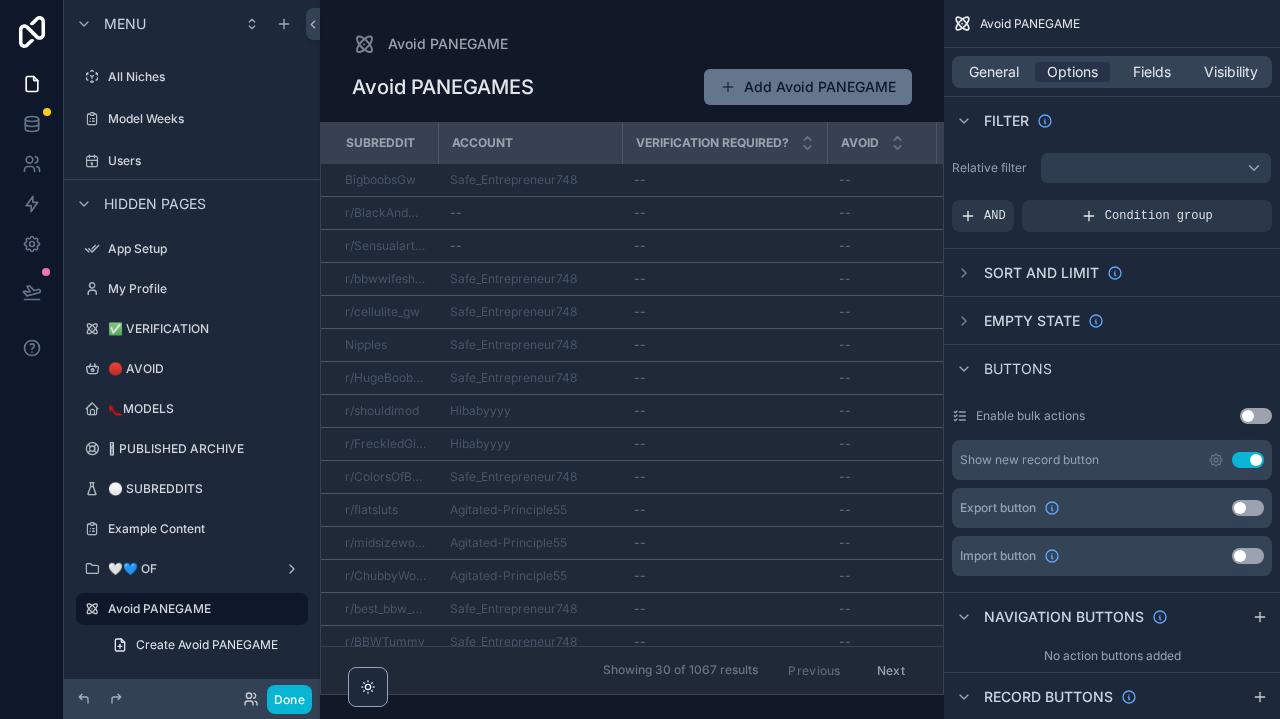 scroll, scrollTop: 625, scrollLeft: 0, axis: vertical 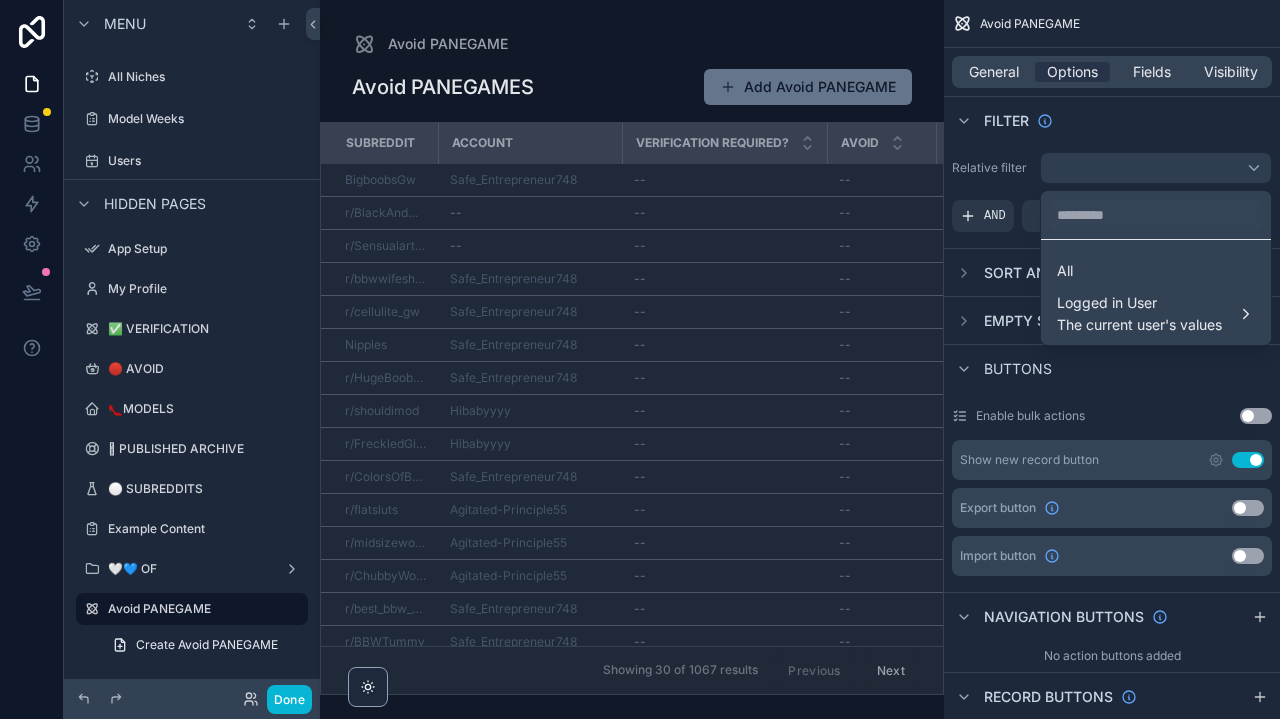 click at bounding box center (640, 359) 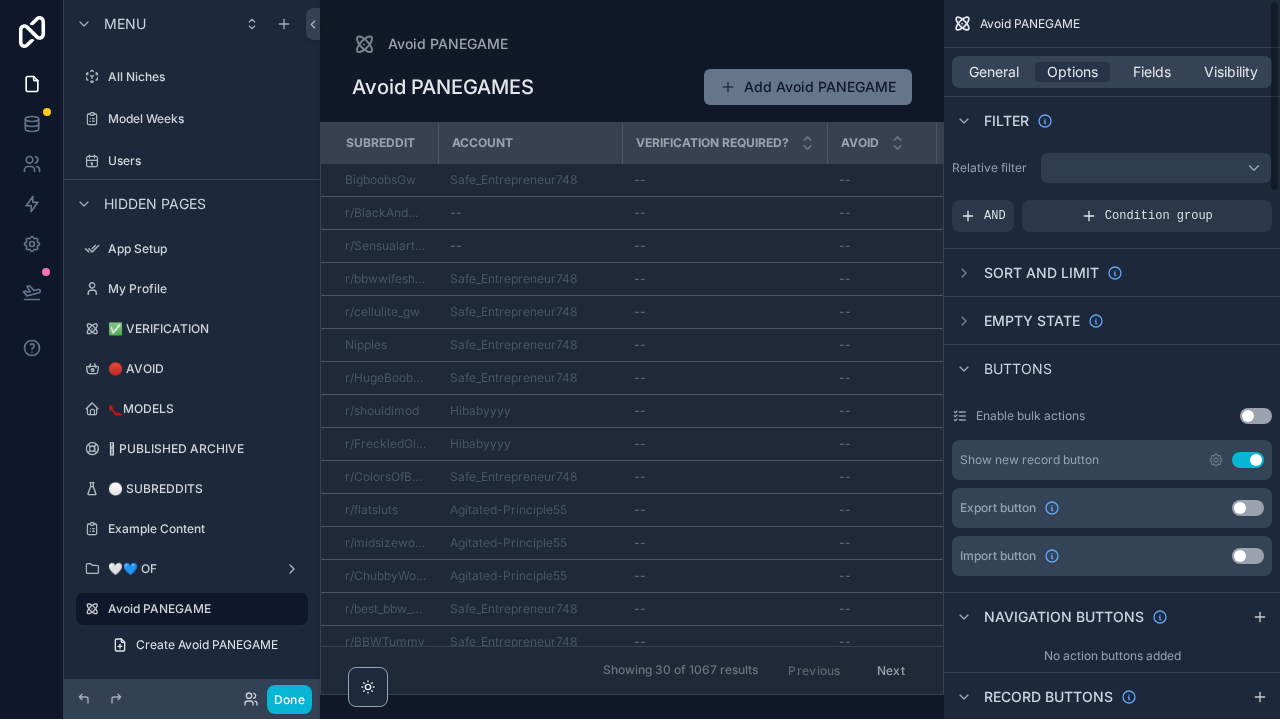 click on "Relative filter   AND Condition group" at bounding box center (1112, 192) 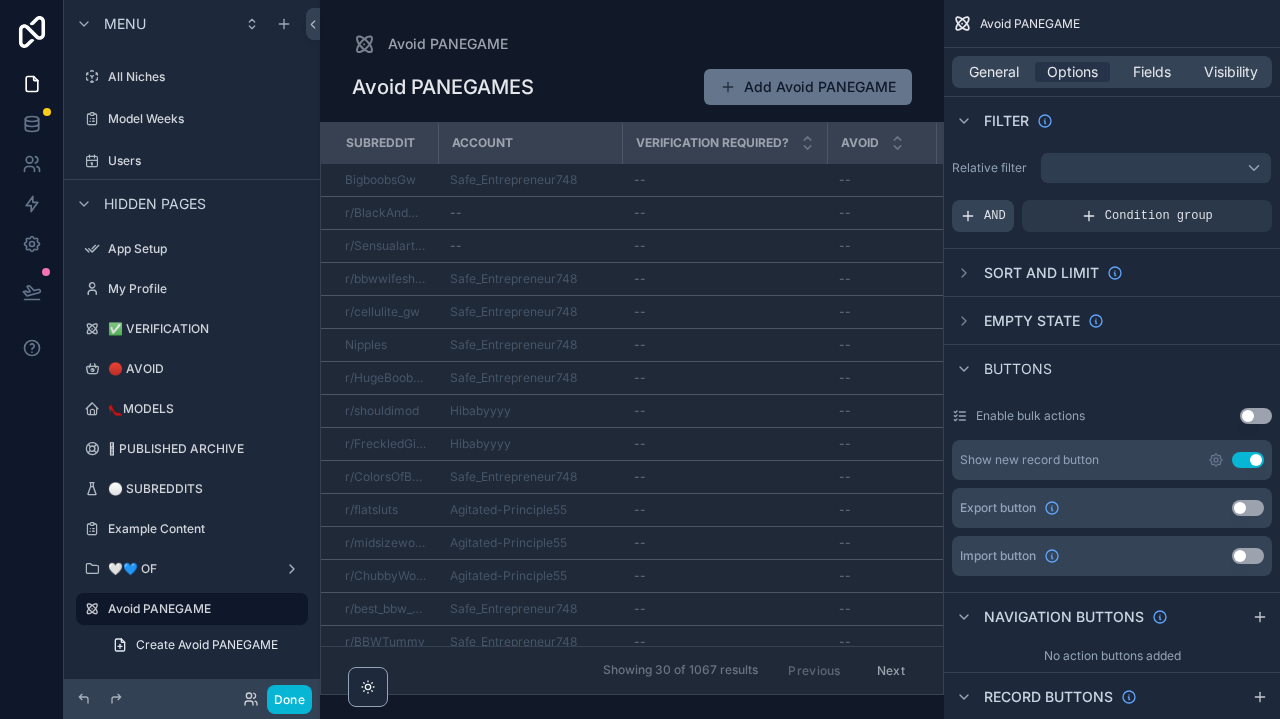 click on "AND" at bounding box center (983, 216) 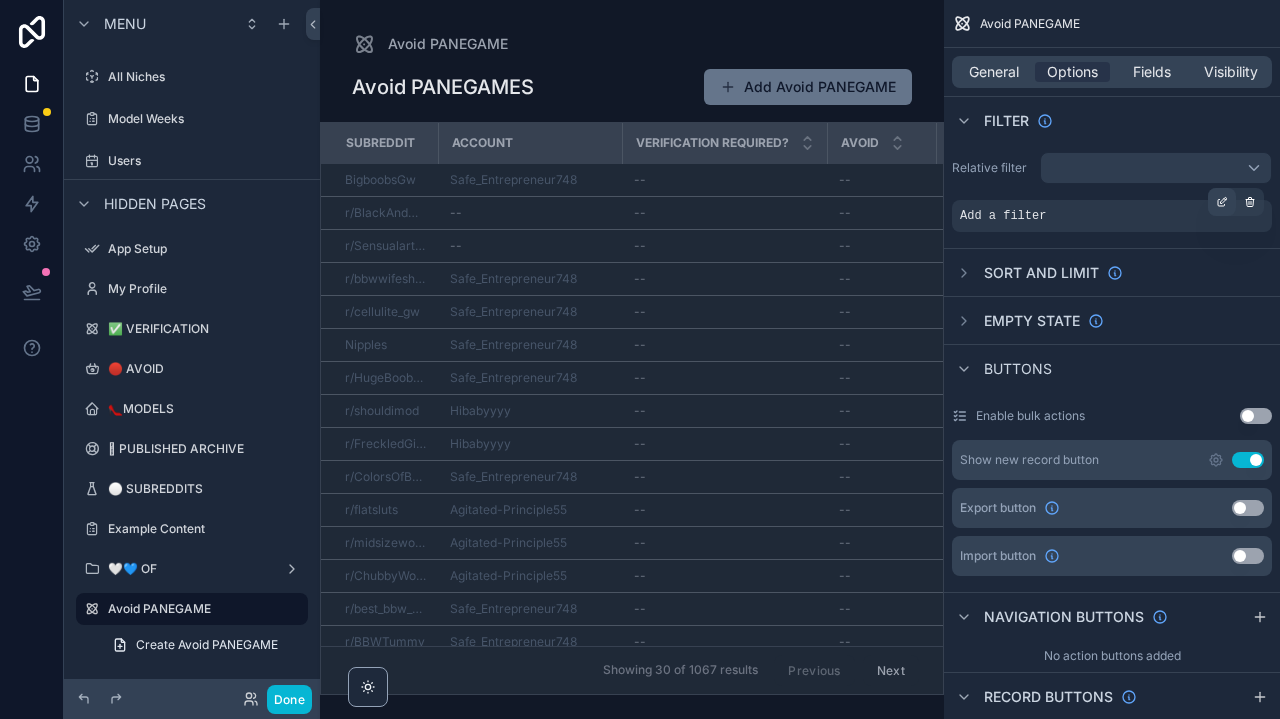 click at bounding box center (1222, 202) 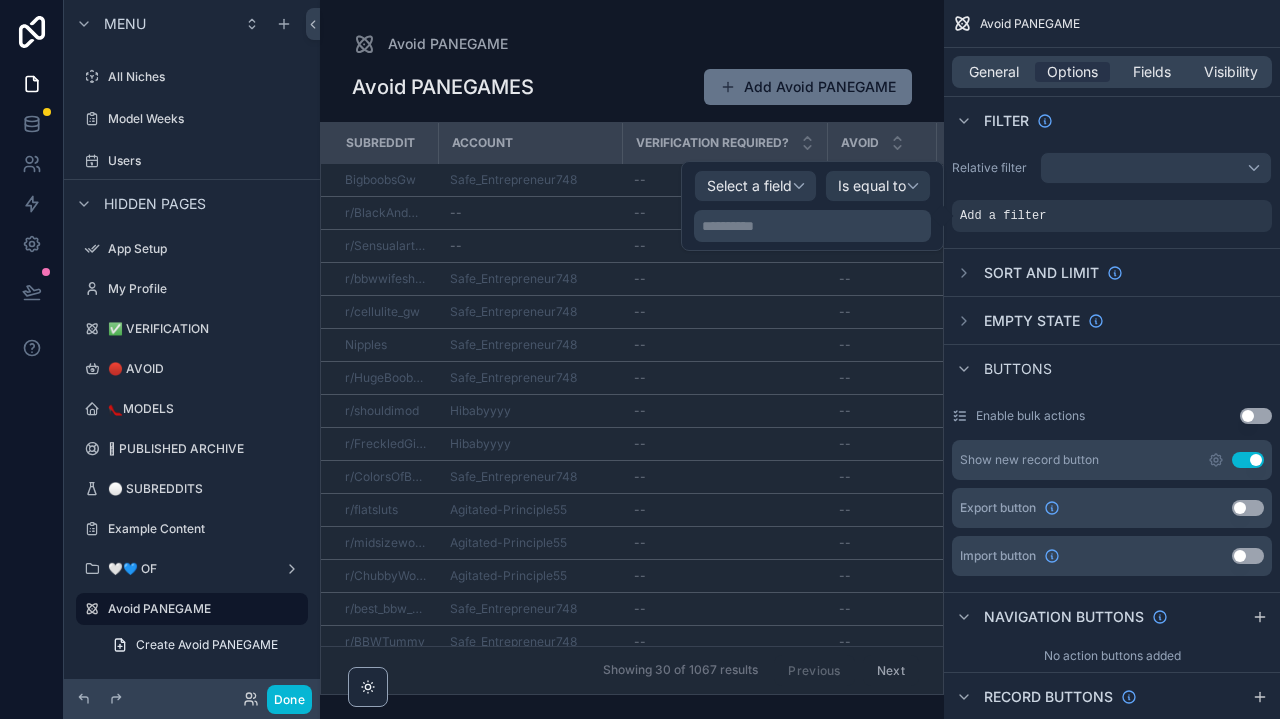 click on "Select a field" at bounding box center [755, 186] 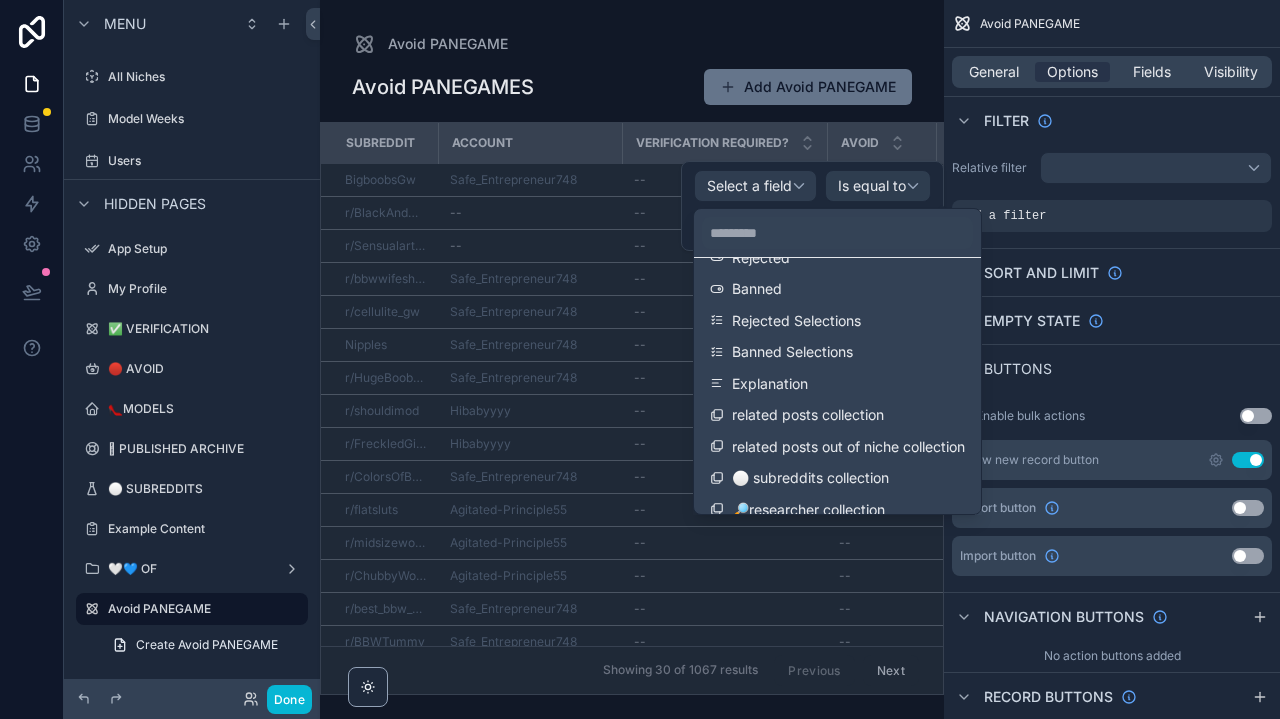 scroll, scrollTop: 754, scrollLeft: 0, axis: vertical 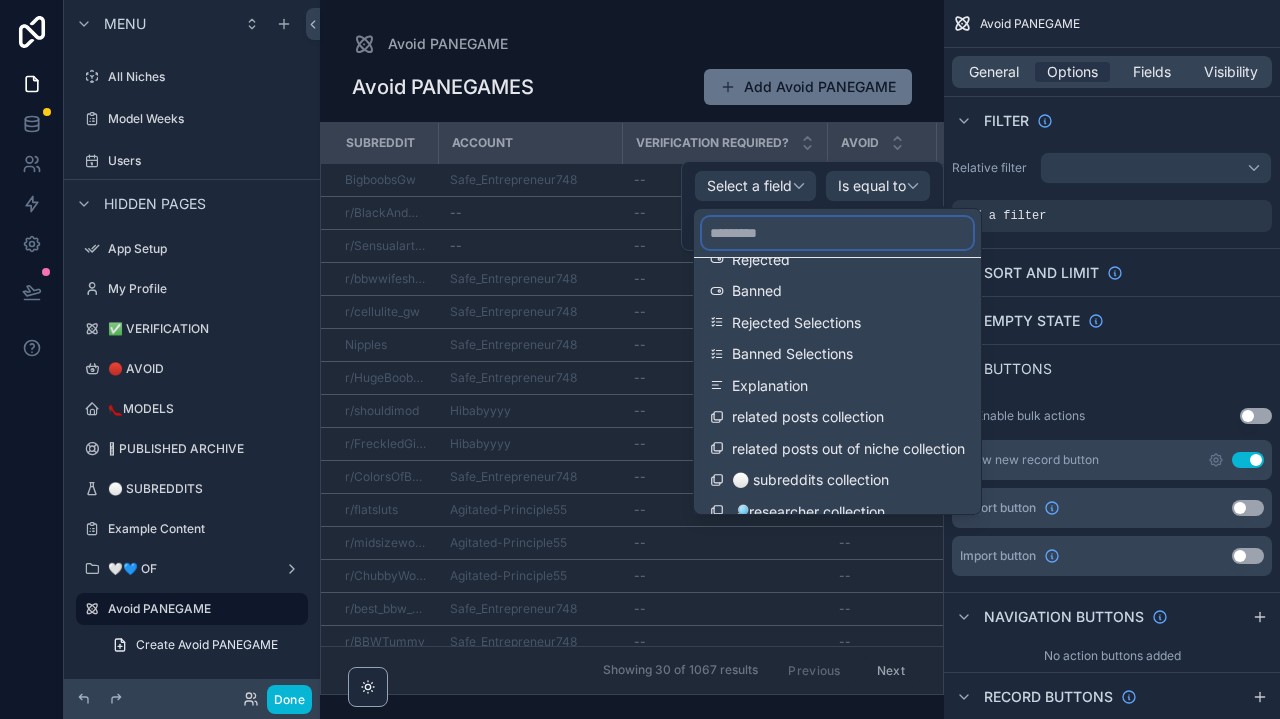 click at bounding box center [837, 233] 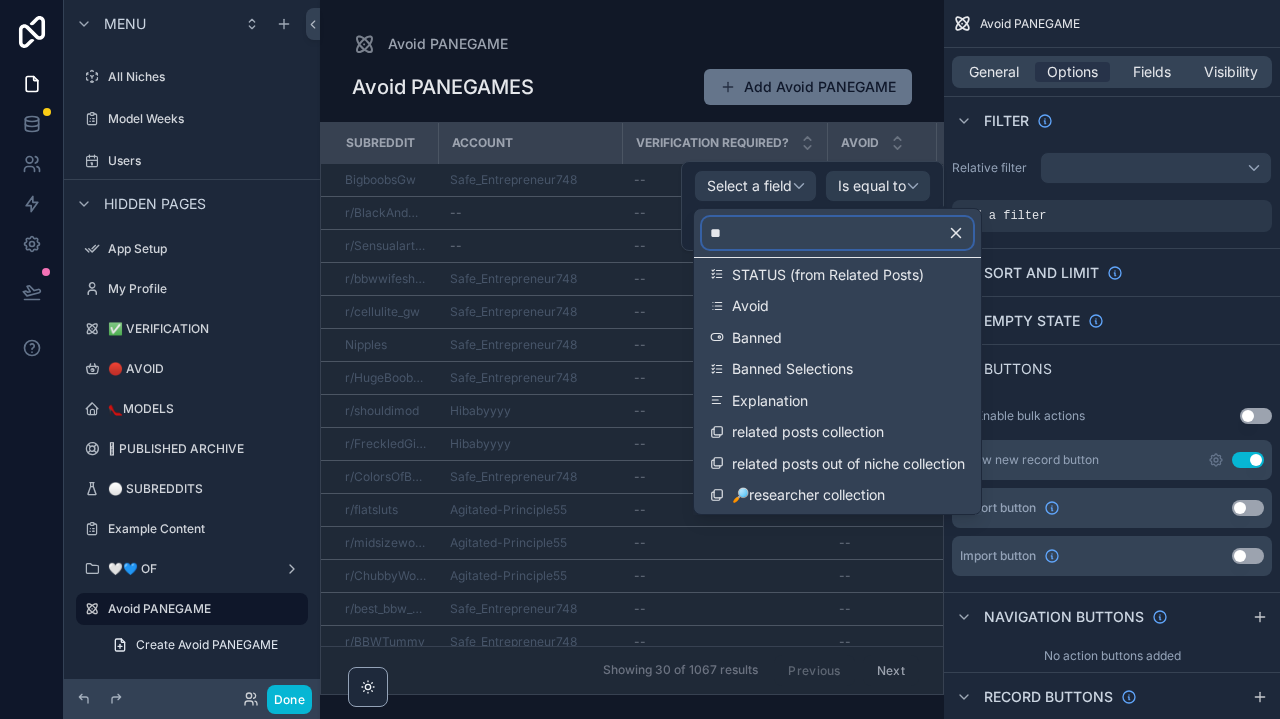 scroll, scrollTop: 0, scrollLeft: 0, axis: both 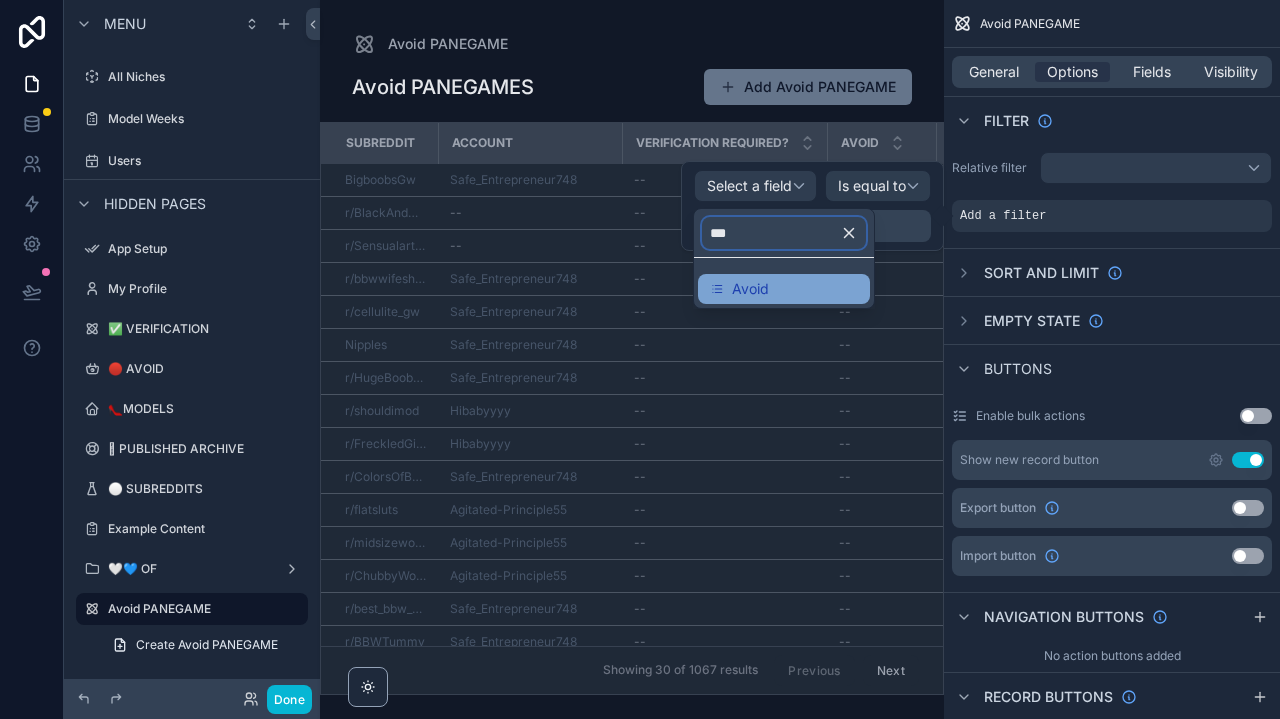 type on "***" 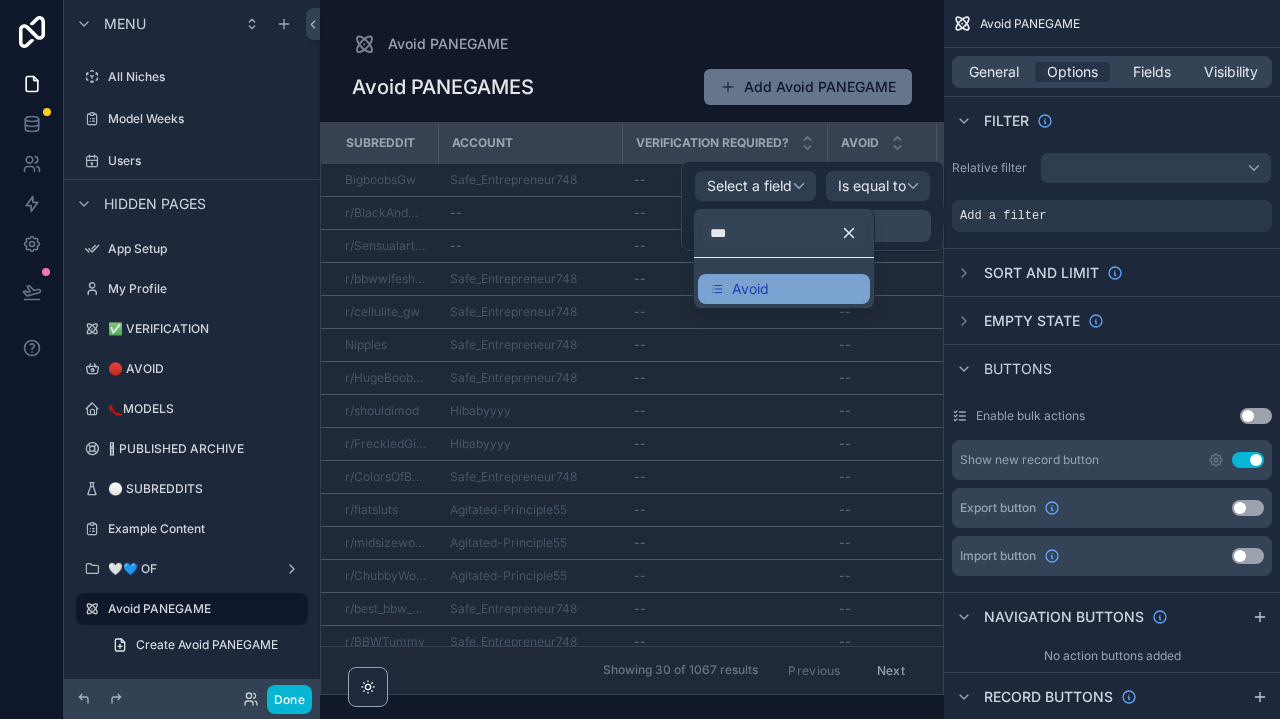 click on "Avoid" at bounding box center [739, 289] 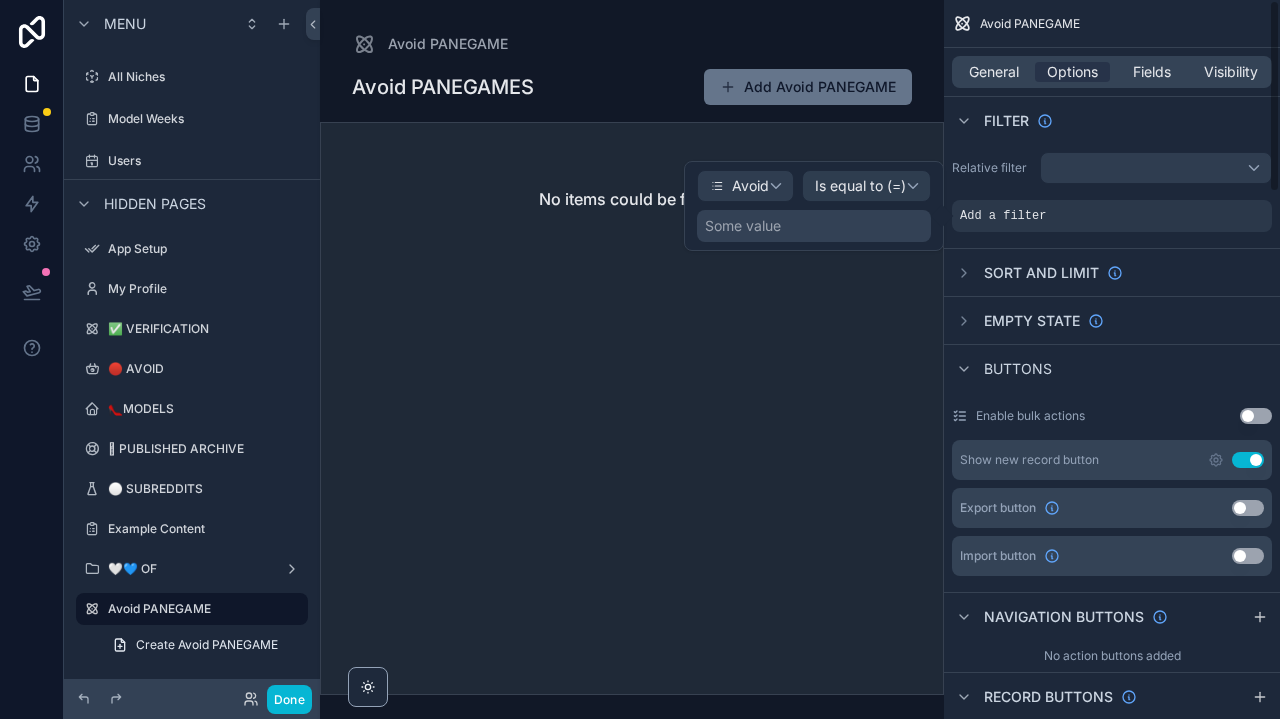 click on "Is equal to (=)" at bounding box center [860, 186] 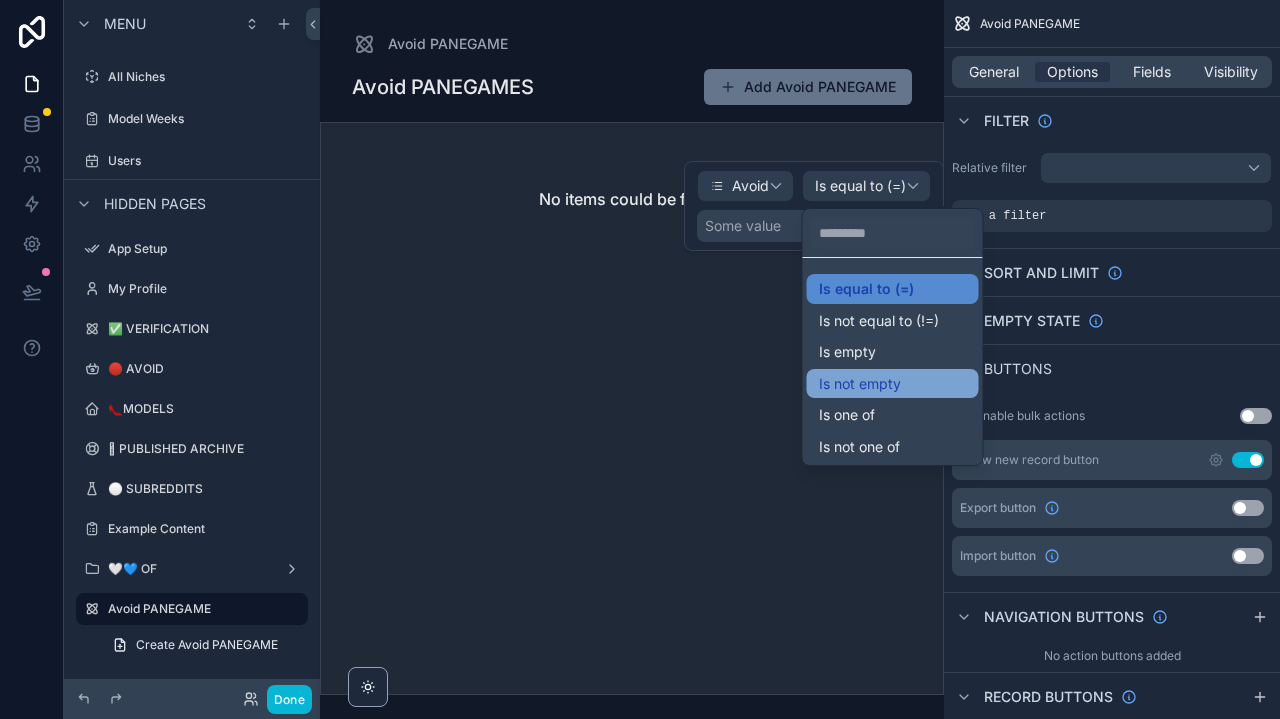 click on "Is not empty" at bounding box center [860, 384] 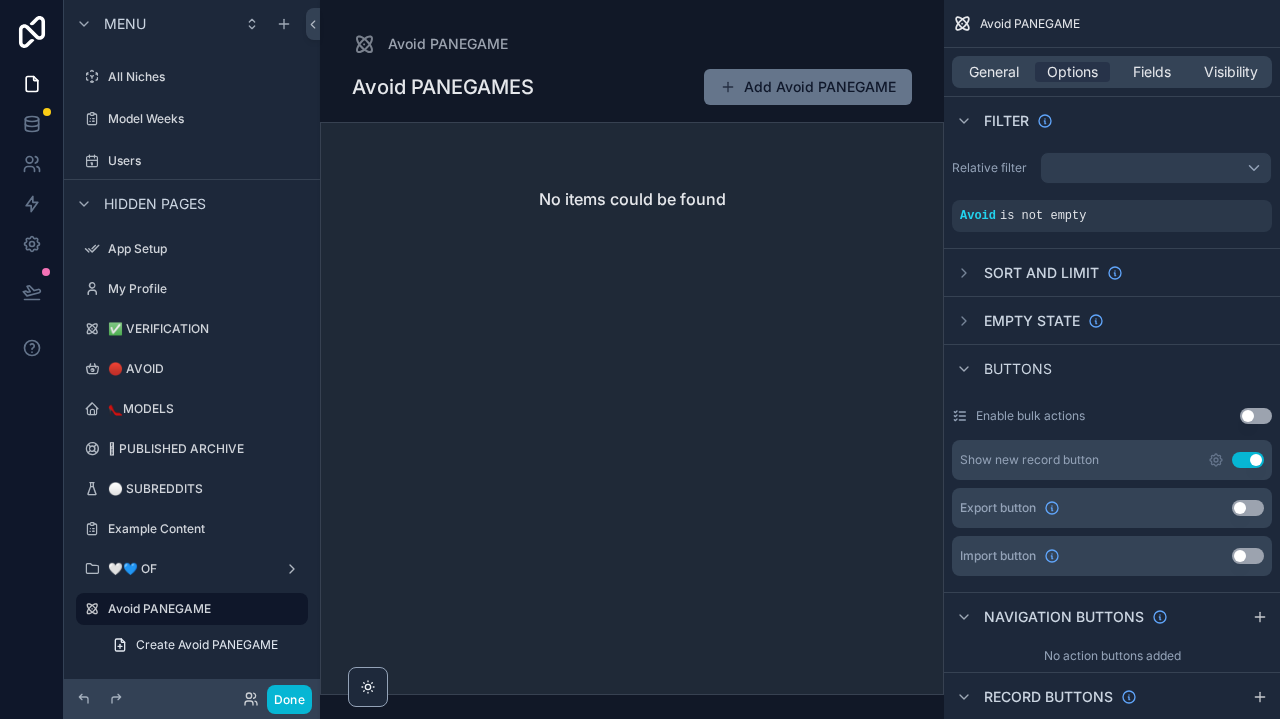 click on "Relative filter   Avoid is not empty" at bounding box center (1112, 192) 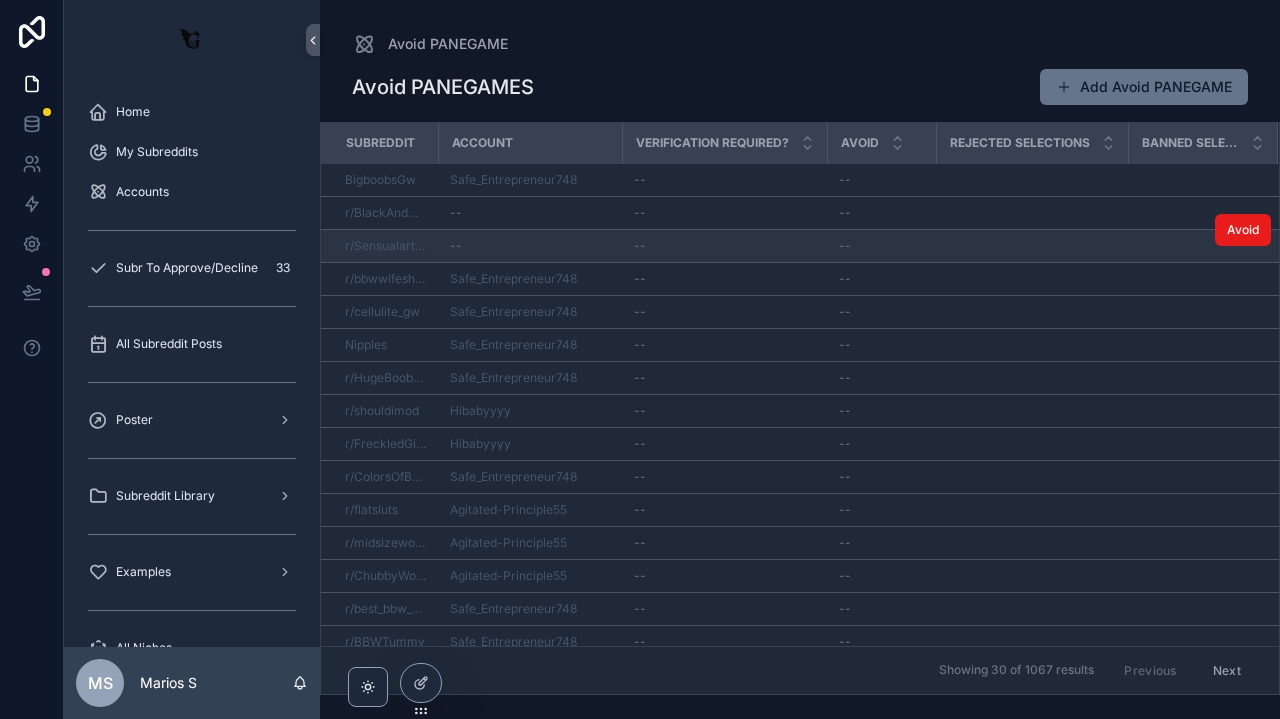 scroll, scrollTop: 0, scrollLeft: 0, axis: both 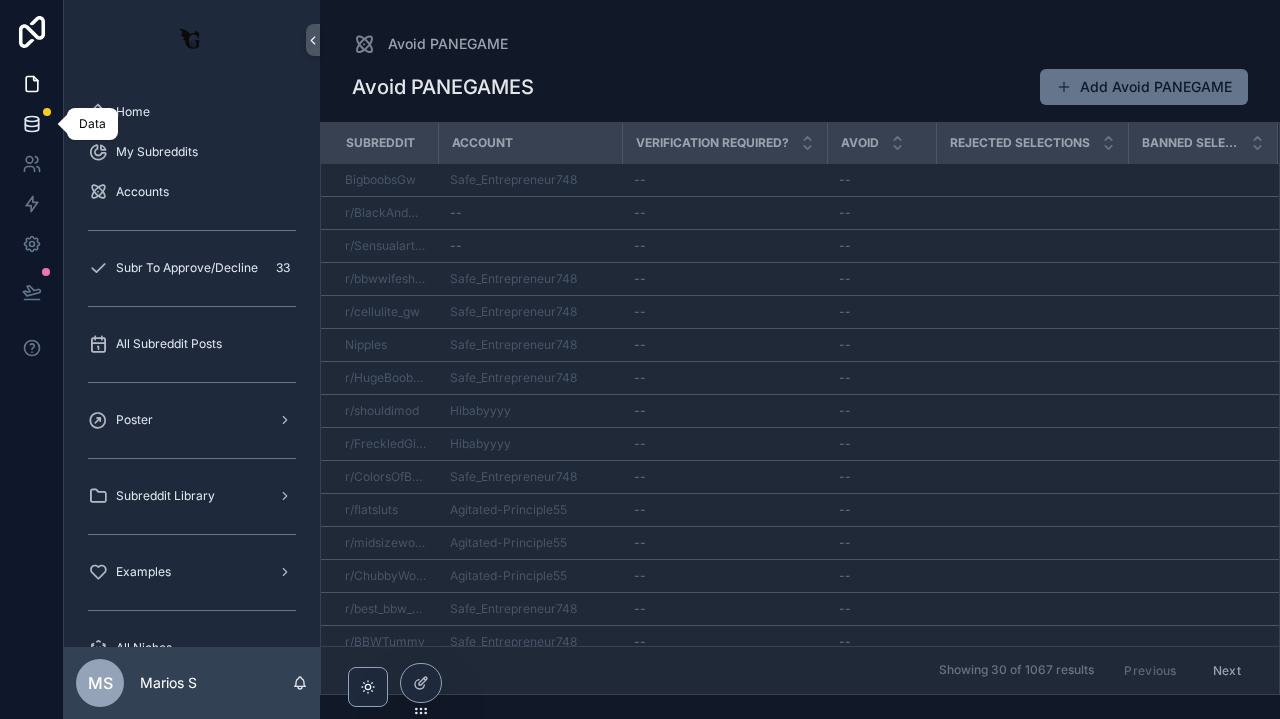 click at bounding box center (31, 124) 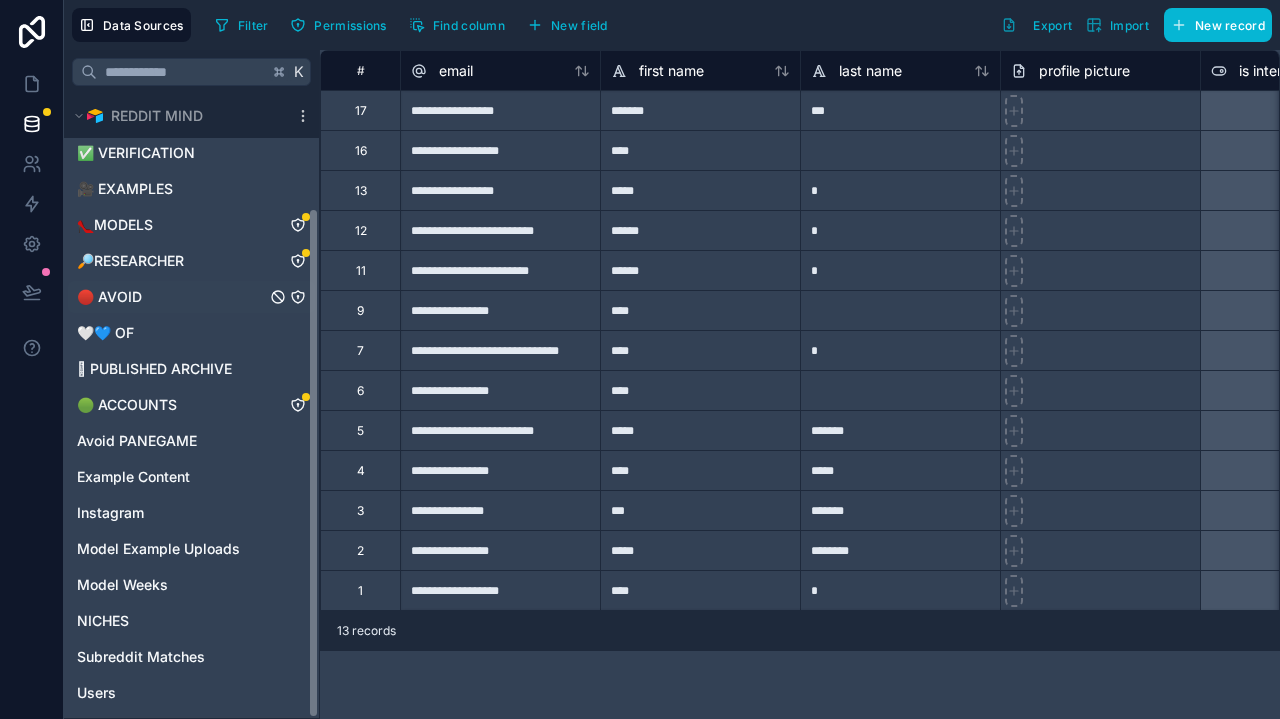 scroll, scrollTop: 138, scrollLeft: 0, axis: vertical 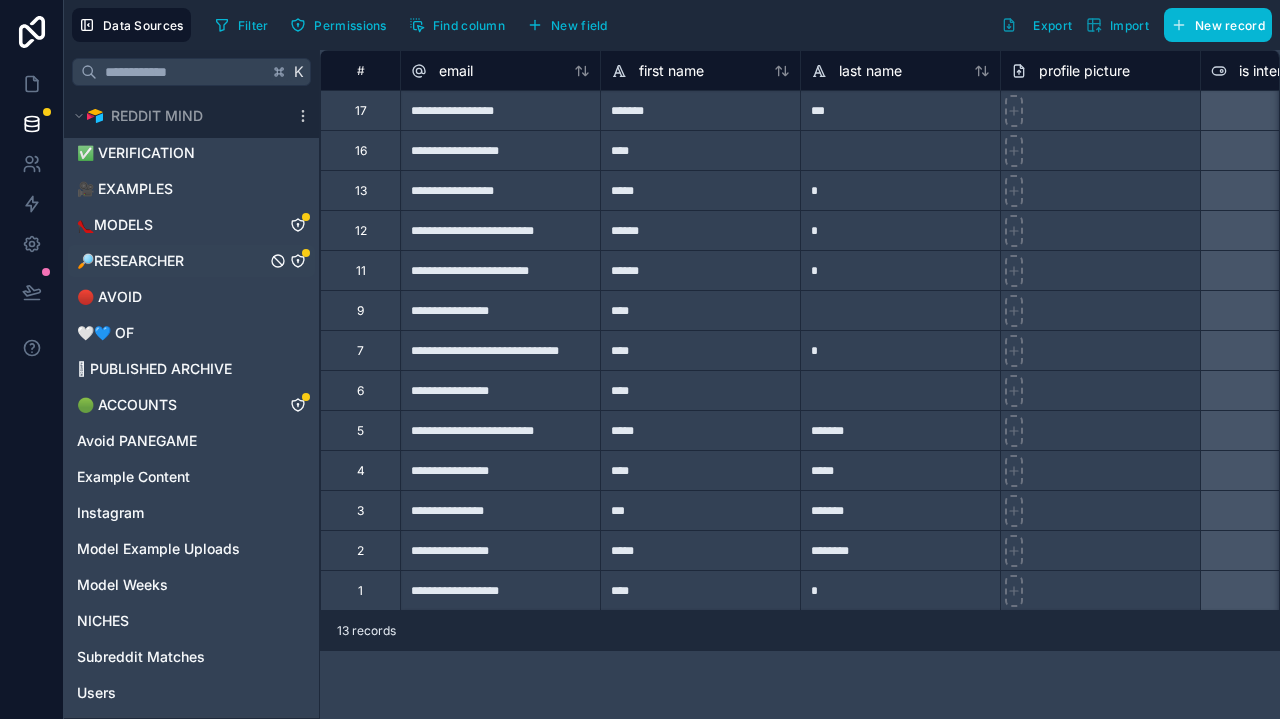 click on "🔎RESEARCHER" at bounding box center [130, 261] 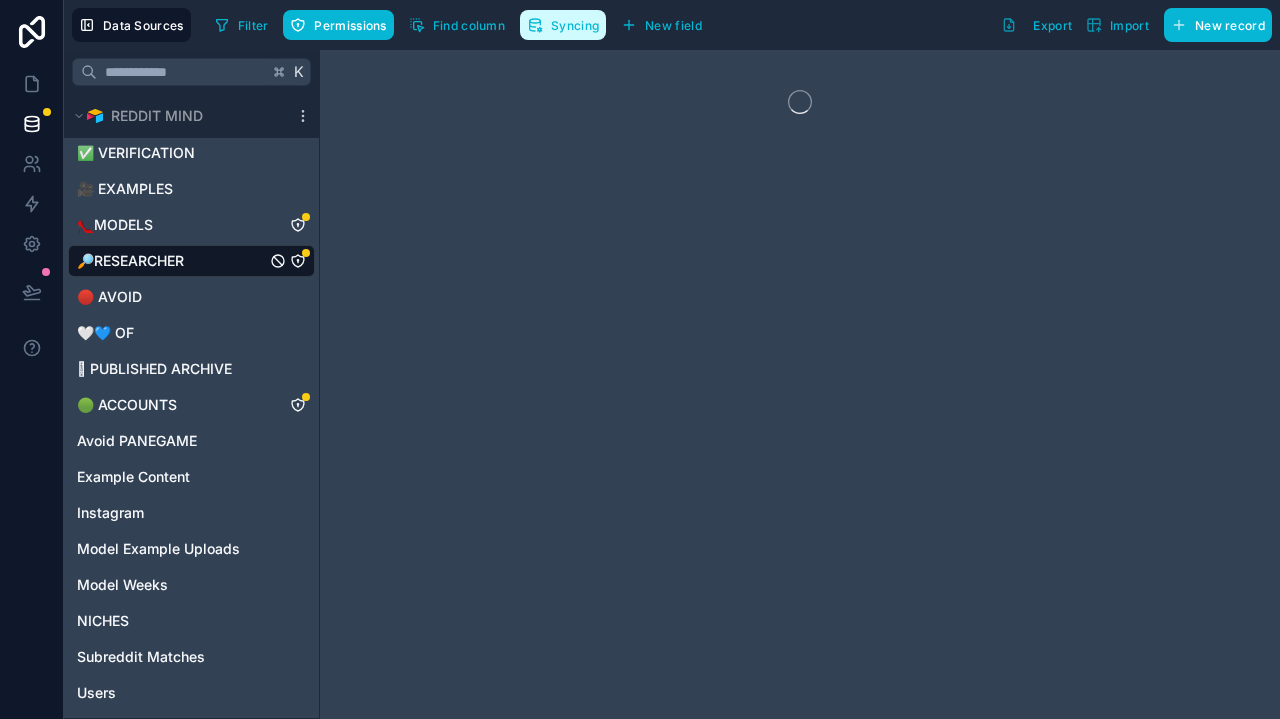 click on "Syncing" at bounding box center (563, 25) 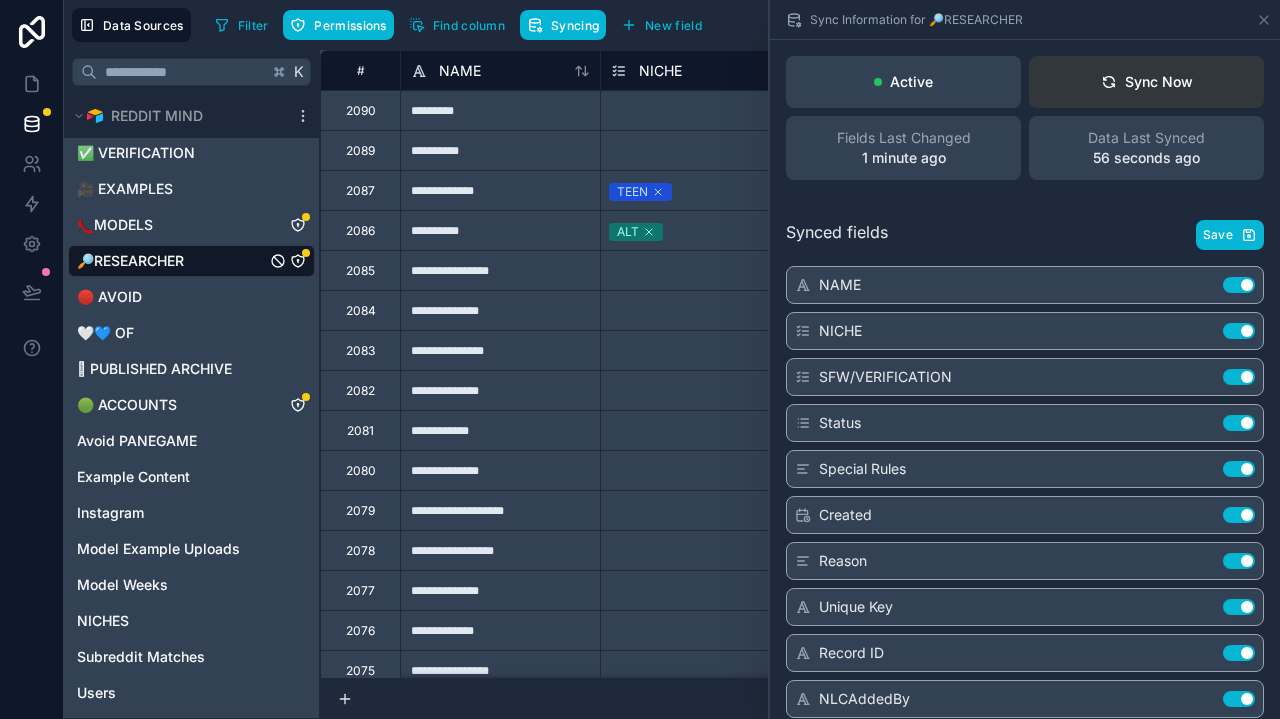 click on "Sync Now" at bounding box center (1146, 82) 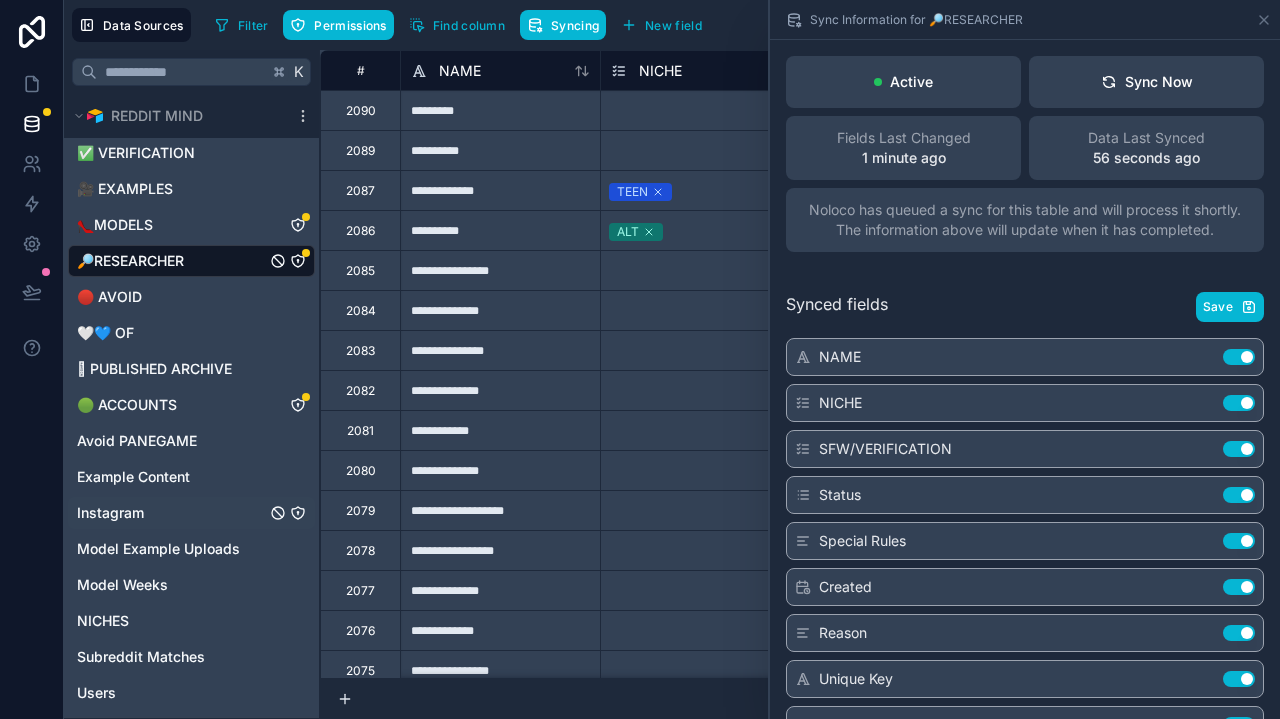 scroll, scrollTop: 0, scrollLeft: 0, axis: both 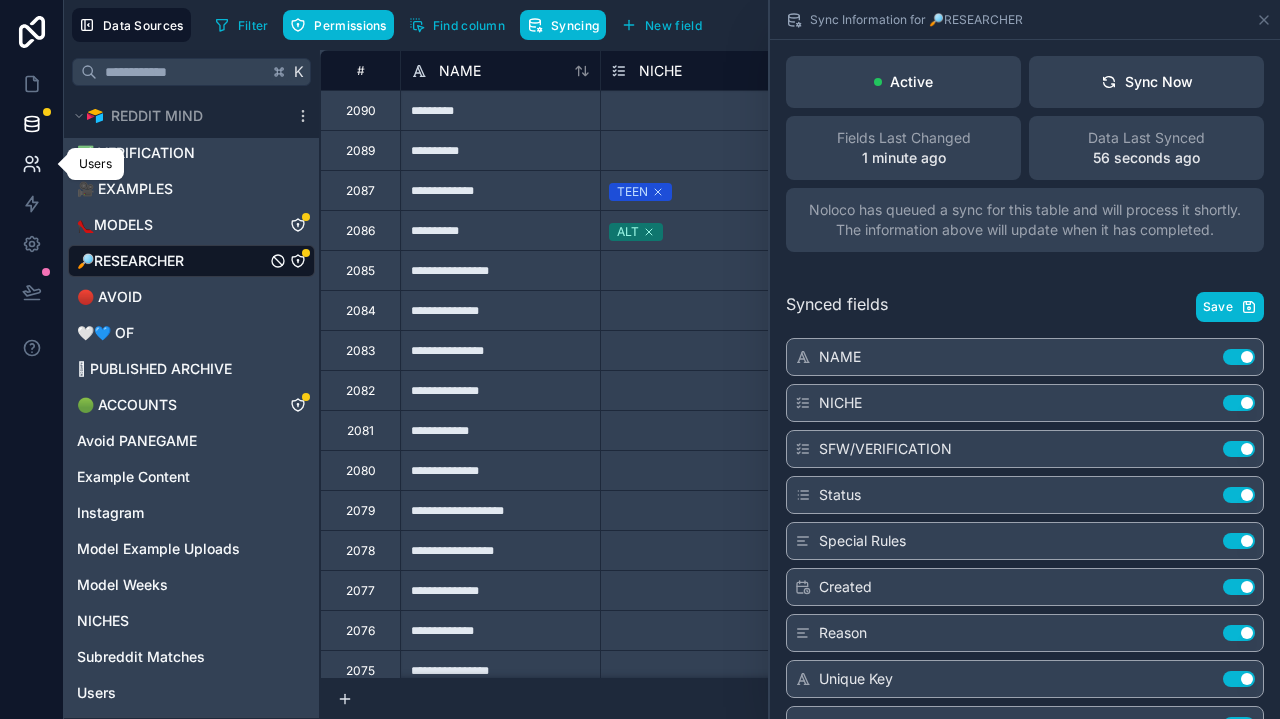 click 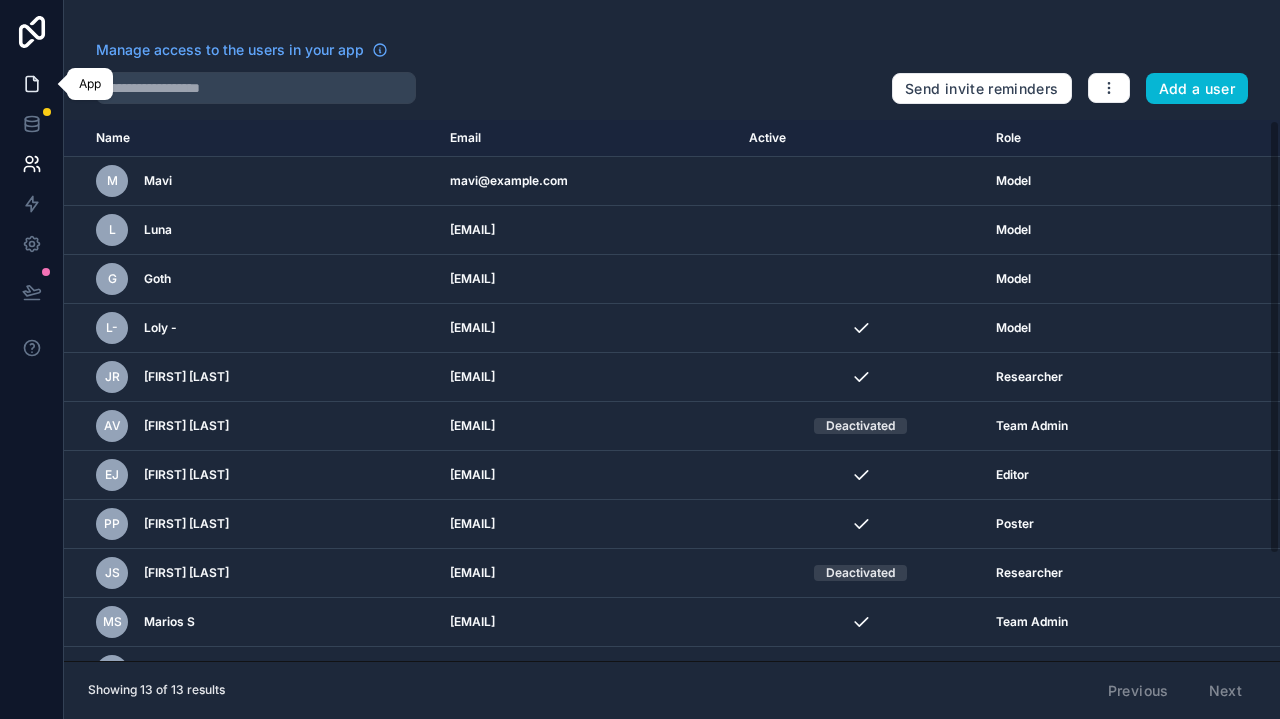 click 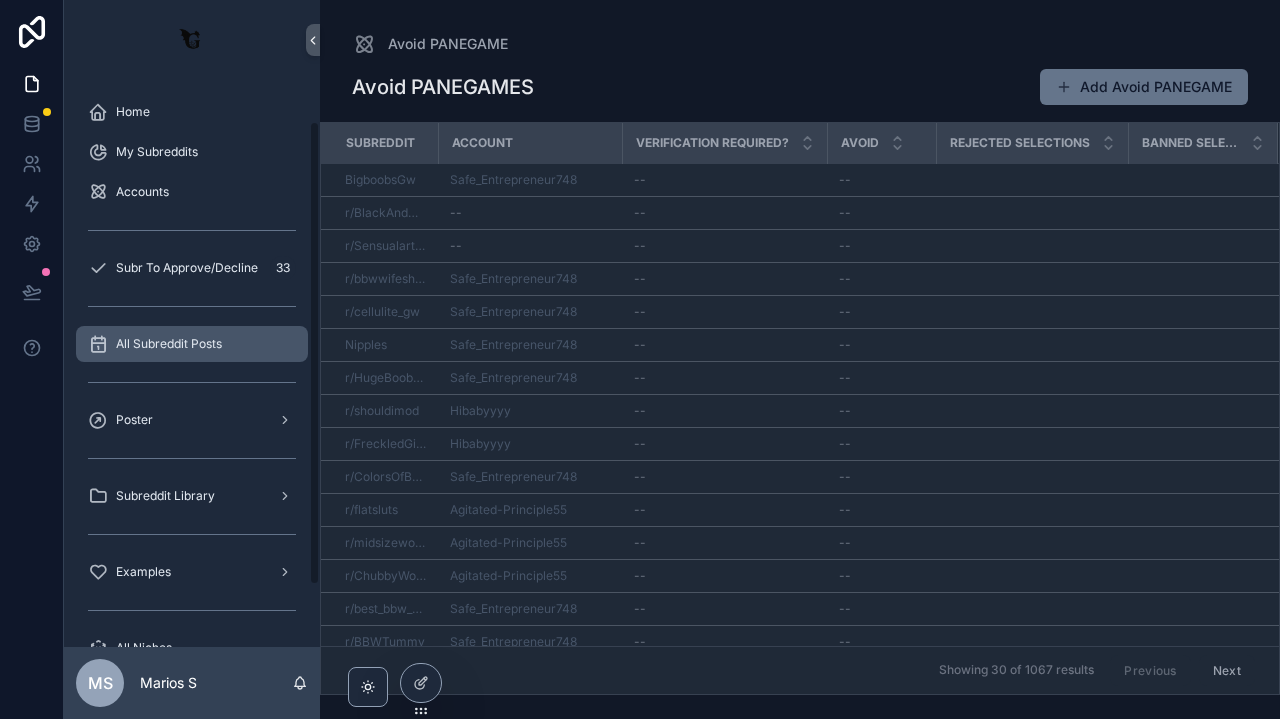 scroll, scrollTop: 84, scrollLeft: 0, axis: vertical 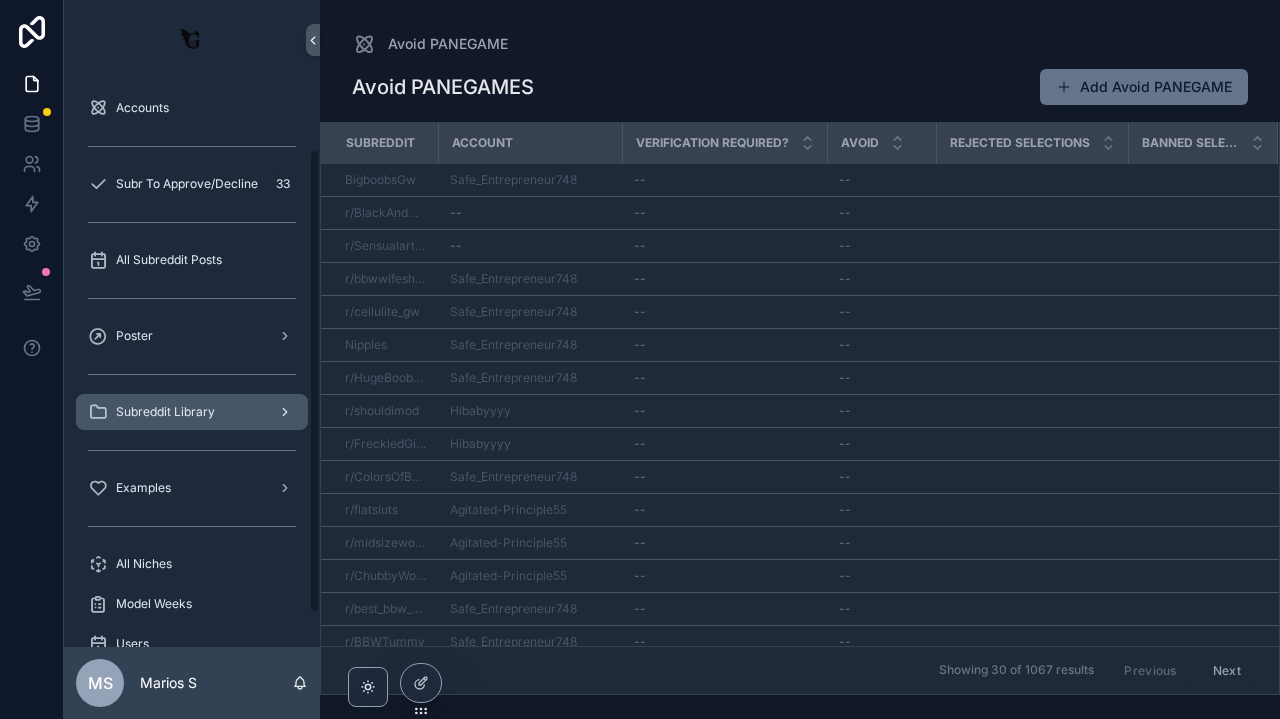 click on "Subreddit Library" at bounding box center [192, 412] 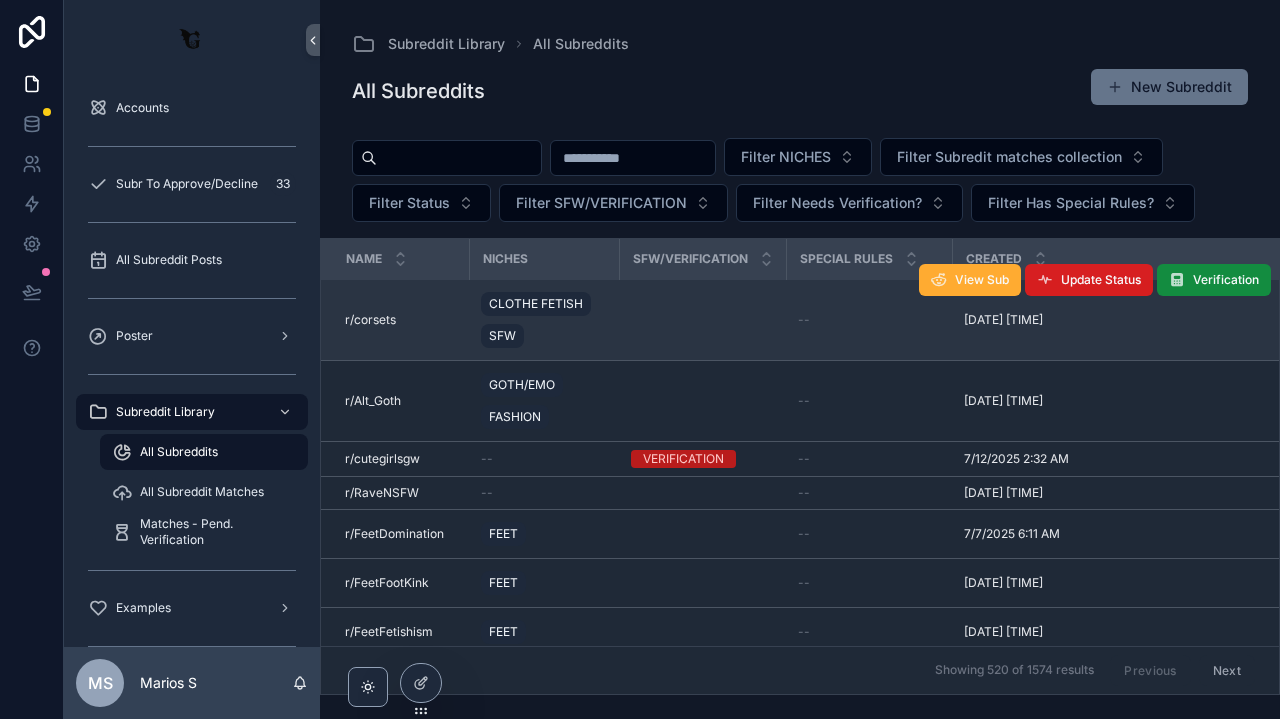 click on "Update Status" at bounding box center (1101, 280) 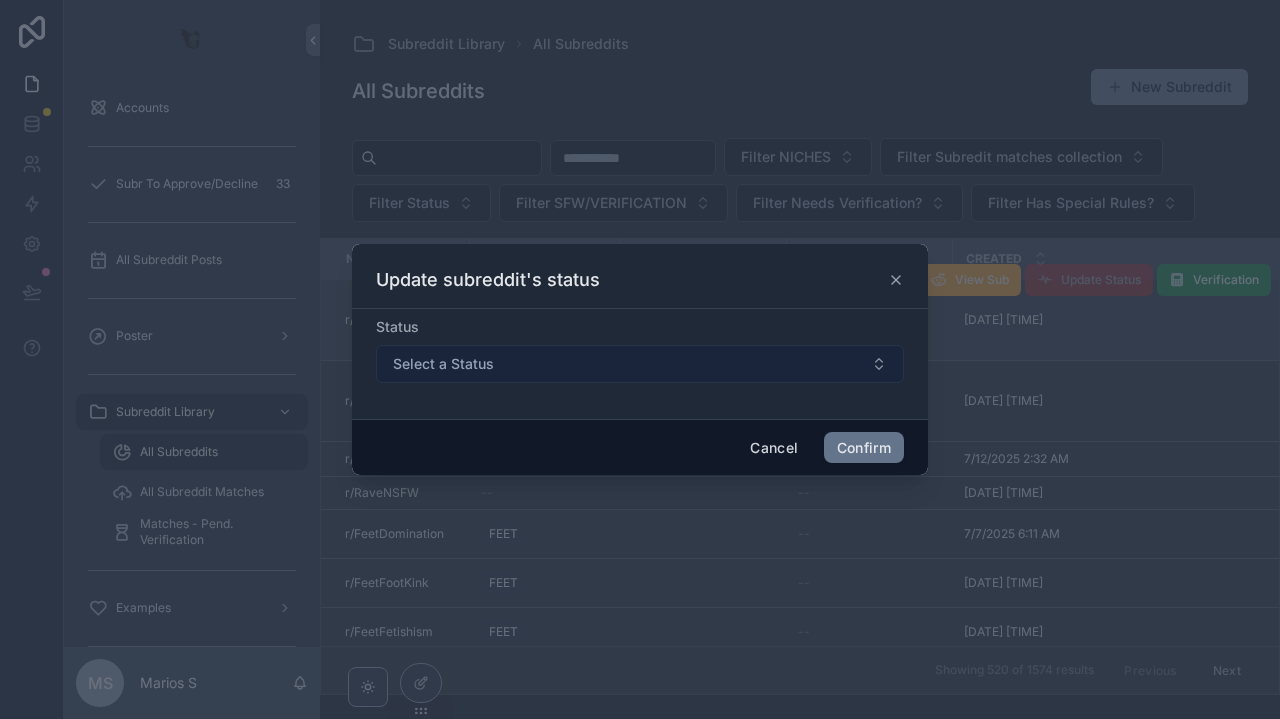click on "Select a Status" at bounding box center [640, 364] 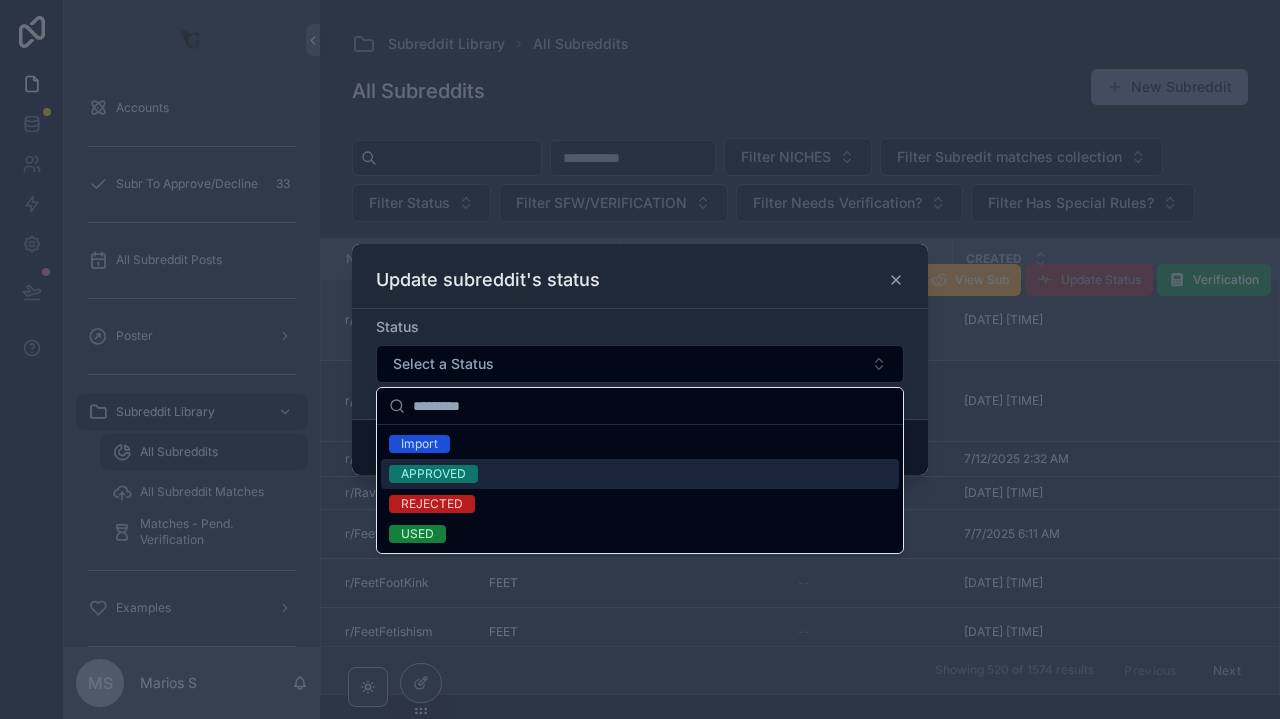 scroll, scrollTop: 0, scrollLeft: 0, axis: both 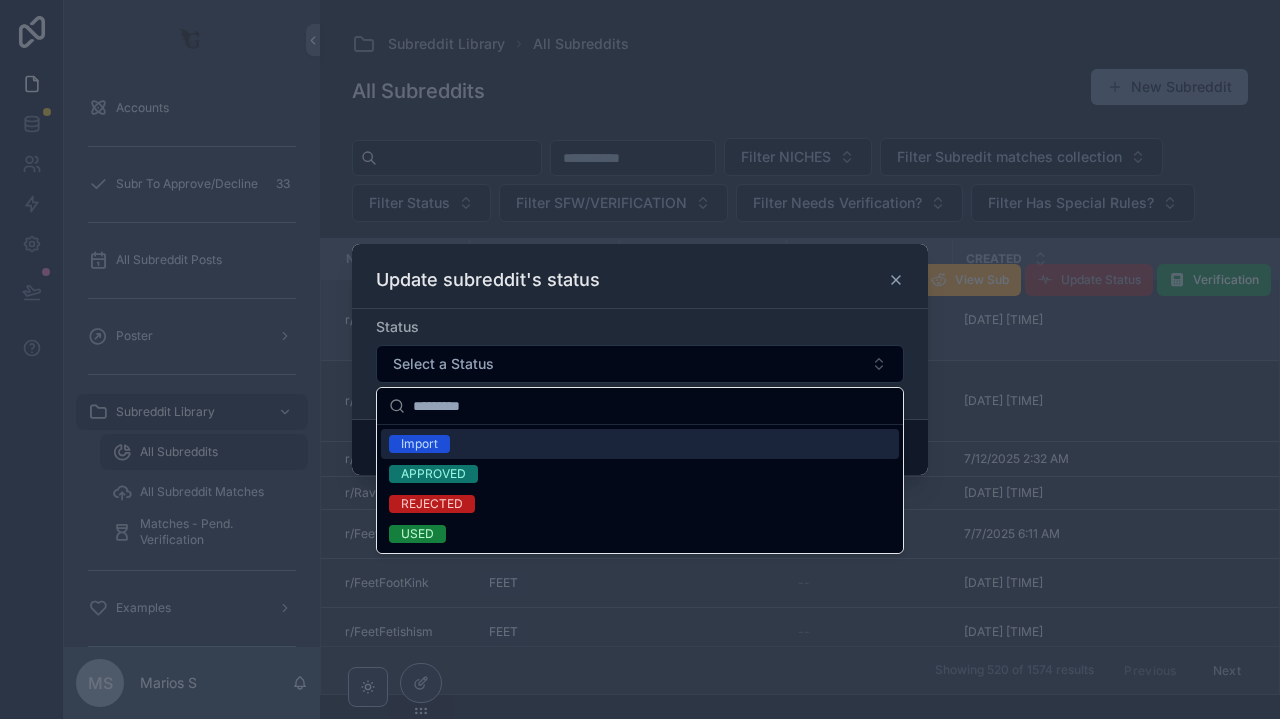 click on "Status Select a Status" at bounding box center [640, 364] 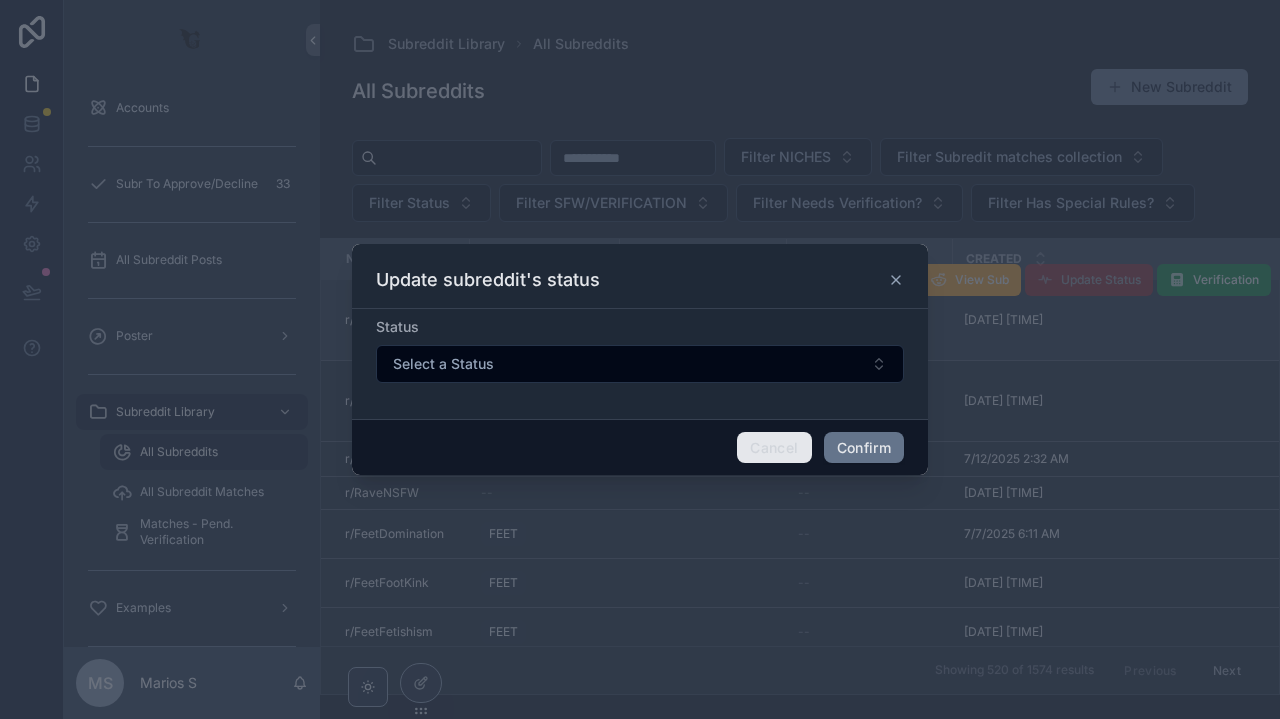 click on "Cancel" at bounding box center (774, 448) 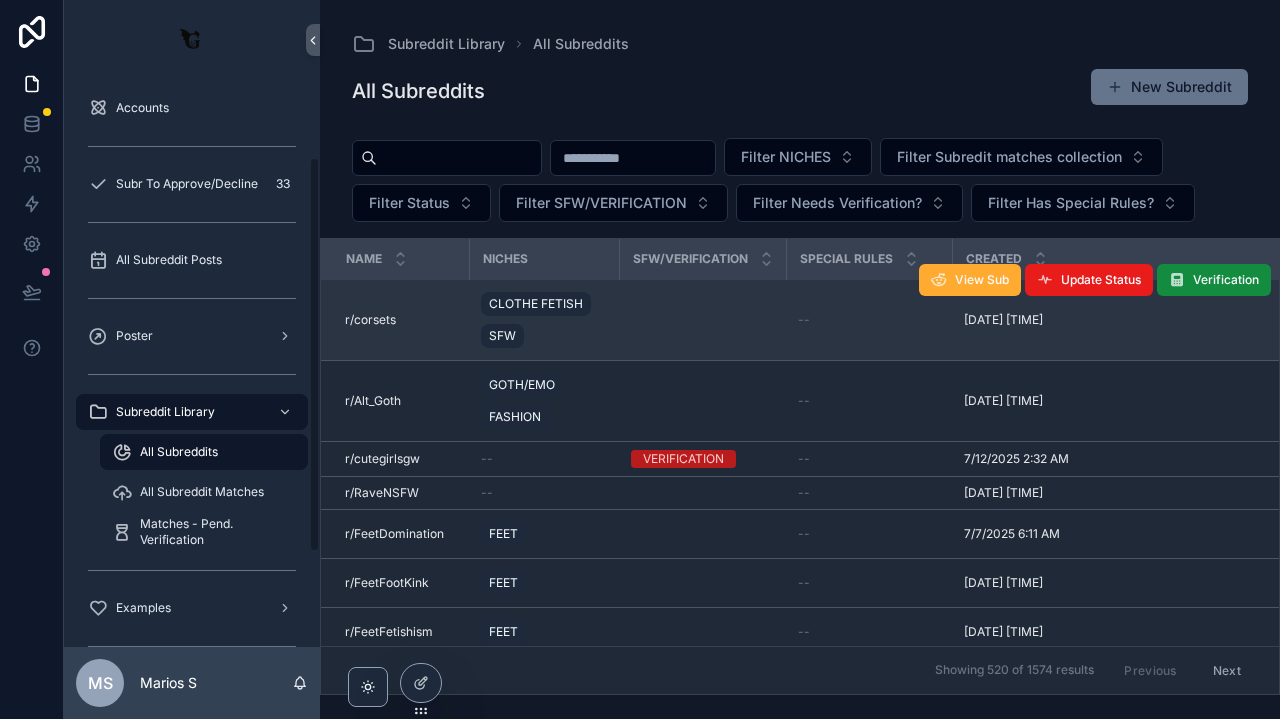 scroll, scrollTop: 122, scrollLeft: 0, axis: vertical 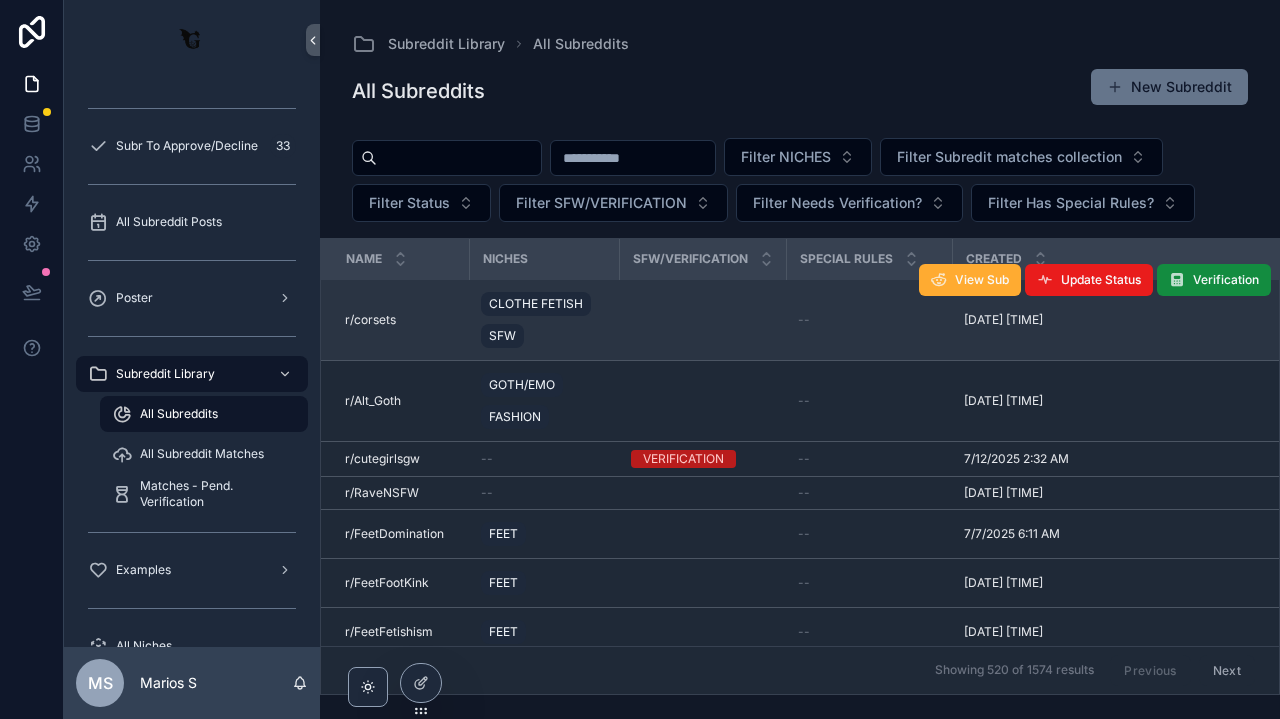 click on "Subreddit Library All Subreddits" at bounding box center (800, 44) 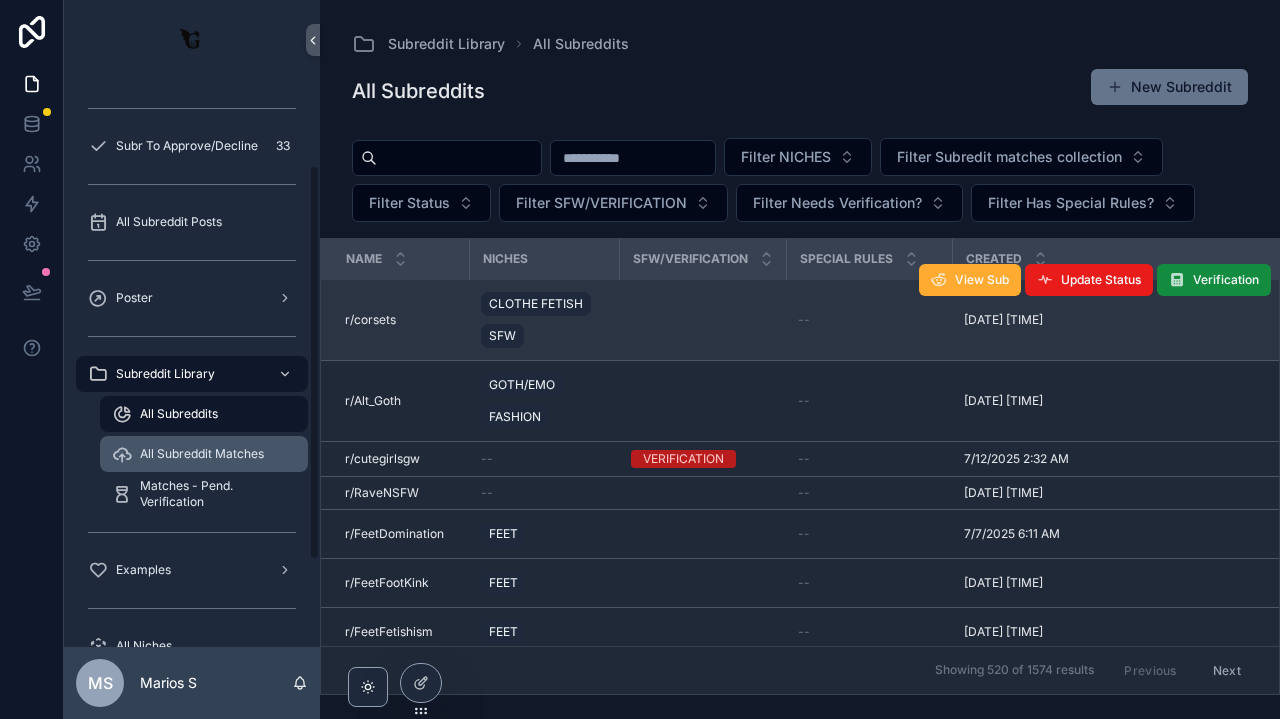 click on "All Subreddit Matches" at bounding box center [204, 454] 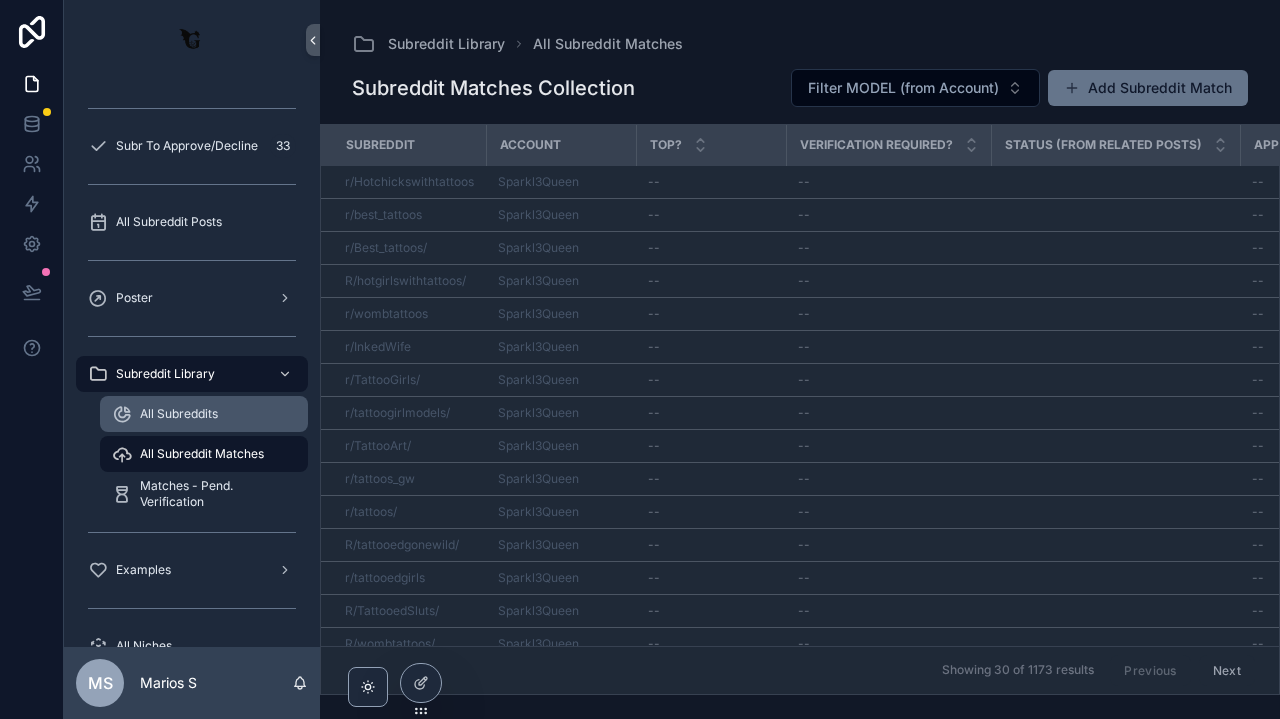 click on "All Subreddits" at bounding box center (179, 414) 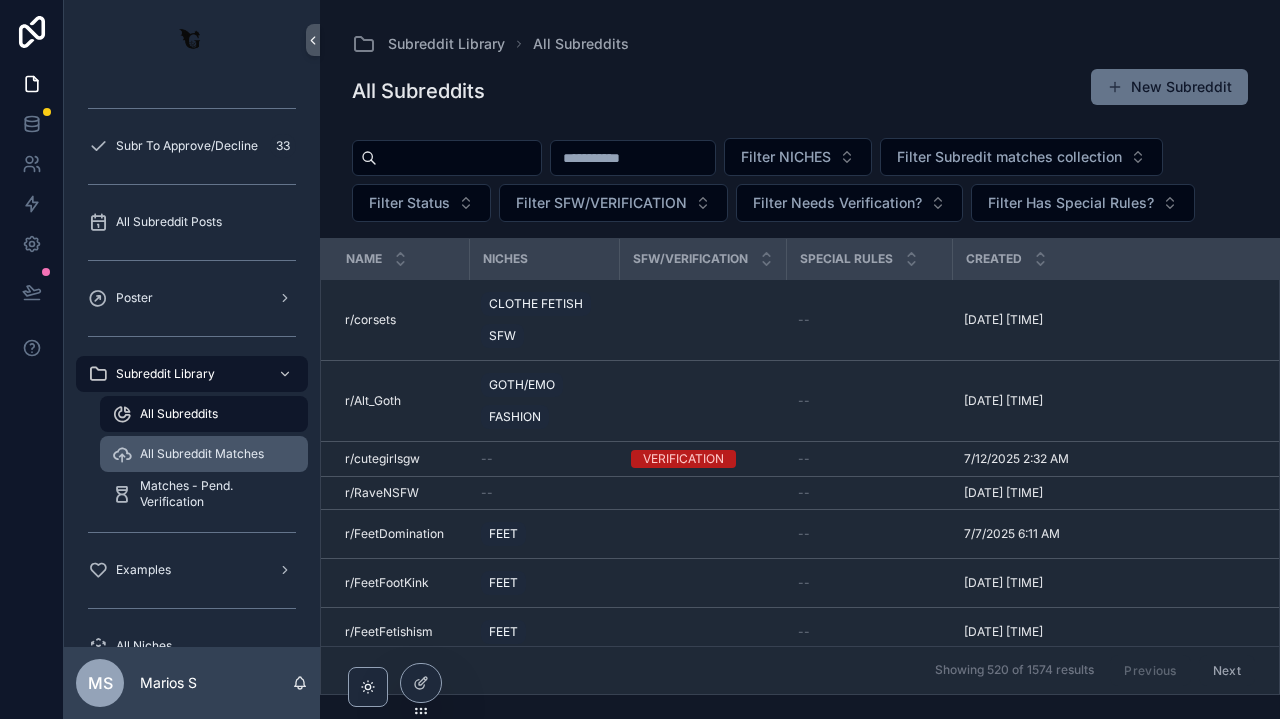 click on "All Subreddit Matches" at bounding box center [202, 454] 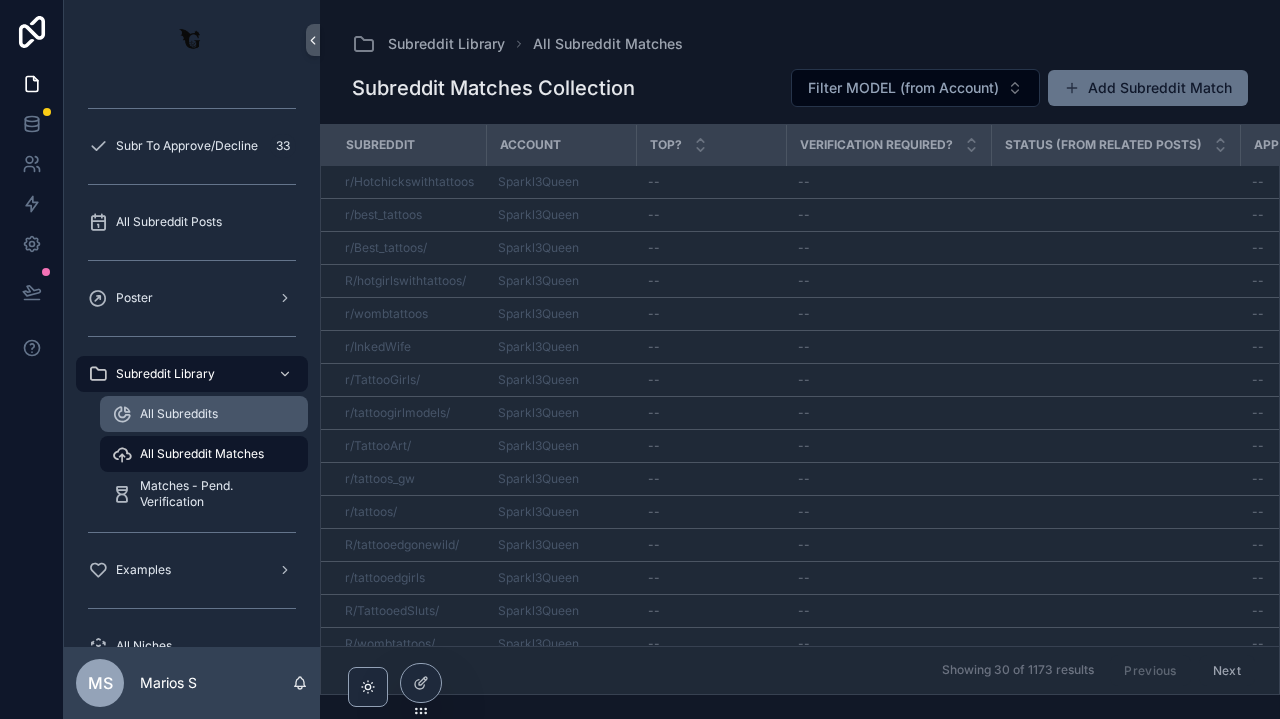 click on "All Subreddits" at bounding box center (179, 414) 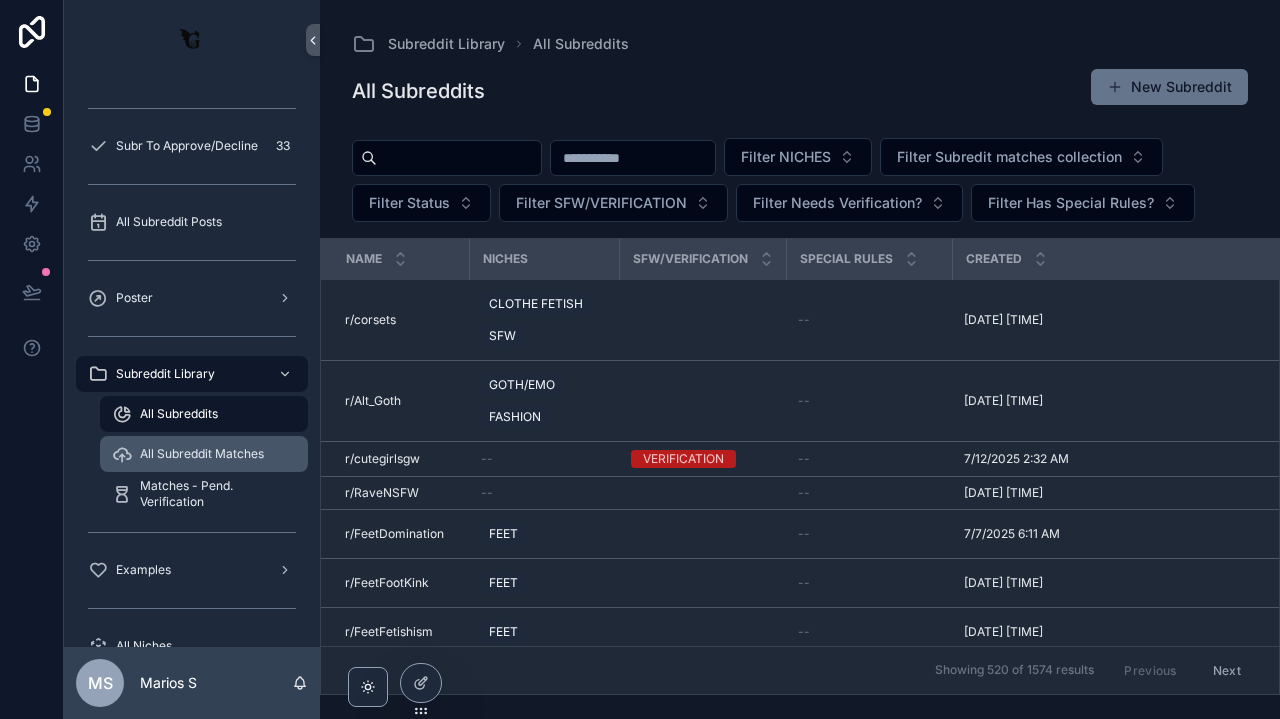 click on "All Subreddit Matches" at bounding box center [204, 454] 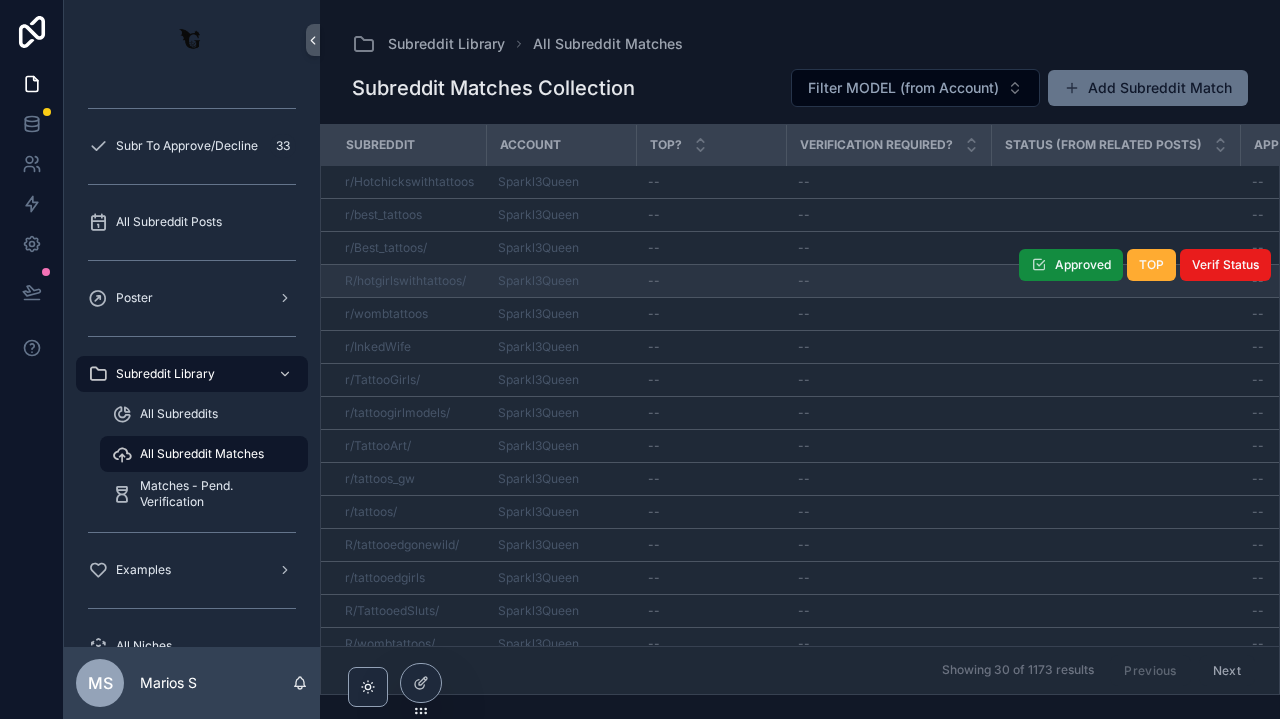 scroll, scrollTop: 0, scrollLeft: 0, axis: both 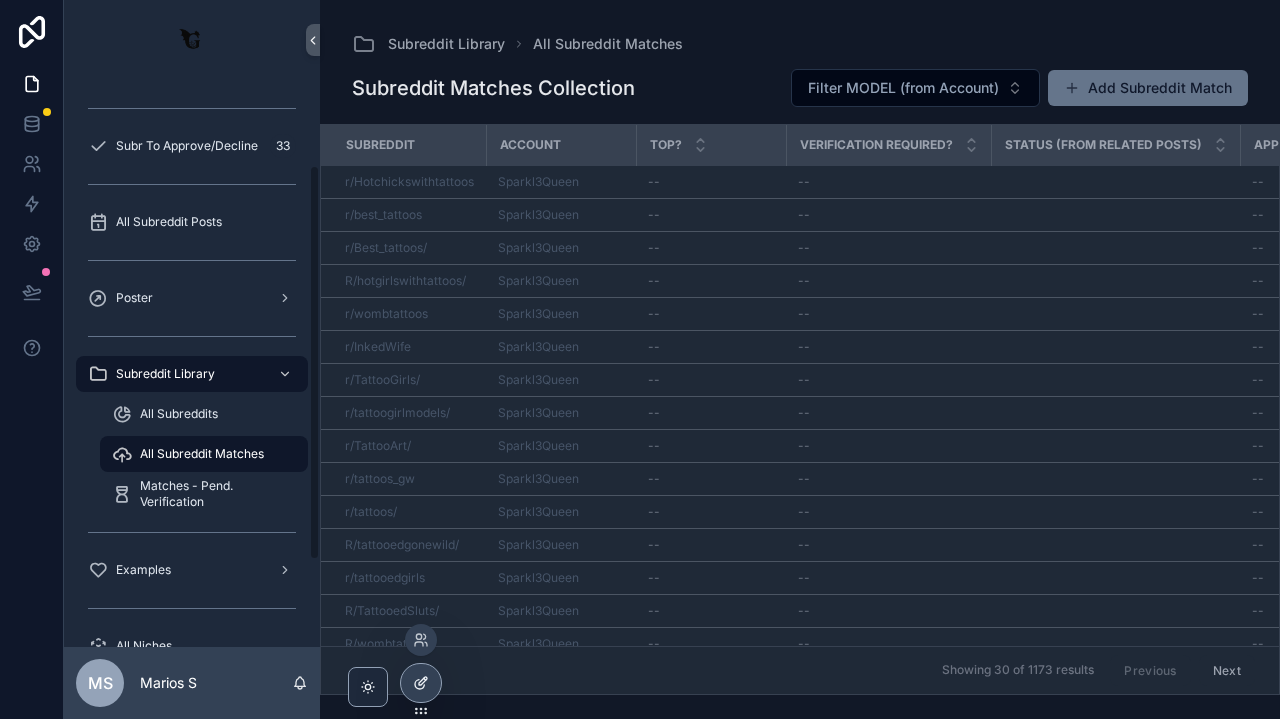 click at bounding box center [421, 683] 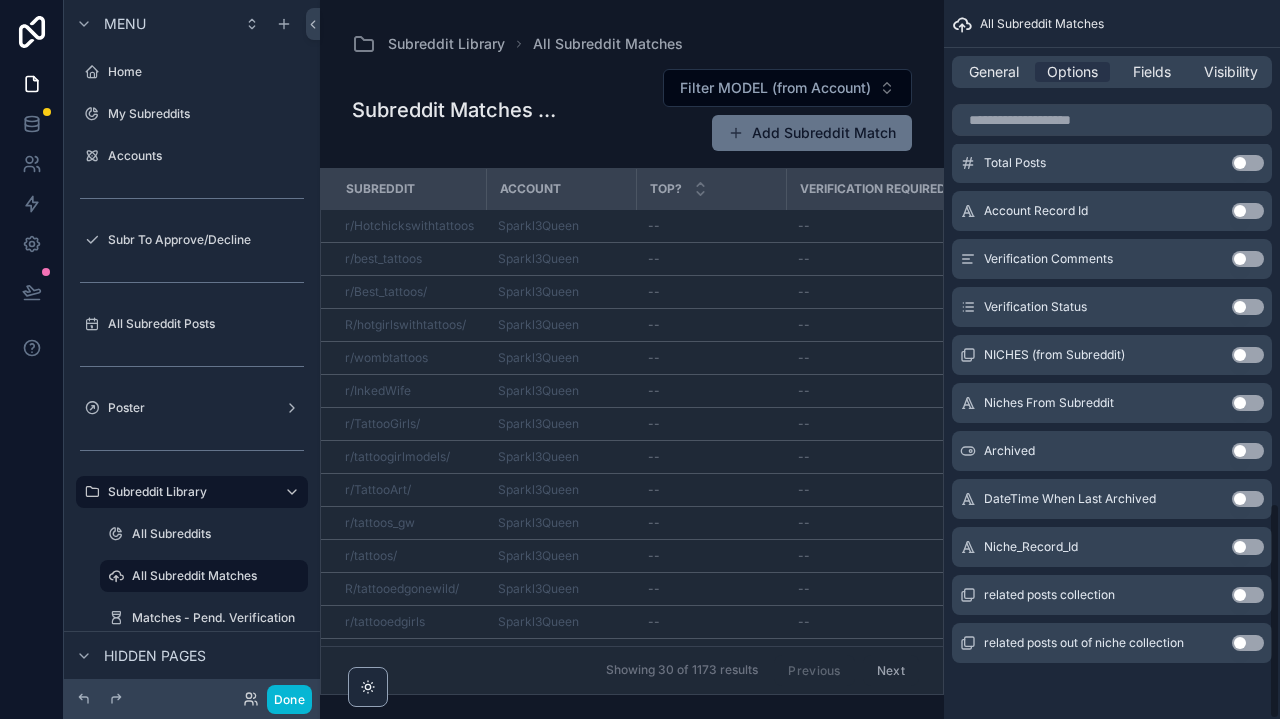 scroll, scrollTop: 1667, scrollLeft: 0, axis: vertical 